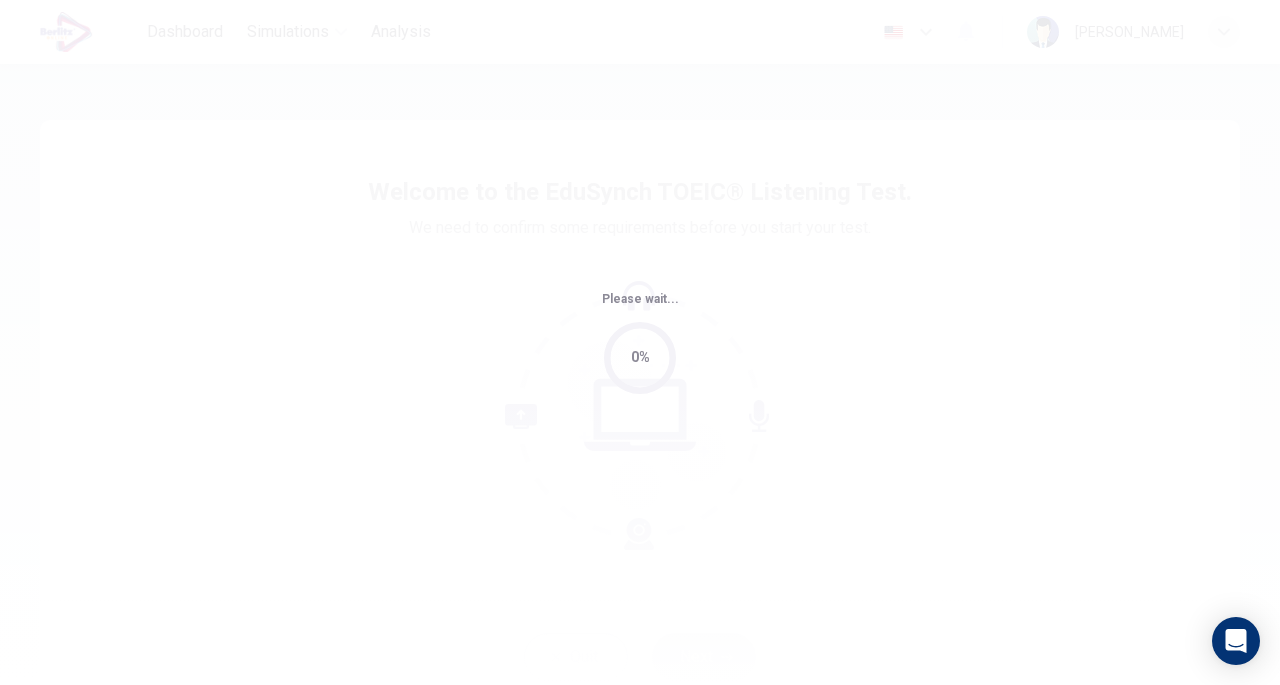 scroll, scrollTop: 0, scrollLeft: 0, axis: both 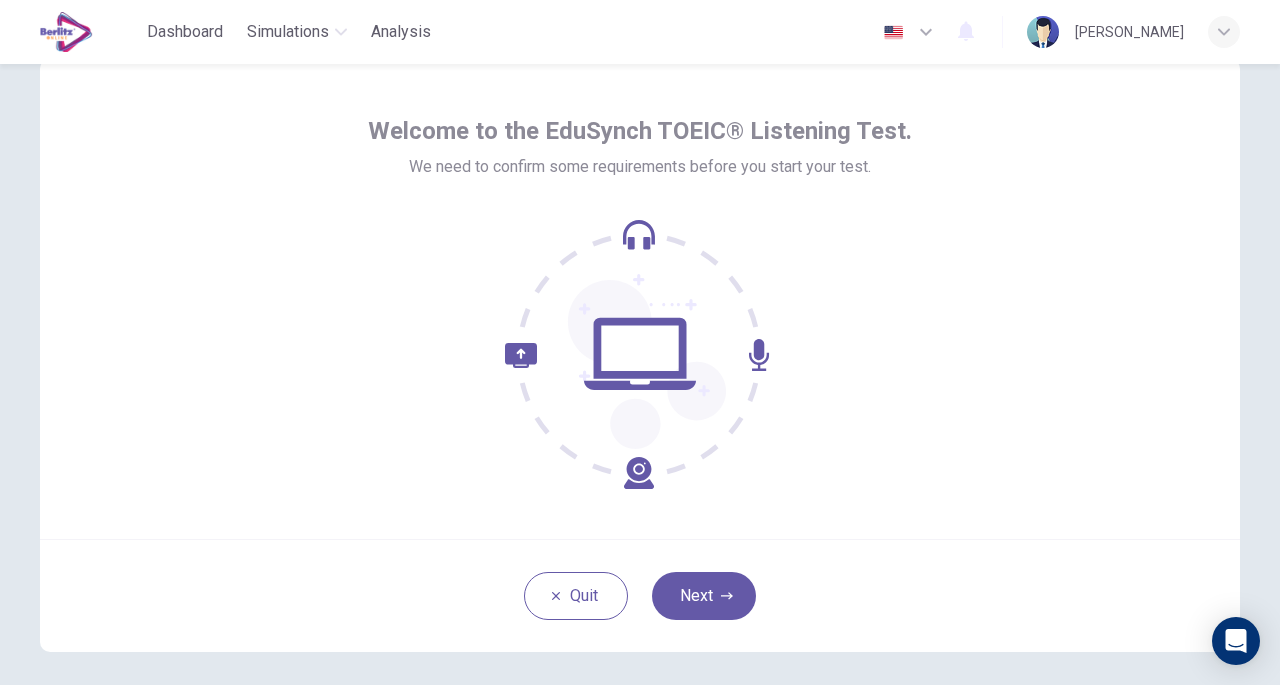 click 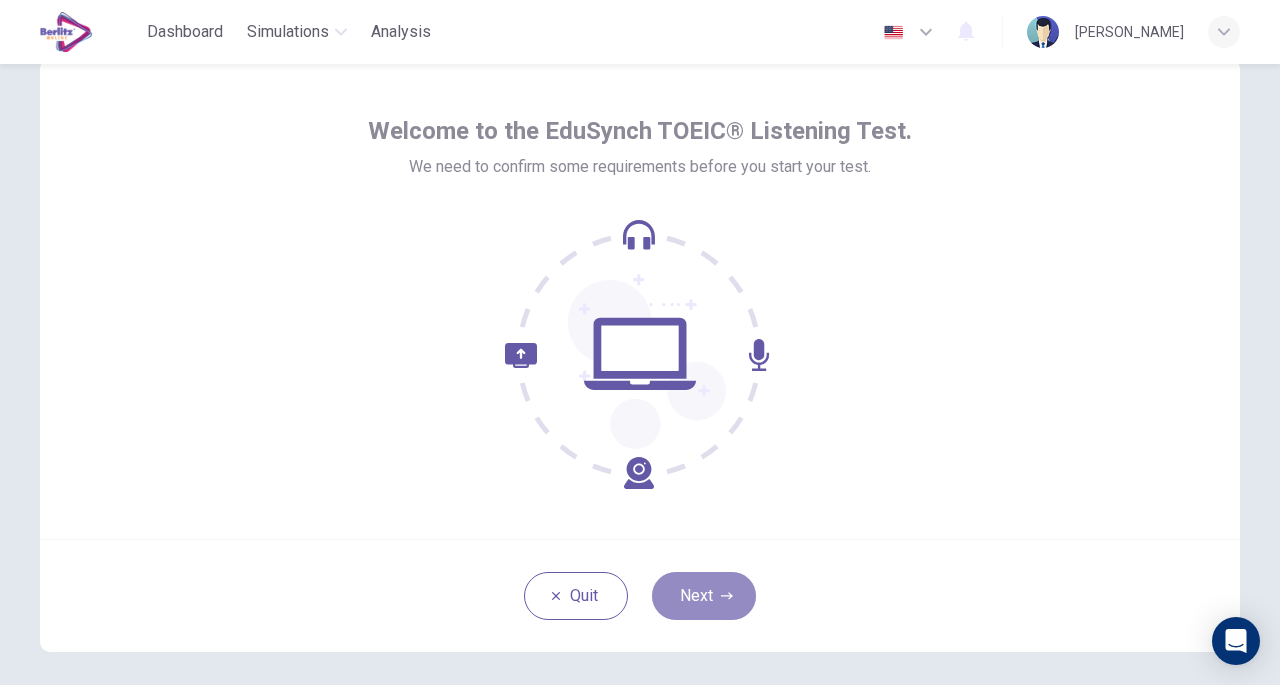 click on "Next" at bounding box center (704, 596) 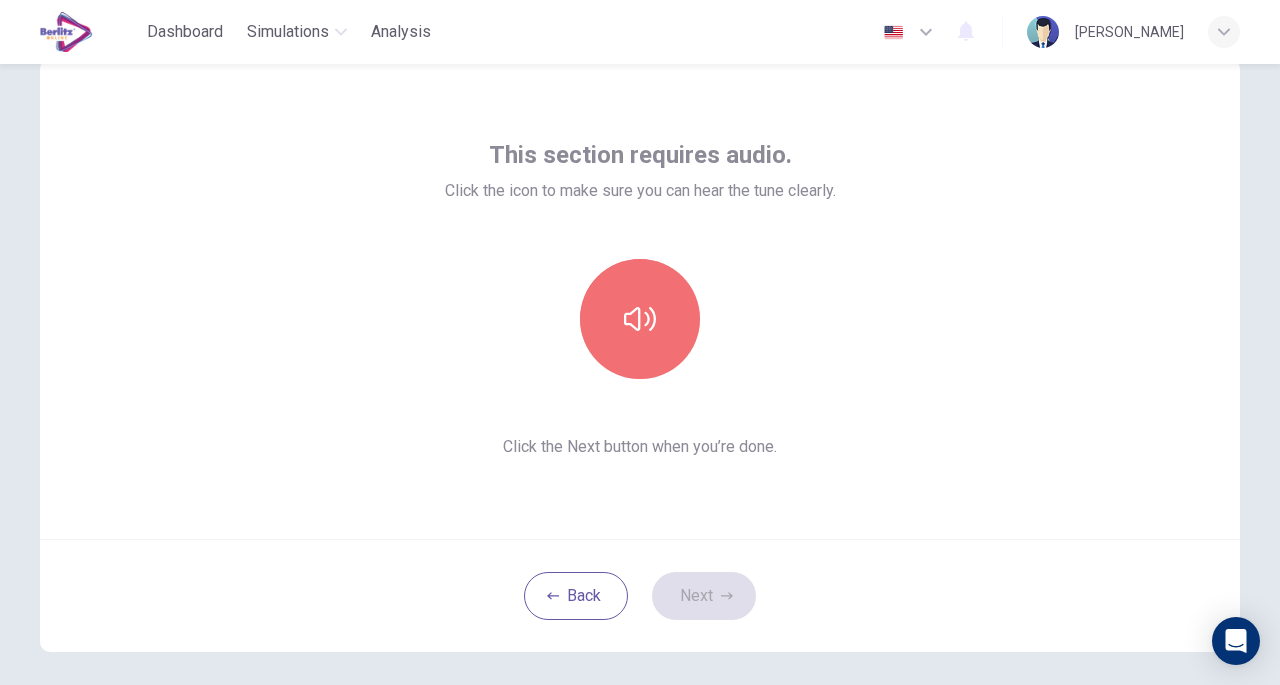 click at bounding box center [640, 319] 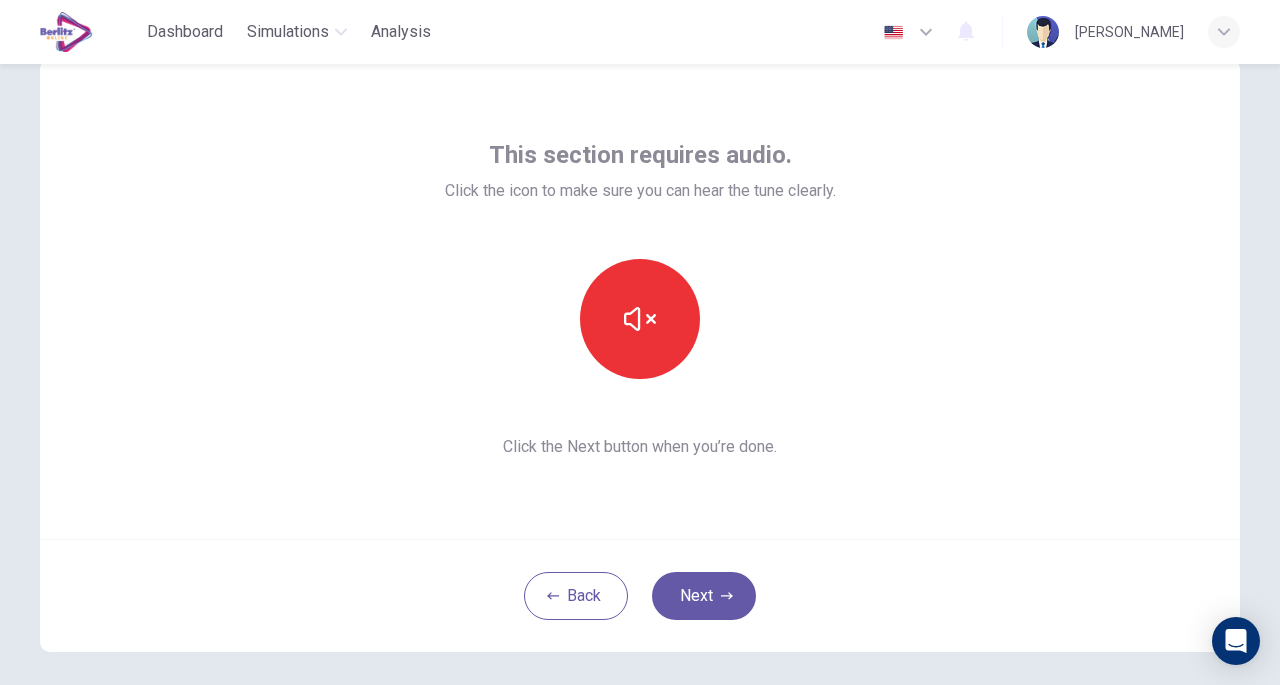type 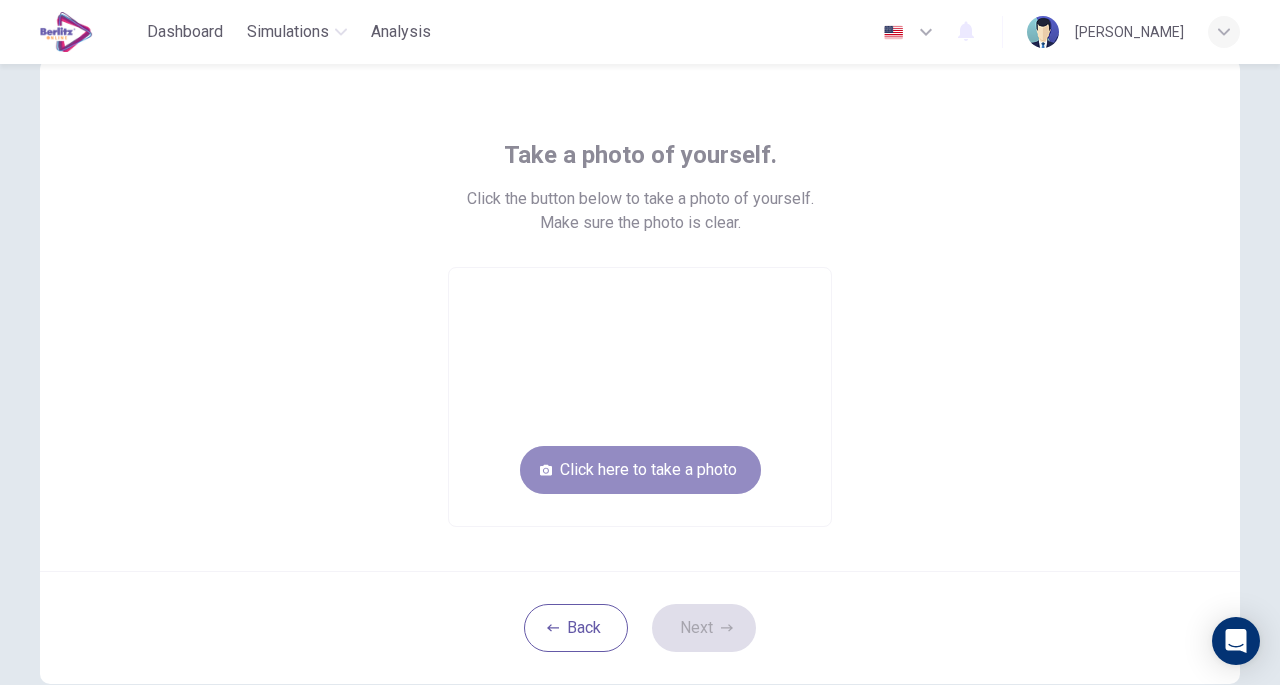 click on "Click here to take a photo" at bounding box center (640, 470) 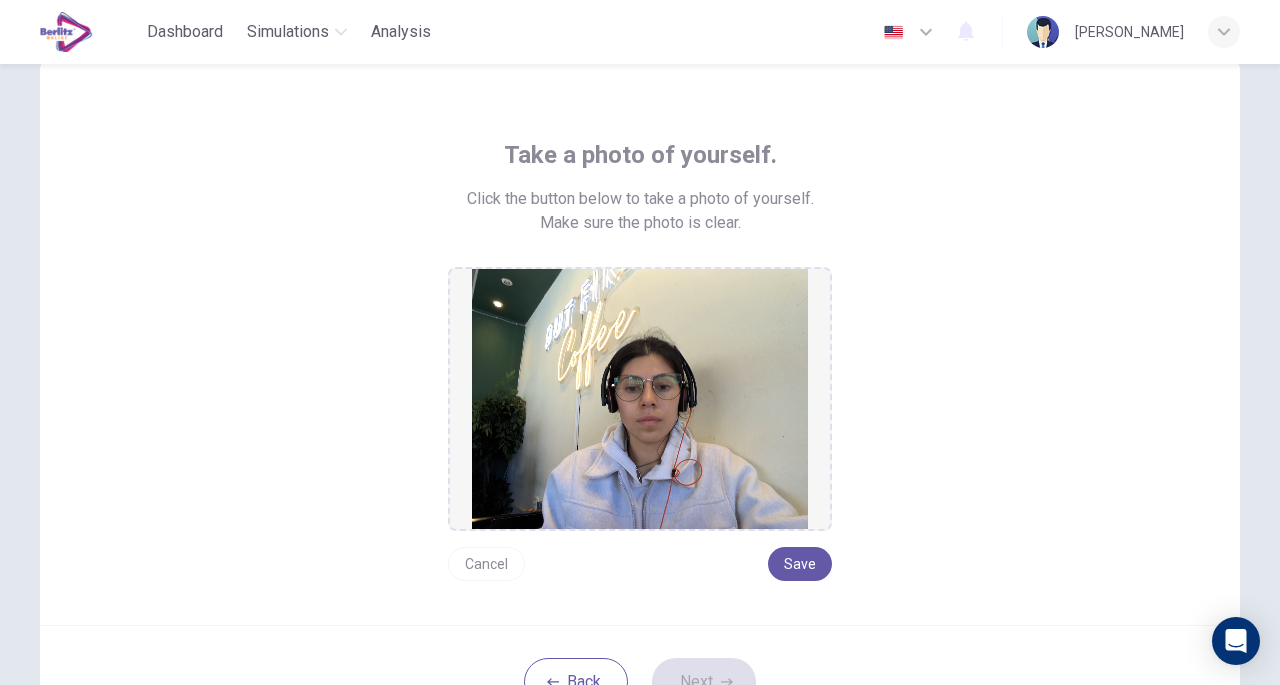 click on "Cancel" at bounding box center (486, 564) 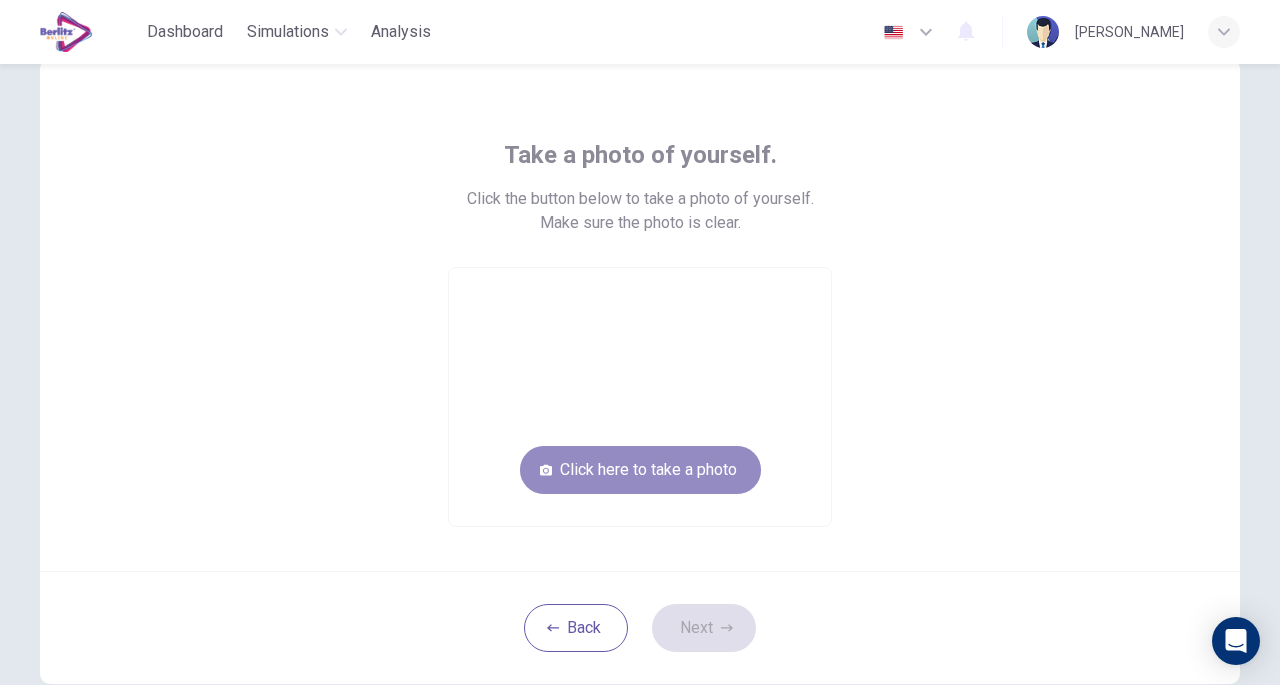 click on "Click here to take a photo" at bounding box center [640, 470] 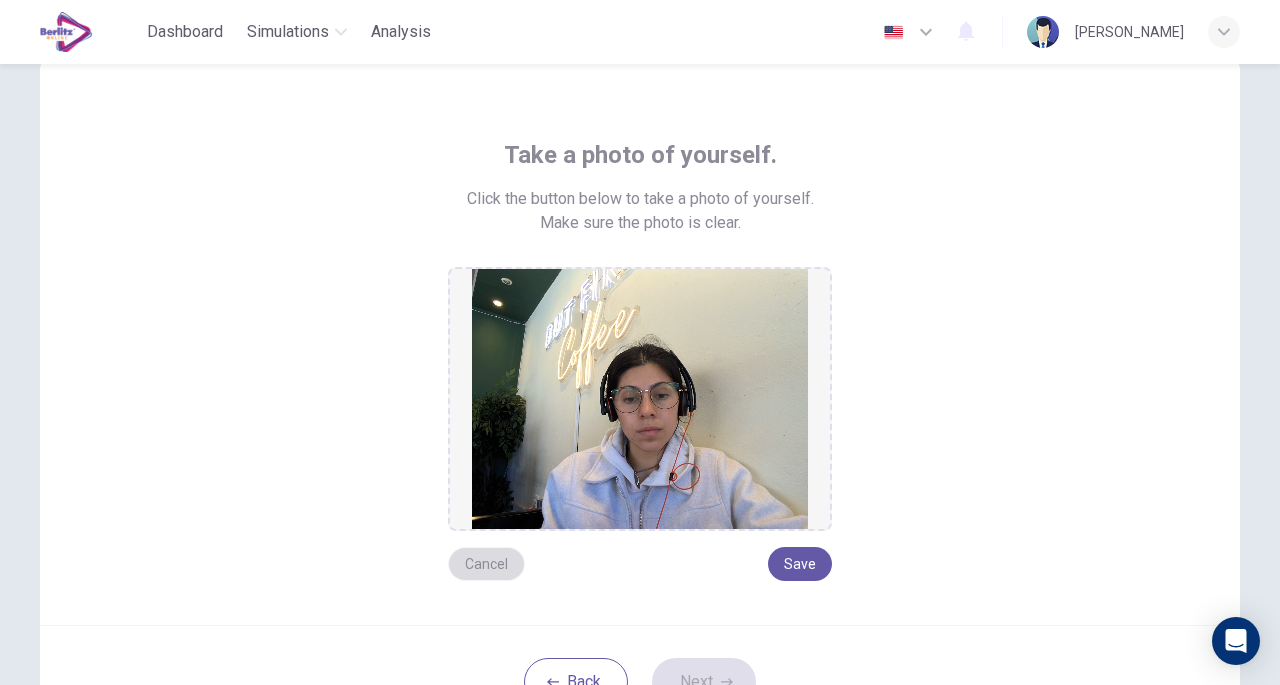 click on "Cancel" at bounding box center (486, 564) 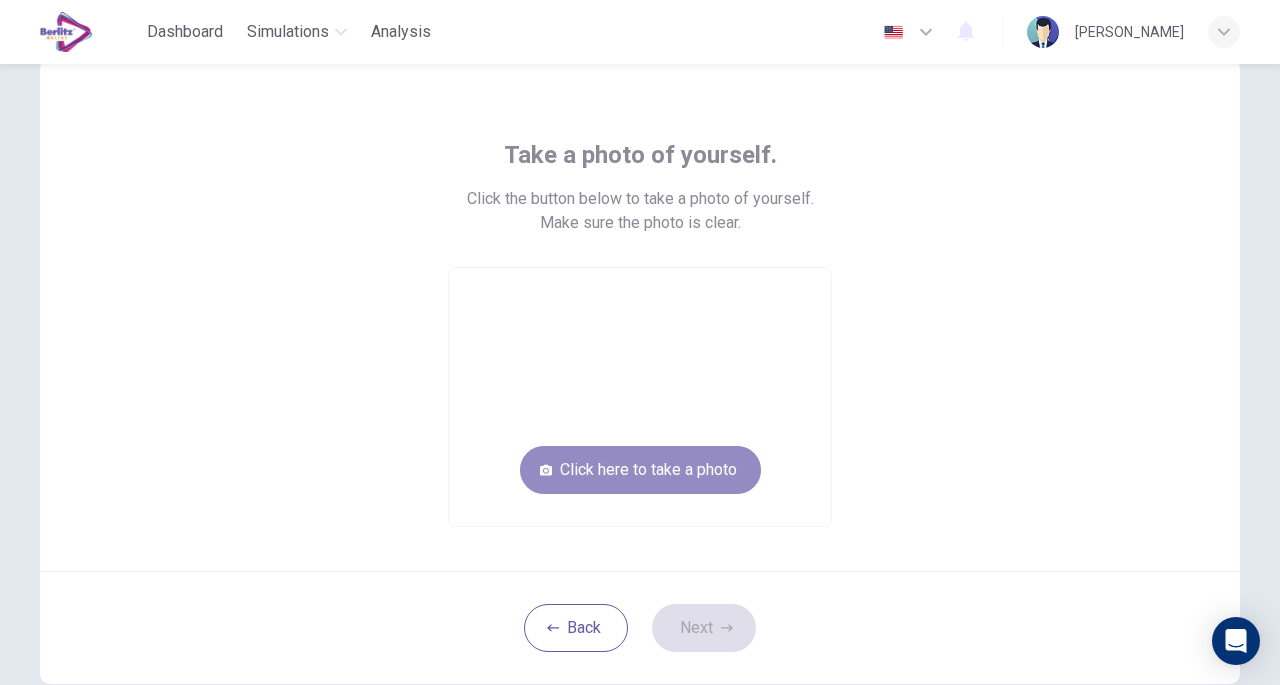 click on "Click here to take a photo" at bounding box center [640, 470] 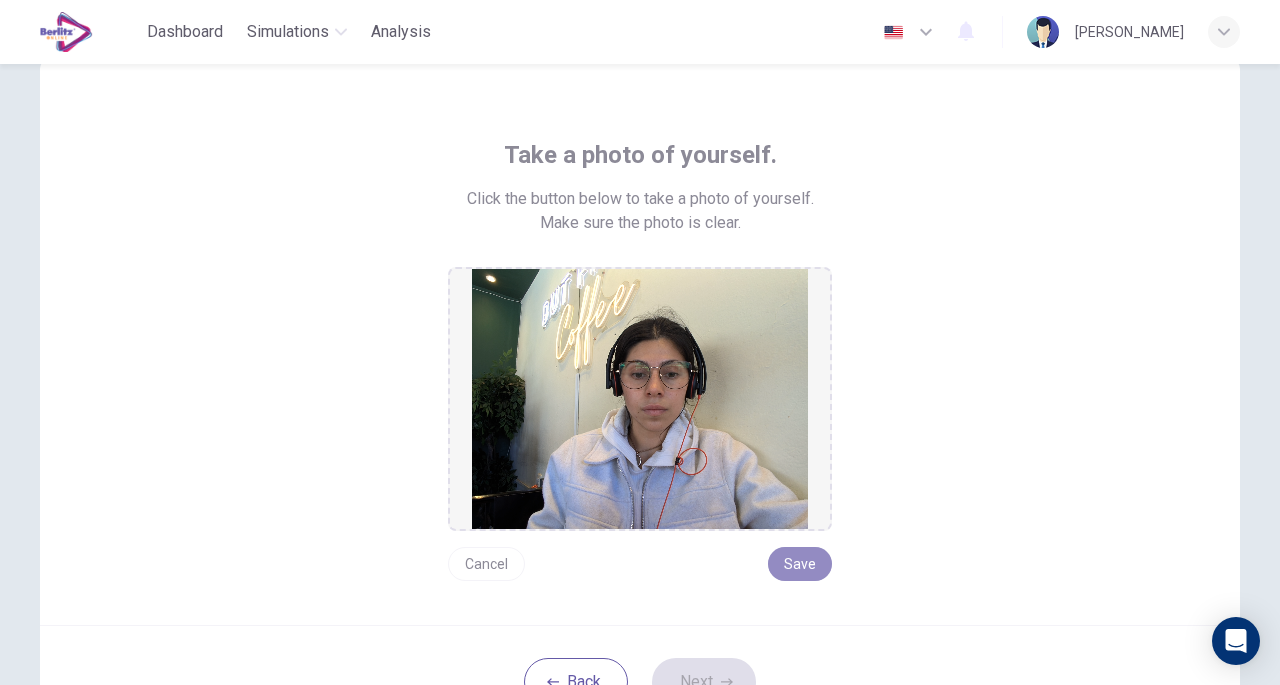 click on "Save" at bounding box center [800, 564] 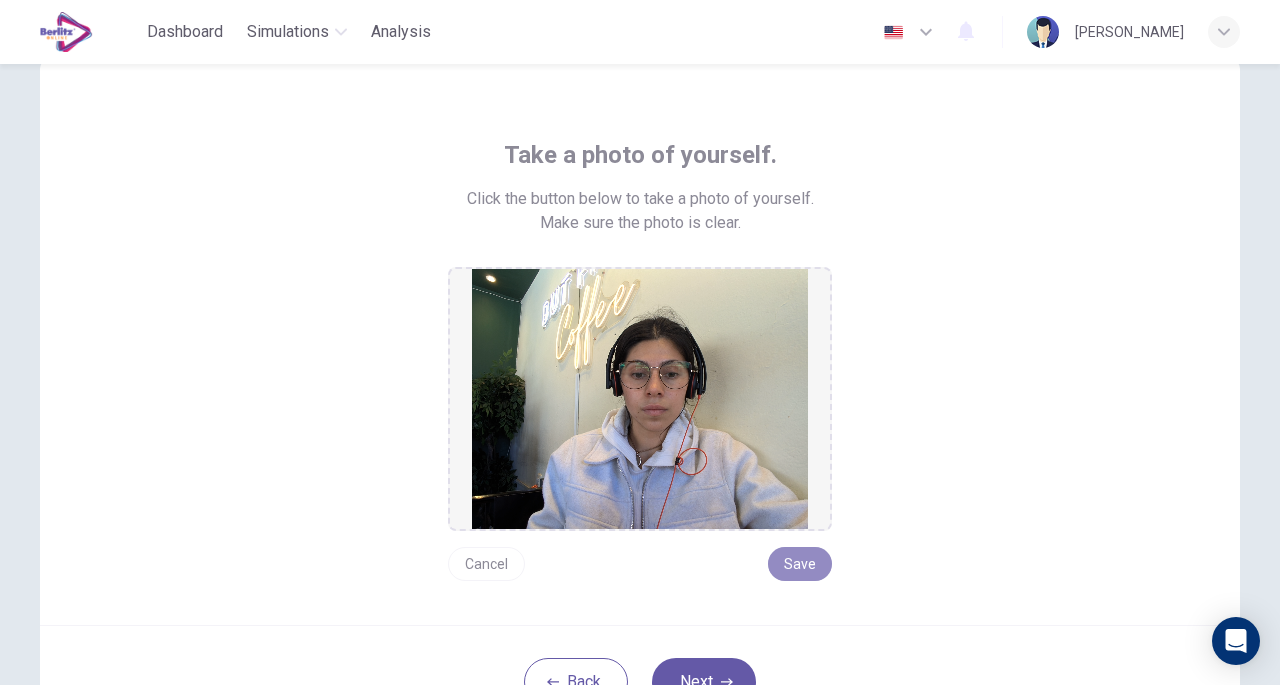 click on "Save" at bounding box center (800, 564) 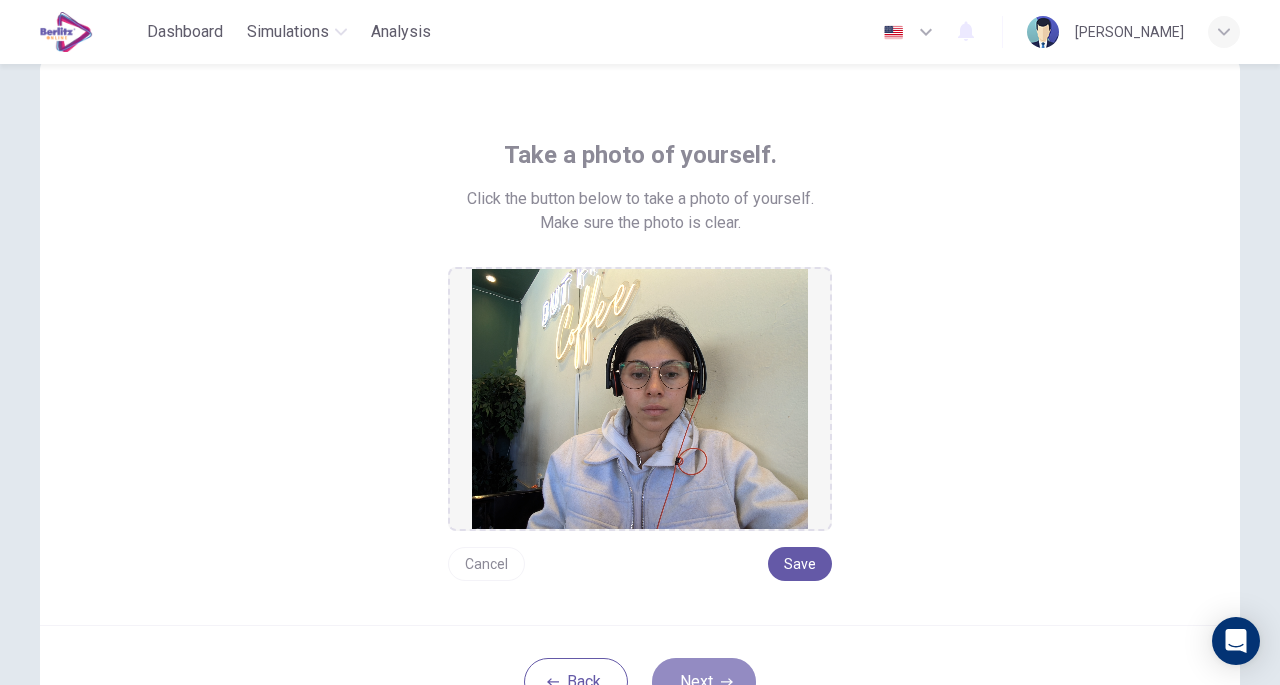 click on "Next" at bounding box center (704, 682) 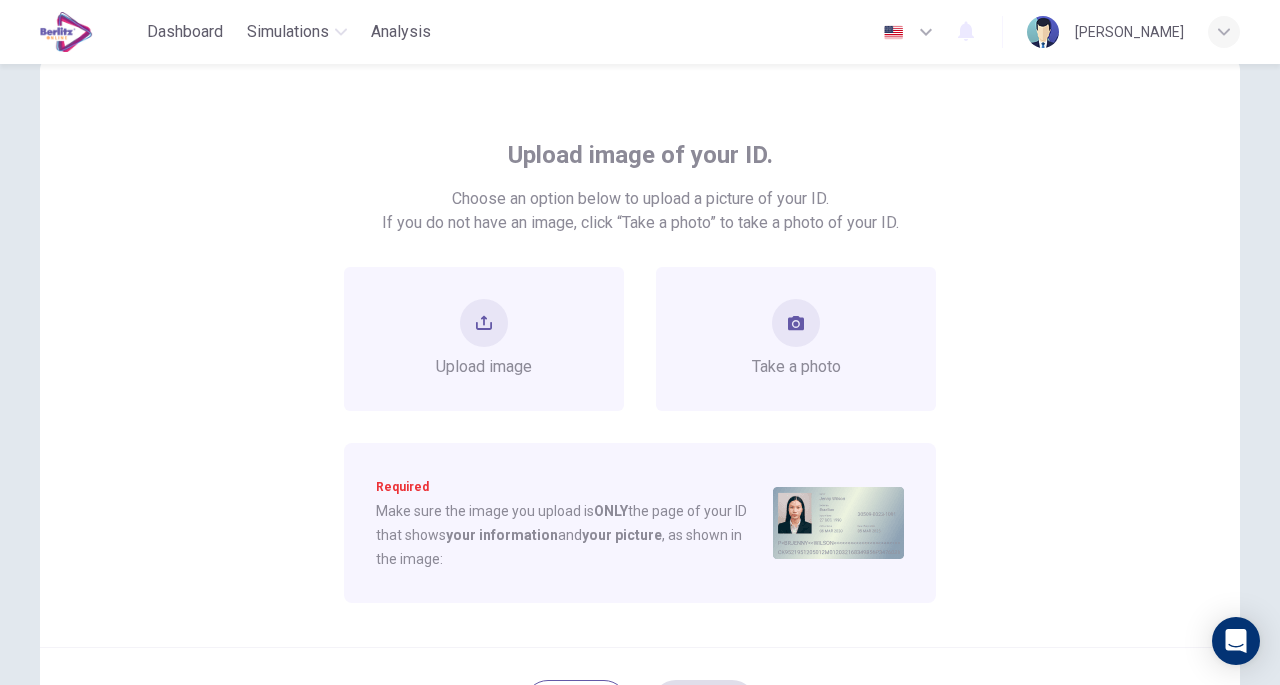 click on "Take a photo" at bounding box center [796, 339] 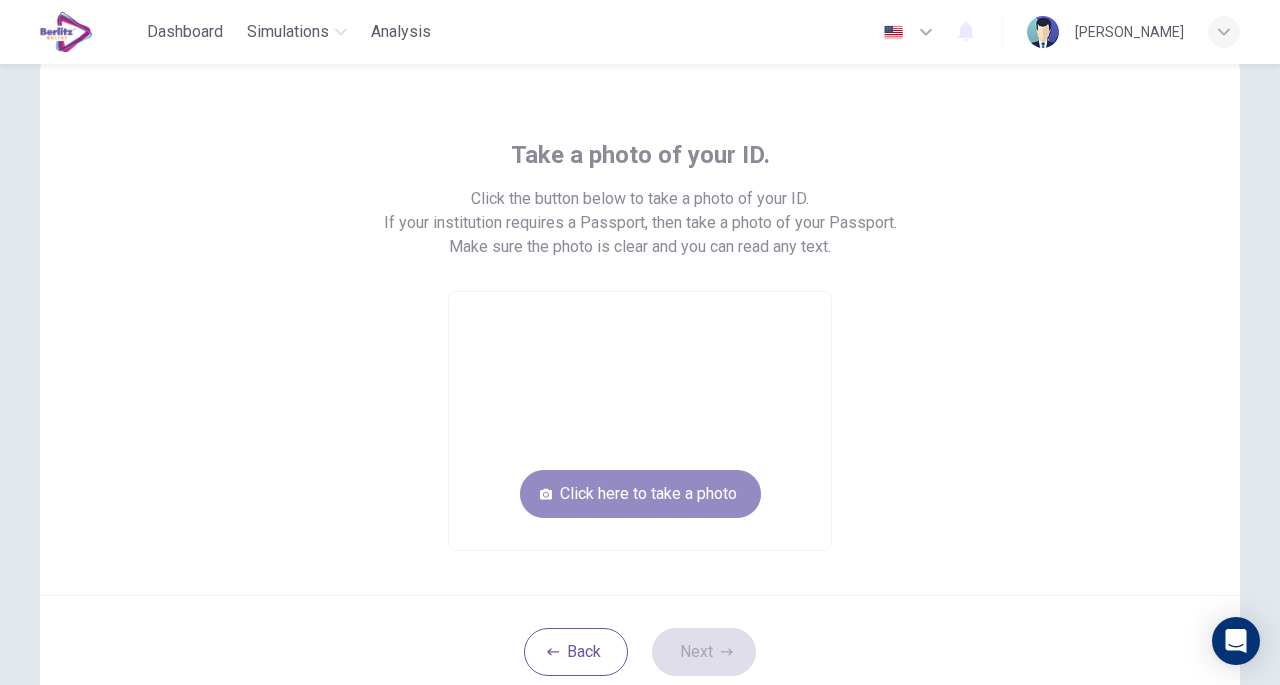 click on "Click here to take a photo" at bounding box center [640, 494] 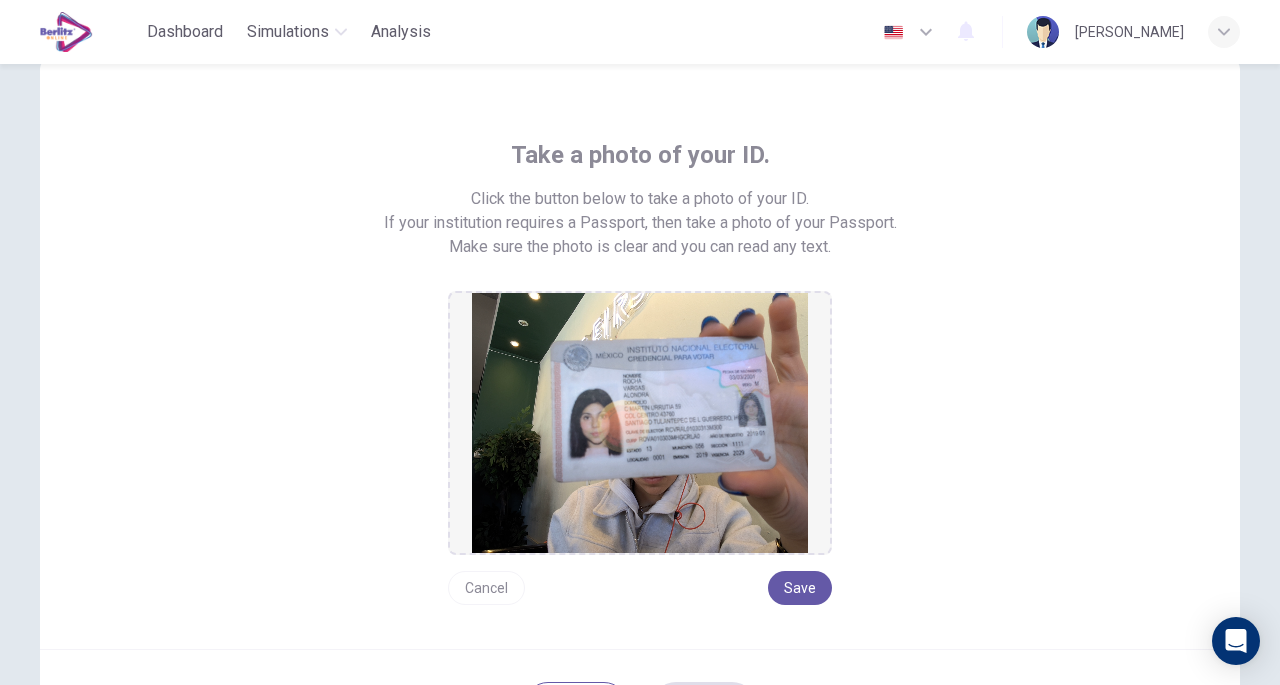 click on "Save" at bounding box center [800, 588] 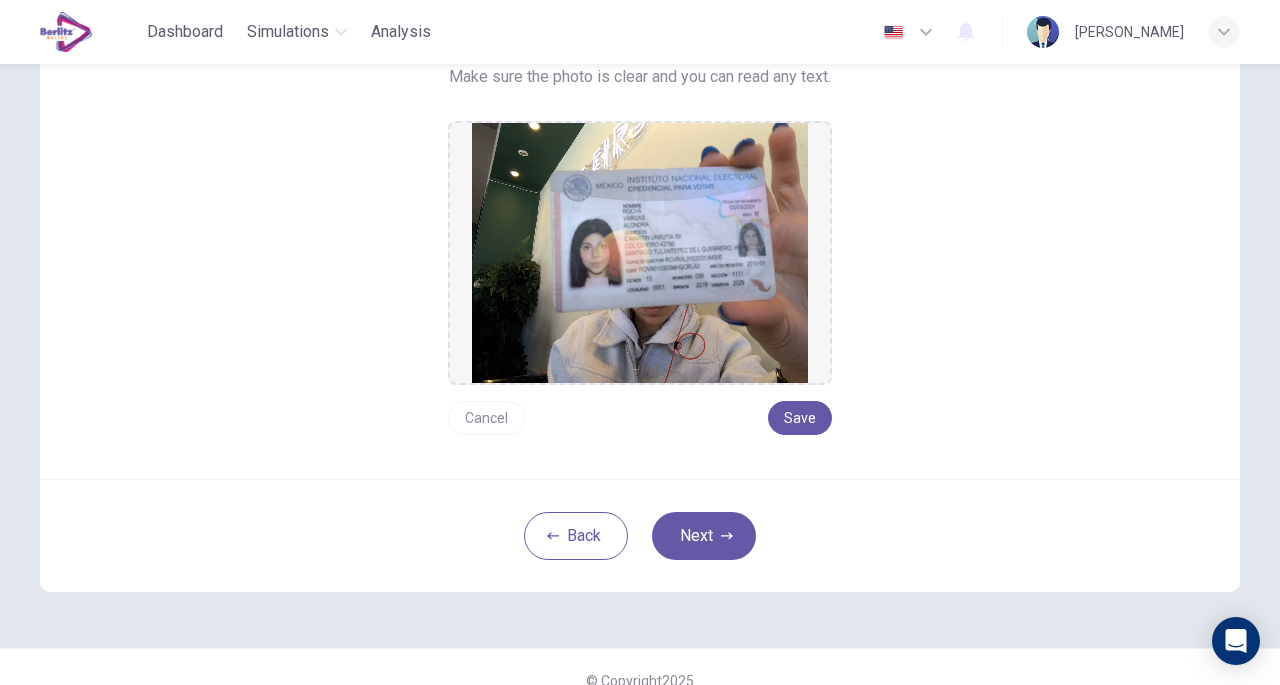 click on "Next" at bounding box center [704, 536] 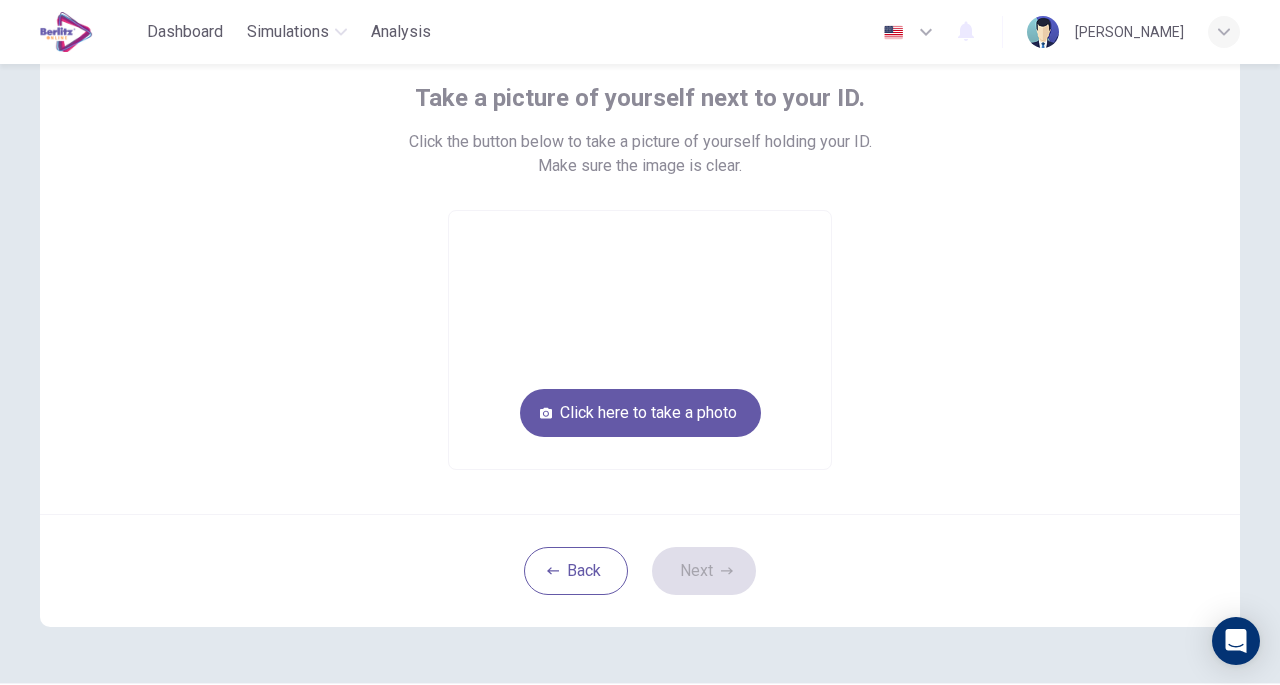 scroll, scrollTop: 117, scrollLeft: 0, axis: vertical 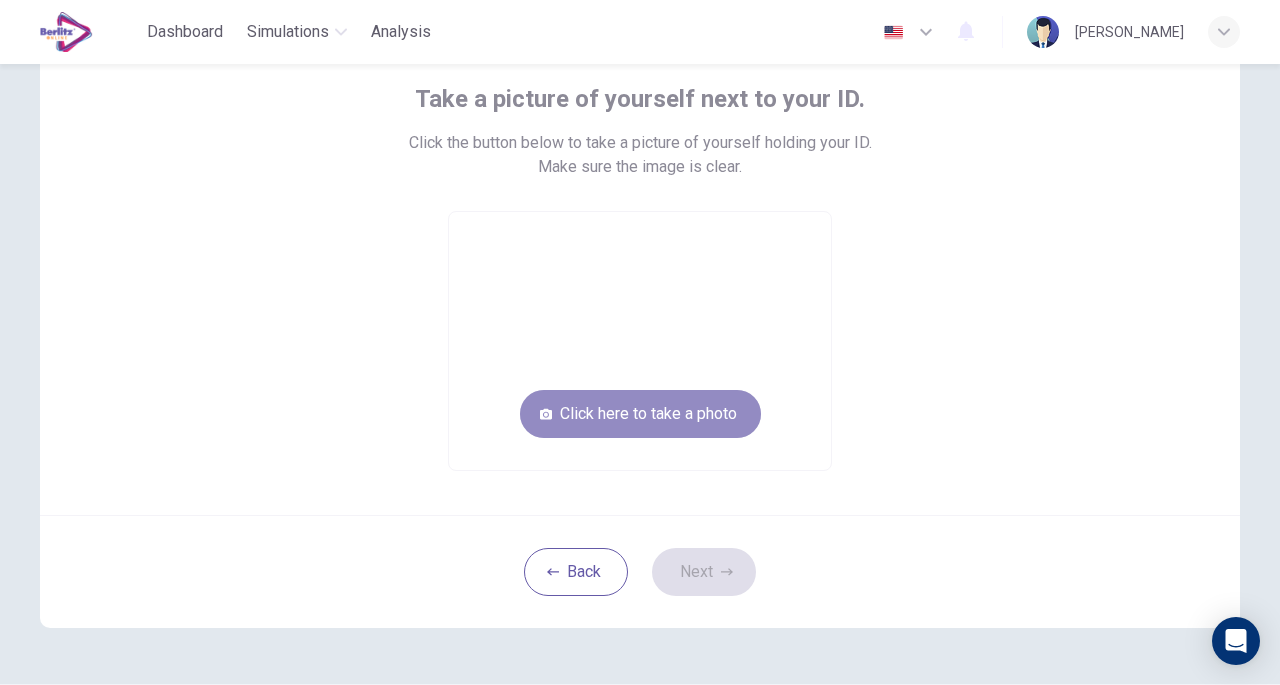 click on "Click here to take a photo" at bounding box center [640, 414] 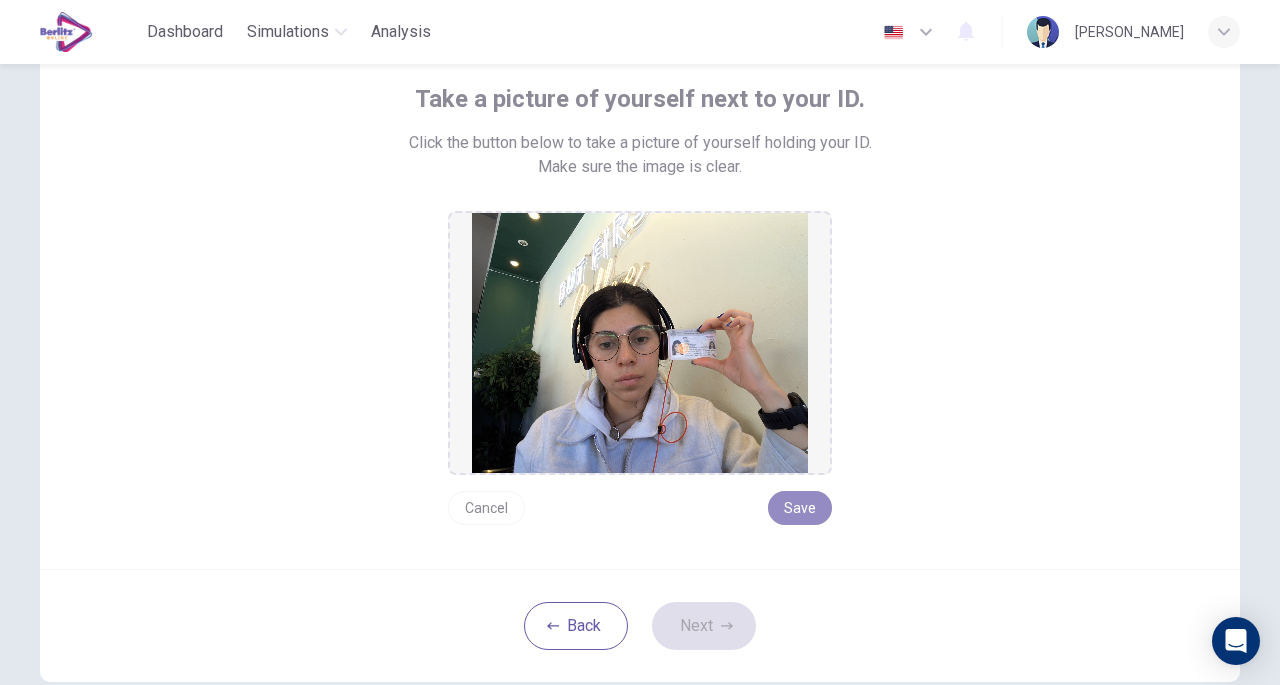 click on "Save" at bounding box center [800, 508] 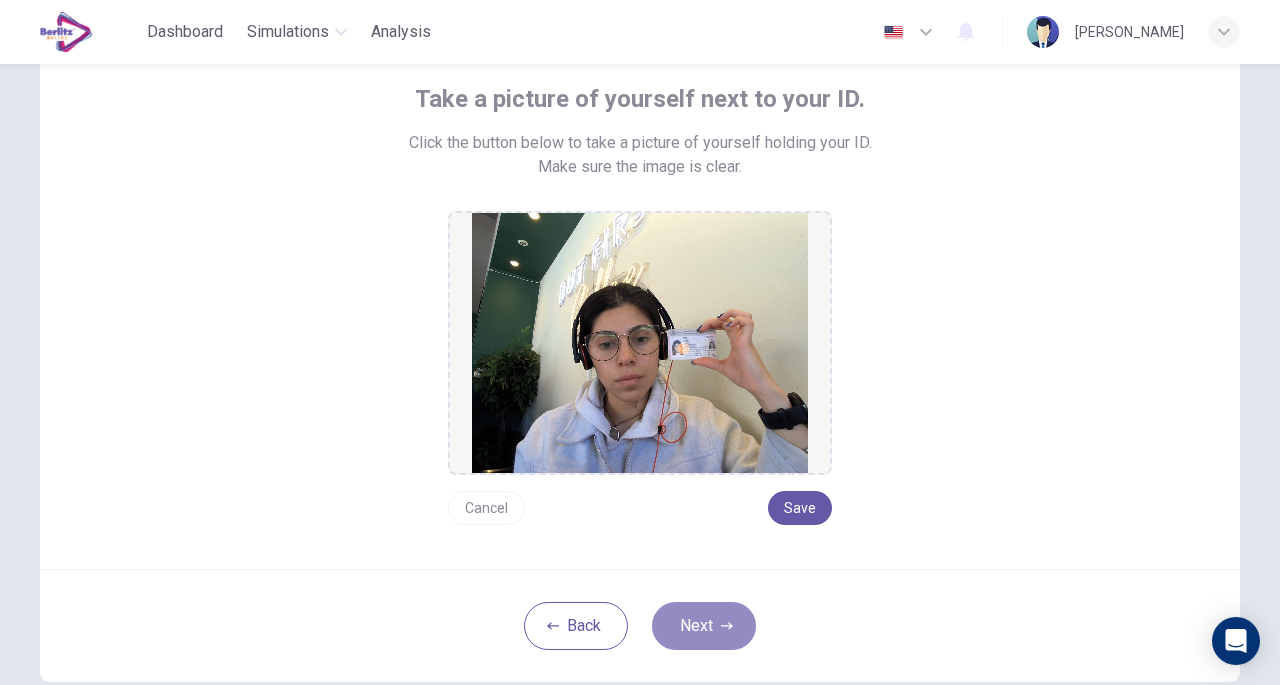 click on "Next" at bounding box center [704, 626] 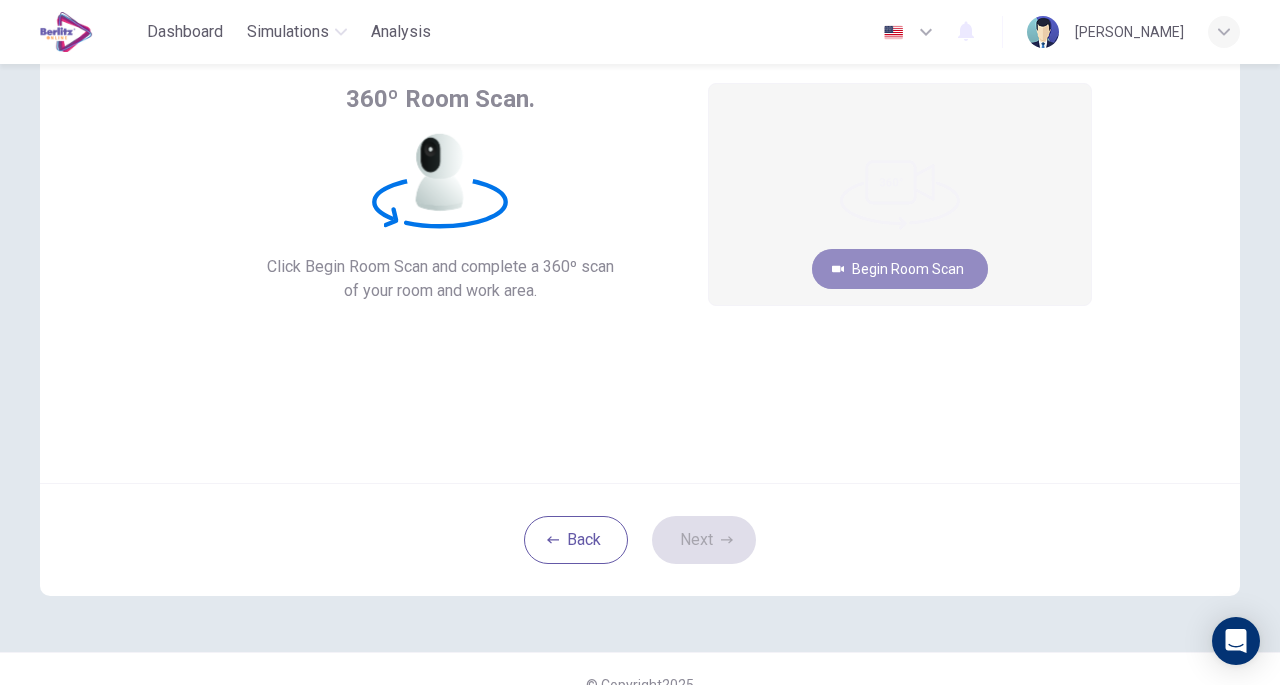click on "Begin Room Scan" at bounding box center (900, 269) 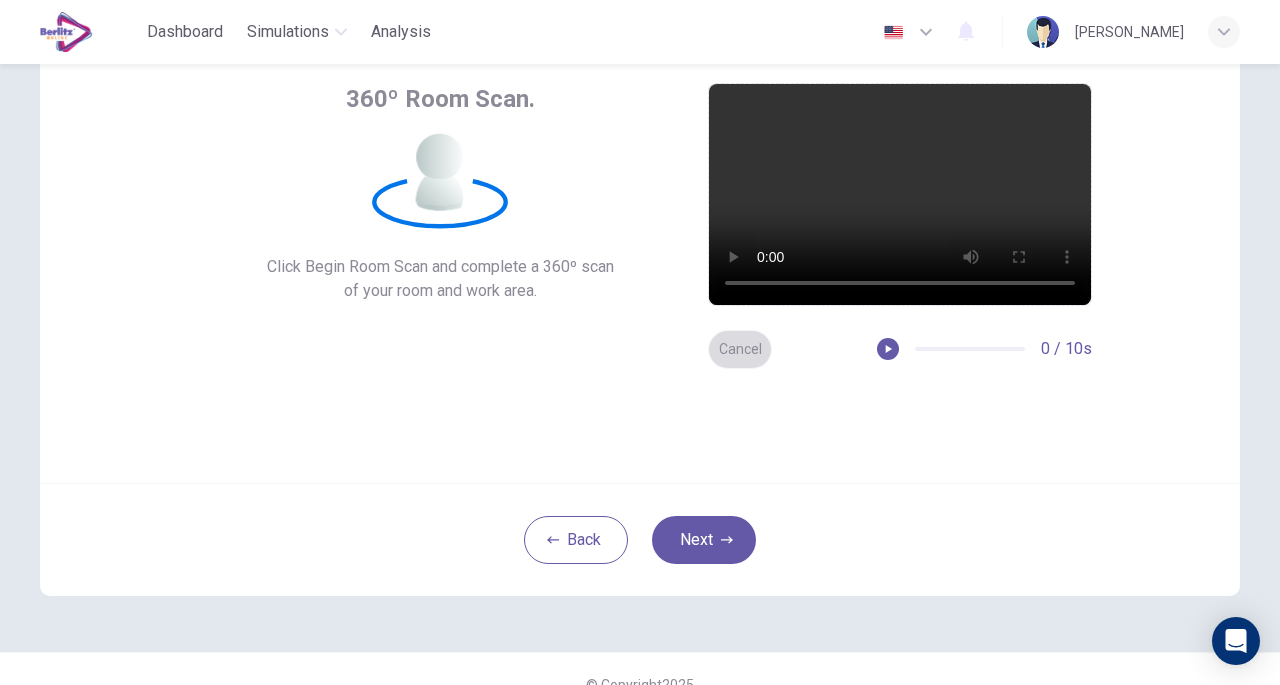 click on "Cancel" at bounding box center (740, 349) 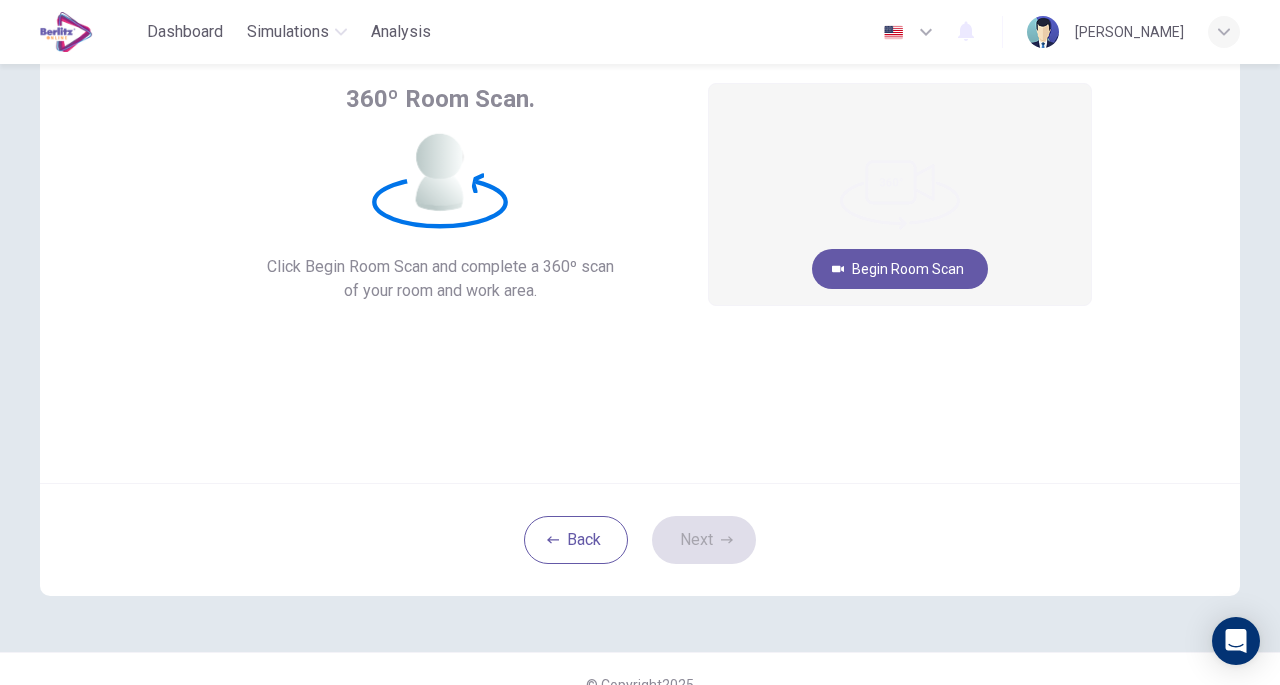 click on "Begin Room Scan" at bounding box center [900, 269] 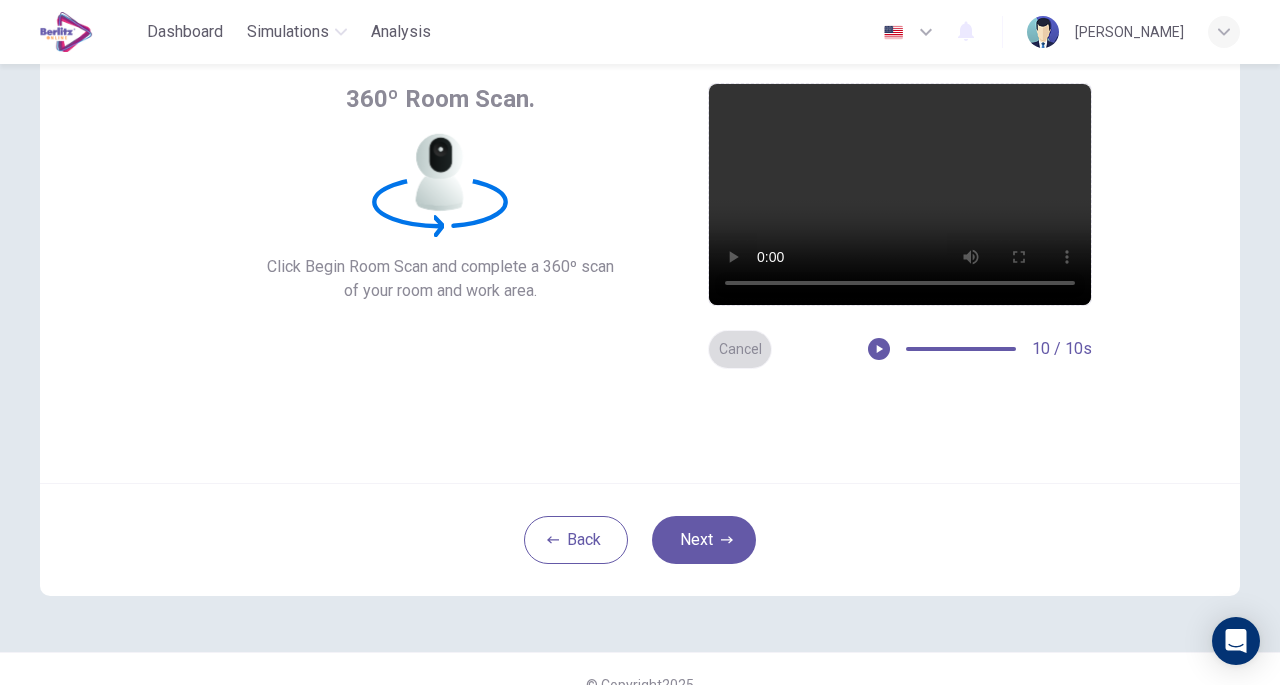 click on "Cancel" at bounding box center (740, 349) 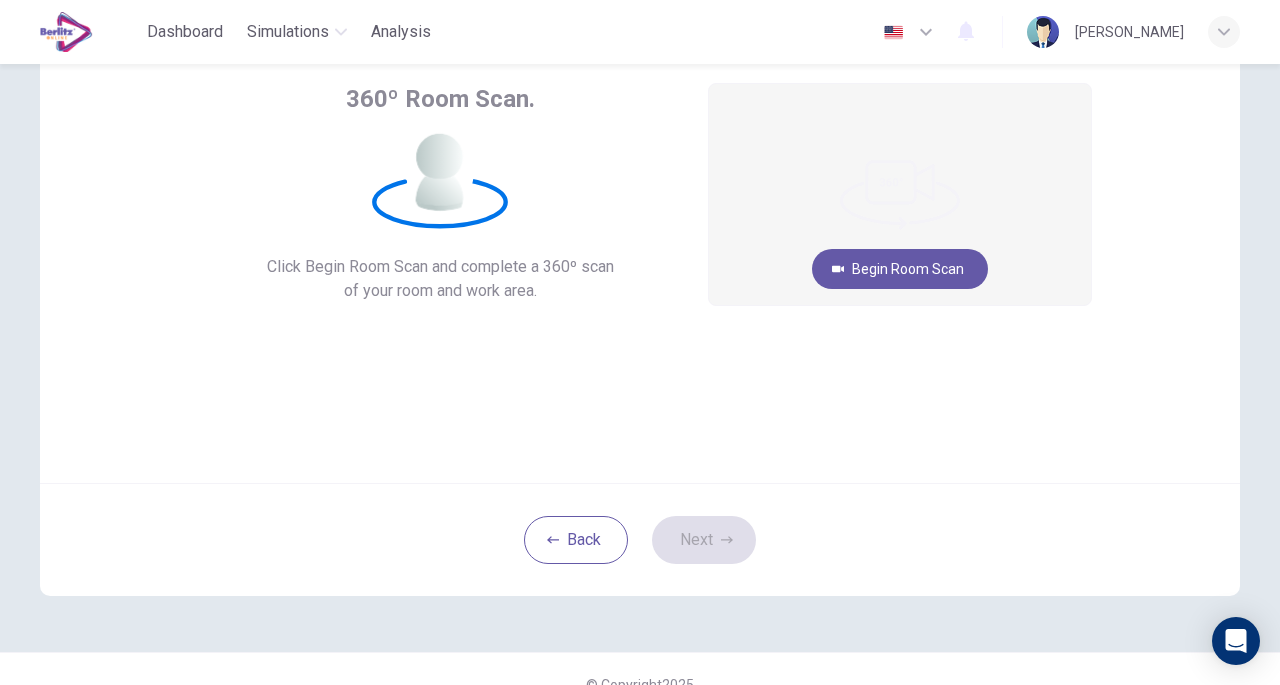 click on "Begin Room Scan" at bounding box center [900, 269] 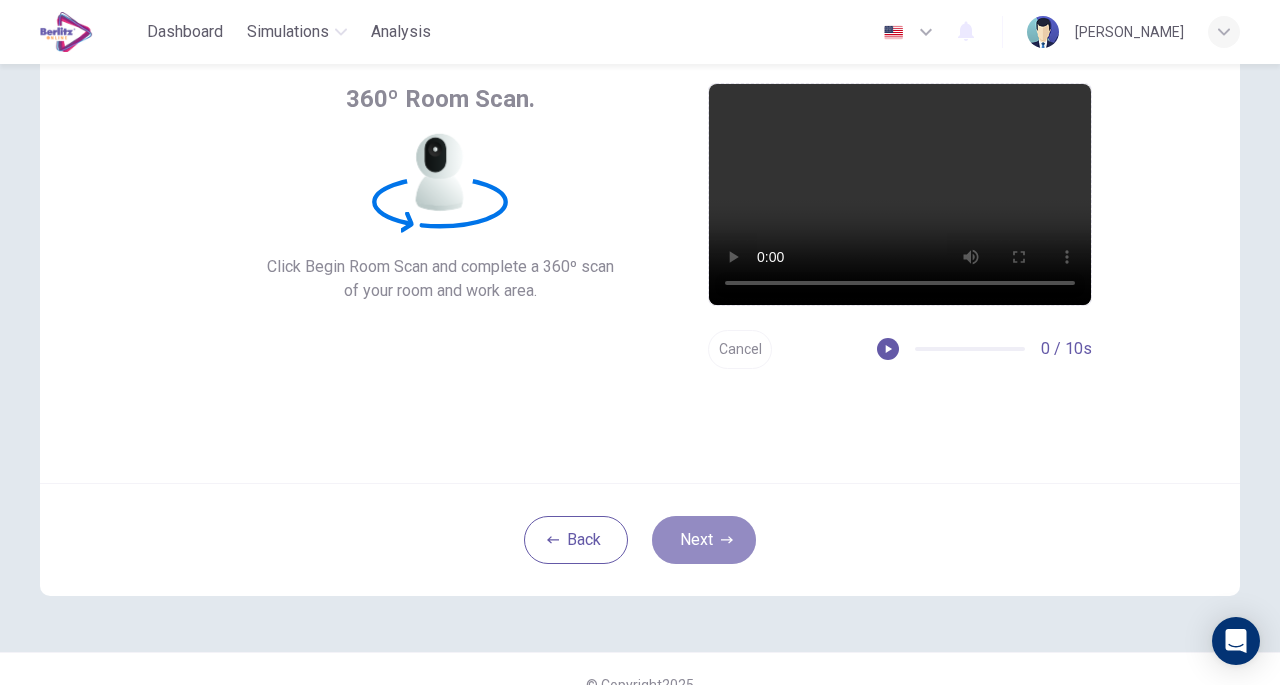 click on "Next" at bounding box center [704, 540] 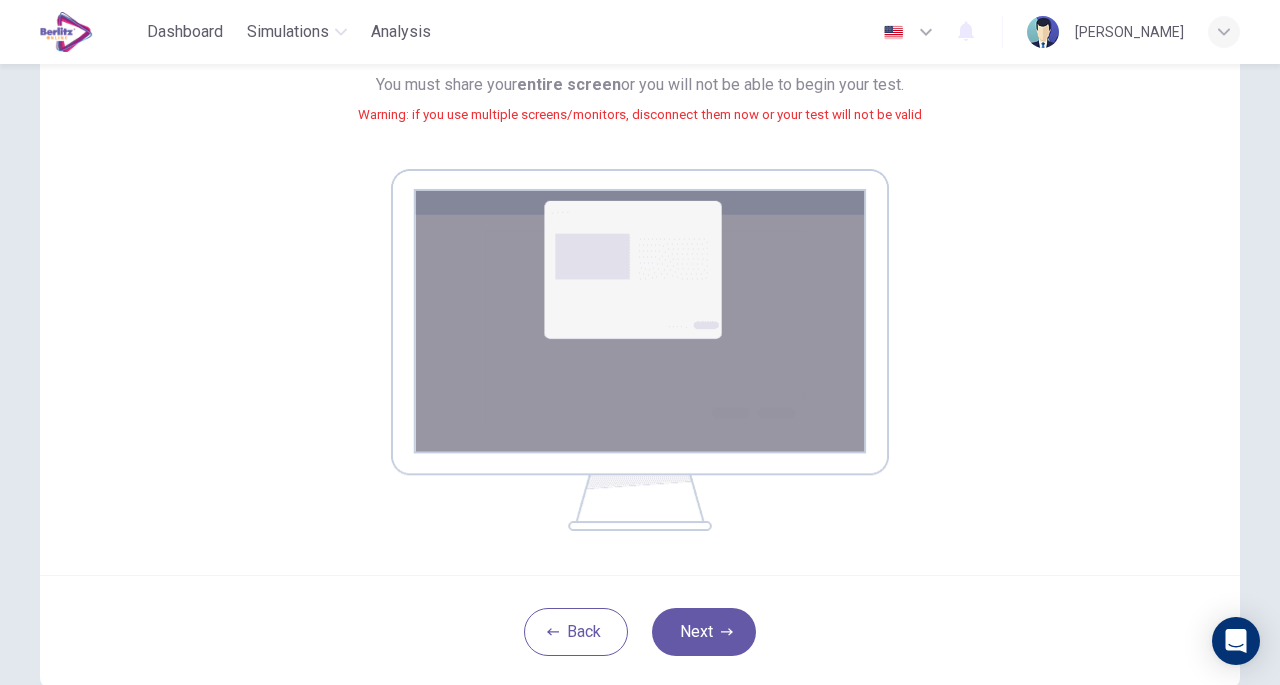 scroll, scrollTop: 233, scrollLeft: 0, axis: vertical 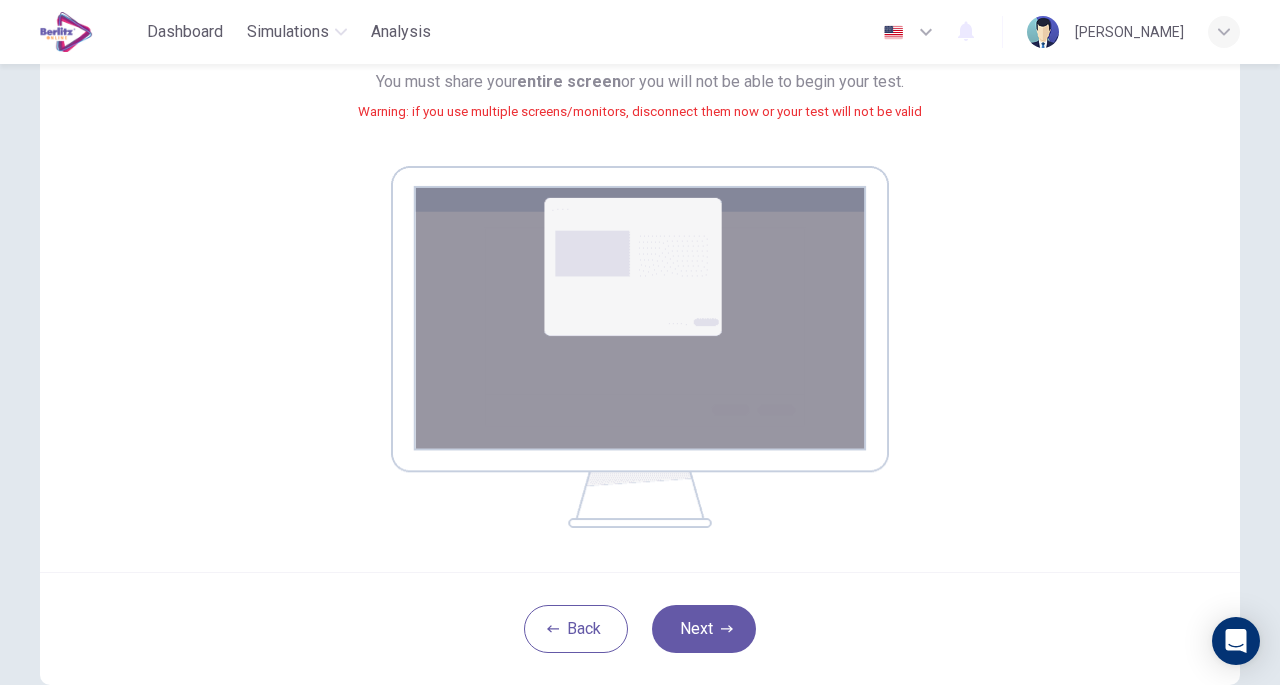 click on "Next" at bounding box center [704, 629] 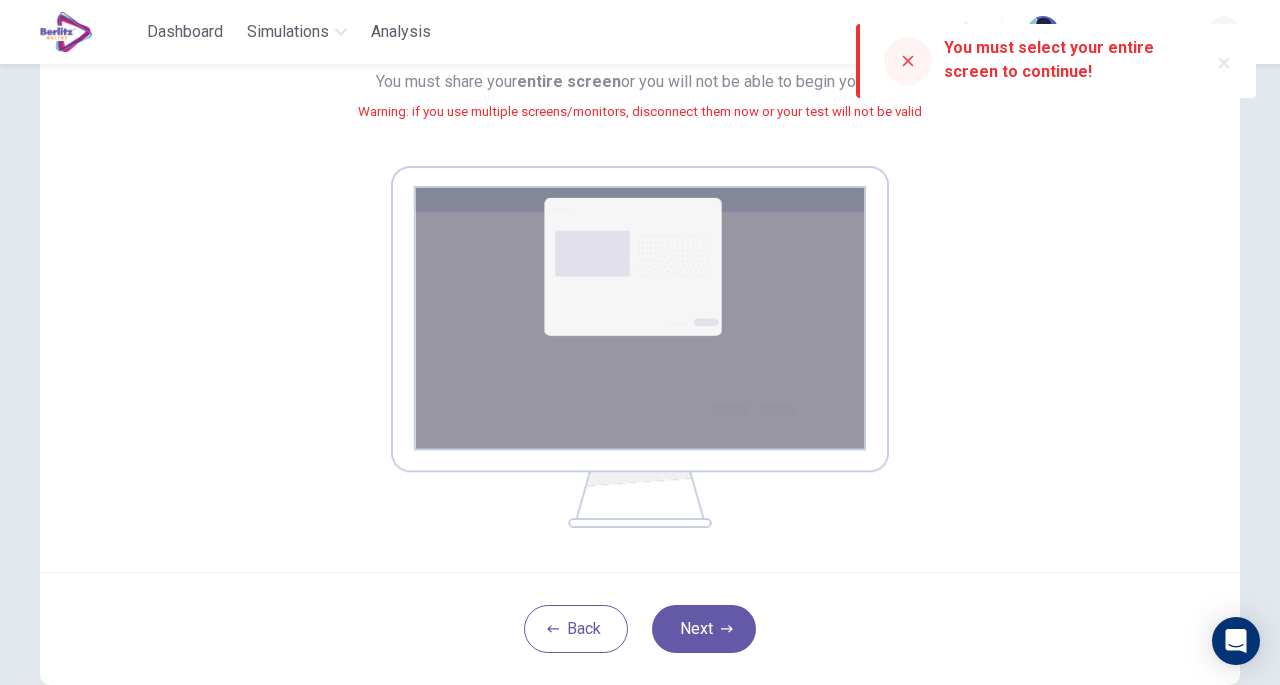 type 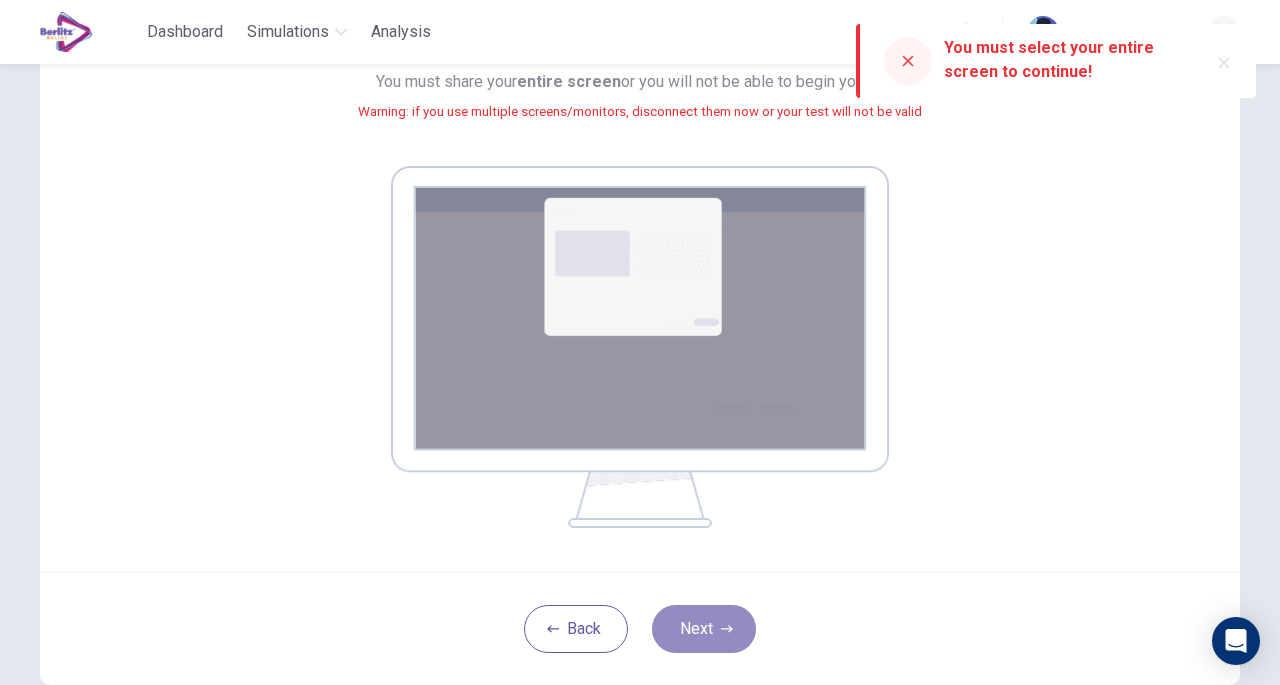 click on "Next" at bounding box center (704, 629) 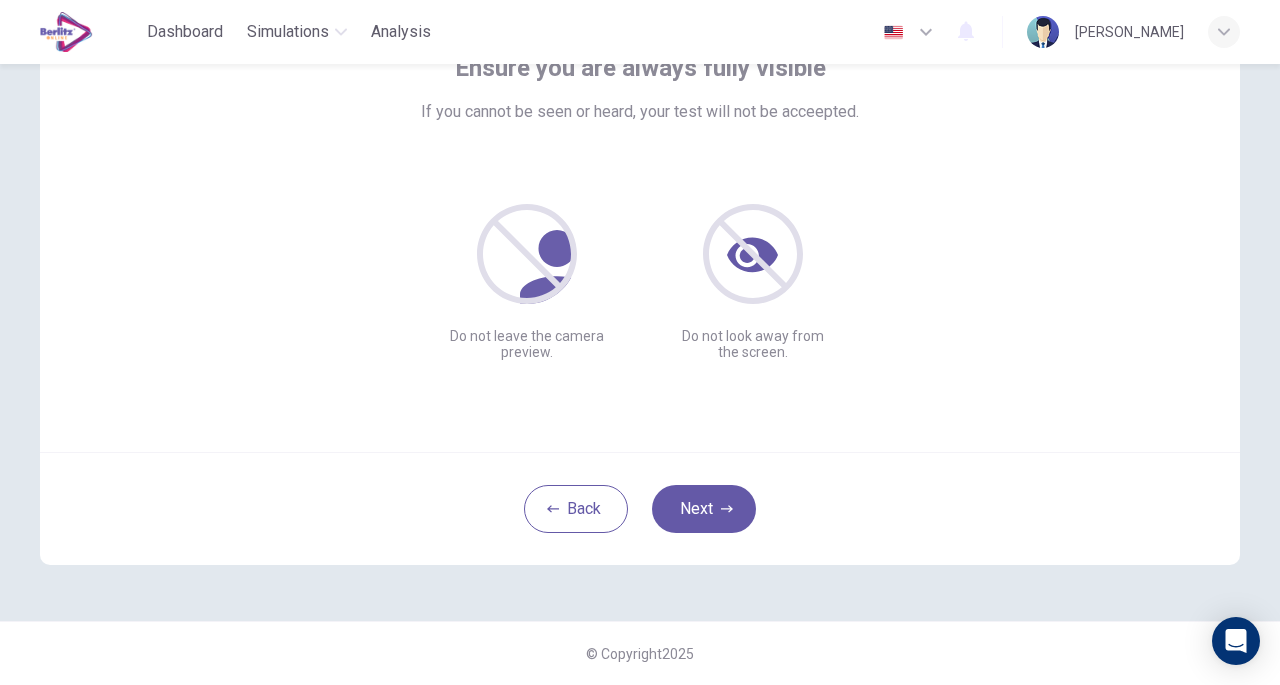scroll, scrollTop: 147, scrollLeft: 0, axis: vertical 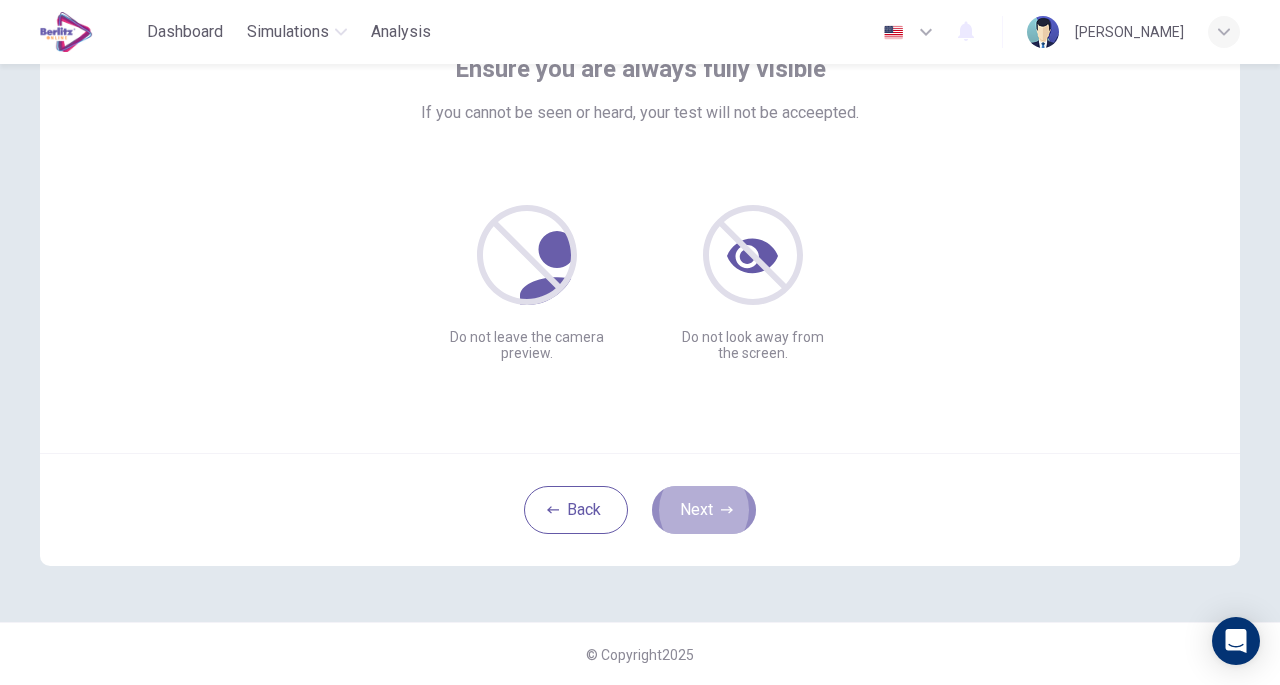 click on "Next" at bounding box center (704, 510) 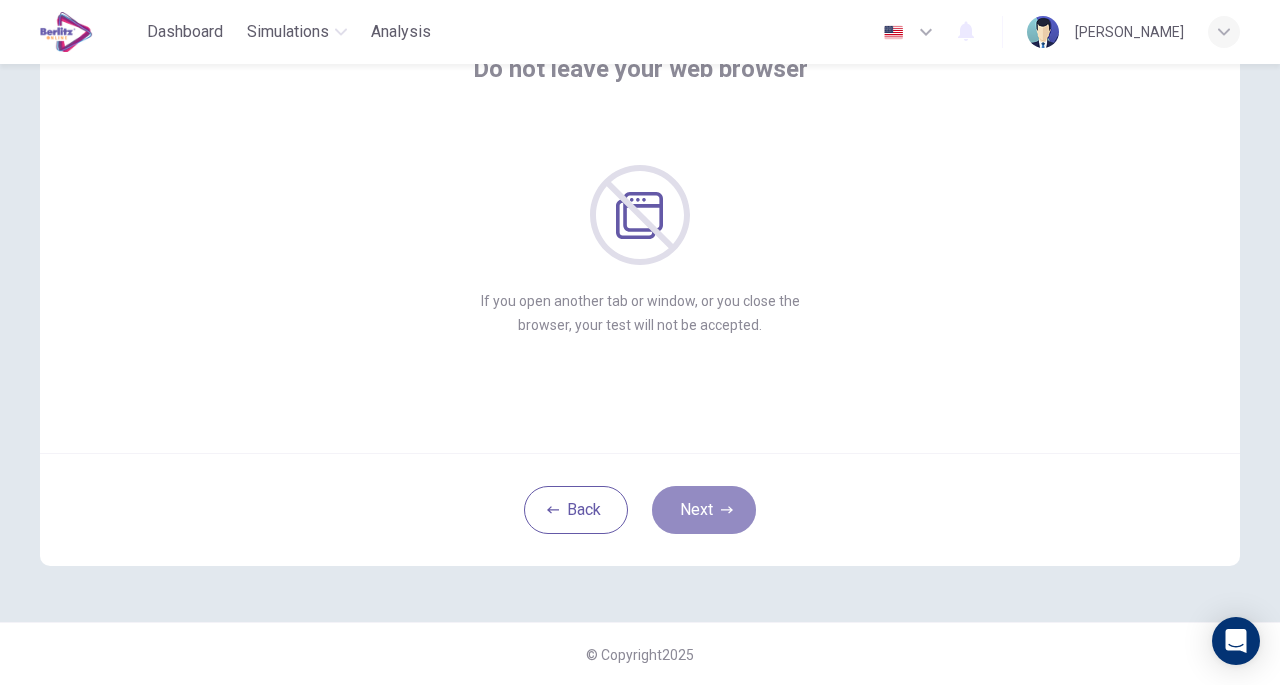 click on "Next" at bounding box center (704, 510) 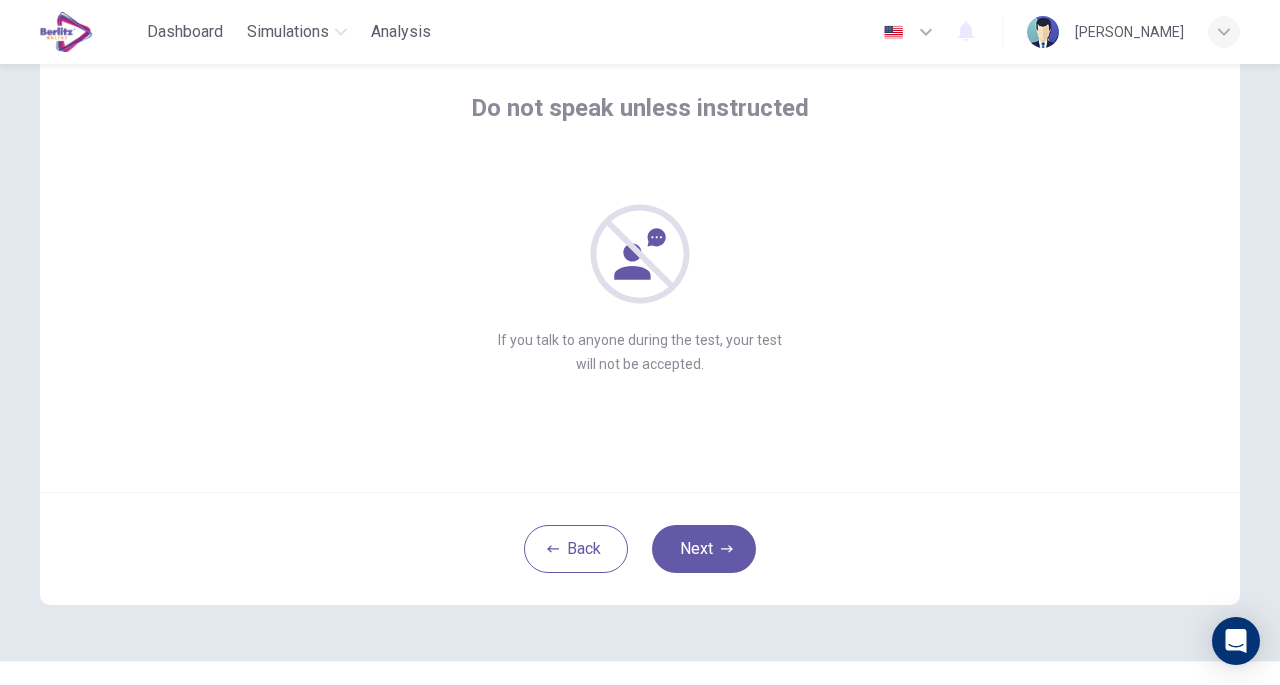 scroll, scrollTop: 106, scrollLeft: 0, axis: vertical 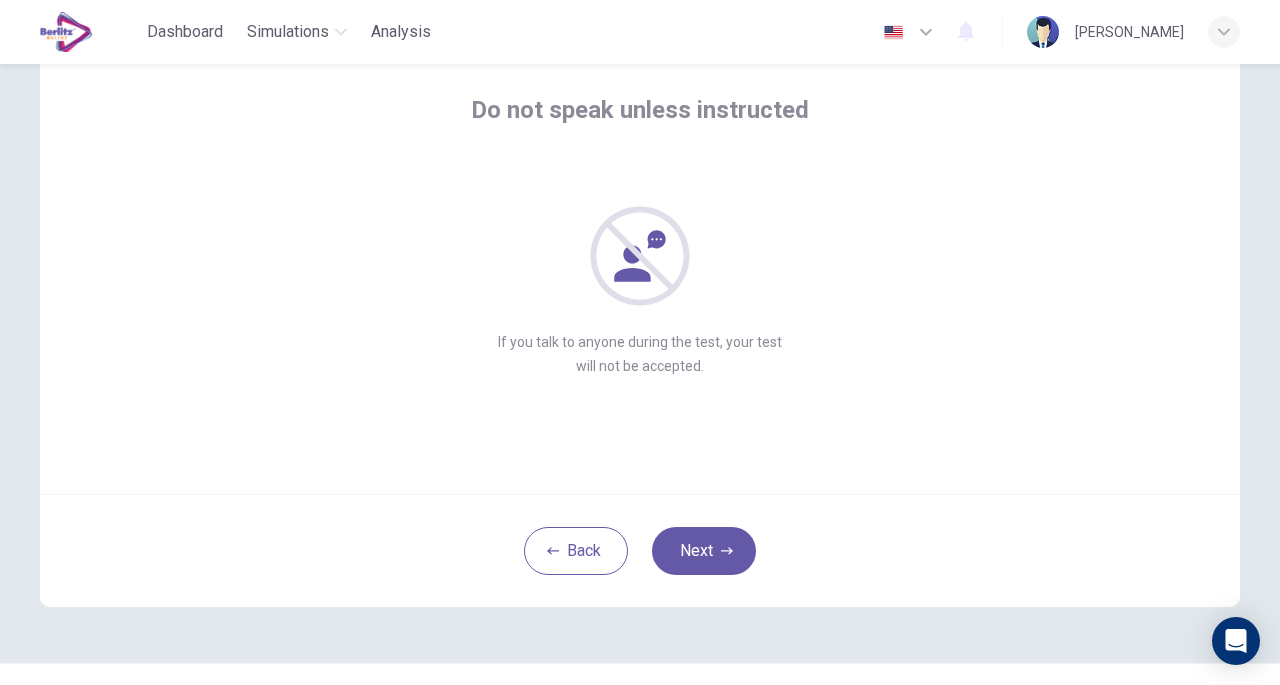 click on "Next" at bounding box center [704, 551] 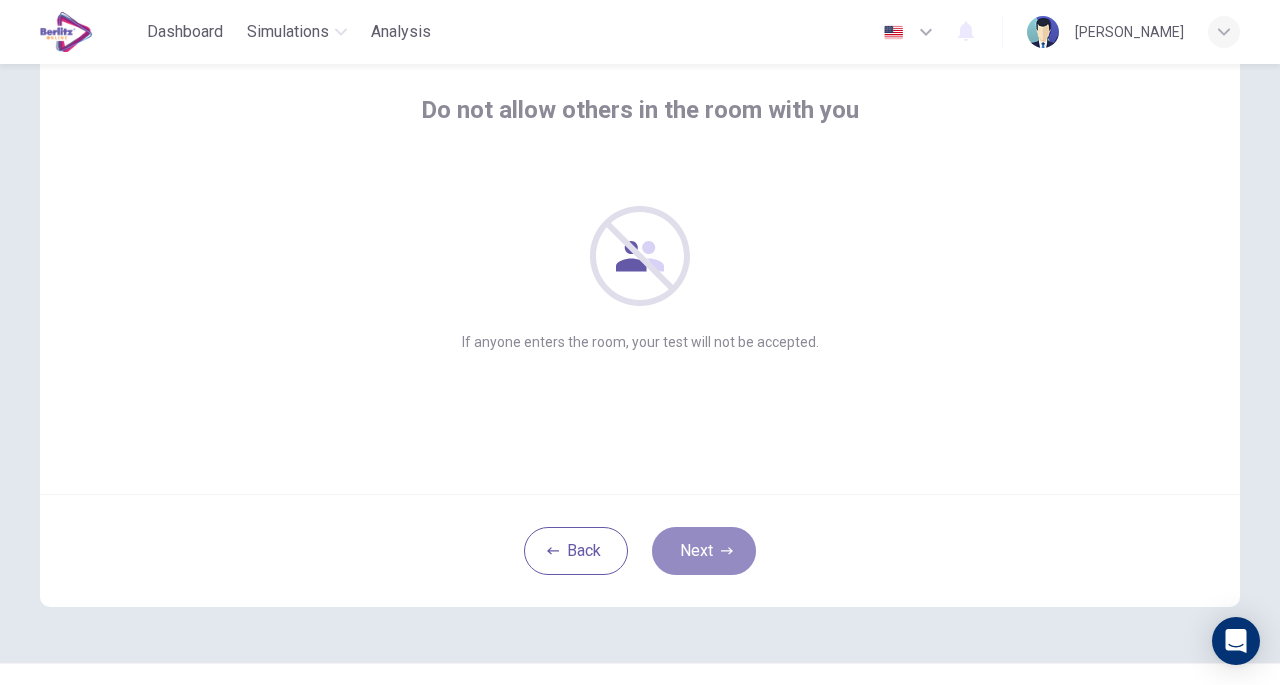 click on "Next" at bounding box center (704, 551) 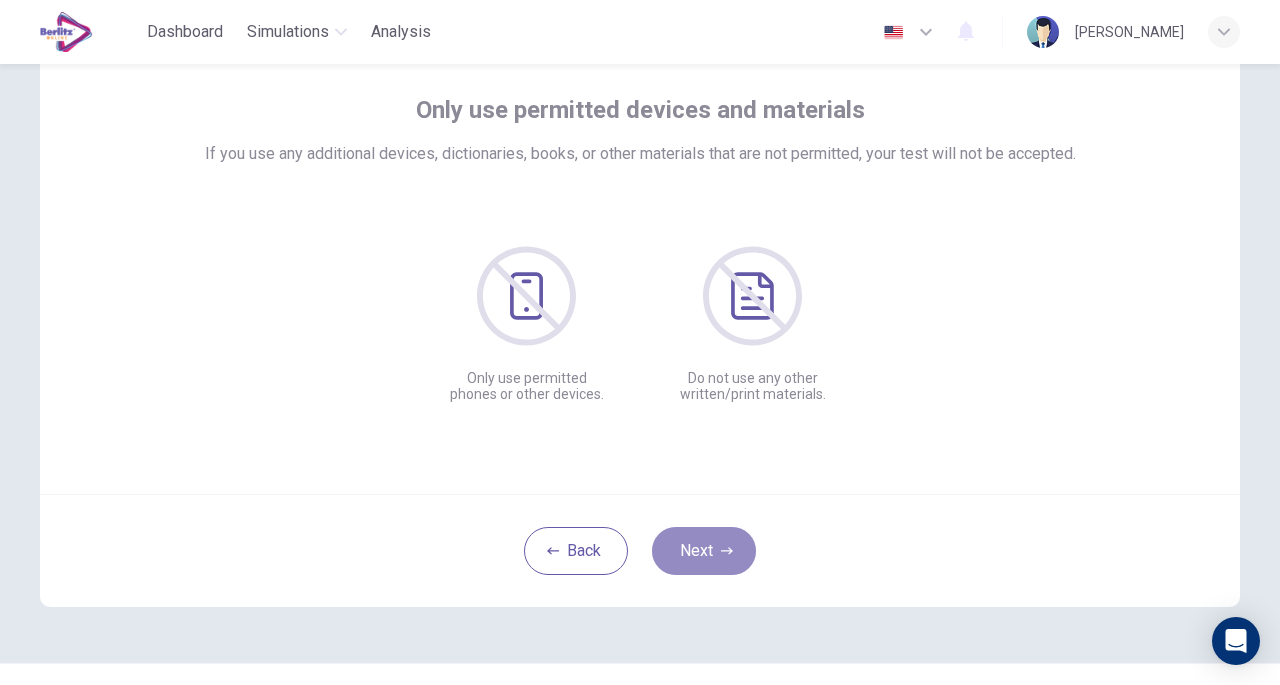 click on "Next" at bounding box center [704, 551] 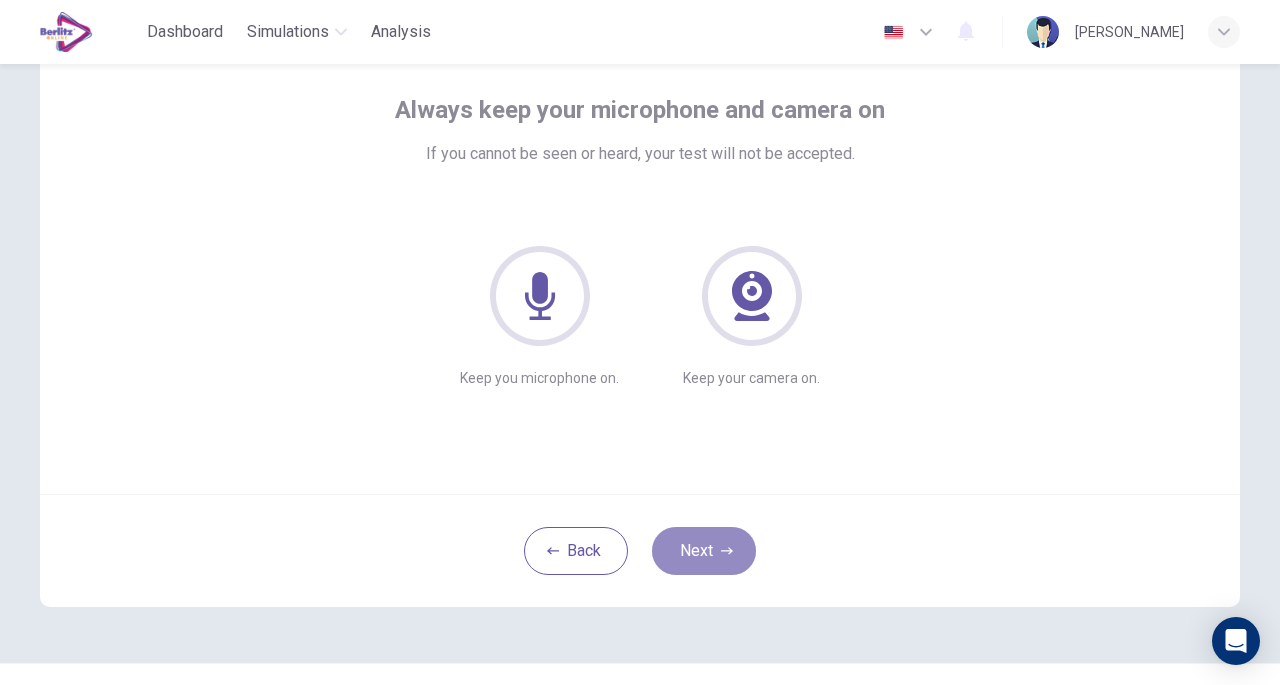 click on "Next" at bounding box center (704, 551) 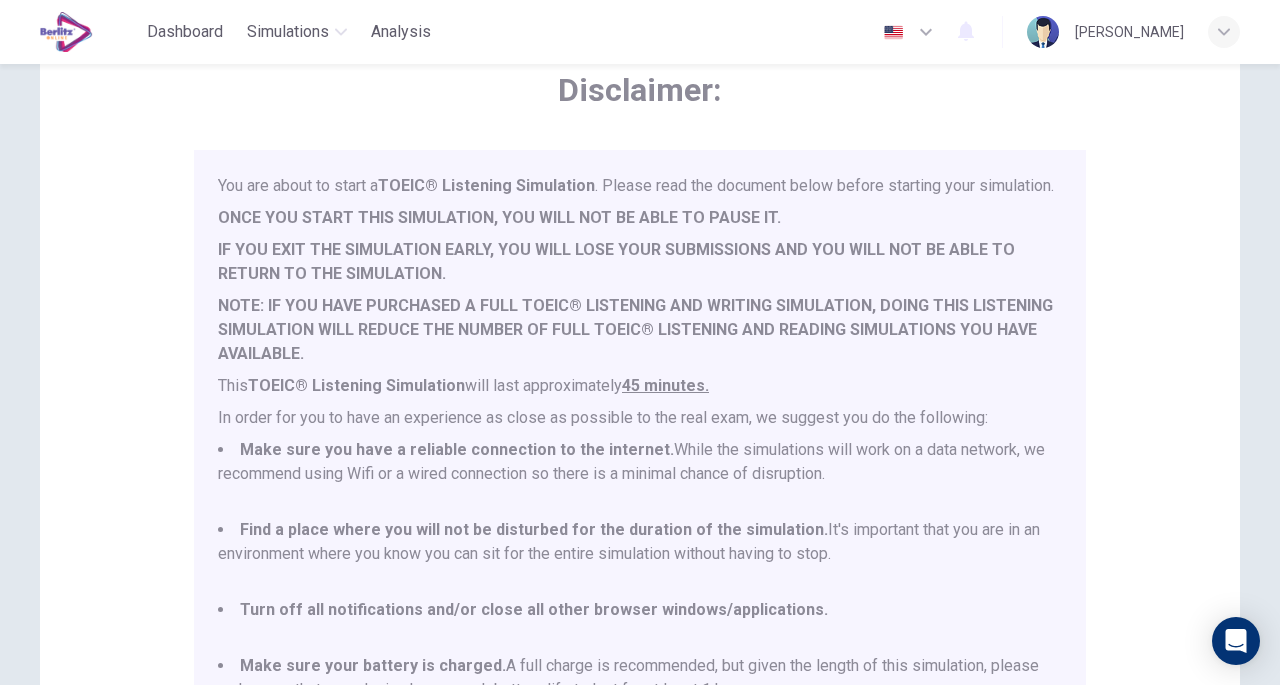 scroll, scrollTop: 52, scrollLeft: 0, axis: vertical 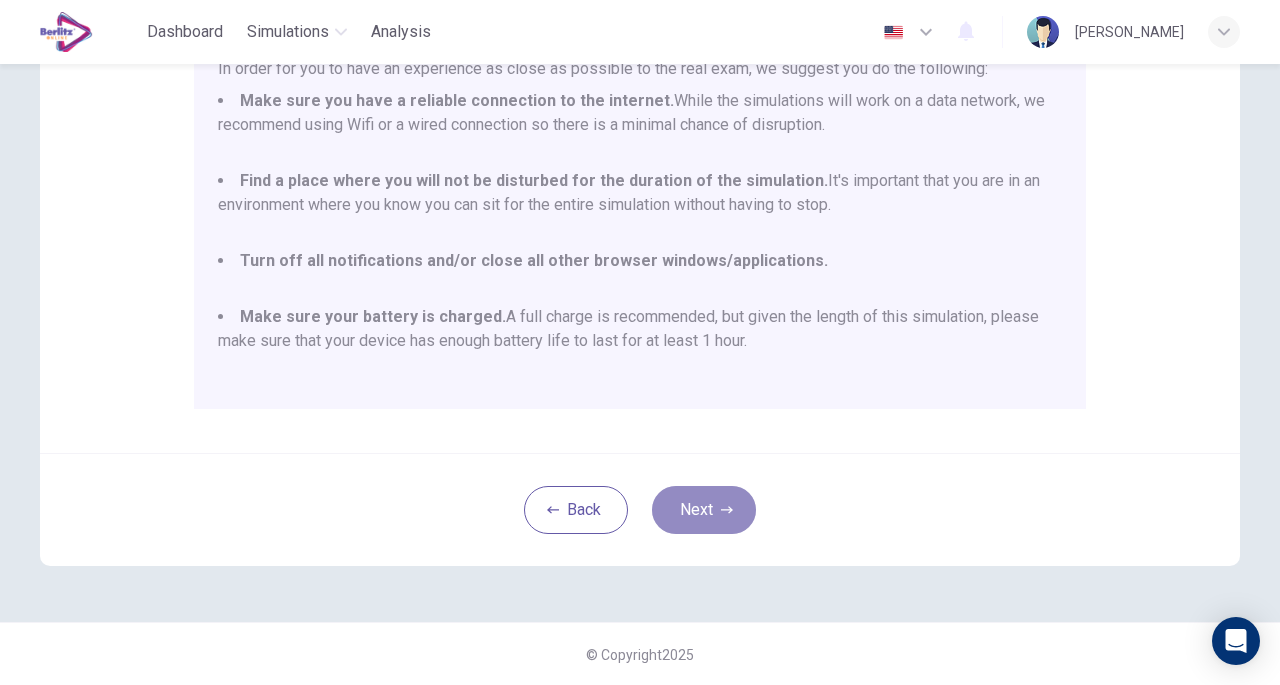 click on "Next" at bounding box center [704, 510] 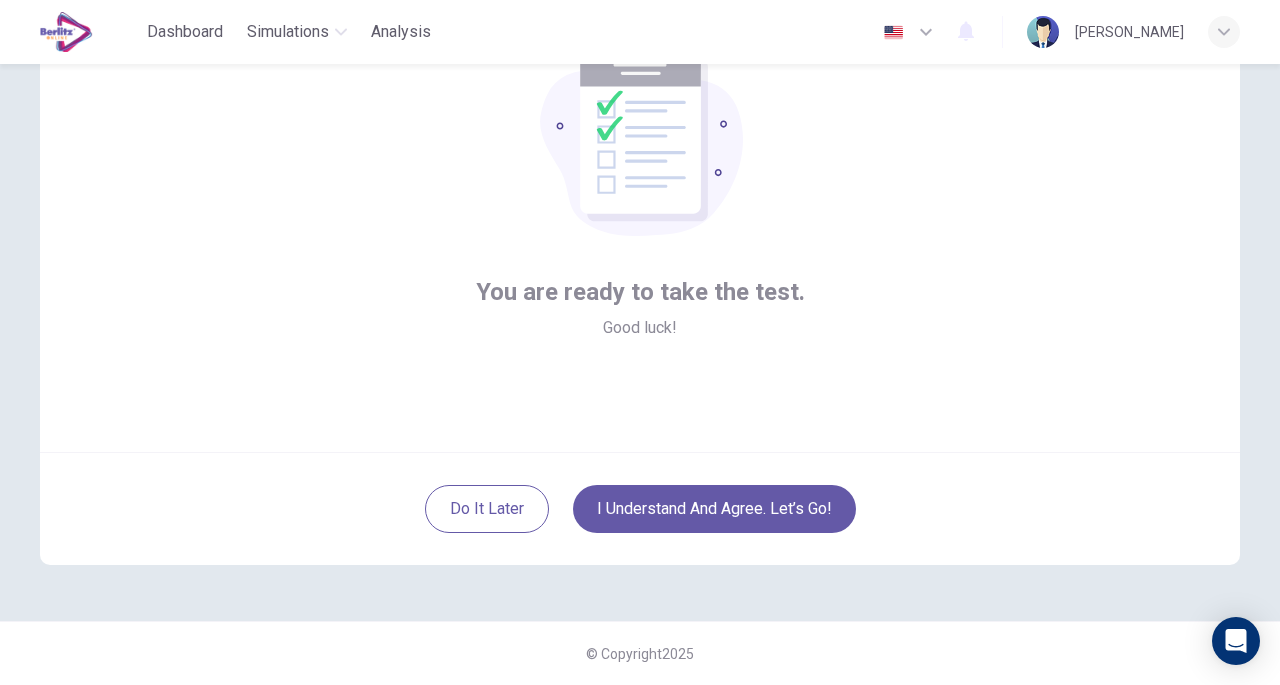 scroll, scrollTop: 147, scrollLeft: 0, axis: vertical 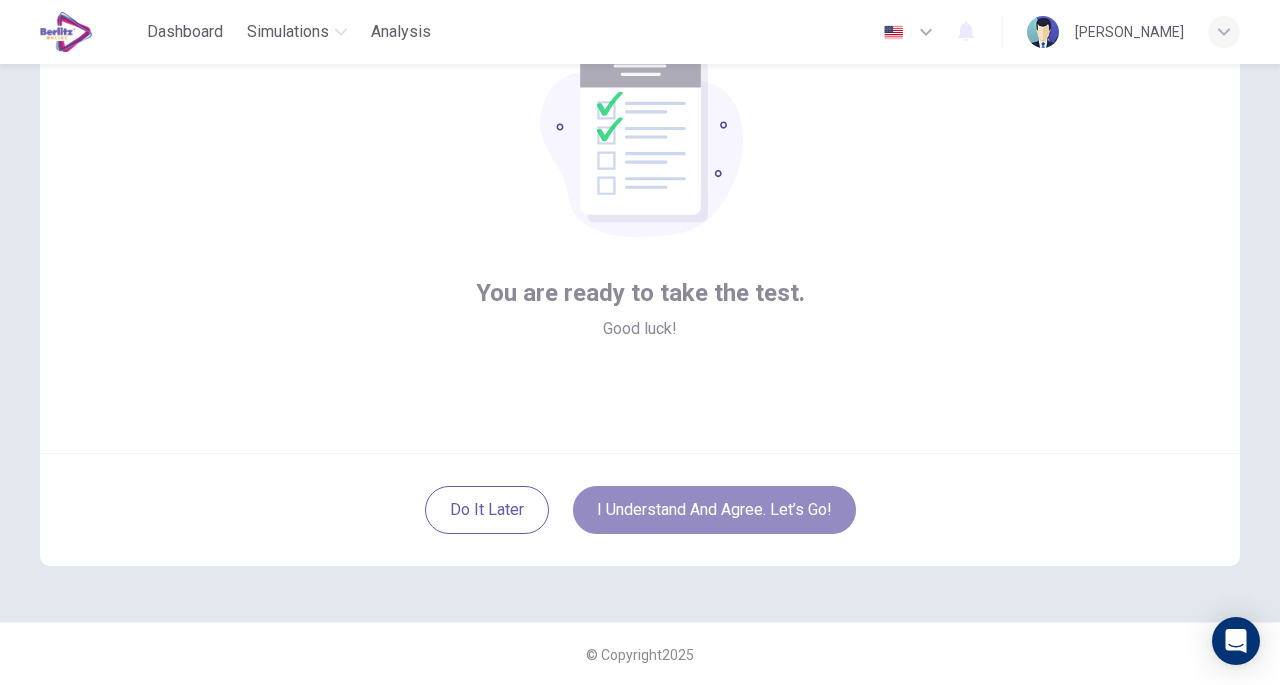 click on "I understand and agree. Let’s go!" at bounding box center (714, 510) 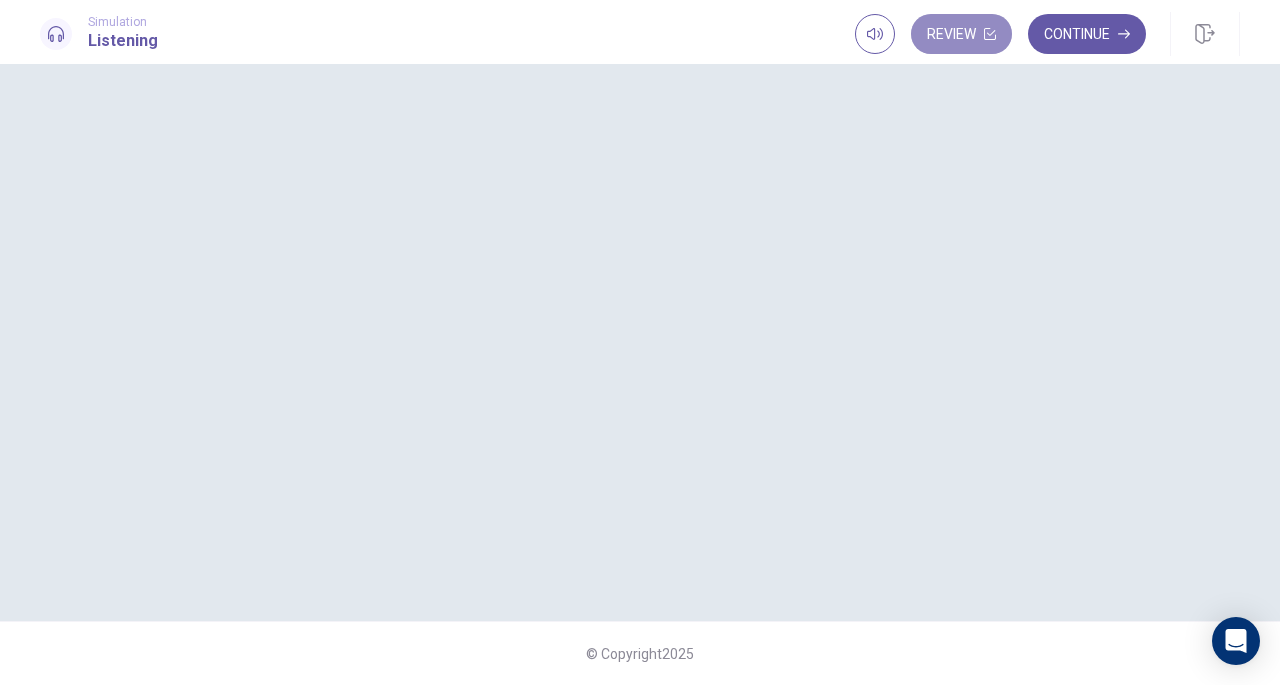 click on "Review" at bounding box center [961, 34] 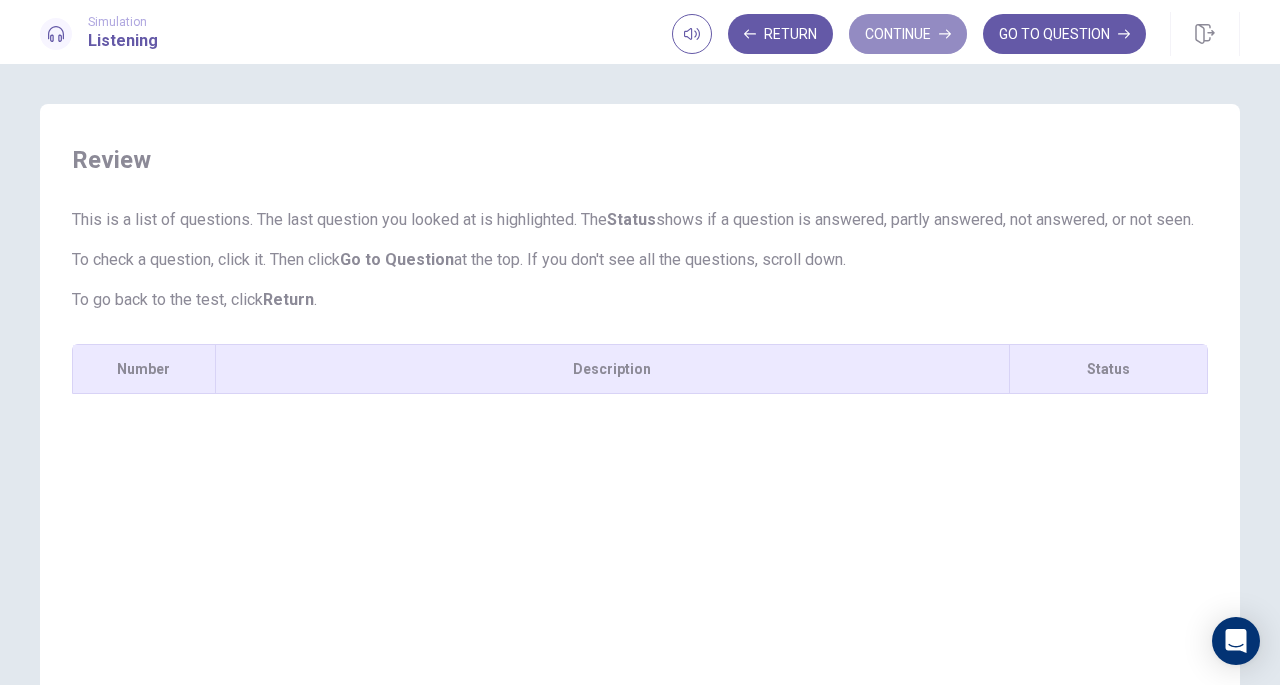 click on "Continue" at bounding box center [908, 34] 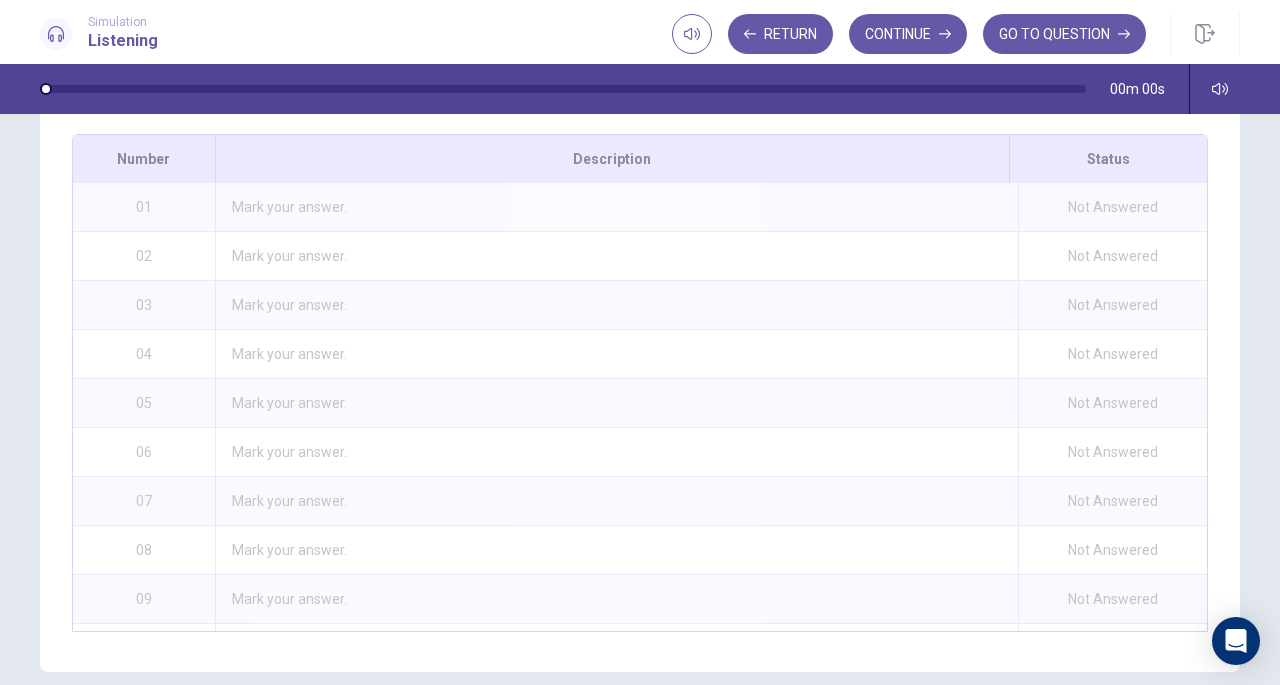 scroll, scrollTop: 261, scrollLeft: 0, axis: vertical 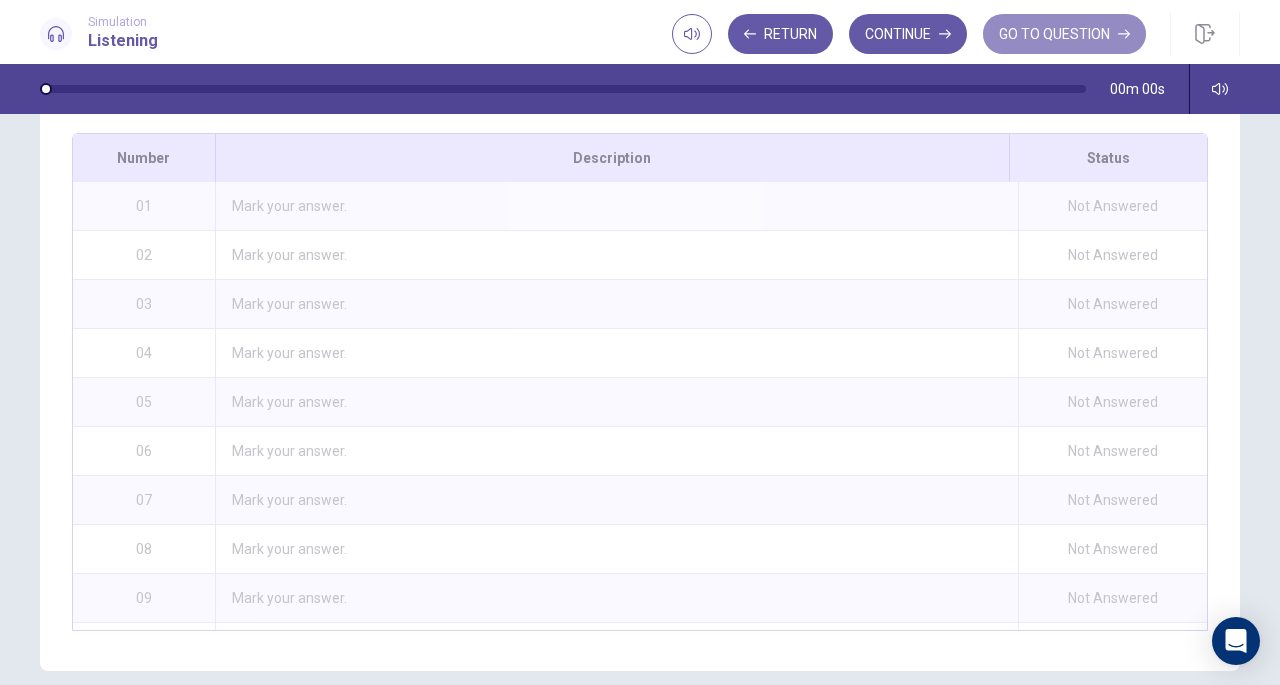 click on "GO TO QUESTION" at bounding box center (1064, 34) 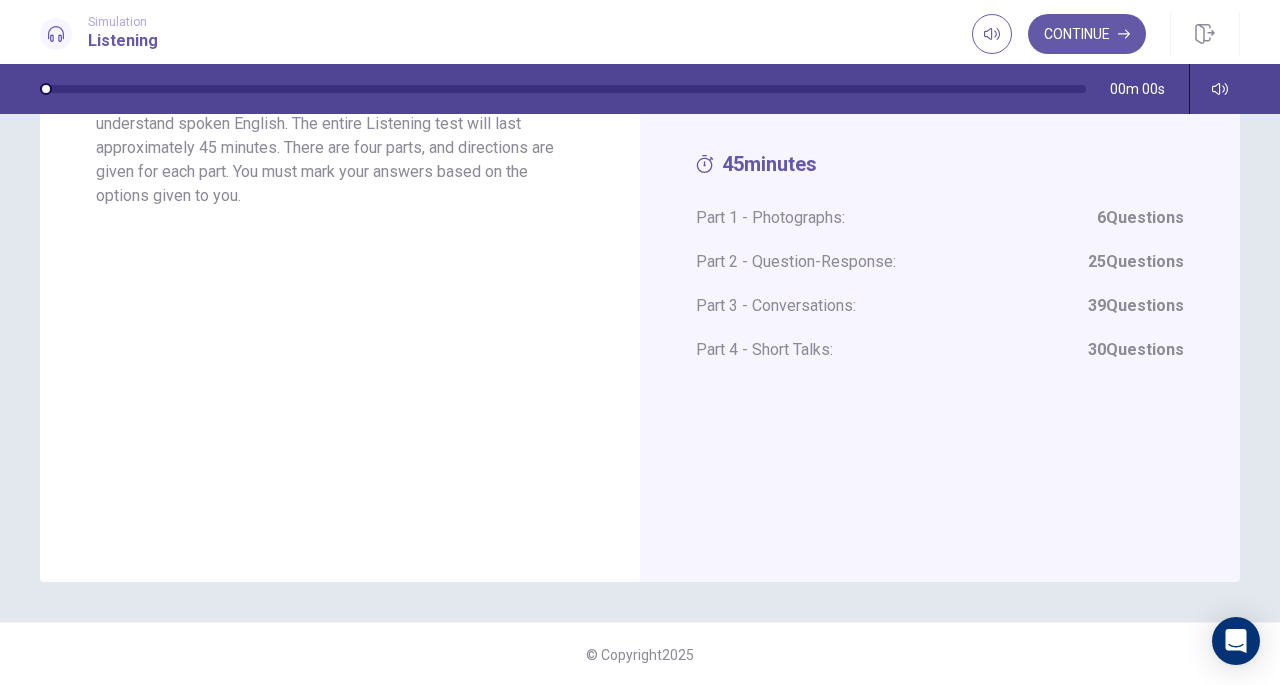 scroll, scrollTop: 118, scrollLeft: 0, axis: vertical 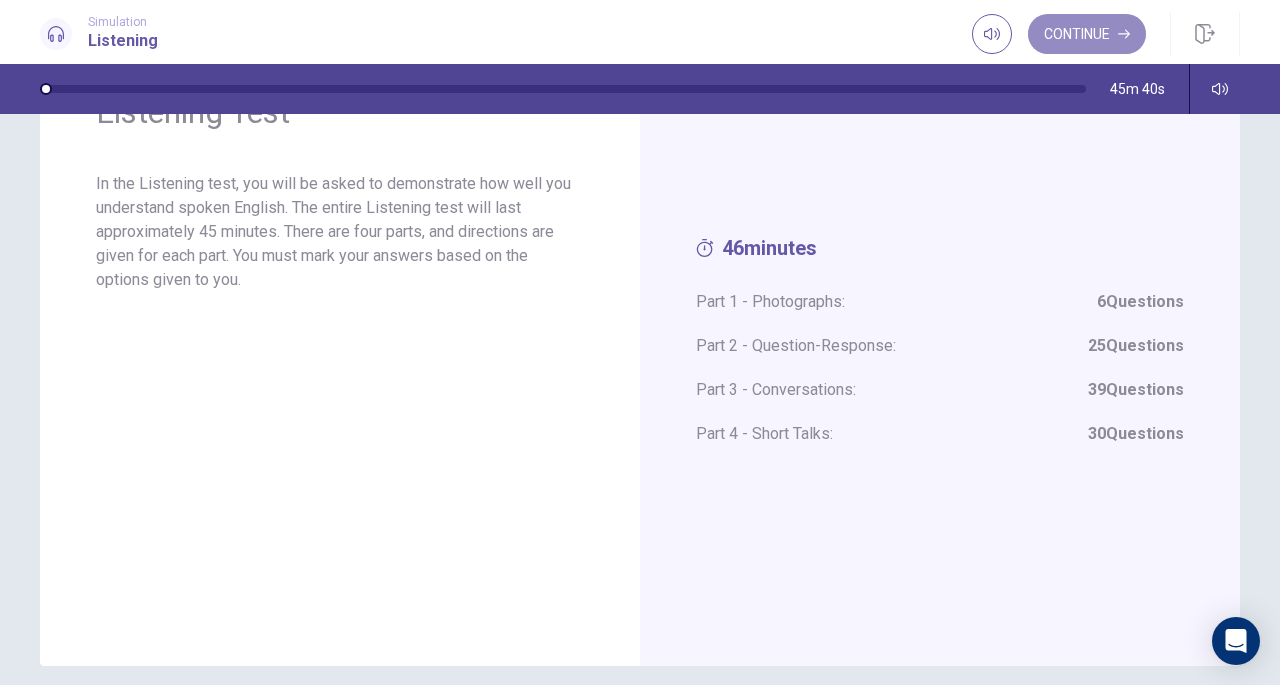 click on "Continue" at bounding box center (1087, 34) 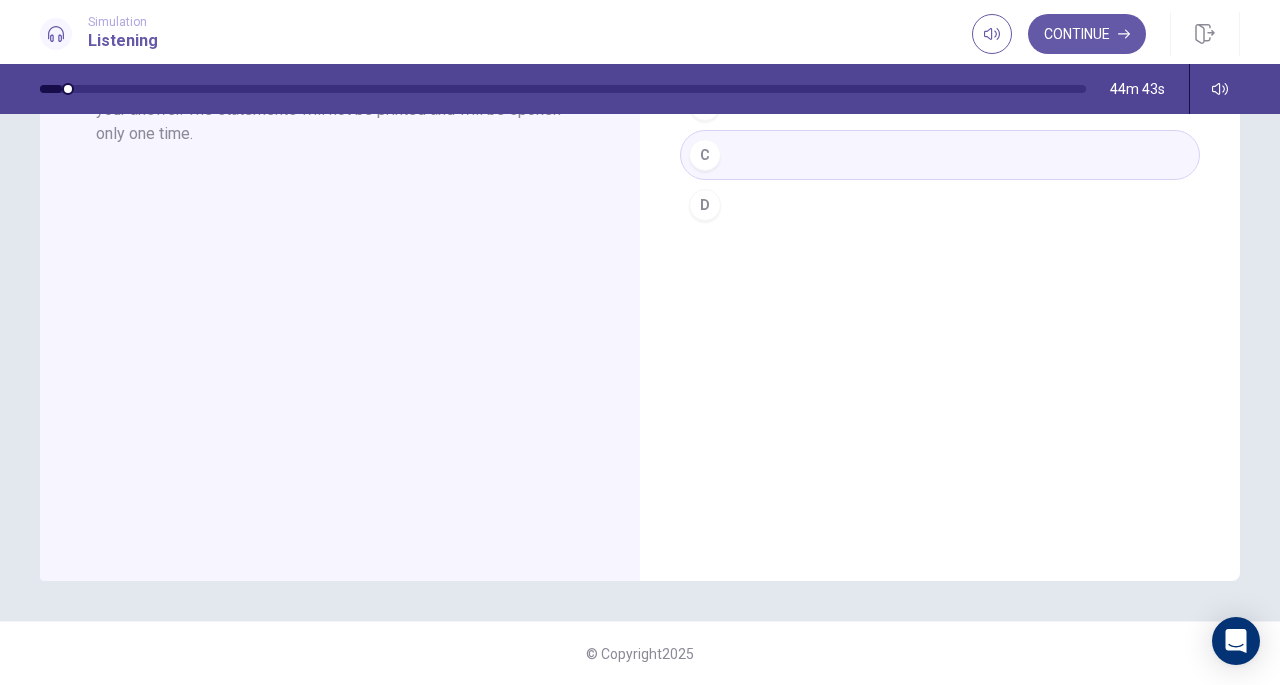 scroll, scrollTop: 0, scrollLeft: 0, axis: both 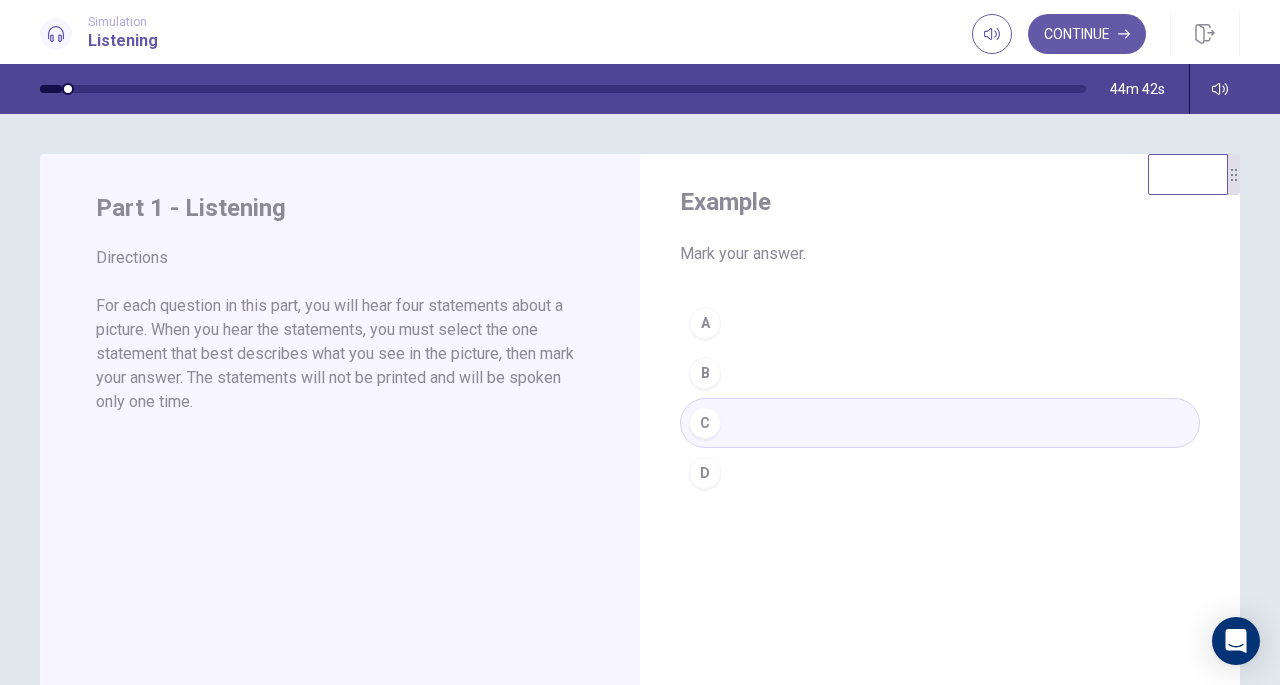 click on "A B C D" at bounding box center [940, 398] 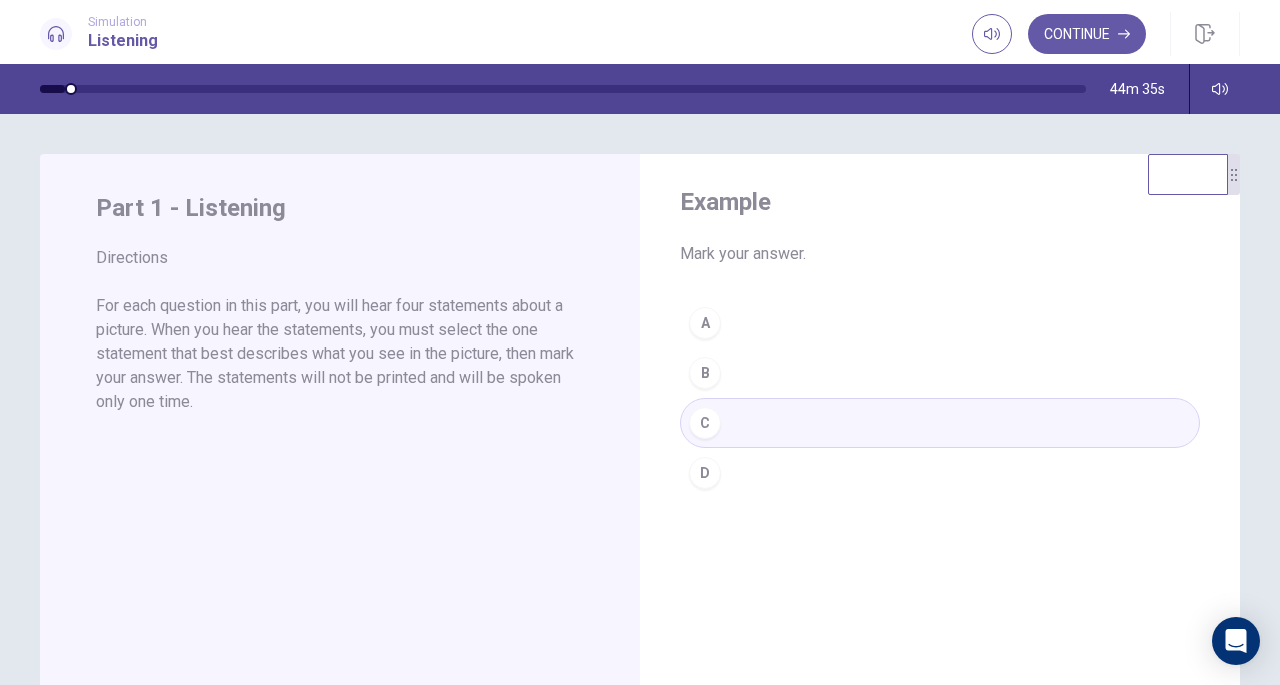 scroll, scrollTop: 268, scrollLeft: 0, axis: vertical 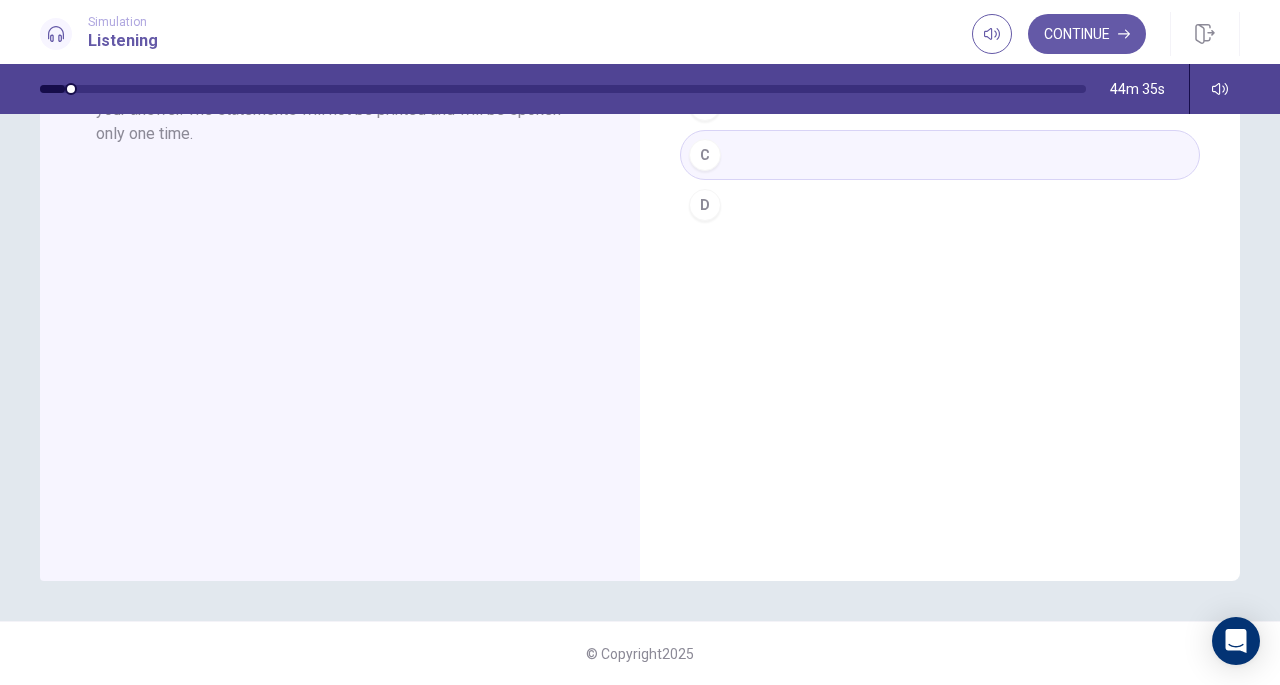 click on "Part 1 - Listening Directions For each question in this part, you will hear four statements about a picture. When you hear the statements, you must select the one statement that best describes what you see in the picture, then mark your answer. The statements will not be printed and will be spoken only one time." at bounding box center [340, 233] 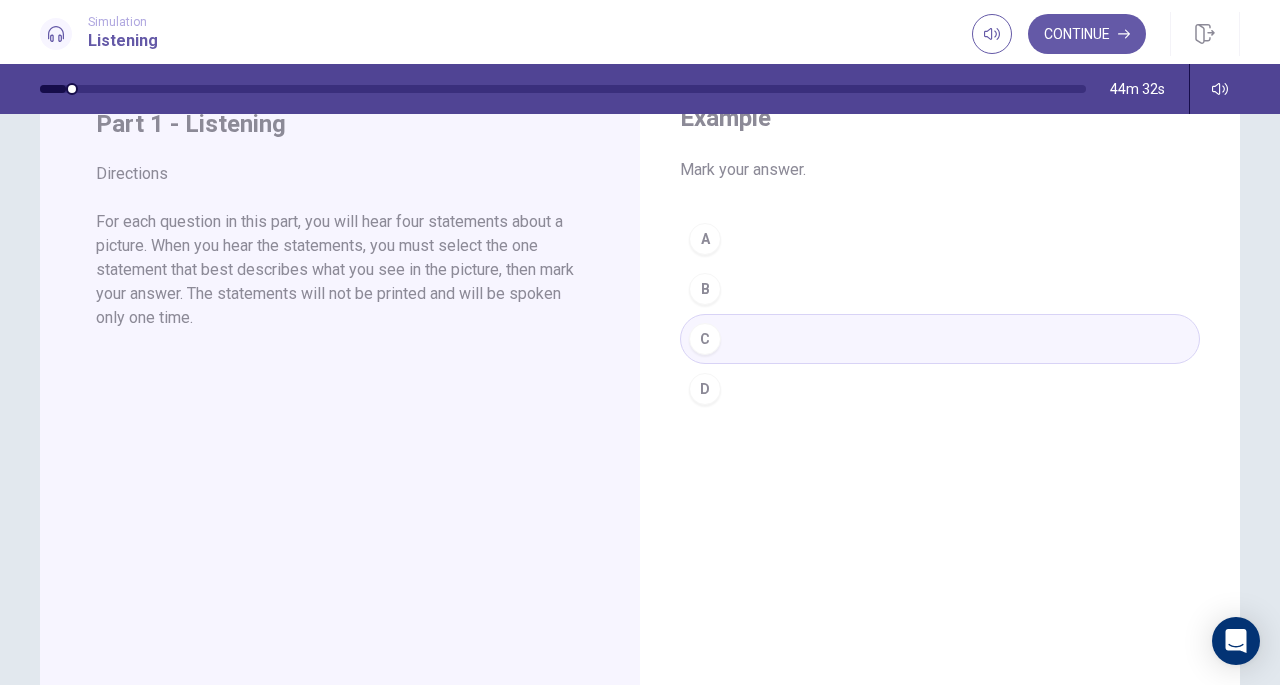 scroll, scrollTop: 0, scrollLeft: 0, axis: both 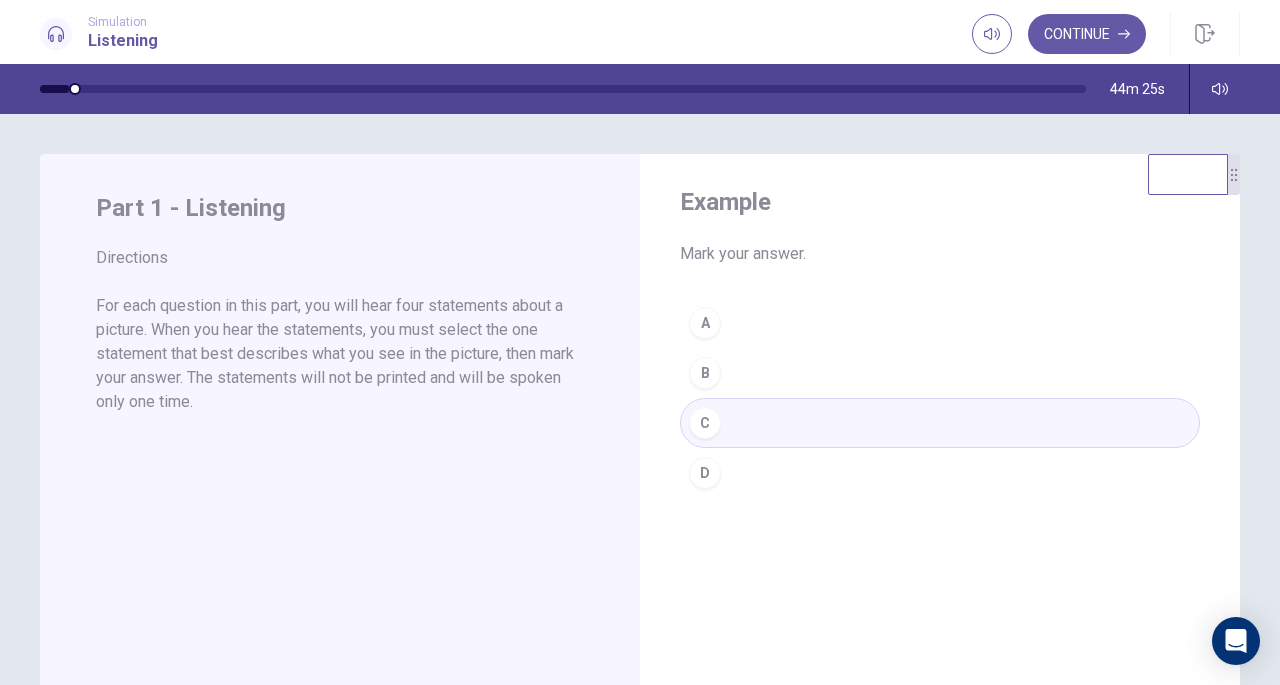 click on "A B C D" at bounding box center [940, 398] 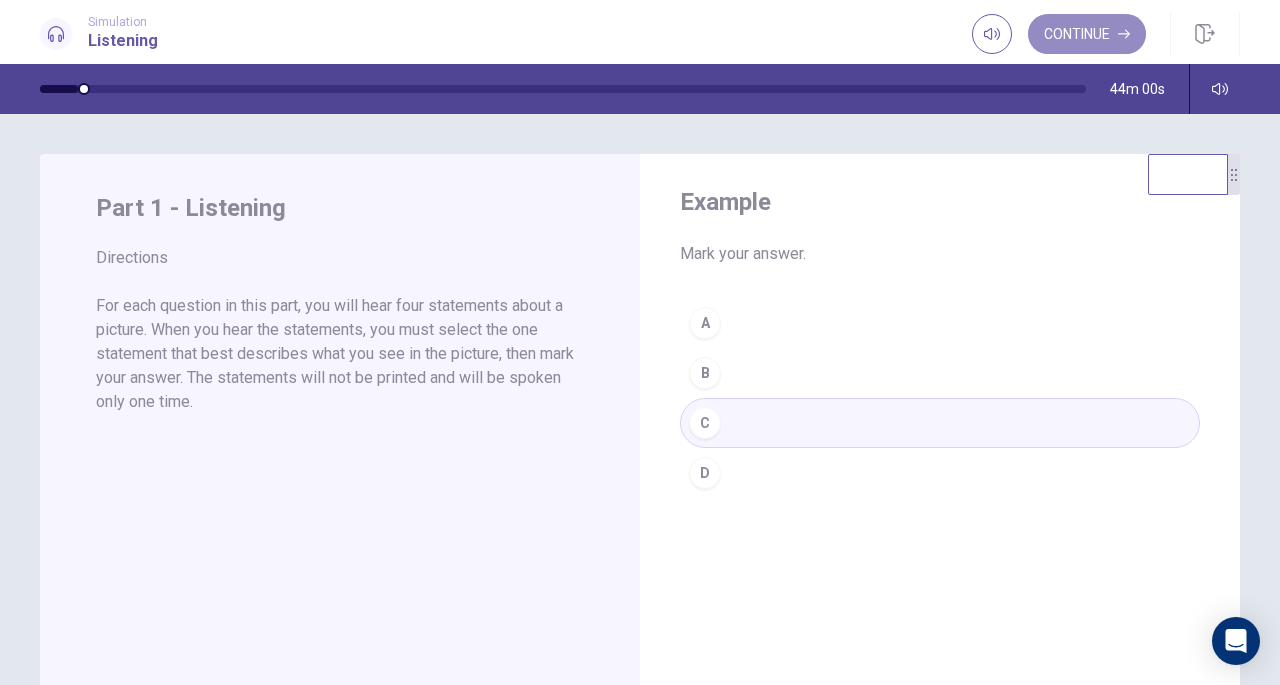 click on "Continue" at bounding box center [1087, 34] 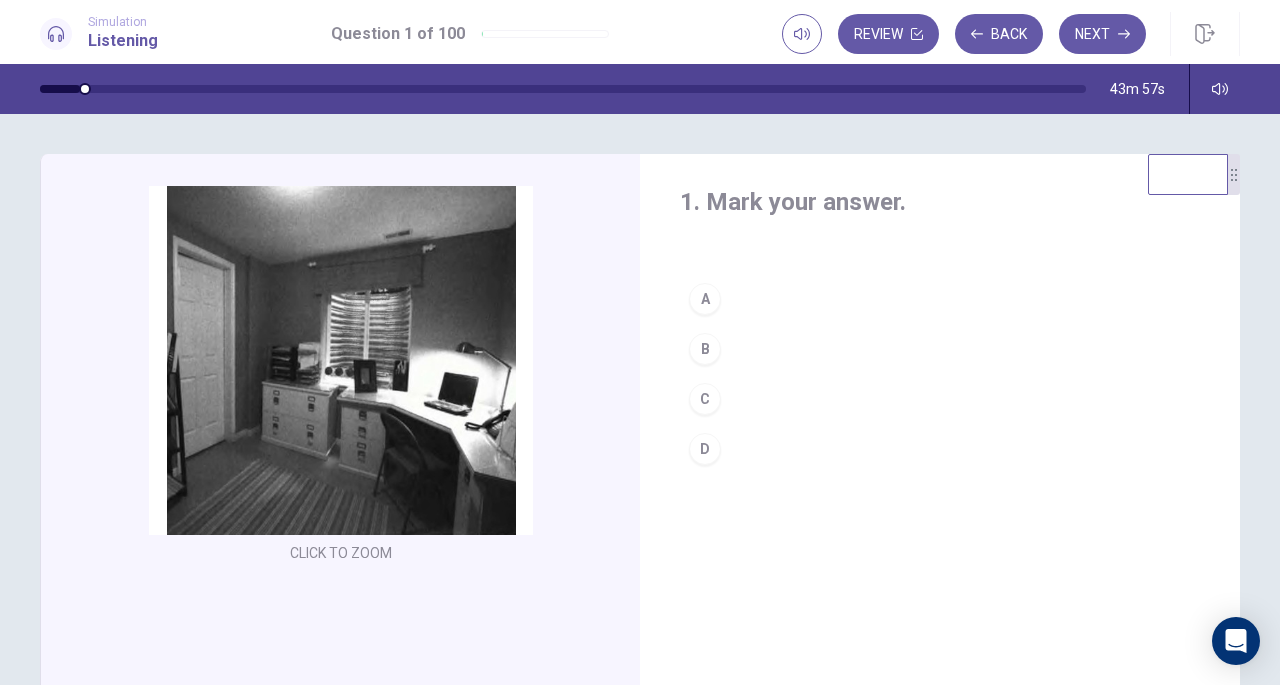 click on "Click to Zoom" at bounding box center (341, 377) 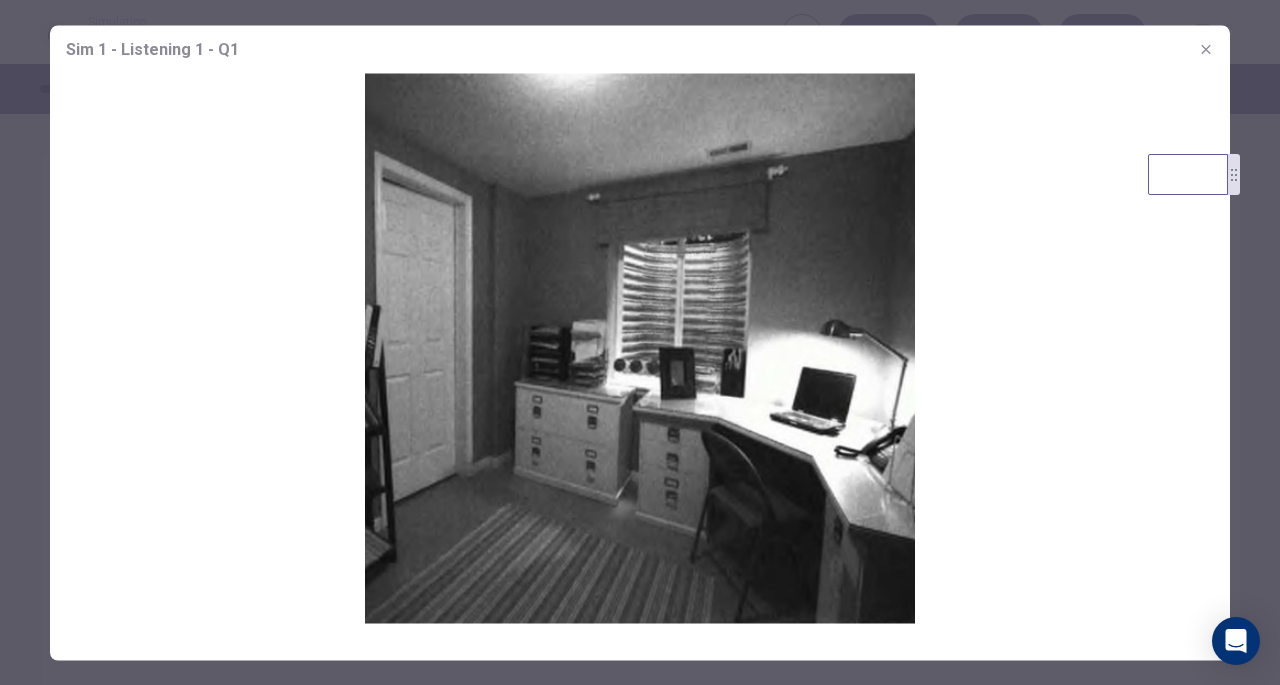 drag, startPoint x: 724, startPoint y: 479, endPoint x: 909, endPoint y: 334, distance: 235.05319 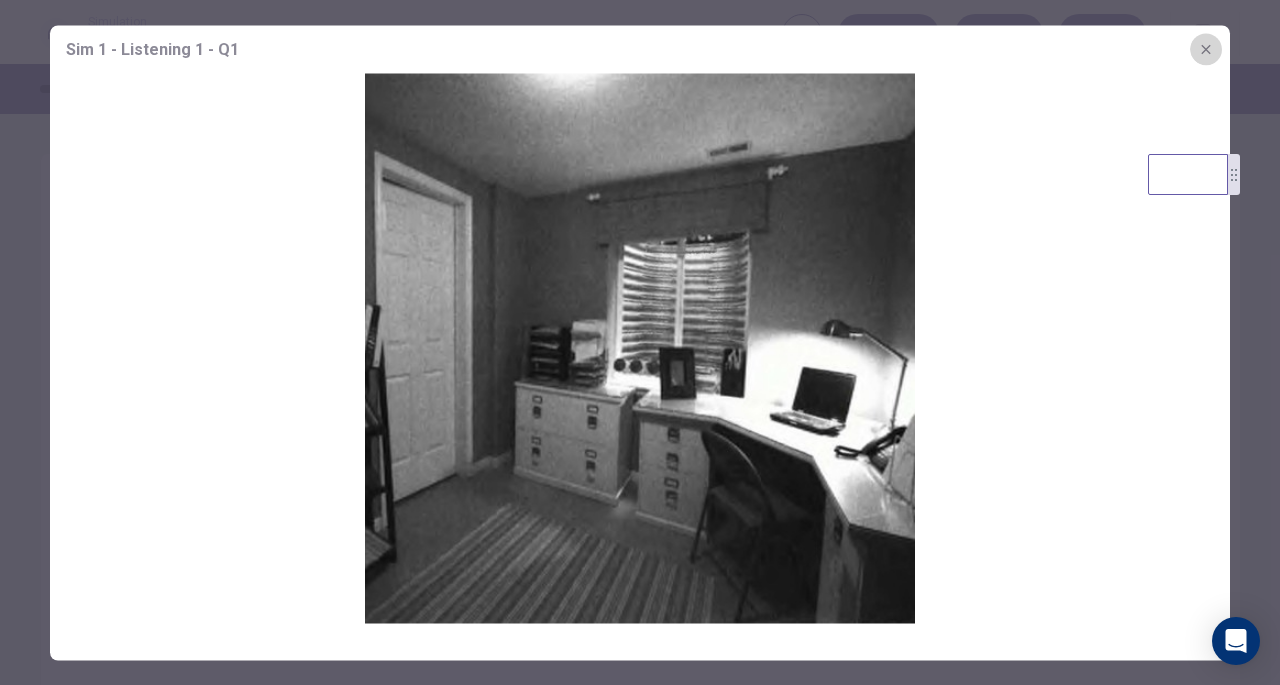 click 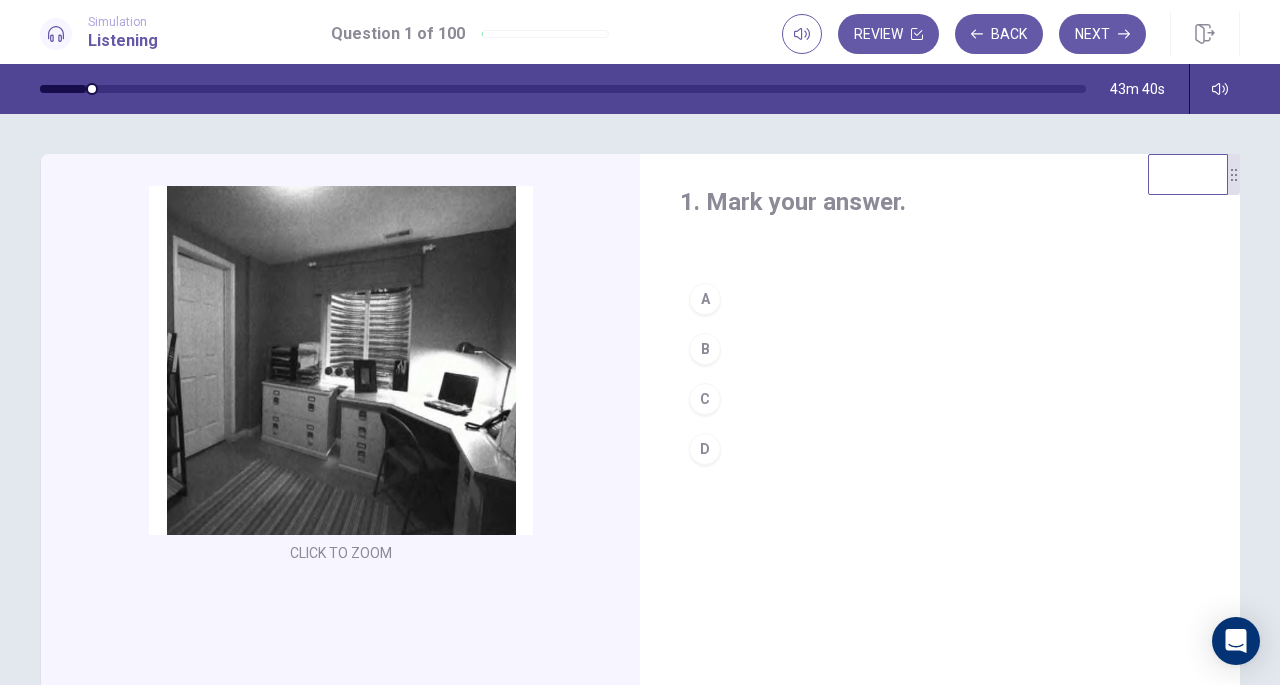 click on "A" at bounding box center (705, 299) 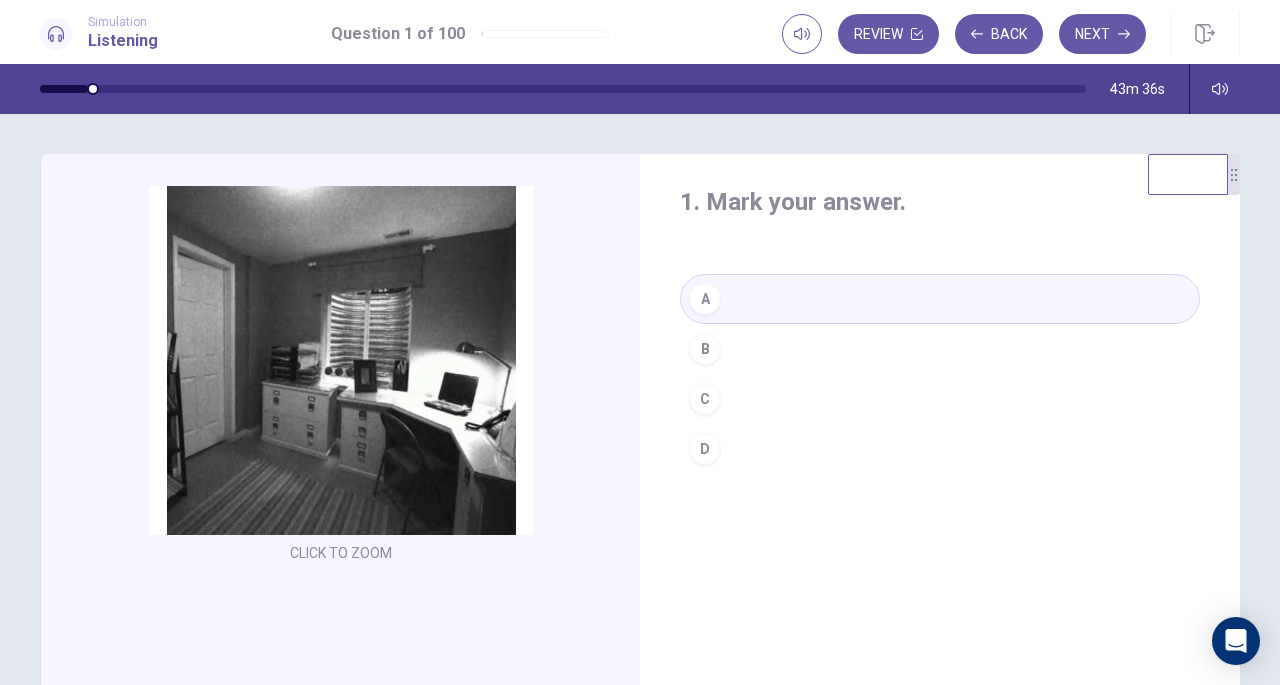 click on "Click to Zoom" at bounding box center (341, 376) 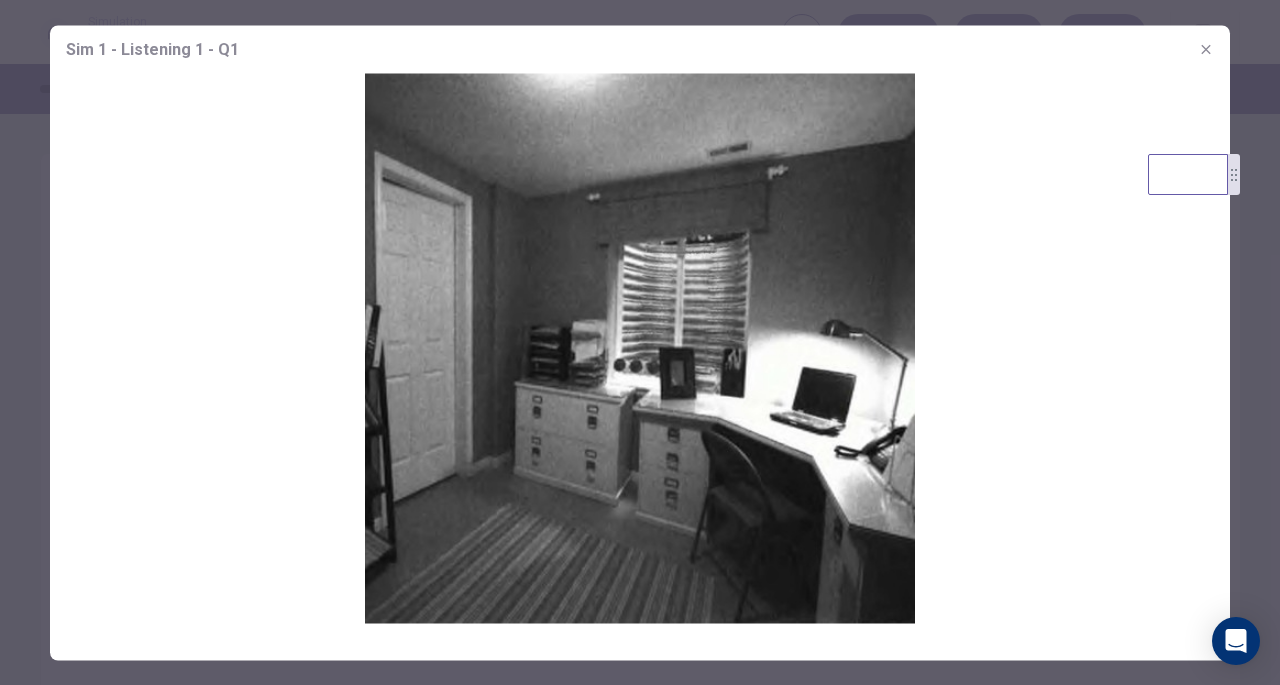 click 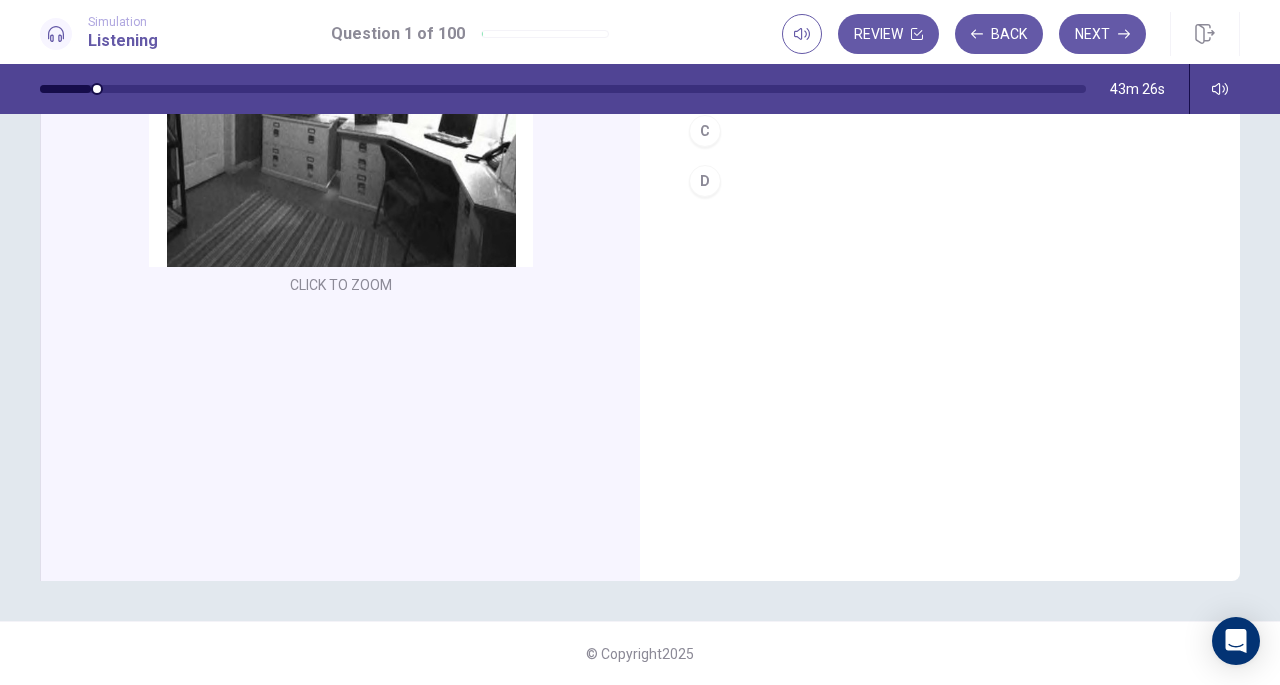scroll, scrollTop: 0, scrollLeft: 0, axis: both 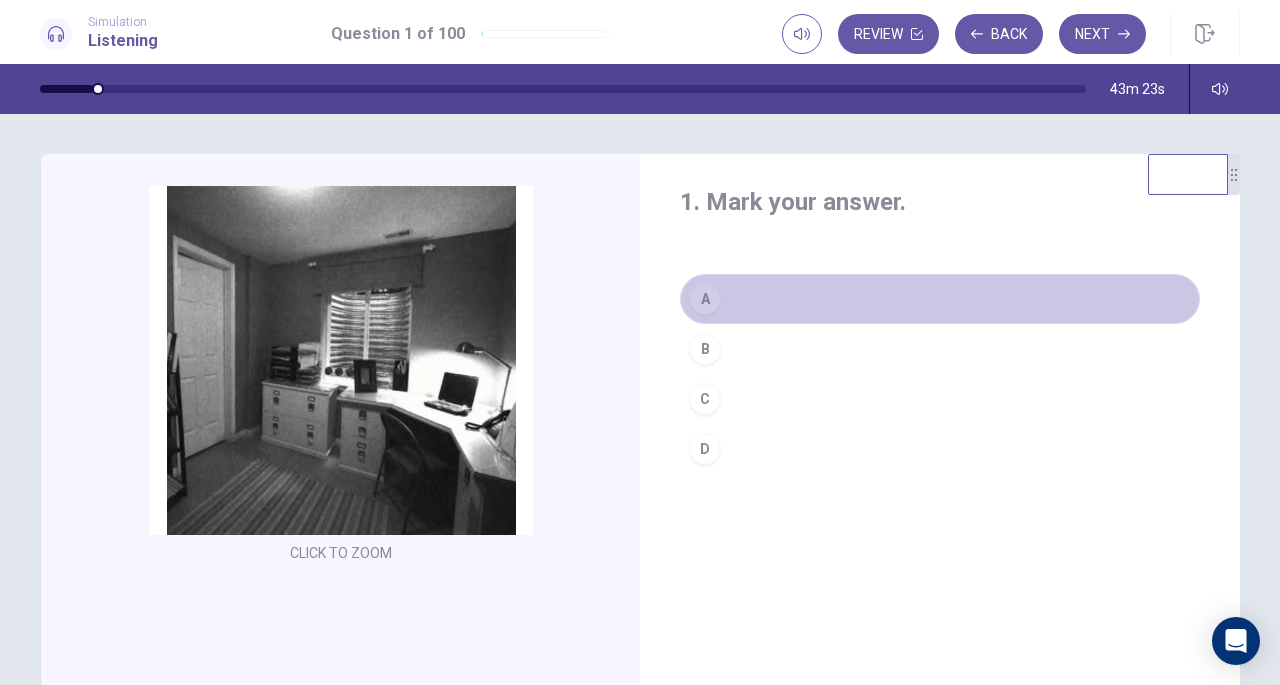 click on "A" at bounding box center (940, 299) 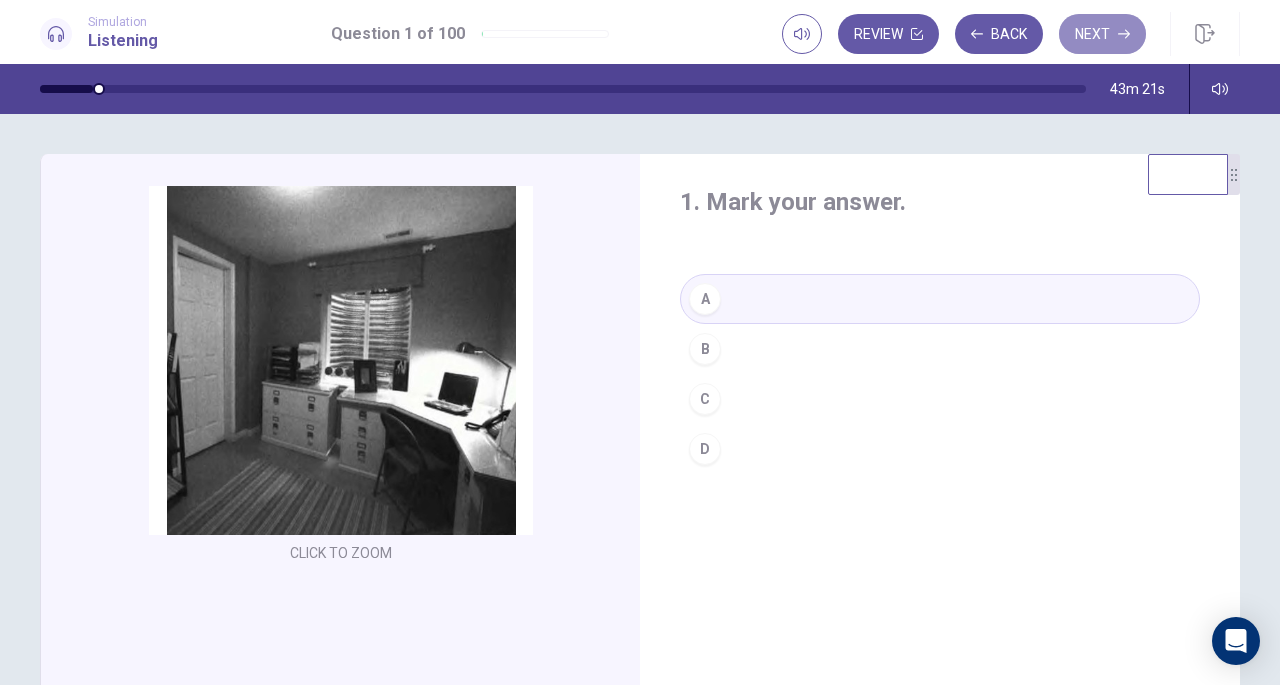 click on "Next" at bounding box center [1102, 34] 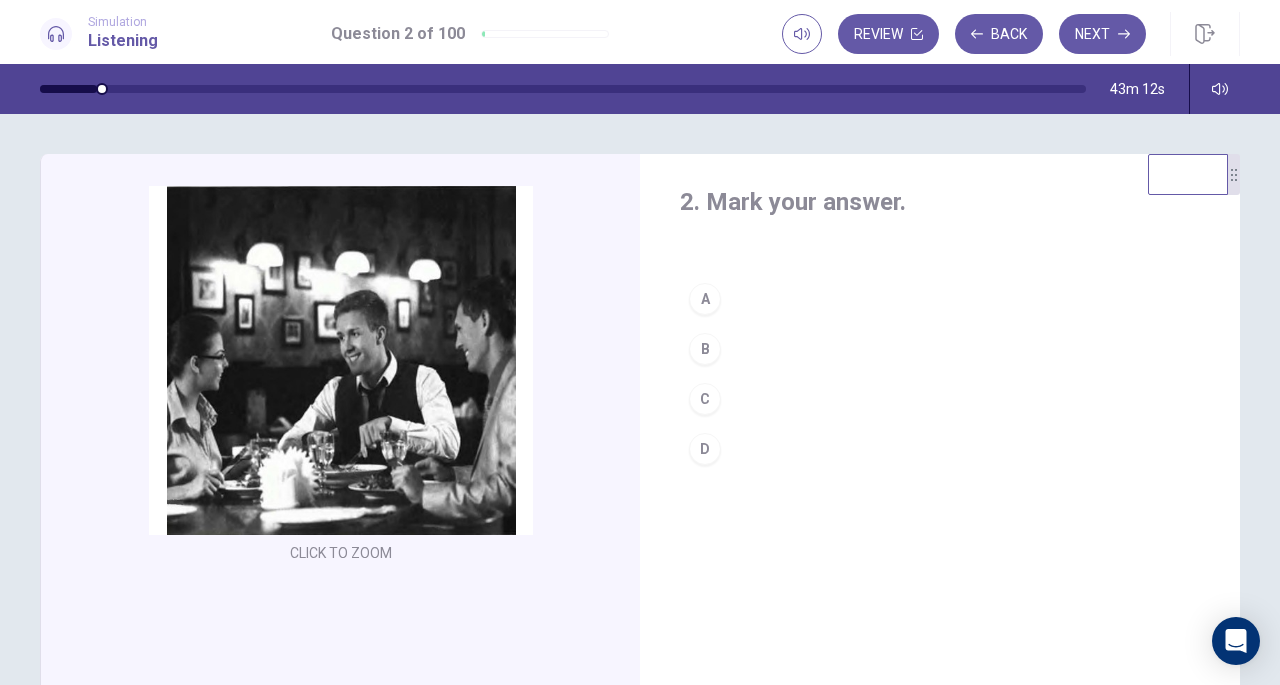click on "B" at bounding box center (705, 349) 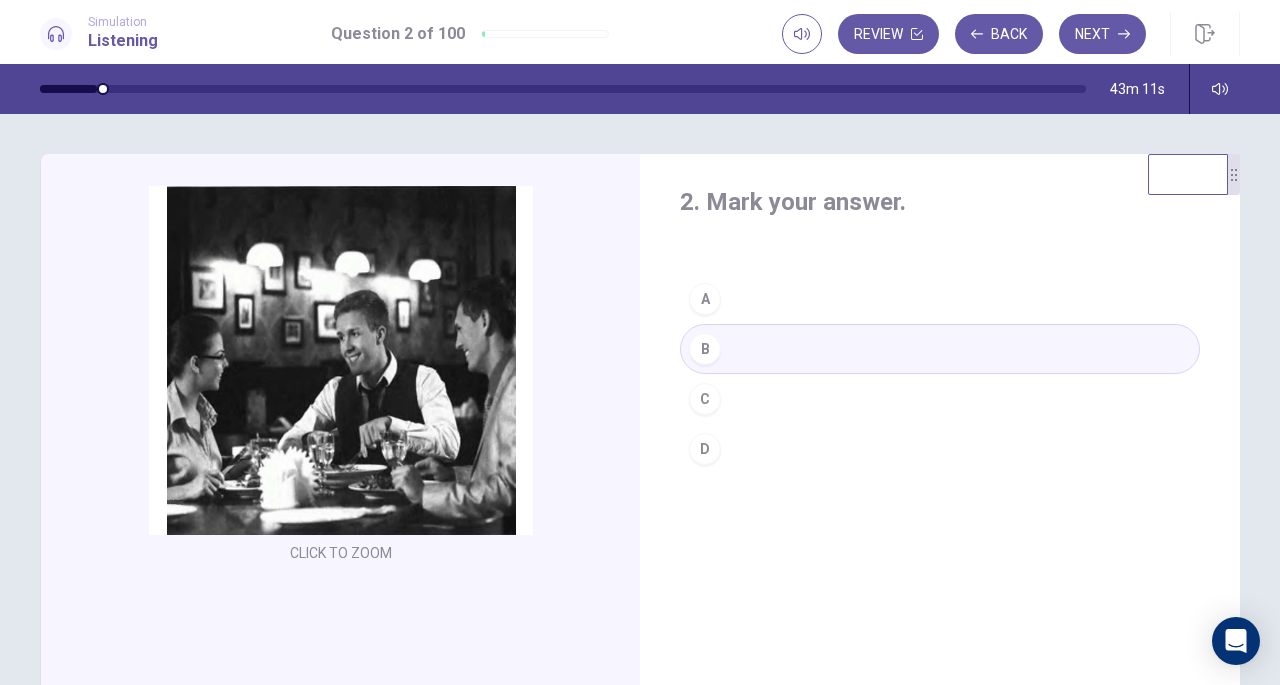 click on "Next" at bounding box center (1102, 34) 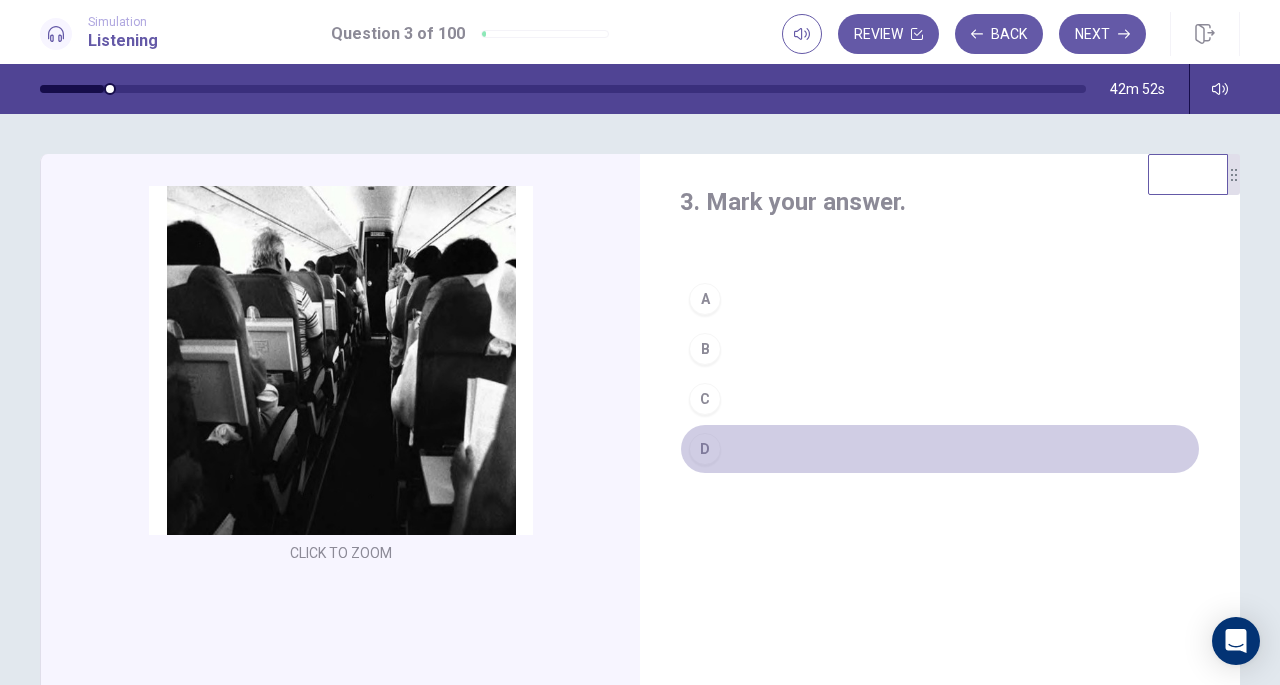 click on "D" at bounding box center (705, 449) 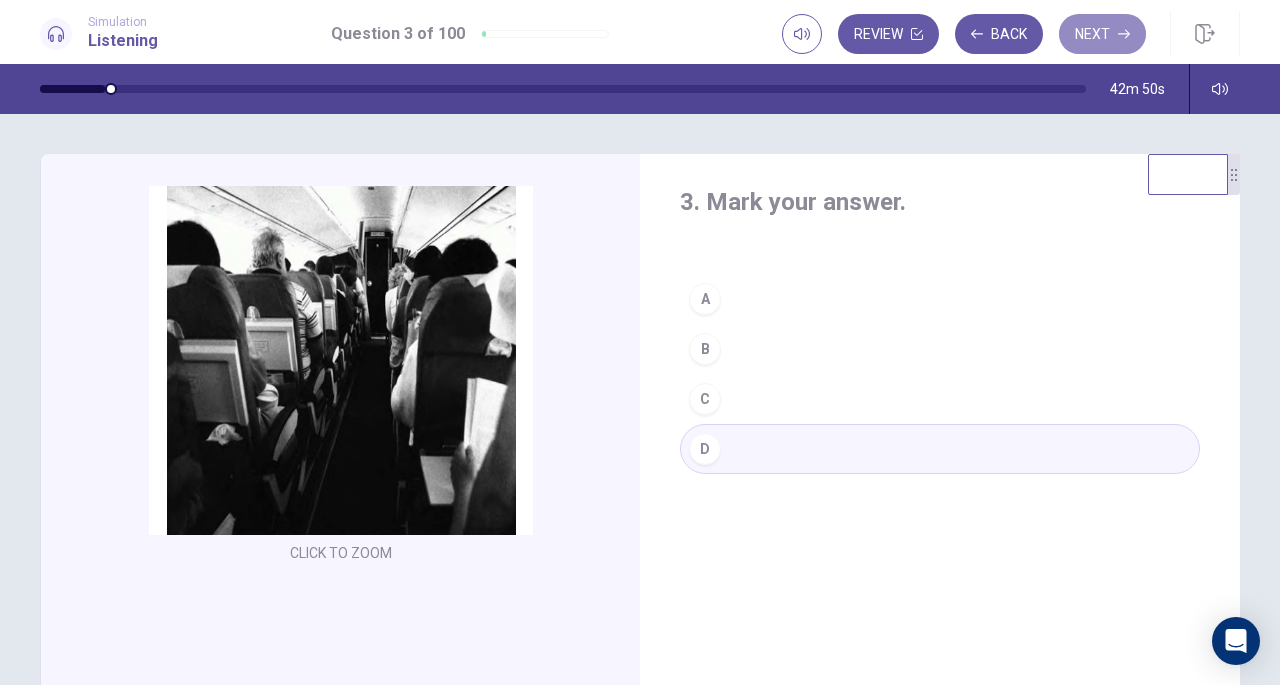 click on "Next" at bounding box center (1102, 34) 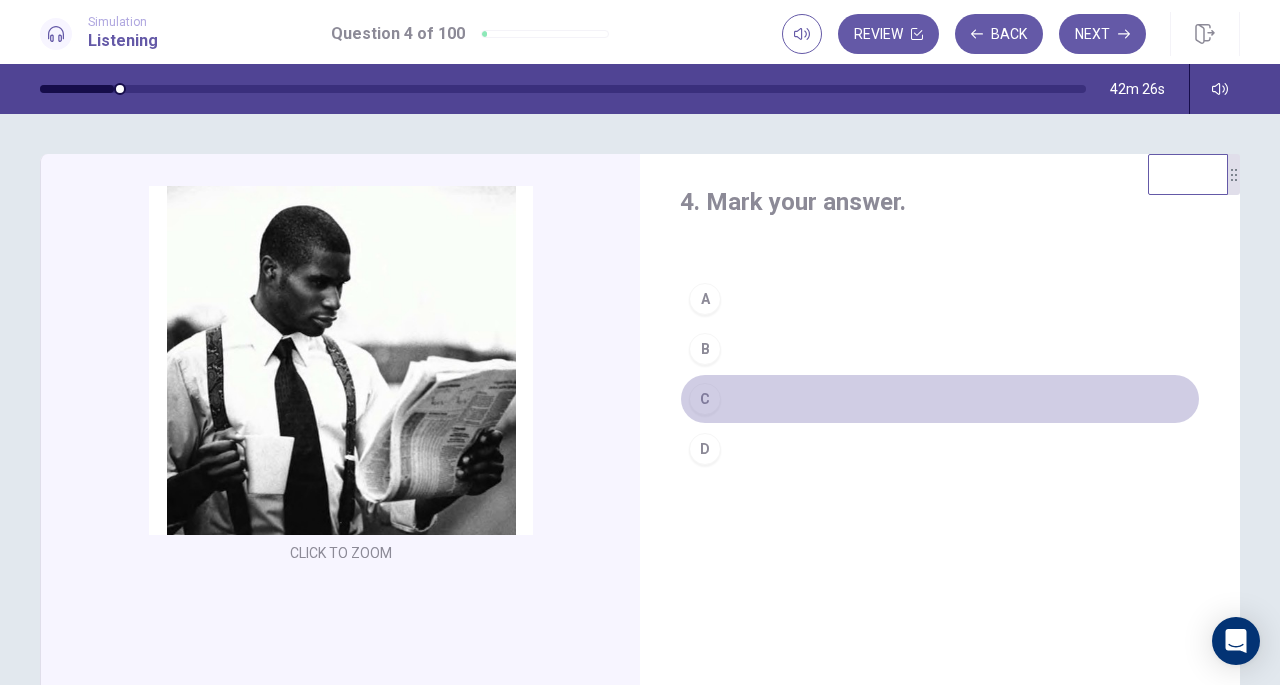 click on "C" at bounding box center (705, 399) 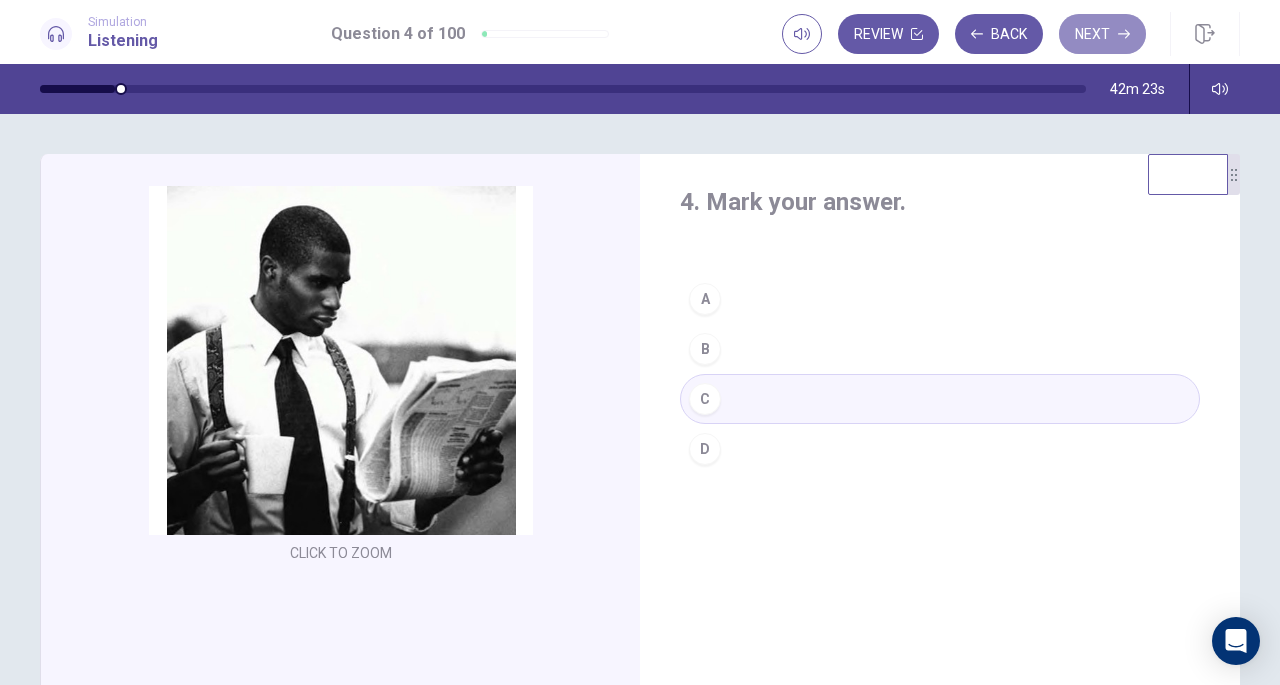 click on "Next" at bounding box center (1102, 34) 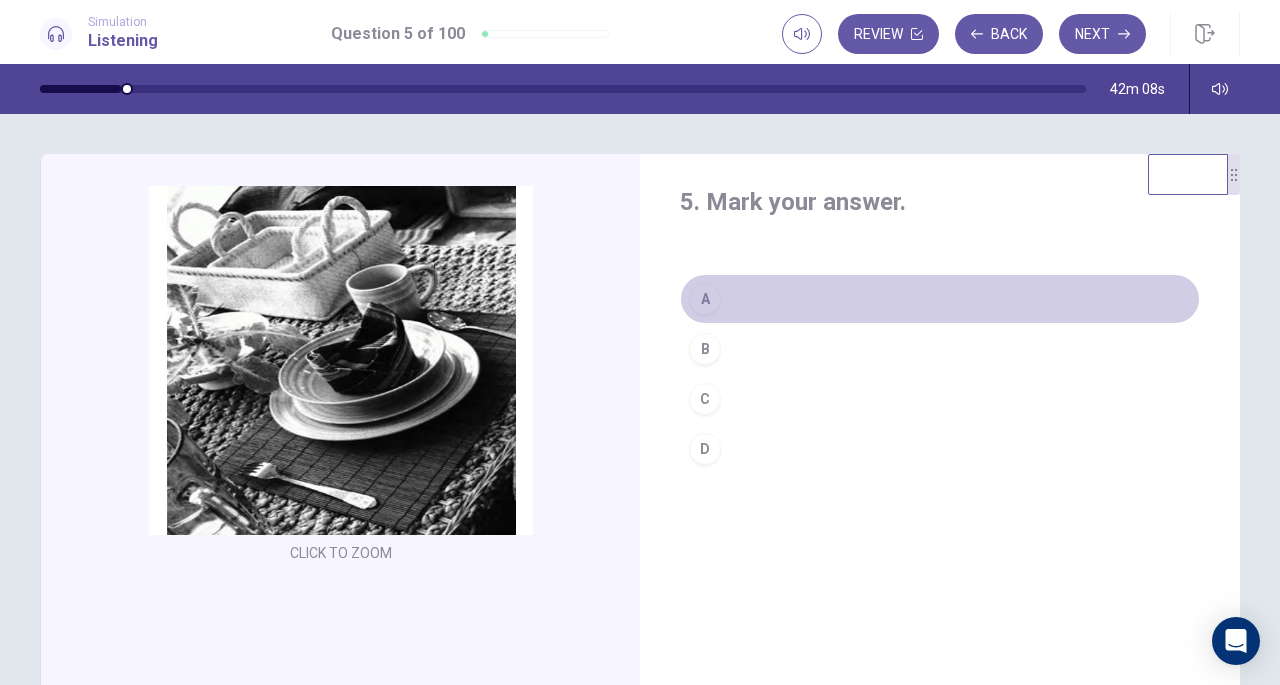 click on "A" at bounding box center [705, 299] 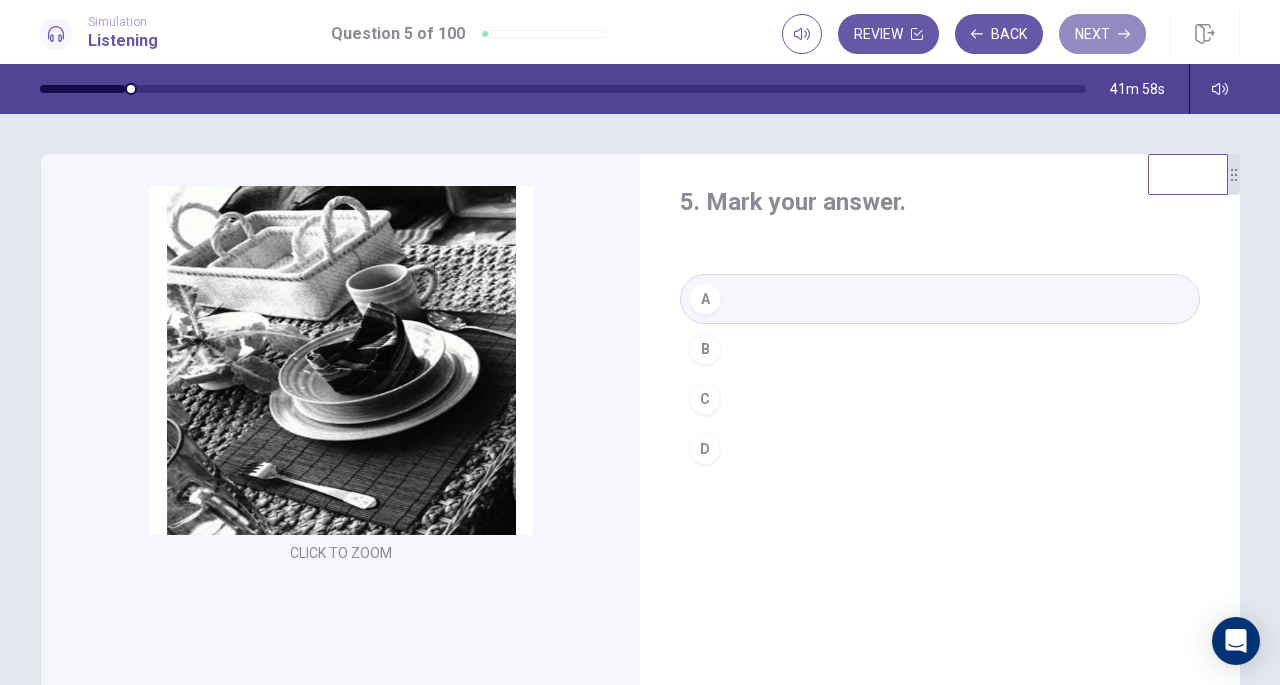 click on "Next" at bounding box center [1102, 34] 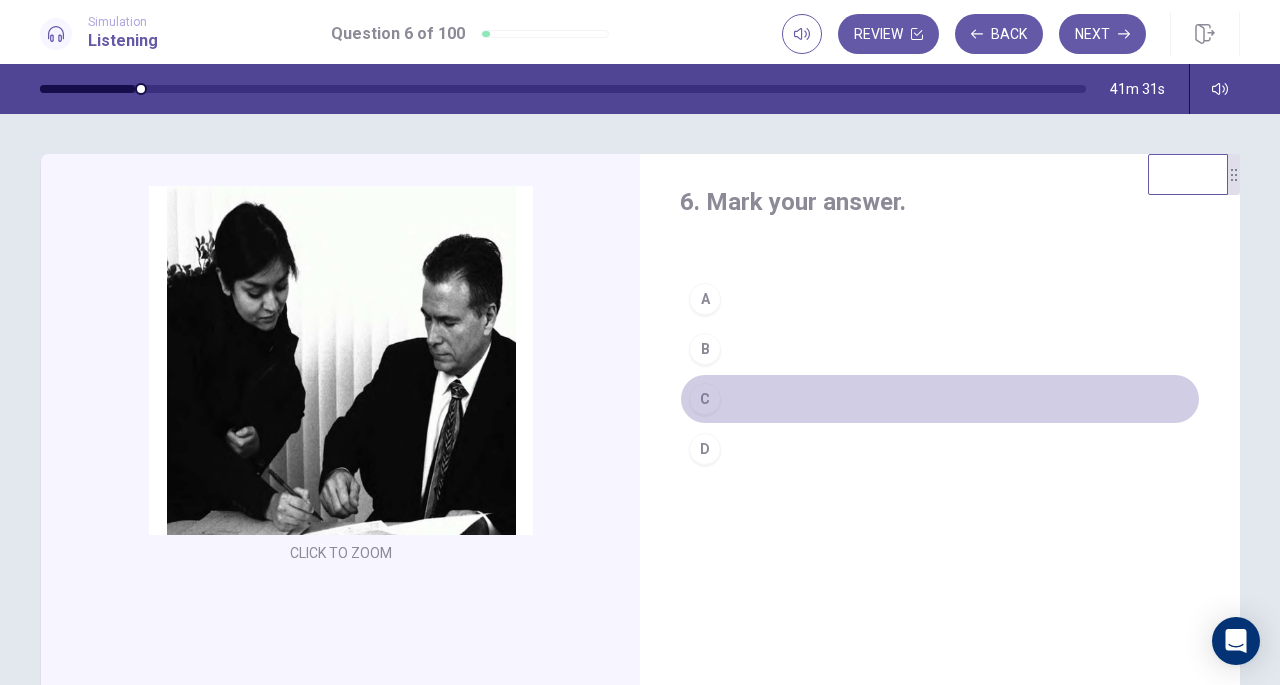click on "C" at bounding box center (705, 399) 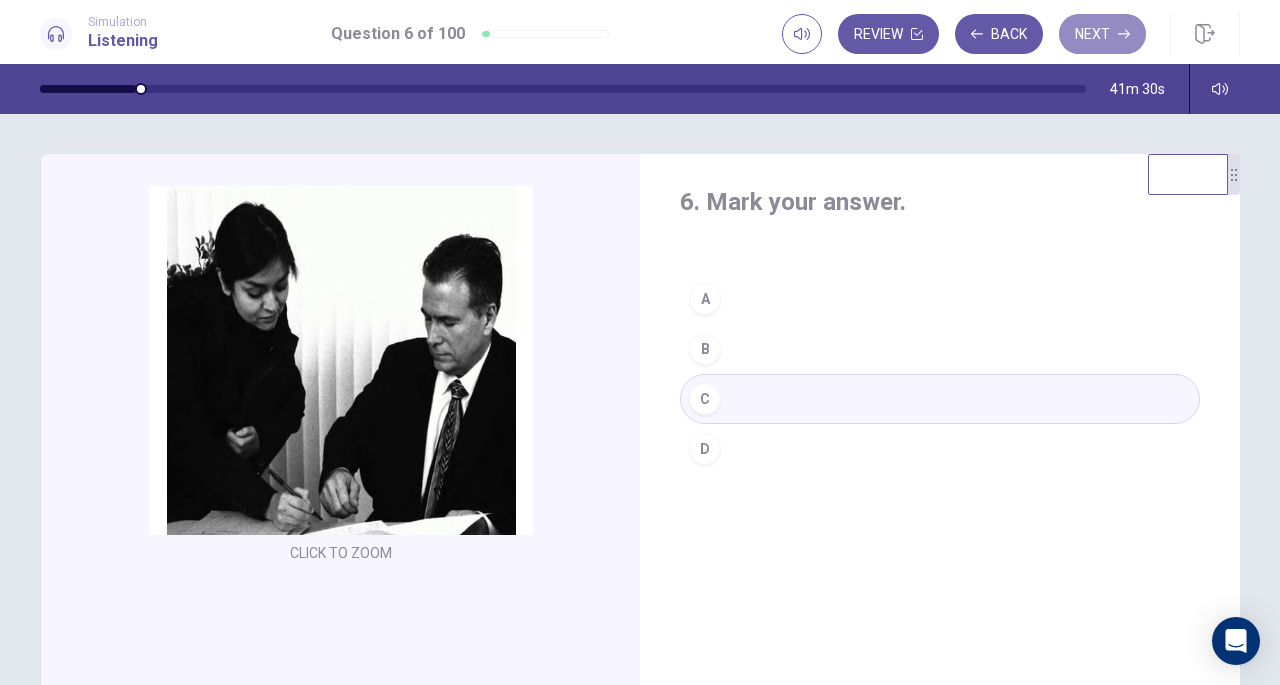 click on "Next" at bounding box center (1102, 34) 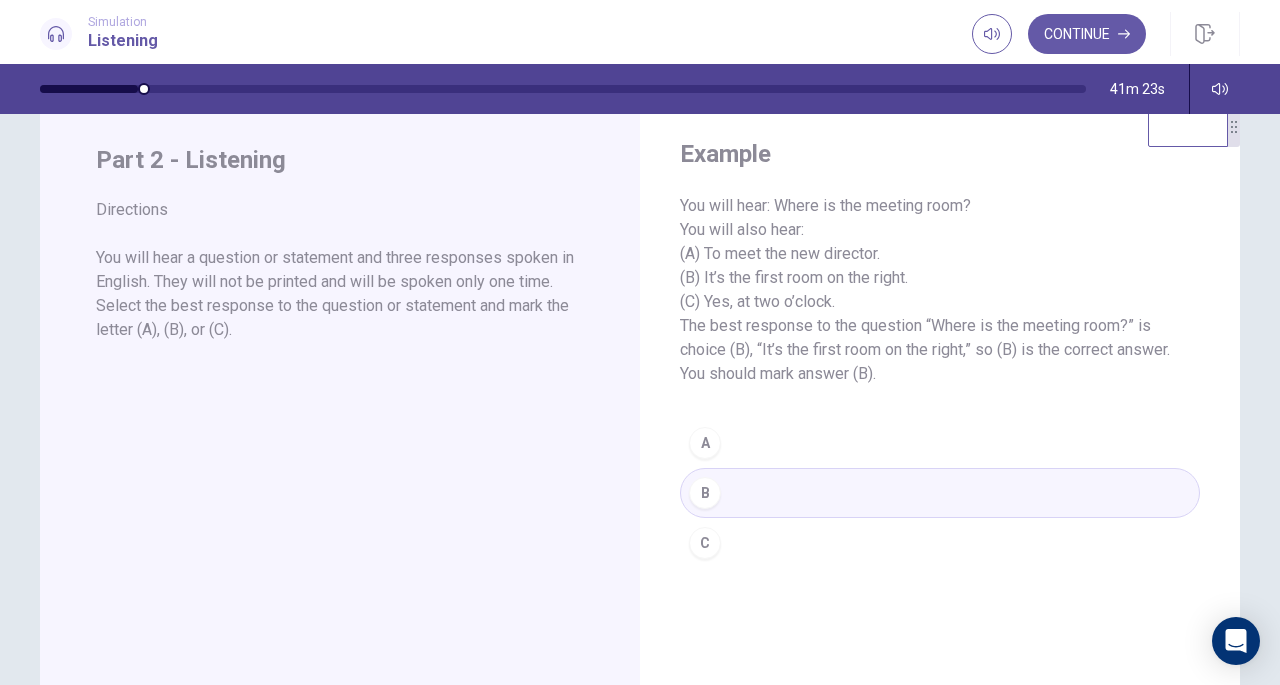 scroll, scrollTop: 47, scrollLeft: 0, axis: vertical 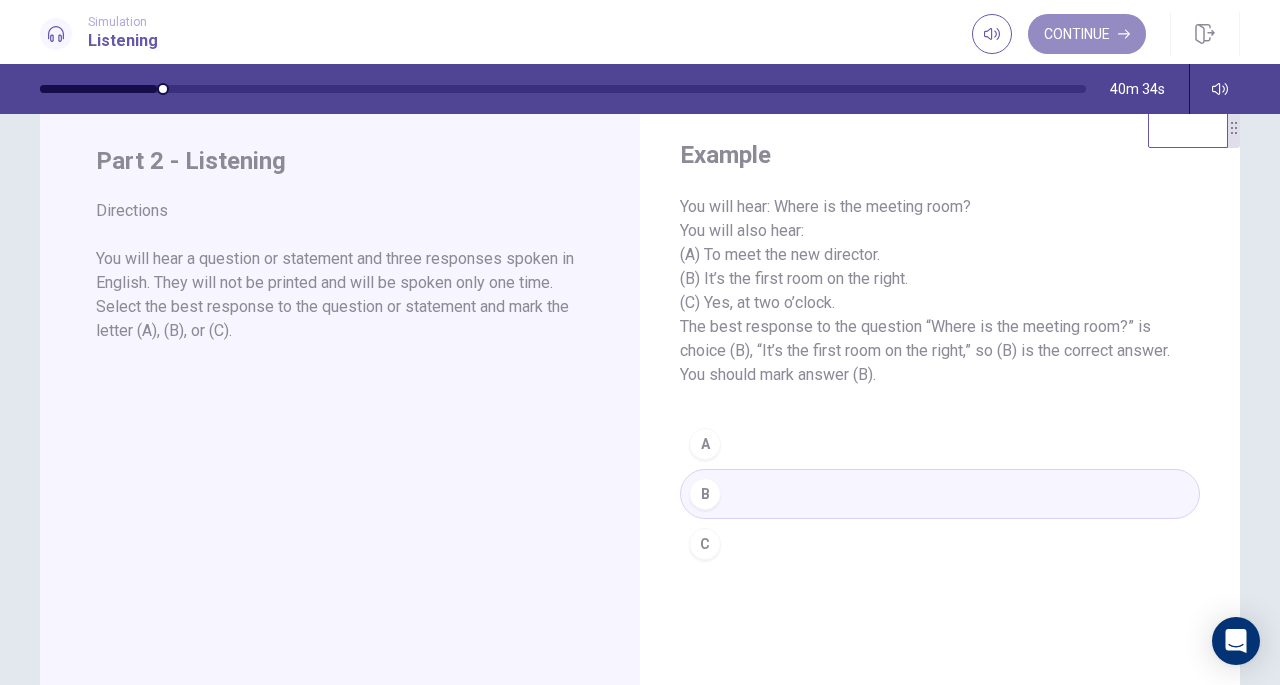 click on "Continue" at bounding box center [1087, 34] 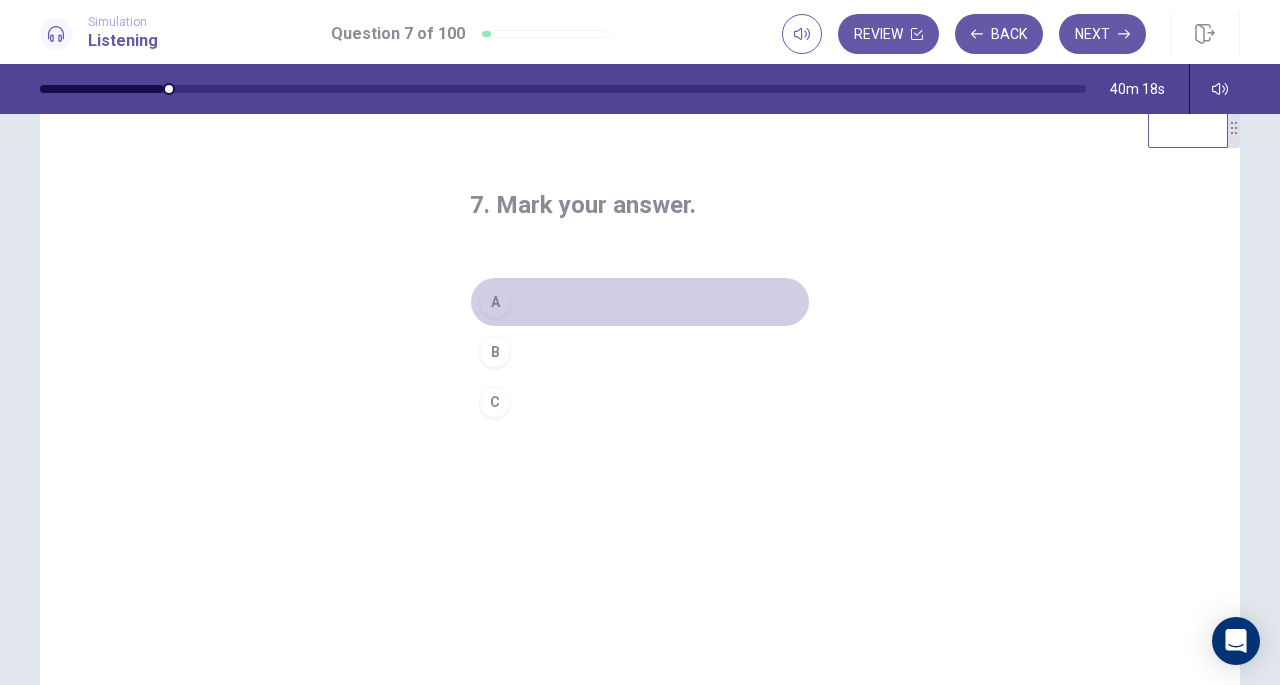 click on "A" at bounding box center (495, 302) 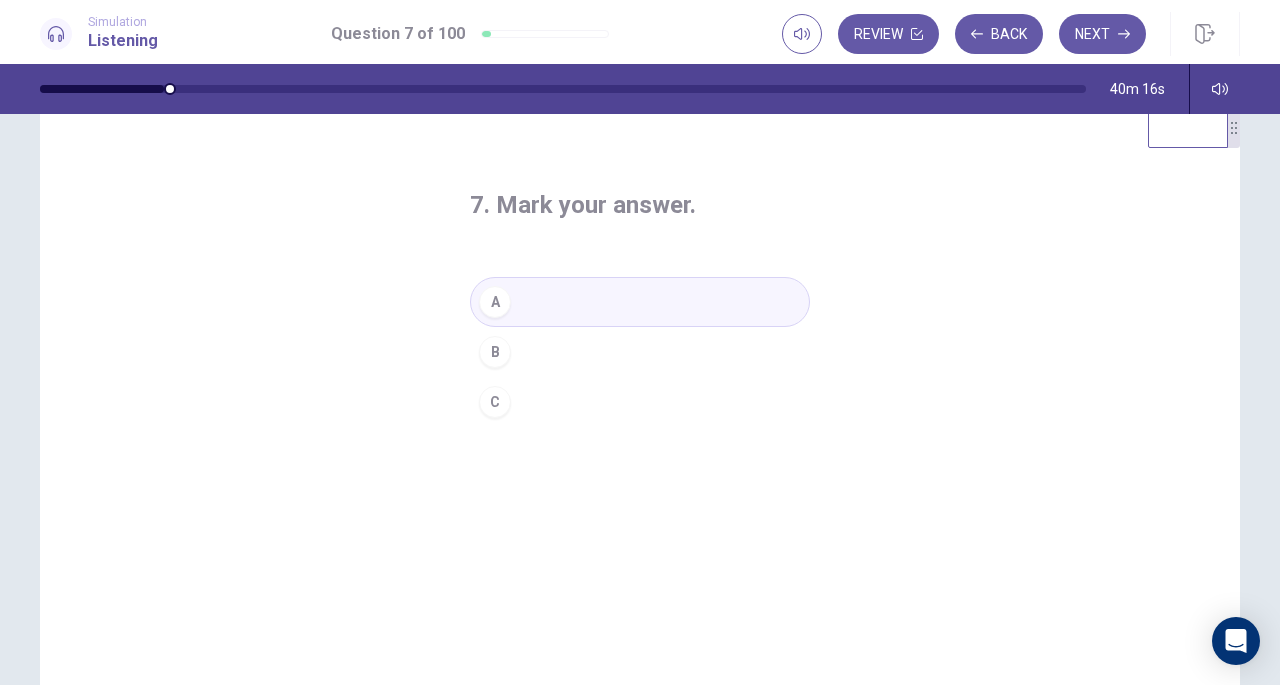 click on "Next" at bounding box center (1102, 34) 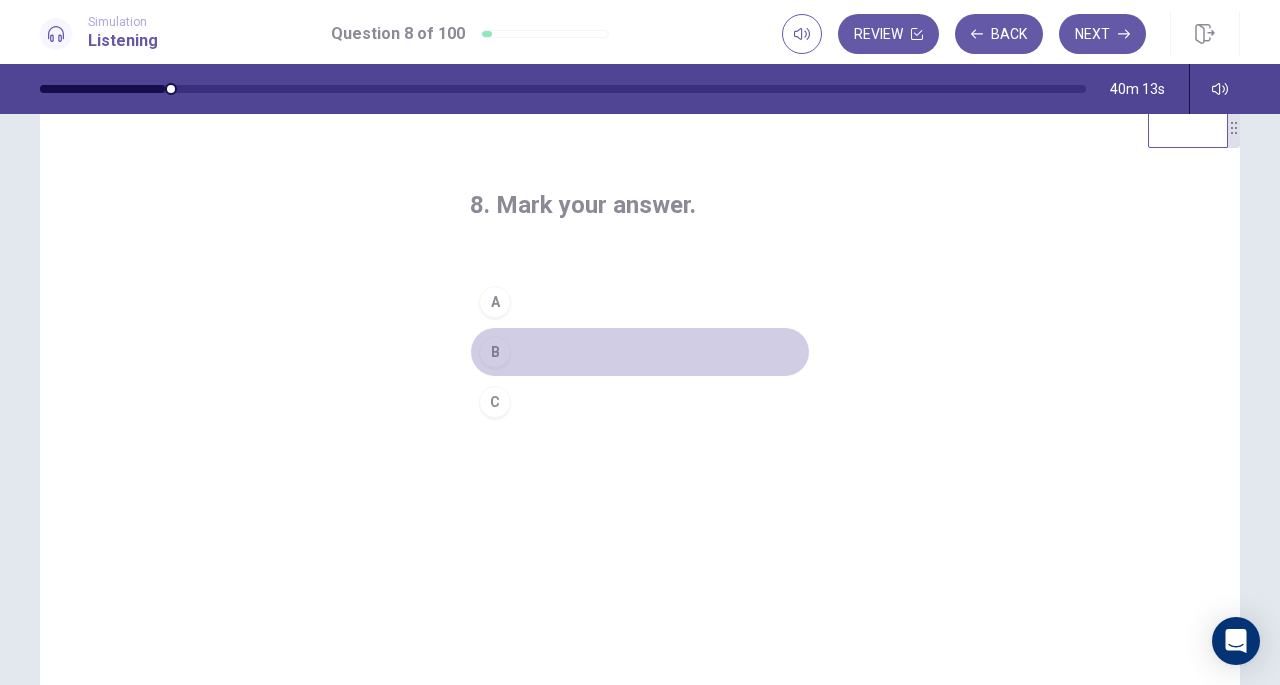 click on "B" at bounding box center [640, 352] 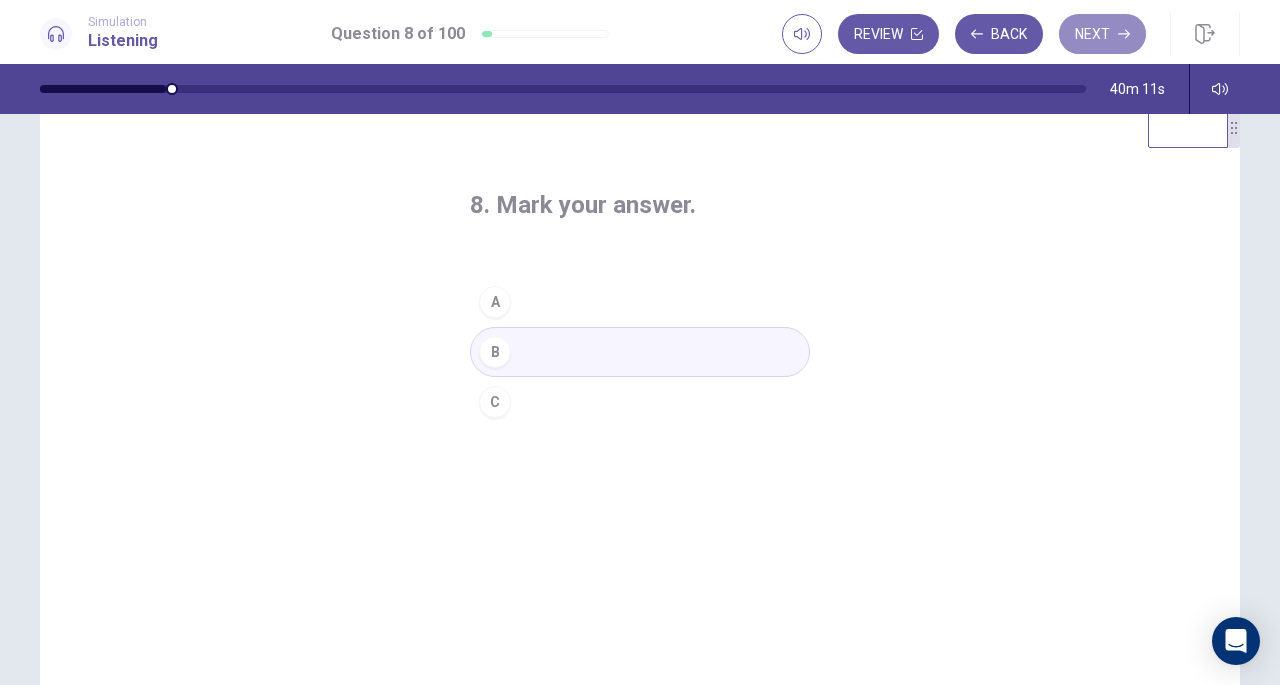 click on "Next" at bounding box center (1102, 34) 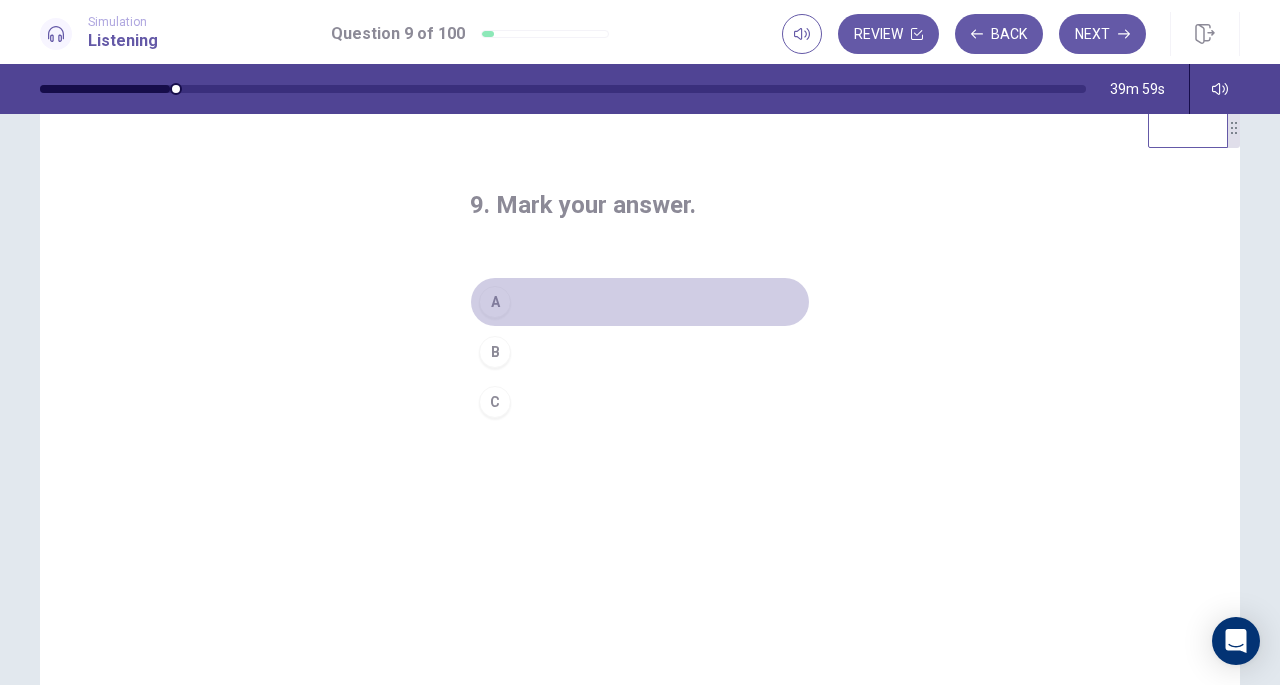 click on "A" at bounding box center (495, 302) 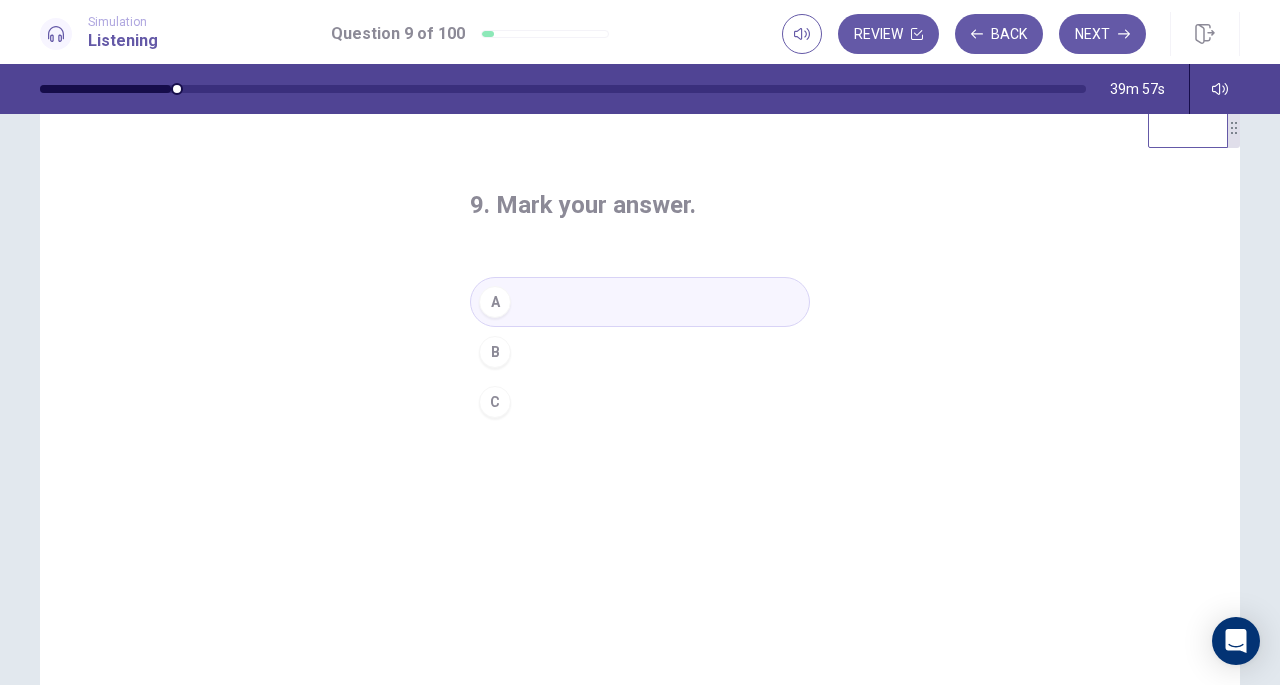 click on "Next" at bounding box center [1102, 34] 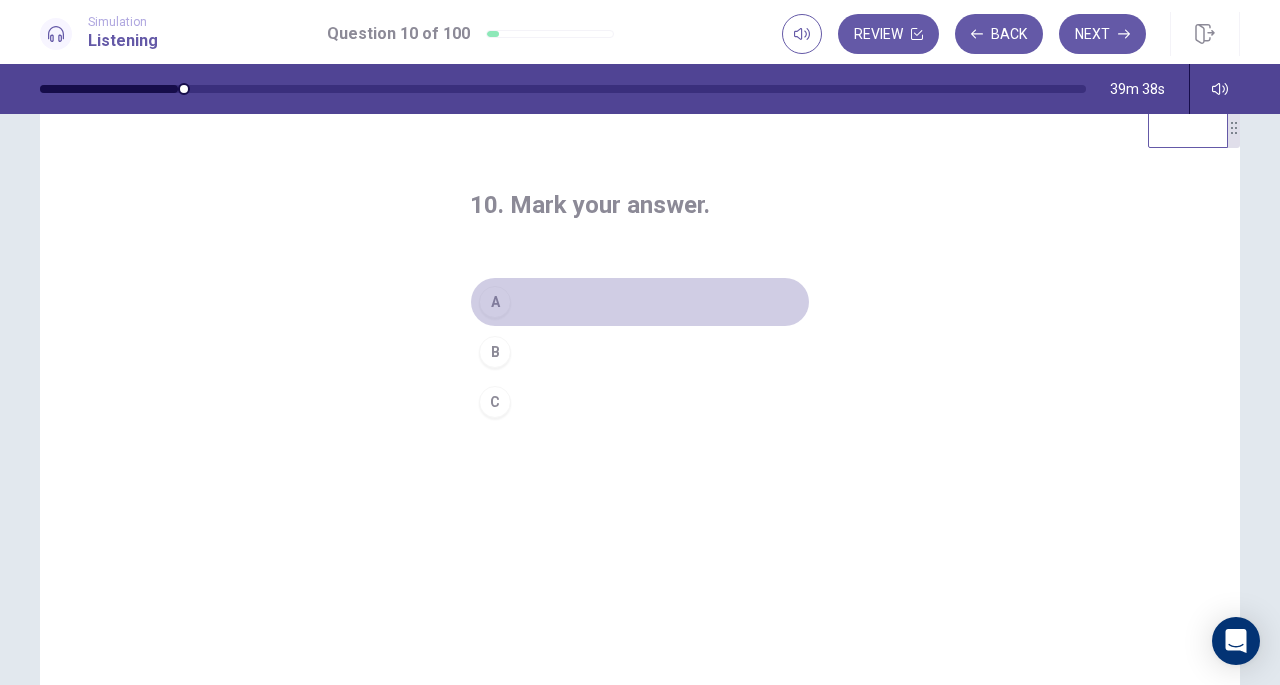 click on "A" at bounding box center (495, 302) 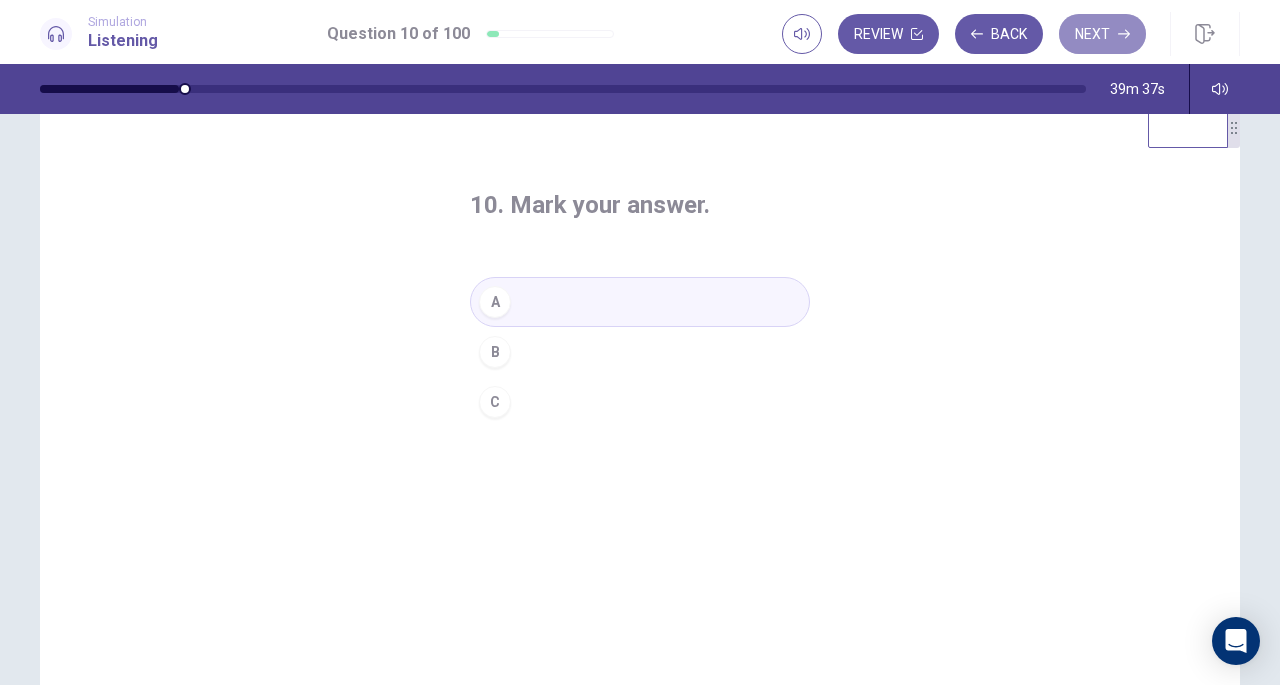 click on "Next" at bounding box center [1102, 34] 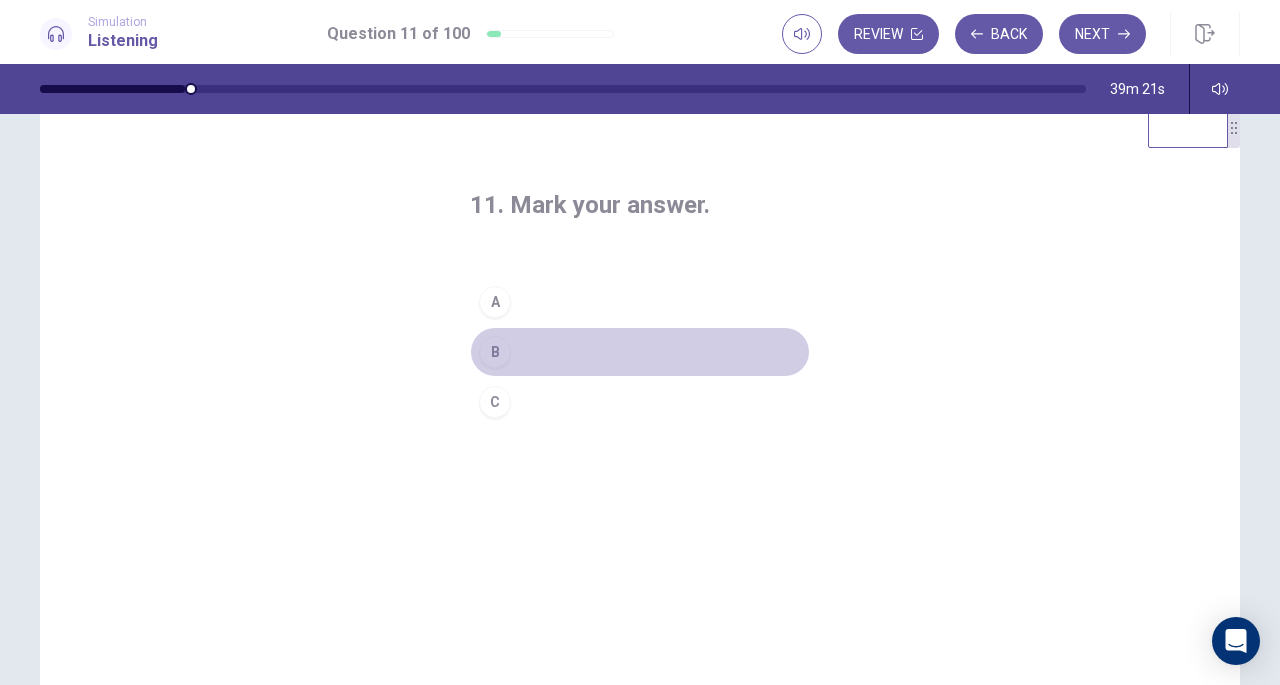 click on "B" at bounding box center [495, 352] 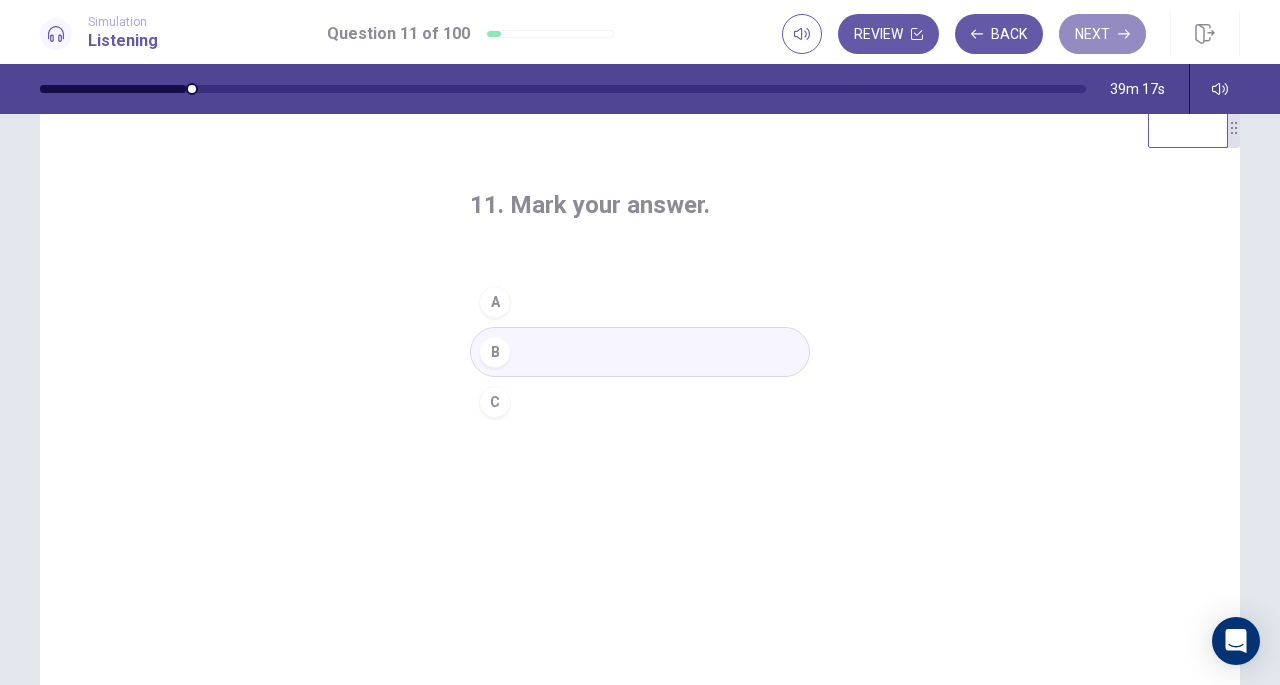 click on "Next" at bounding box center (1102, 34) 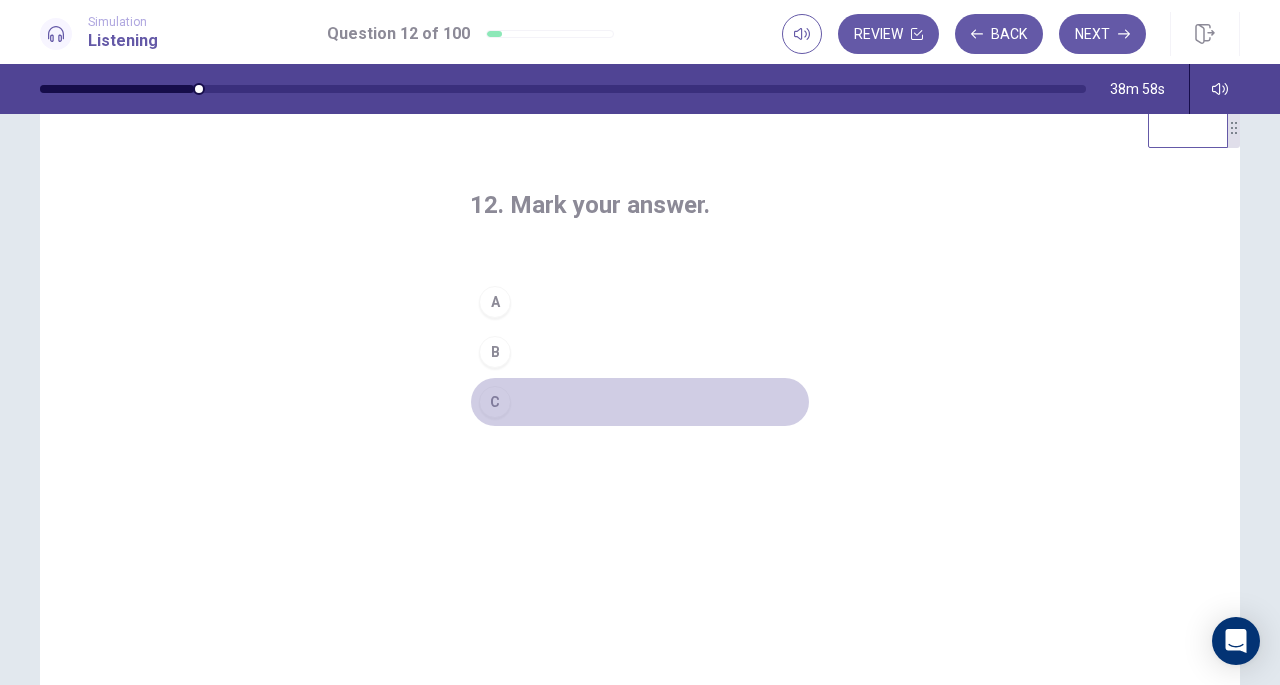 click on "C" at bounding box center [495, 402] 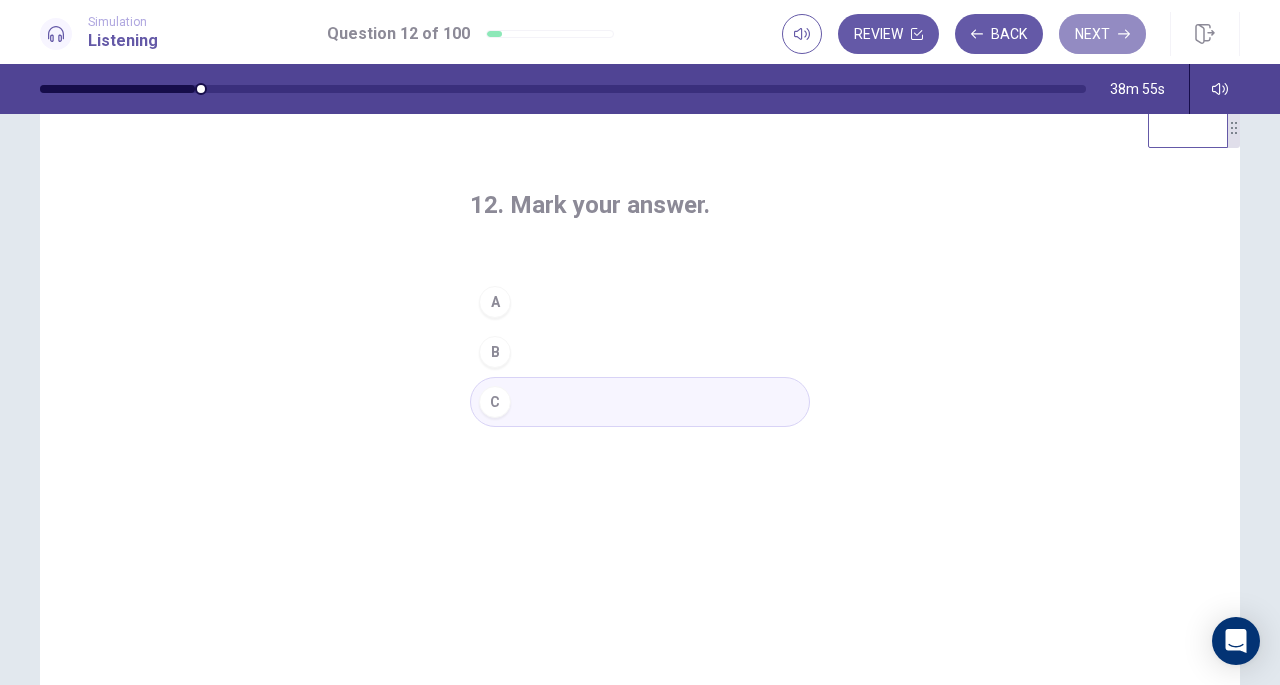 click on "Next" at bounding box center [1102, 34] 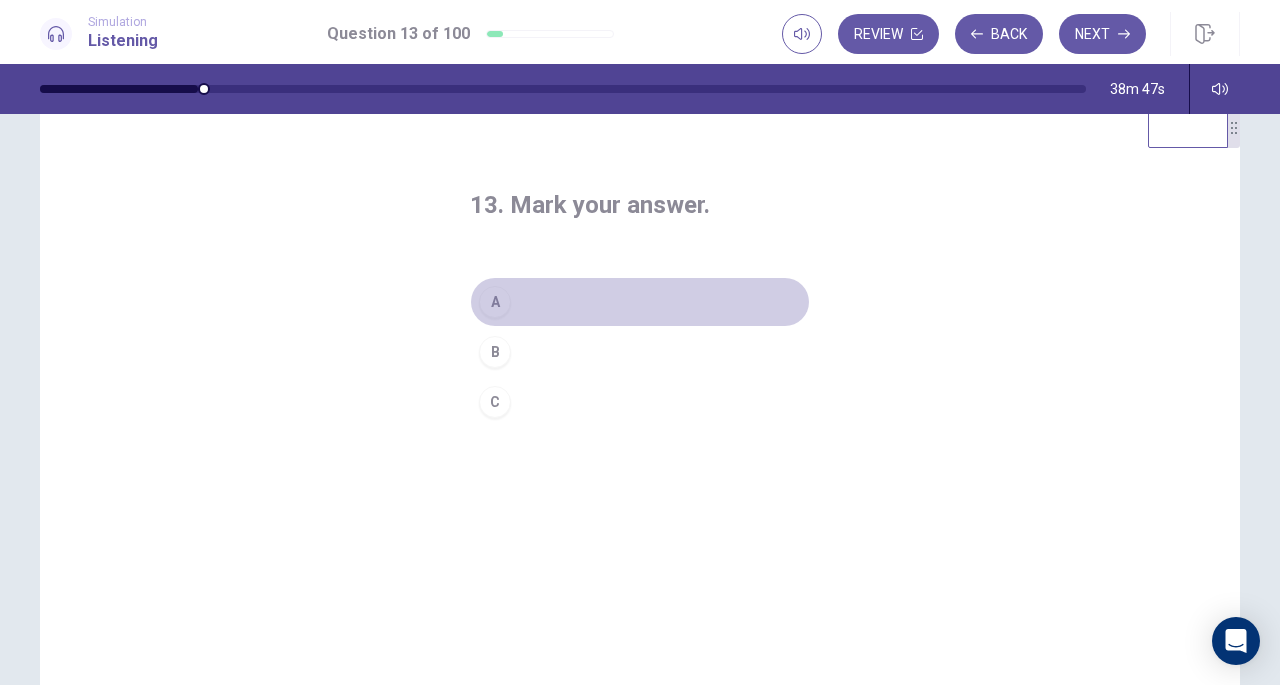 click on "A" at bounding box center (495, 302) 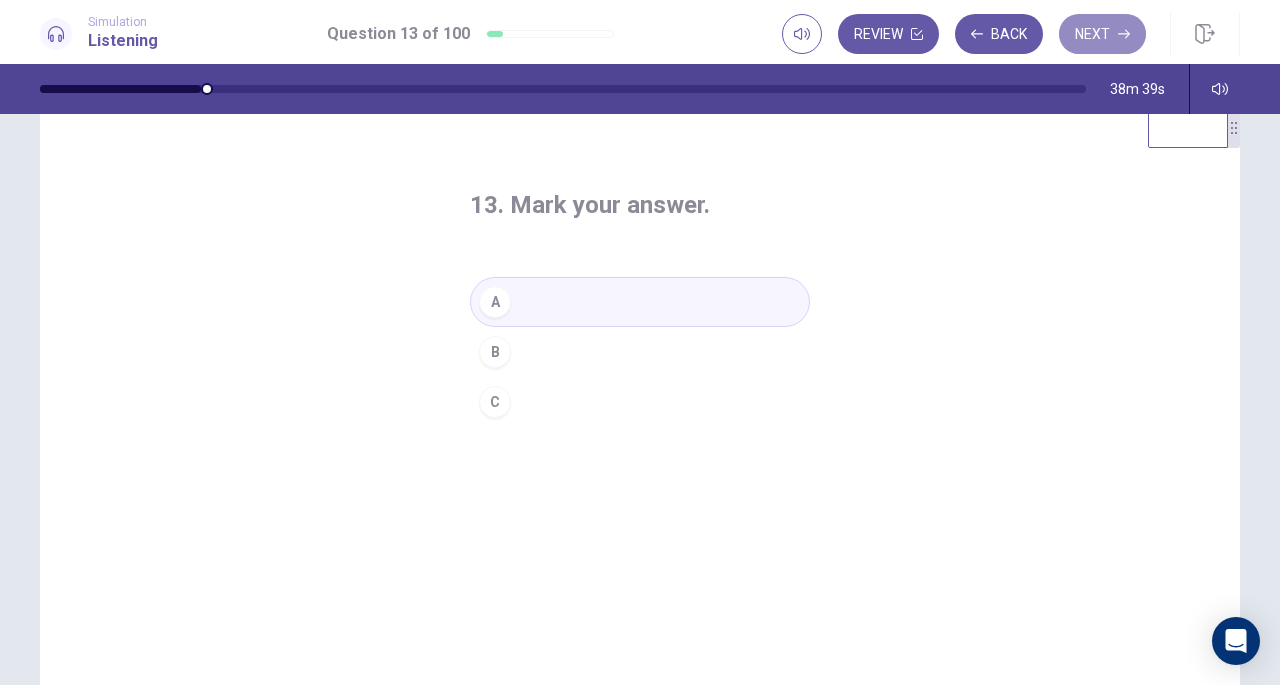 click on "Next" at bounding box center (1102, 34) 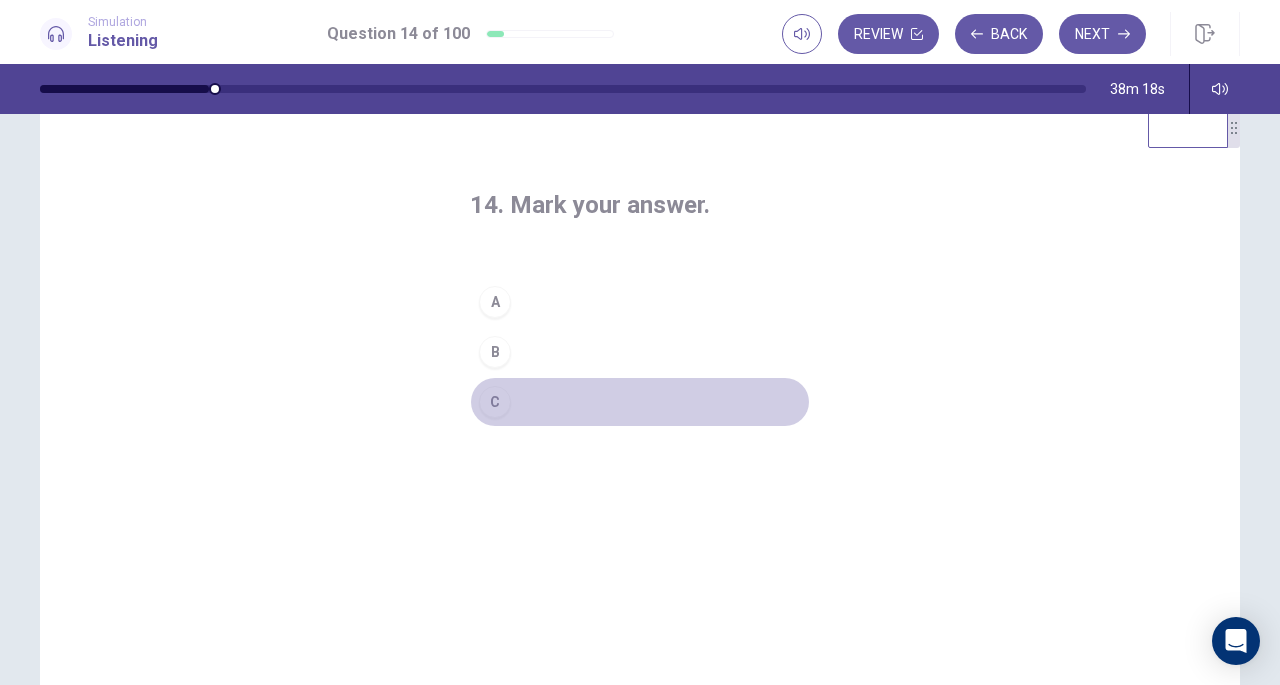 click on "C" at bounding box center [495, 402] 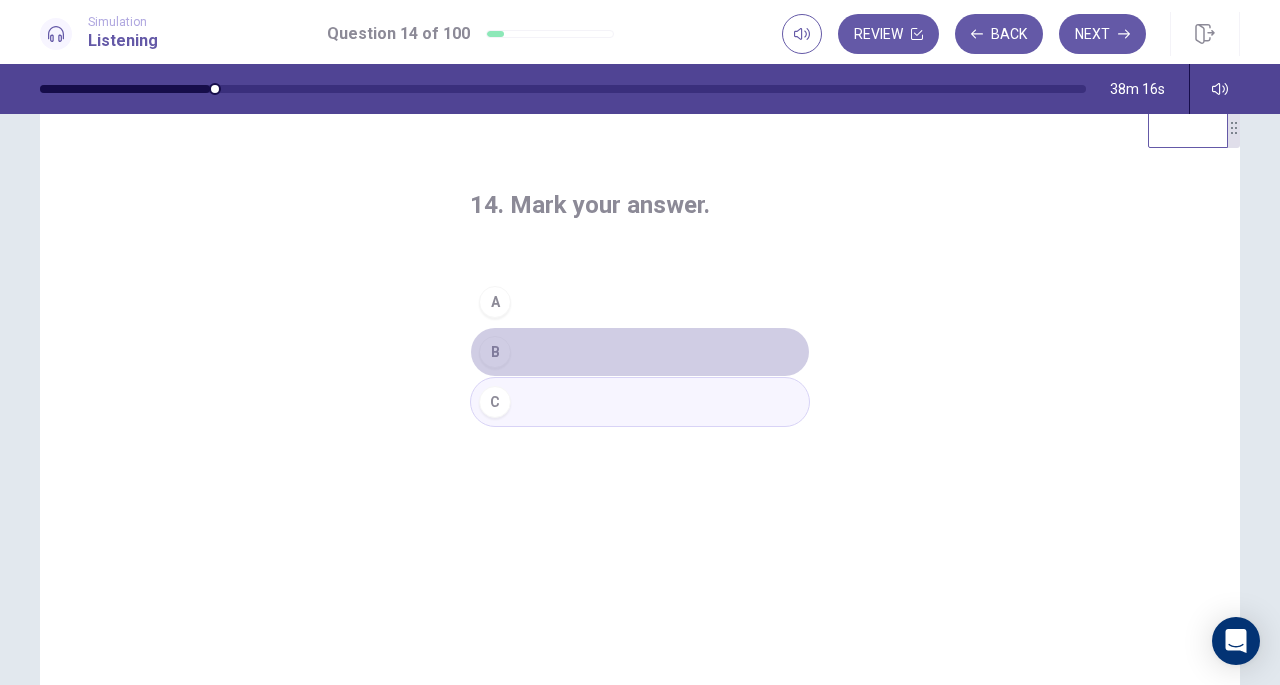 click on "B" at bounding box center (495, 352) 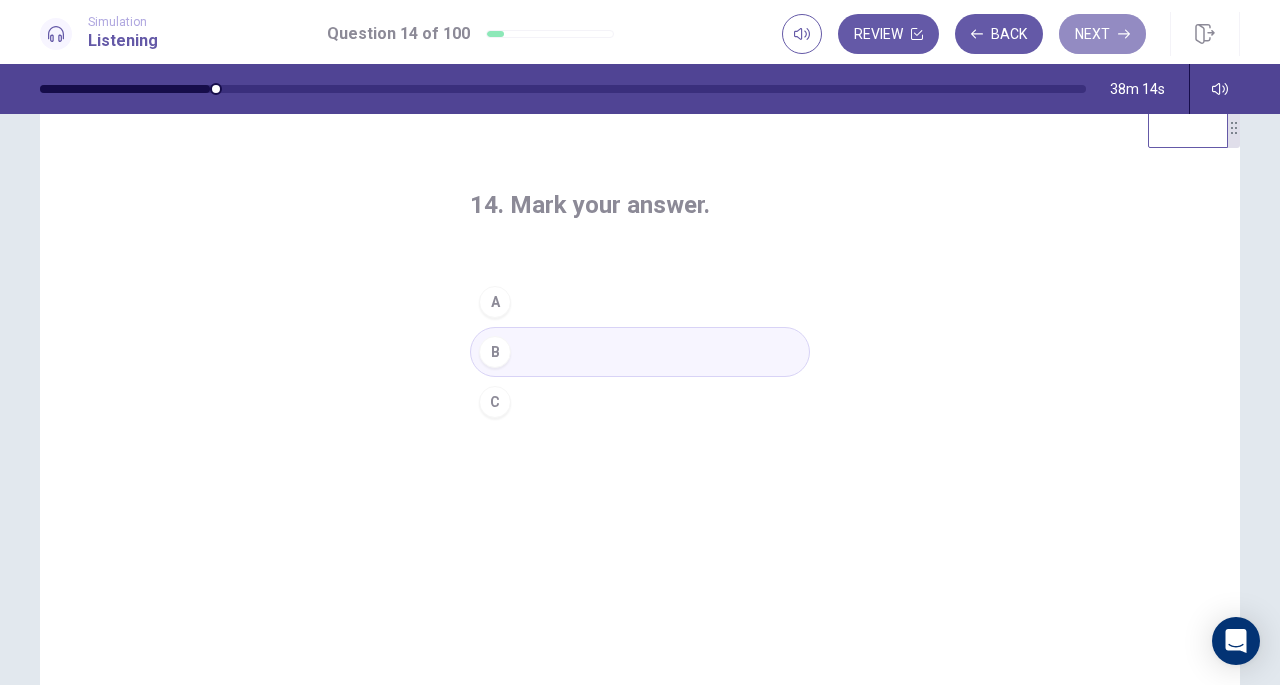 click on "Next" at bounding box center (1102, 34) 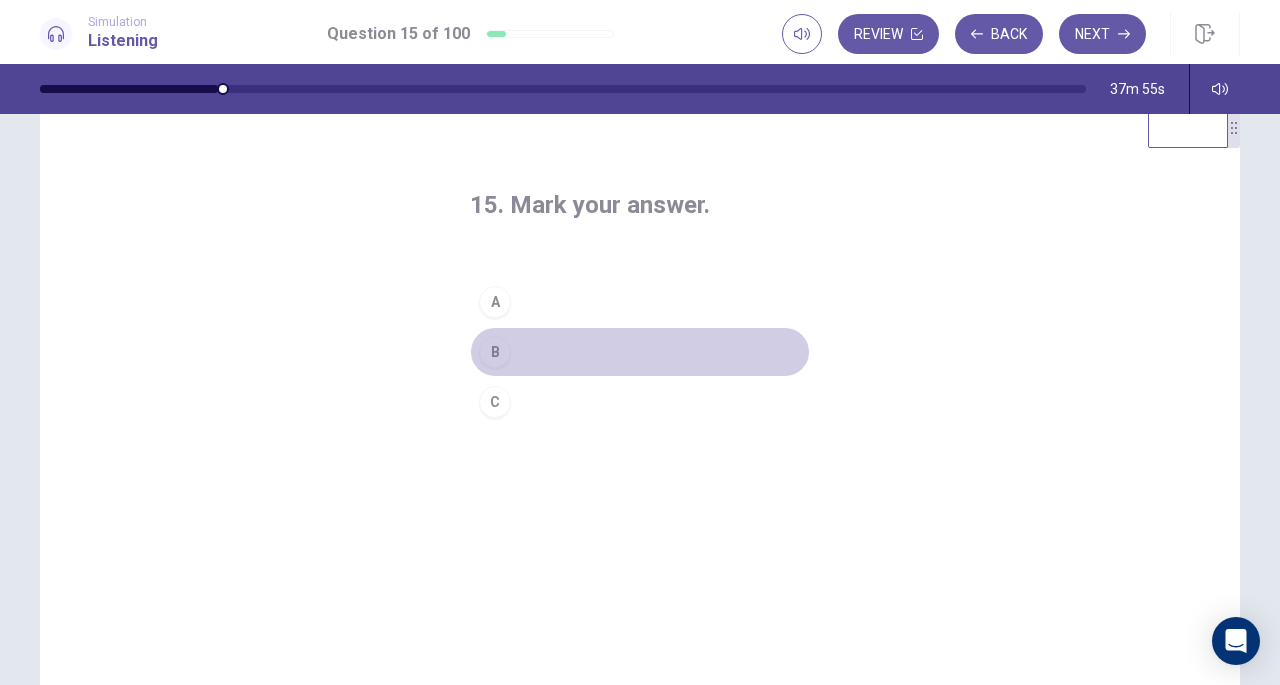 click on "B" at bounding box center (495, 352) 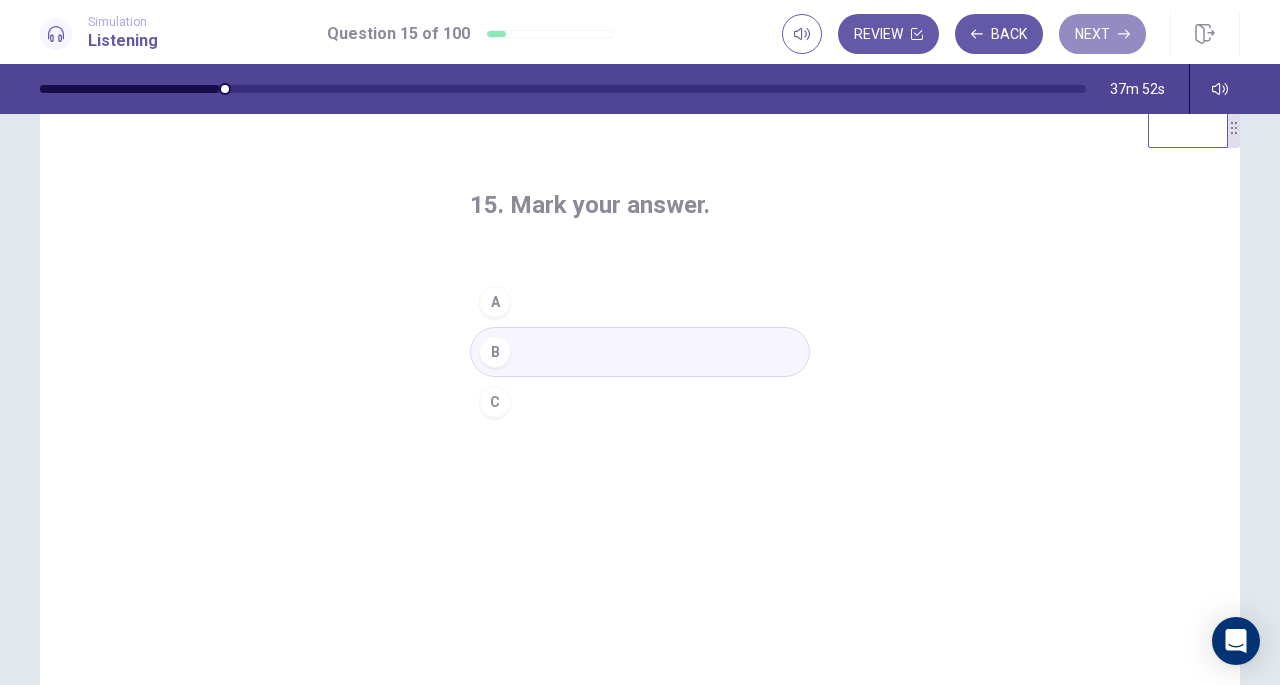 click on "Next" at bounding box center [1102, 34] 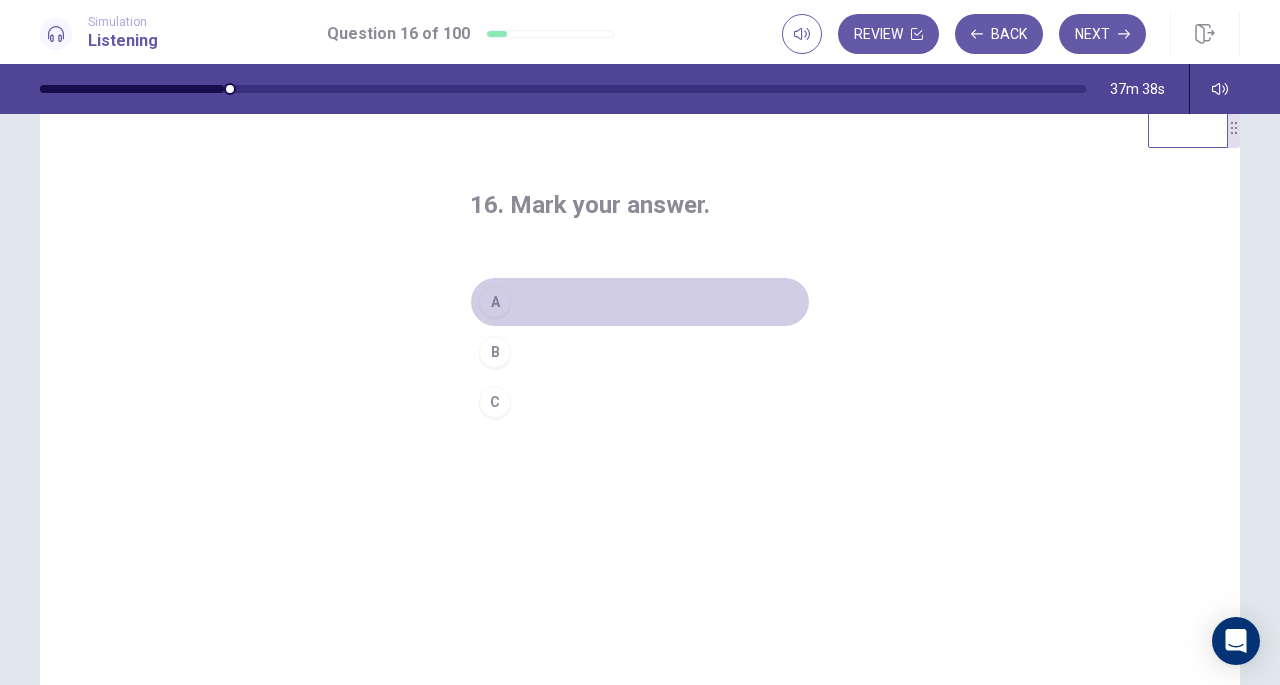 click on "A" at bounding box center (495, 302) 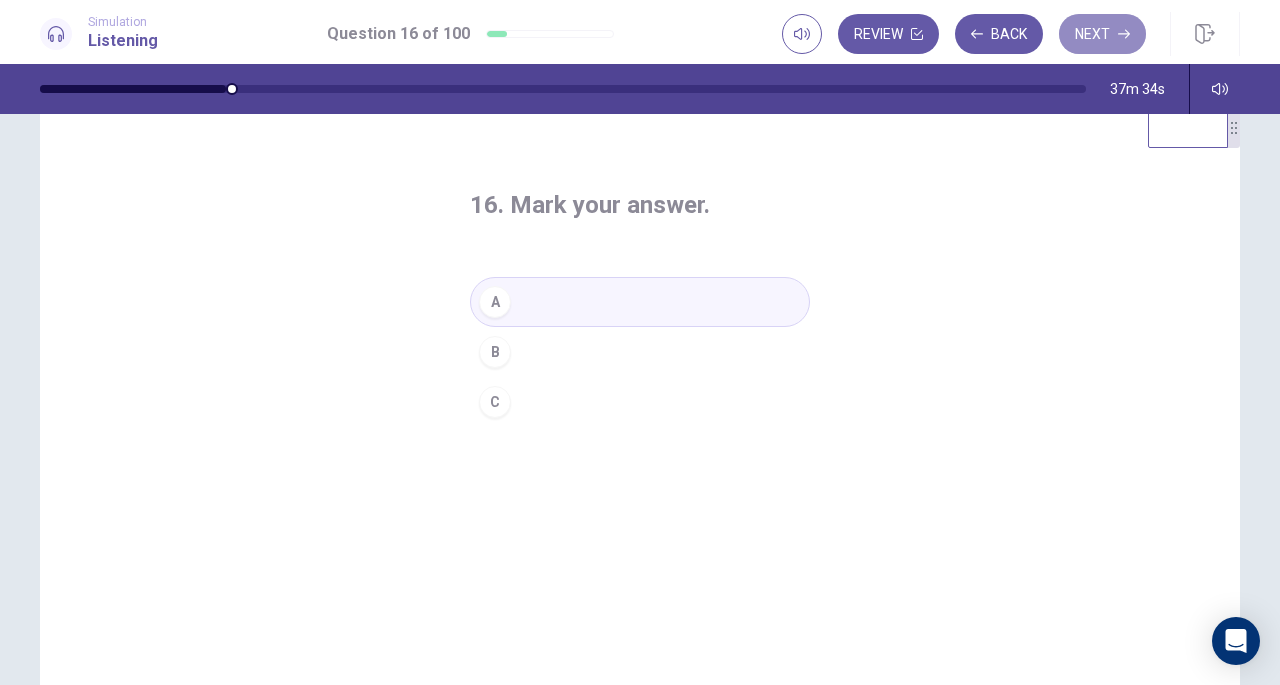 click on "Next" at bounding box center [1102, 34] 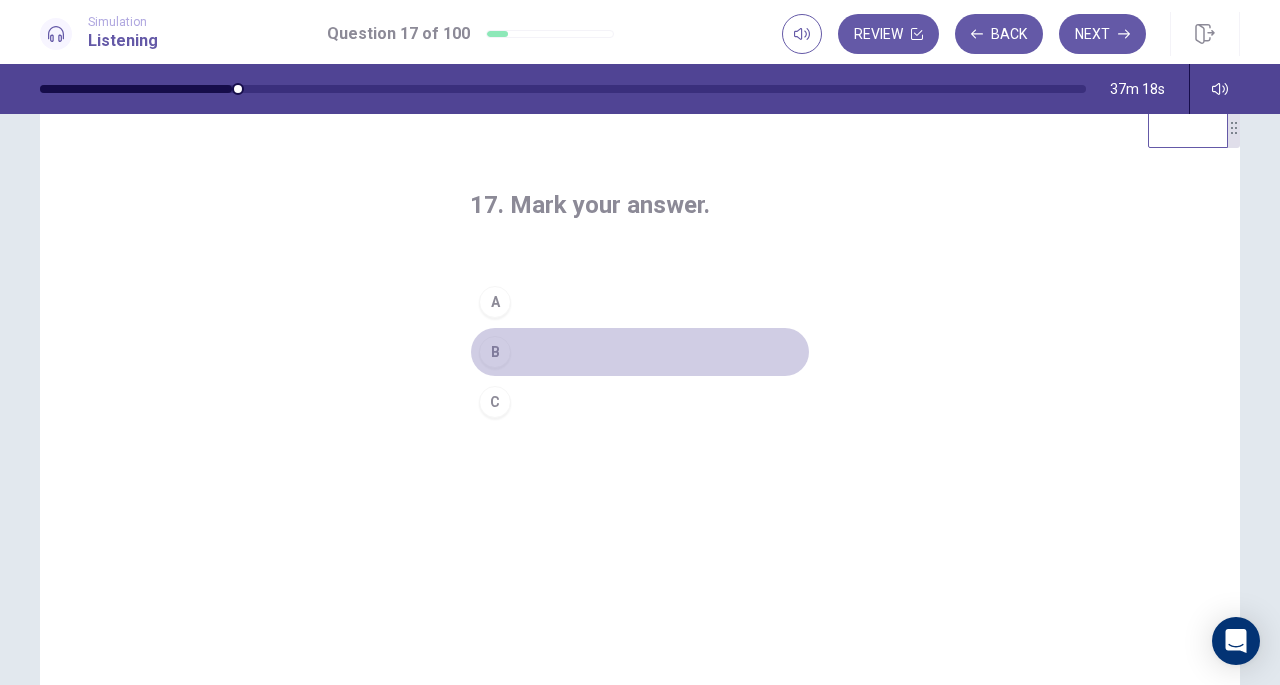click on "B" at bounding box center (495, 352) 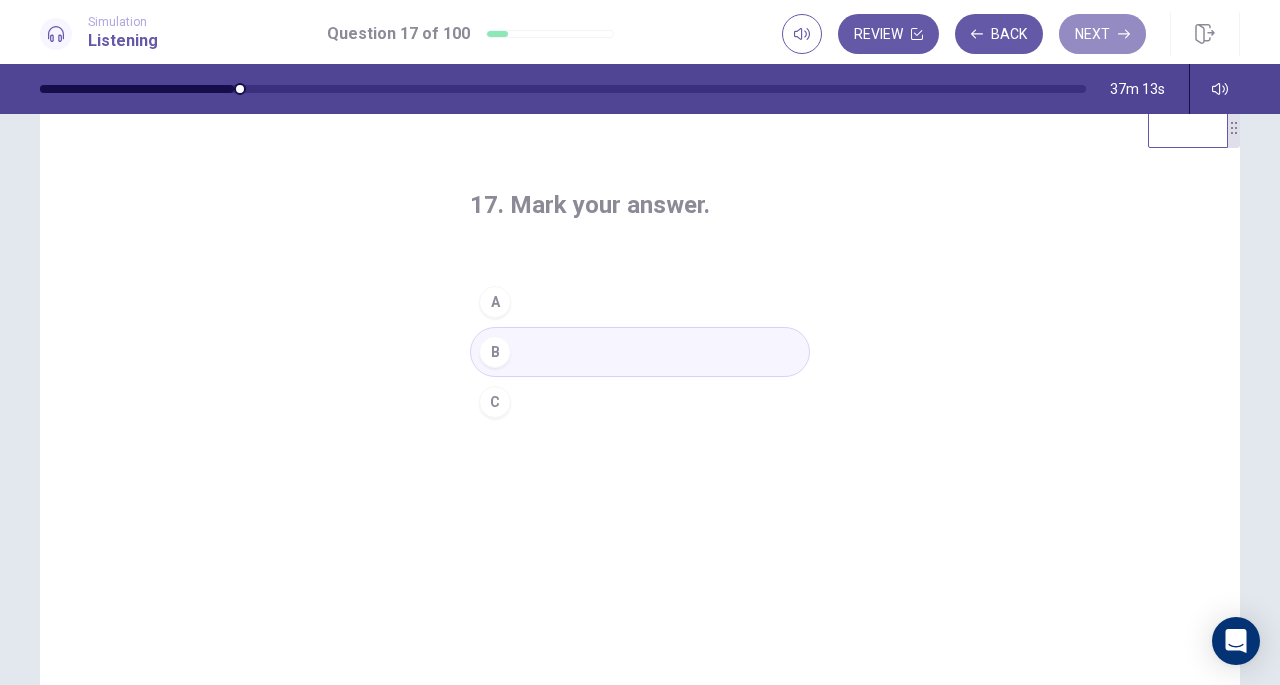 click on "Next" at bounding box center [1102, 34] 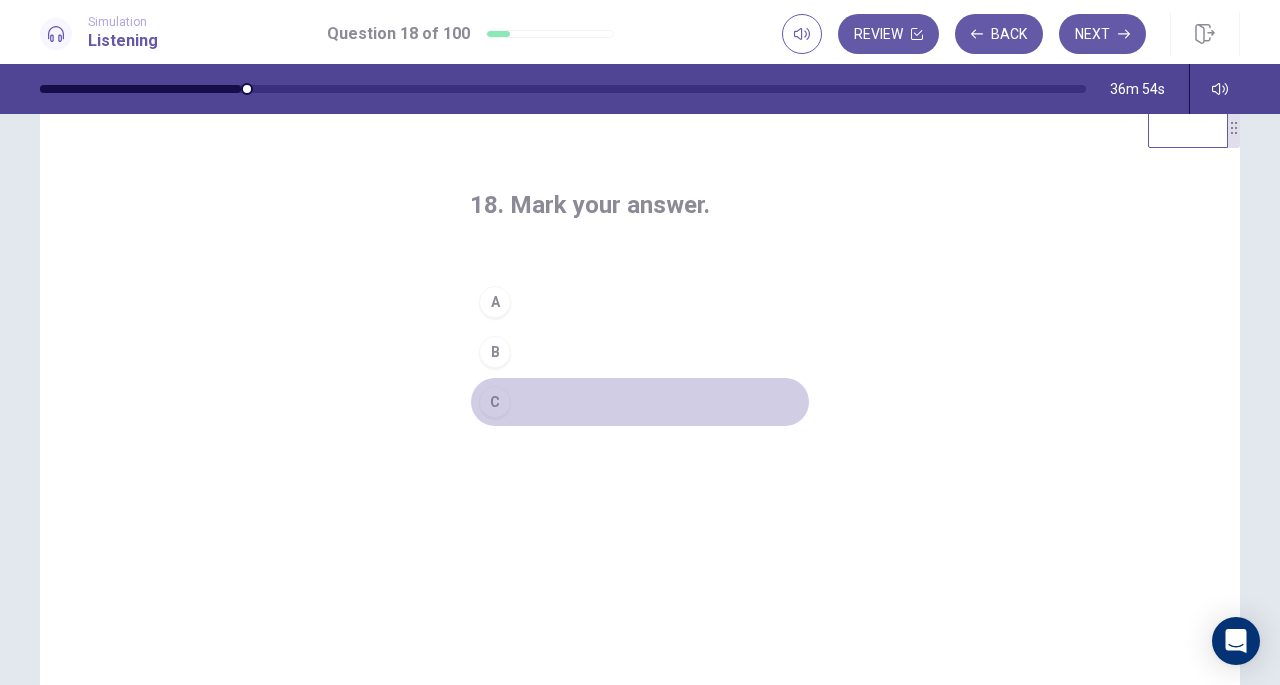 click on "C" at bounding box center (495, 402) 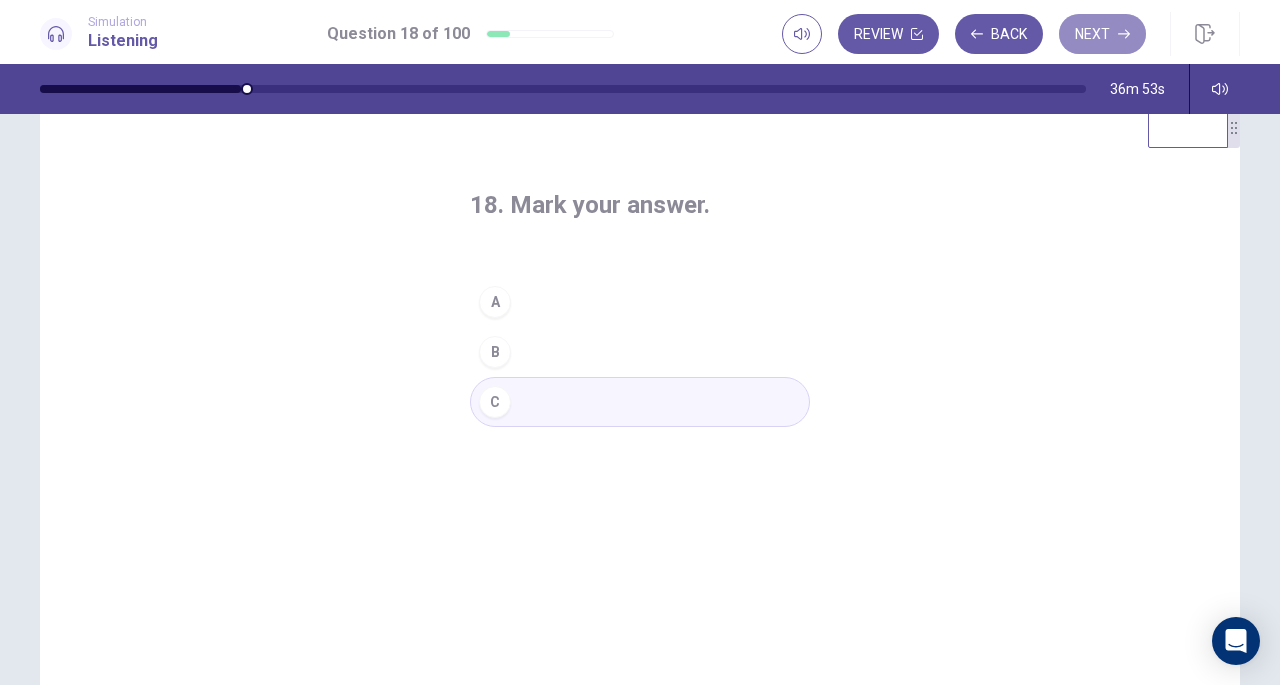 click on "Next" at bounding box center [1102, 34] 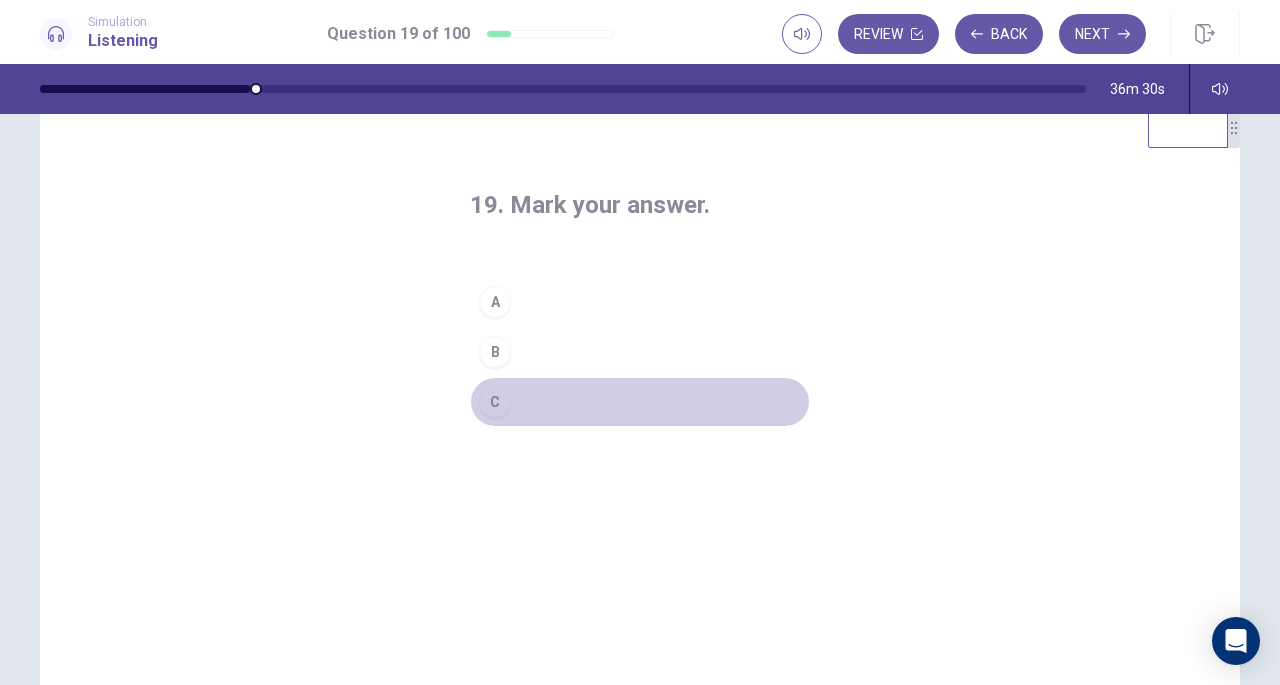 click on "C" at bounding box center (495, 402) 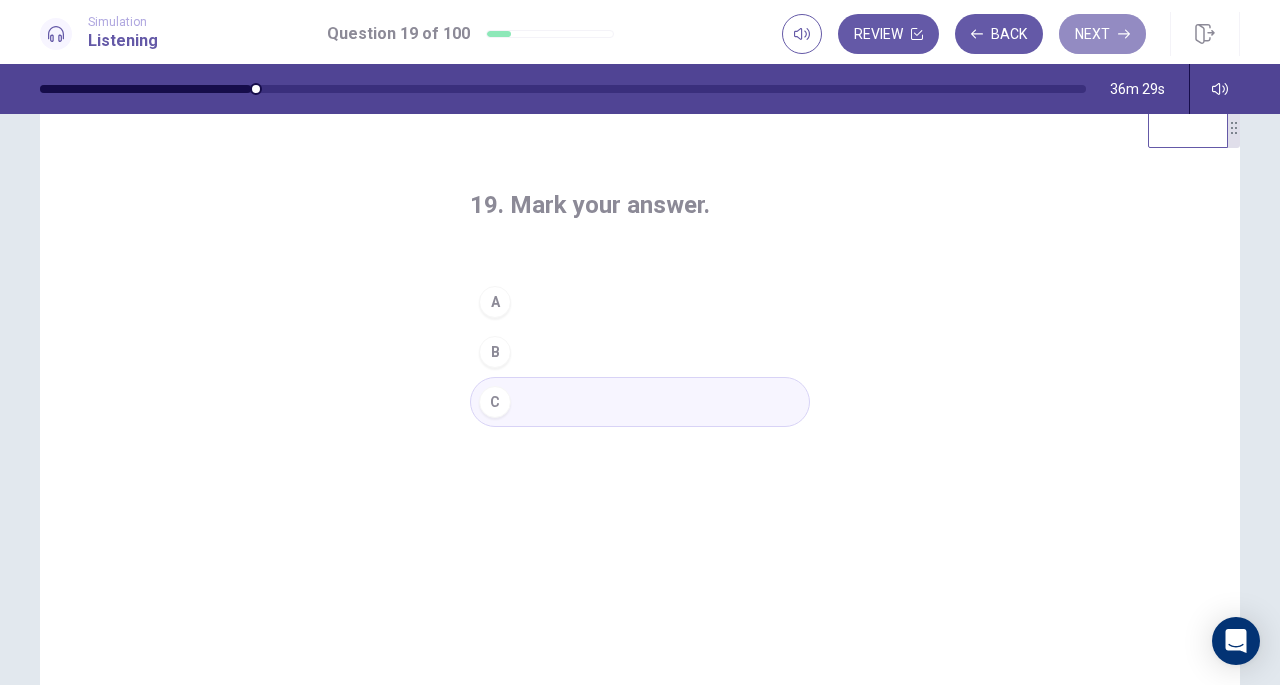 click on "Next" at bounding box center (1102, 34) 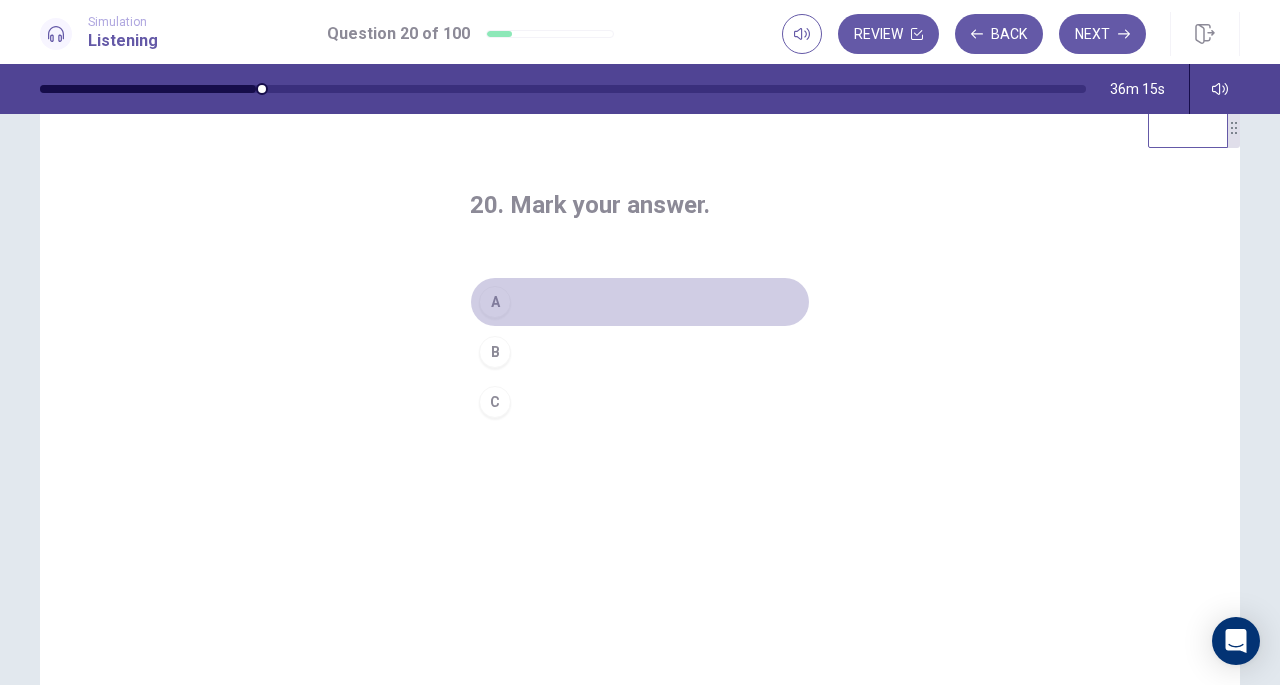 click on "A" at bounding box center [495, 302] 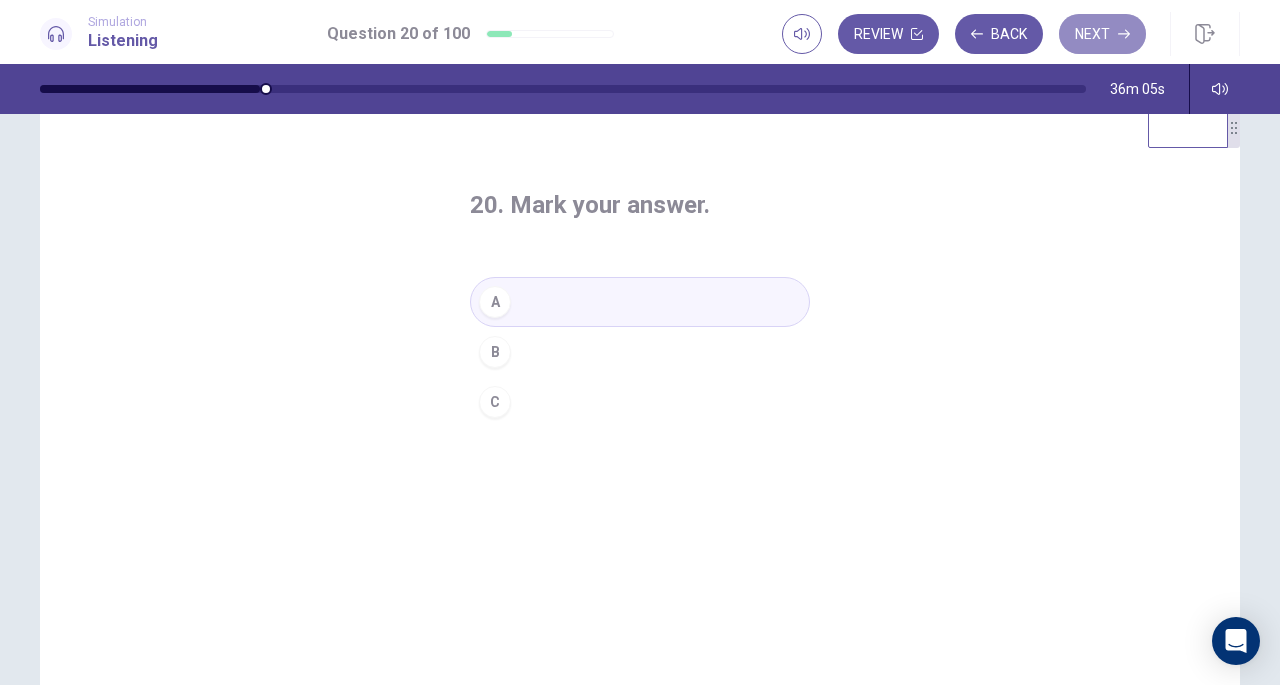 click on "Next" at bounding box center [1102, 34] 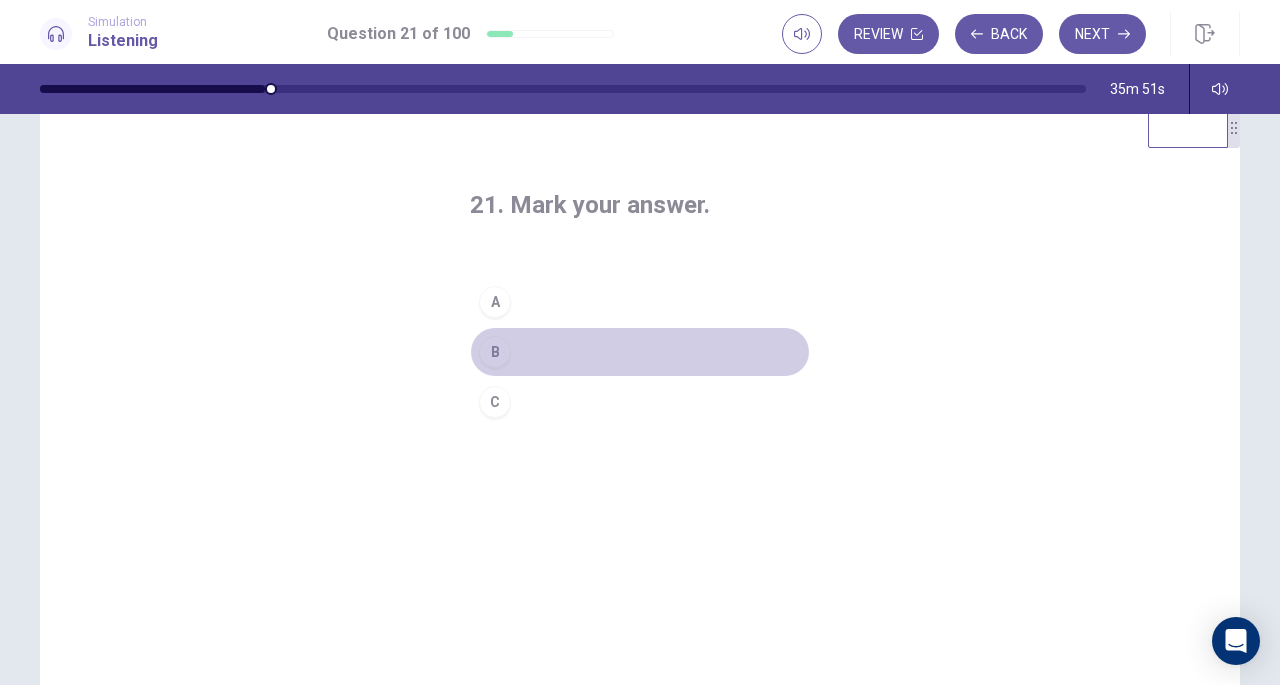 click on "B" at bounding box center (495, 352) 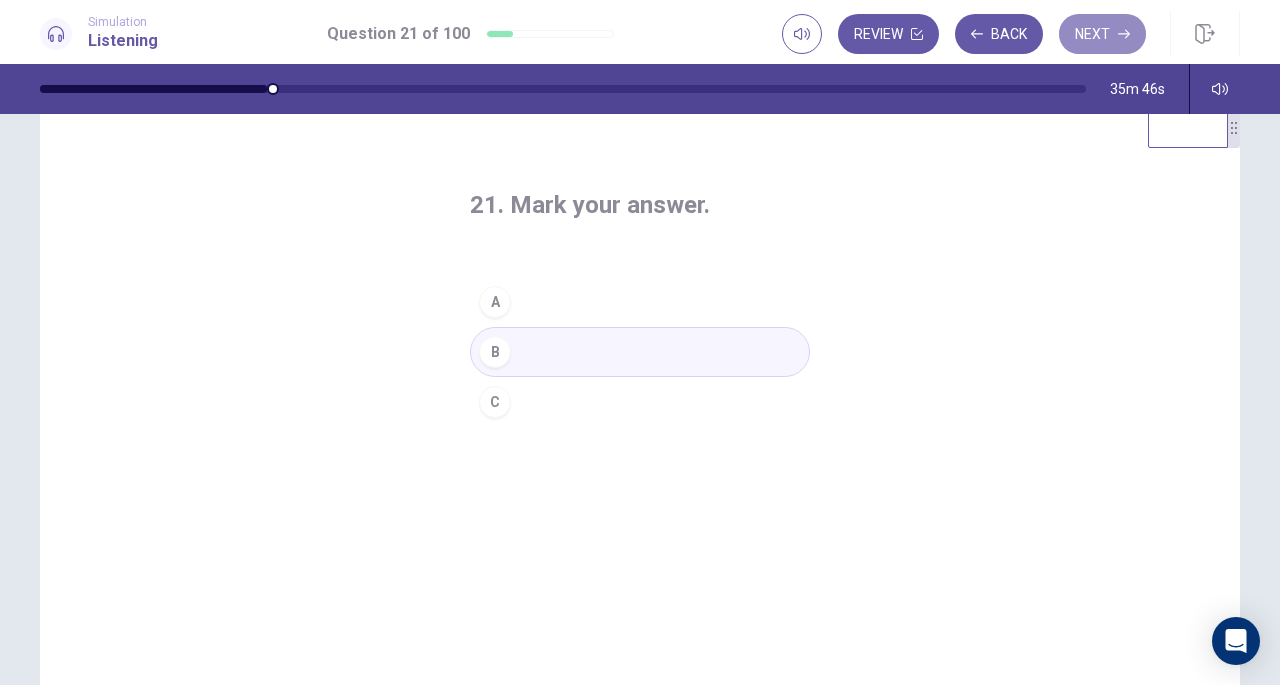click on "Next" at bounding box center (1102, 34) 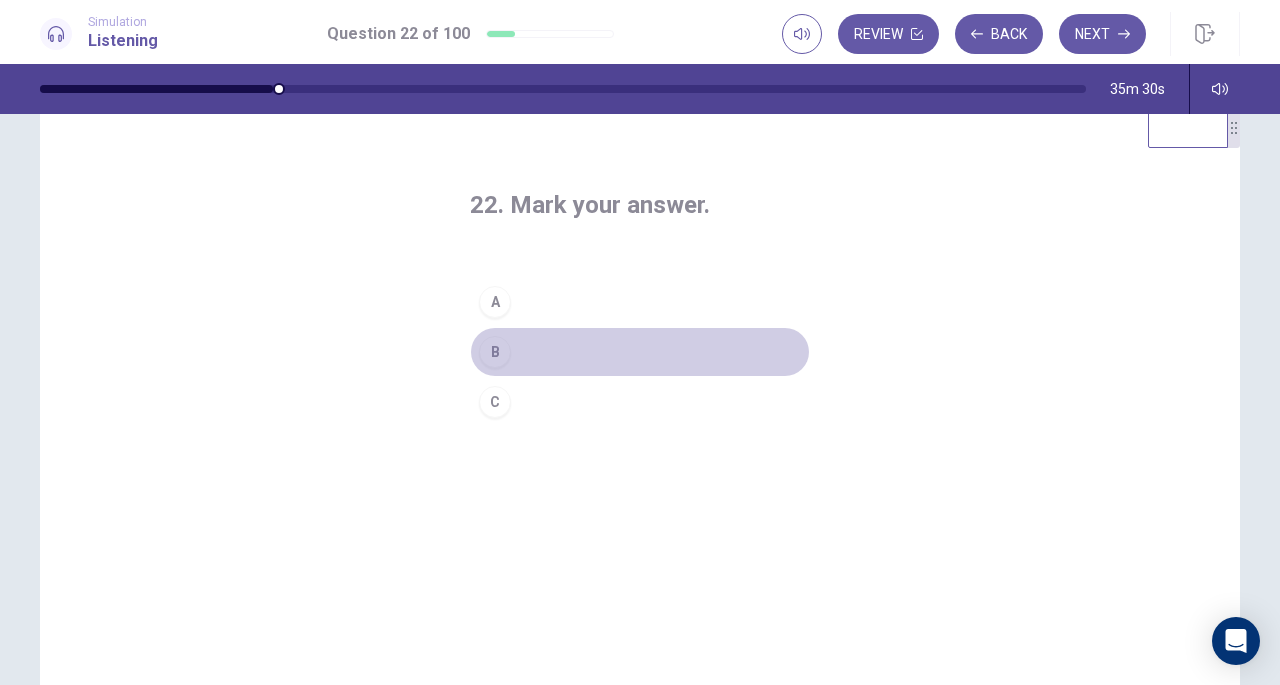 click on "B" at bounding box center (495, 352) 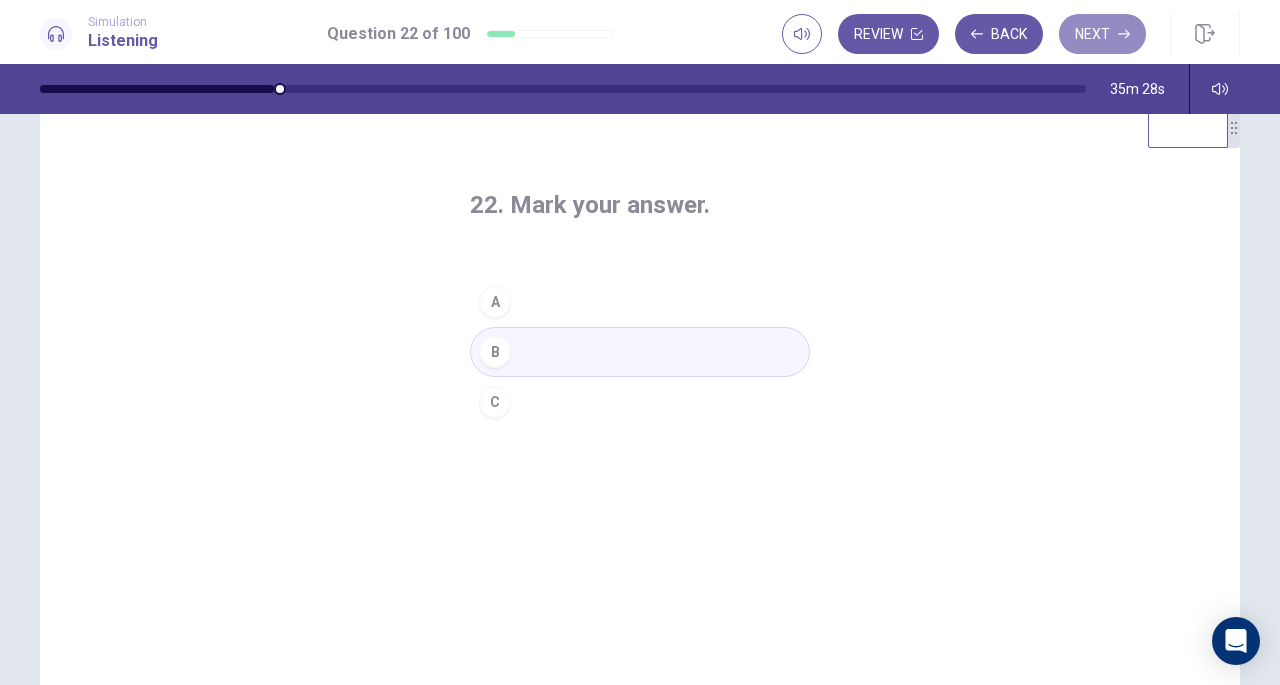 click on "Next" at bounding box center (1102, 34) 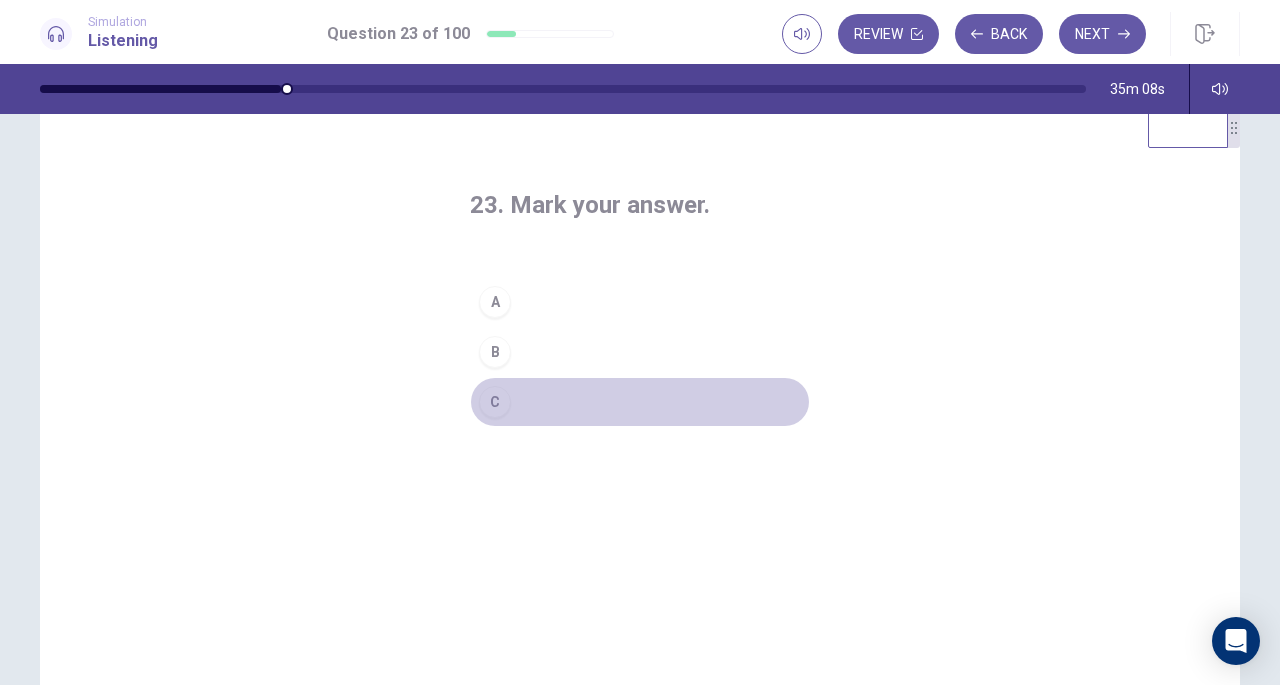 click on "C" at bounding box center [495, 402] 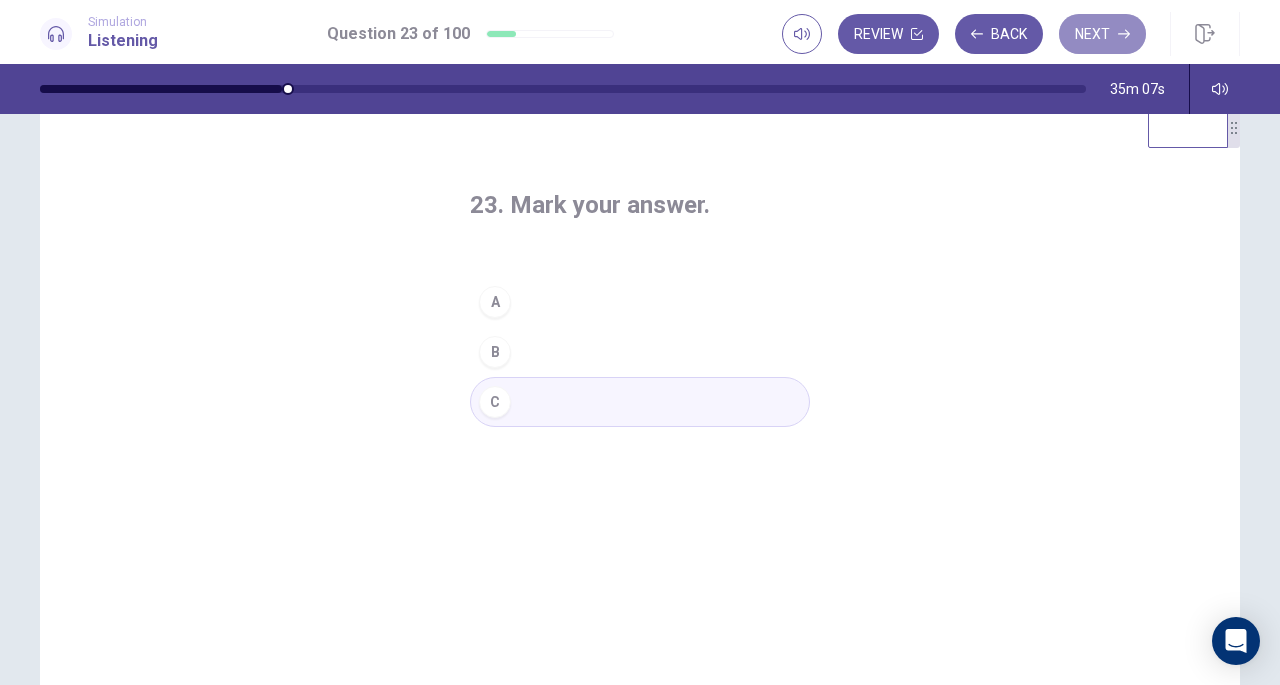 click on "Next" at bounding box center (1102, 34) 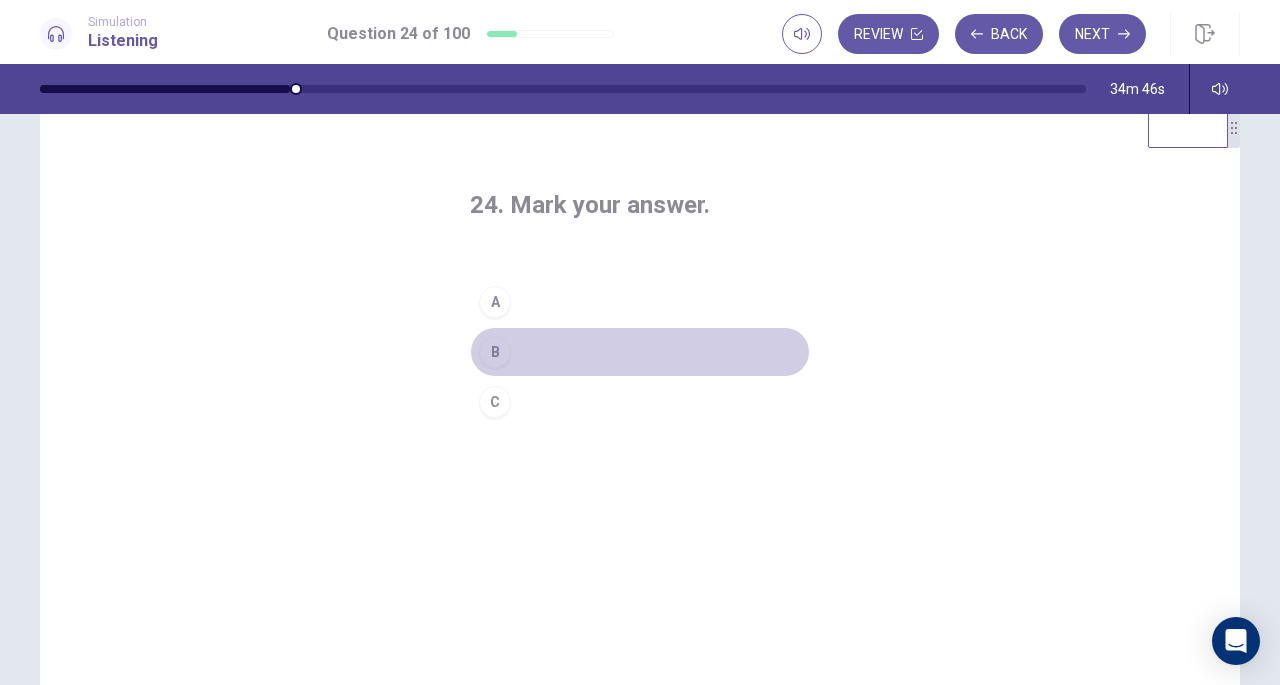 click on "B" at bounding box center (495, 352) 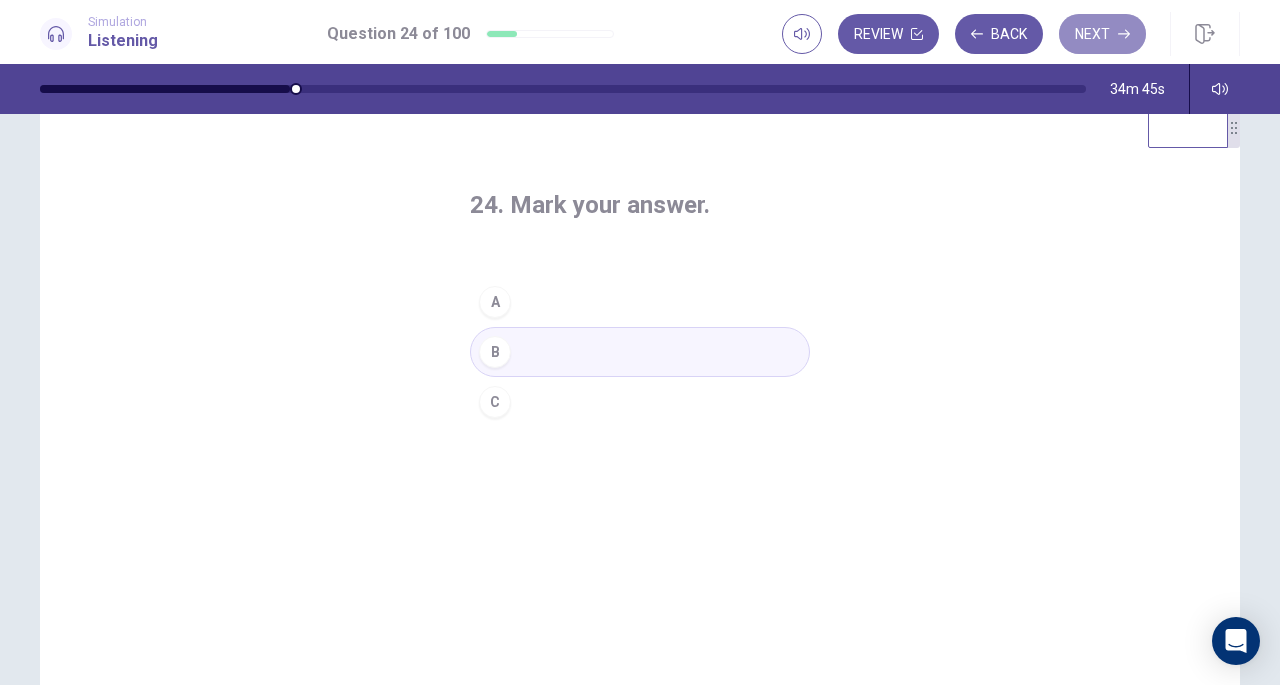 click on "Next" at bounding box center (1102, 34) 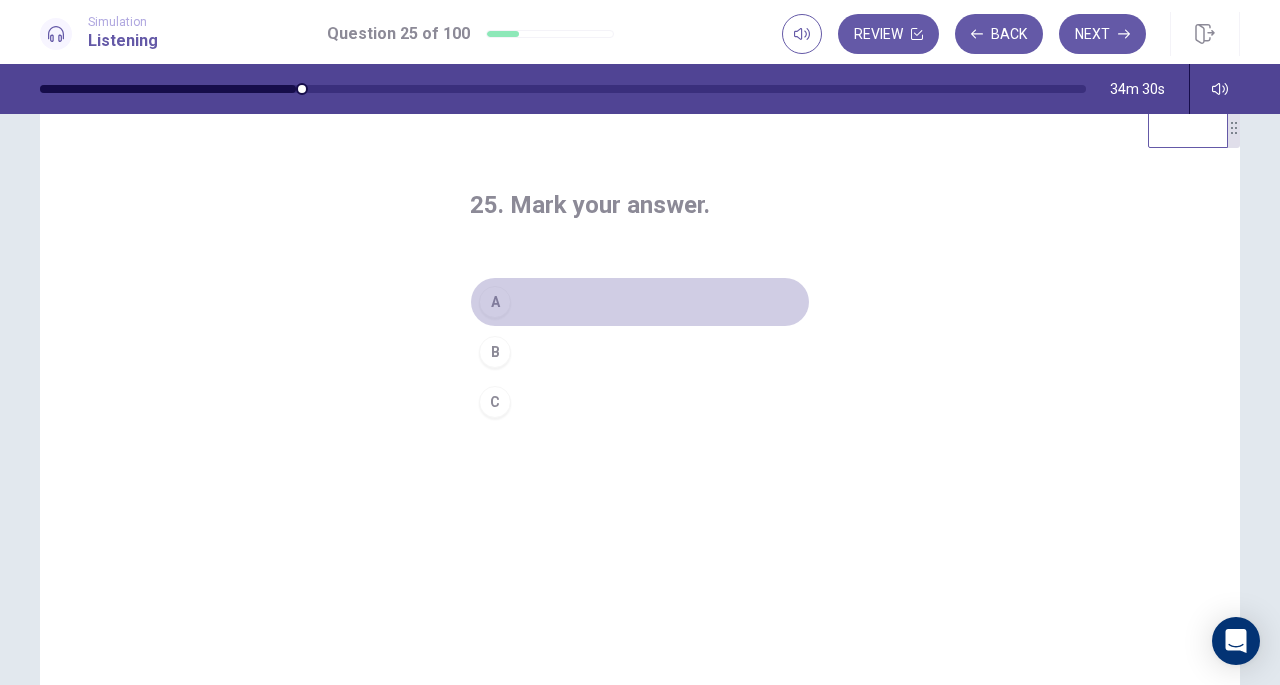 click on "A" at bounding box center (495, 302) 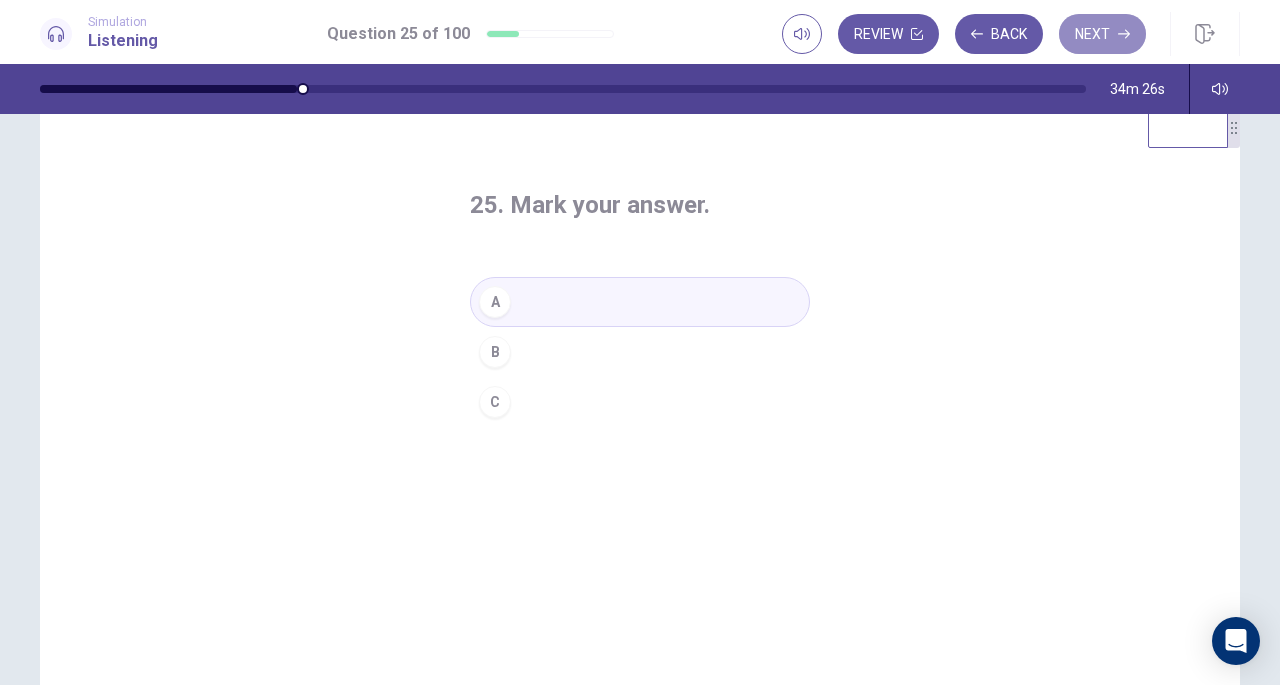 click on "Next" at bounding box center [1102, 34] 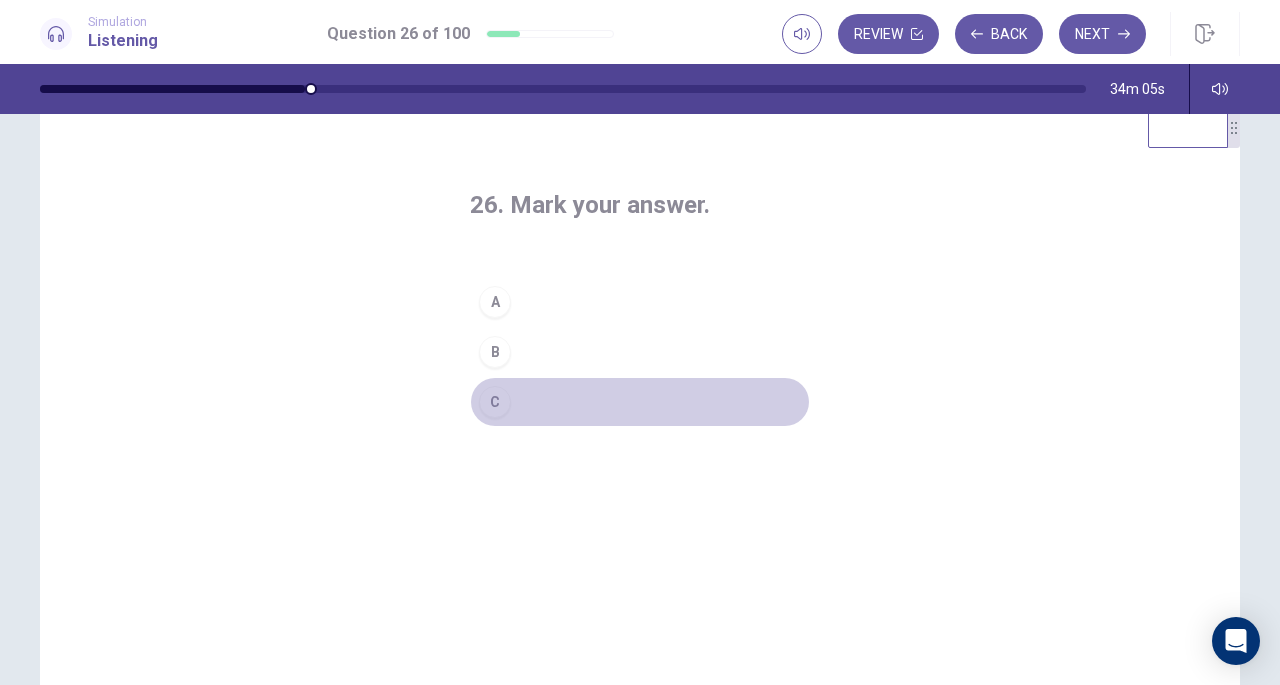 click on "C" at bounding box center [495, 402] 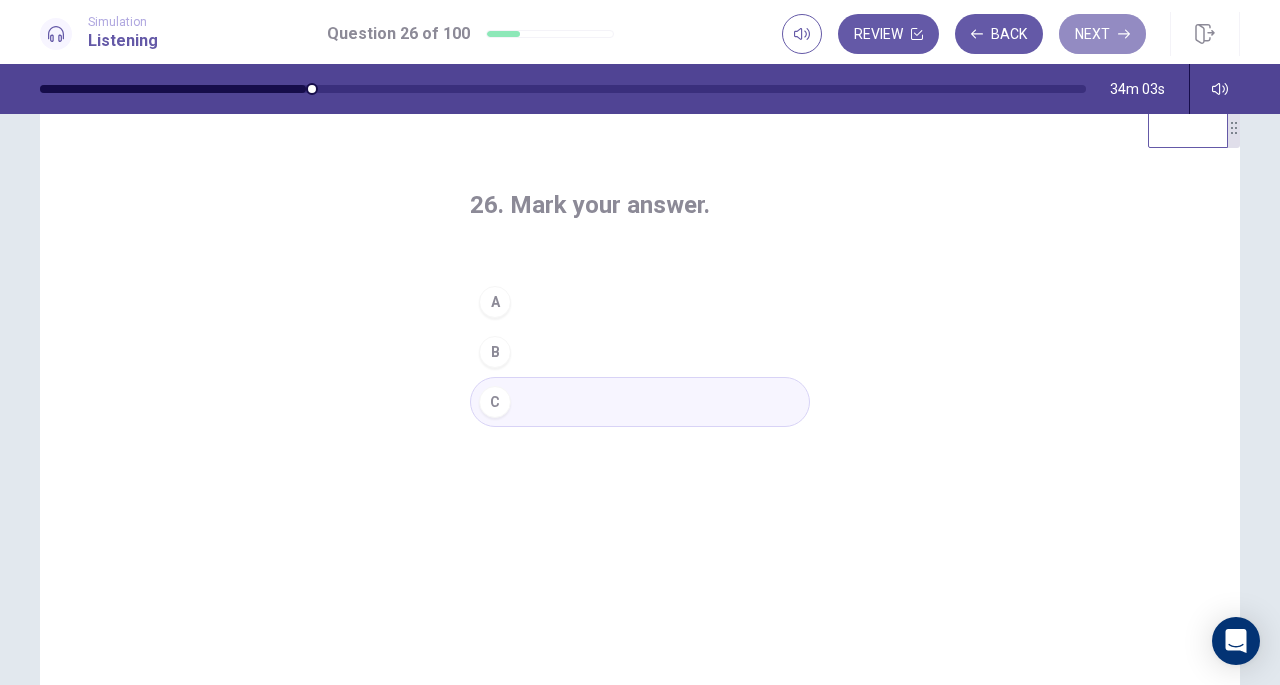 click on "Next" at bounding box center (1102, 34) 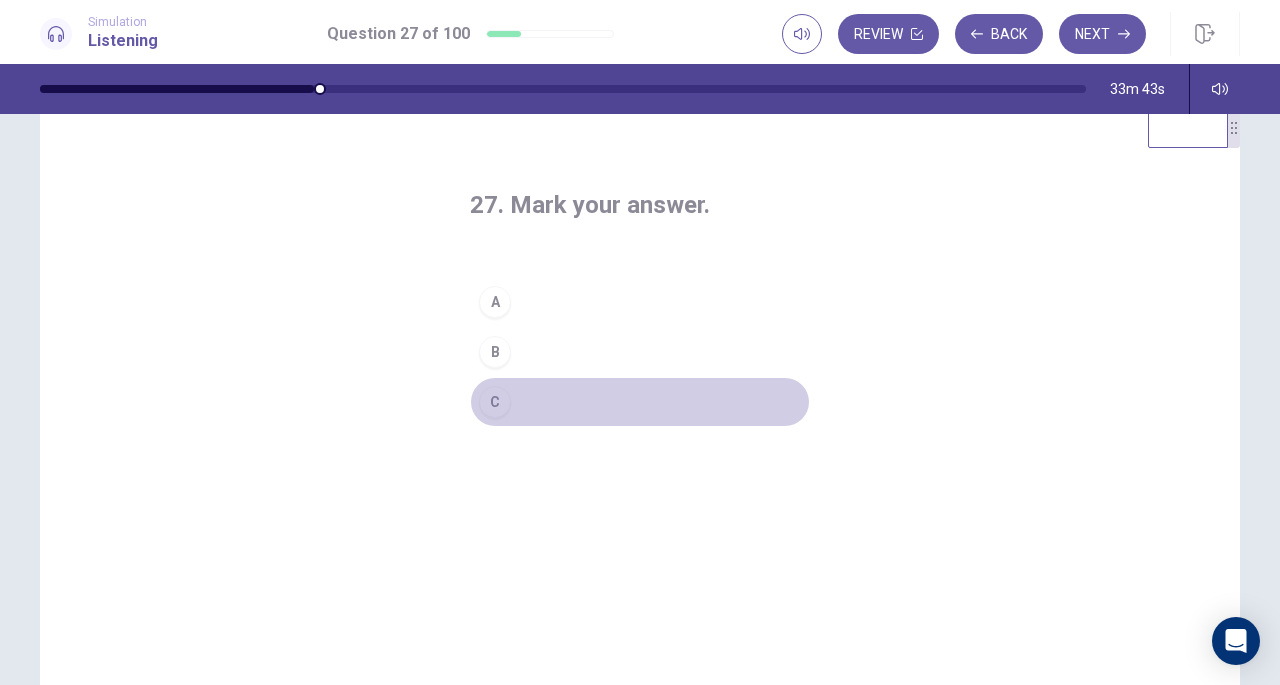click on "C" at bounding box center [495, 402] 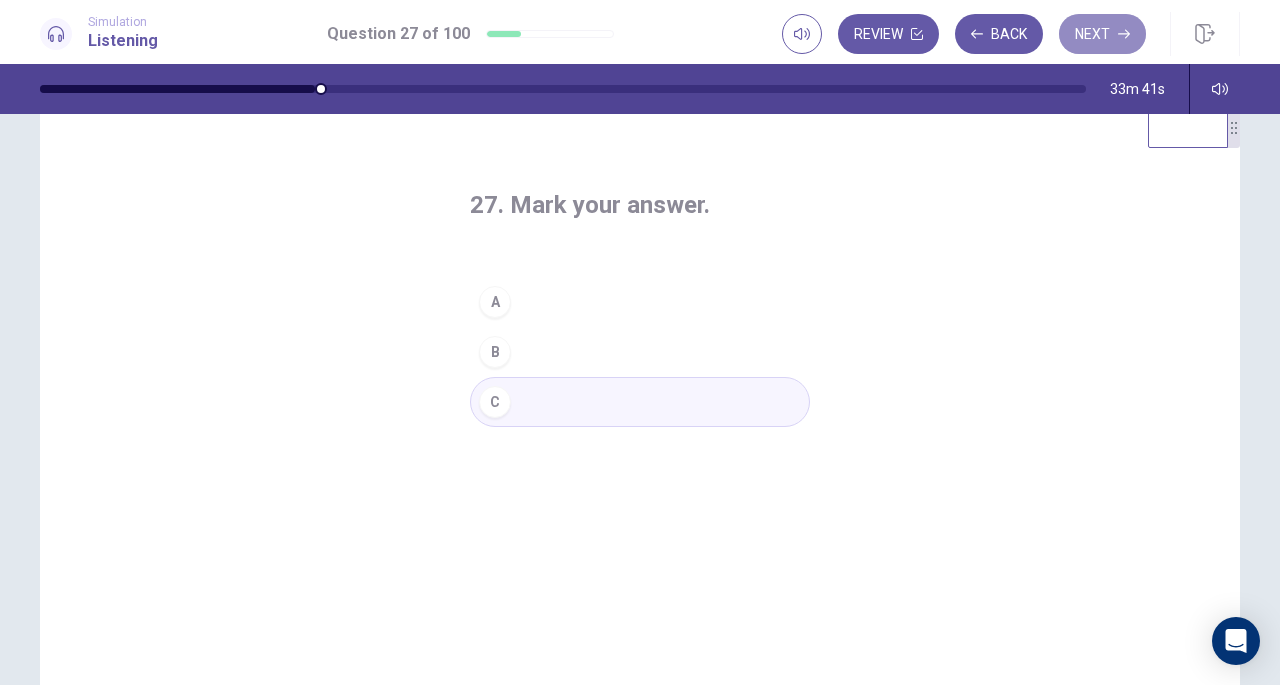 click on "Next" at bounding box center [1102, 34] 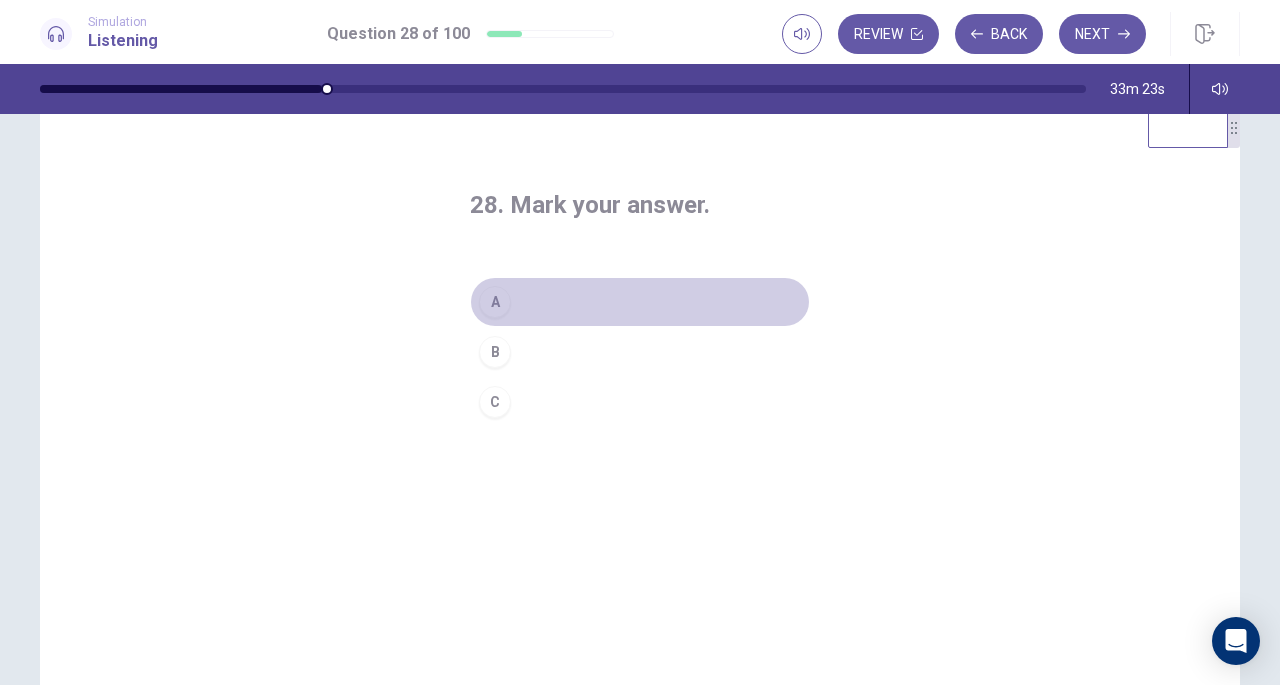 click on "A" at bounding box center (495, 302) 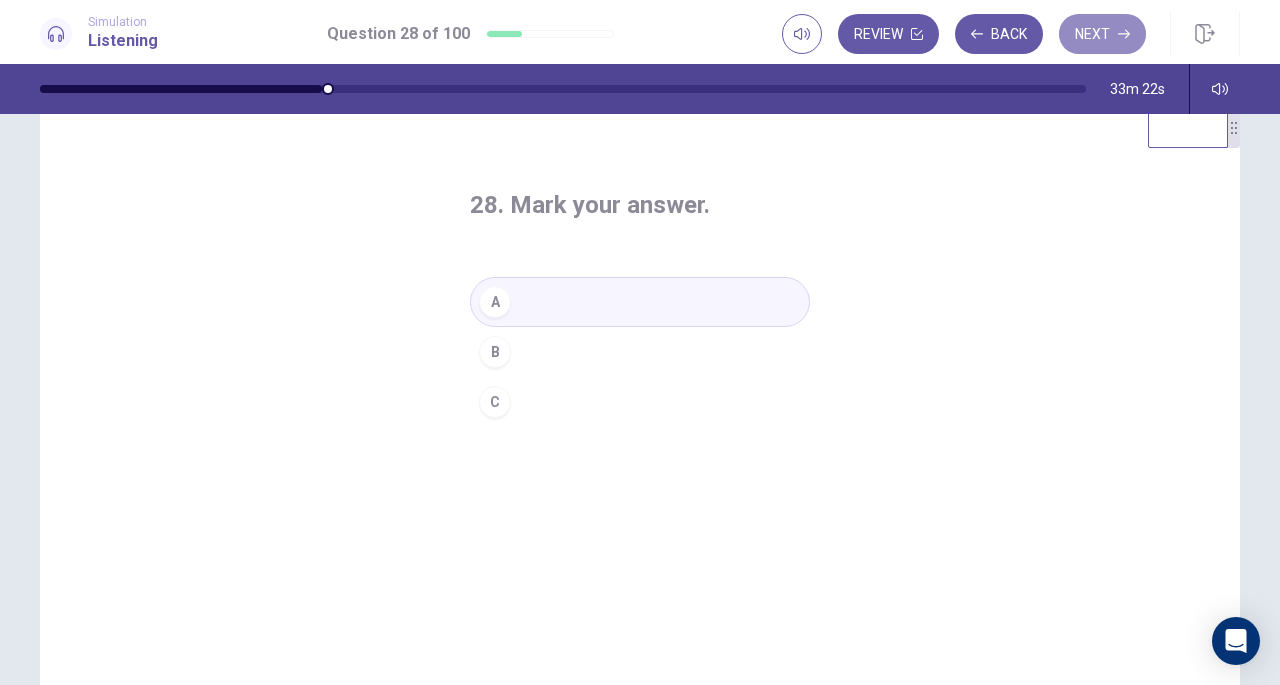 click on "Next" at bounding box center [1102, 34] 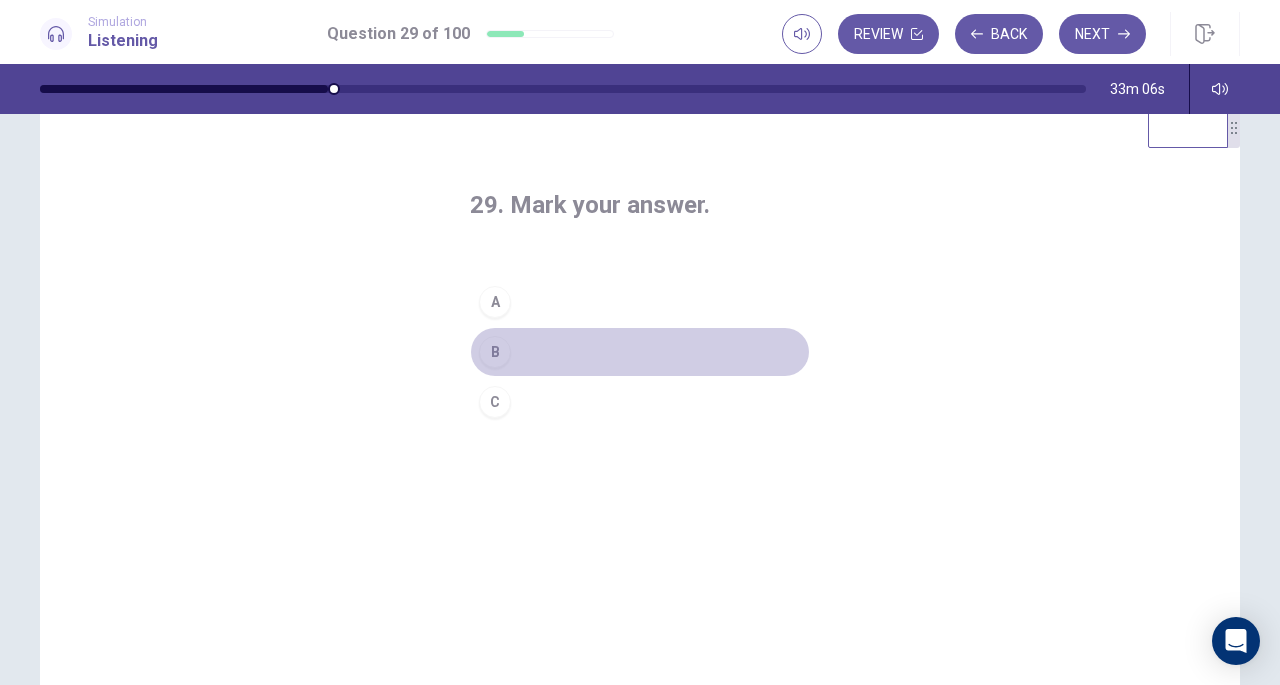click on "B" at bounding box center [495, 352] 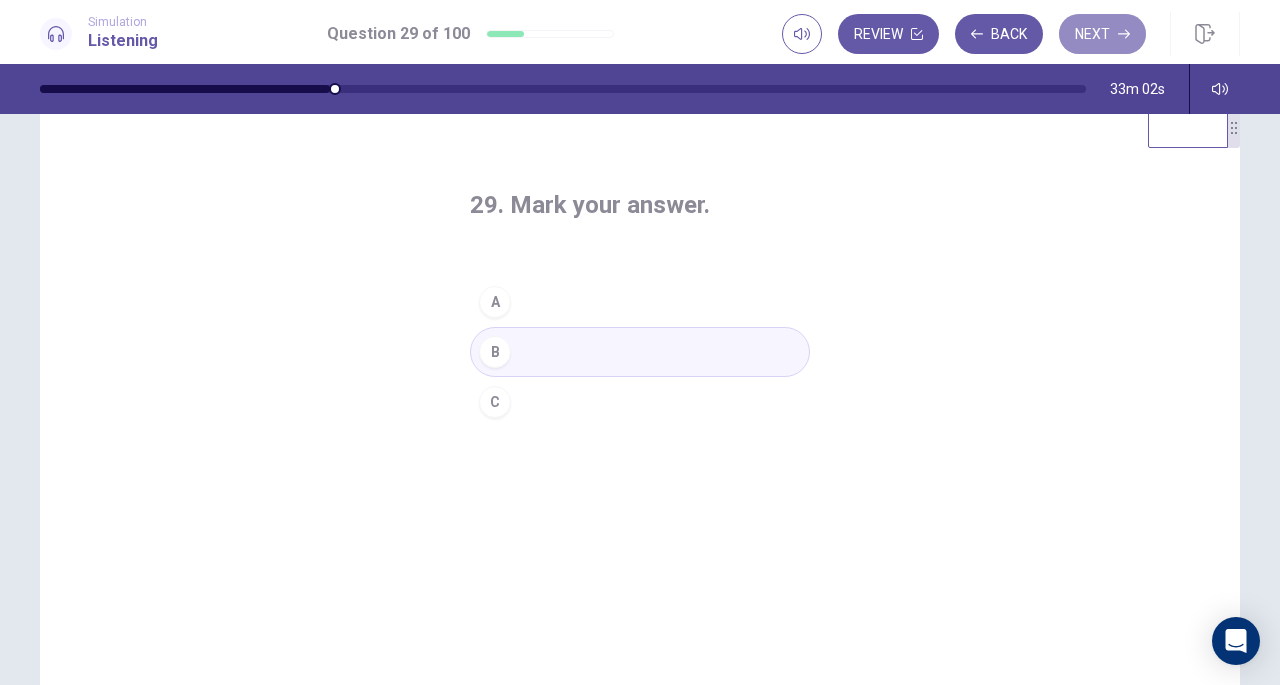 click on "Next" at bounding box center [1102, 34] 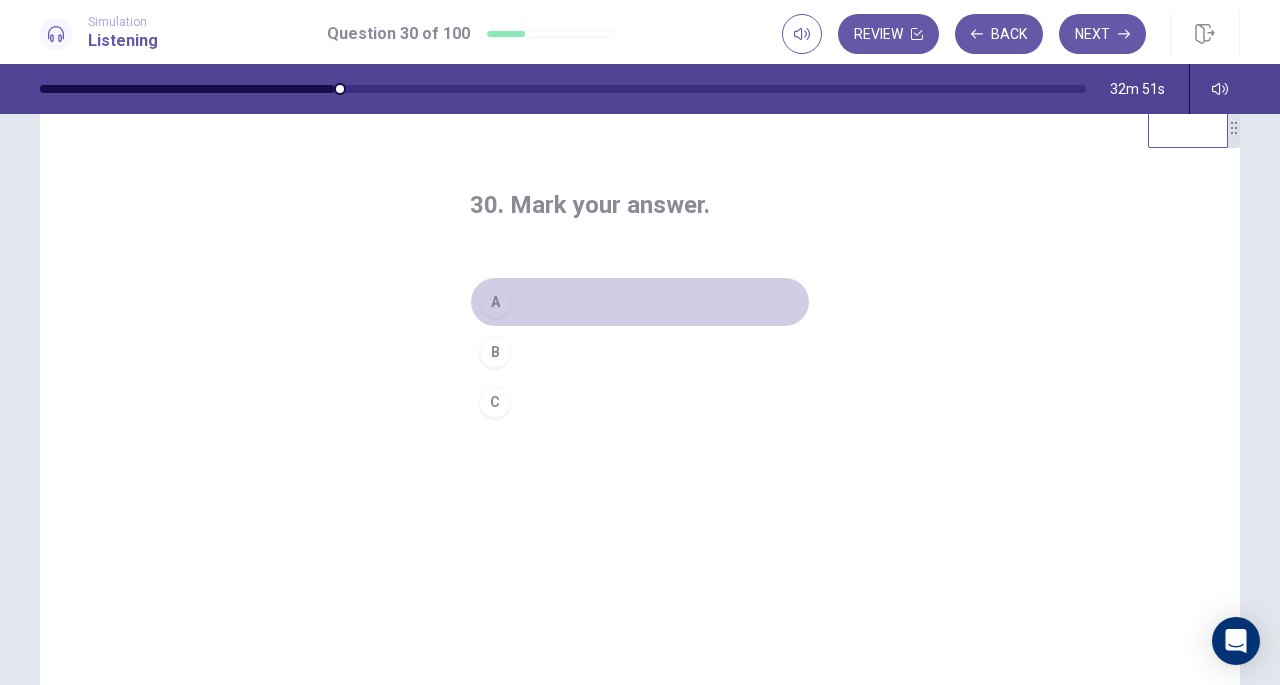 click on "A" at bounding box center (495, 302) 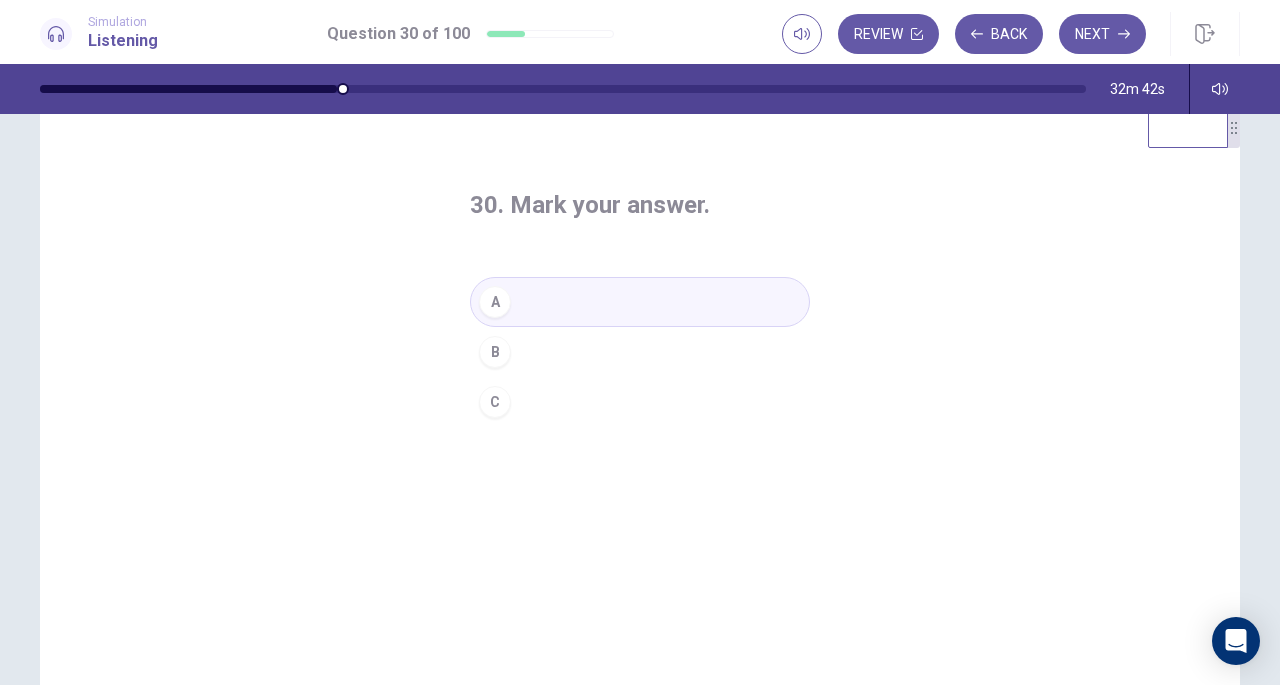 click on "Next" at bounding box center (1102, 34) 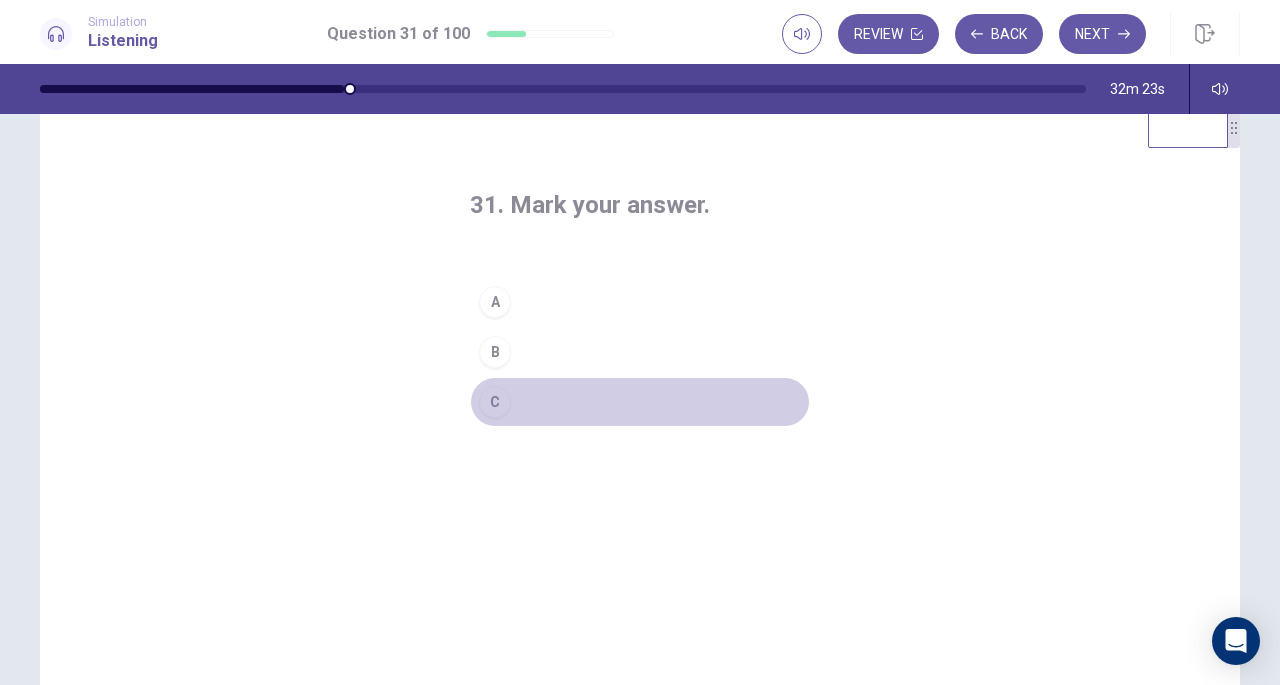 click on "C" at bounding box center [495, 402] 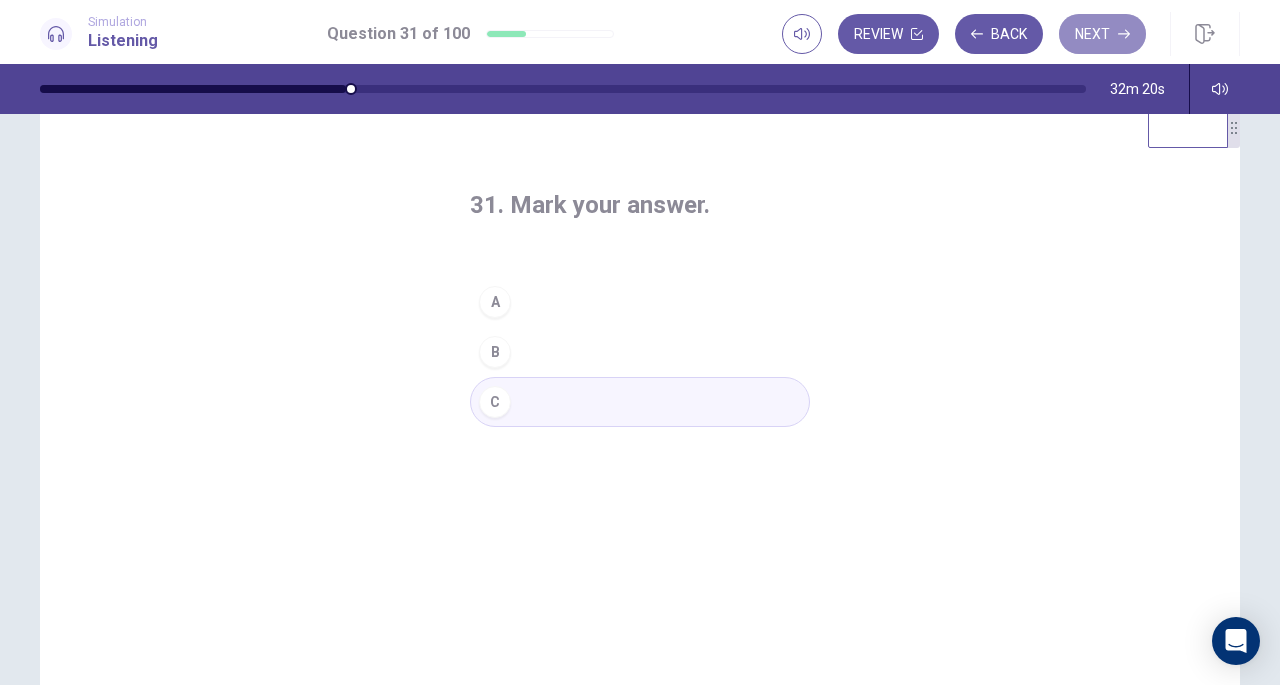 click on "Next" at bounding box center [1102, 34] 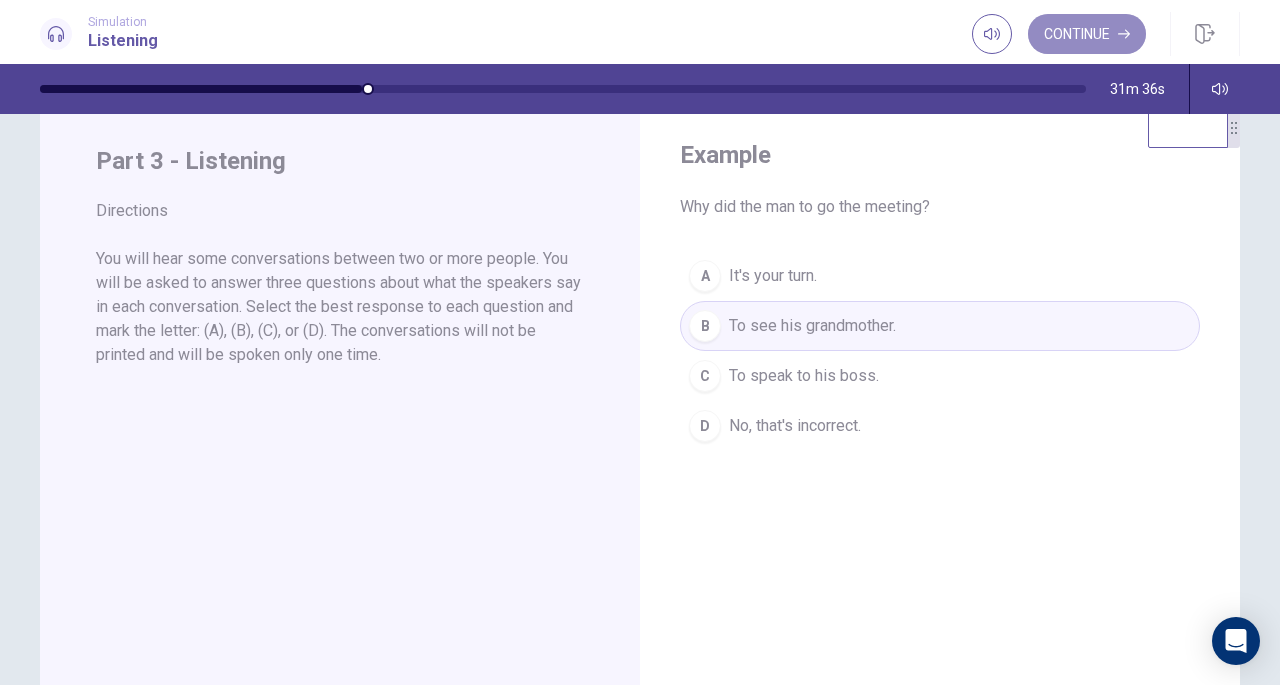 click on "Continue" at bounding box center (1087, 34) 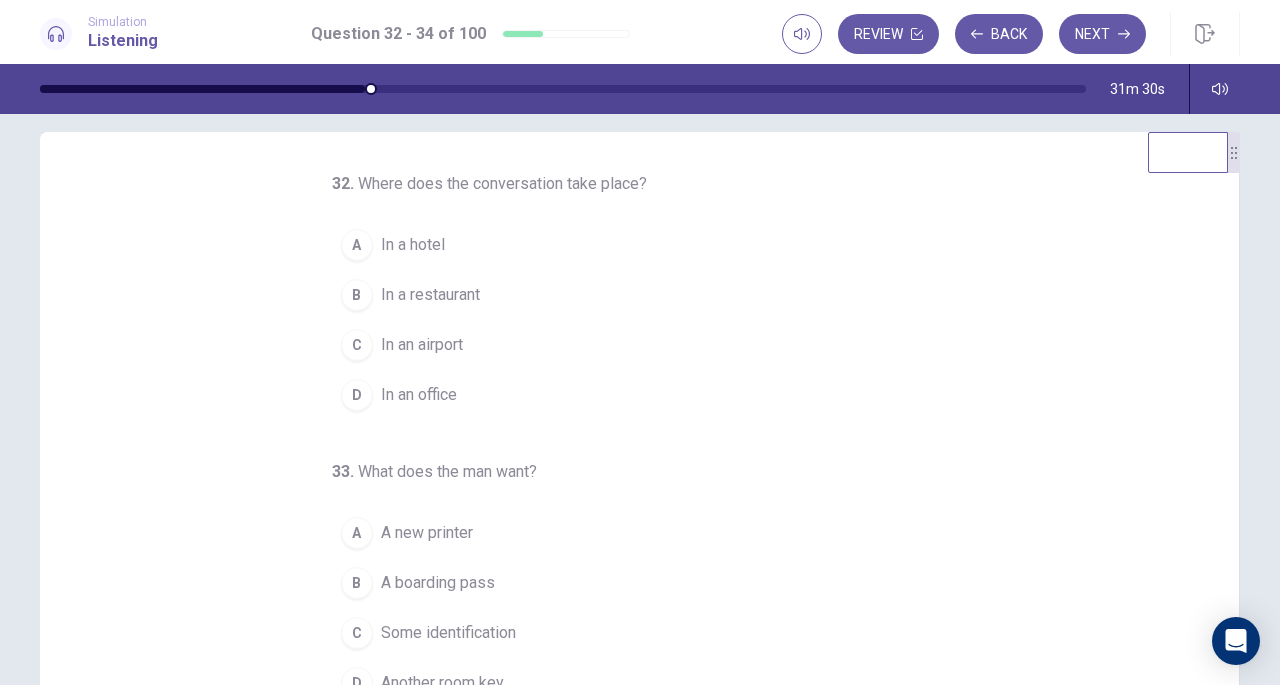 scroll, scrollTop: 0, scrollLeft: 0, axis: both 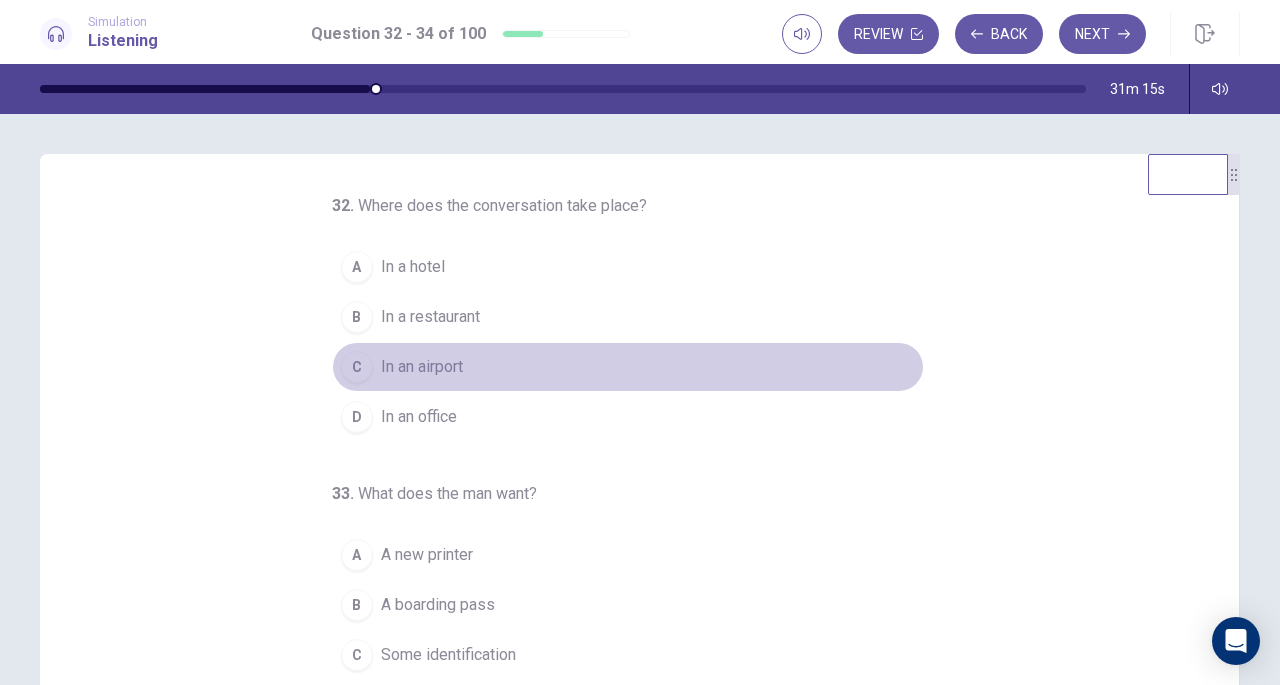 click on "C" at bounding box center [357, 367] 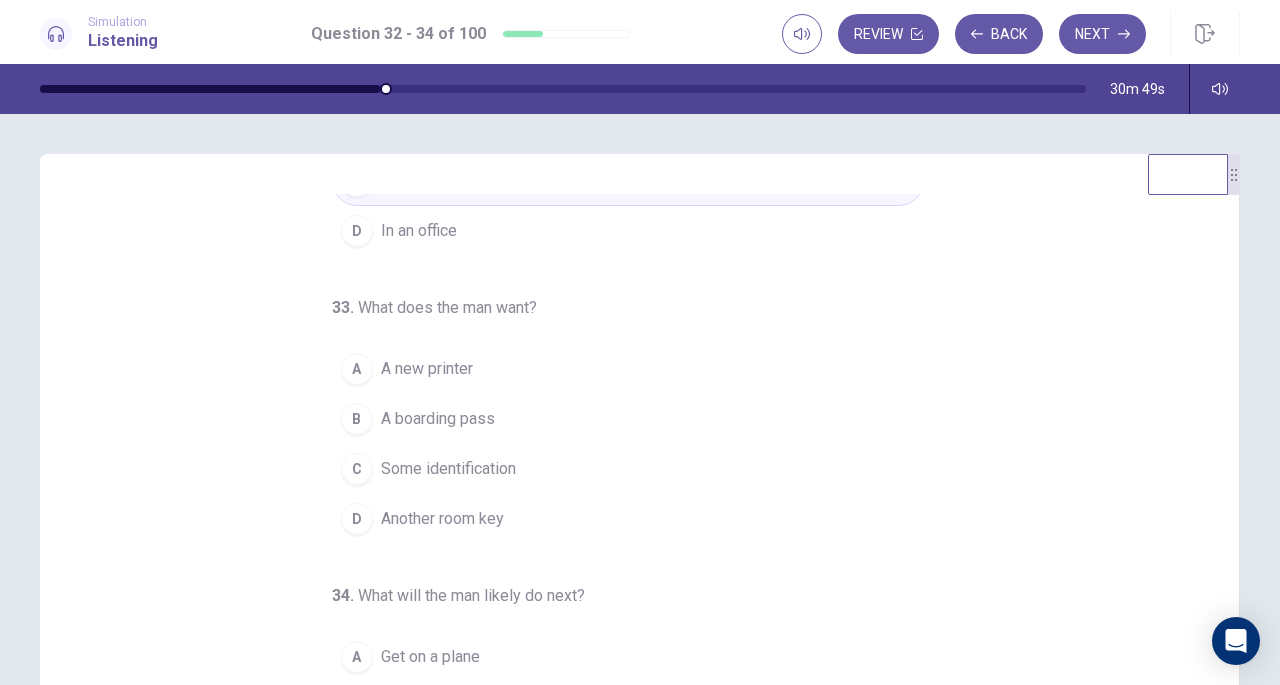 scroll, scrollTop: 200, scrollLeft: 0, axis: vertical 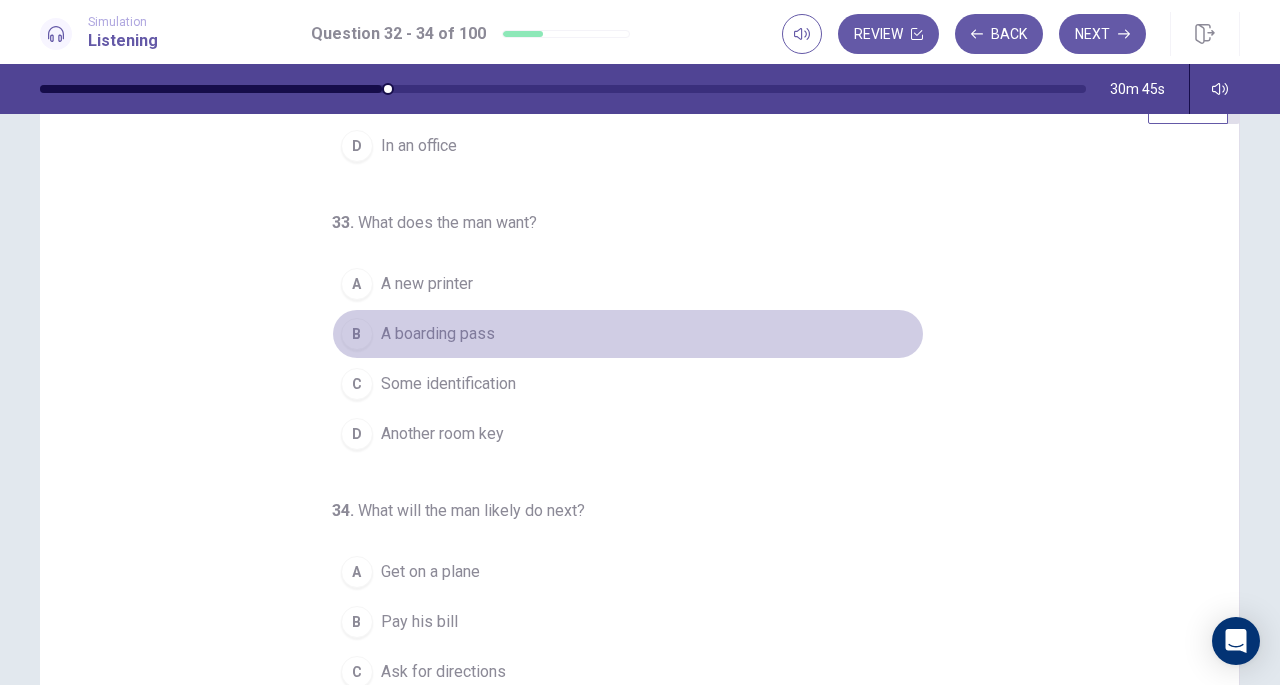 click on "B" at bounding box center [357, 334] 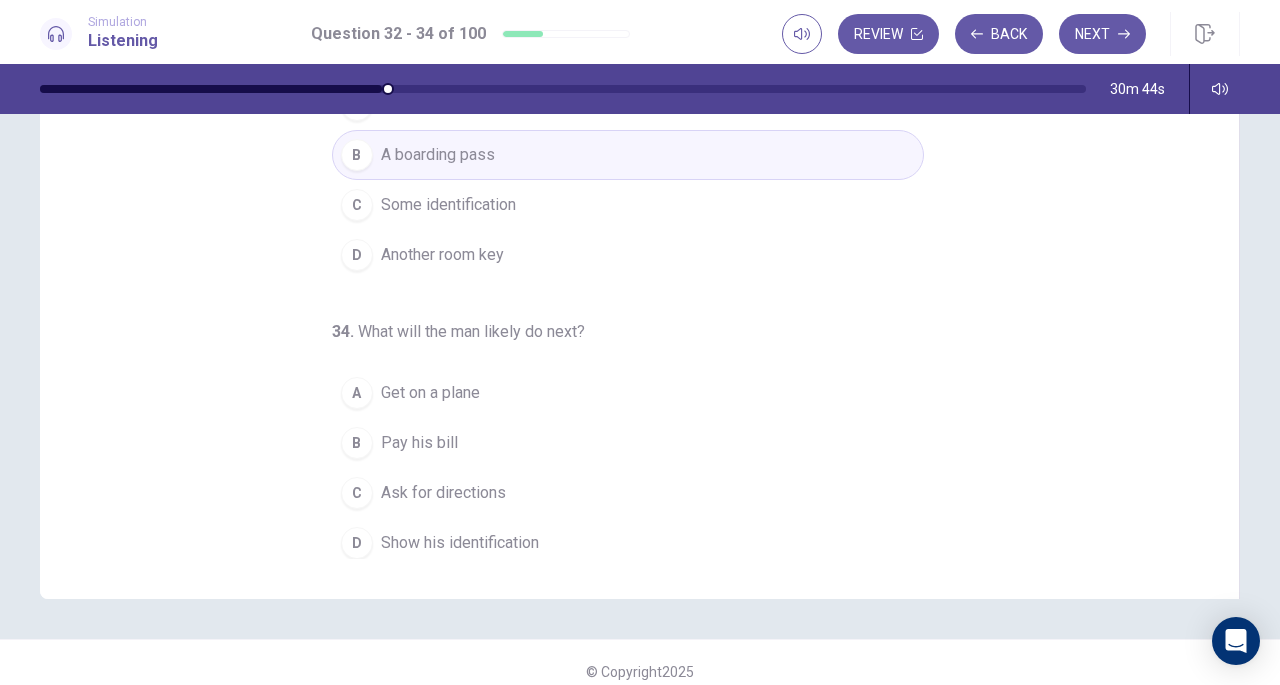 scroll, scrollTop: 268, scrollLeft: 0, axis: vertical 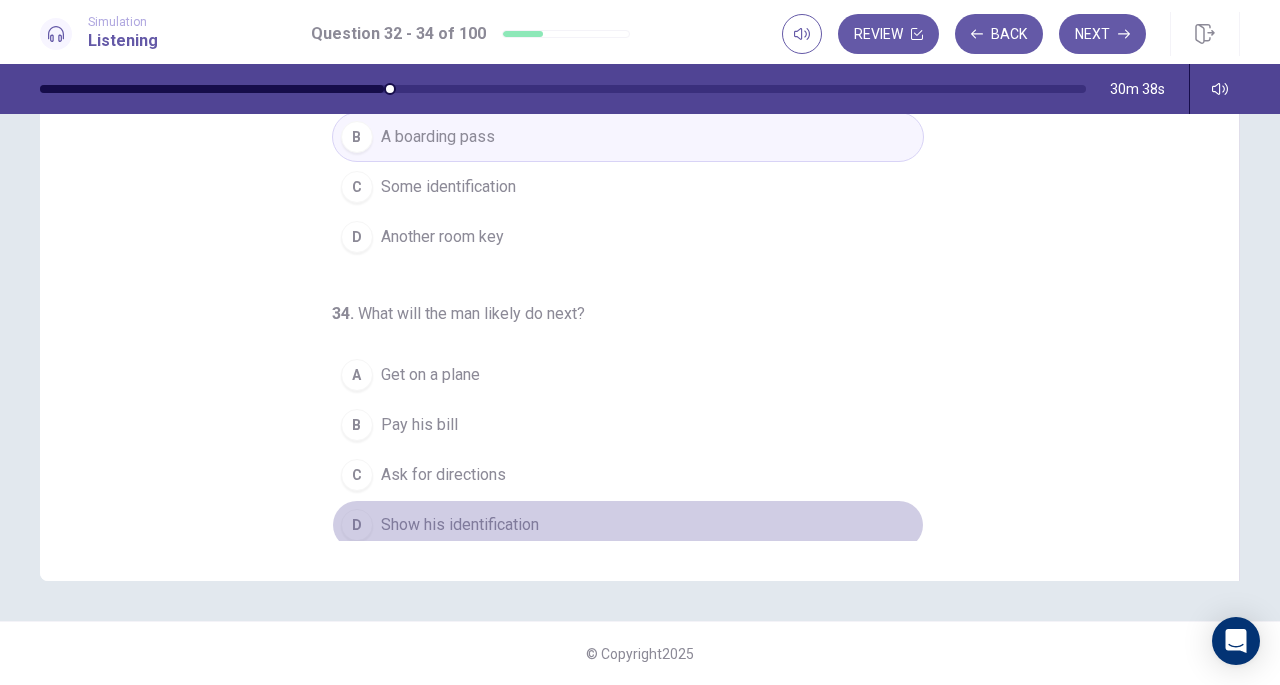 click on "D Show his identification" at bounding box center (628, 525) 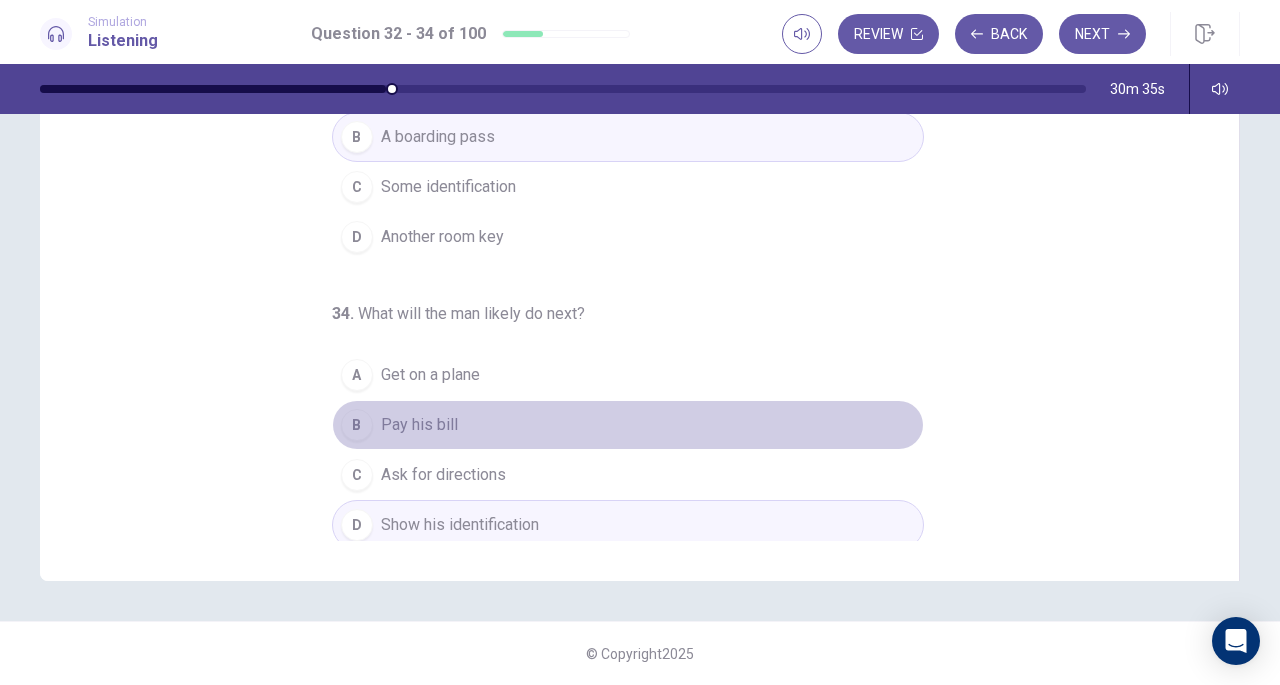 click on "B Pay his bill" at bounding box center (628, 425) 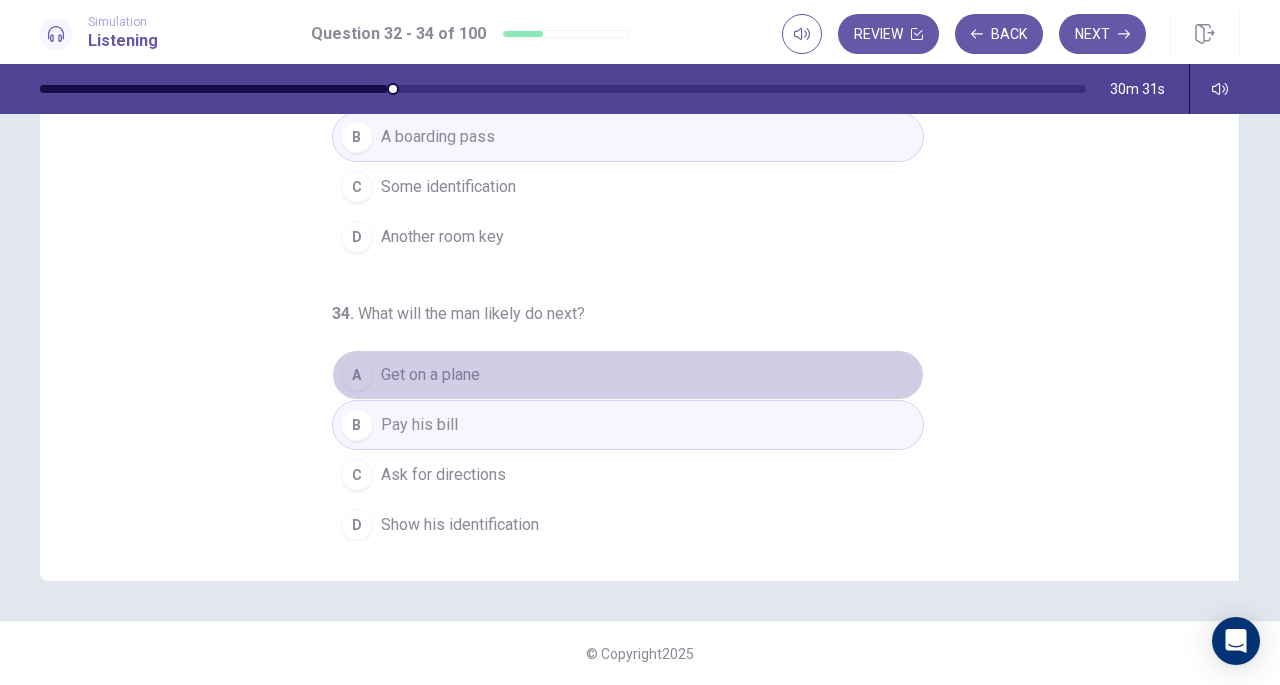 click on "Get on a plane" at bounding box center [430, 375] 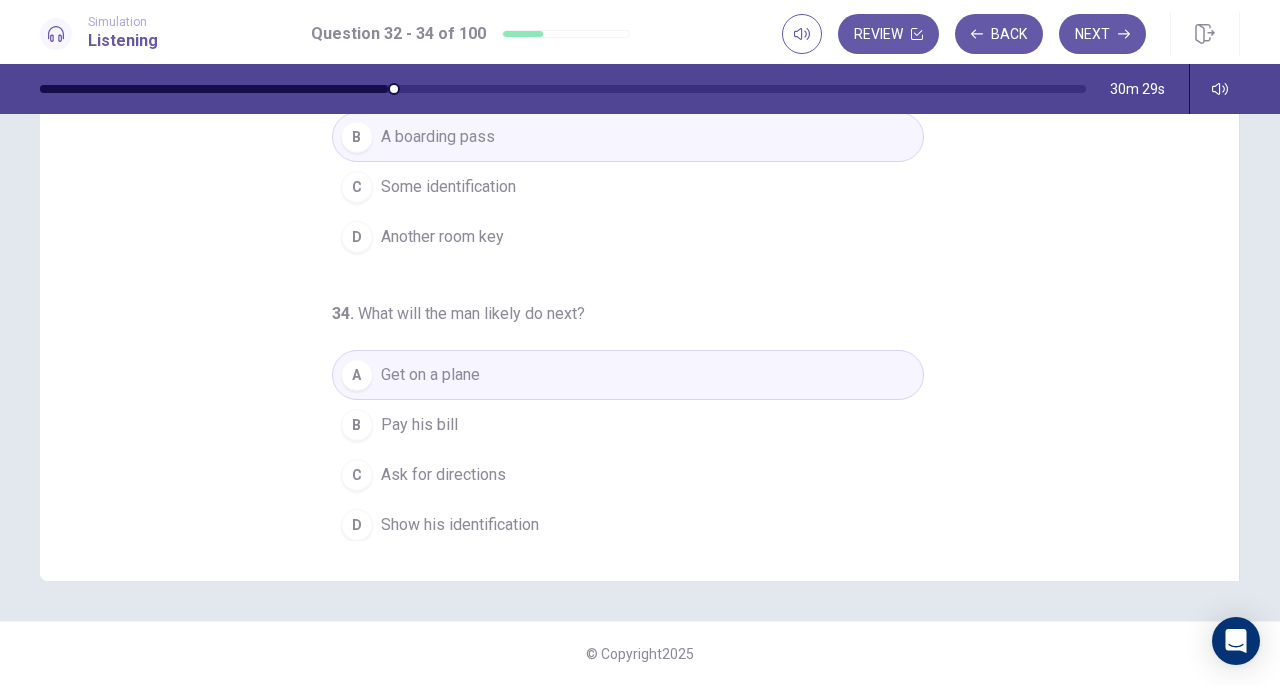 scroll, scrollTop: 0, scrollLeft: 0, axis: both 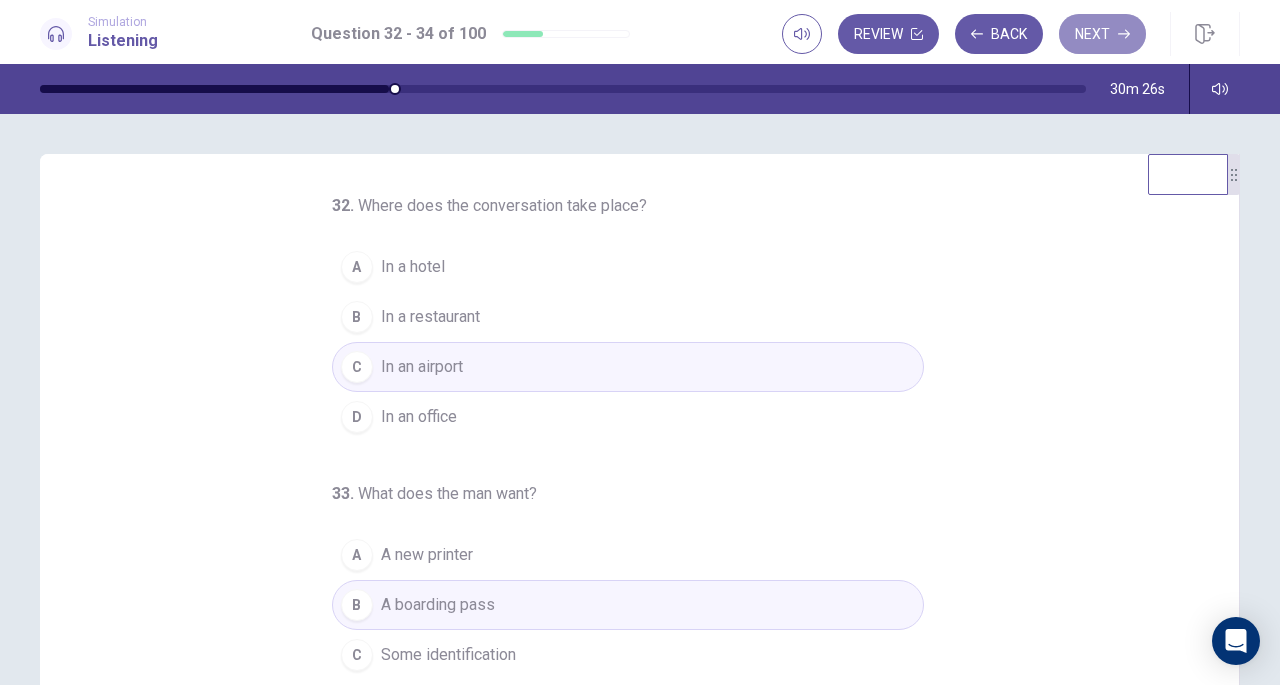 click on "Next" at bounding box center [1102, 34] 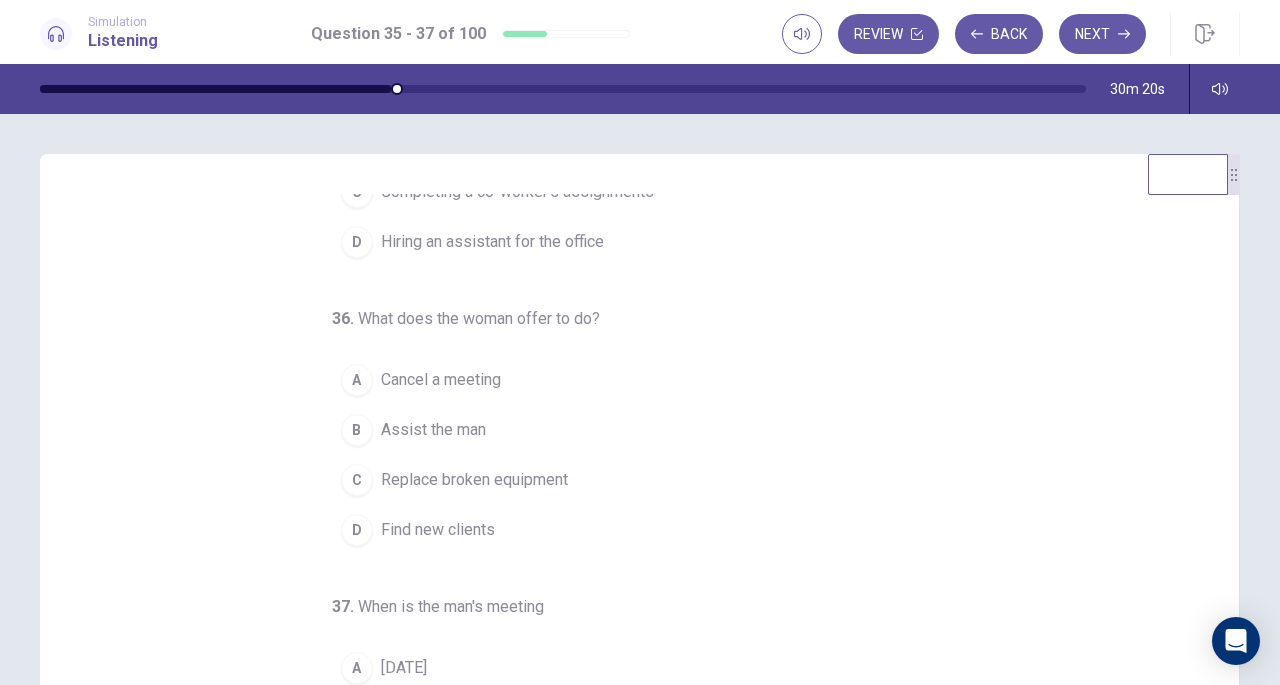 scroll, scrollTop: 200, scrollLeft: 0, axis: vertical 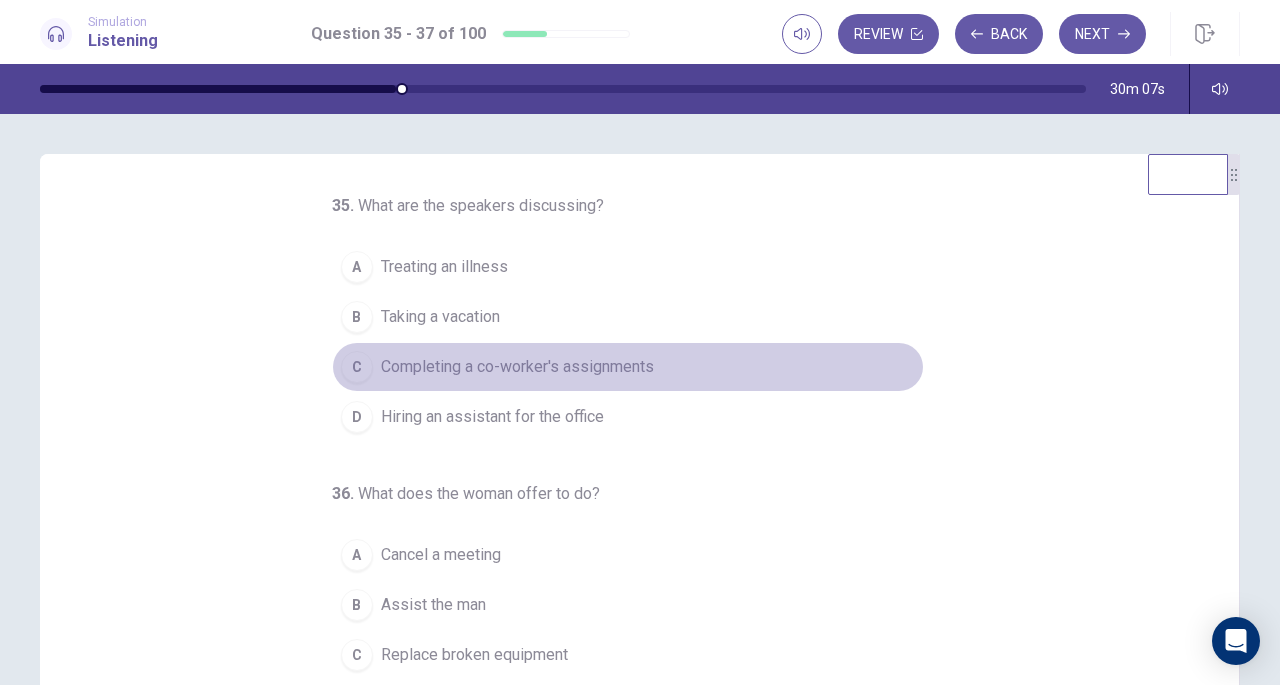 click on "C" at bounding box center [357, 367] 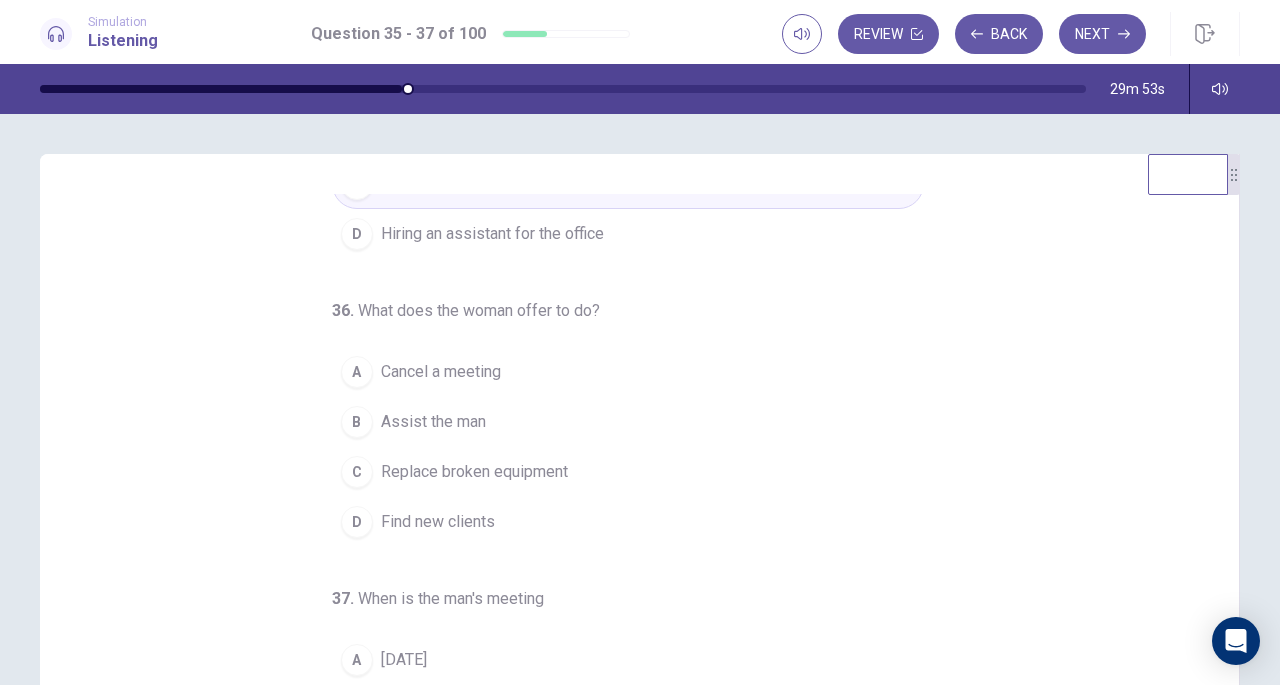 scroll, scrollTop: 200, scrollLeft: 0, axis: vertical 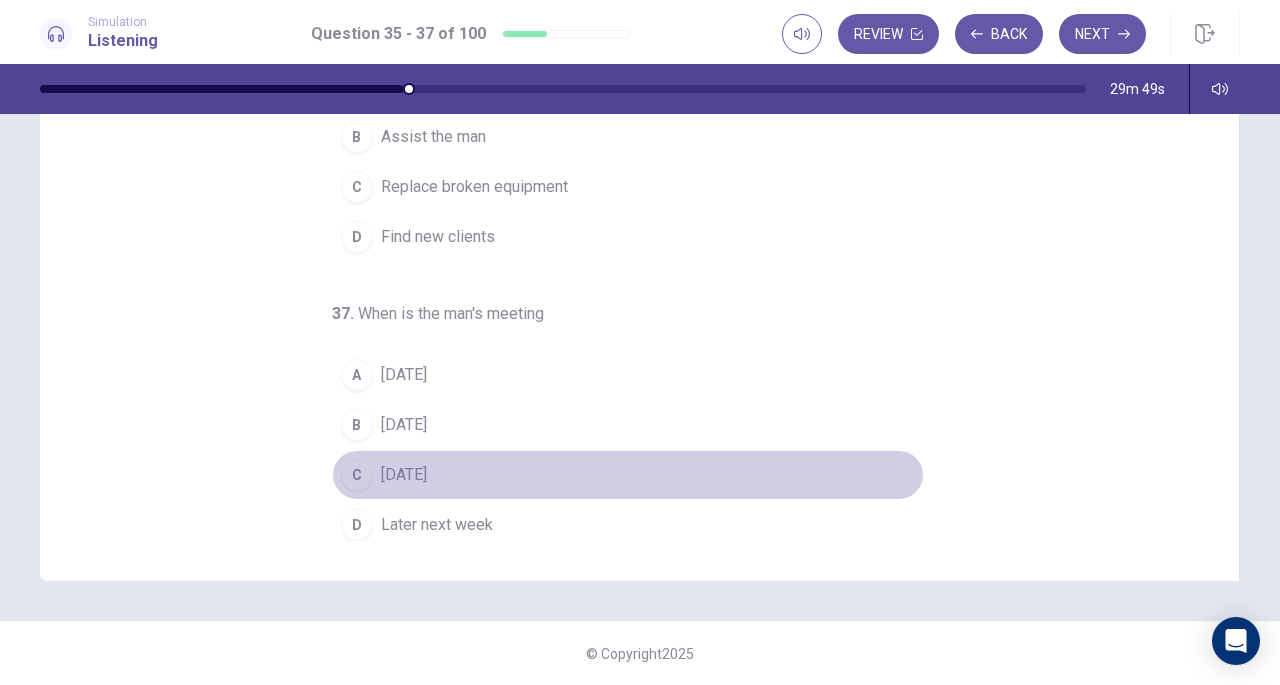 click on "Next Monday" at bounding box center [404, 475] 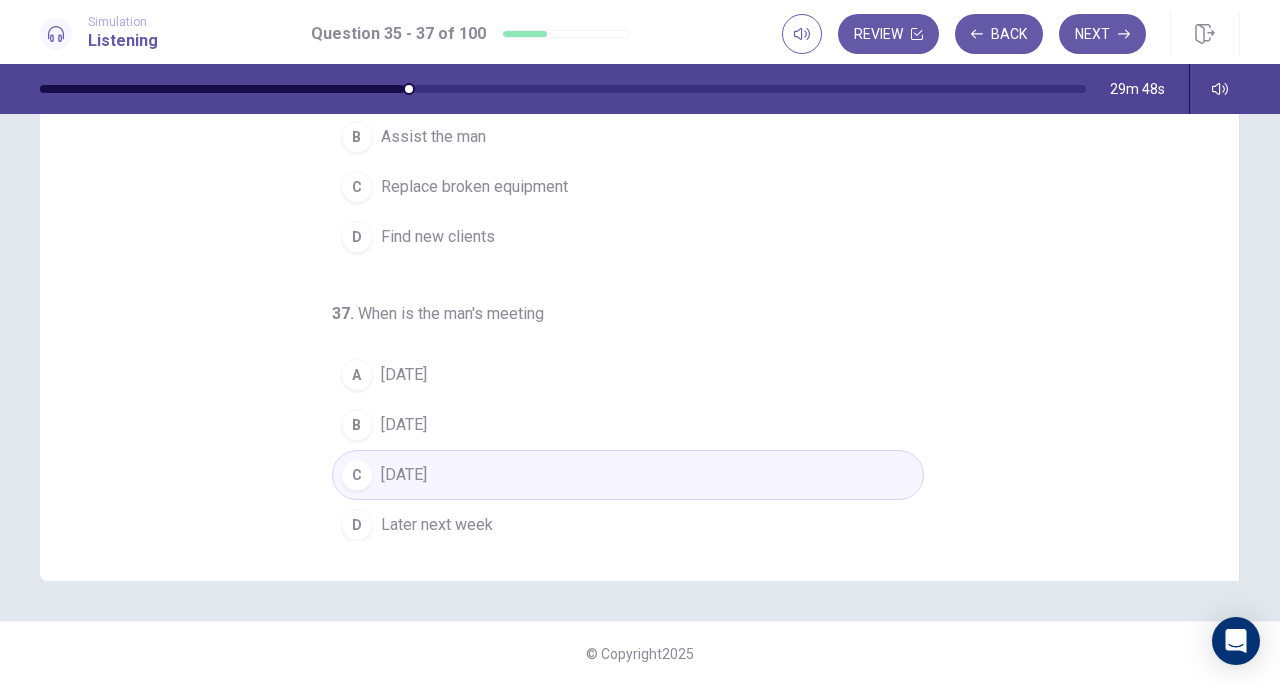 scroll, scrollTop: 46, scrollLeft: 0, axis: vertical 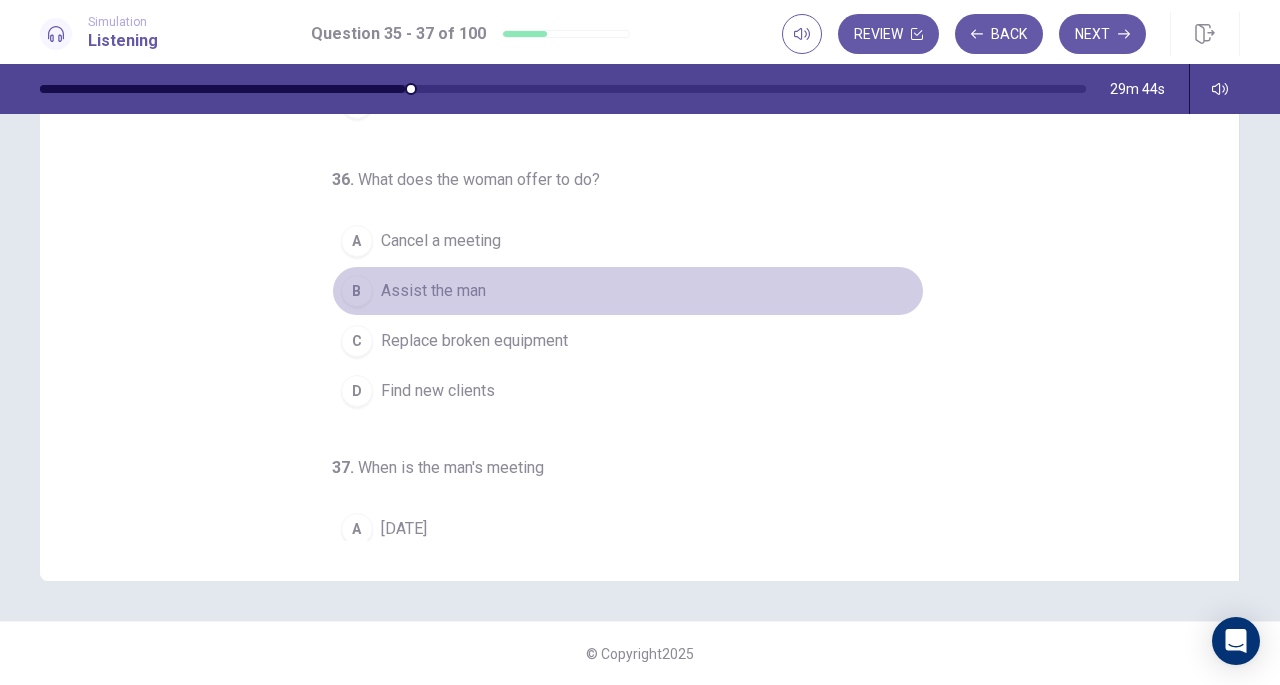 click on "B" at bounding box center [357, 291] 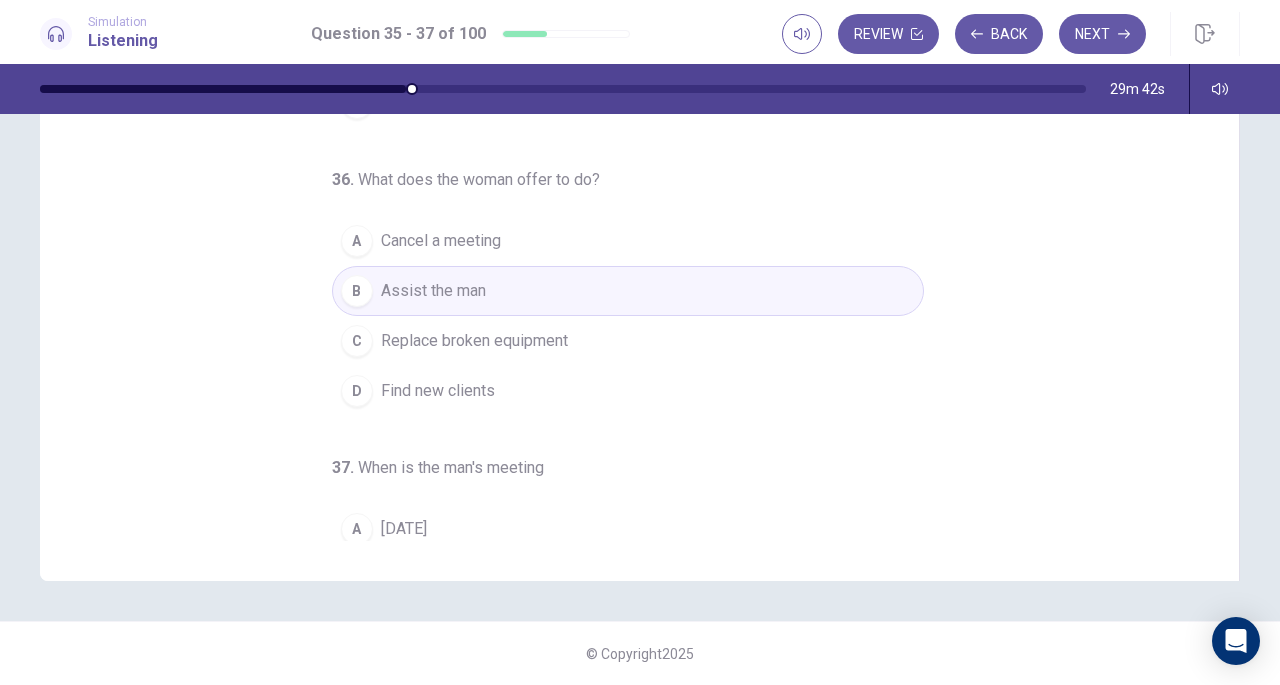 scroll, scrollTop: 0, scrollLeft: 0, axis: both 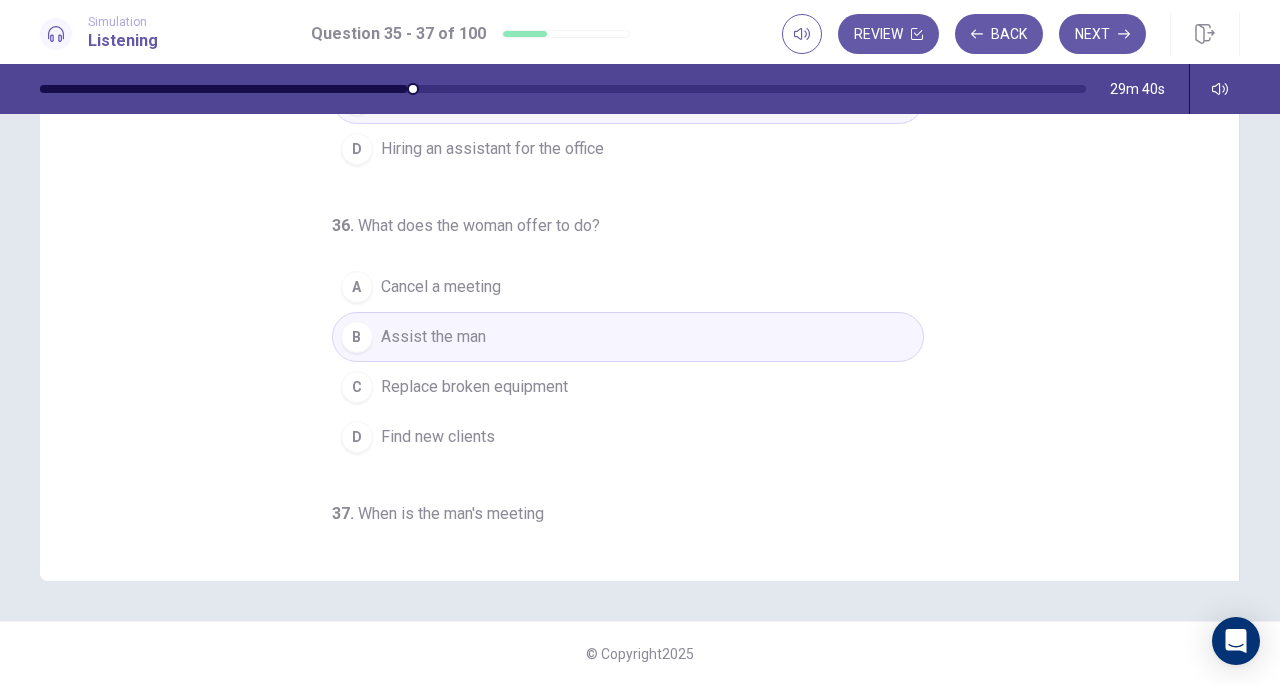 click on "Next" at bounding box center [1102, 34] 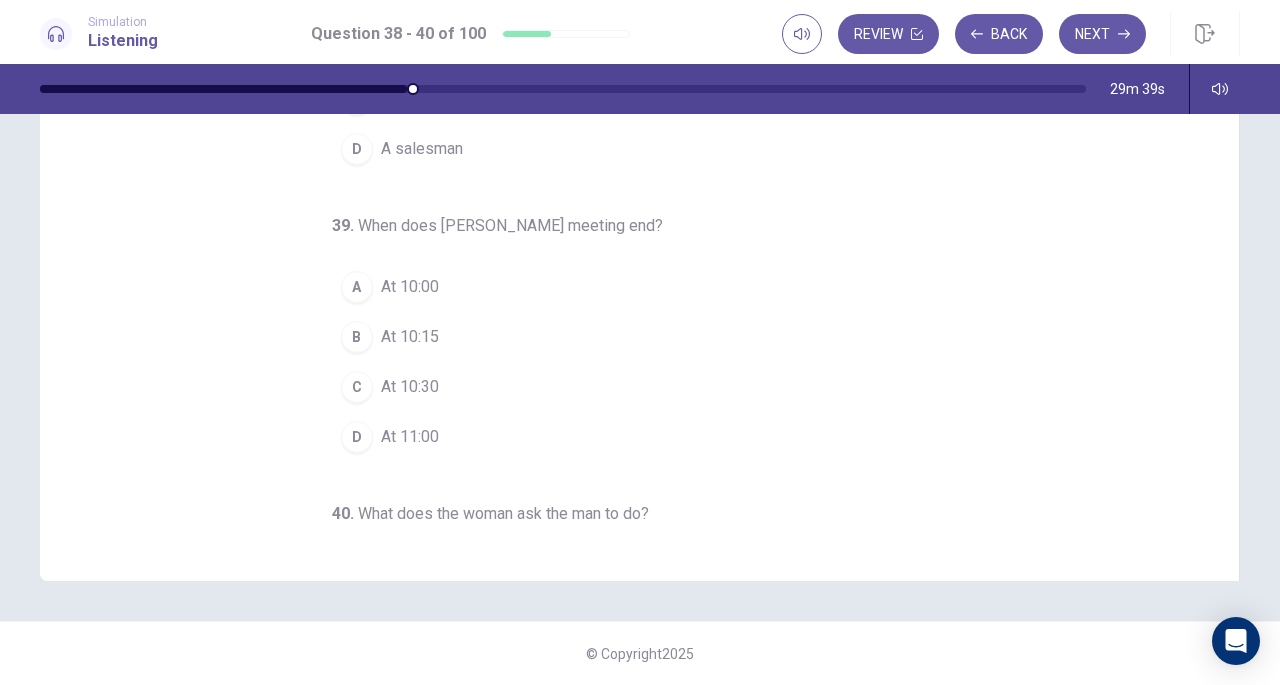 scroll, scrollTop: 0, scrollLeft: 0, axis: both 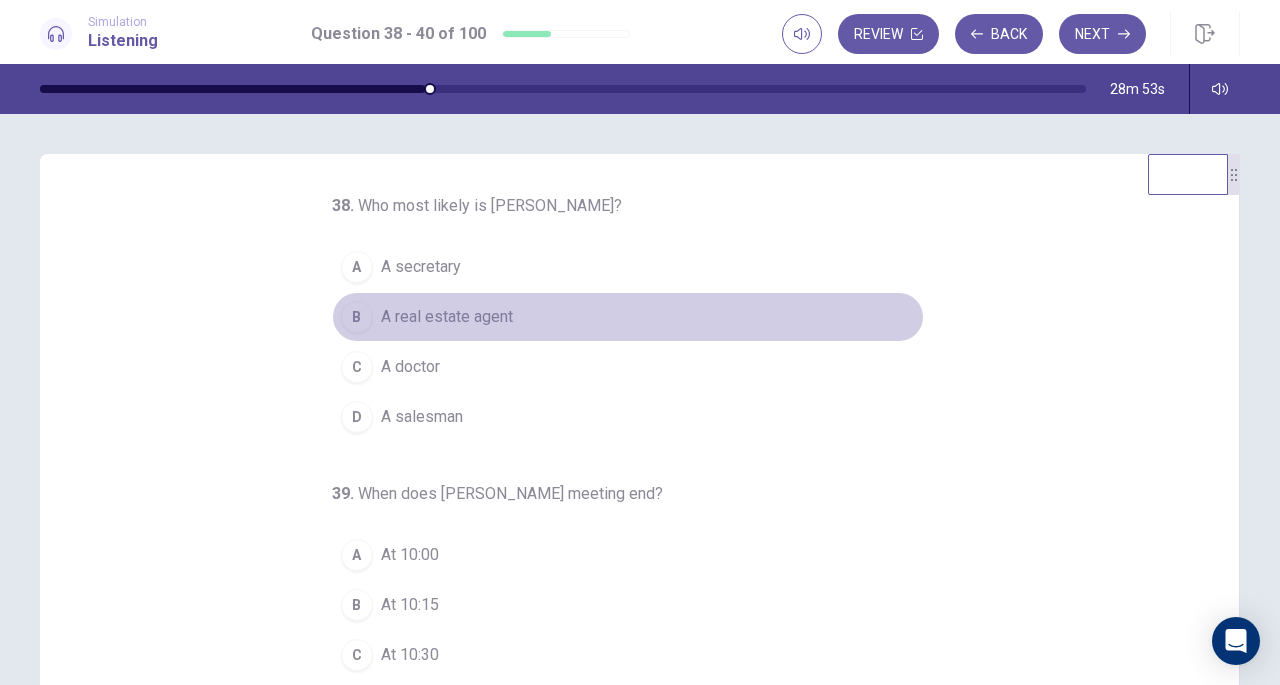click on "A real estate agent" at bounding box center (447, 317) 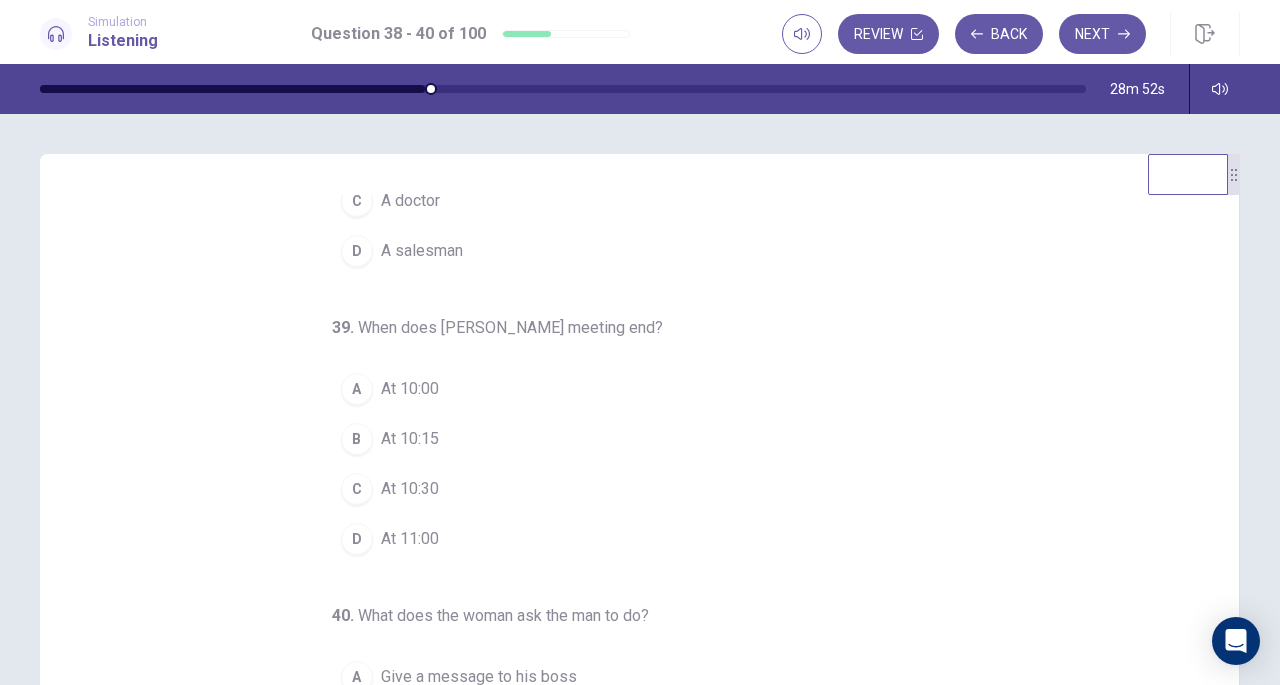 scroll, scrollTop: 200, scrollLeft: 0, axis: vertical 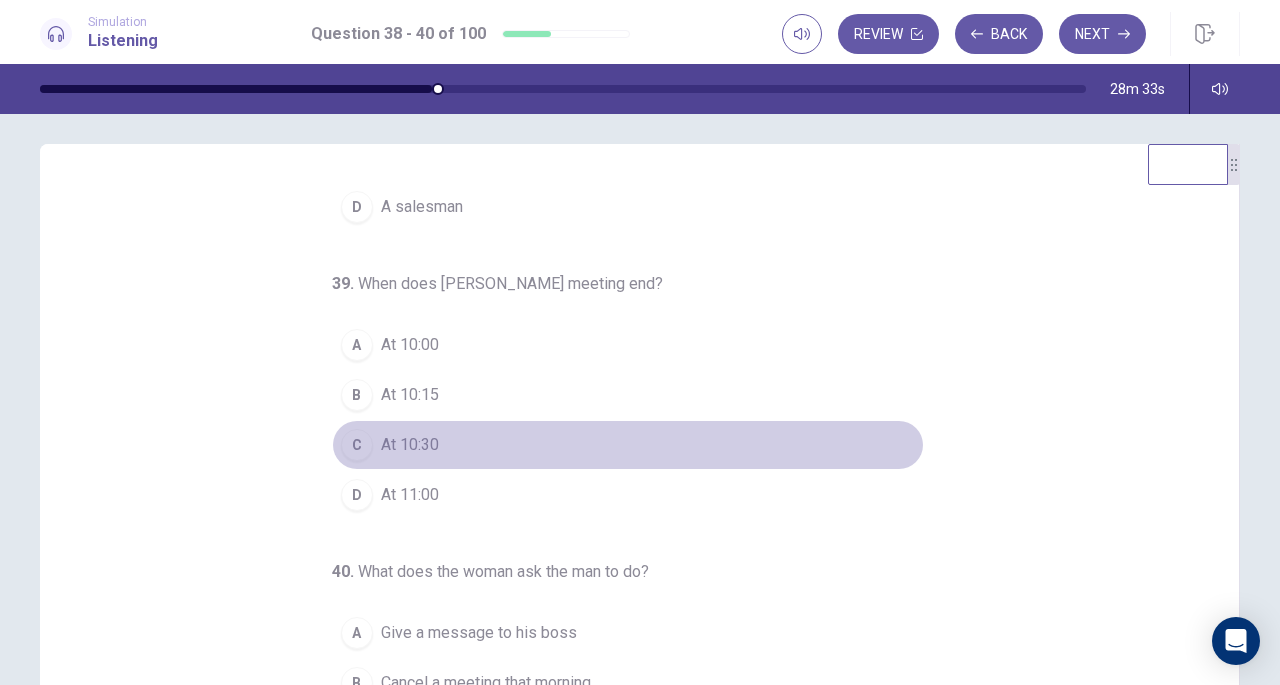 click on "C At 10:30" at bounding box center [628, 445] 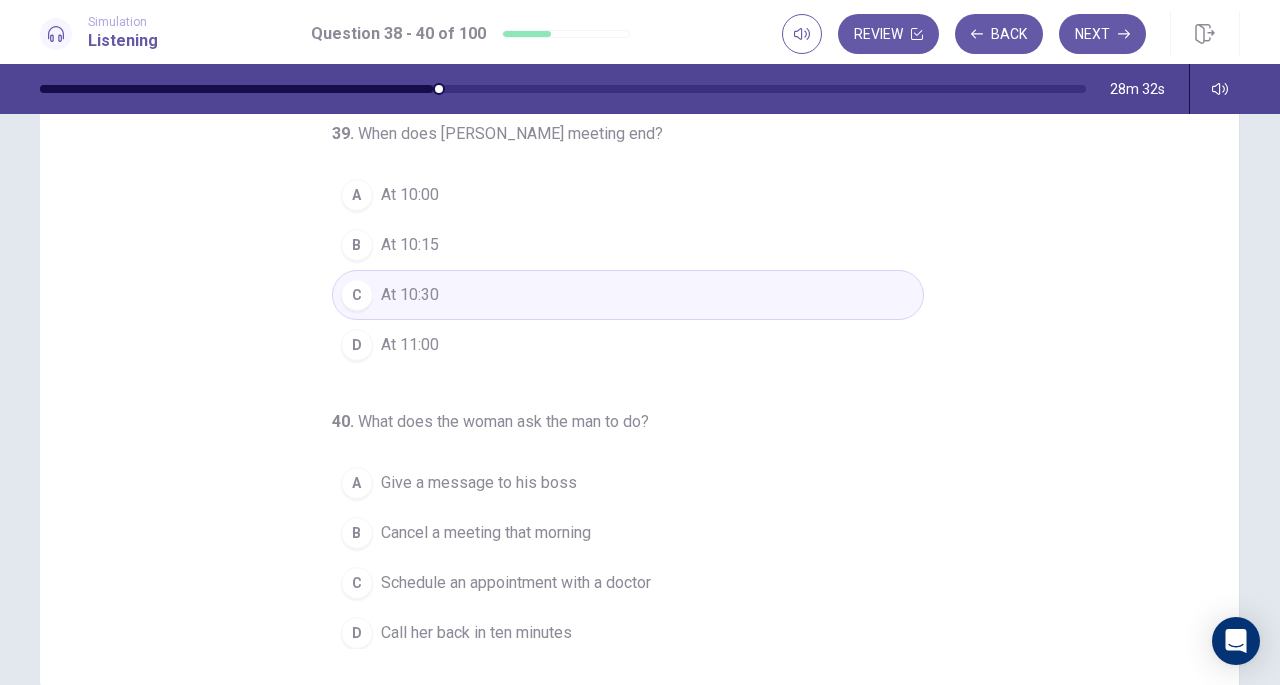 scroll, scrollTop: 0, scrollLeft: 0, axis: both 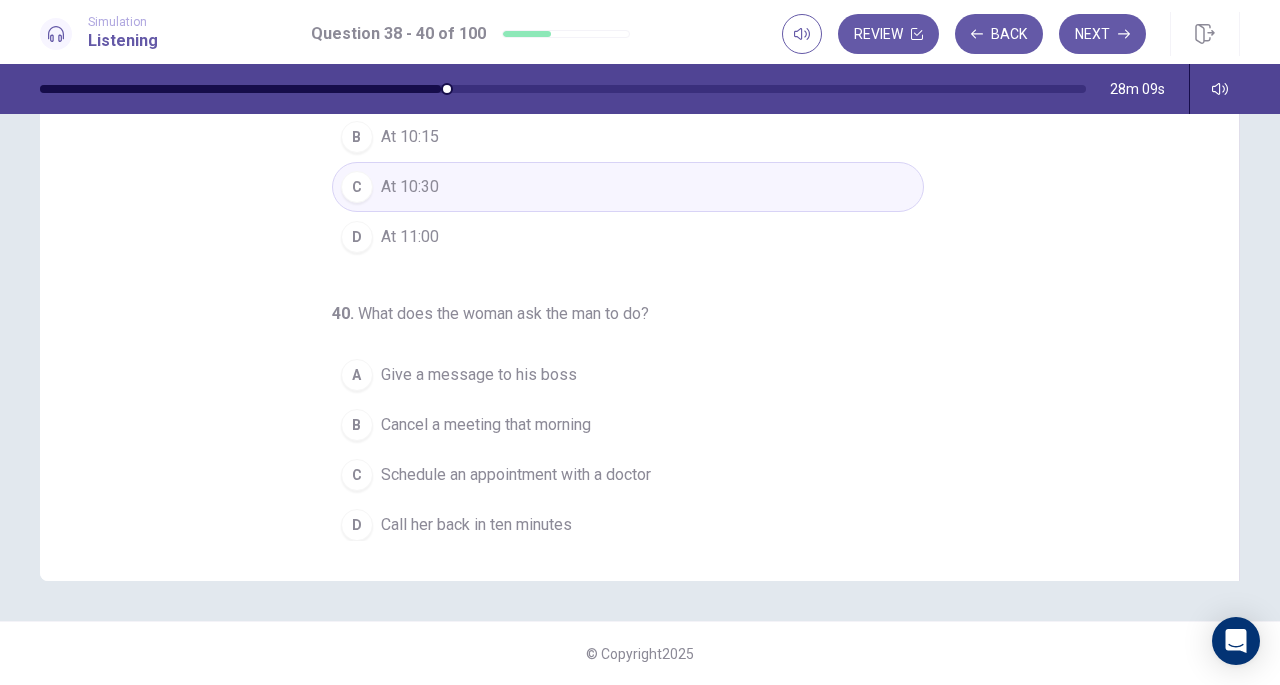 click on "Schedule an appointment with a doctor" at bounding box center (516, 475) 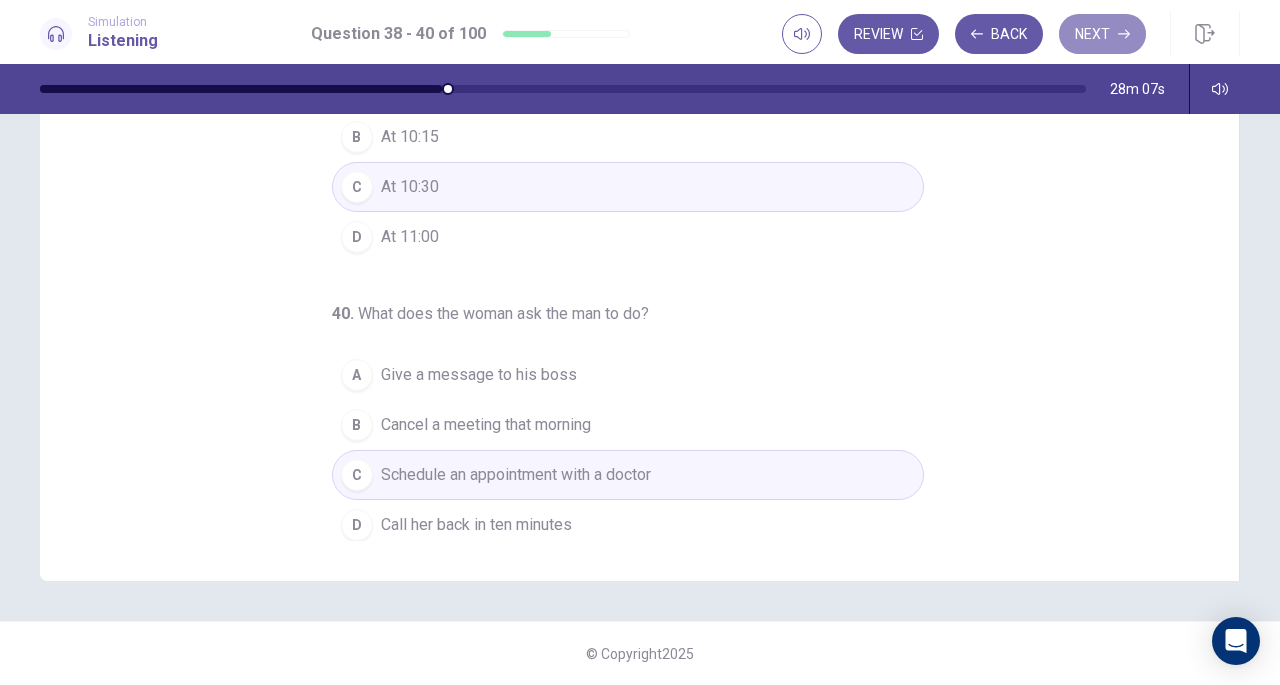 click on "Next" at bounding box center (1102, 34) 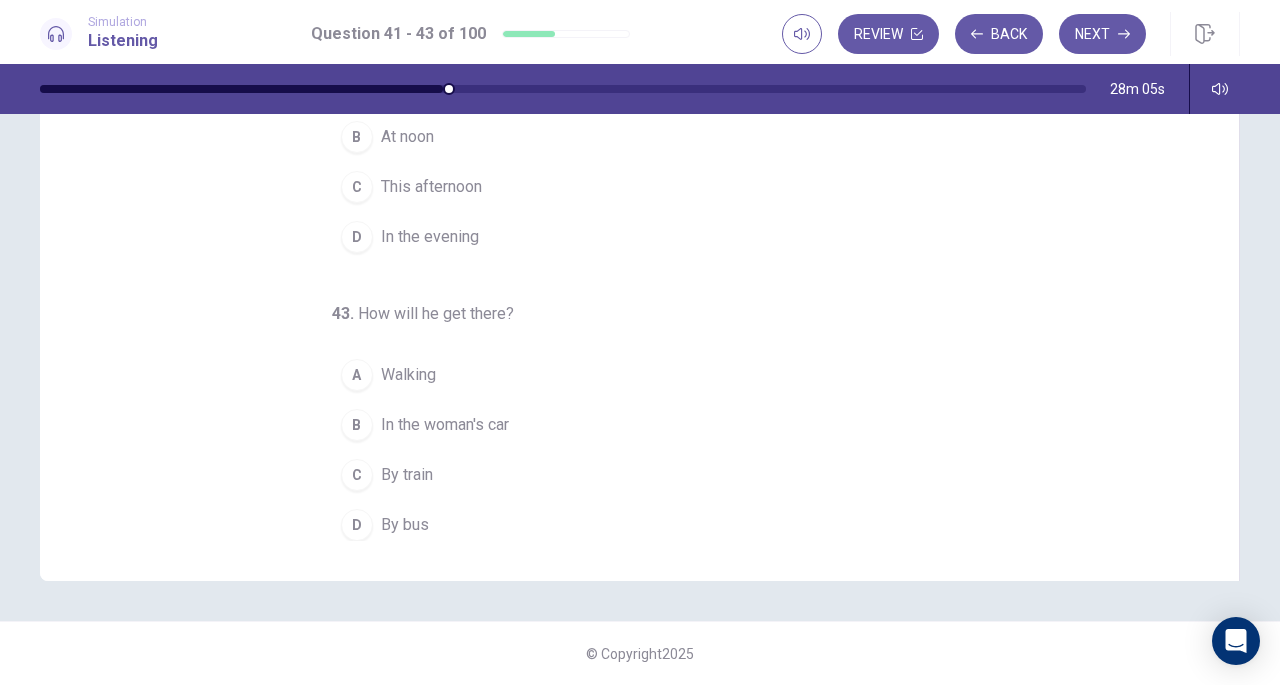 scroll, scrollTop: 0, scrollLeft: 0, axis: both 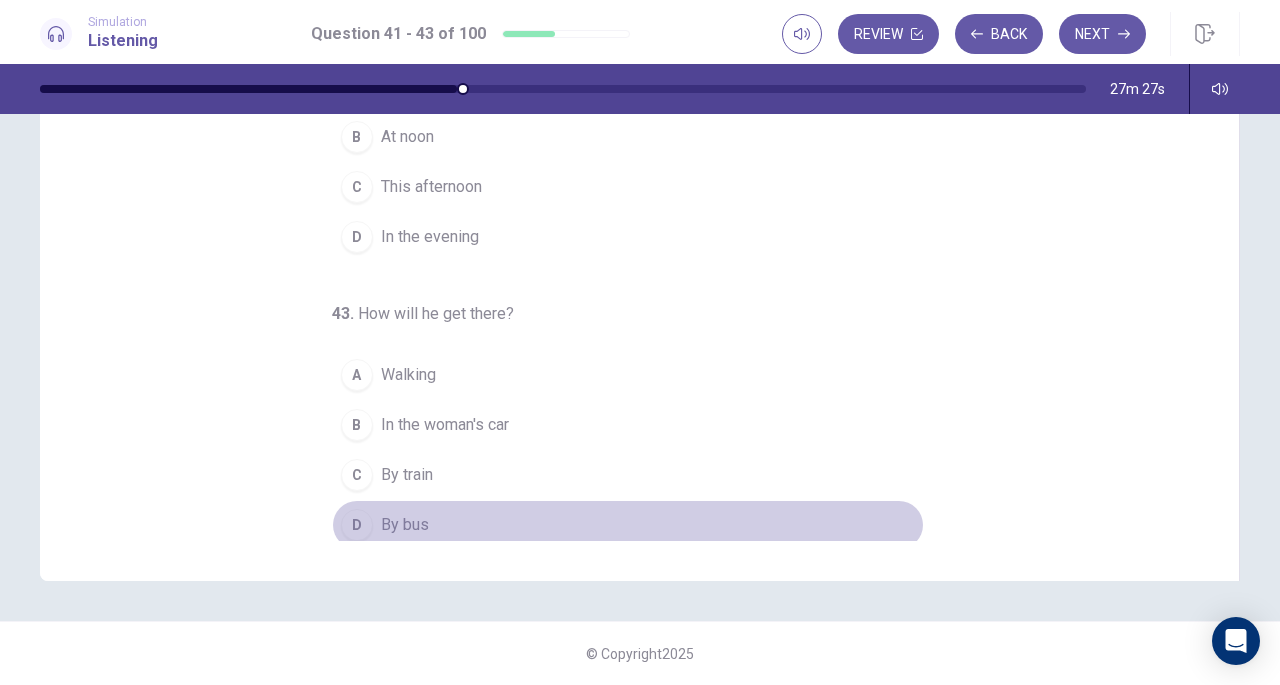 click on "D By bus" at bounding box center [628, 525] 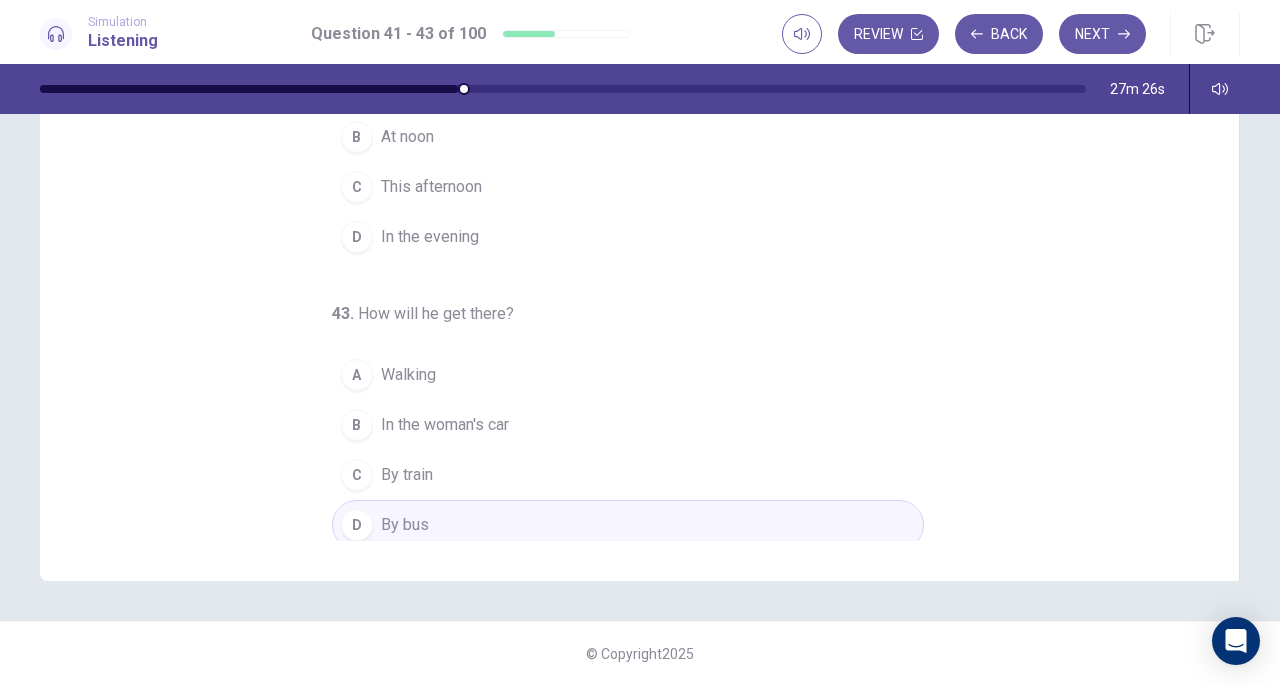 scroll, scrollTop: 0, scrollLeft: 0, axis: both 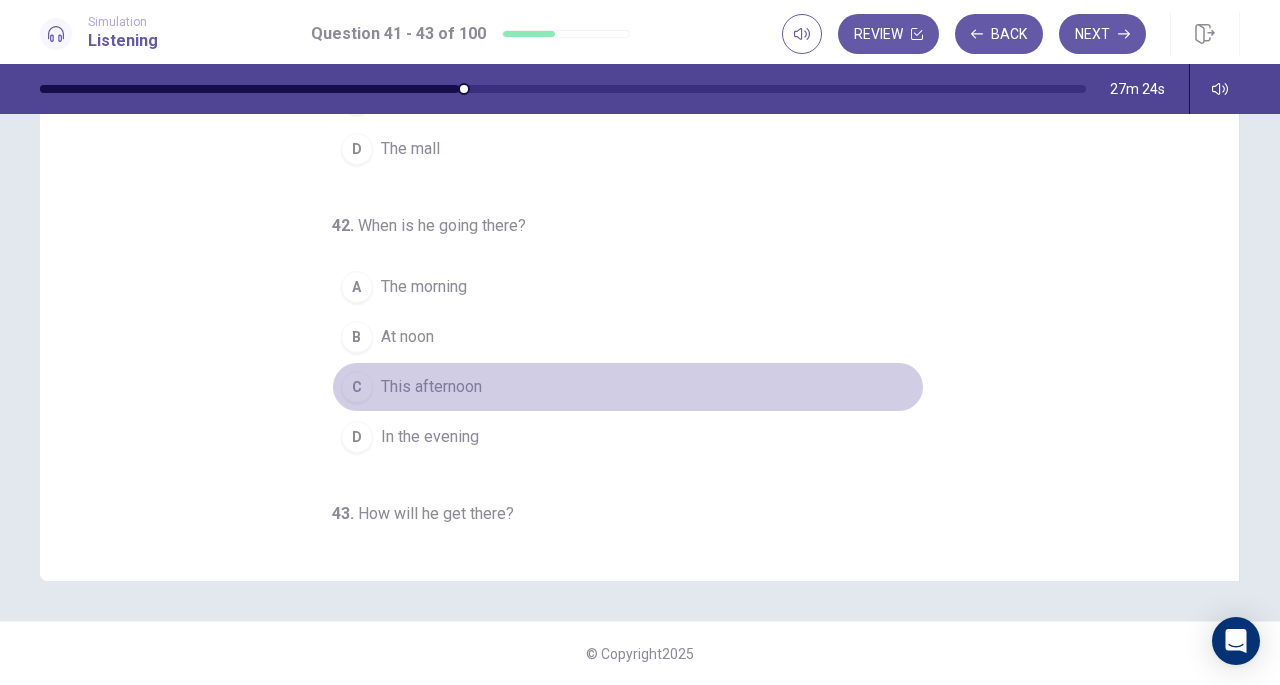 click on "This afternoon" at bounding box center [431, 387] 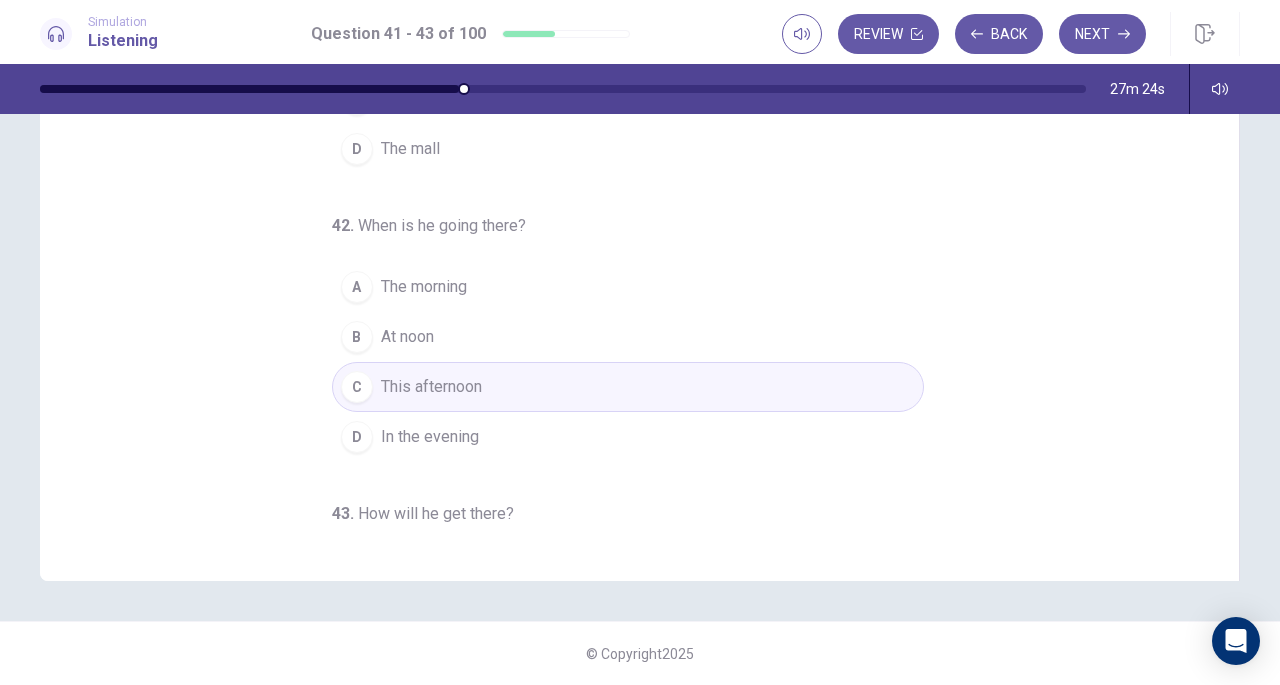 scroll, scrollTop: 0, scrollLeft: 0, axis: both 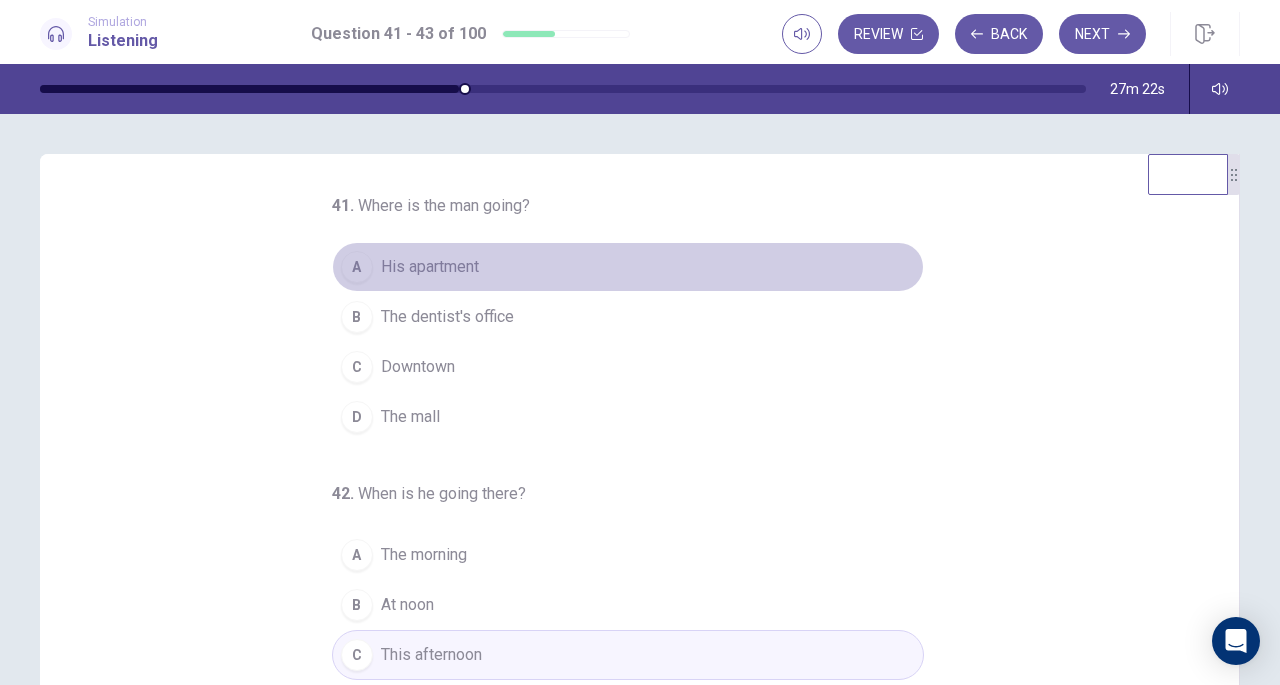 click on "His apartment" at bounding box center [430, 267] 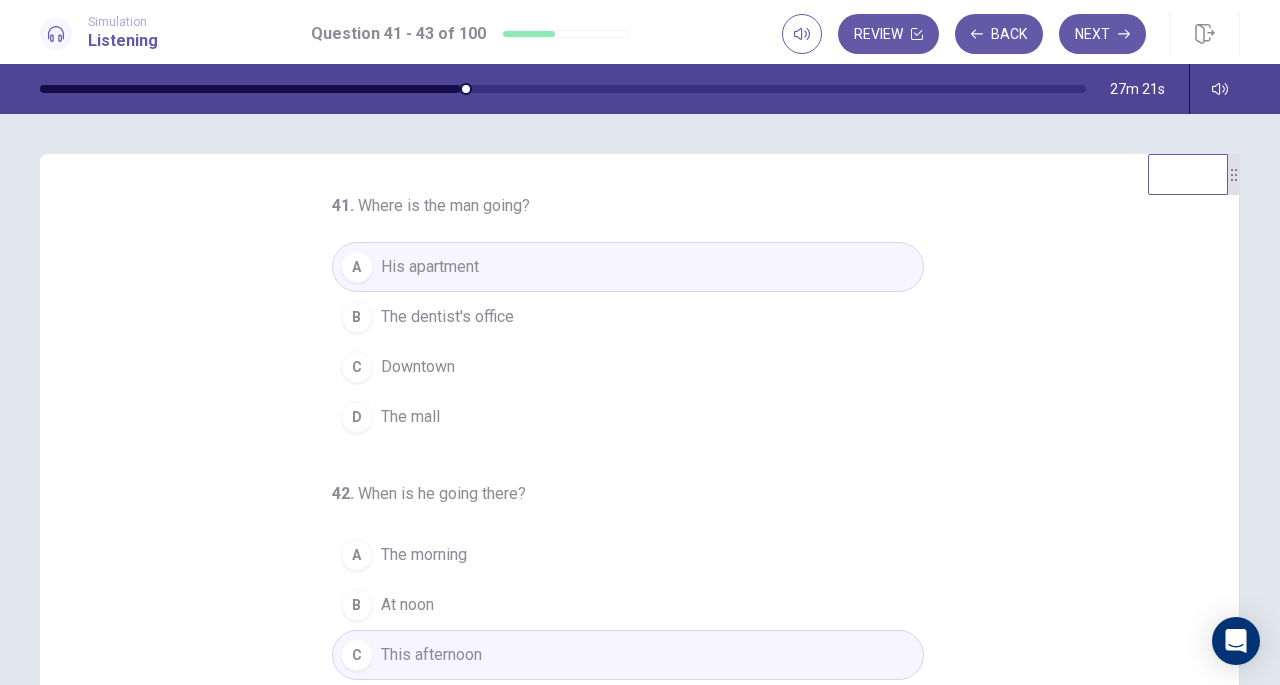 scroll, scrollTop: 200, scrollLeft: 0, axis: vertical 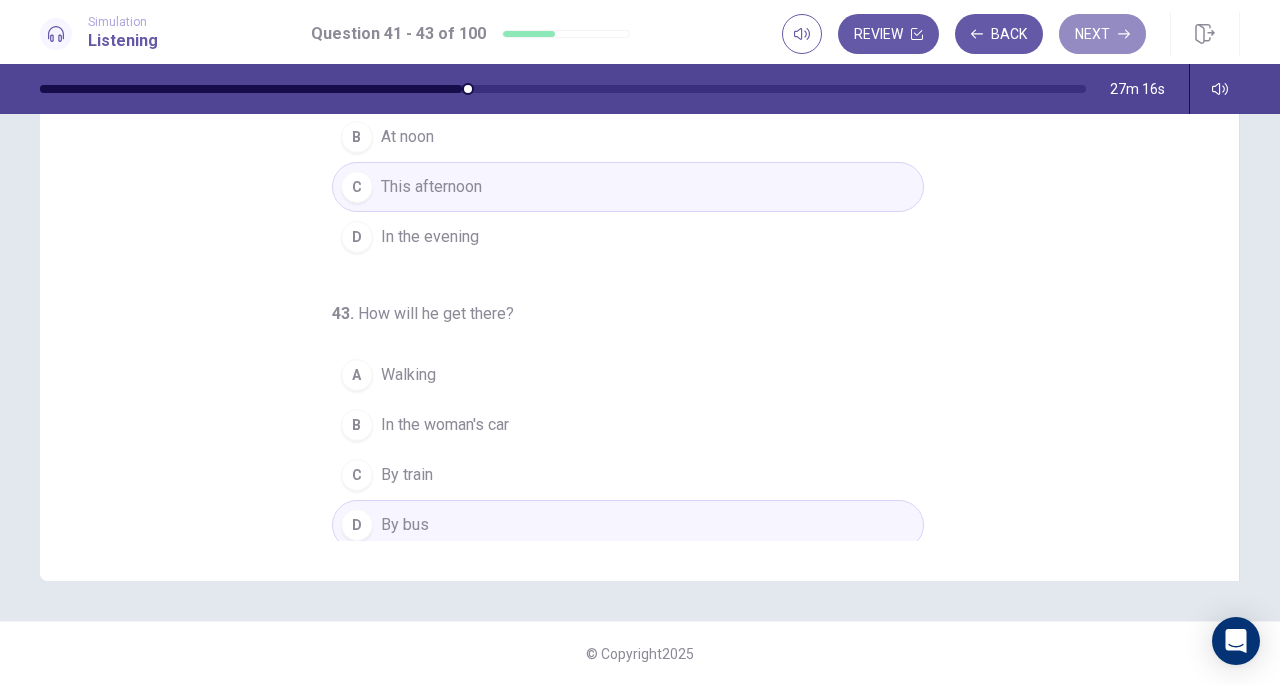 click on "Next" at bounding box center (1102, 34) 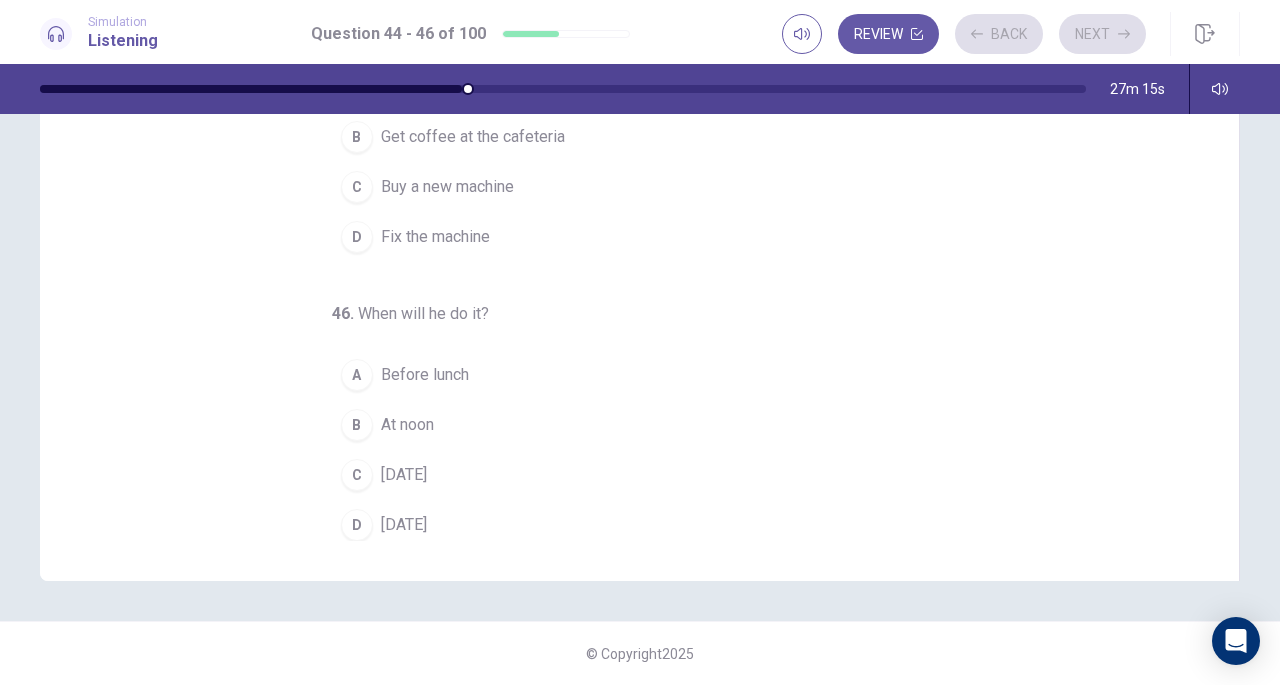 scroll, scrollTop: 0, scrollLeft: 0, axis: both 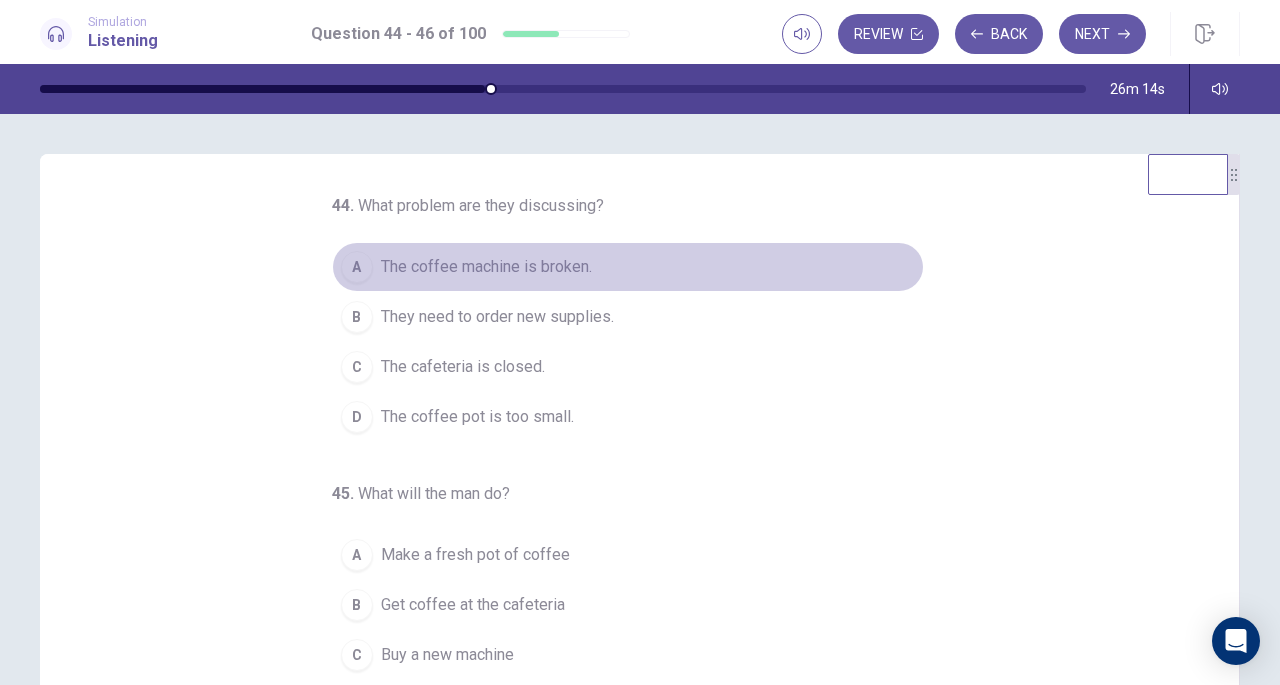 click on "A The coffee machine is broken." at bounding box center (628, 267) 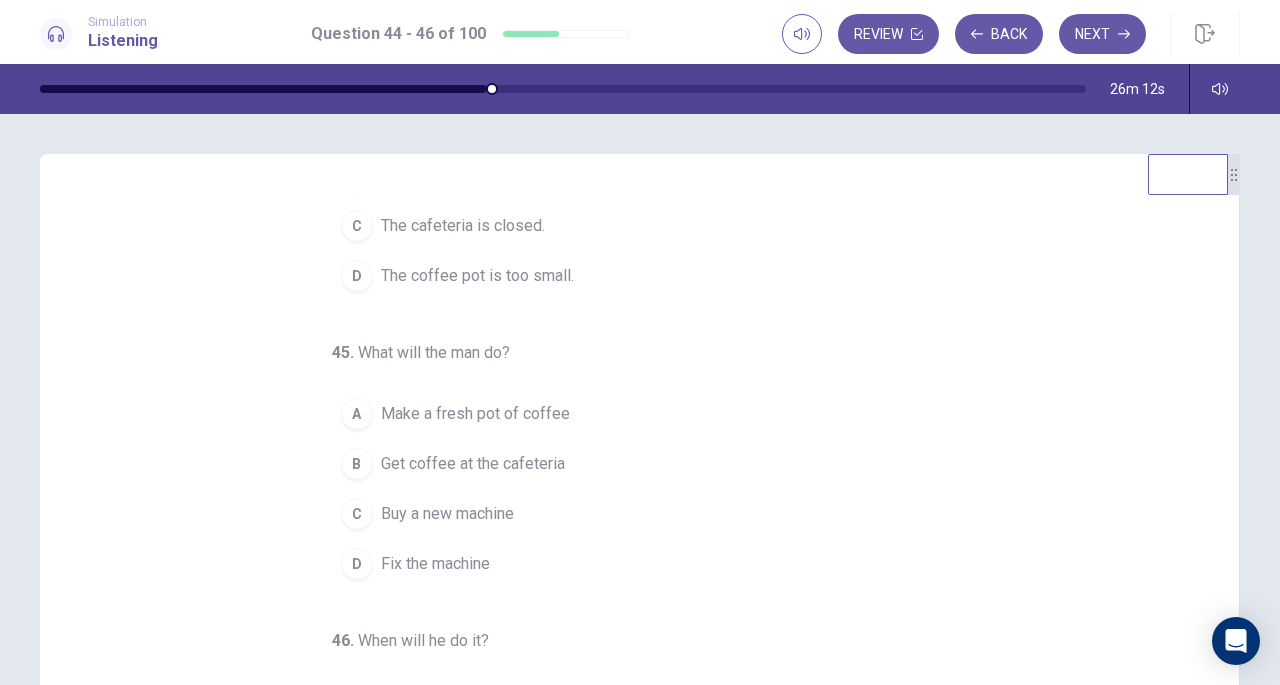 scroll, scrollTop: 200, scrollLeft: 0, axis: vertical 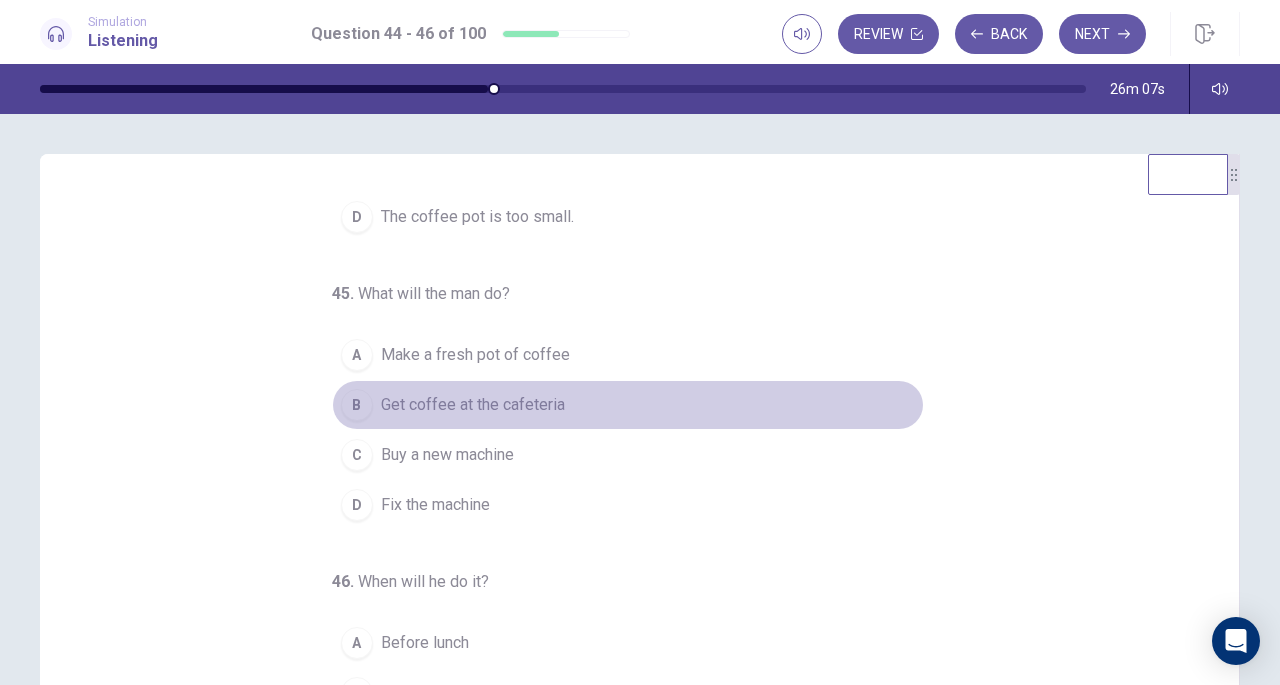 click on "B Get coffee at the cafeteria" at bounding box center [628, 405] 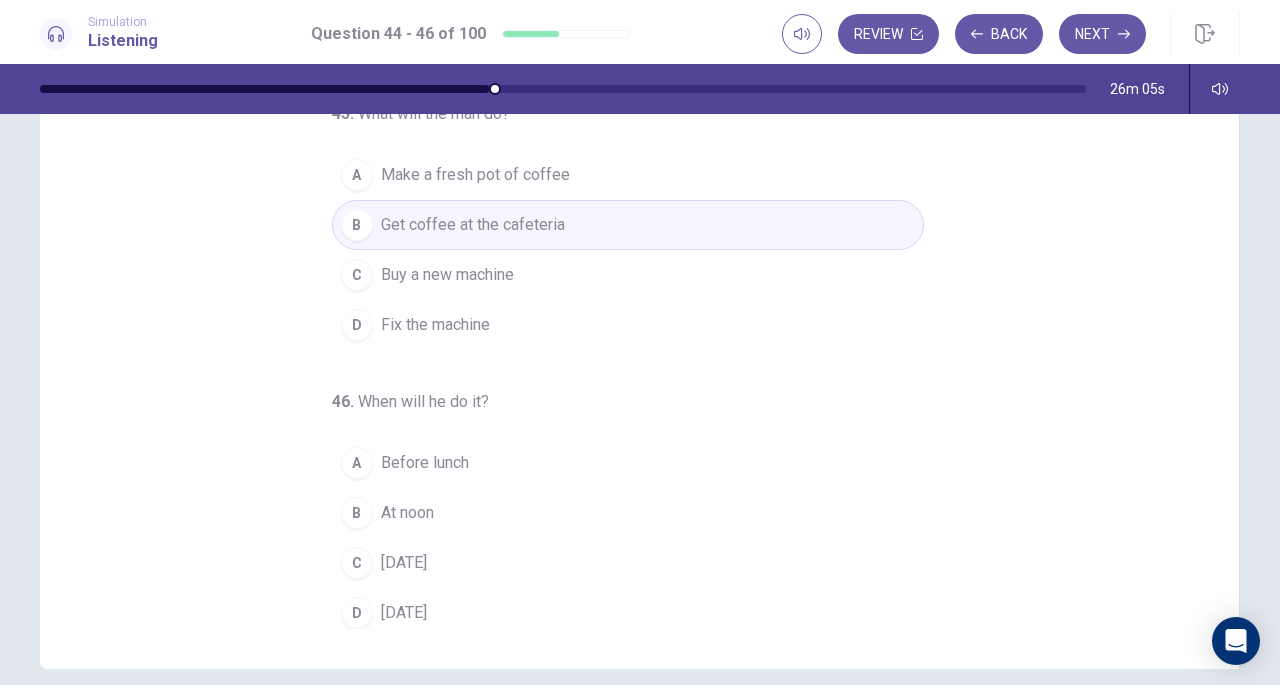 scroll, scrollTop: 268, scrollLeft: 0, axis: vertical 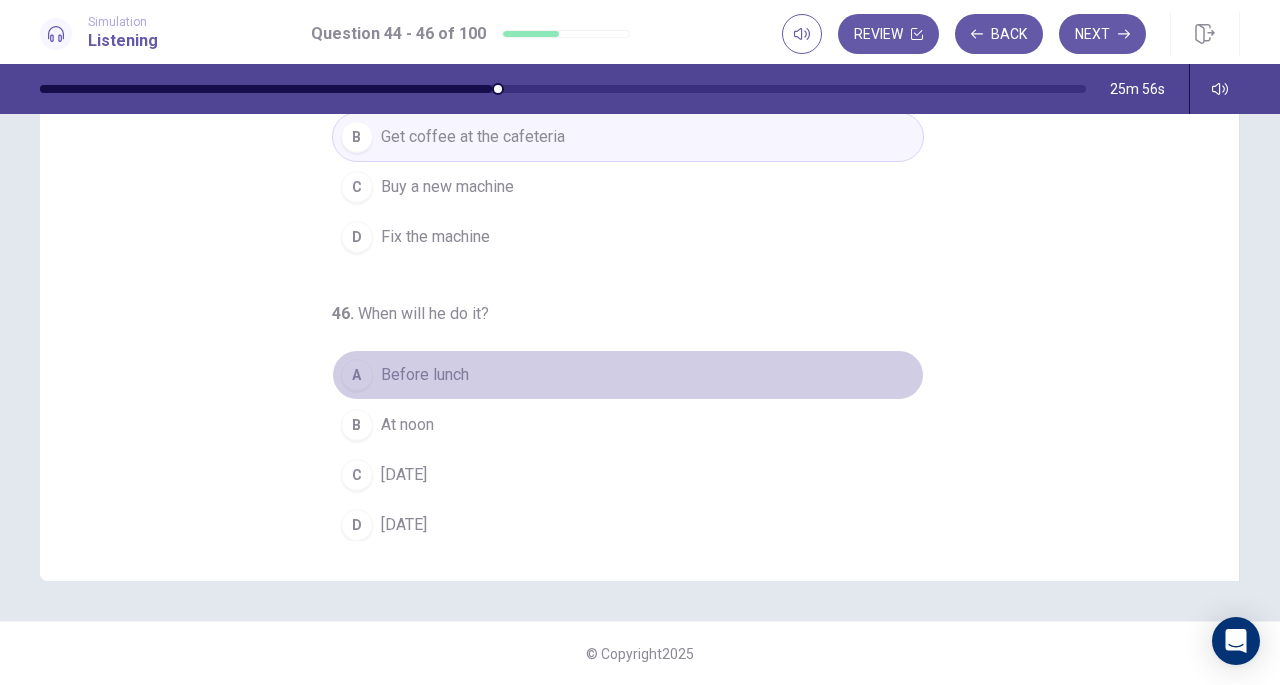 click on "Before lunch" at bounding box center (425, 375) 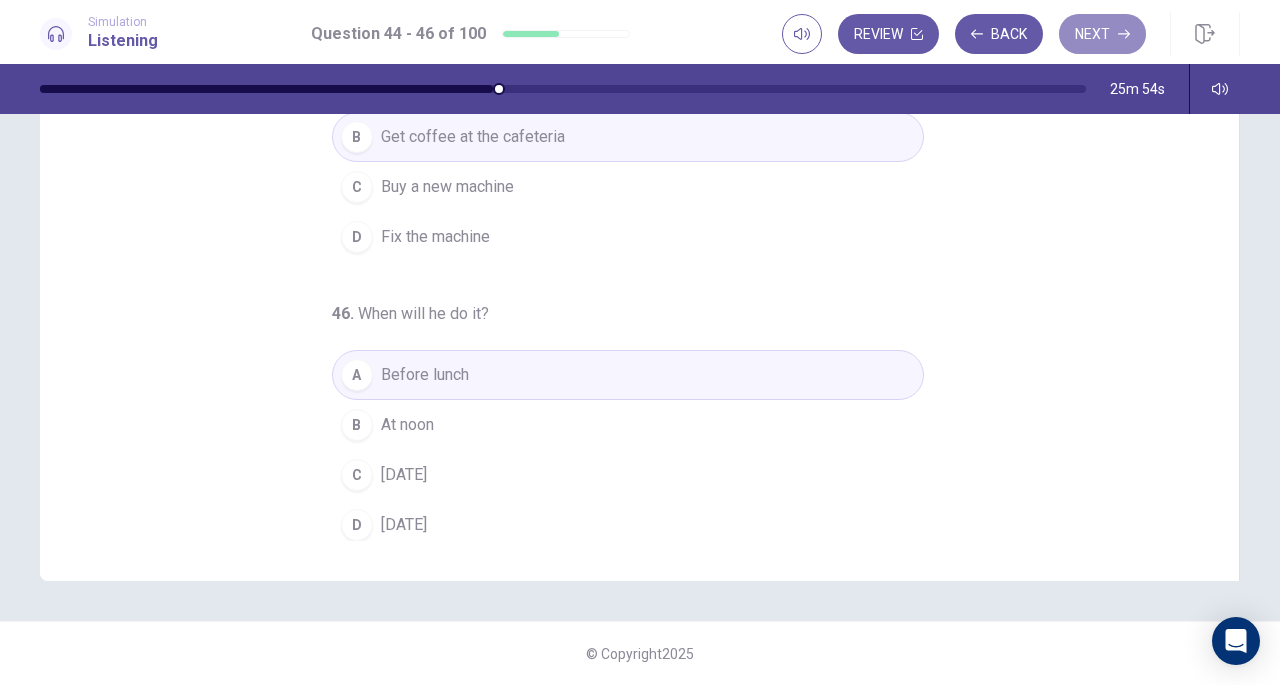 click on "Next" at bounding box center (1102, 34) 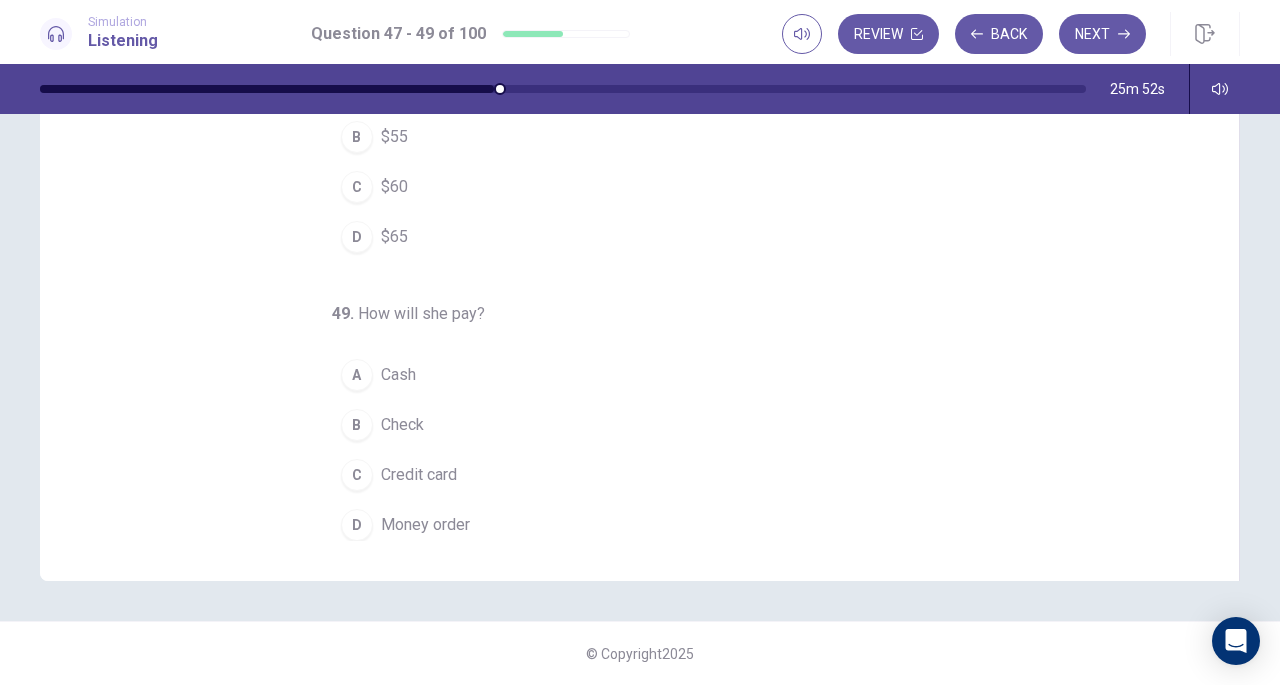 scroll, scrollTop: 0, scrollLeft: 0, axis: both 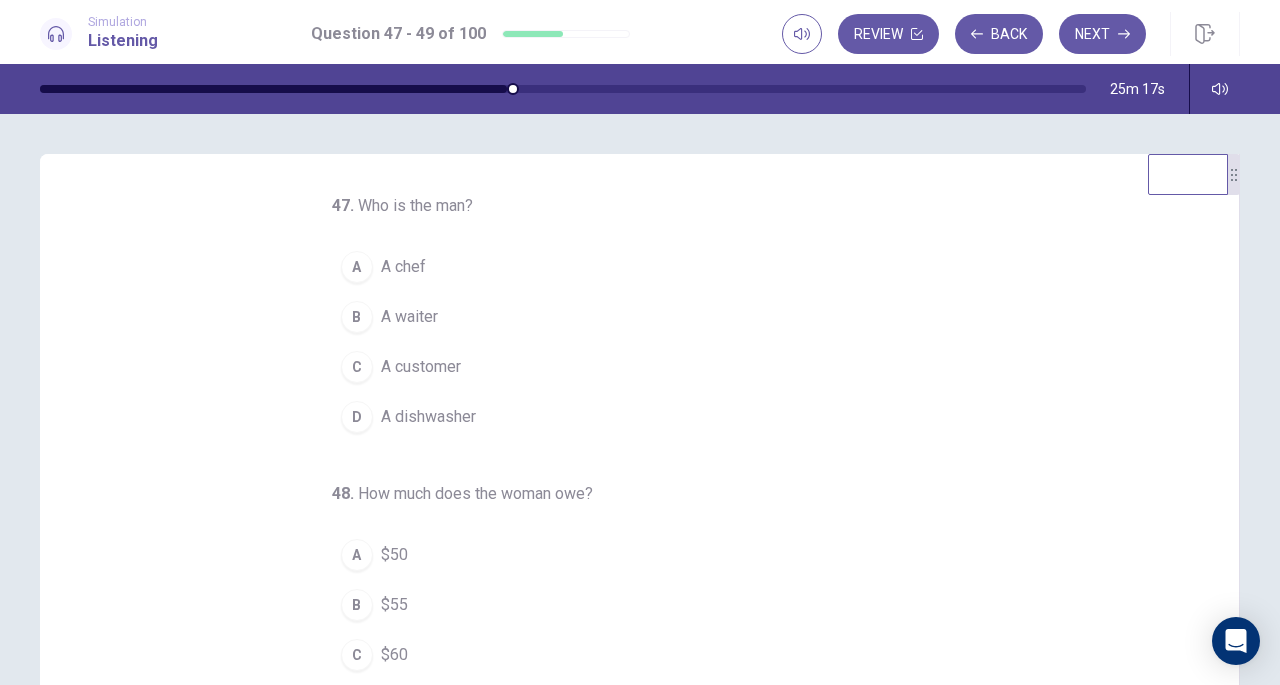 click on "C" at bounding box center [357, 367] 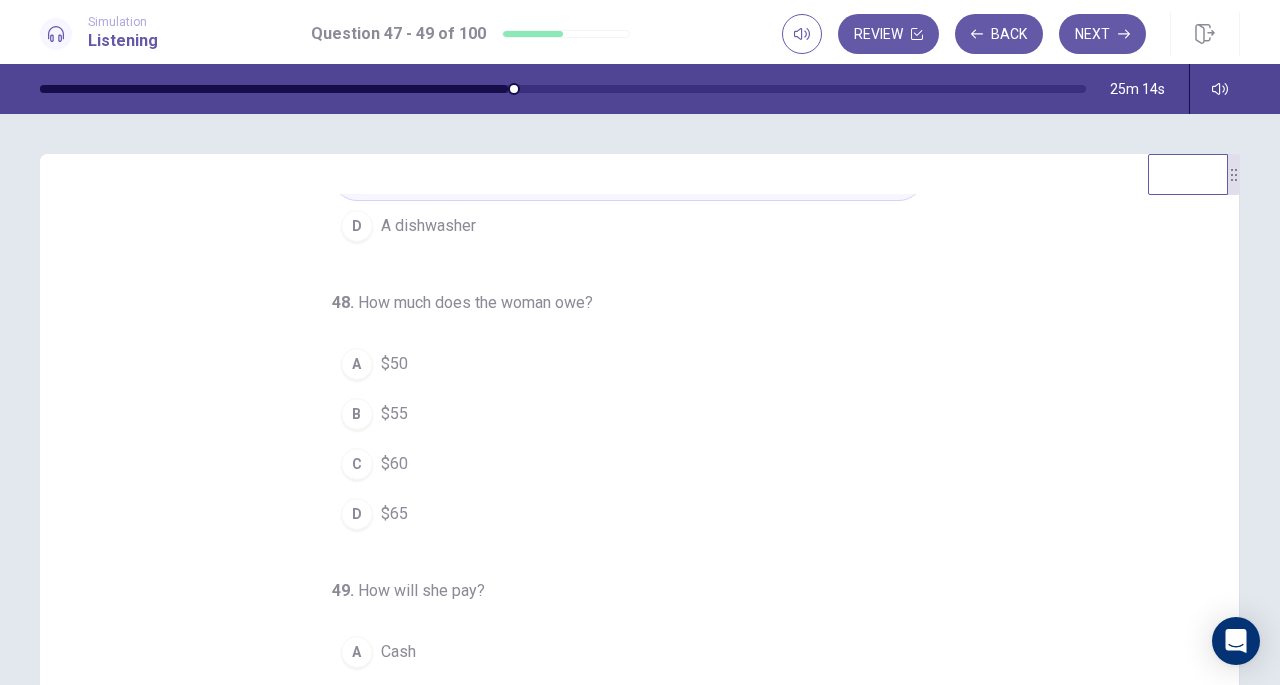 scroll, scrollTop: 196, scrollLeft: 0, axis: vertical 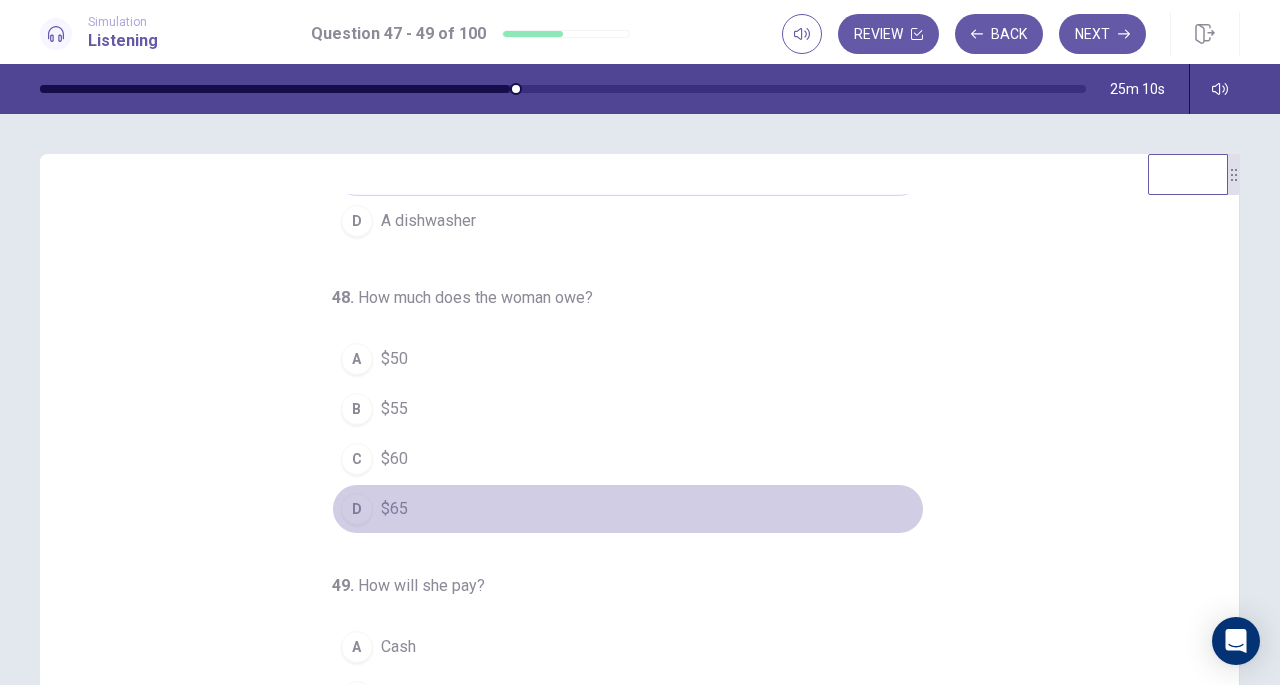 click on "D $65" at bounding box center [628, 509] 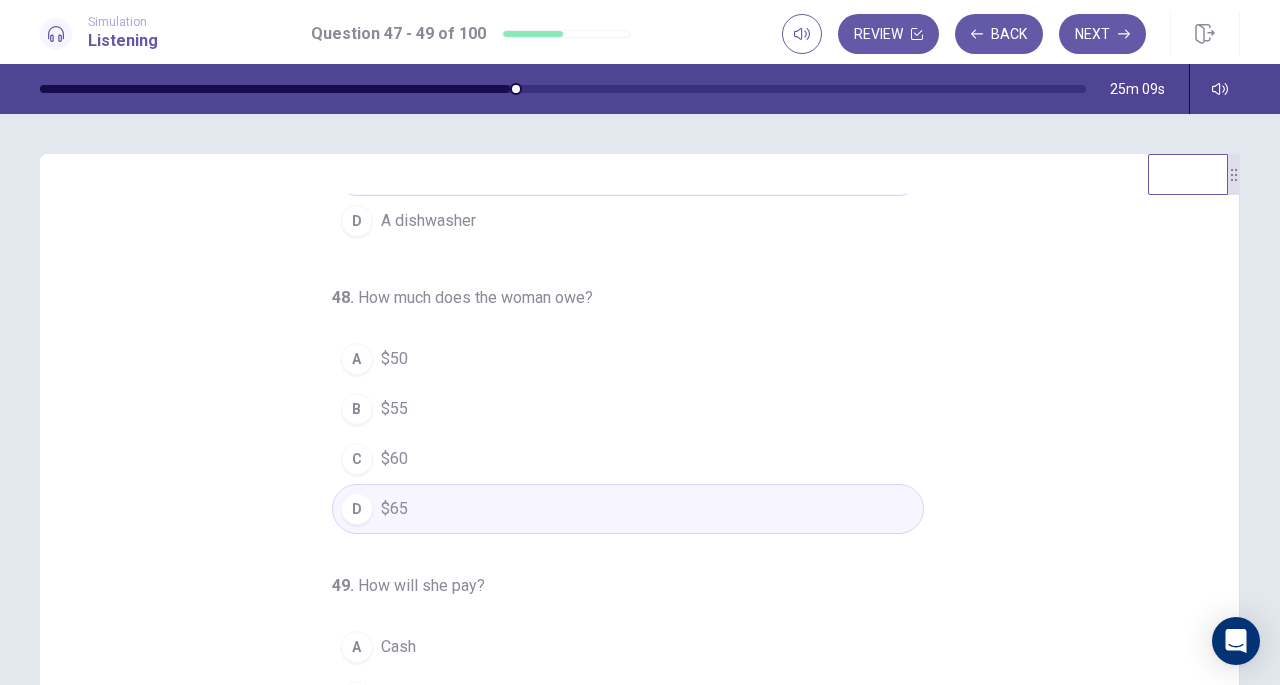 scroll, scrollTop: 200, scrollLeft: 0, axis: vertical 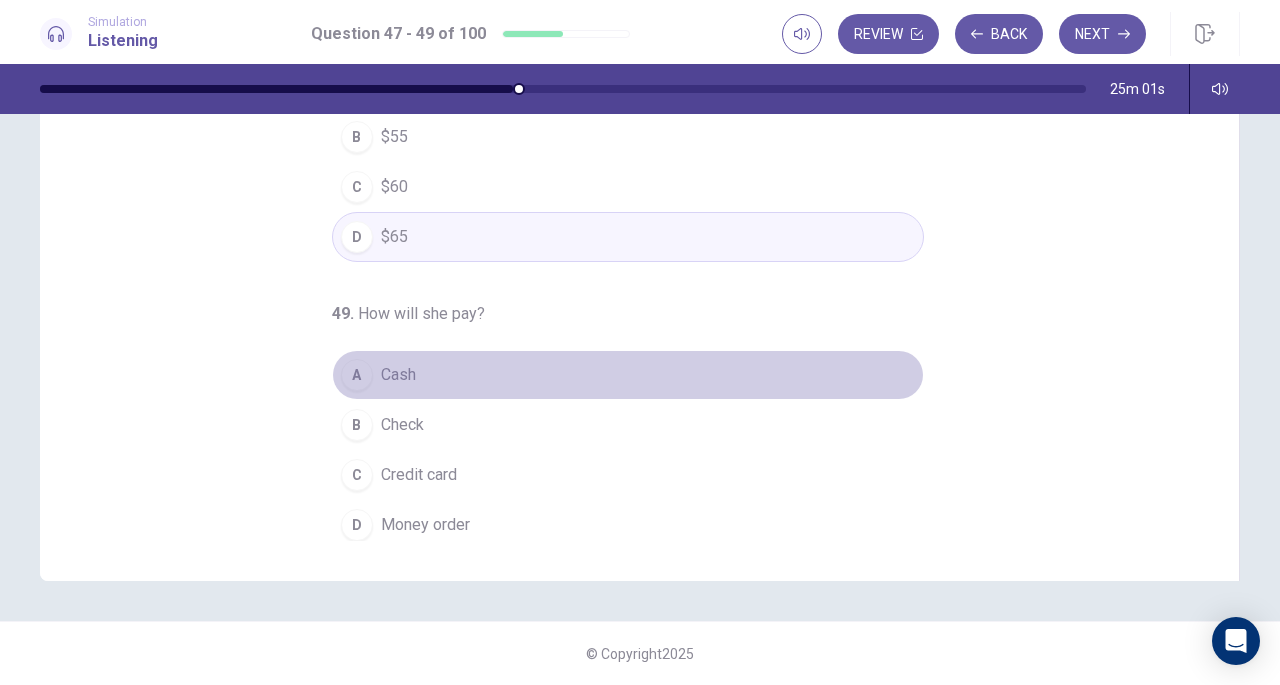 click on "Cash" at bounding box center [398, 375] 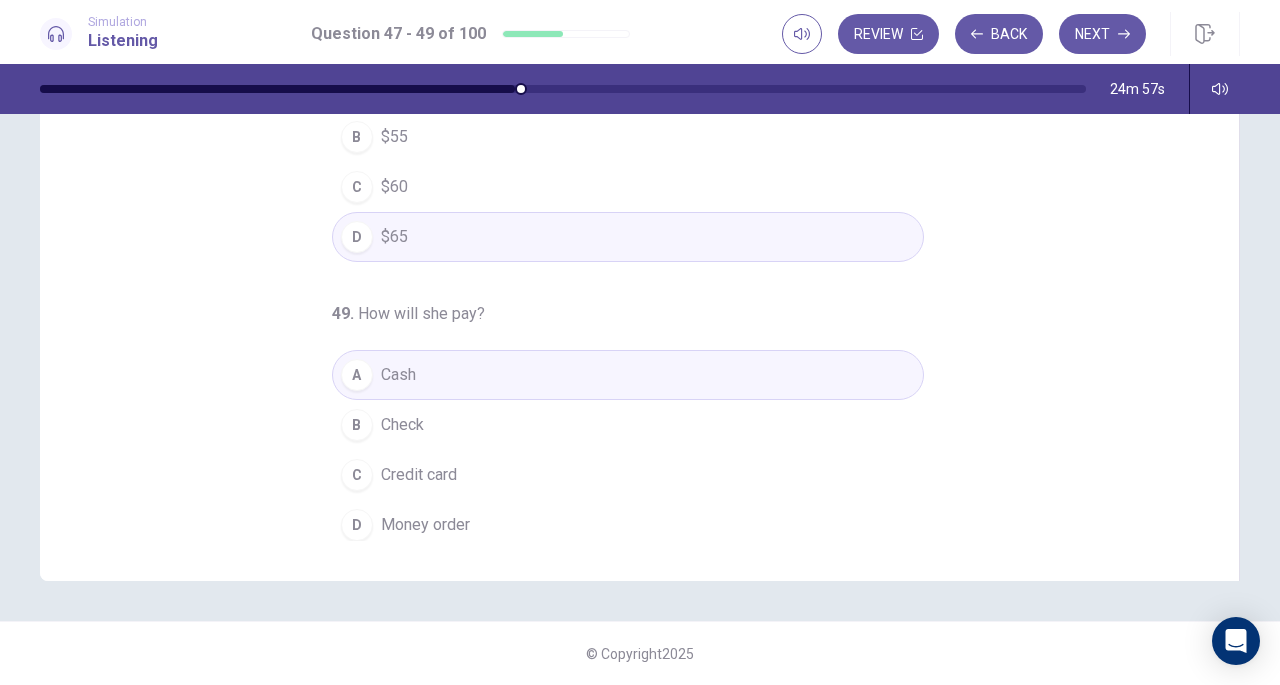 scroll, scrollTop: 0, scrollLeft: 0, axis: both 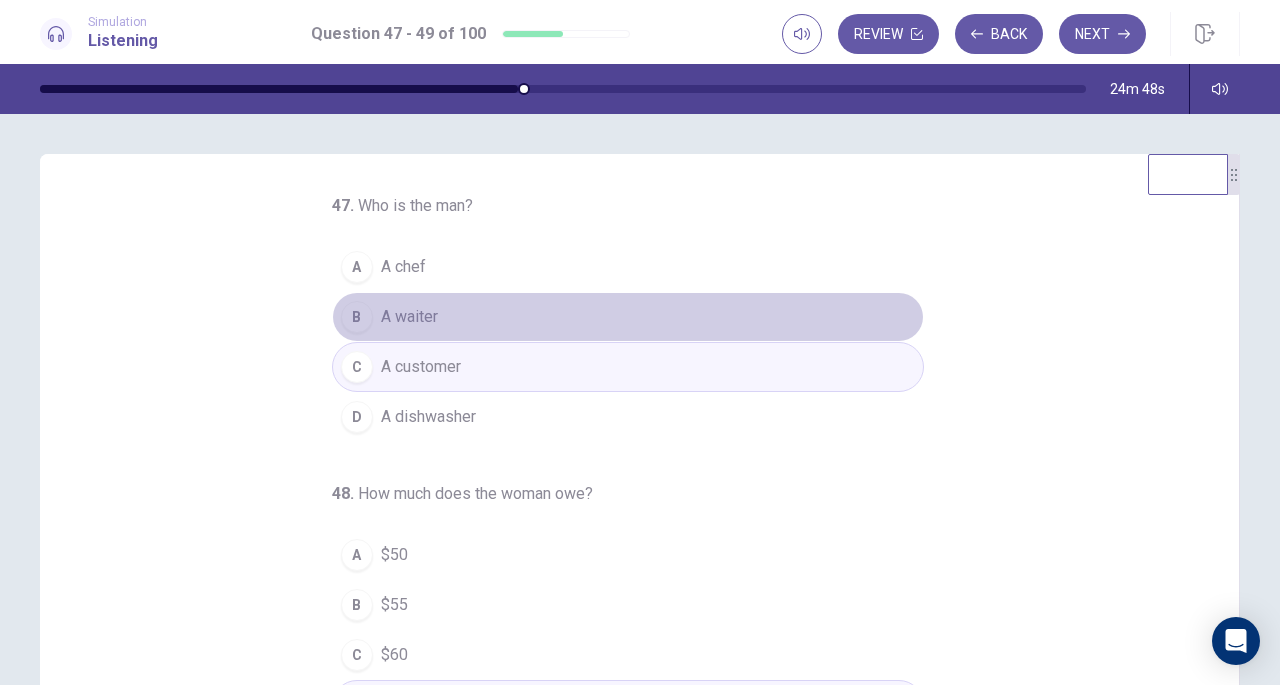 click on "B A waiter" at bounding box center (628, 317) 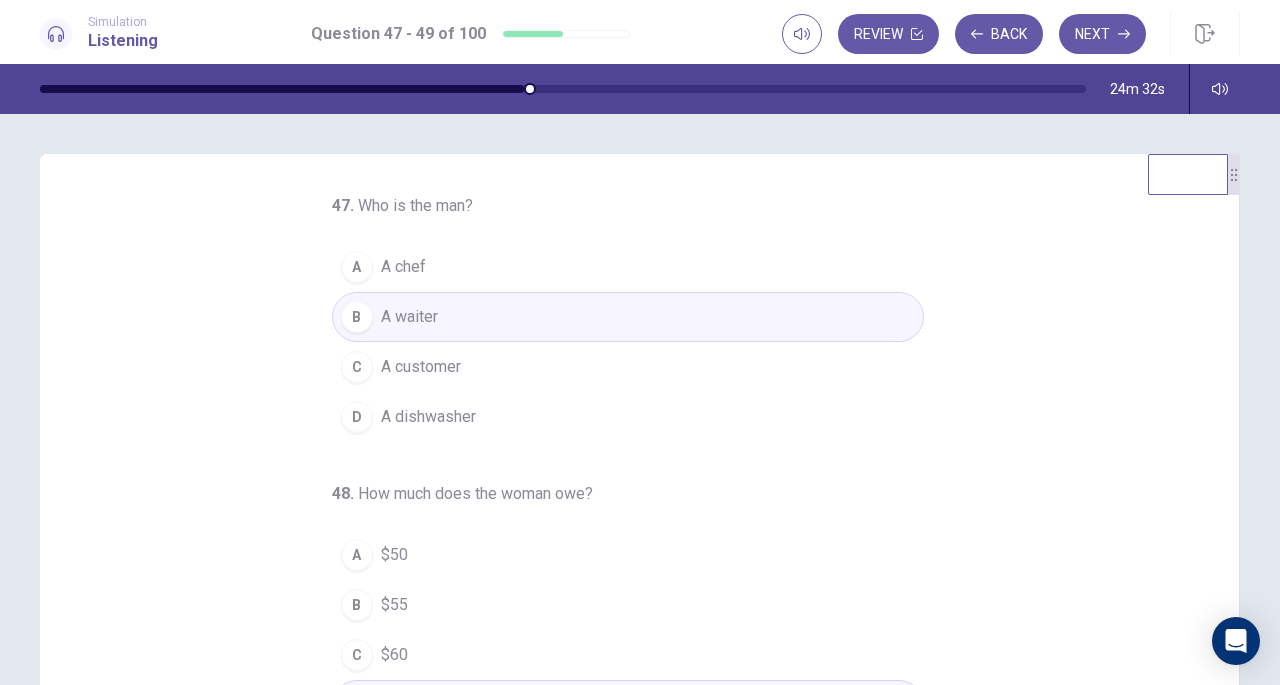 click 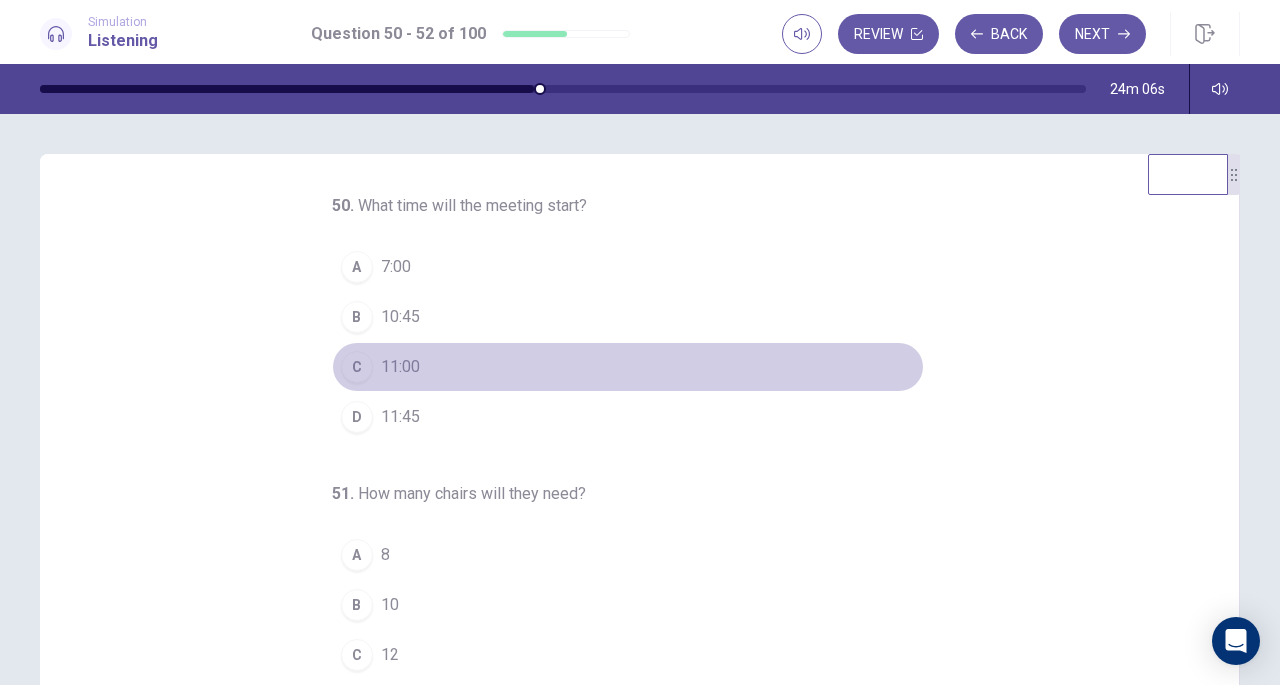 click on "11:00" at bounding box center (400, 367) 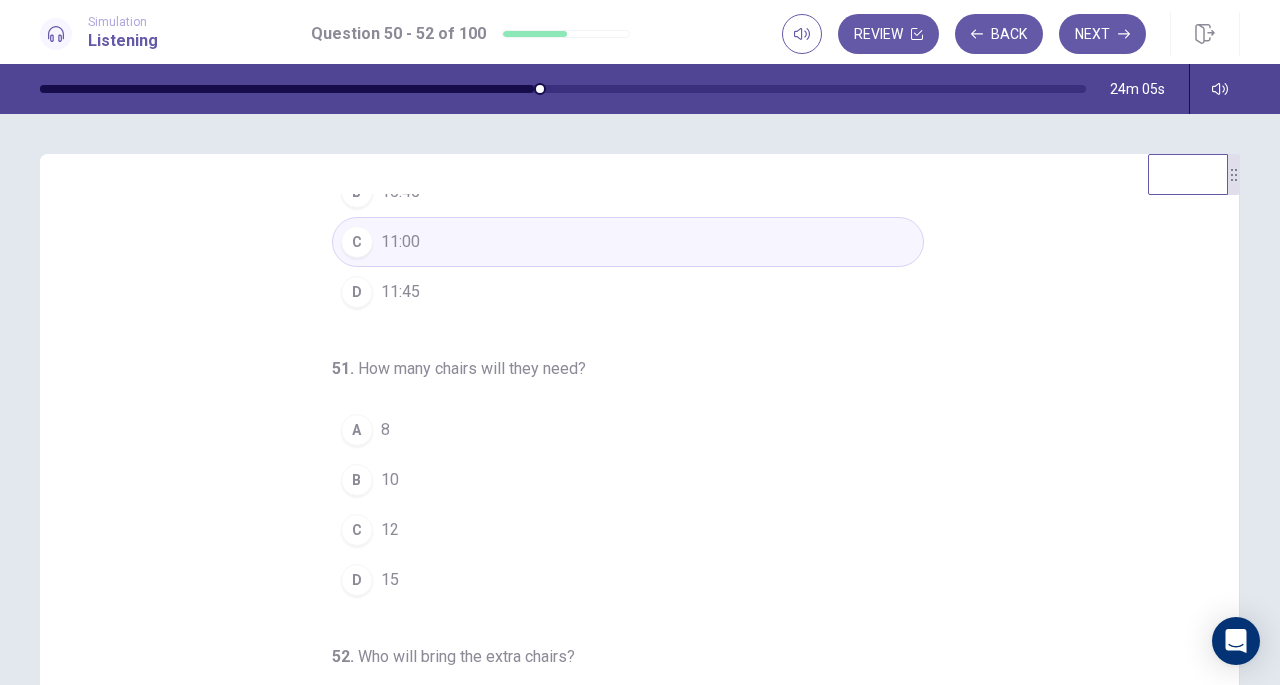 scroll, scrollTop: 200, scrollLeft: 0, axis: vertical 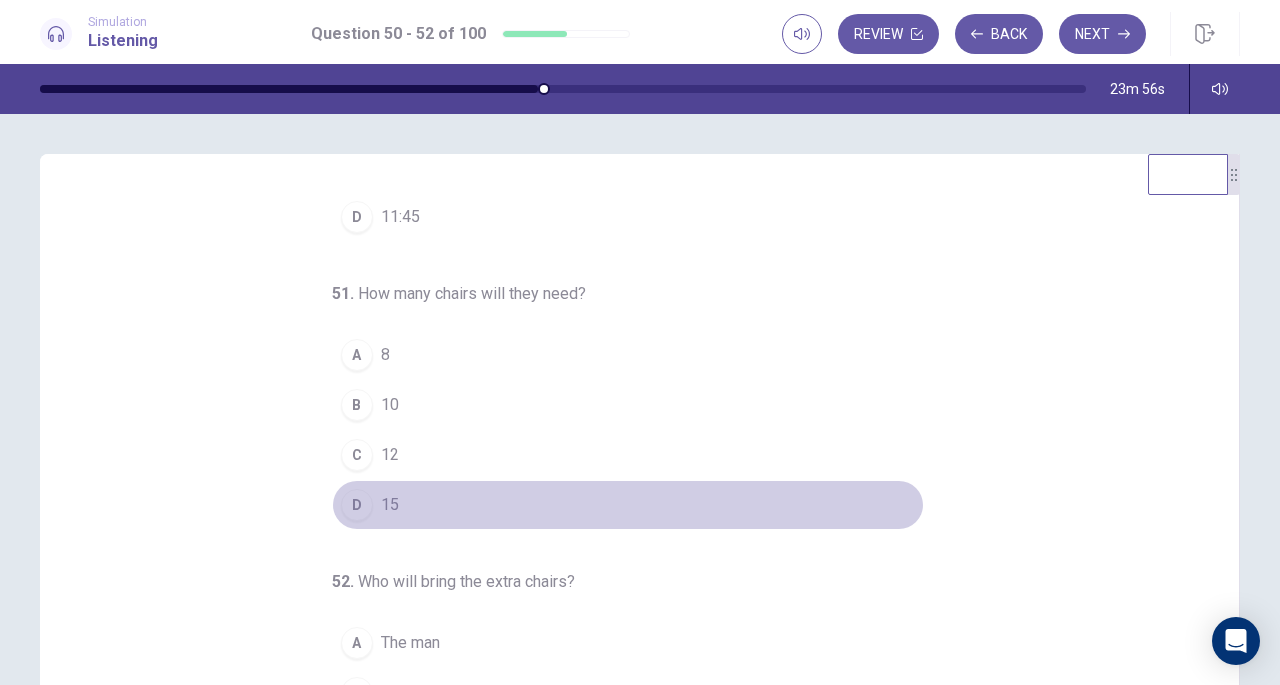 click on "D" at bounding box center (357, 505) 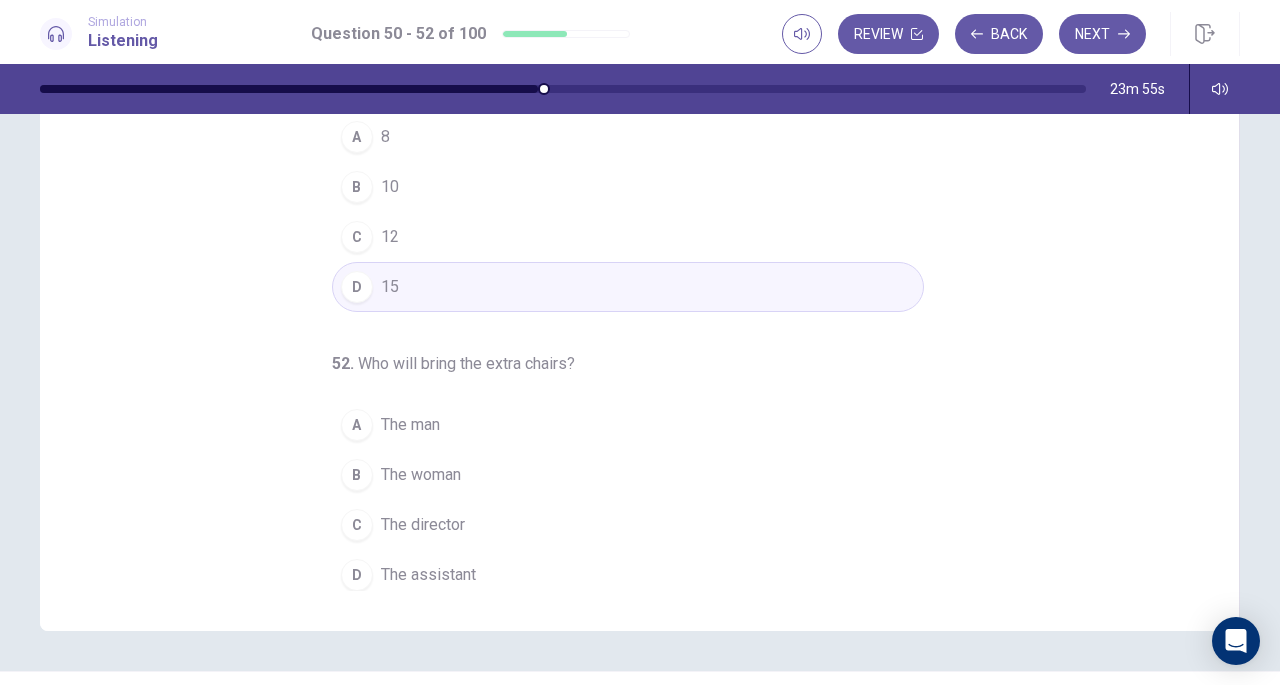 scroll, scrollTop: 236, scrollLeft: 0, axis: vertical 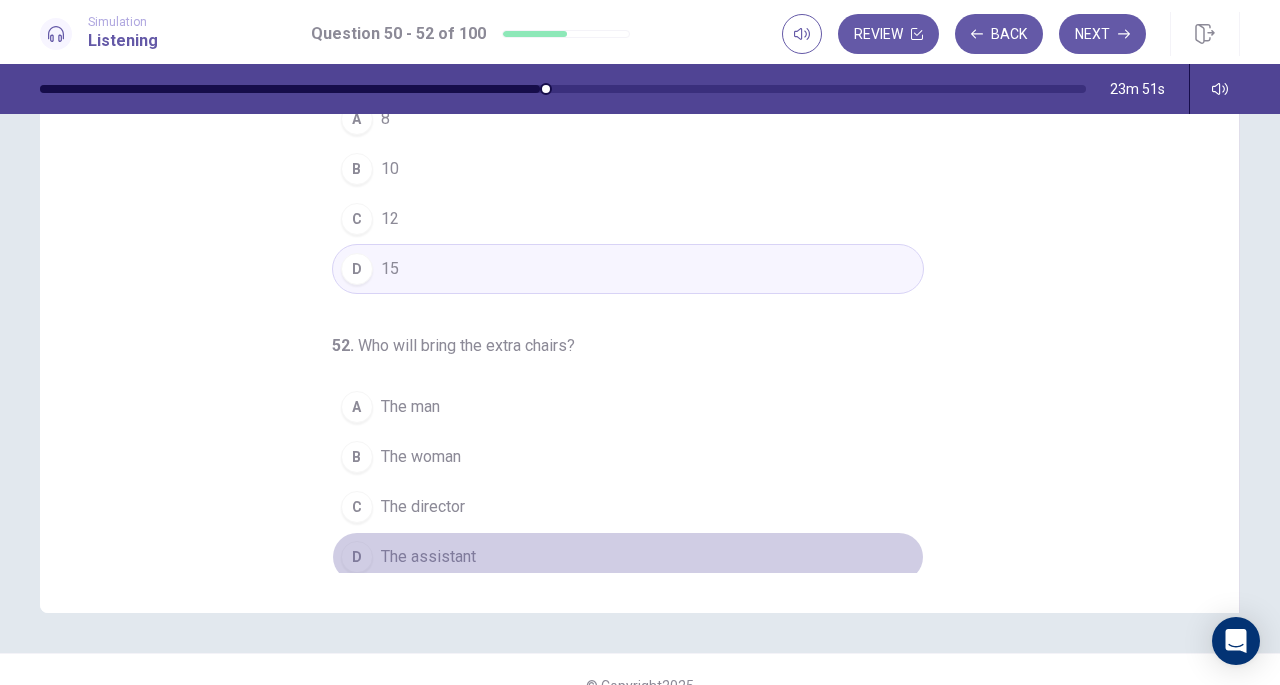 click on "D The assistant" at bounding box center (628, 557) 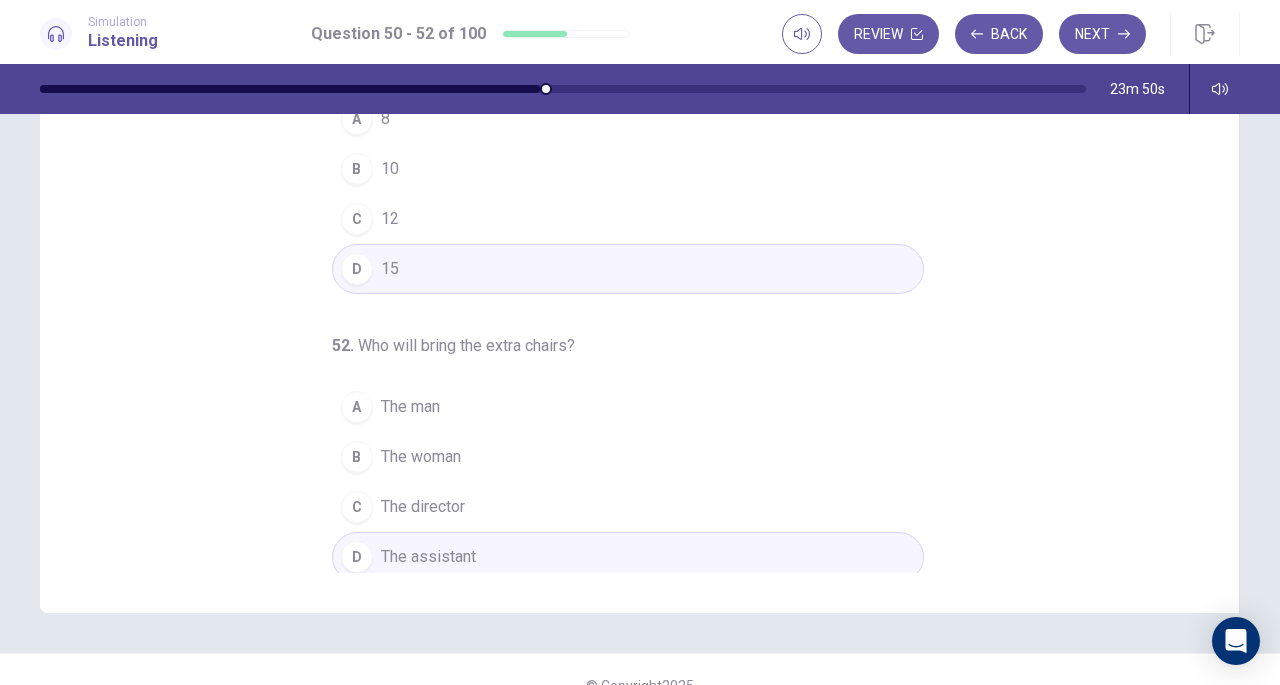 scroll, scrollTop: 0, scrollLeft: 0, axis: both 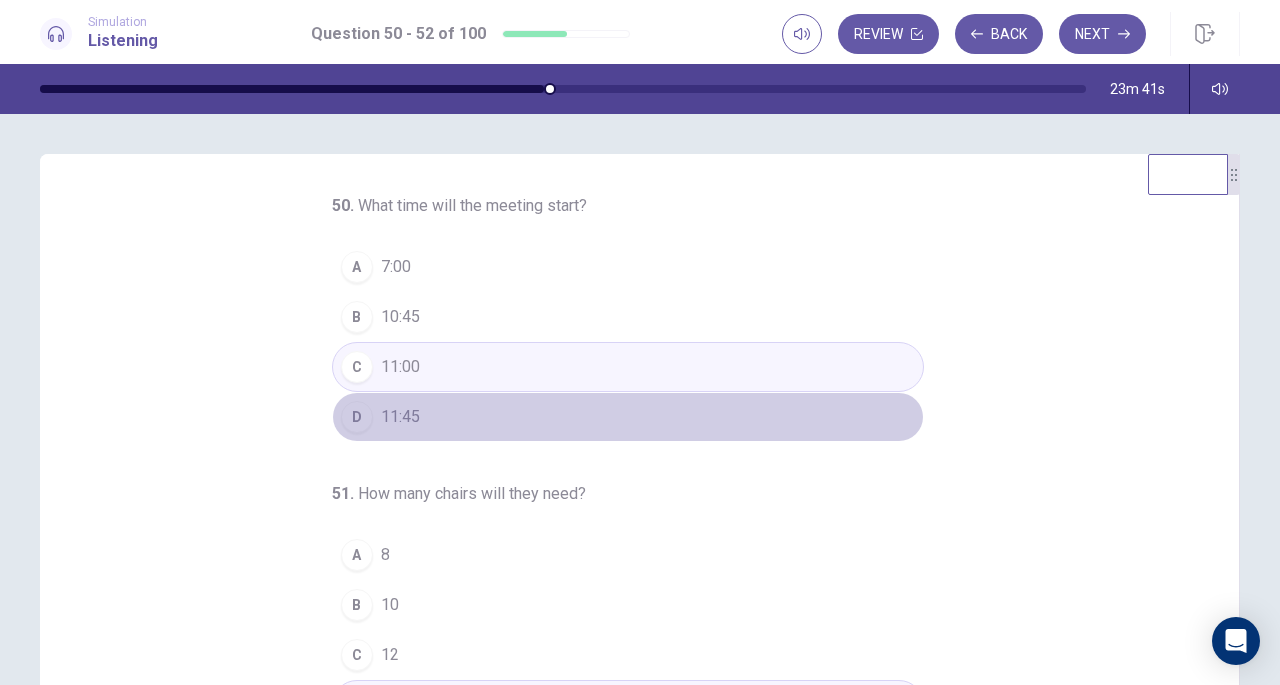 click on "D 11:45" at bounding box center (628, 417) 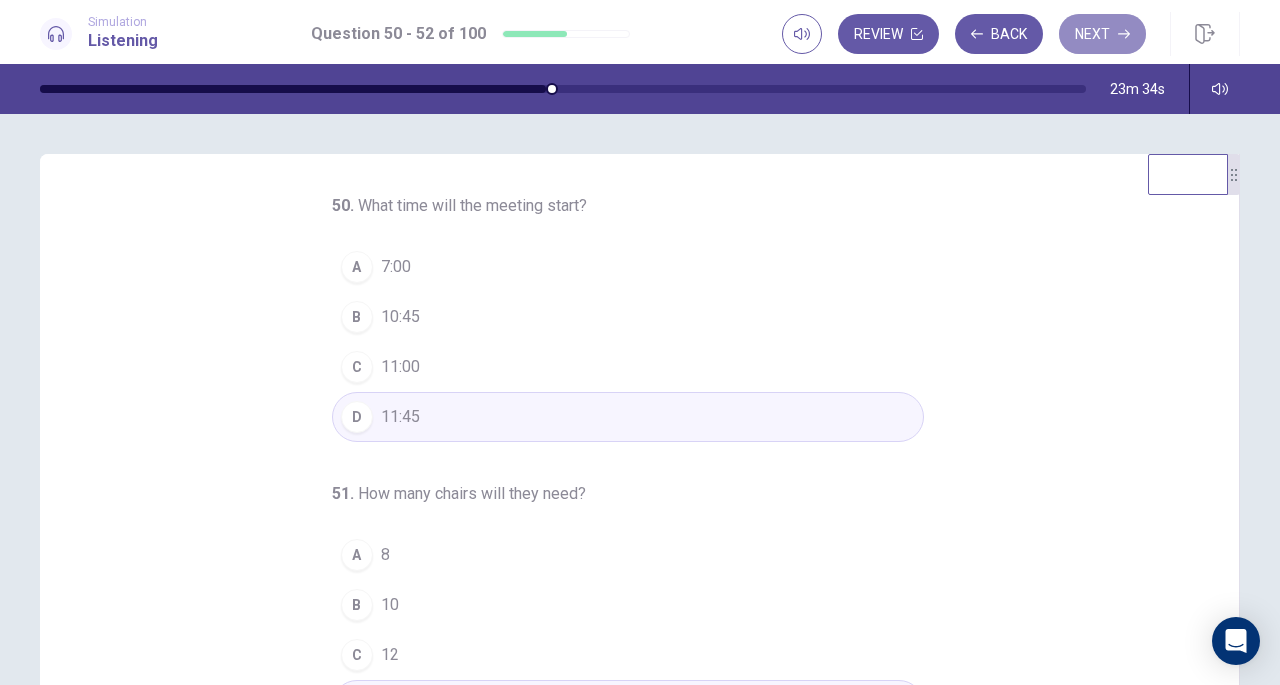 click on "Next" at bounding box center [1102, 34] 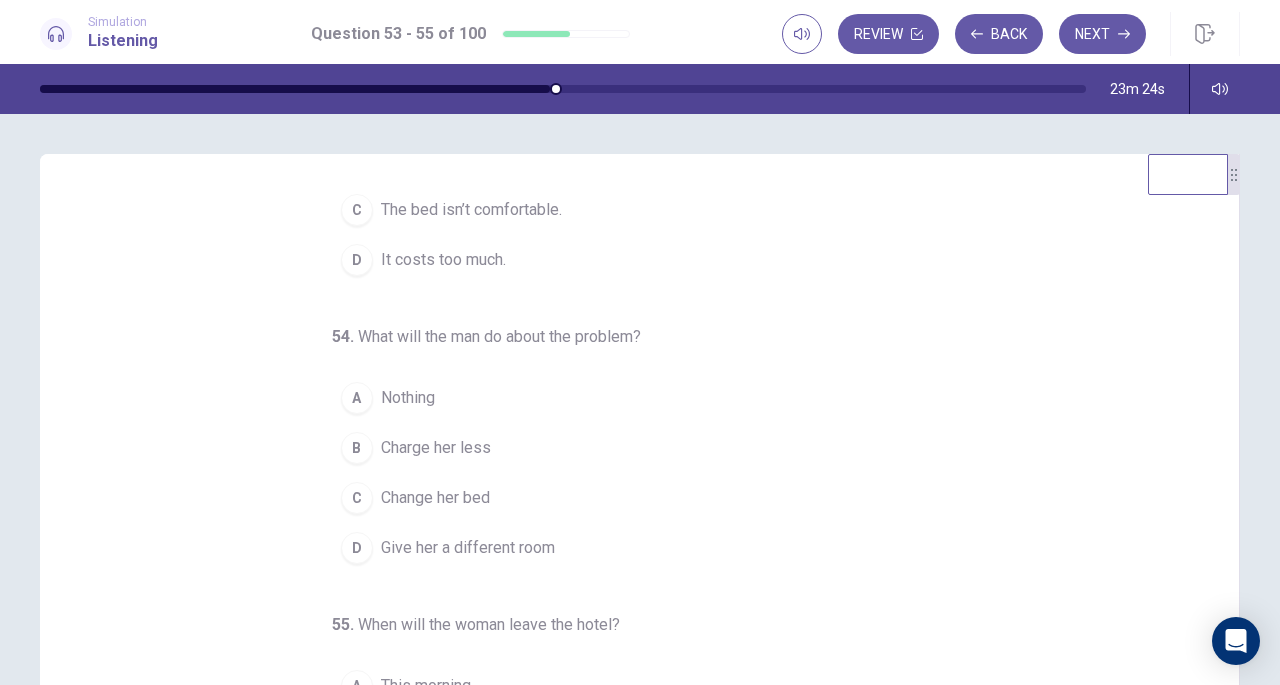 scroll, scrollTop: 200, scrollLeft: 0, axis: vertical 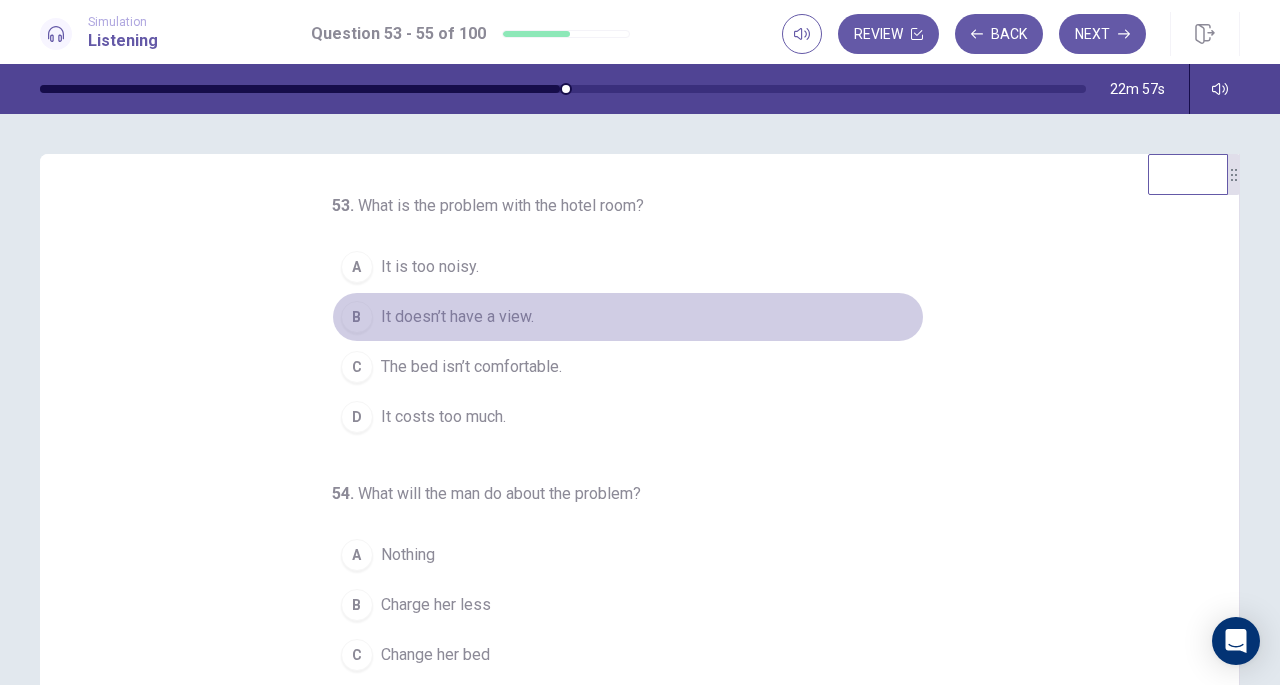 click on "B" at bounding box center [357, 317] 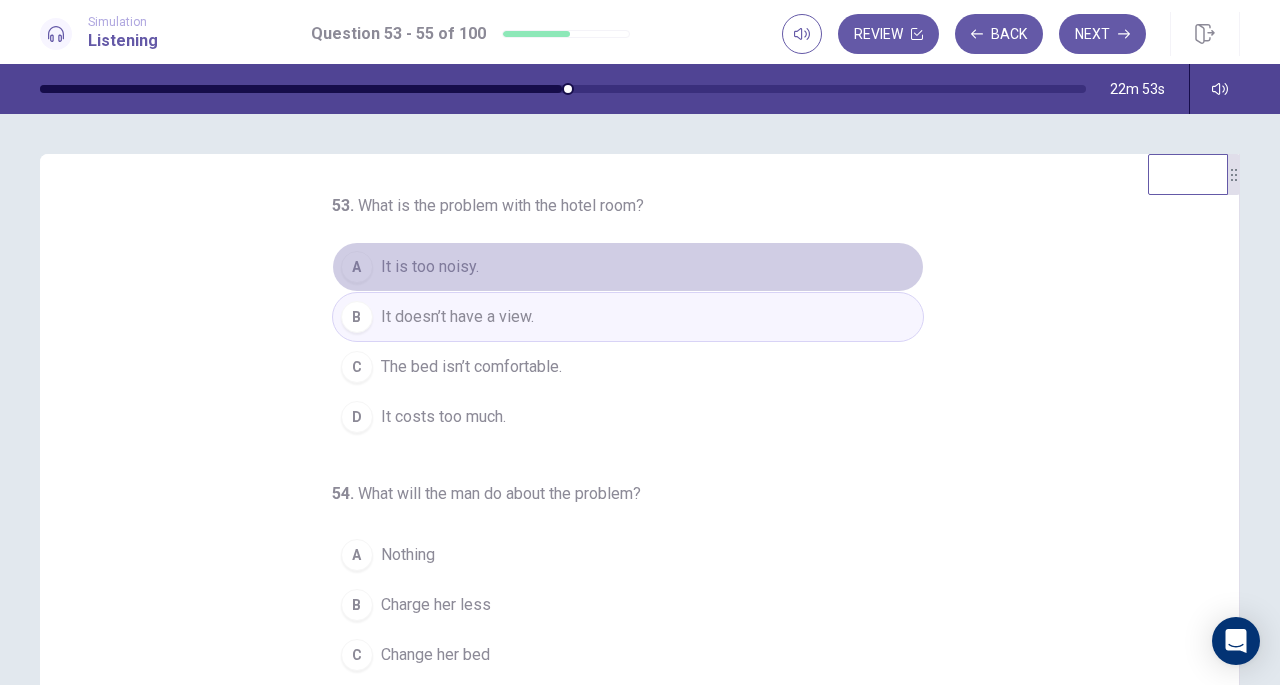 click on "A It is too noisy." at bounding box center [628, 267] 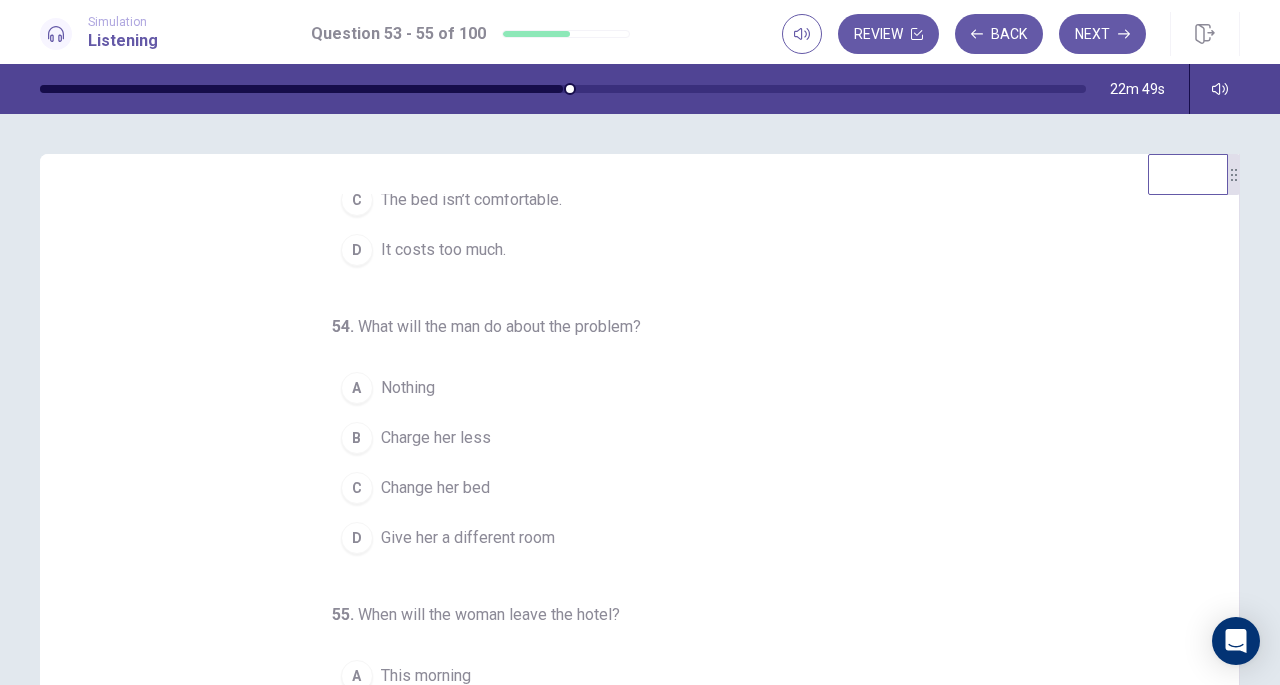 scroll, scrollTop: 200, scrollLeft: 0, axis: vertical 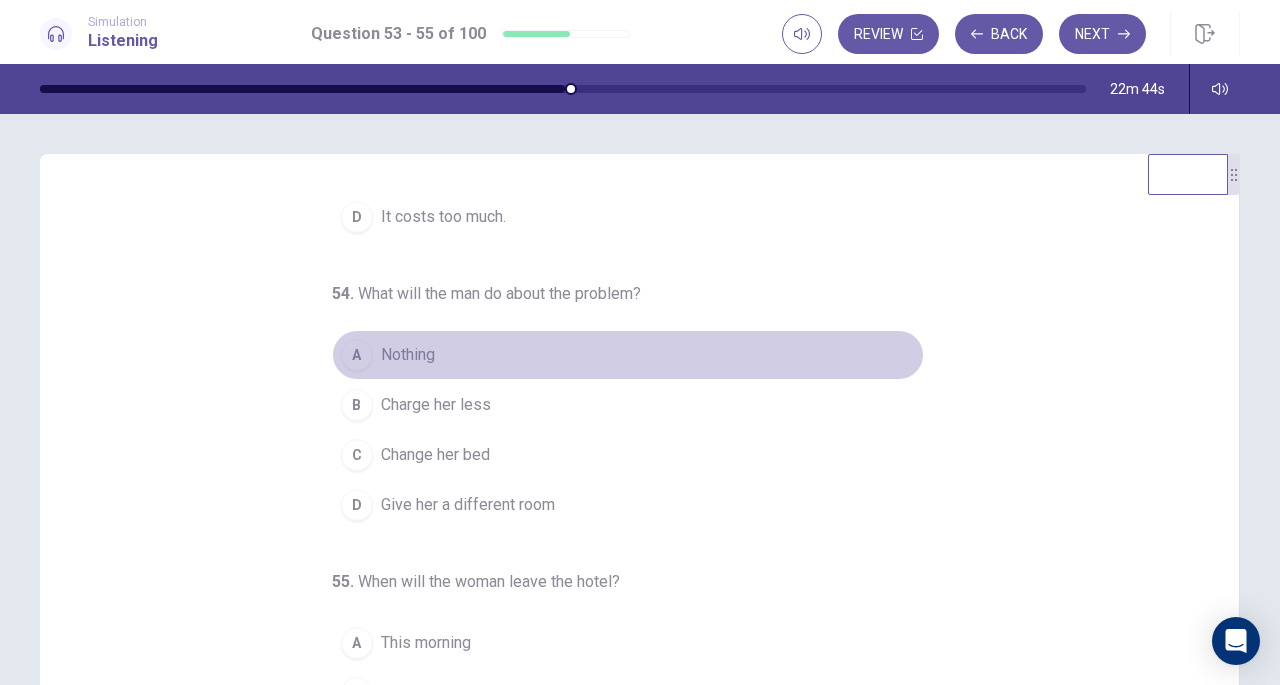 click on "Nothing" at bounding box center (408, 355) 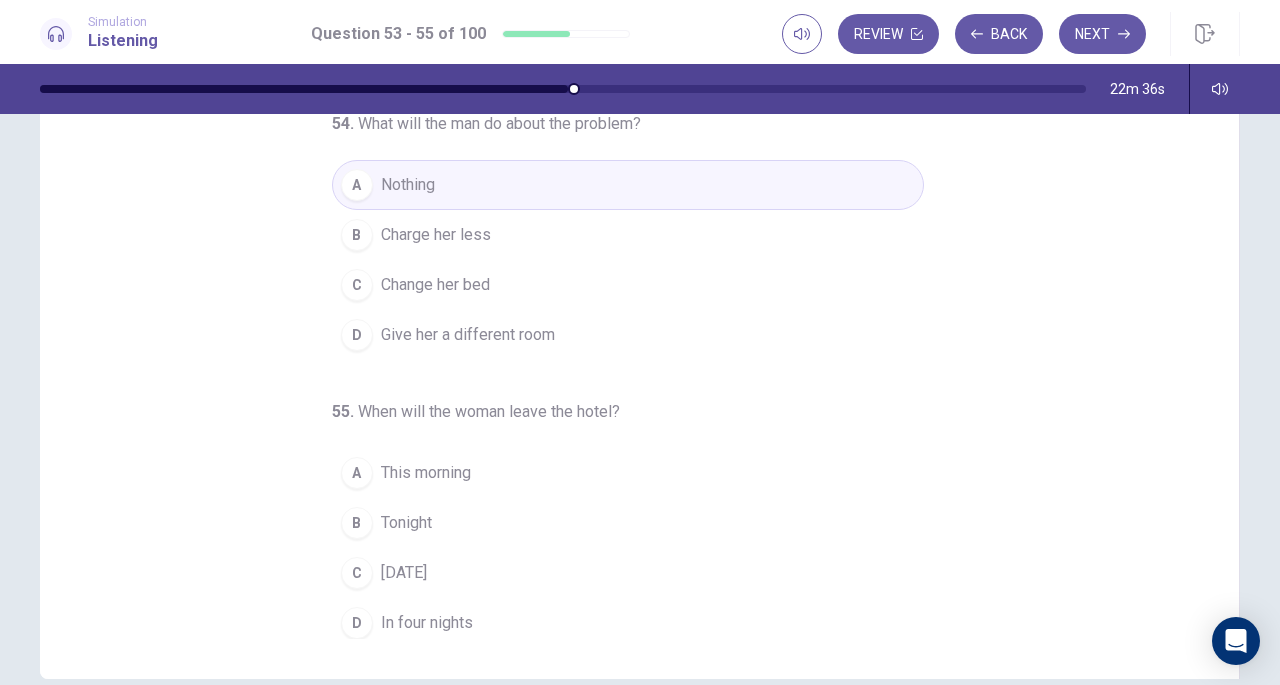 scroll, scrollTop: 268, scrollLeft: 0, axis: vertical 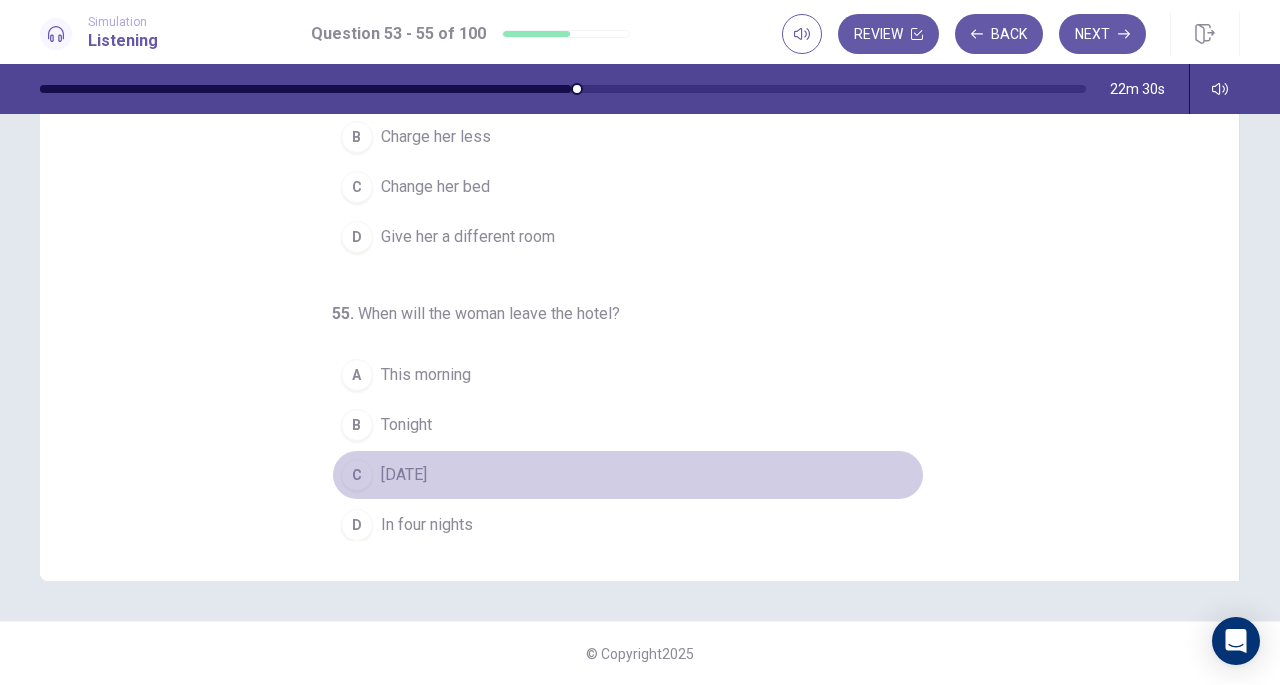 click on "Tomorrow" at bounding box center (404, 475) 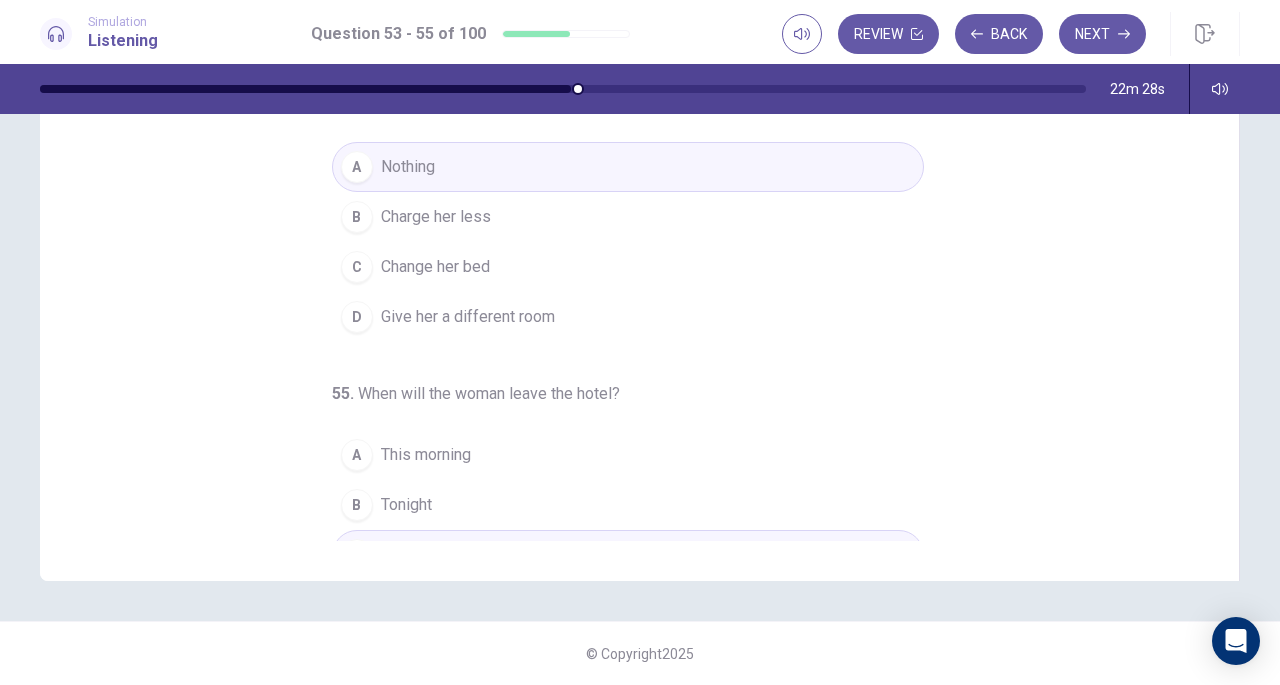 scroll, scrollTop: 120, scrollLeft: 0, axis: vertical 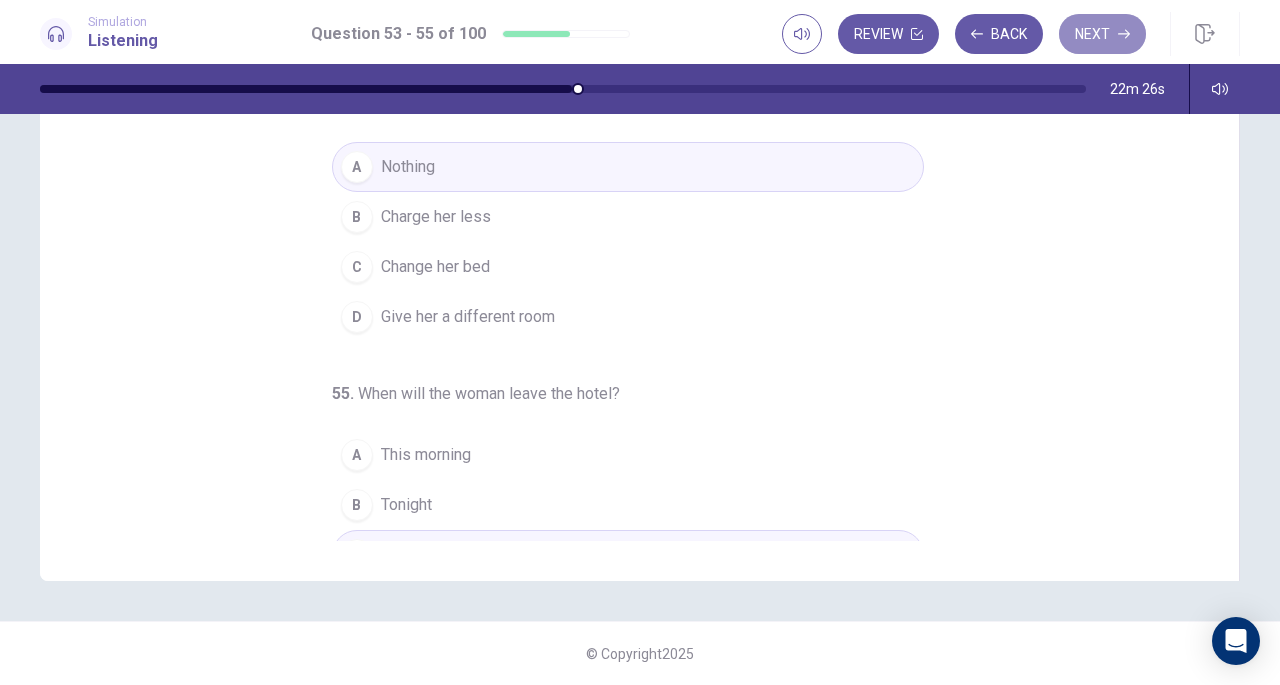 click on "Next" at bounding box center (1102, 34) 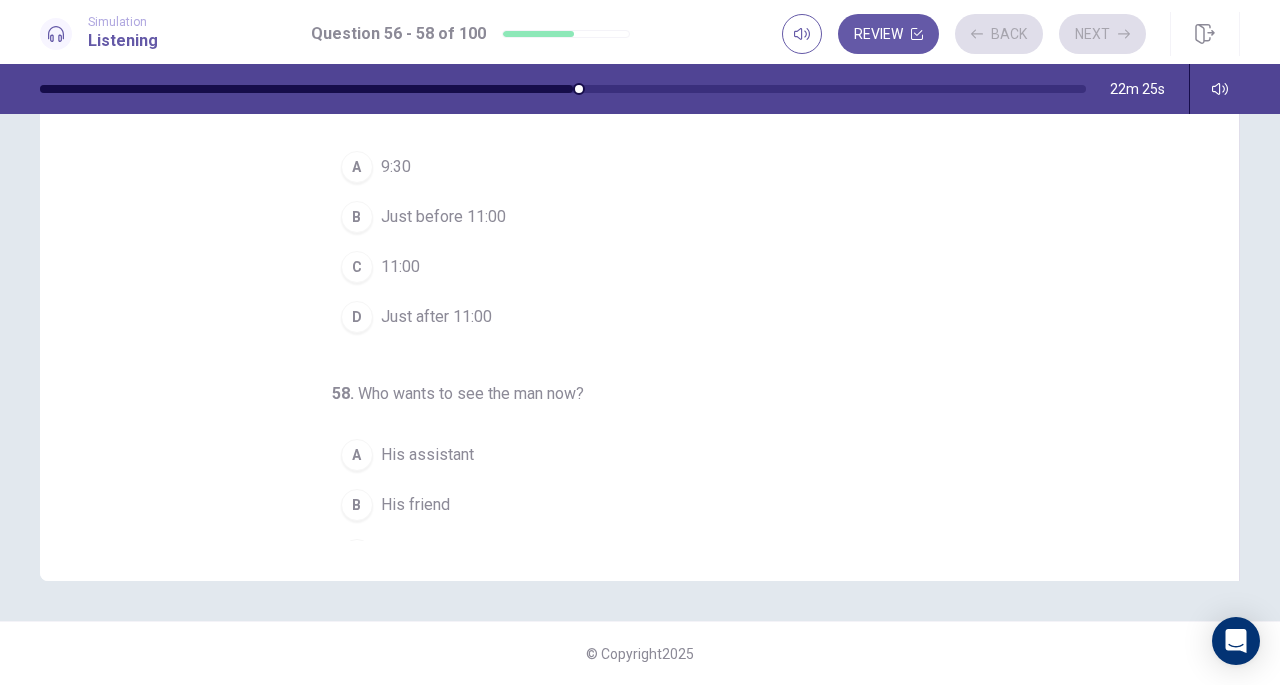 scroll, scrollTop: 0, scrollLeft: 0, axis: both 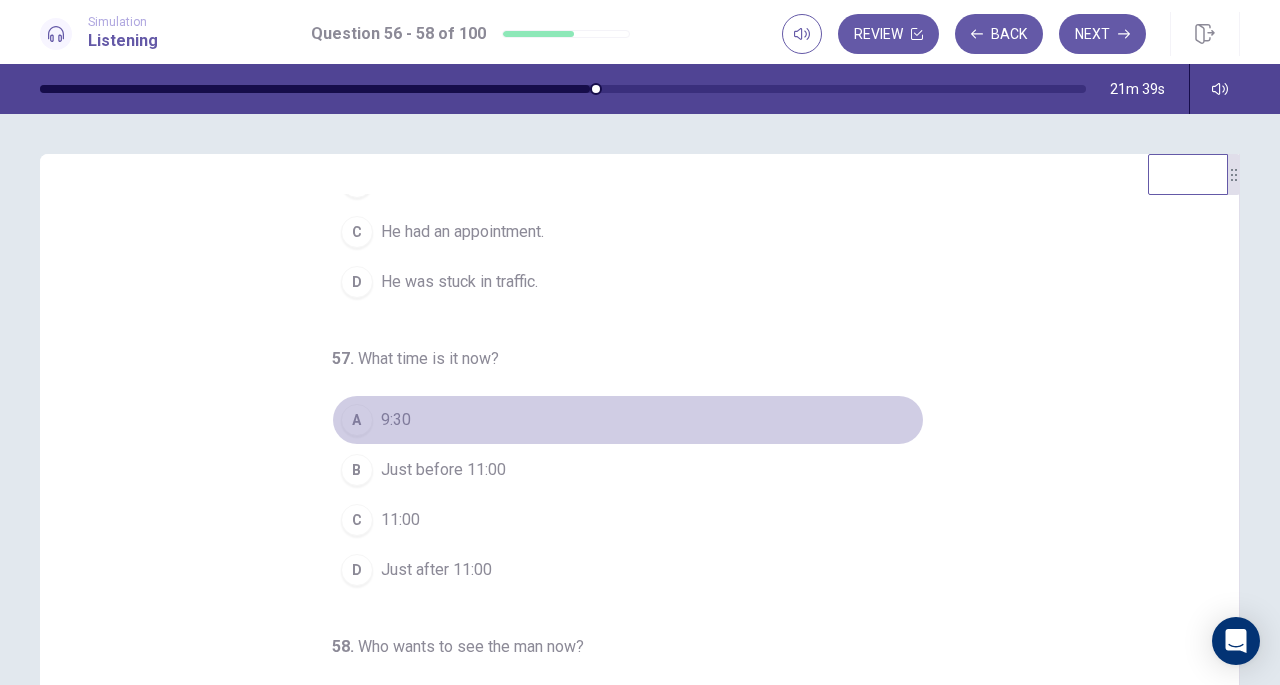 click on "A 9:30" at bounding box center [628, 420] 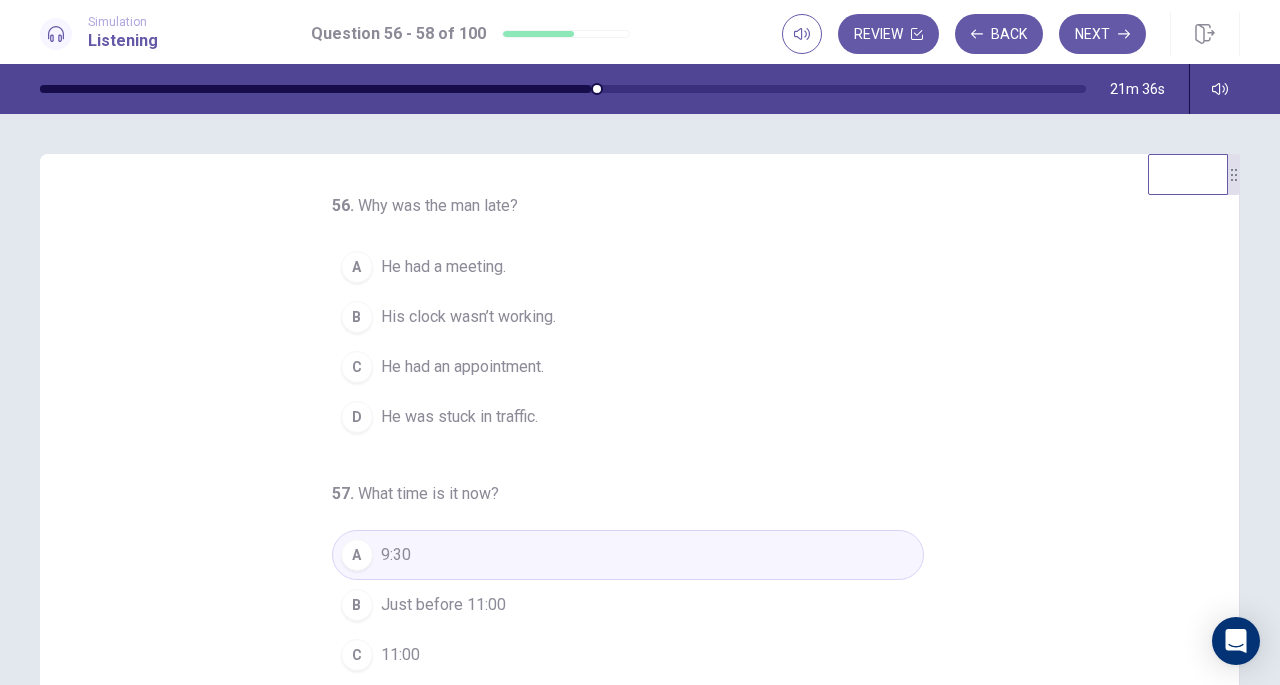 scroll, scrollTop: 200, scrollLeft: 0, axis: vertical 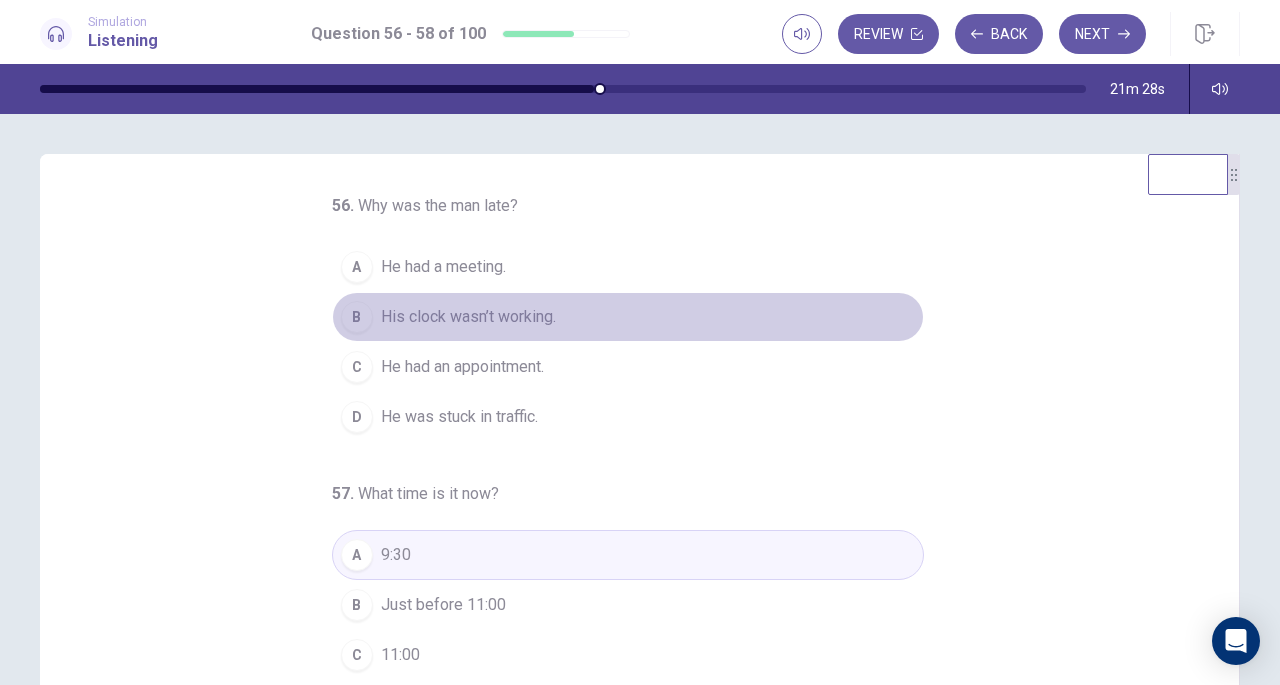 click on "B His clock wasn’t working." at bounding box center (628, 317) 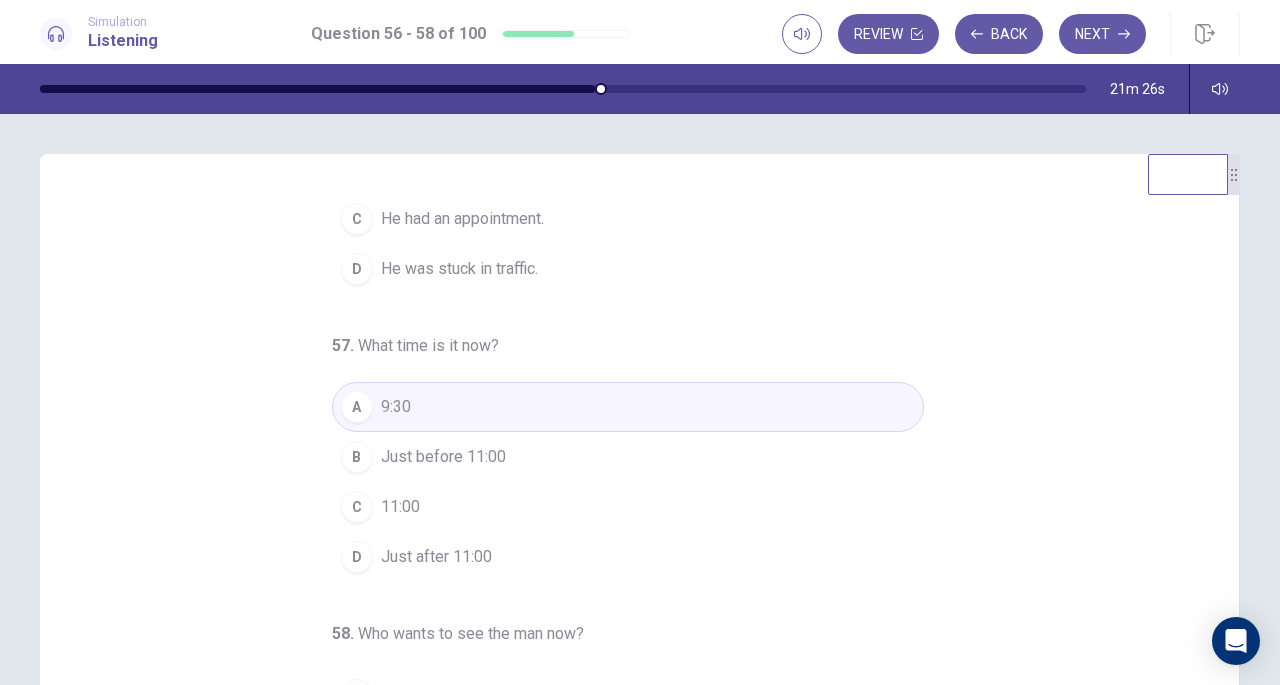 scroll, scrollTop: 200, scrollLeft: 0, axis: vertical 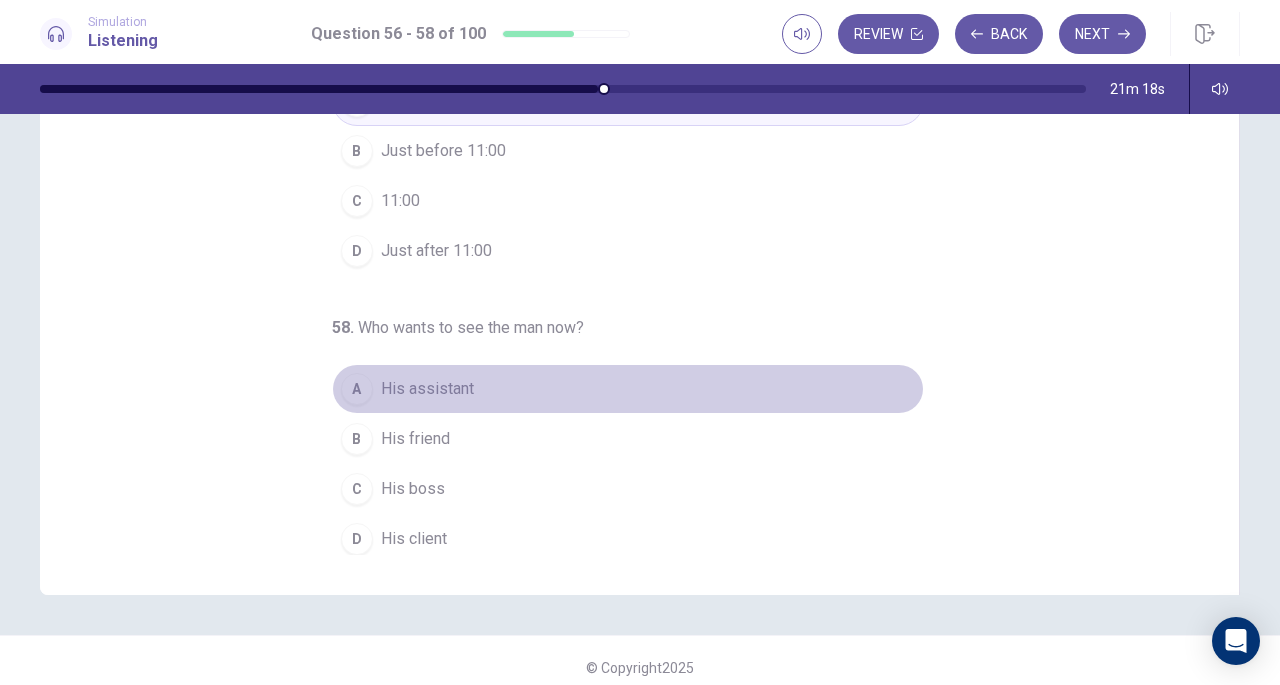 click on "His assistant" at bounding box center [427, 389] 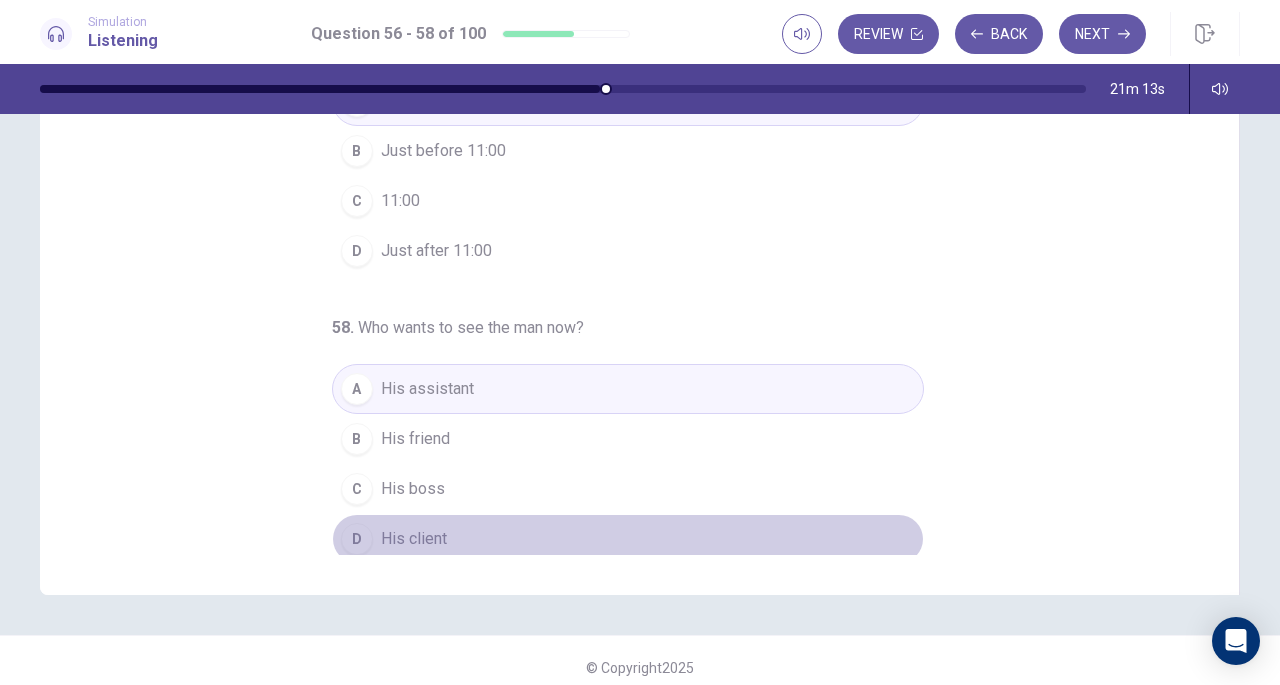 click on "D His client" at bounding box center (628, 539) 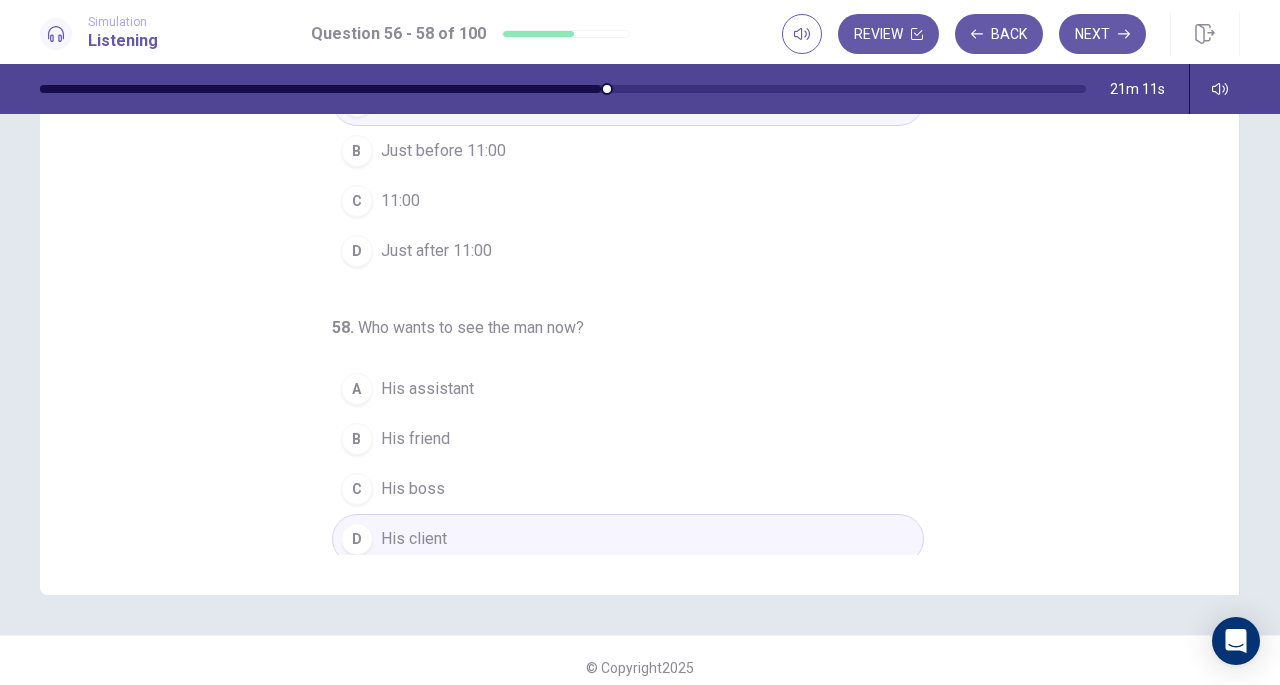 scroll, scrollTop: 0, scrollLeft: 0, axis: both 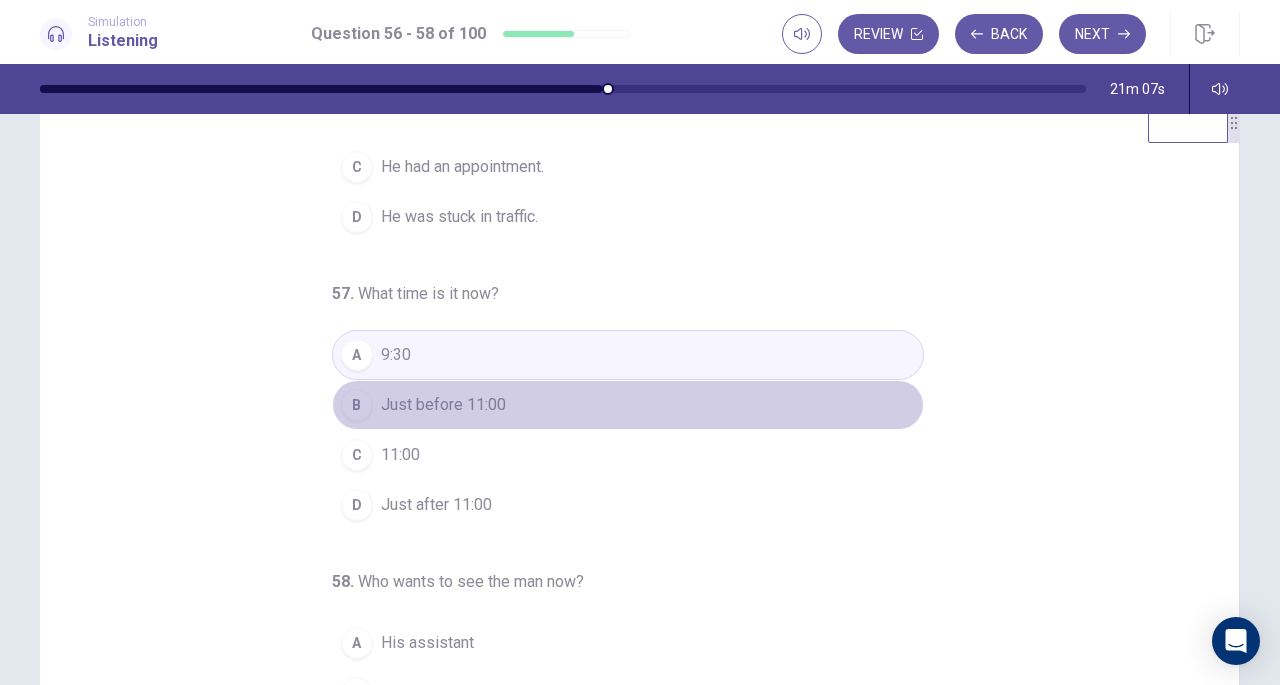 click on "B Just before 11:00" at bounding box center [628, 405] 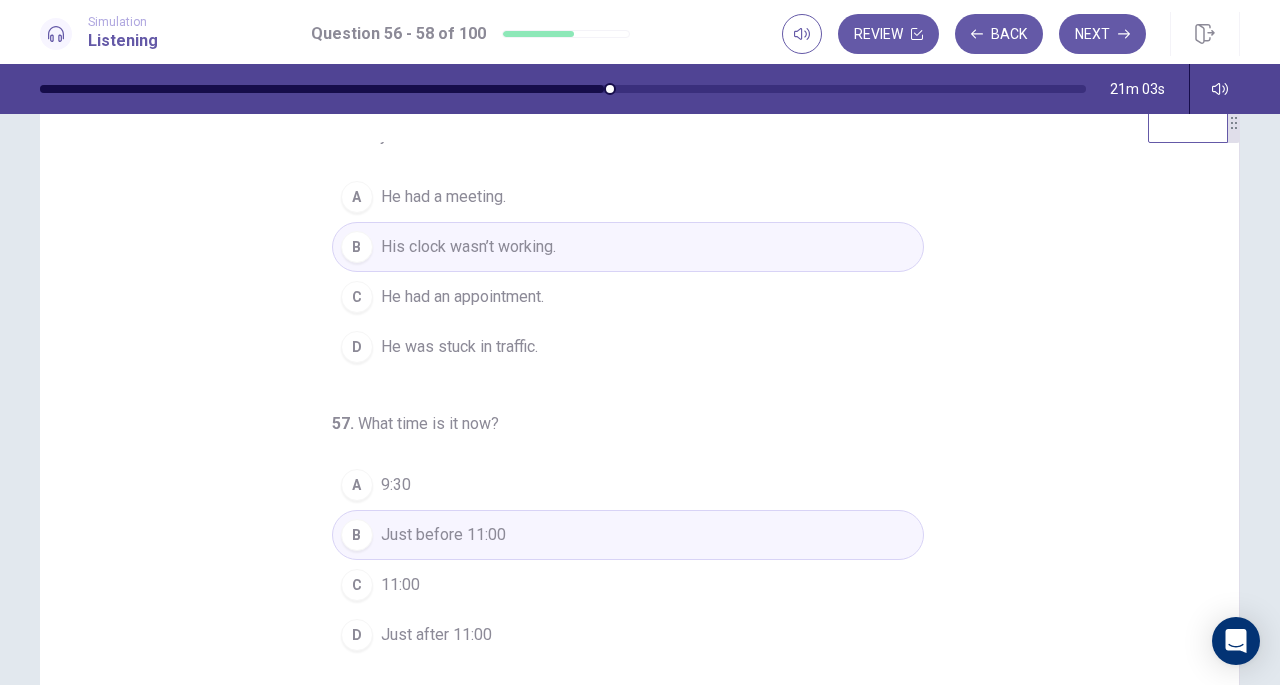 scroll, scrollTop: 0, scrollLeft: 0, axis: both 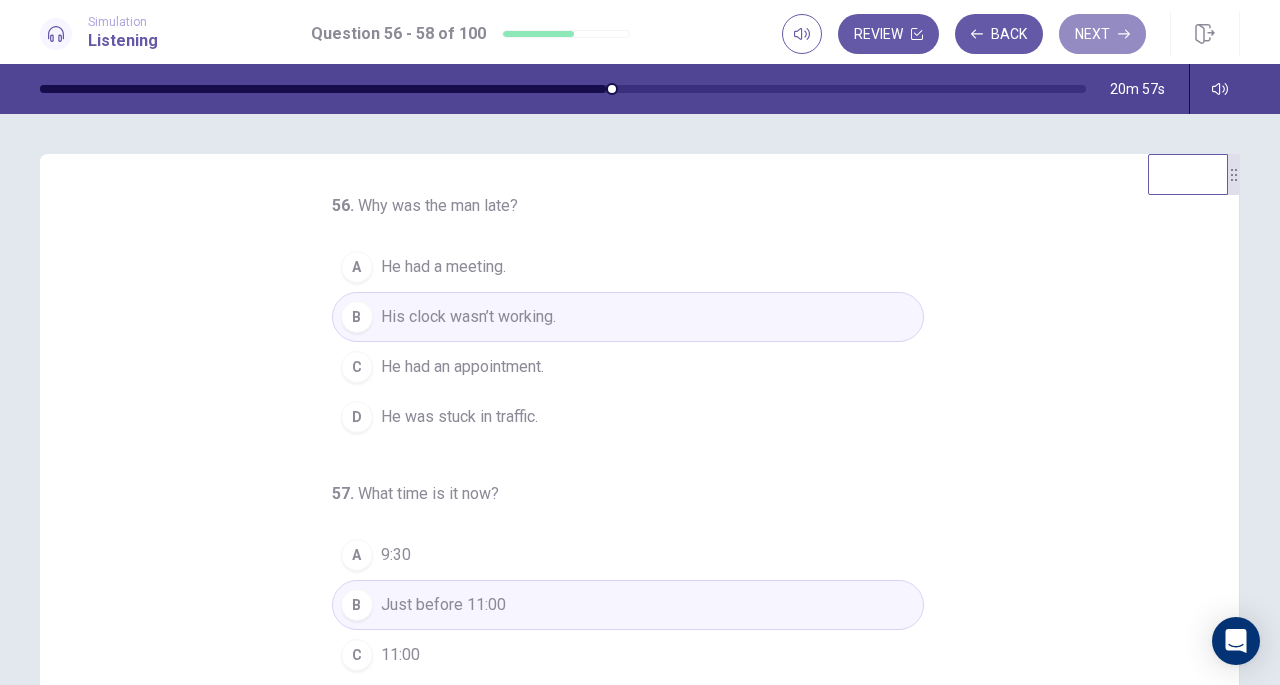 click on "Next" at bounding box center (1102, 34) 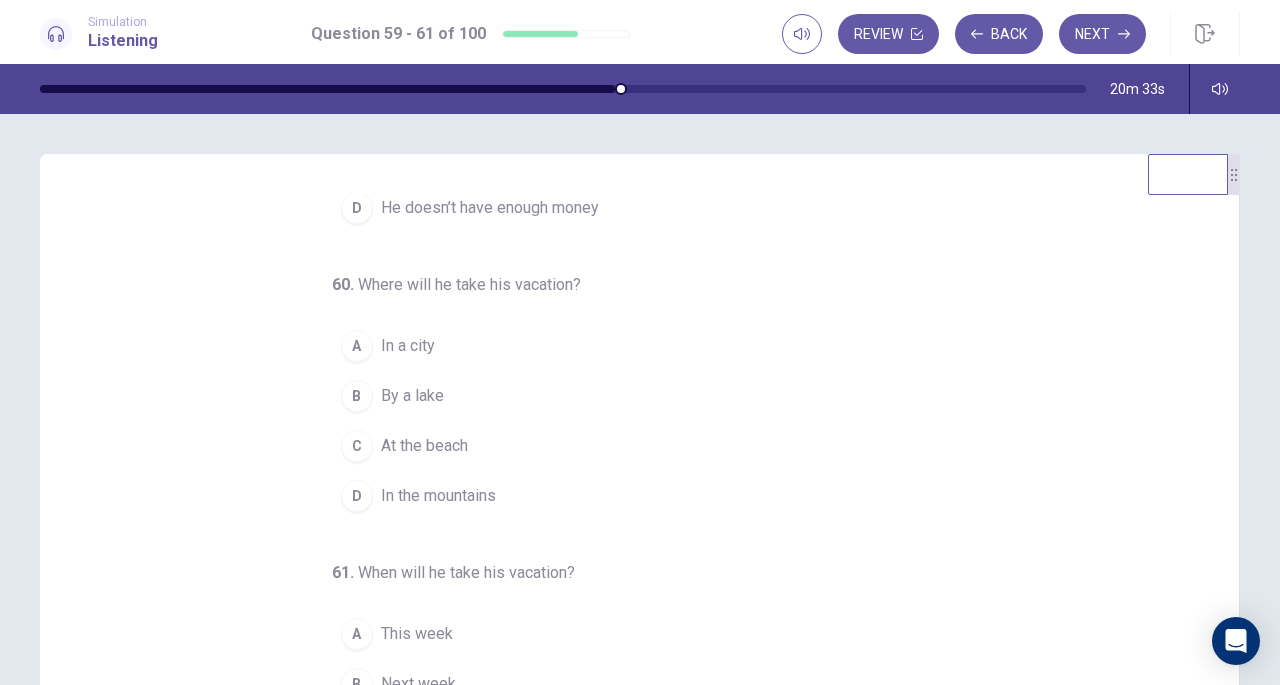 scroll, scrollTop: 224, scrollLeft: 0, axis: vertical 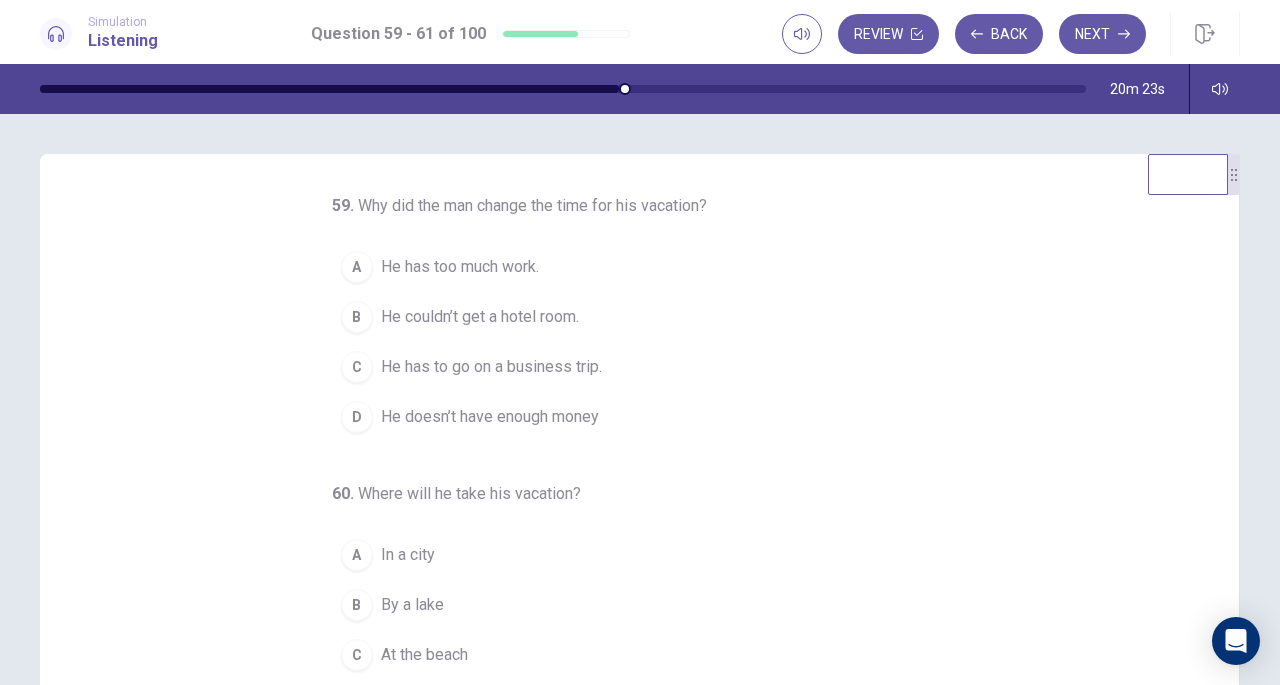 click on "He couldn’t get a hotel room." at bounding box center [480, 317] 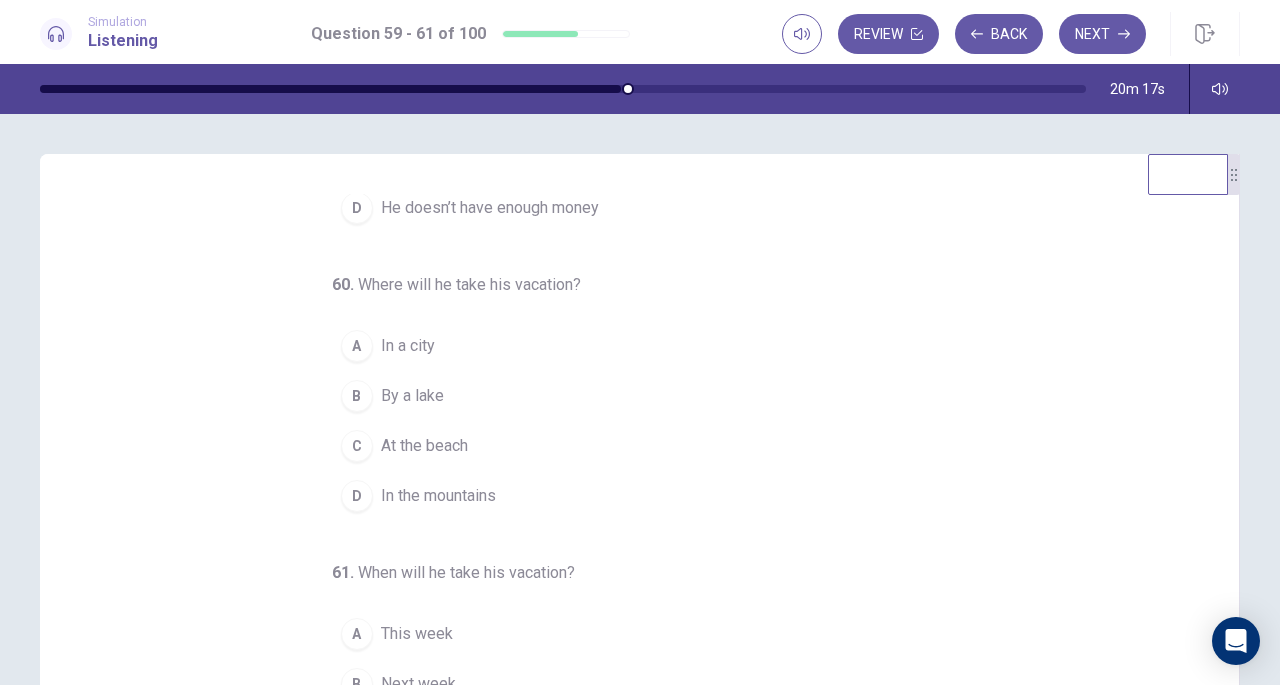 scroll, scrollTop: 224, scrollLeft: 0, axis: vertical 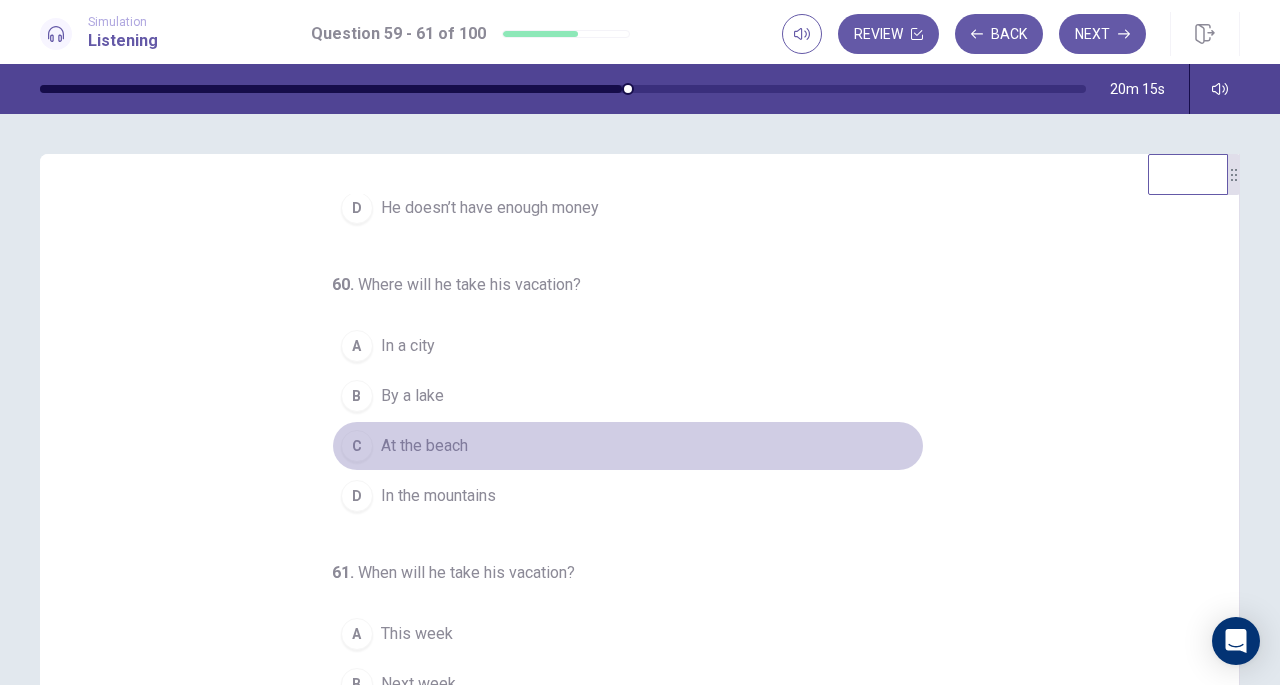 click on "C At the beach" at bounding box center [628, 446] 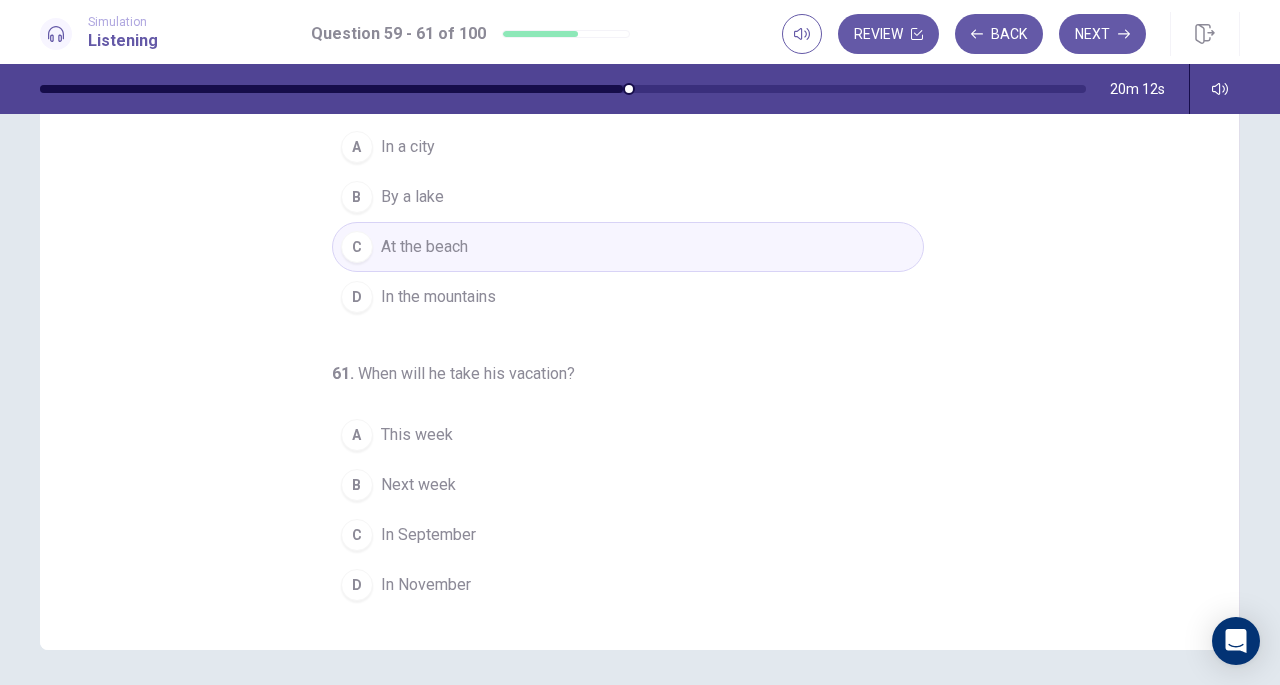 scroll, scrollTop: 201, scrollLeft: 0, axis: vertical 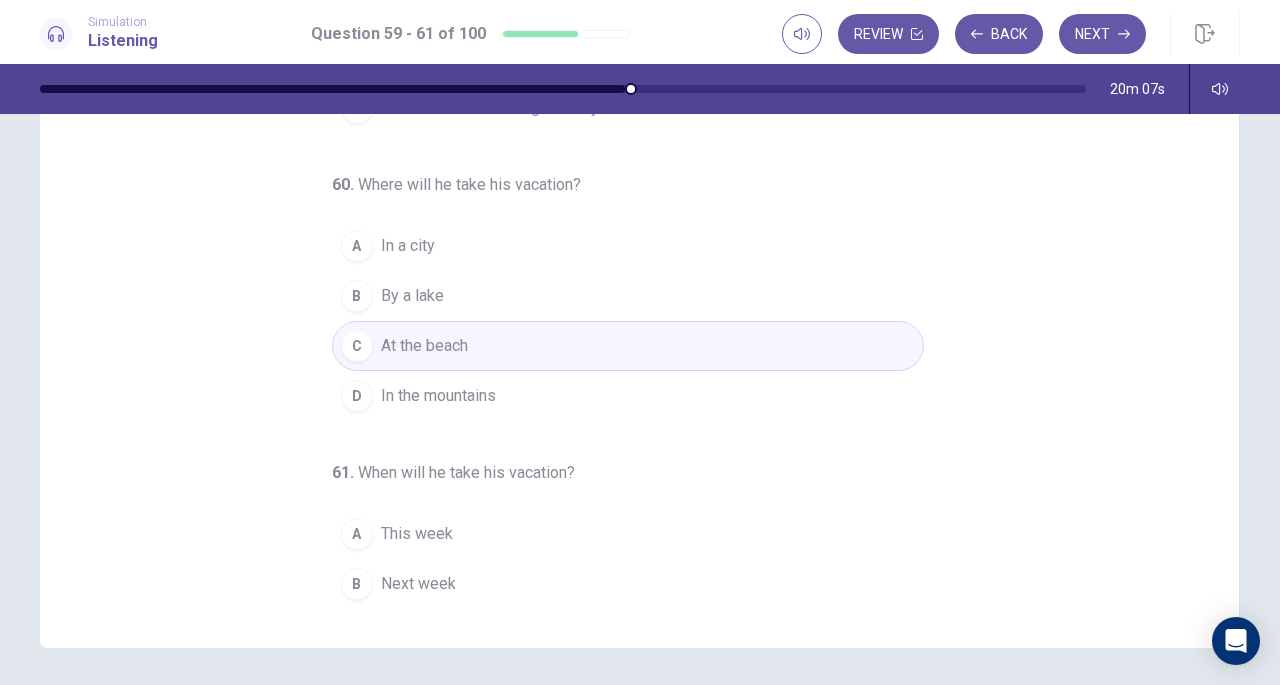 click on "In the mountains" at bounding box center (438, 396) 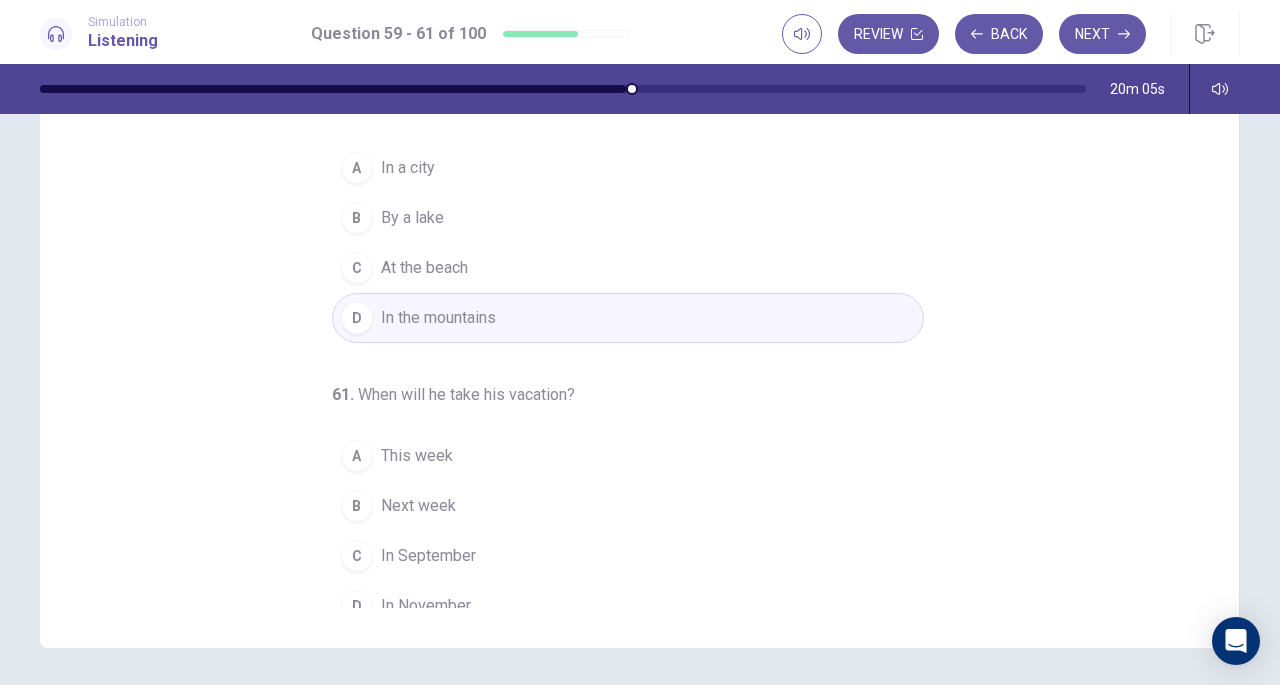 scroll, scrollTop: 224, scrollLeft: 0, axis: vertical 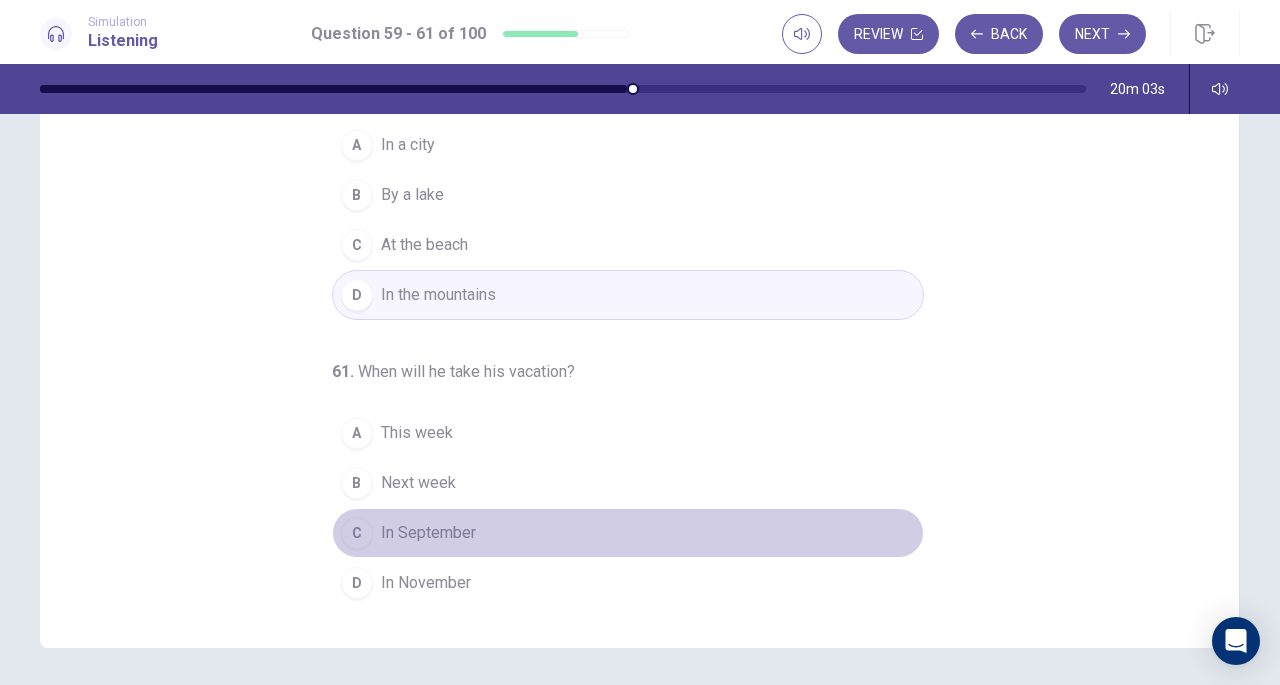 click on "In September" at bounding box center (428, 533) 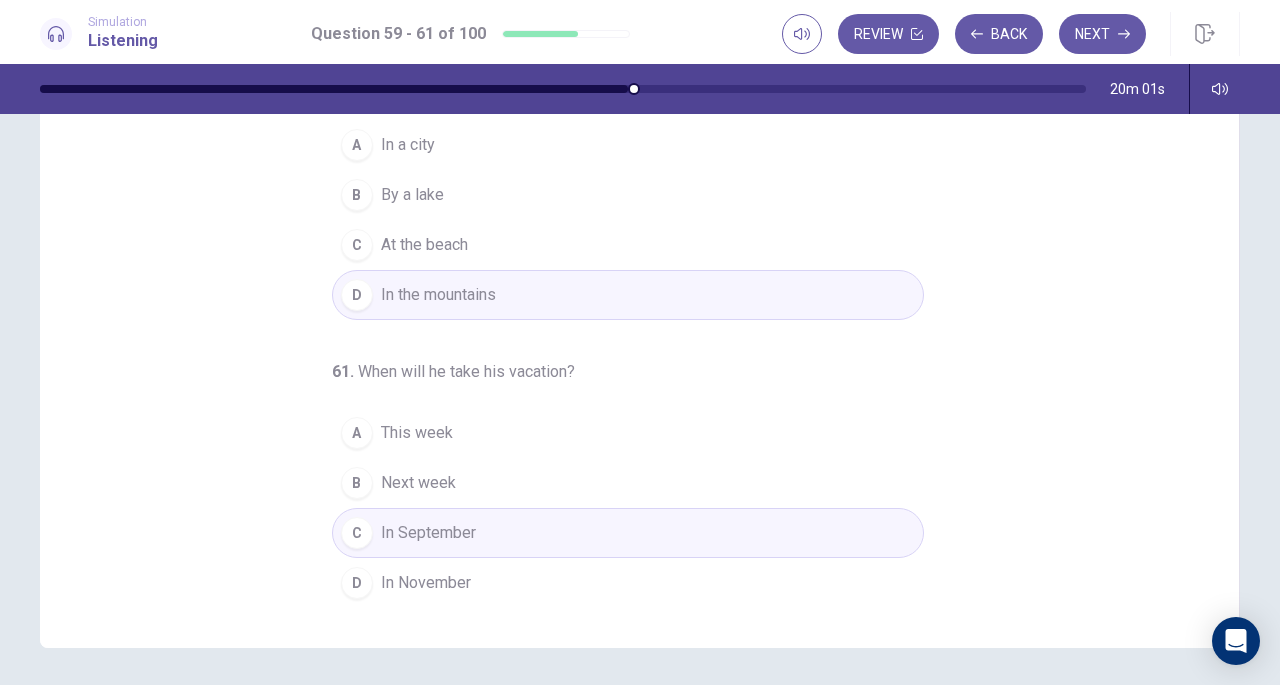 scroll, scrollTop: 0, scrollLeft: 0, axis: both 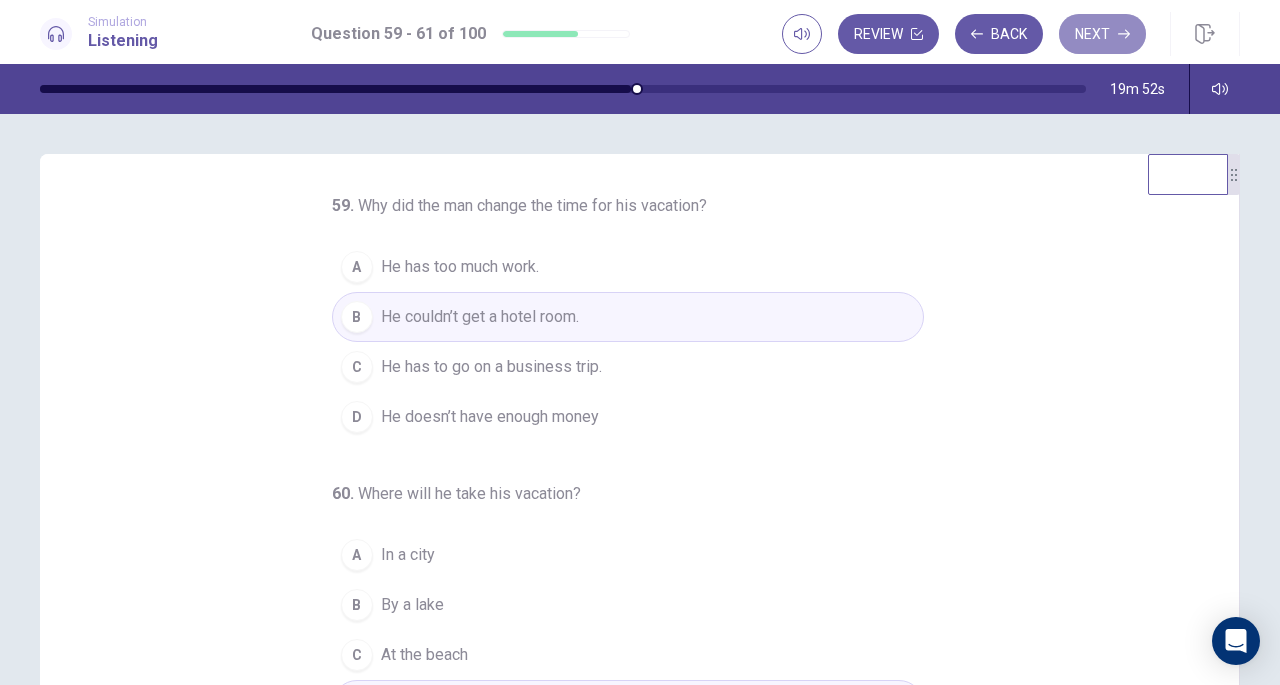 click on "Next" at bounding box center [1102, 34] 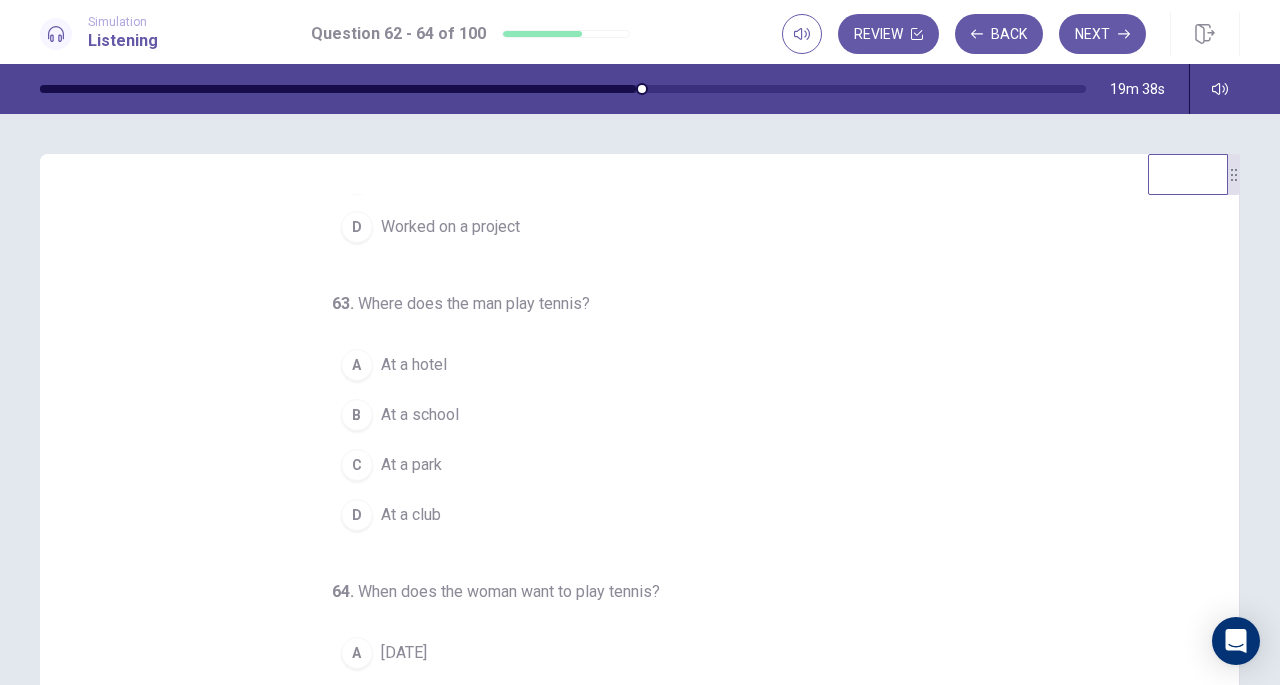 scroll, scrollTop: 200, scrollLeft: 0, axis: vertical 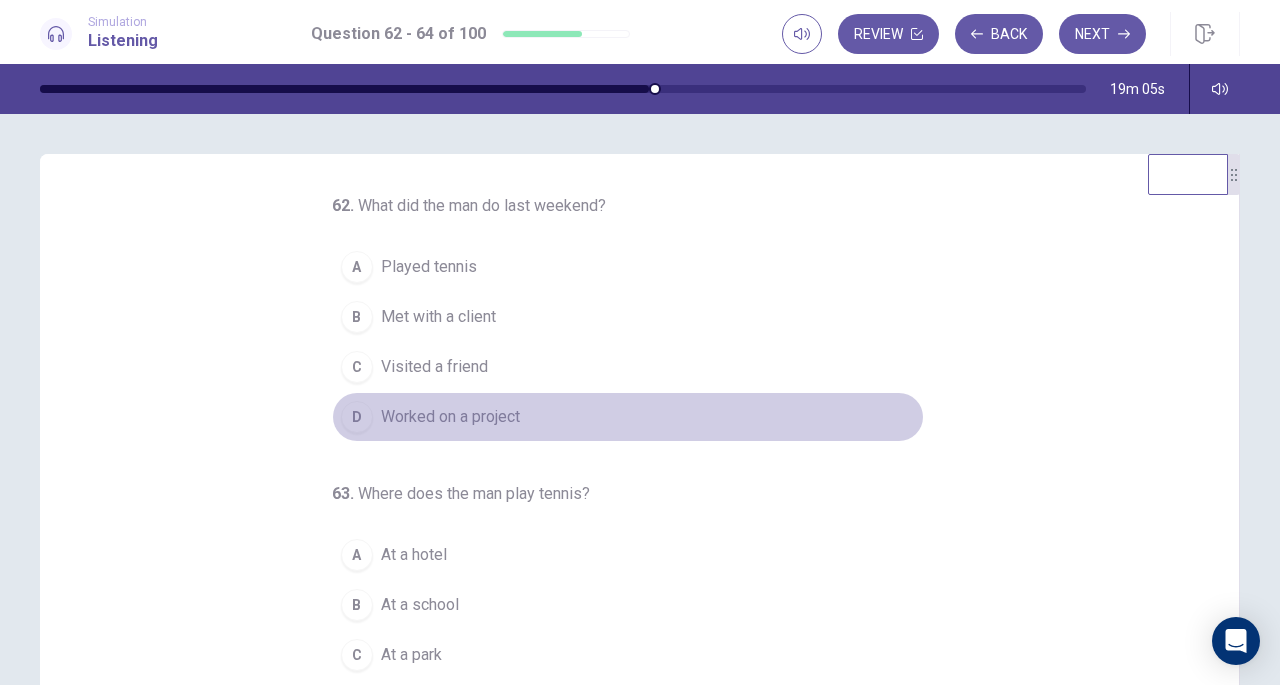 click on "D" at bounding box center [357, 417] 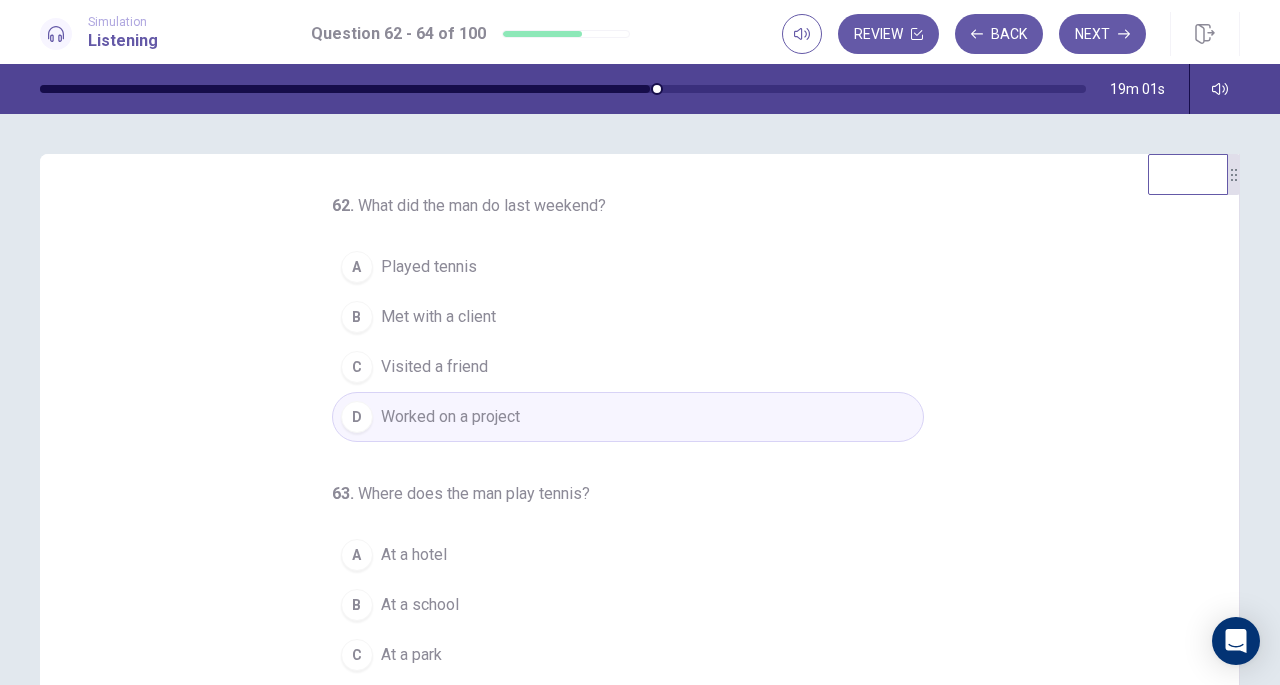 scroll, scrollTop: 122, scrollLeft: 0, axis: vertical 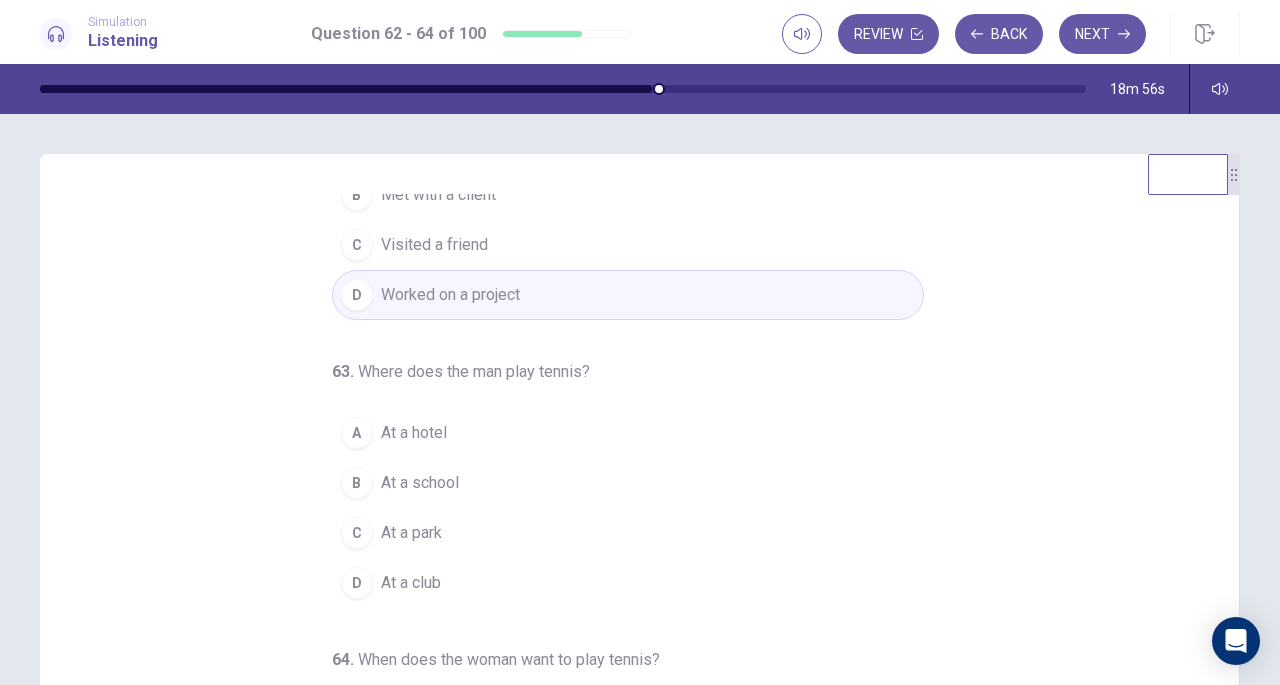 click on "At a hotel" at bounding box center (414, 433) 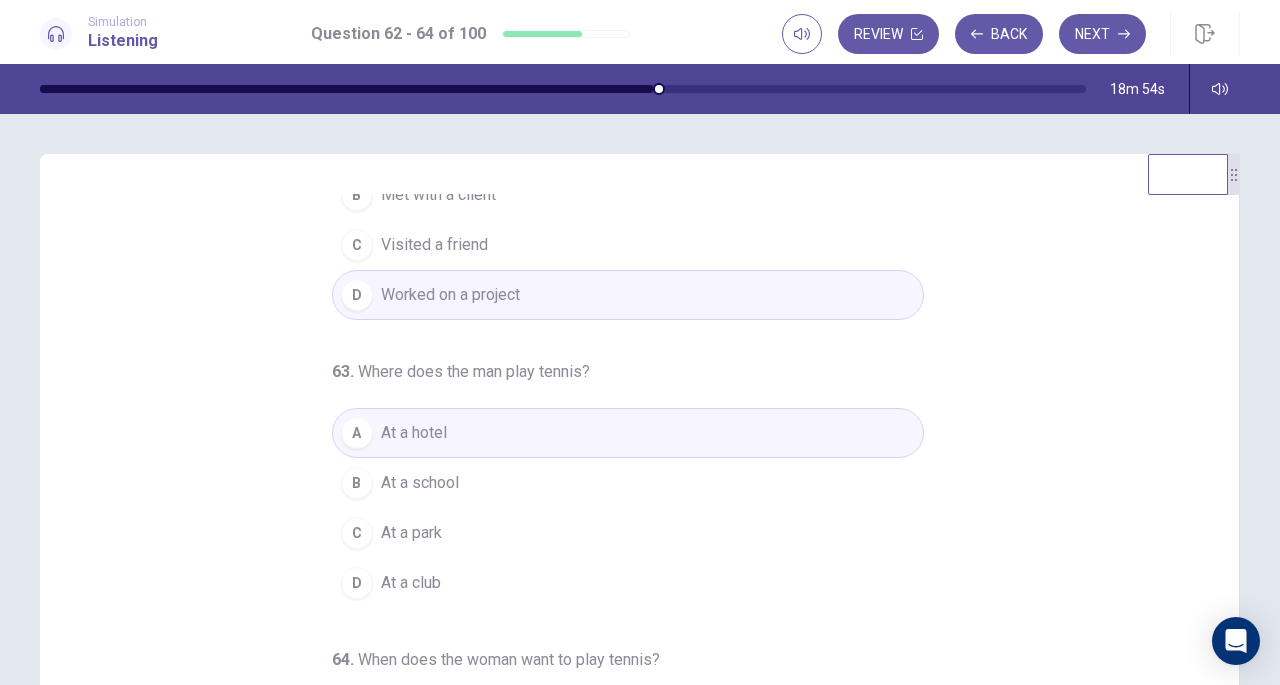 scroll, scrollTop: 200, scrollLeft: 0, axis: vertical 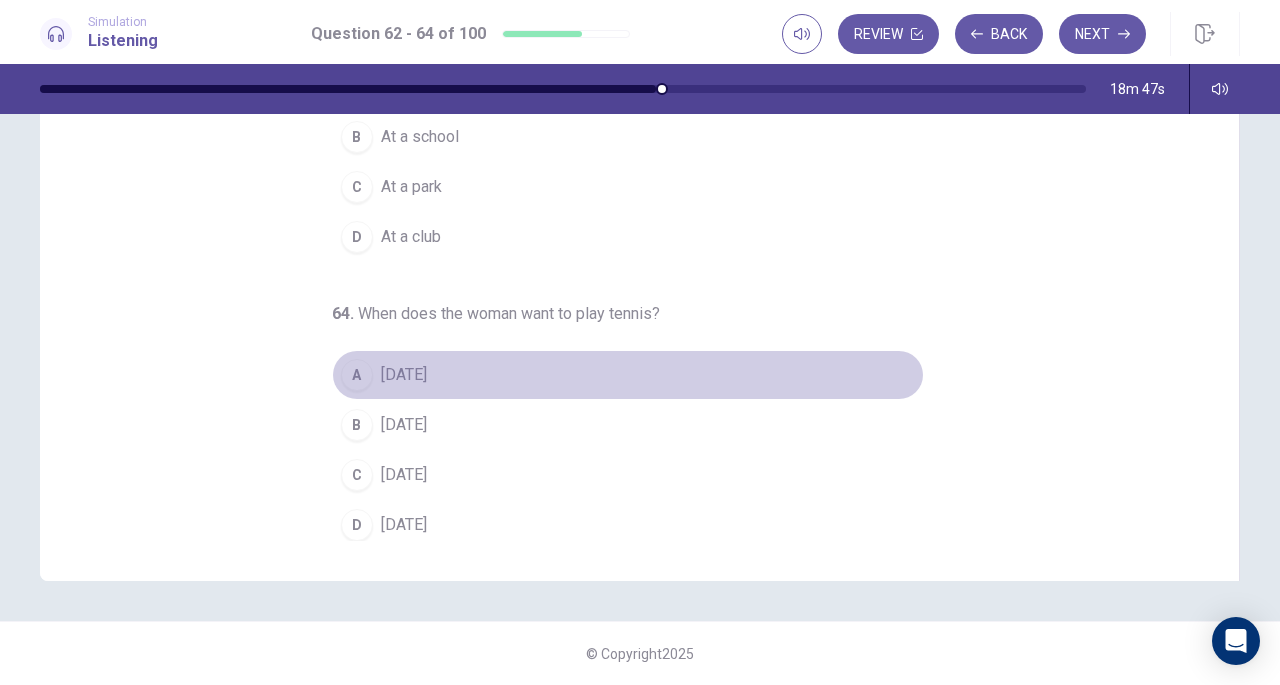 click on "Sunday" at bounding box center (404, 375) 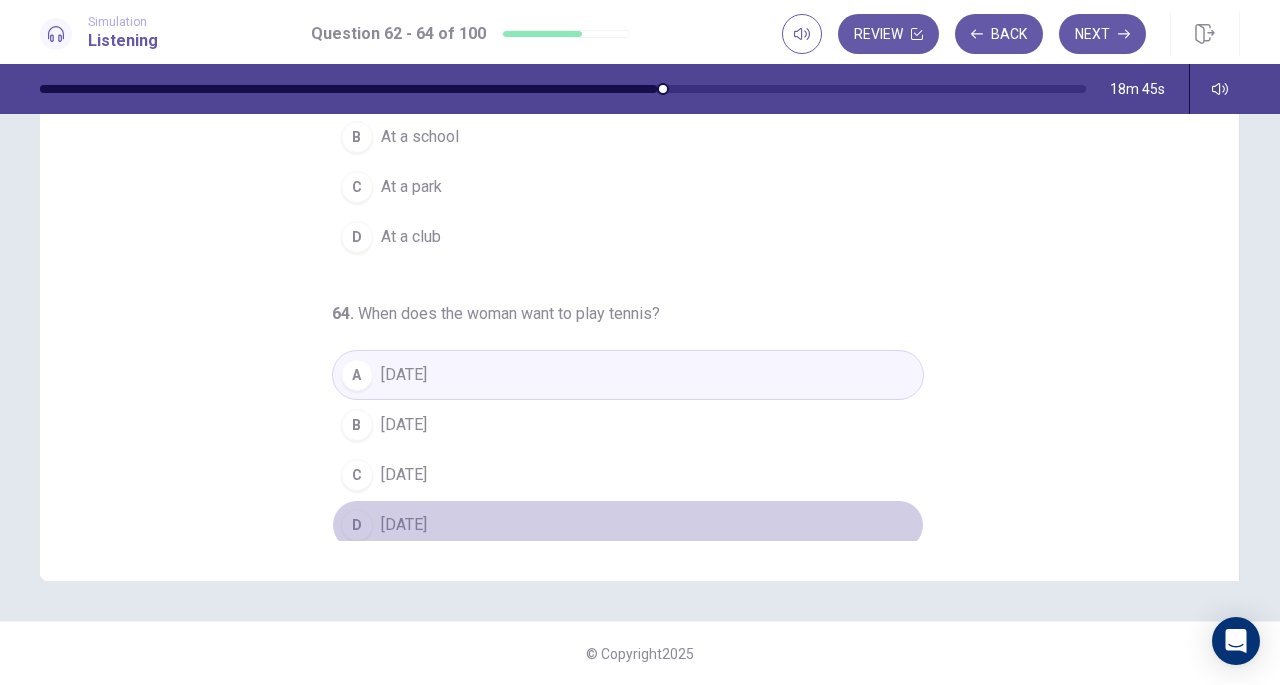 click on "D Saturday" at bounding box center (628, 525) 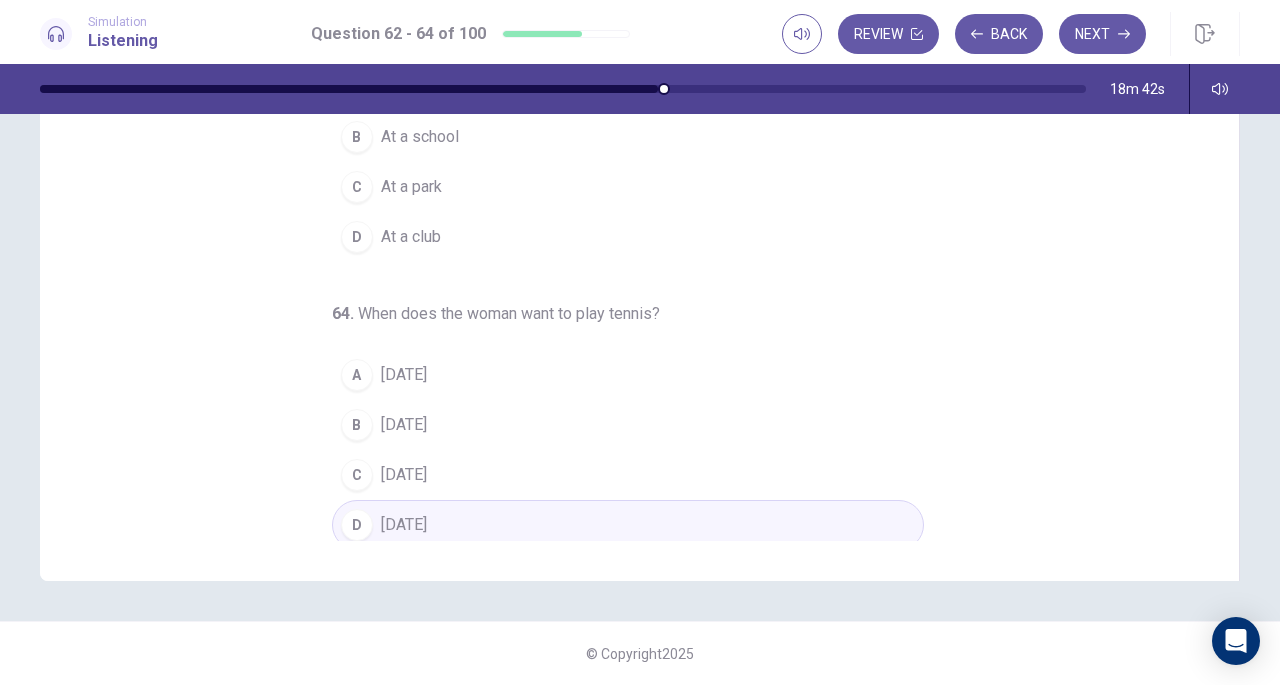 scroll, scrollTop: 0, scrollLeft: 0, axis: both 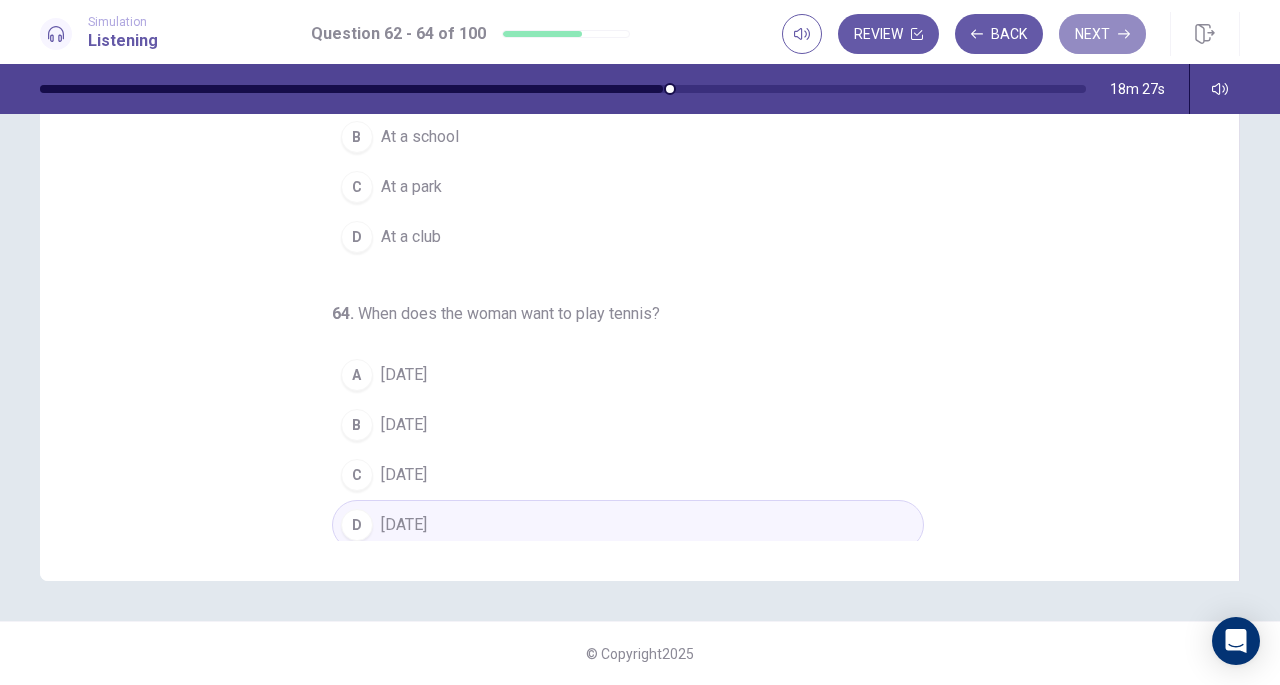 click on "Next" at bounding box center (1102, 34) 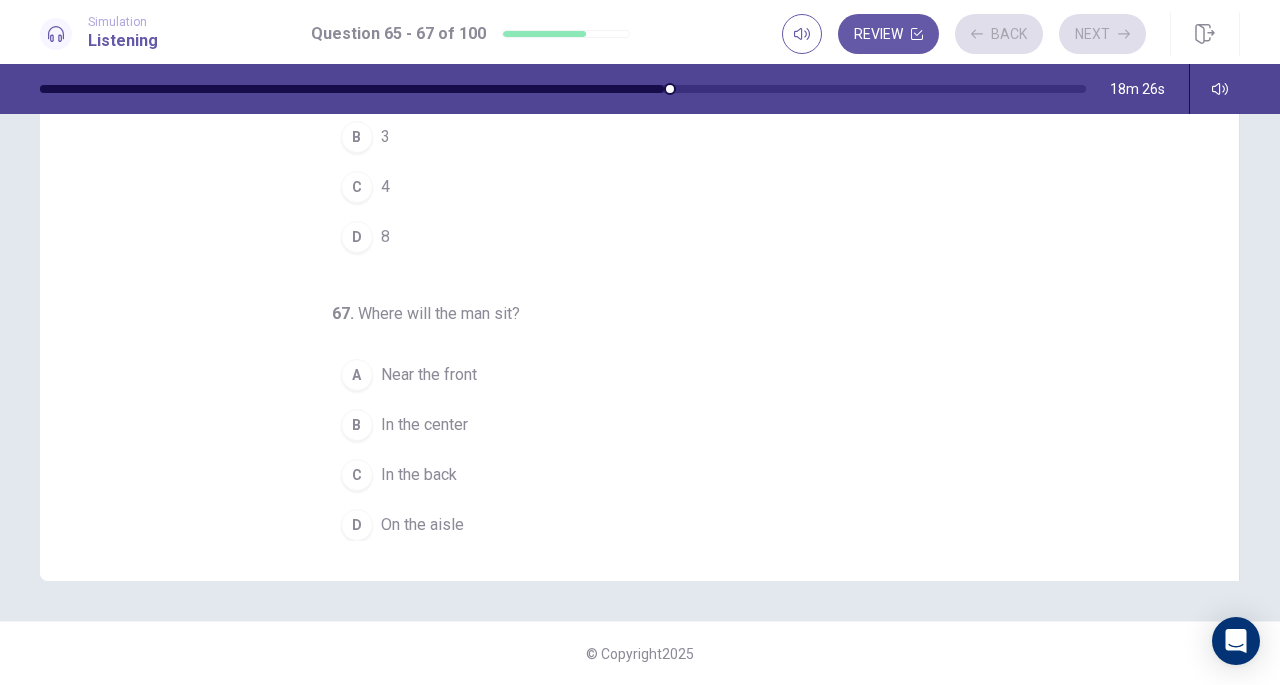 scroll, scrollTop: 0, scrollLeft: 0, axis: both 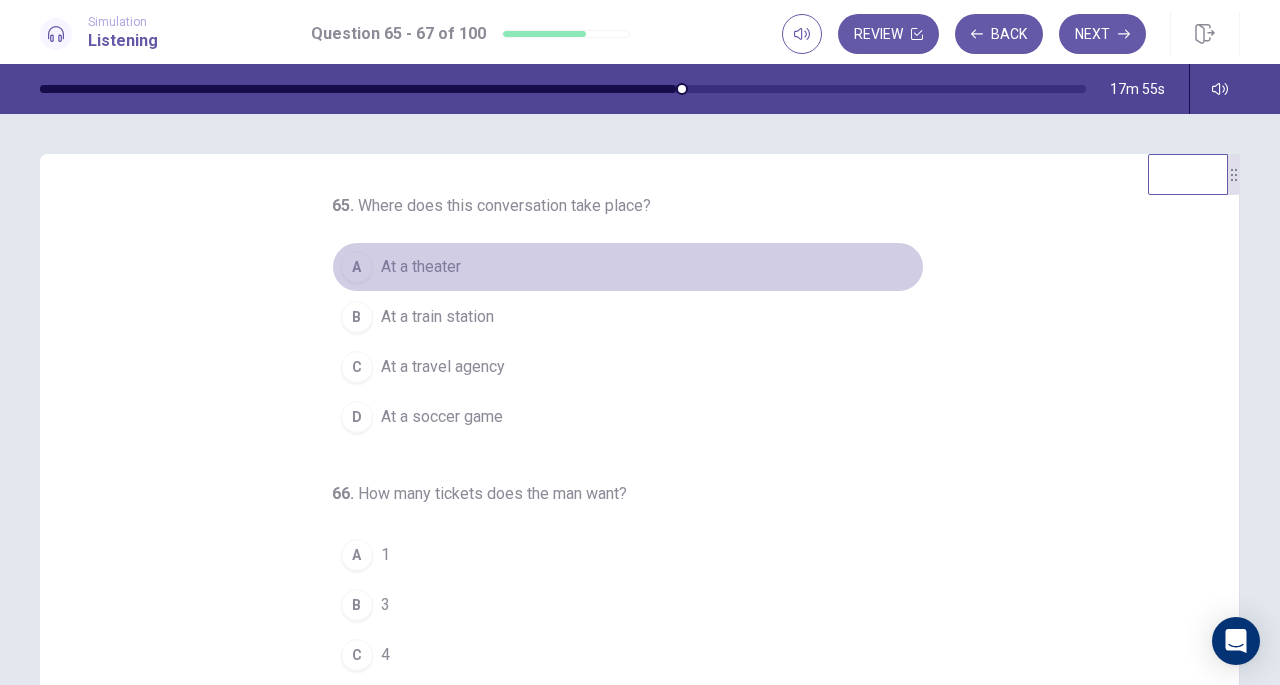 click on "At a theater" at bounding box center (421, 267) 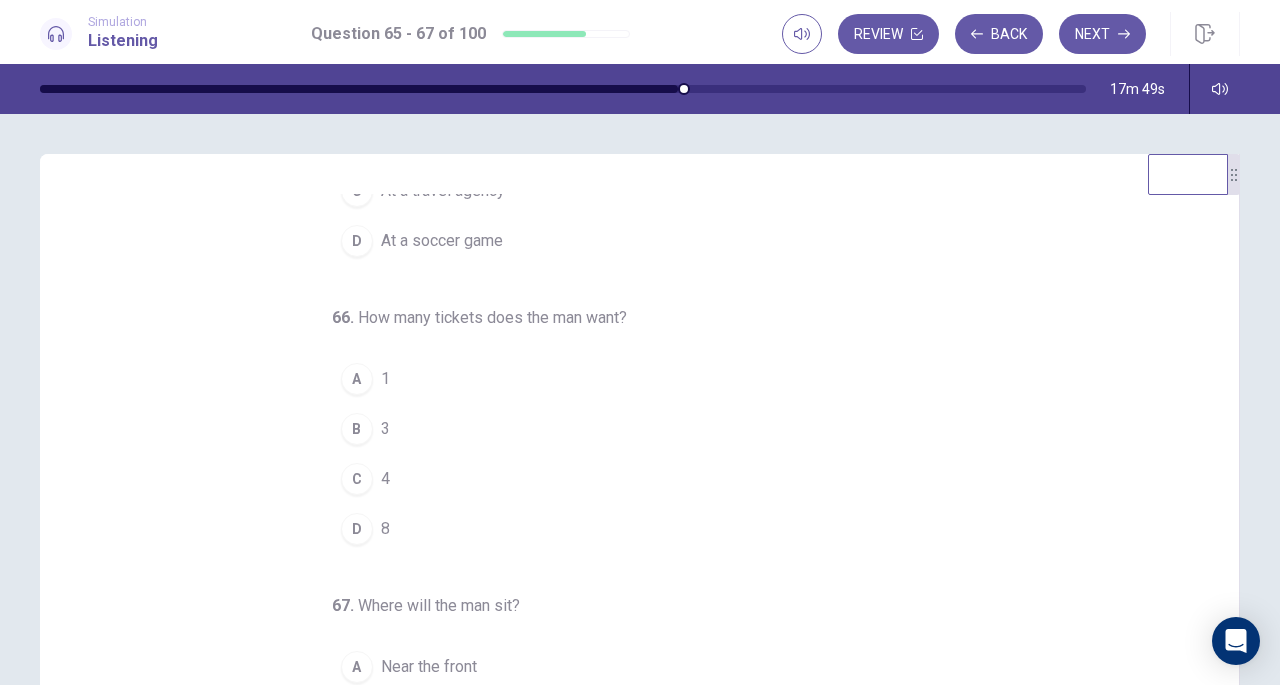 scroll, scrollTop: 200, scrollLeft: 0, axis: vertical 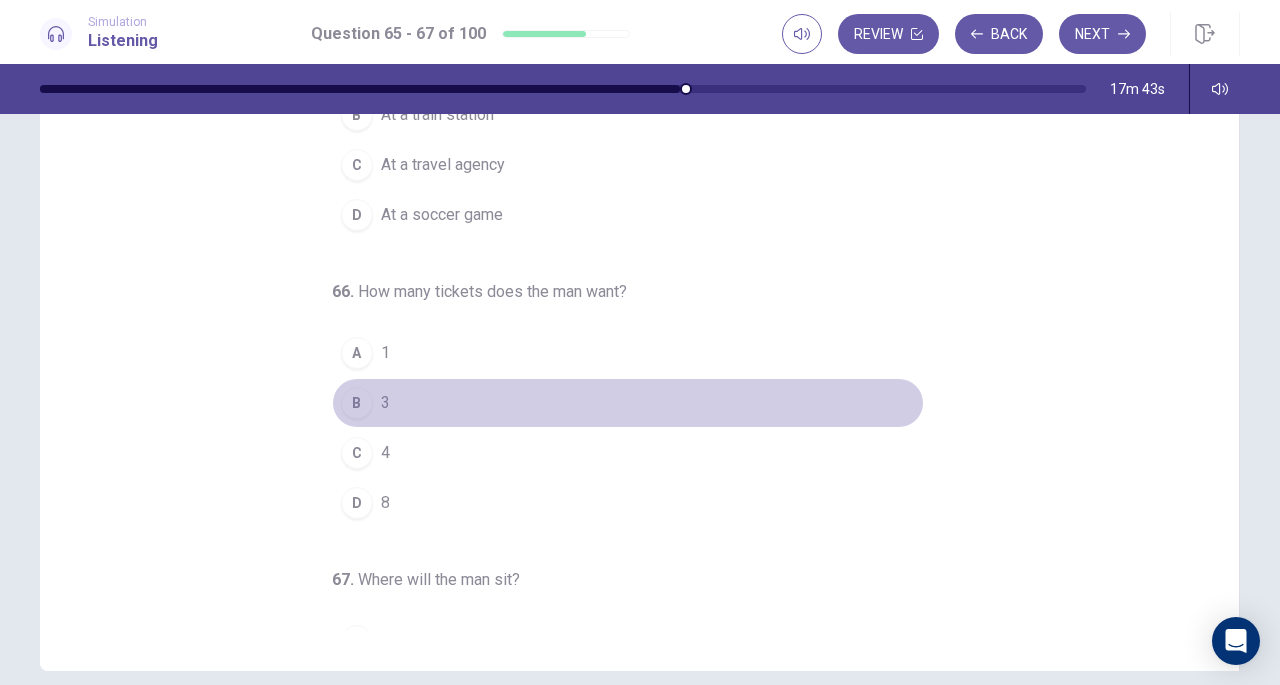 click on "B 3" at bounding box center [628, 403] 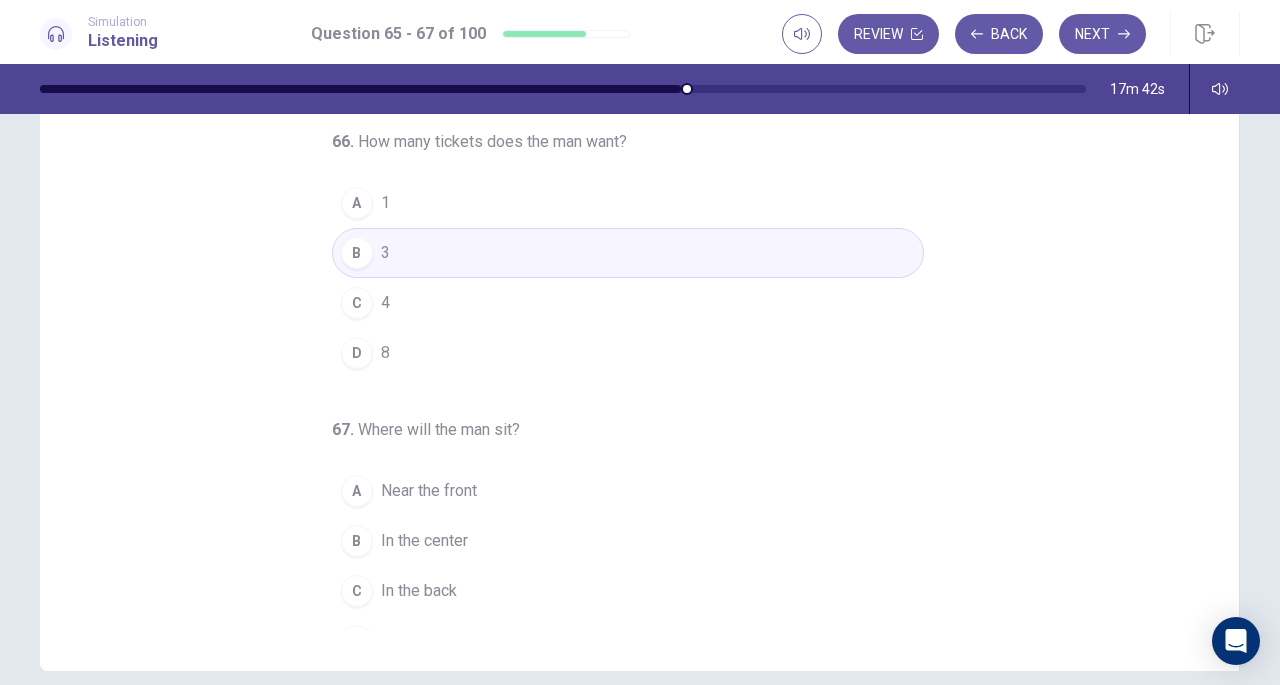 scroll, scrollTop: 200, scrollLeft: 0, axis: vertical 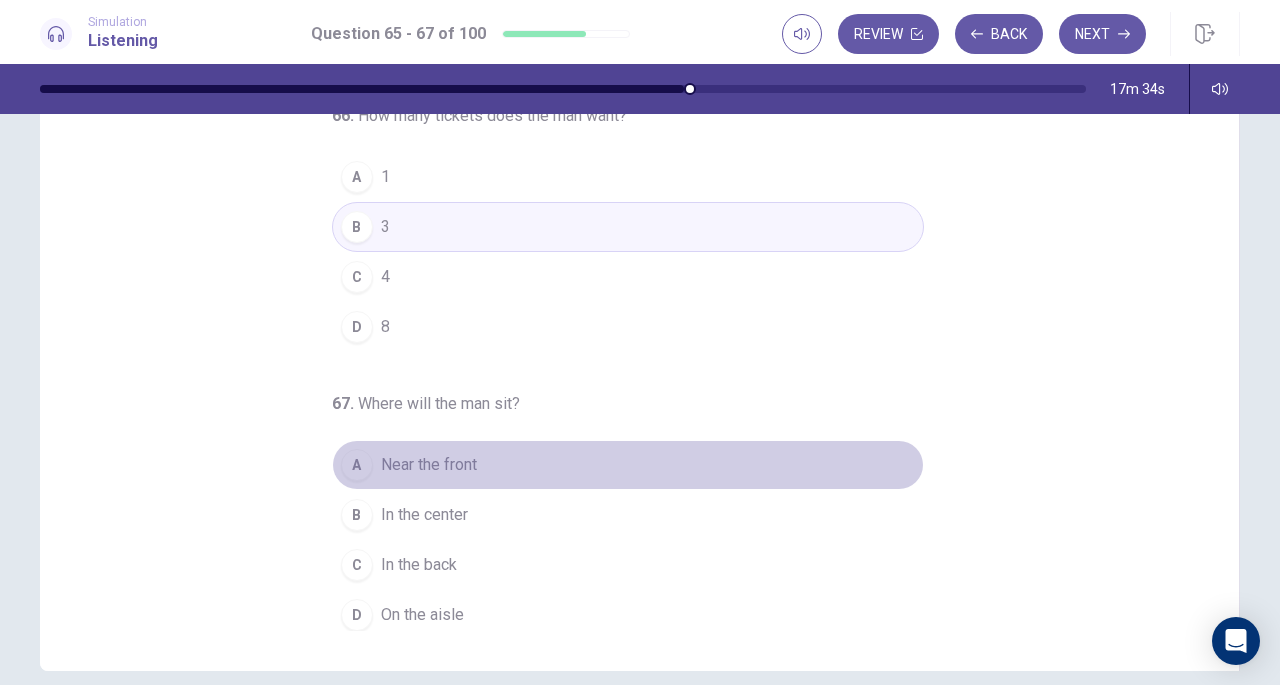 click on "Near the front" at bounding box center (429, 465) 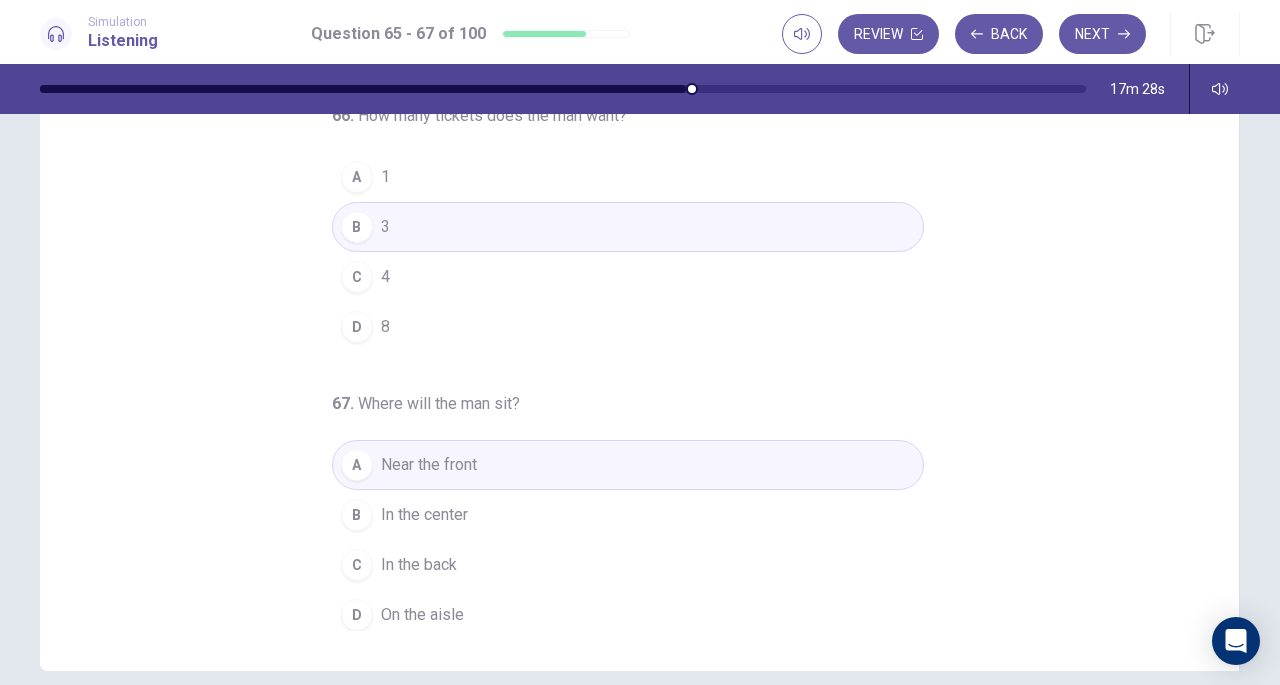scroll, scrollTop: 0, scrollLeft: 0, axis: both 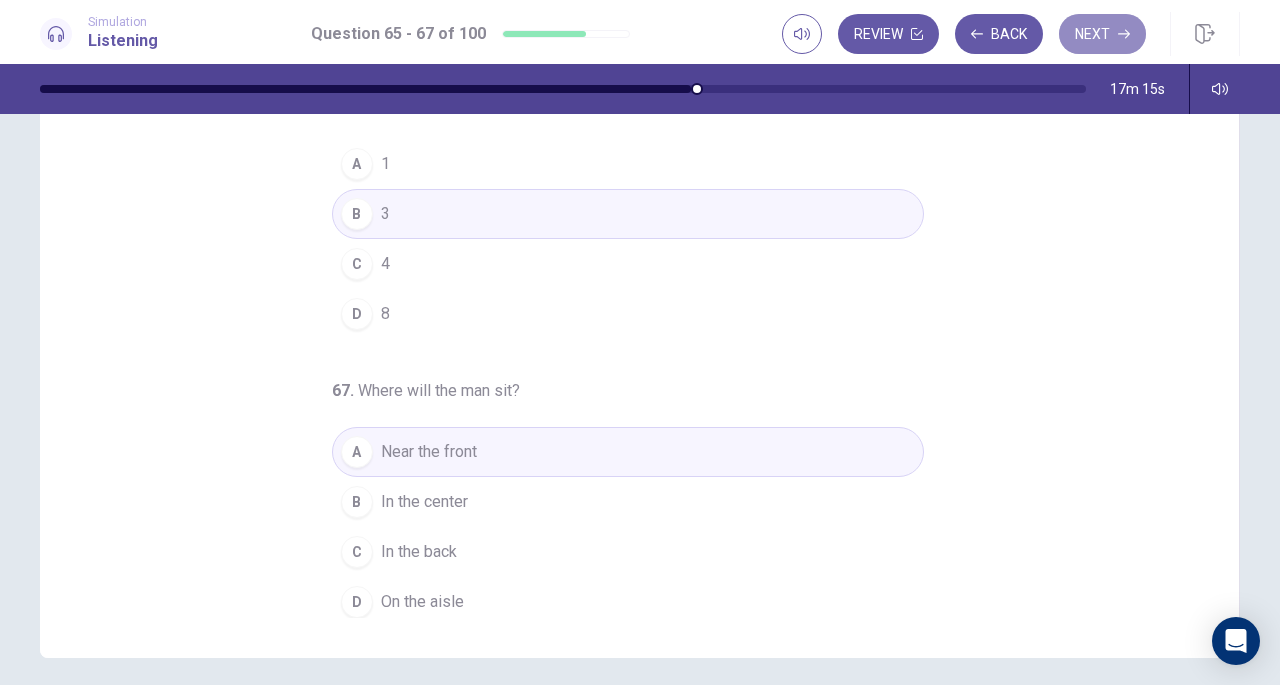 click on "Next" at bounding box center [1102, 34] 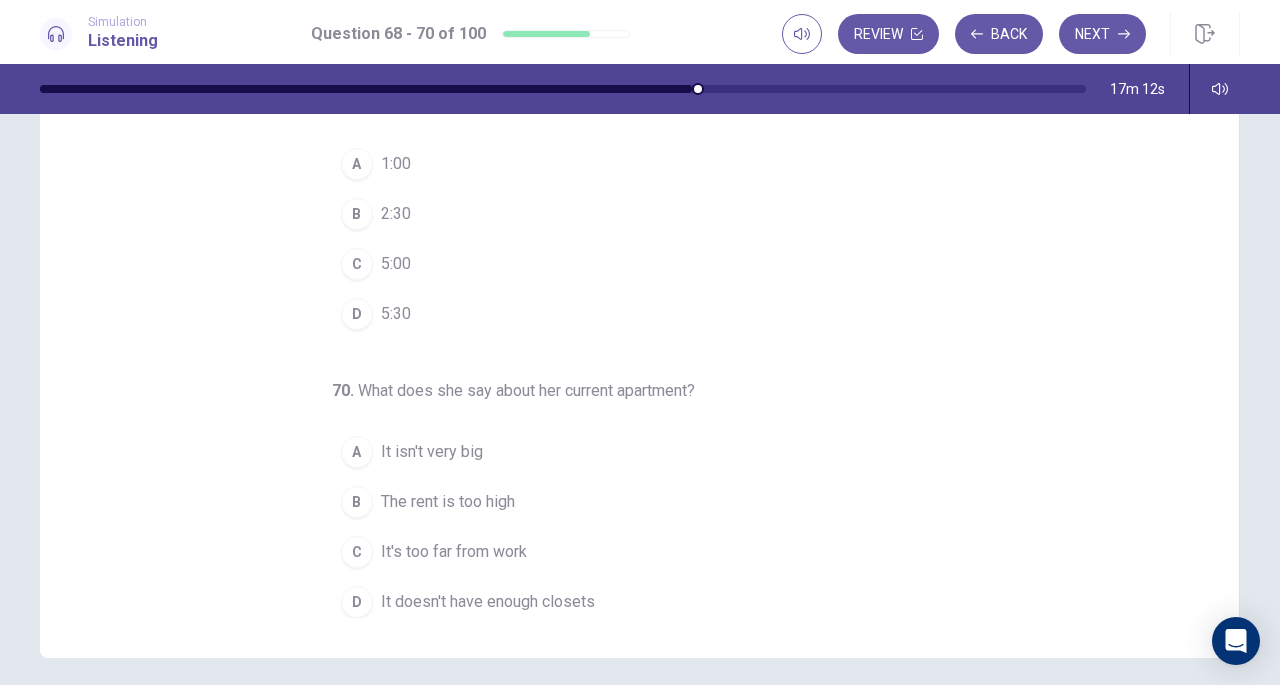 scroll, scrollTop: 0, scrollLeft: 0, axis: both 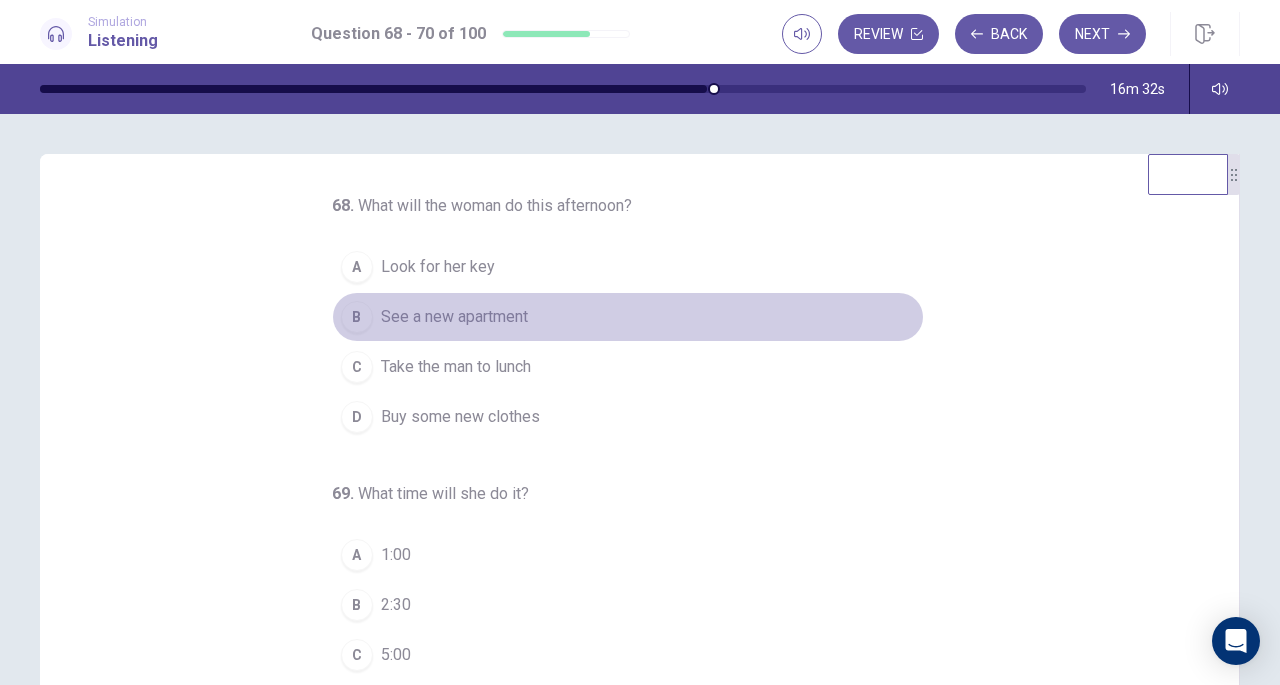 click on "See a new apartment" at bounding box center (454, 317) 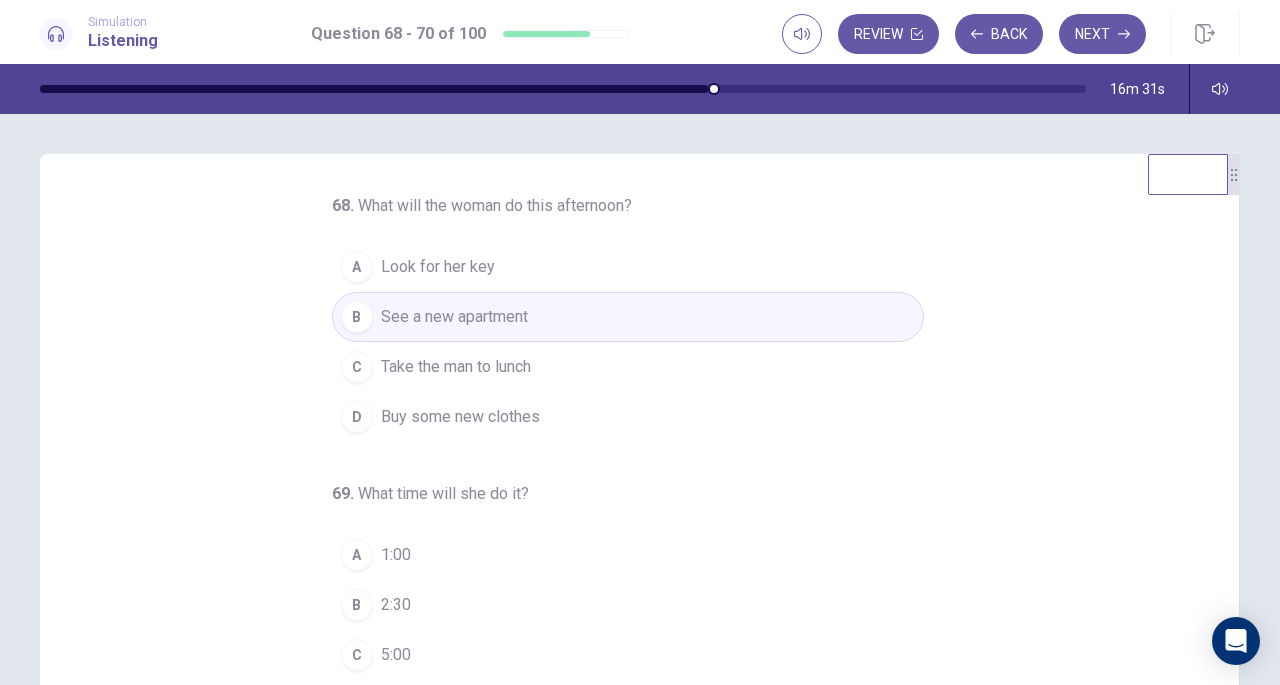 scroll, scrollTop: 200, scrollLeft: 0, axis: vertical 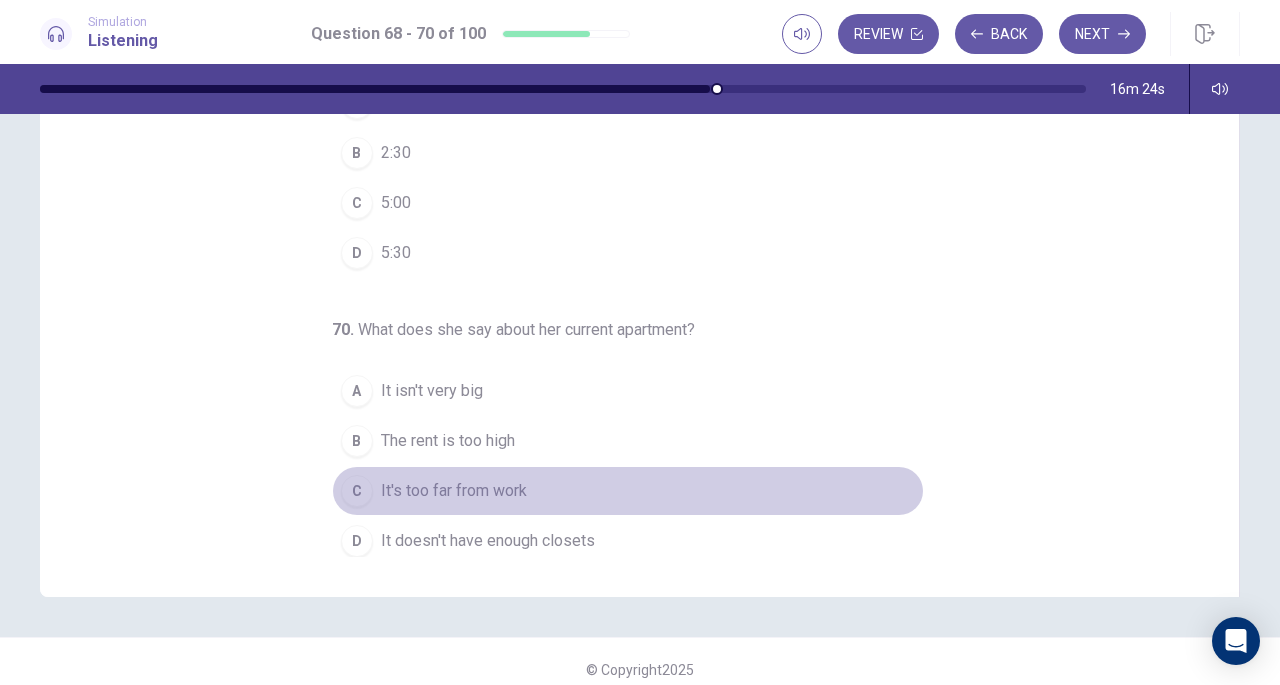 click on "It's too far from work" at bounding box center (454, 491) 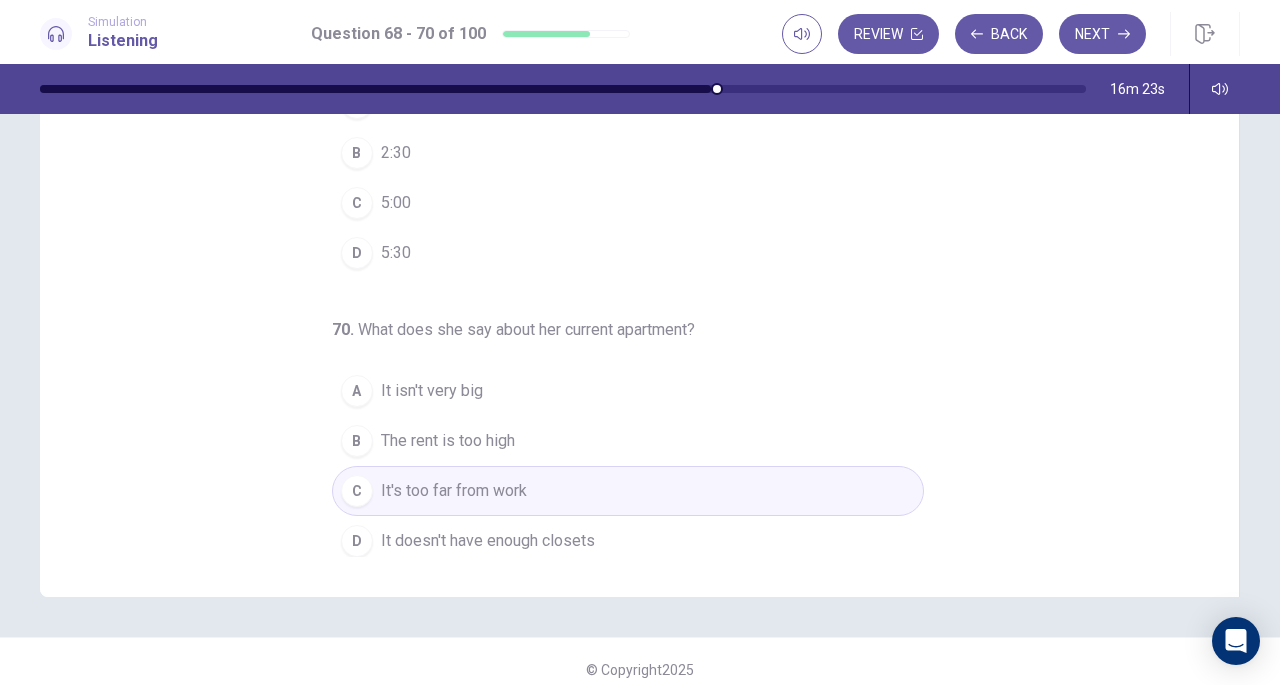 scroll, scrollTop: 0, scrollLeft: 0, axis: both 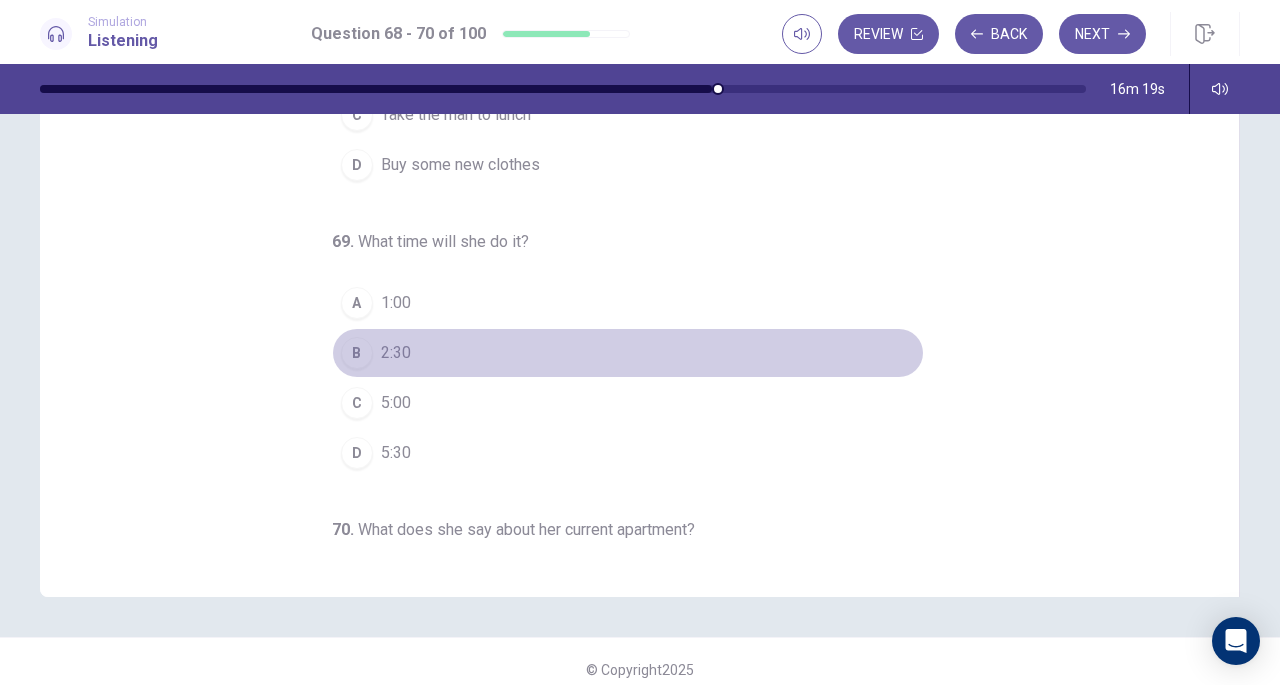 click on "2:30" at bounding box center [396, 353] 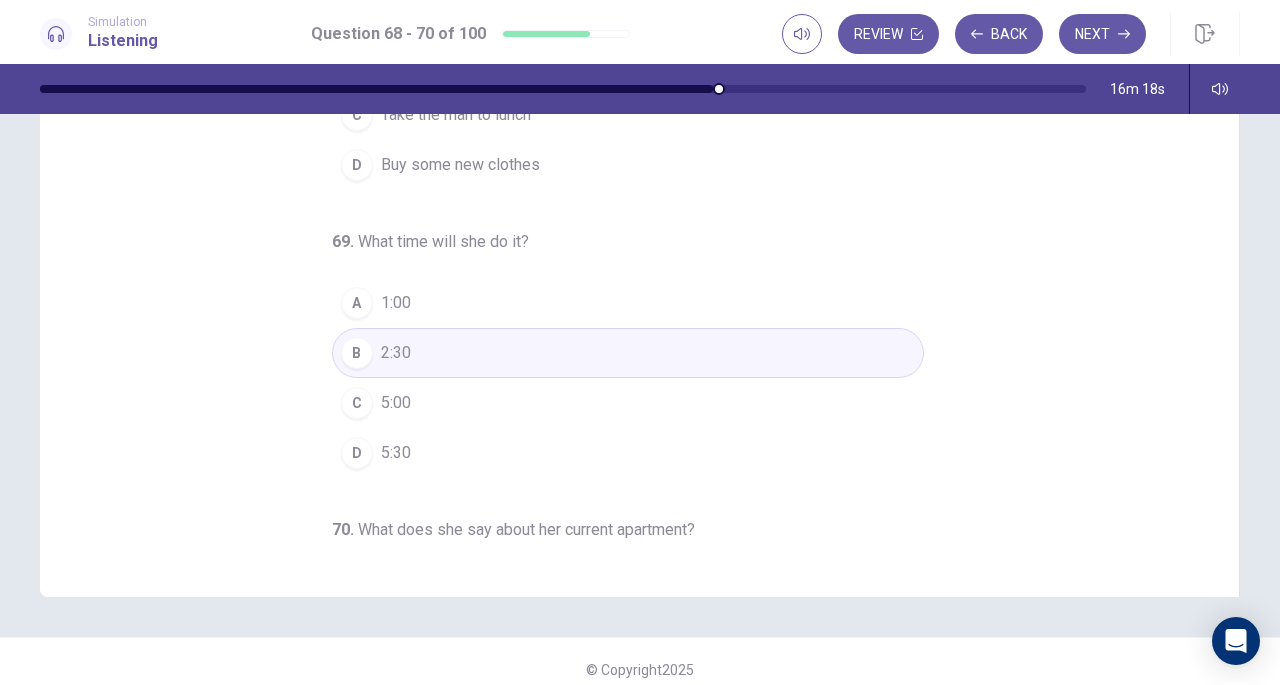 scroll, scrollTop: 200, scrollLeft: 0, axis: vertical 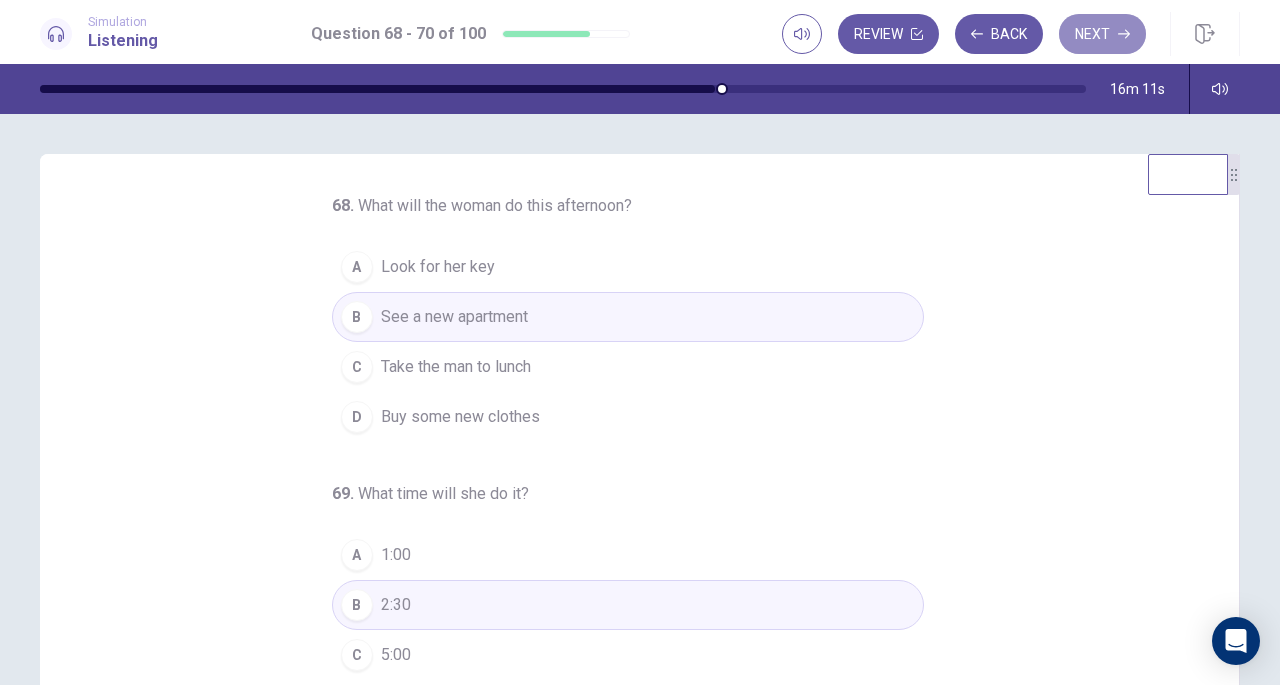 click on "Next" at bounding box center (1102, 34) 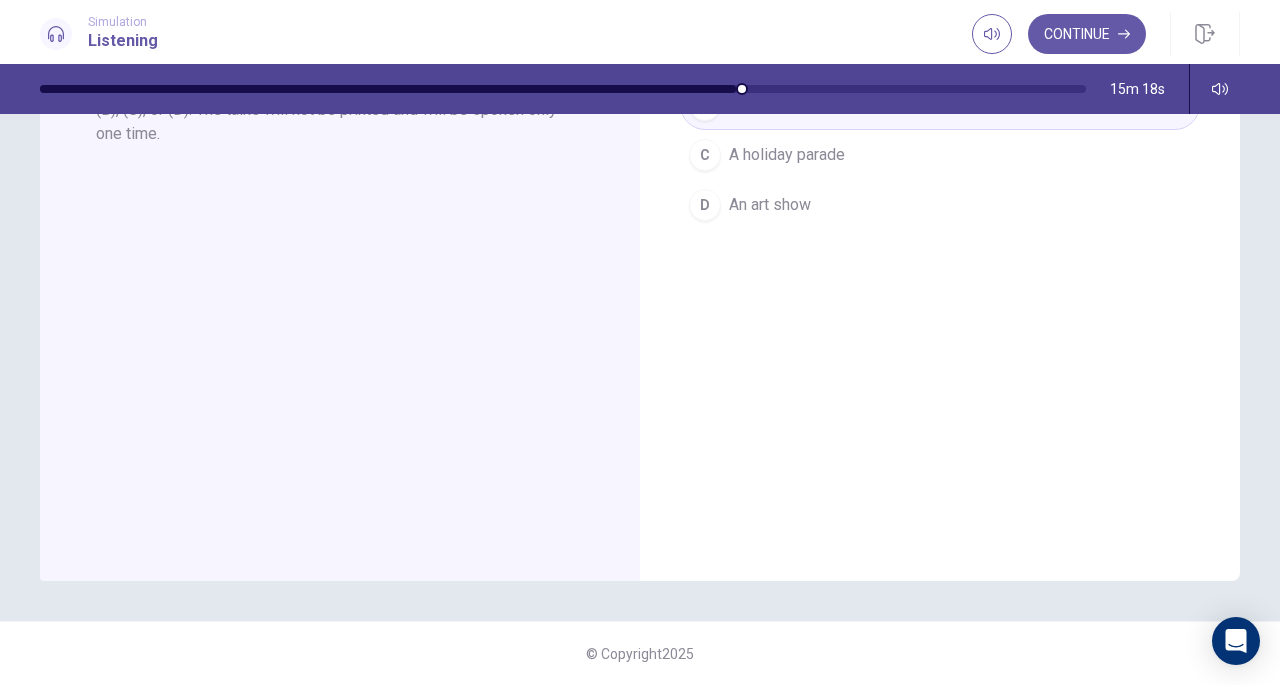 scroll, scrollTop: 0, scrollLeft: 0, axis: both 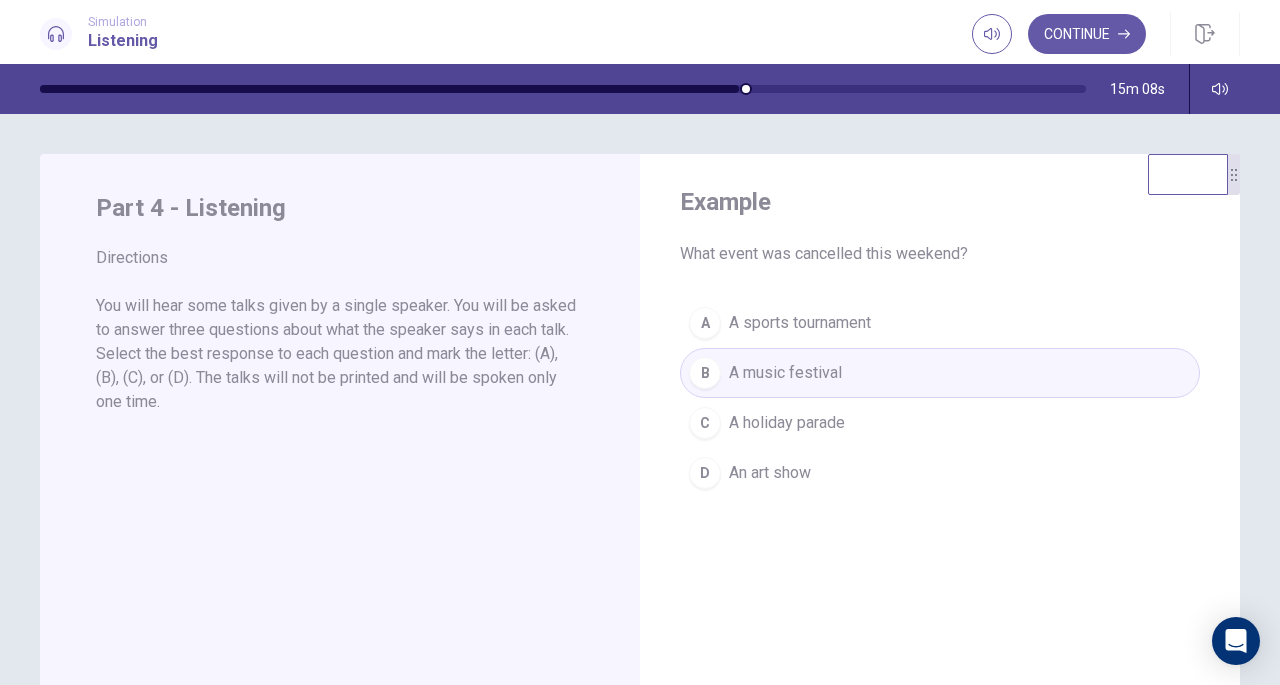 click on "Continue" at bounding box center (1087, 34) 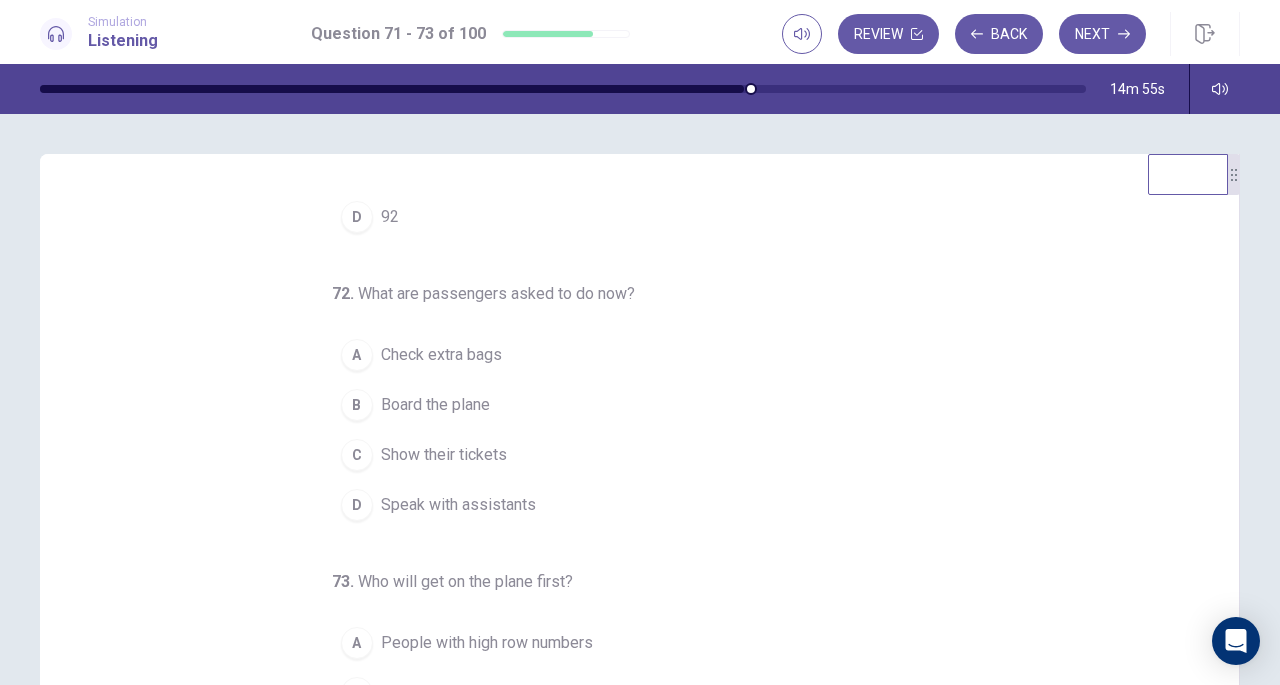 scroll, scrollTop: 0, scrollLeft: 0, axis: both 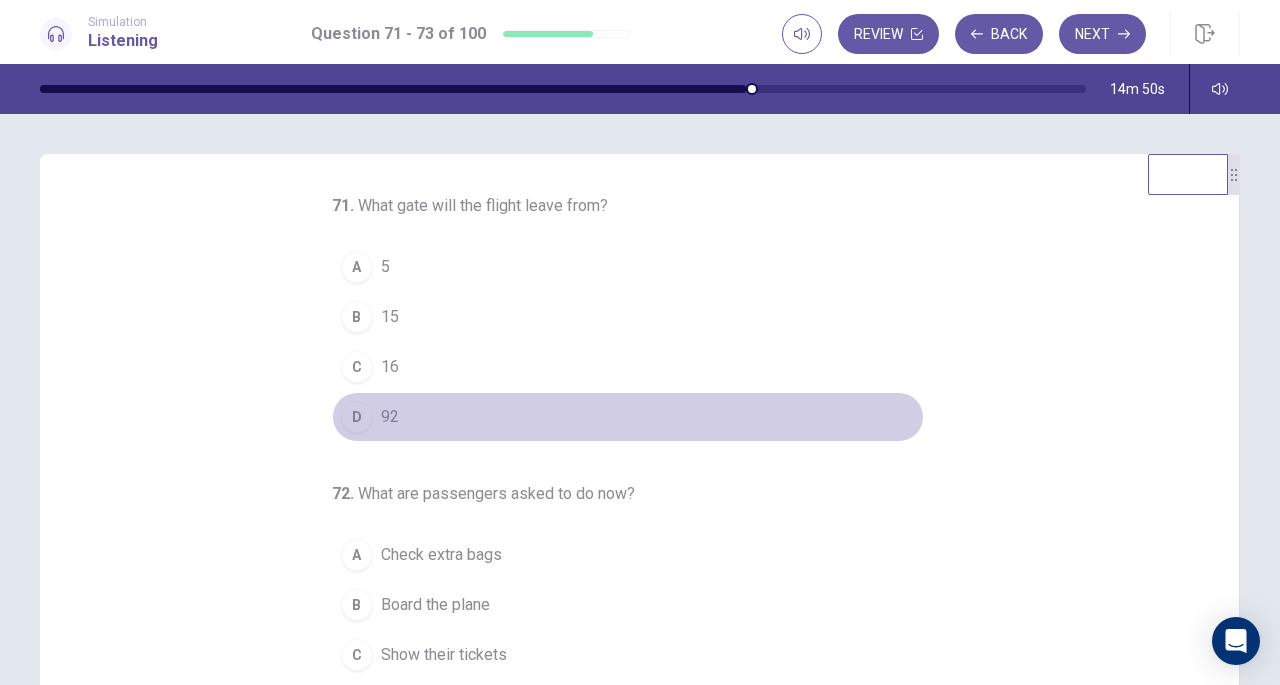 click on "D 92" at bounding box center (628, 417) 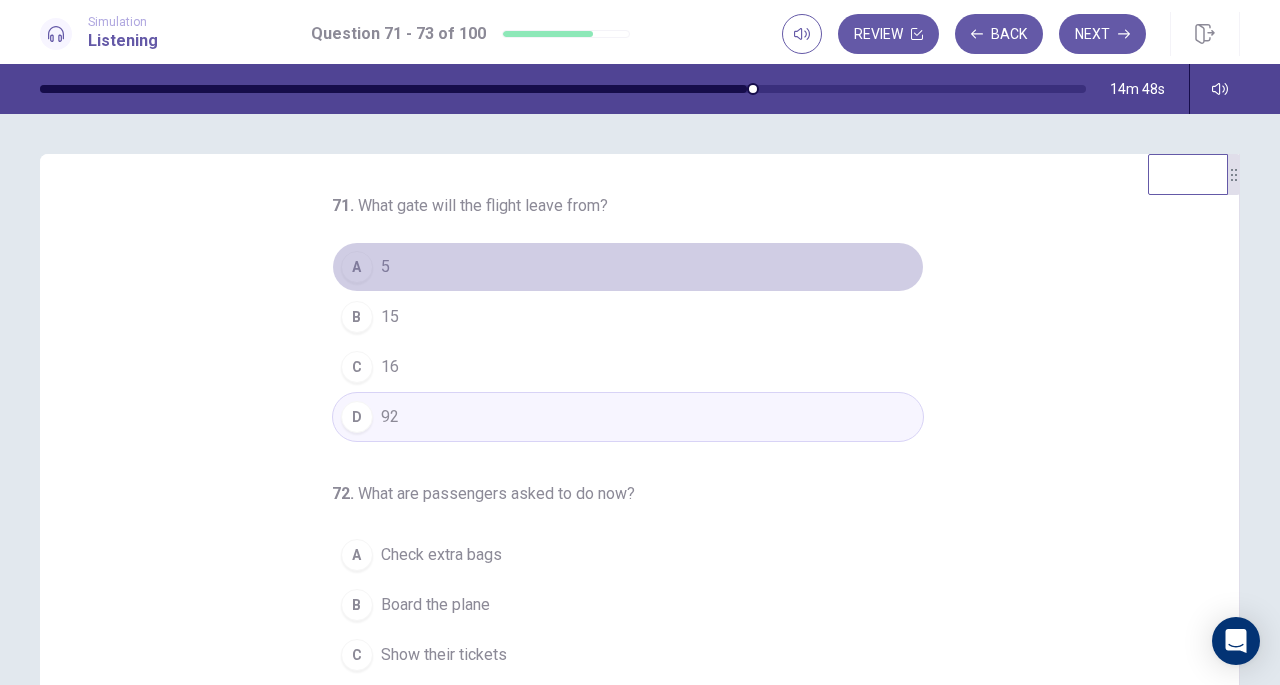 click on "A 5" at bounding box center [628, 267] 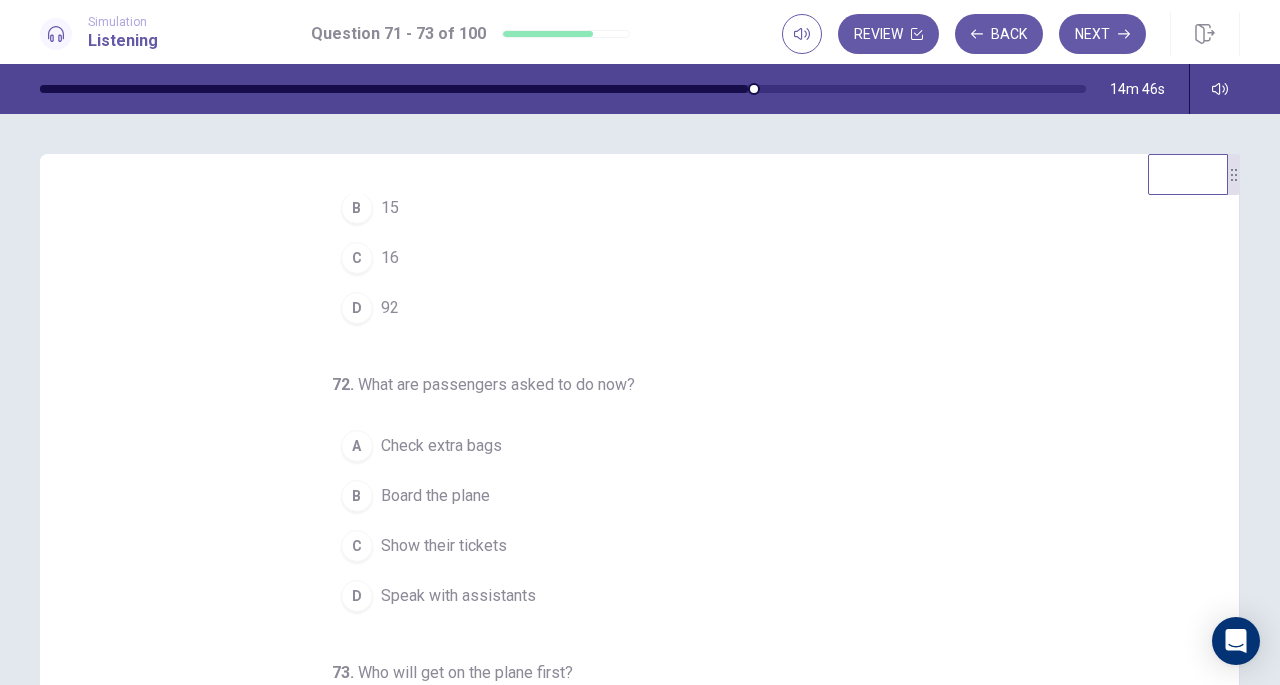 scroll, scrollTop: 110, scrollLeft: 0, axis: vertical 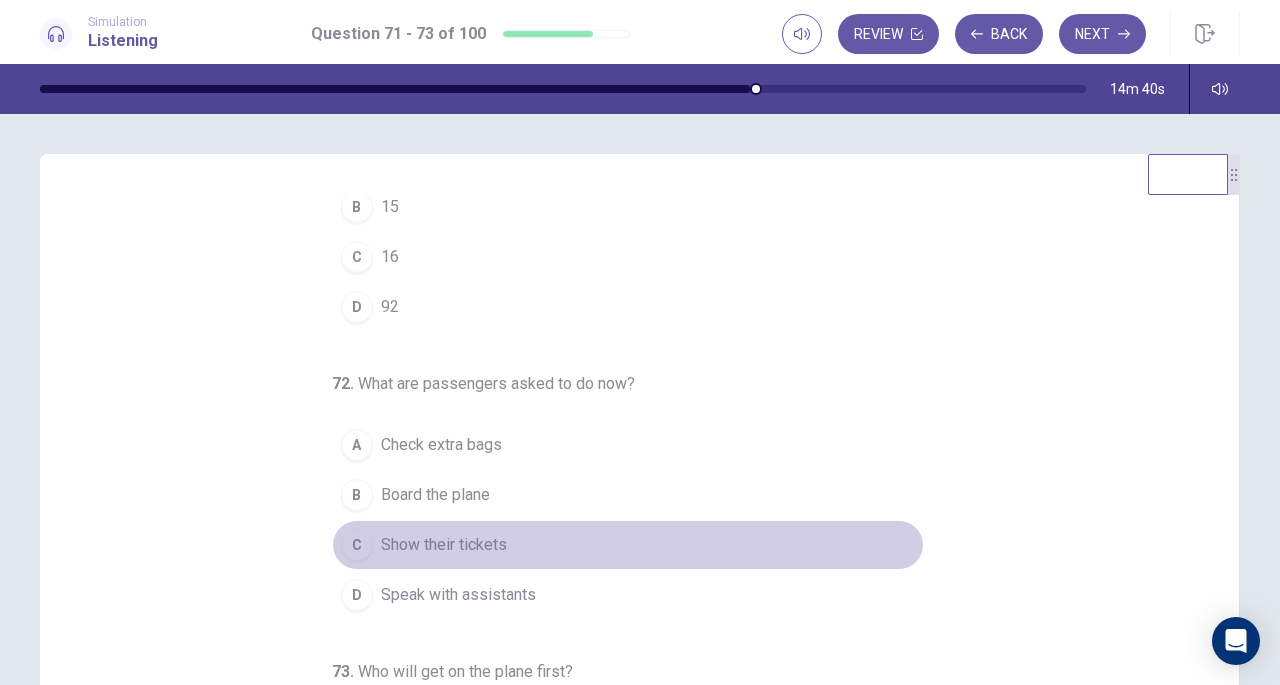 click on "Show their tickets" at bounding box center [444, 545] 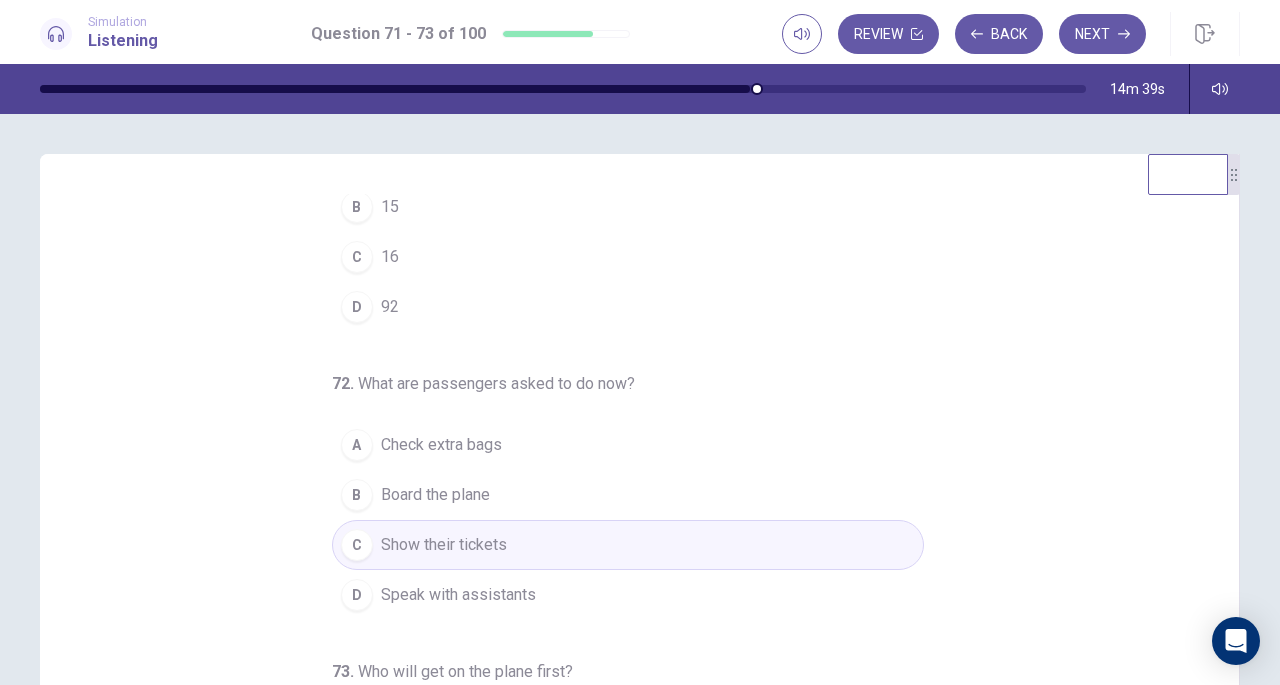 scroll, scrollTop: 200, scrollLeft: 0, axis: vertical 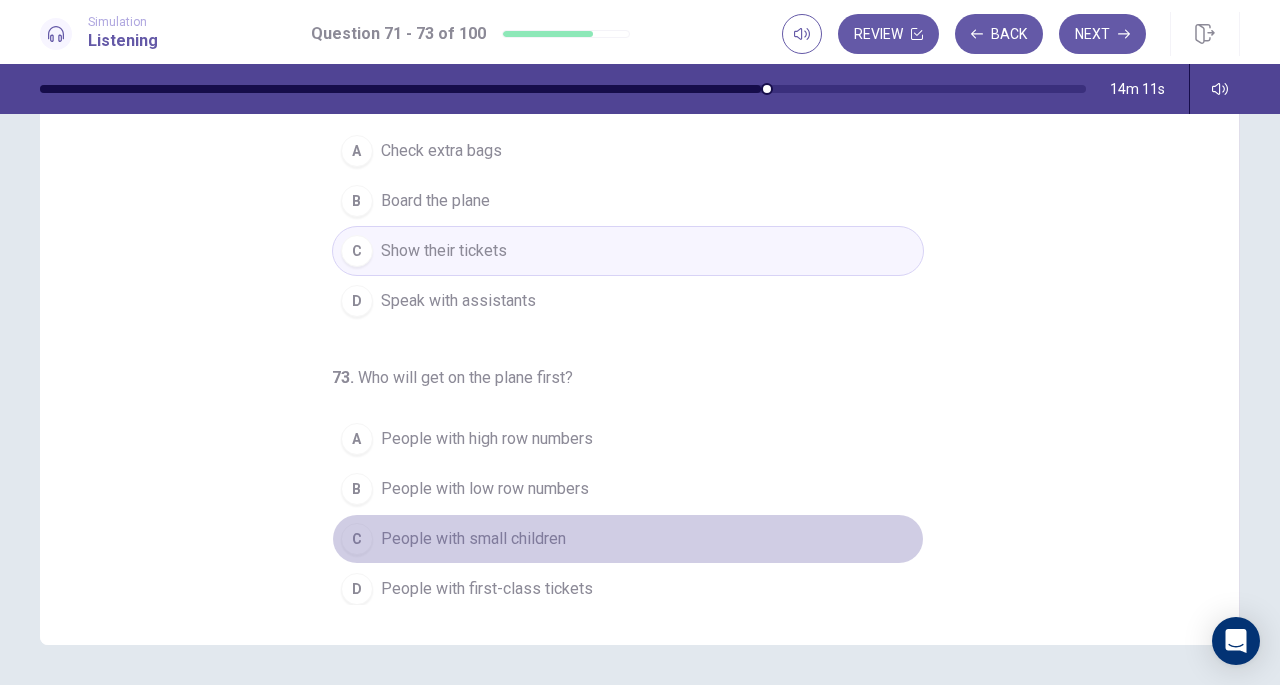 click on "People with small children" at bounding box center (473, 539) 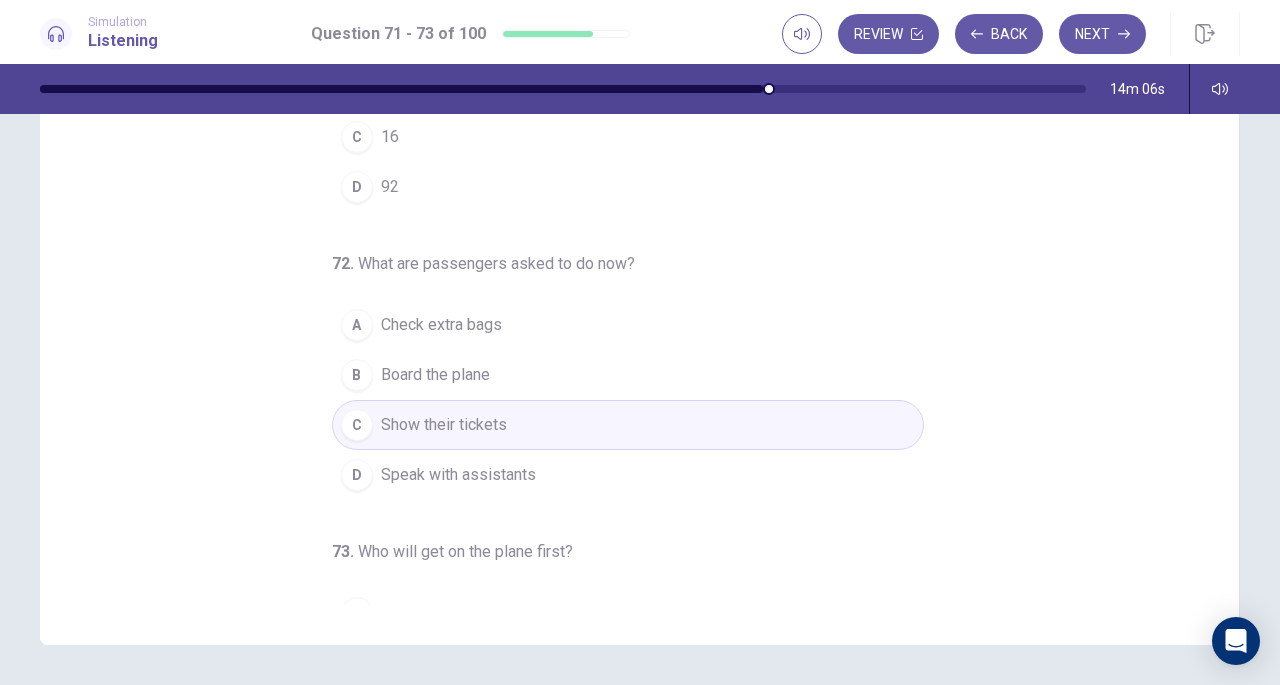 scroll, scrollTop: 0, scrollLeft: 0, axis: both 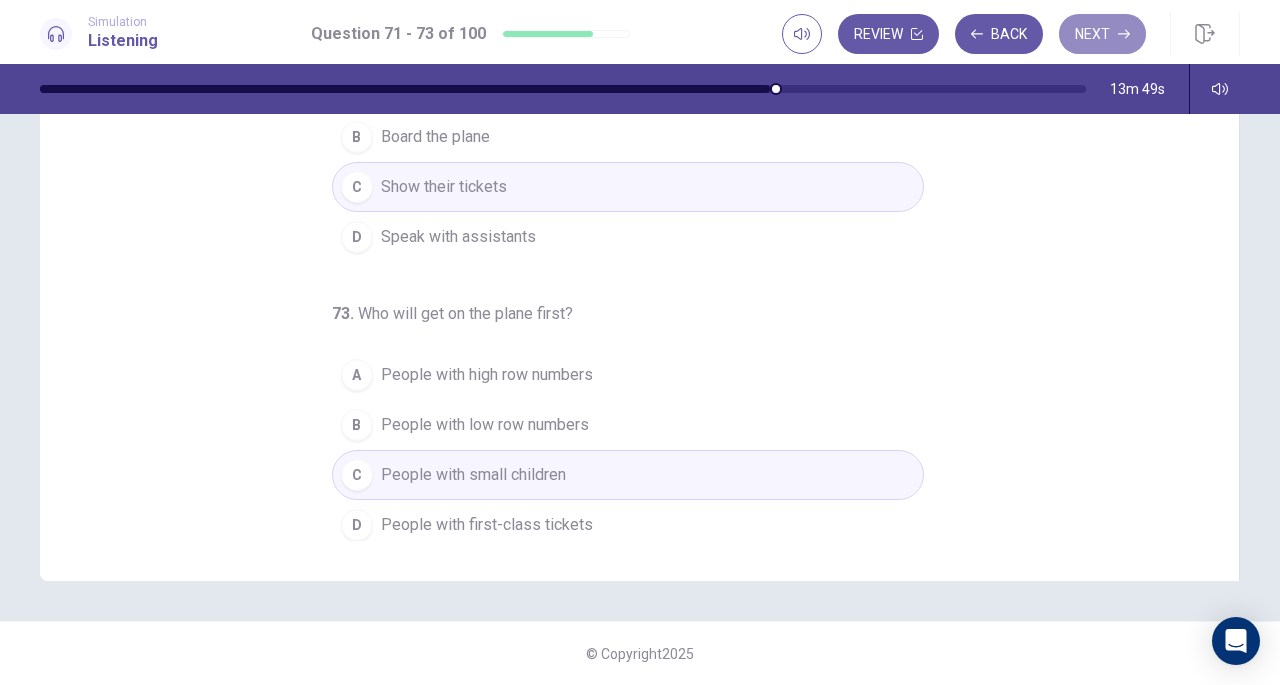 click on "Next" at bounding box center (1102, 34) 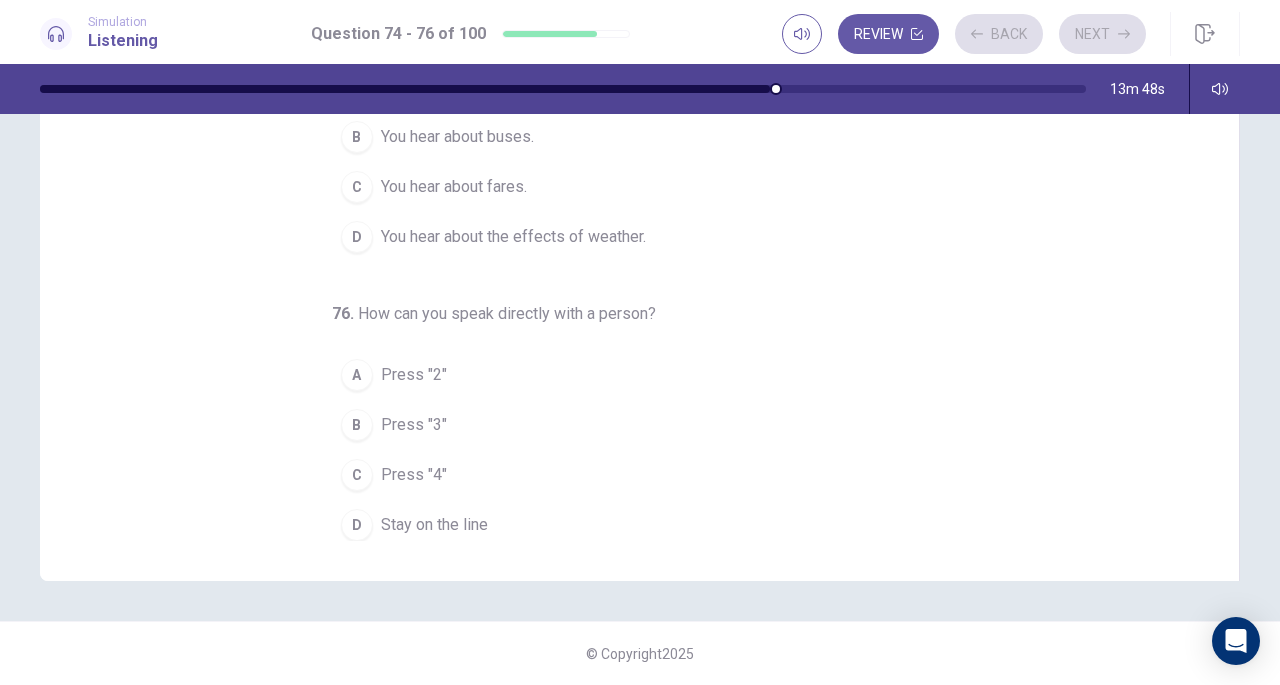 scroll, scrollTop: 0, scrollLeft: 0, axis: both 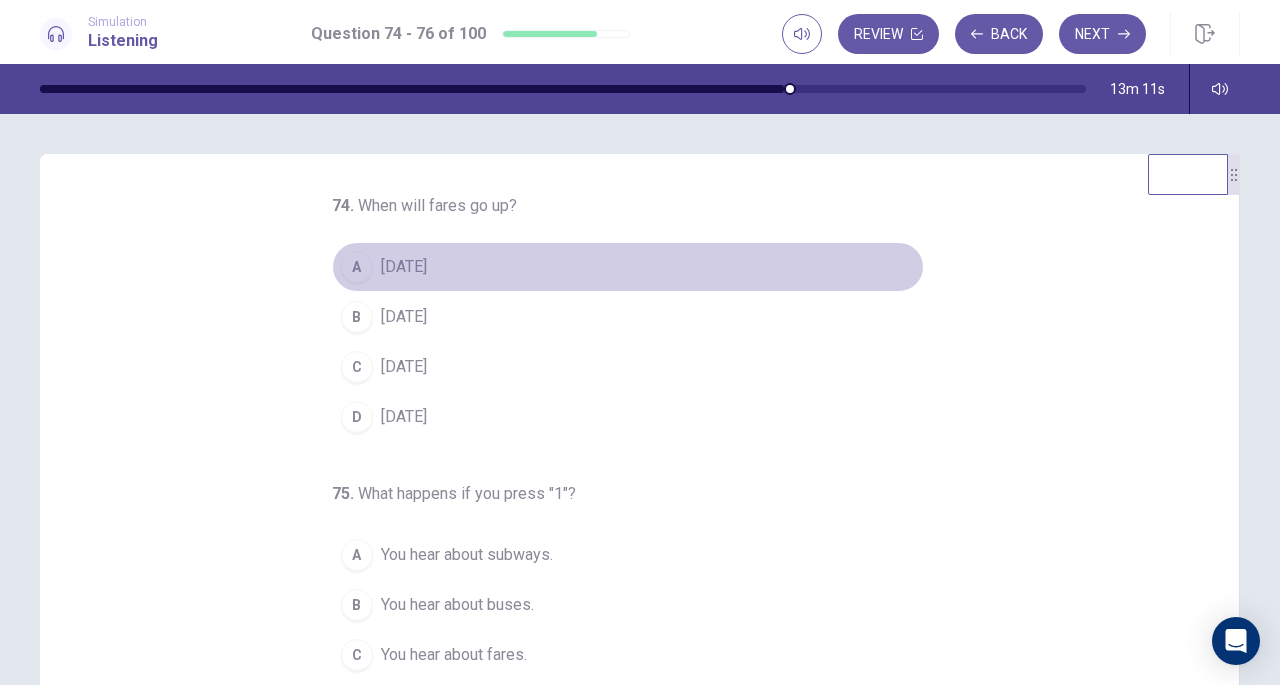 click on "A September 1" at bounding box center [628, 267] 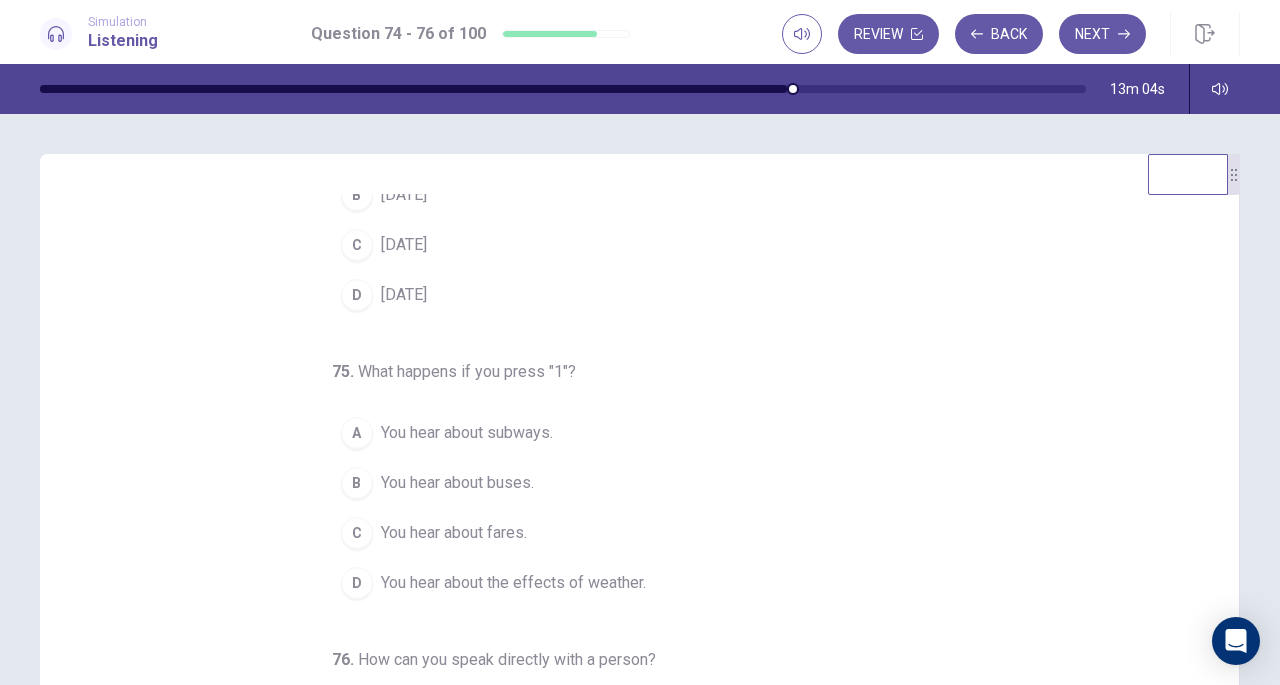 scroll, scrollTop: 200, scrollLeft: 0, axis: vertical 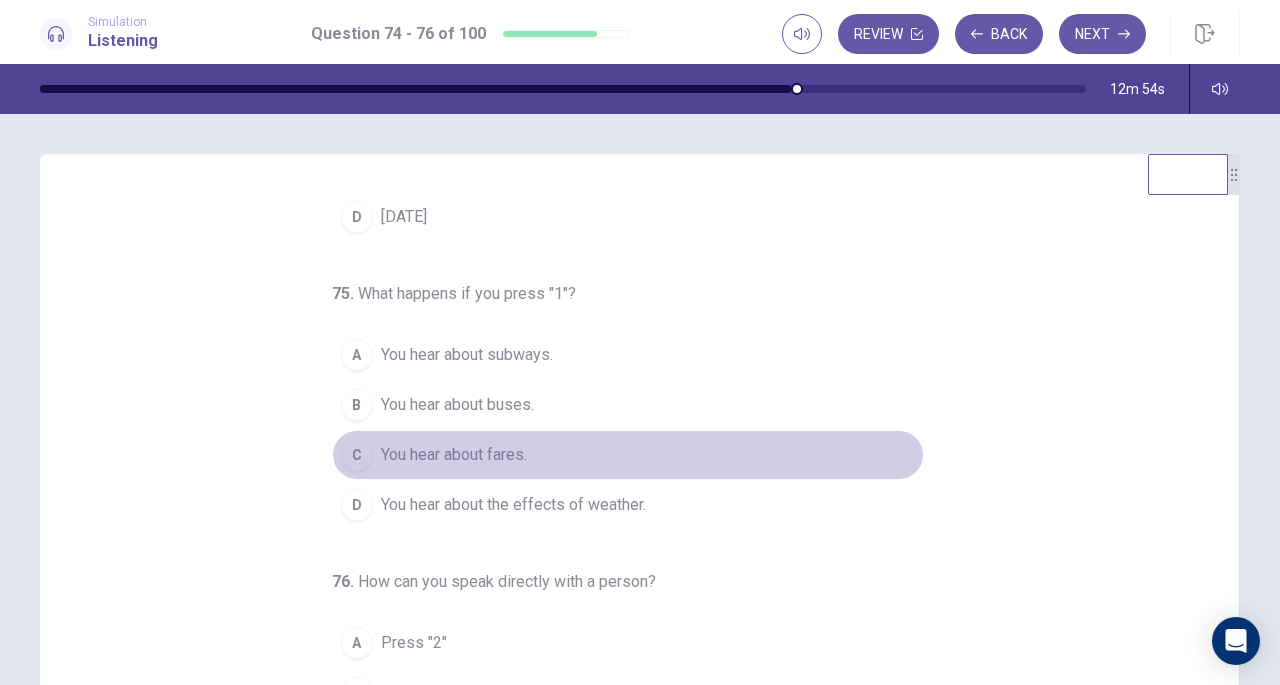 click on "You hear about fares." at bounding box center [454, 455] 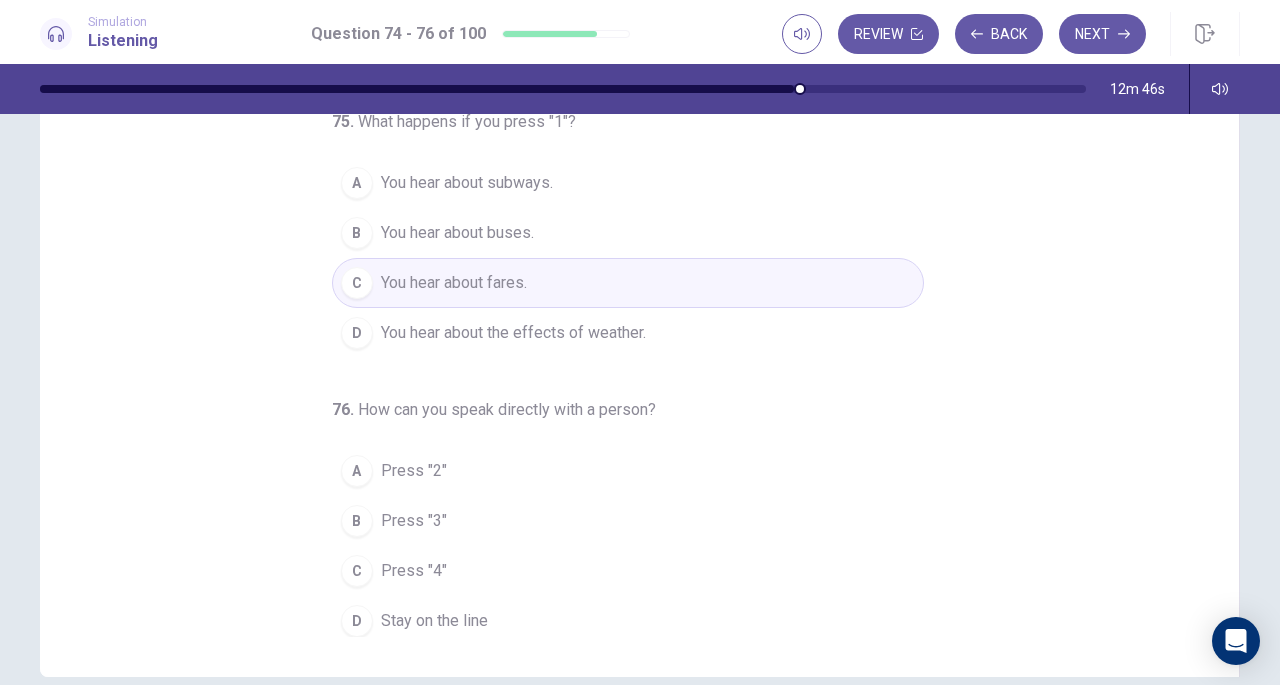 scroll, scrollTop: 231, scrollLeft: 0, axis: vertical 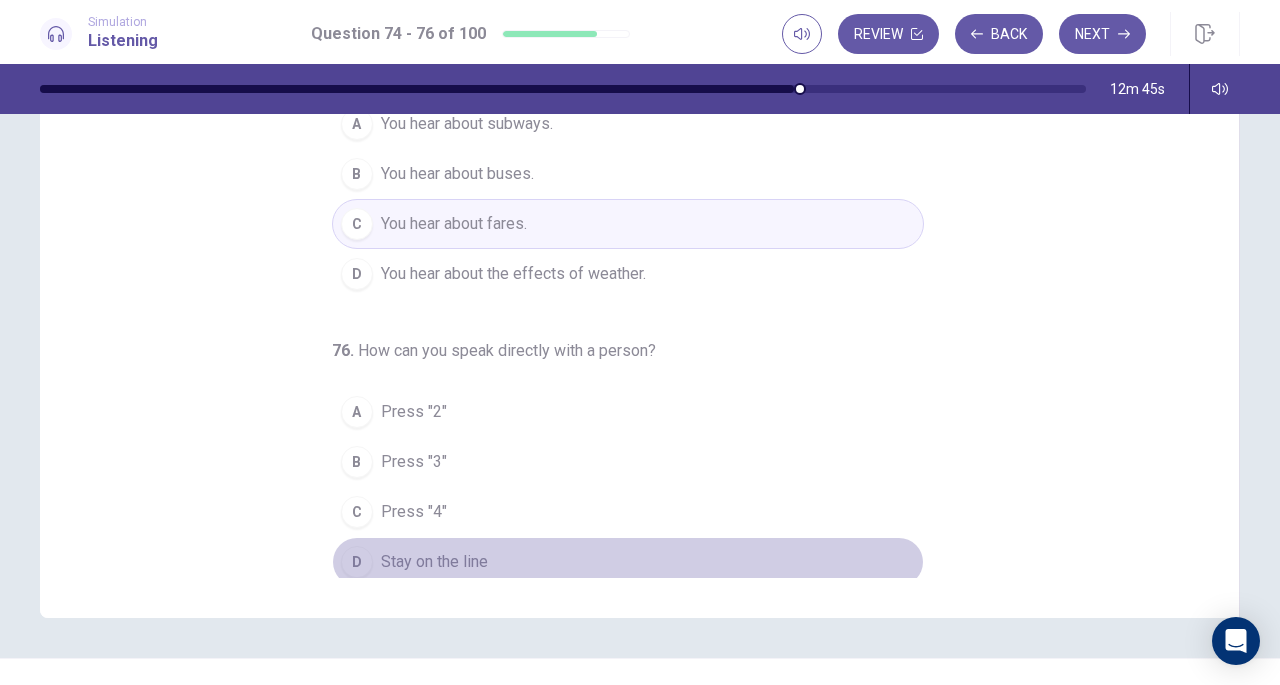 click on "Stay on the line" at bounding box center (434, 562) 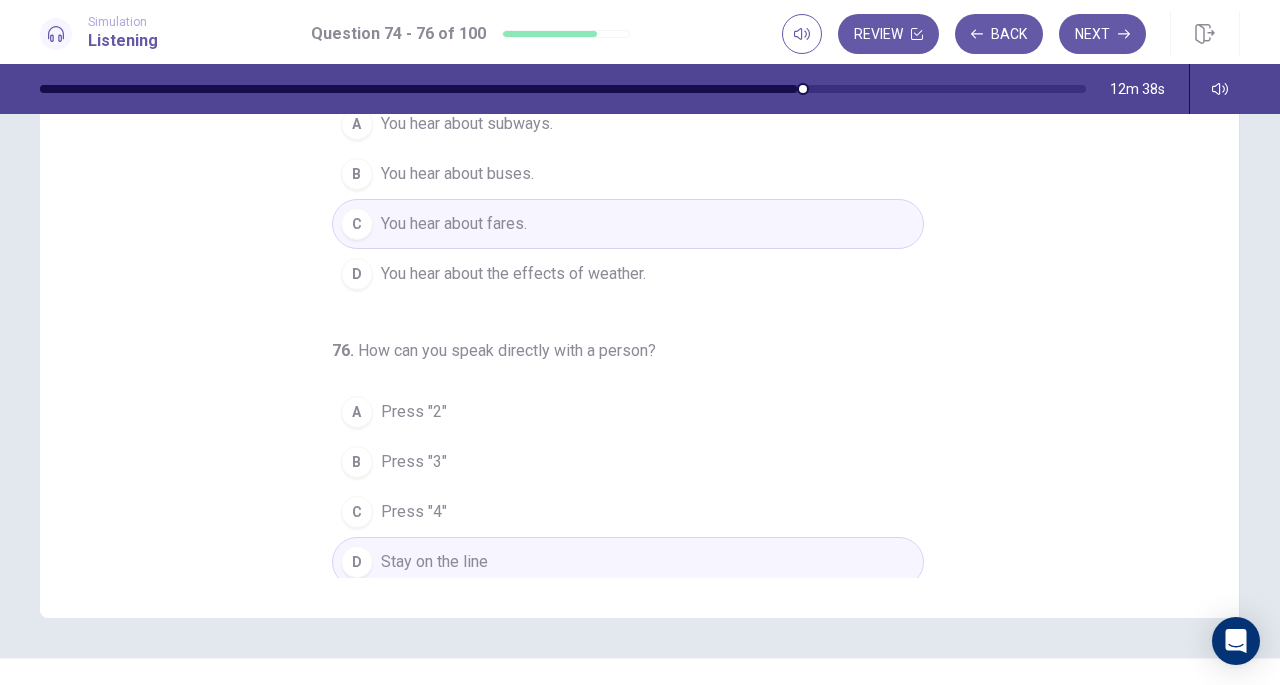 scroll, scrollTop: 0, scrollLeft: 0, axis: both 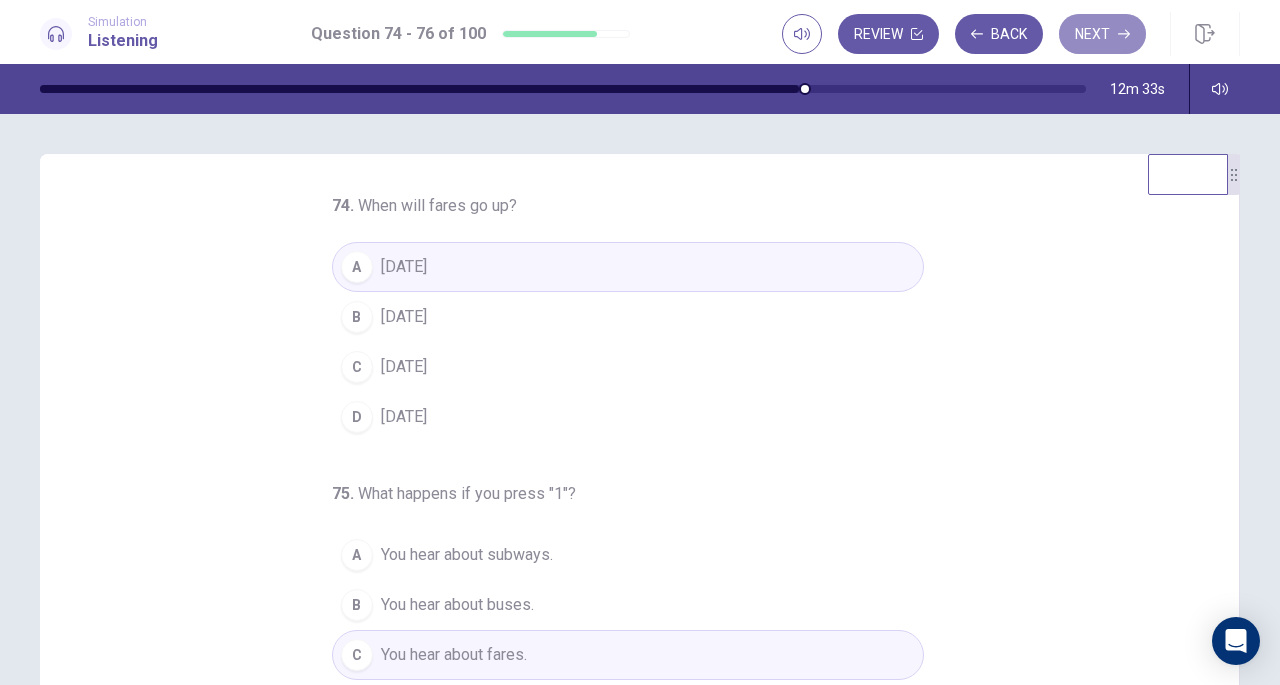 click on "Next" at bounding box center [1102, 34] 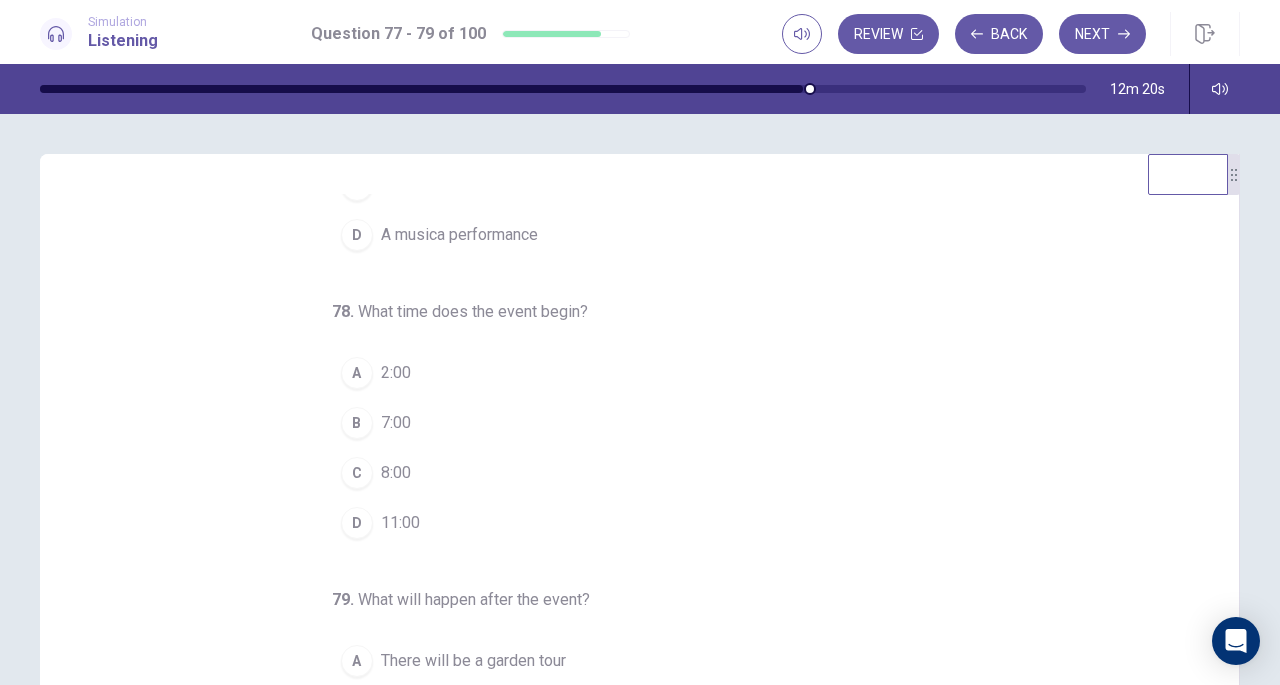 scroll, scrollTop: 200, scrollLeft: 0, axis: vertical 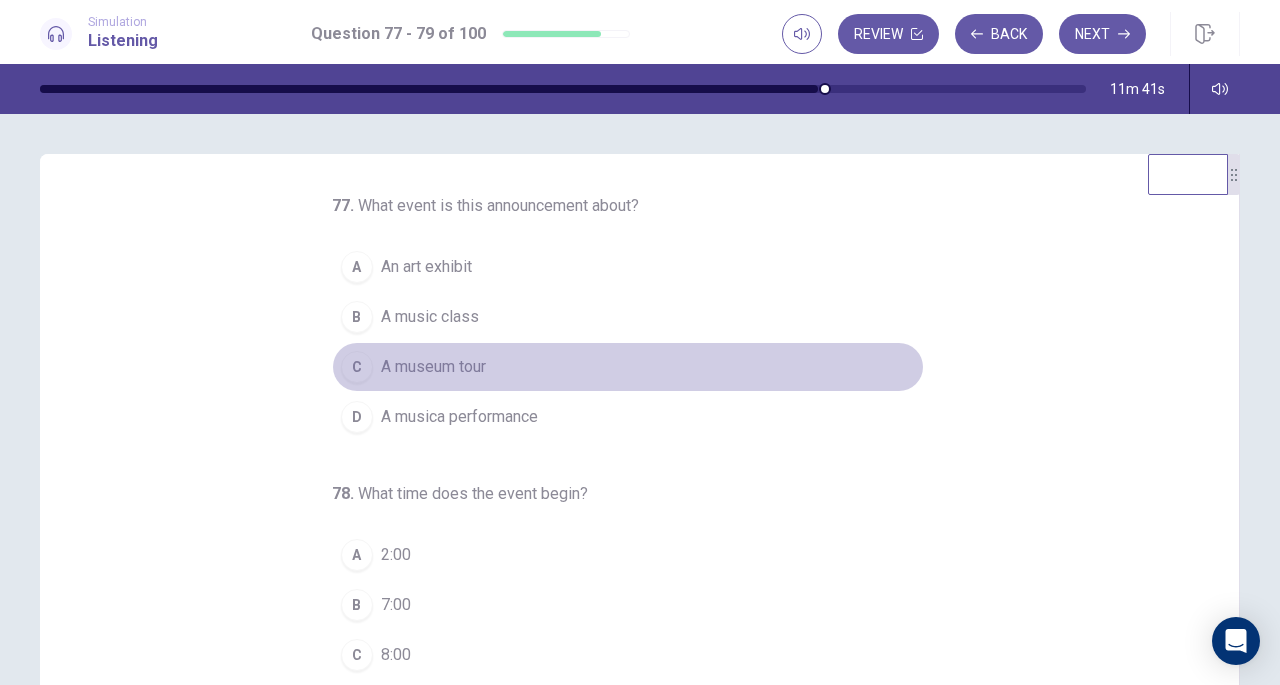 click on "A museum tour" at bounding box center (433, 367) 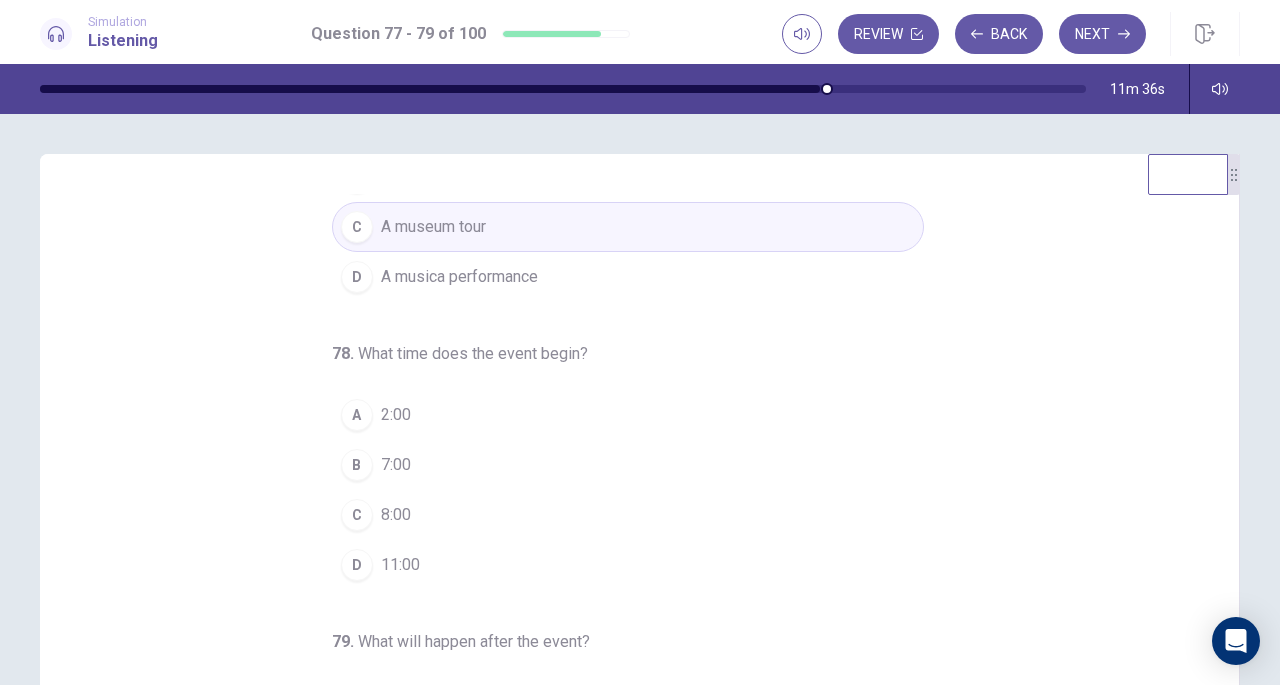 scroll, scrollTop: 142, scrollLeft: 0, axis: vertical 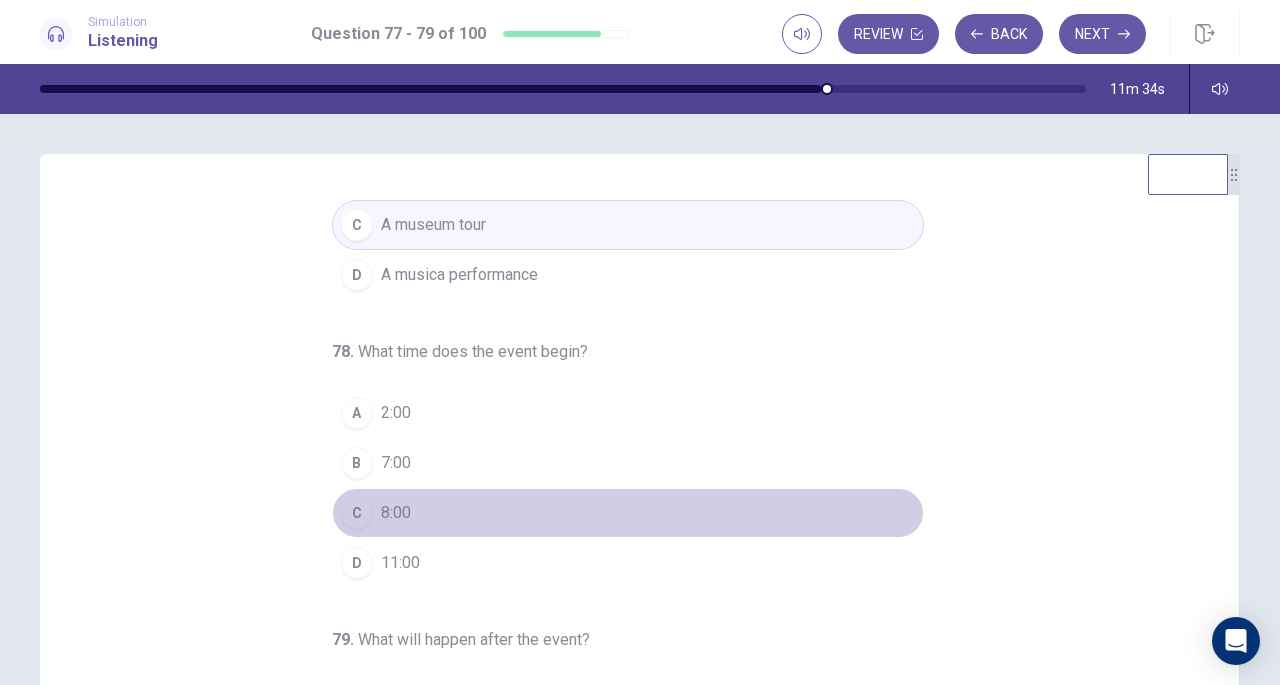 click on "C 8:00" at bounding box center [628, 513] 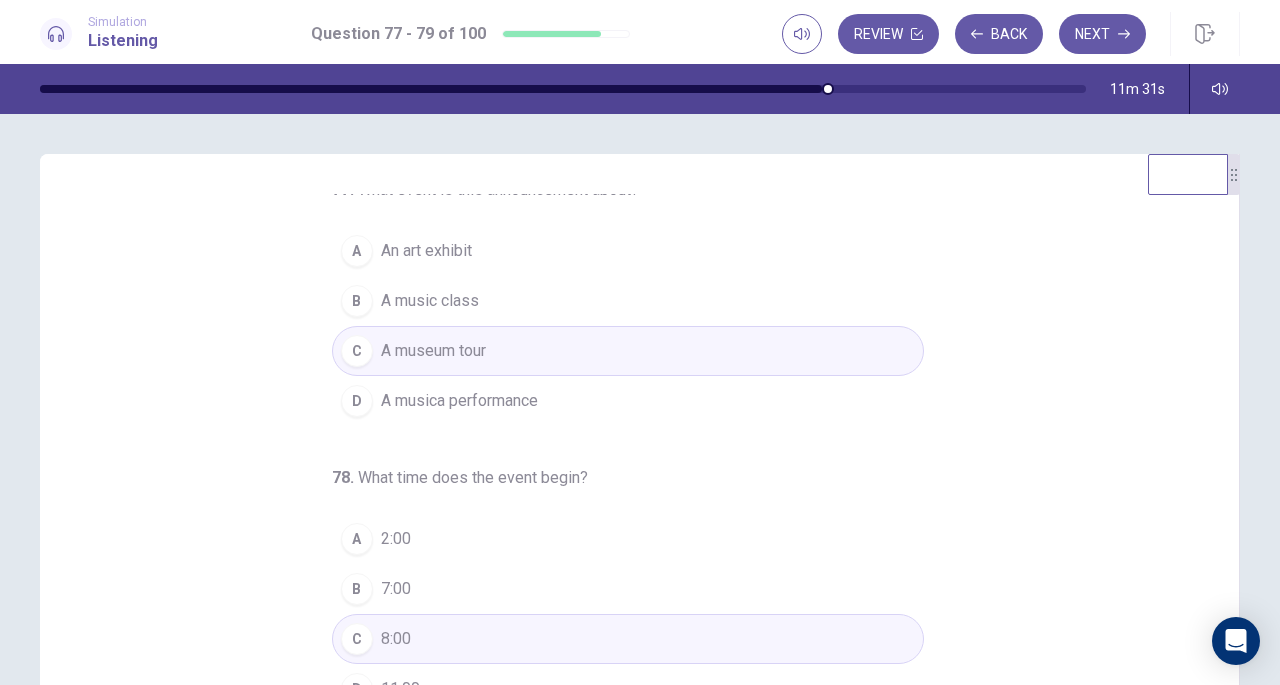 scroll, scrollTop: 0, scrollLeft: 0, axis: both 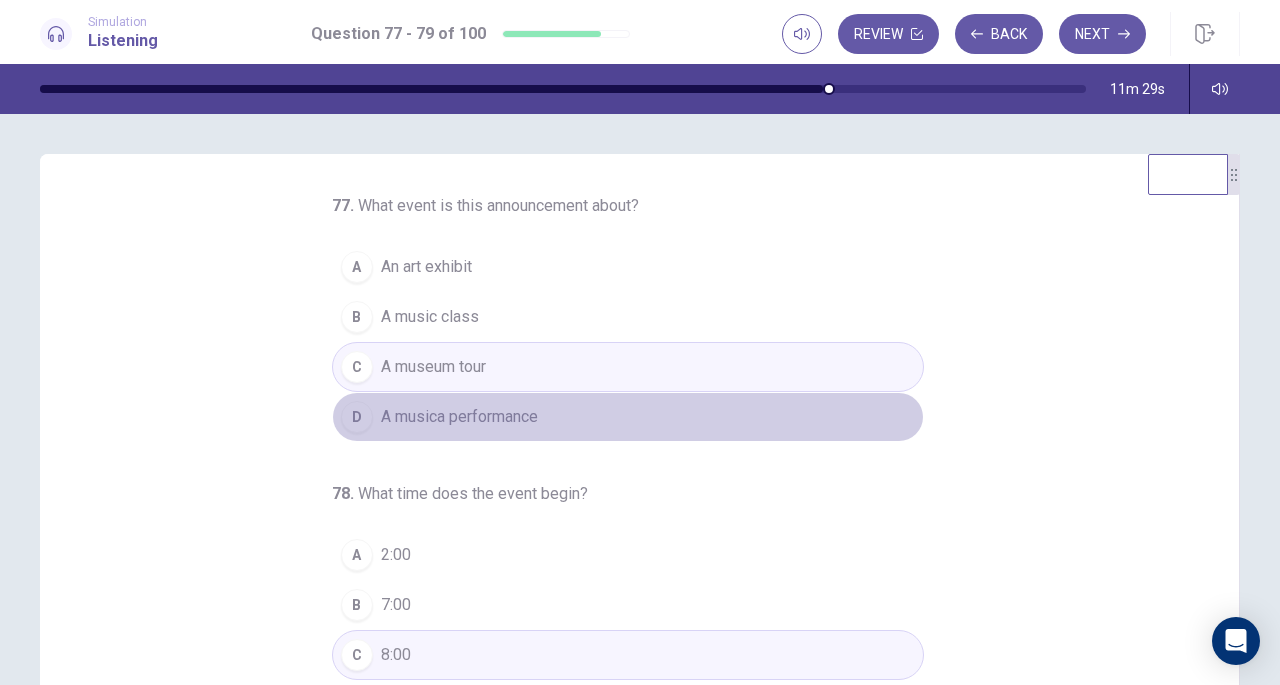 click on "A musica performance" at bounding box center [459, 417] 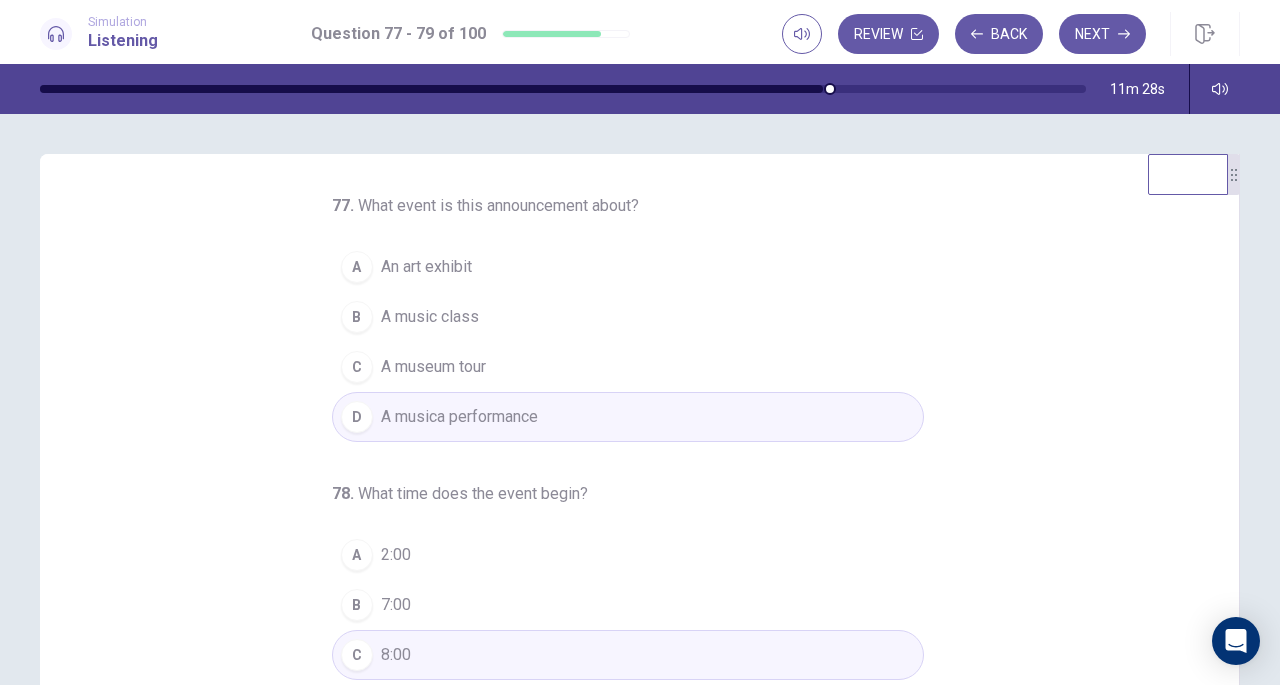 scroll, scrollTop: 200, scrollLeft: 0, axis: vertical 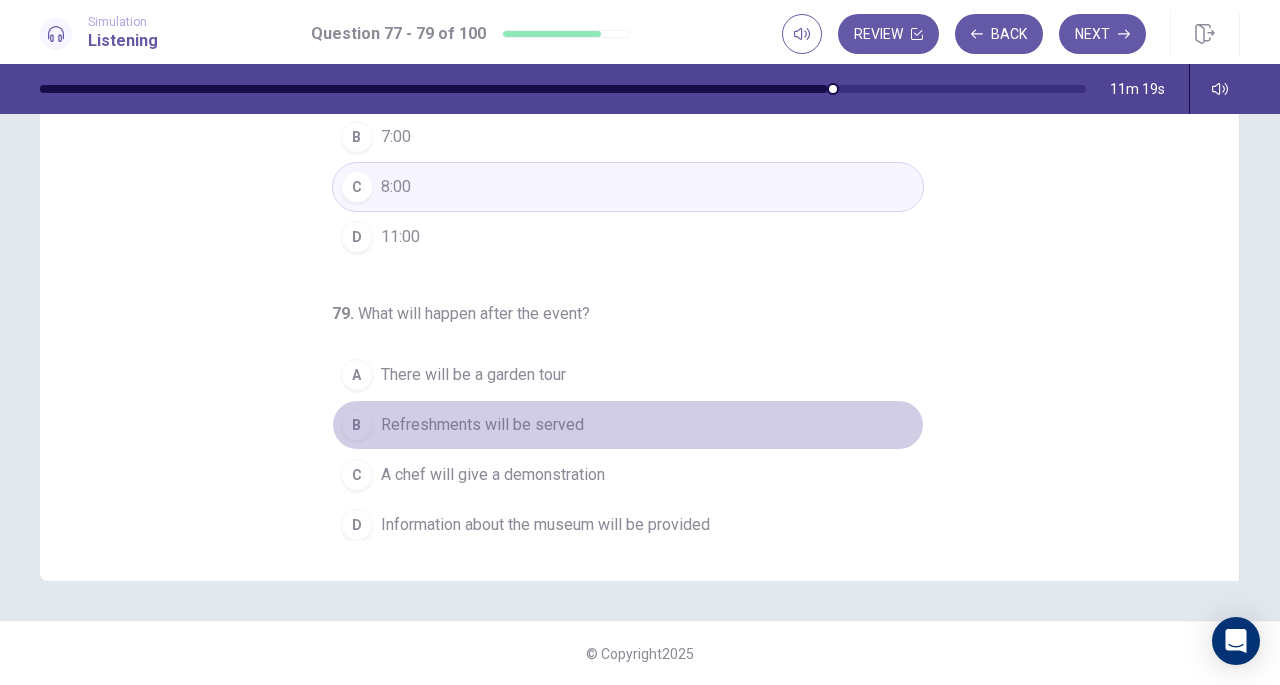 click on "Refreshments will be served" at bounding box center [482, 425] 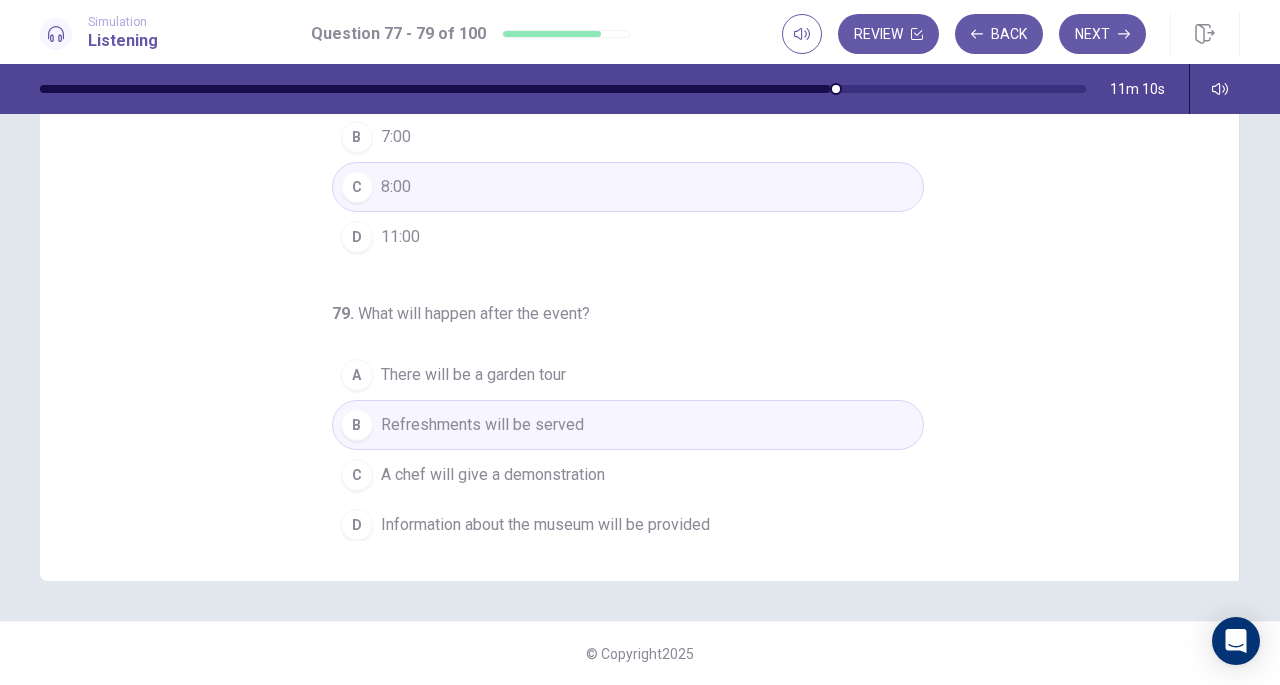 scroll, scrollTop: 0, scrollLeft: 0, axis: both 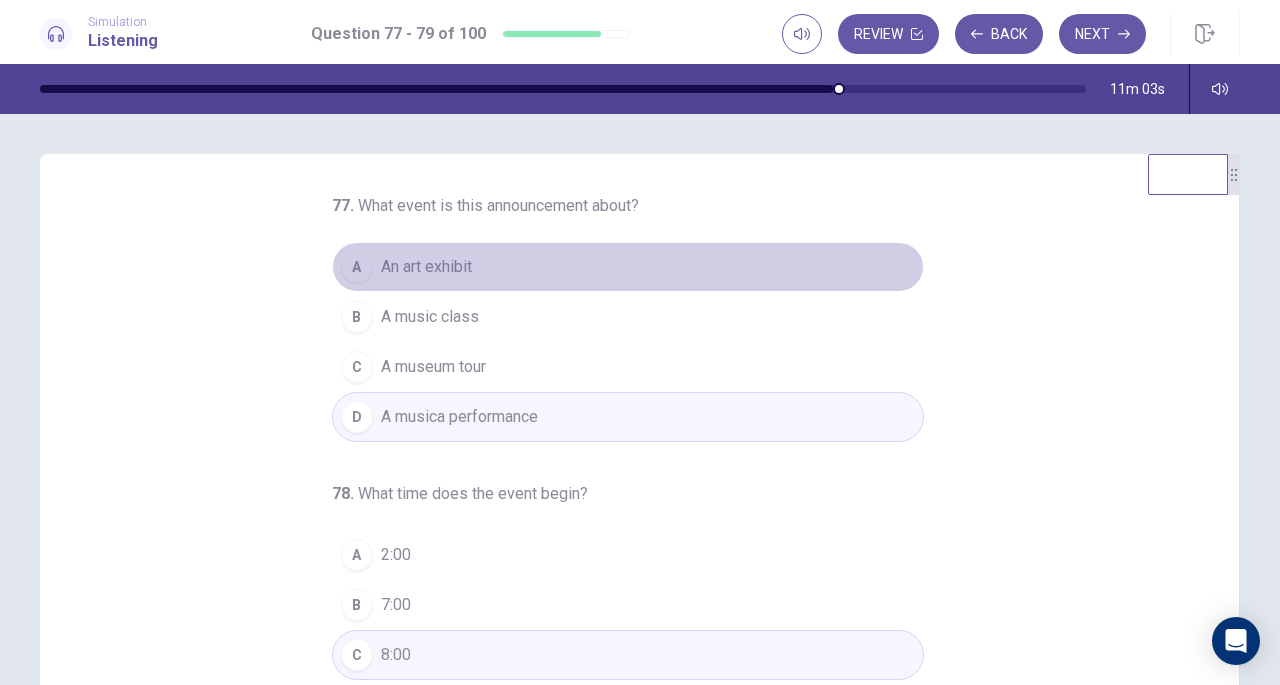 click on "A An art exhibit" at bounding box center [628, 267] 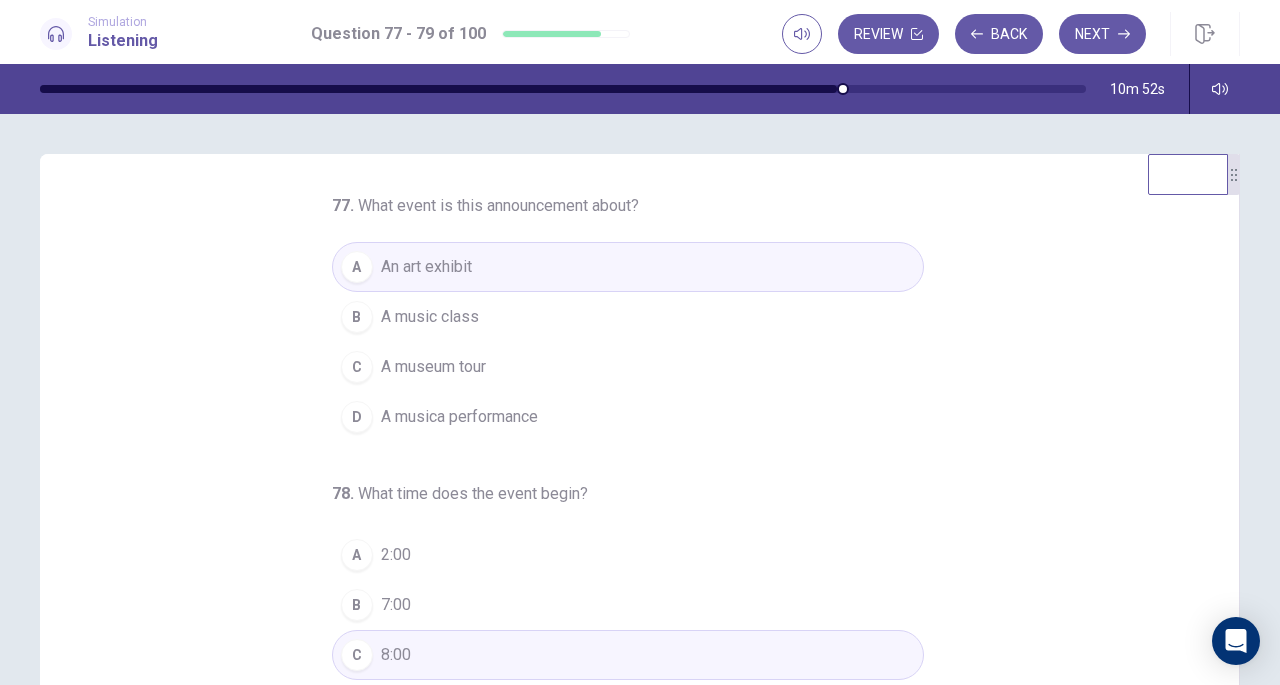 click on "D A musica performance" at bounding box center (628, 417) 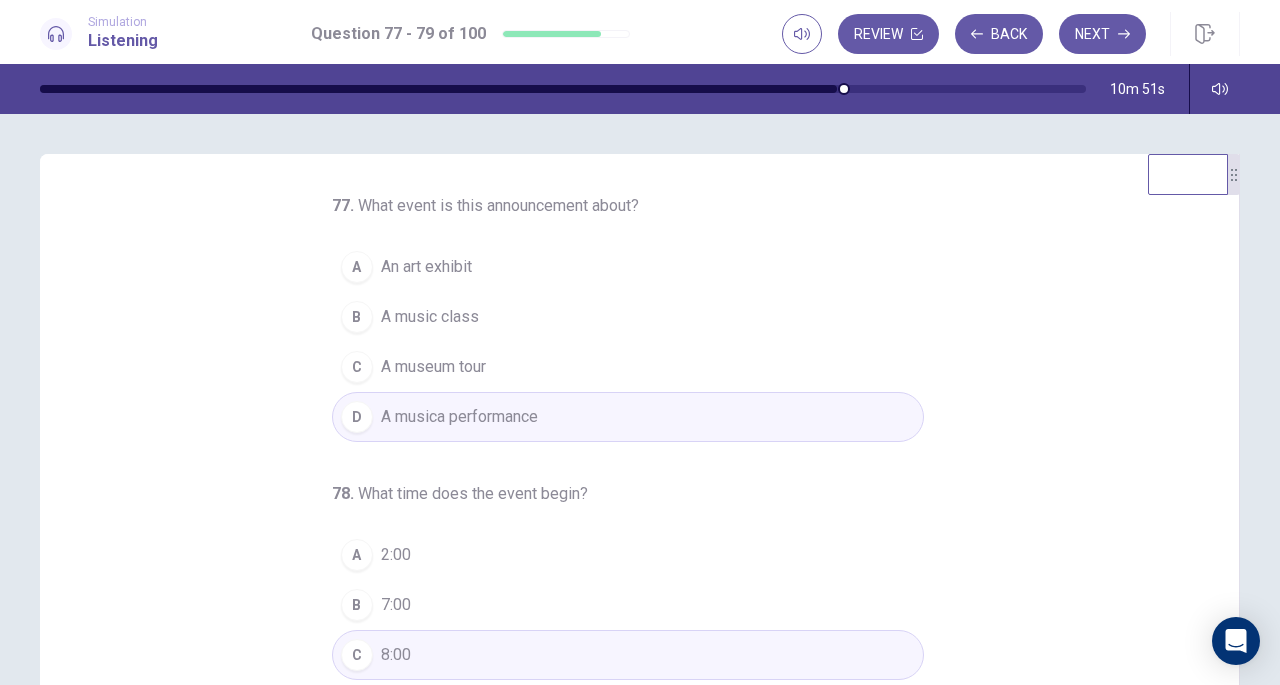 scroll, scrollTop: 200, scrollLeft: 0, axis: vertical 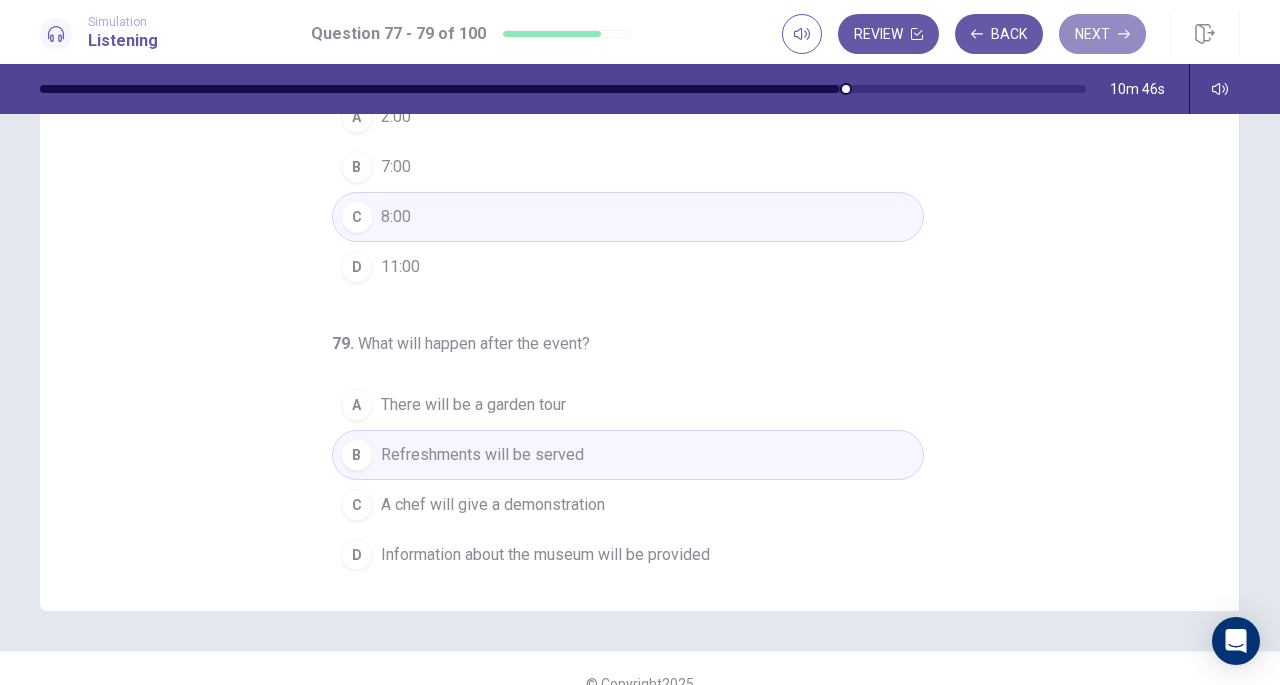 click on "Next" at bounding box center (1102, 34) 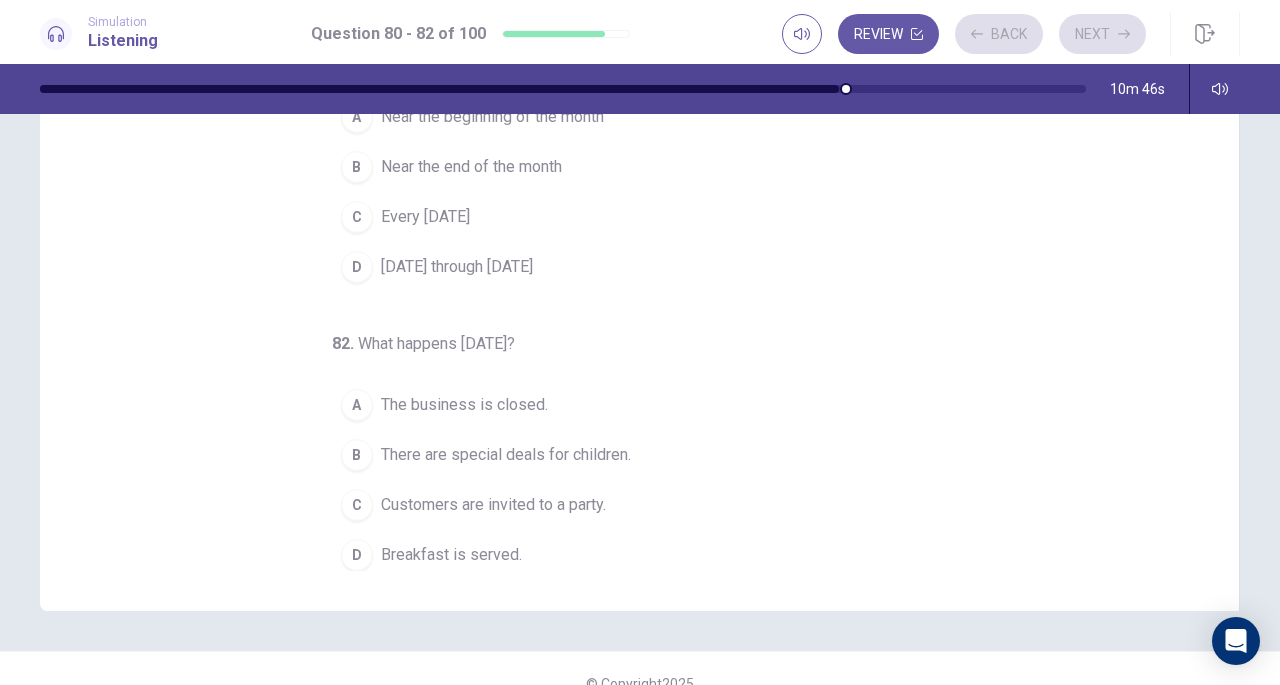 scroll, scrollTop: 0, scrollLeft: 0, axis: both 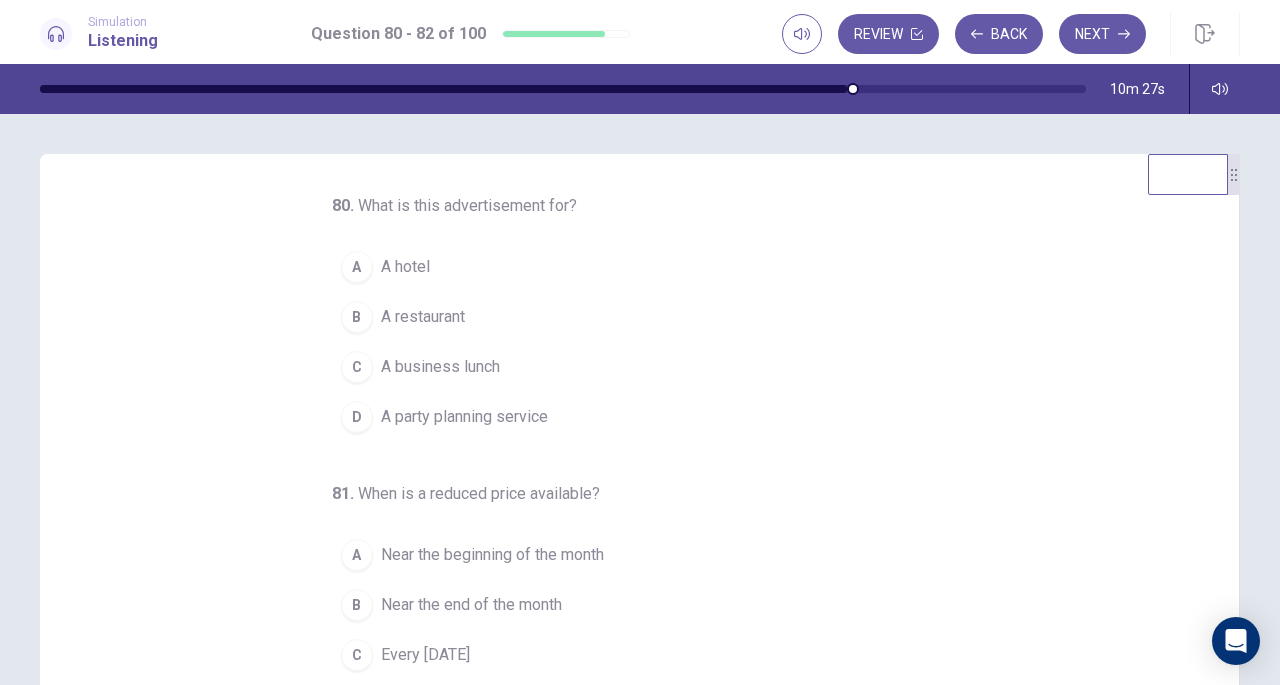 click on "A restaurant" at bounding box center [423, 317] 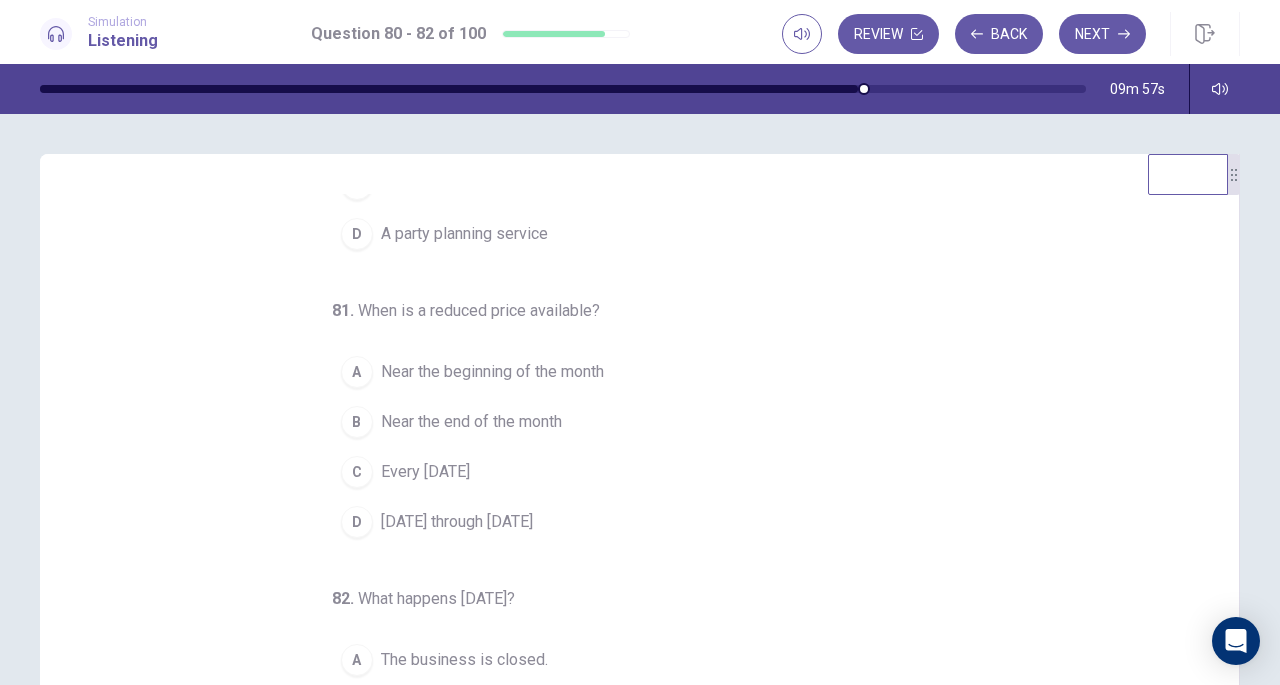 scroll, scrollTop: 200, scrollLeft: 0, axis: vertical 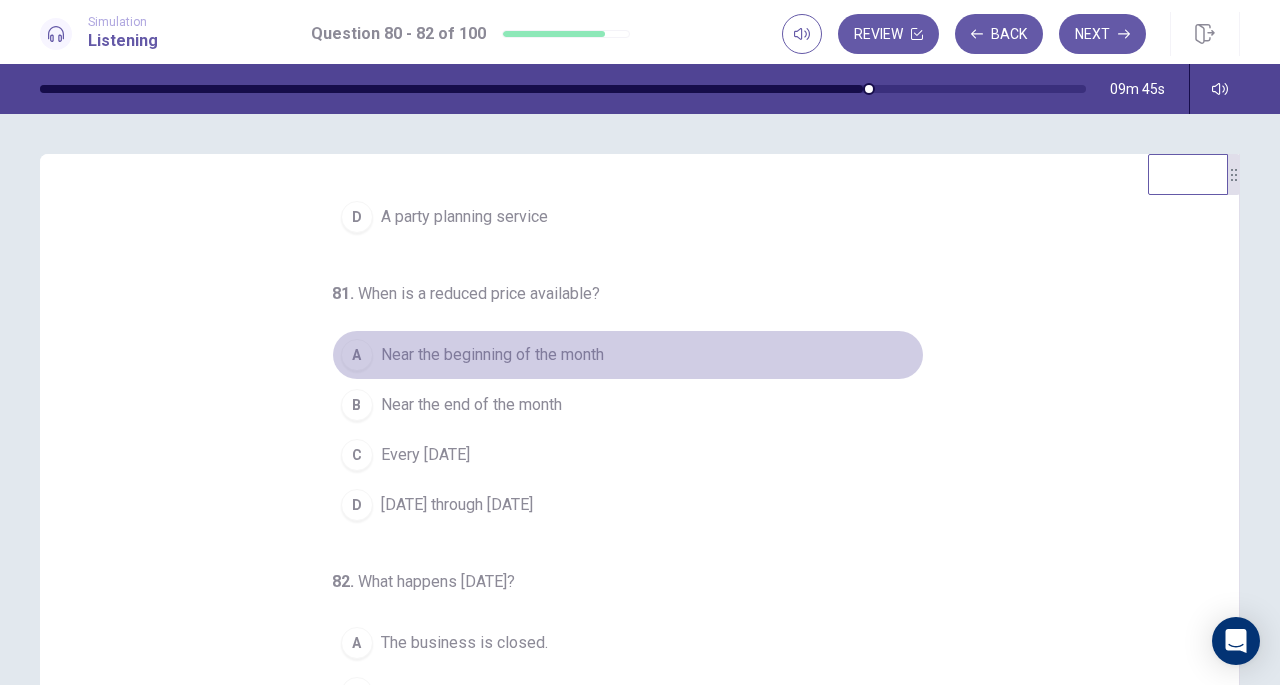 click on "A Near the beginning of the month" at bounding box center [628, 355] 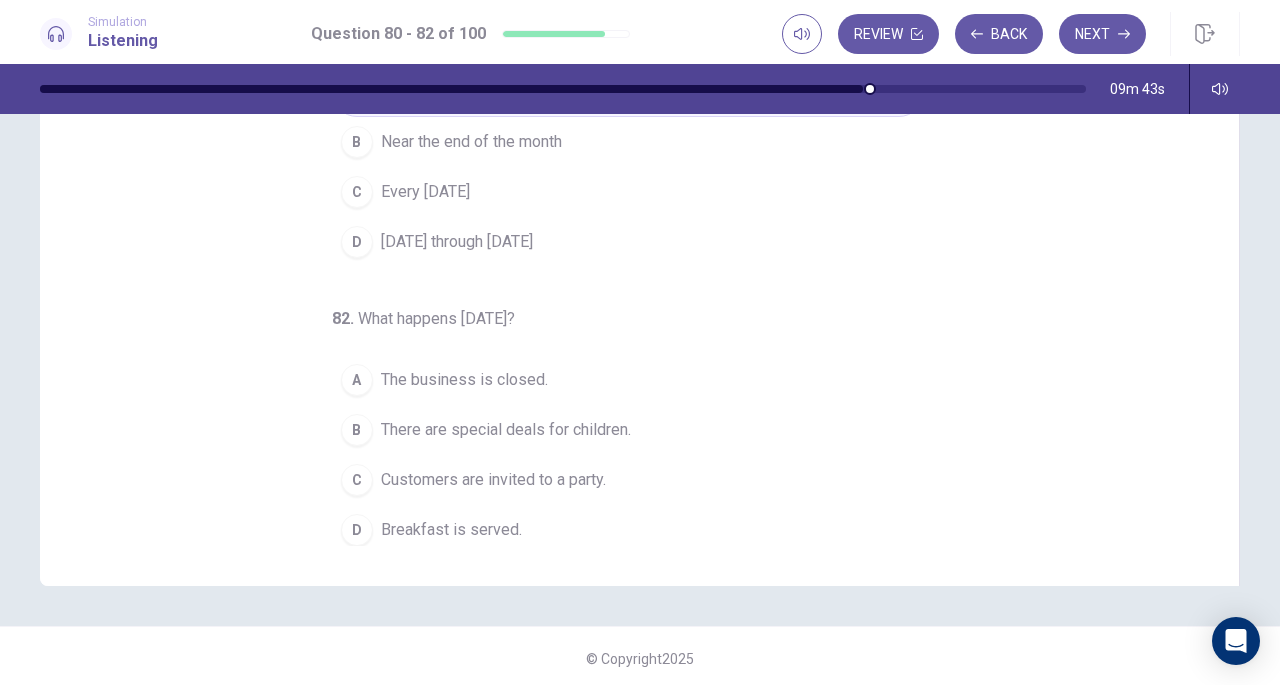 scroll, scrollTop: 268, scrollLeft: 0, axis: vertical 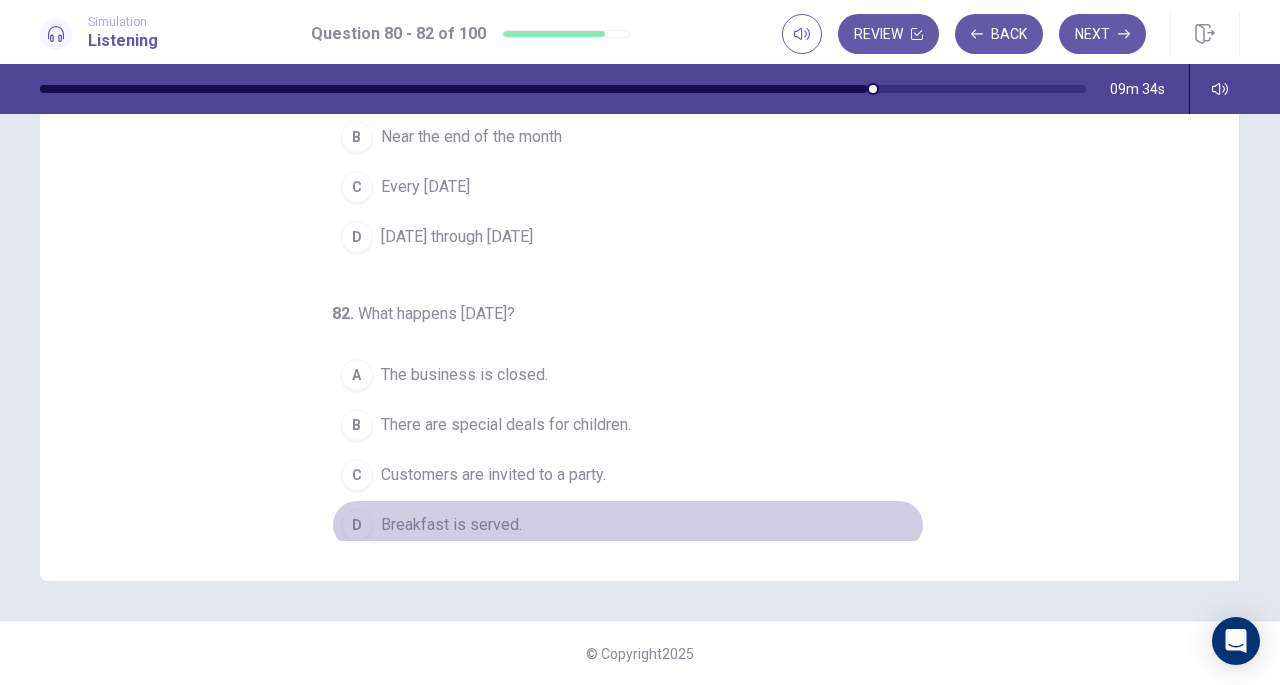 click on "D Breakfast is served." at bounding box center [628, 525] 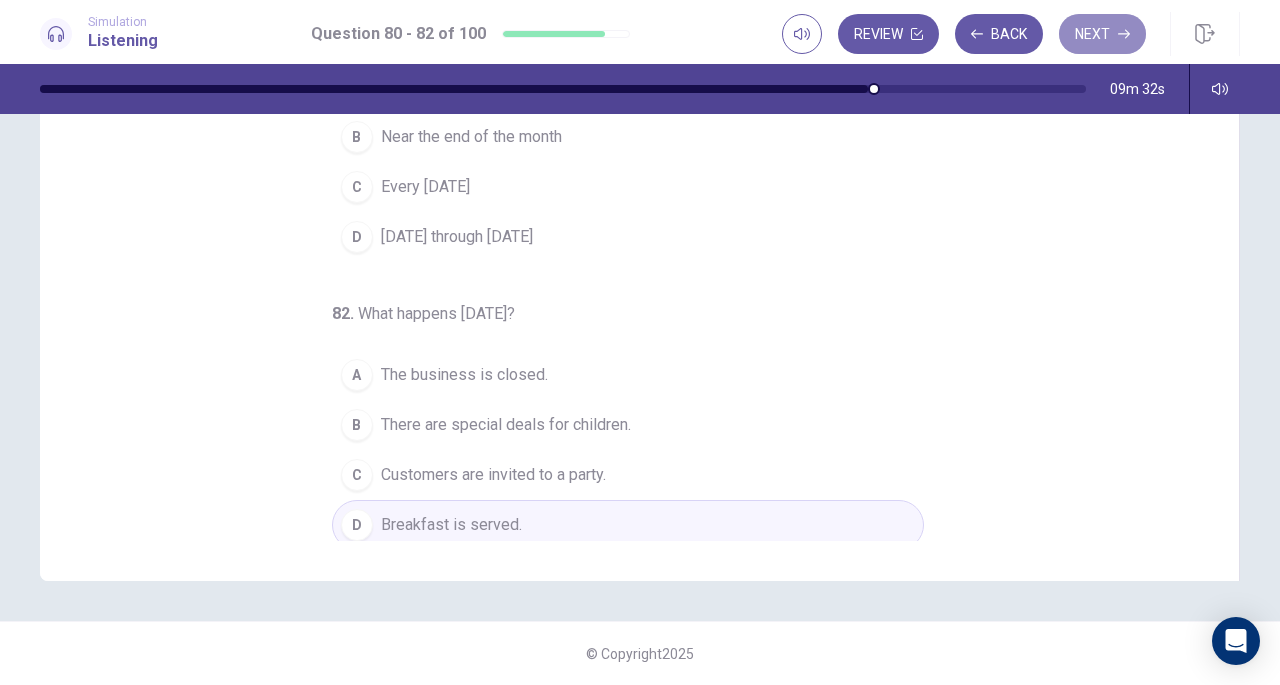 click on "Next" at bounding box center [1102, 34] 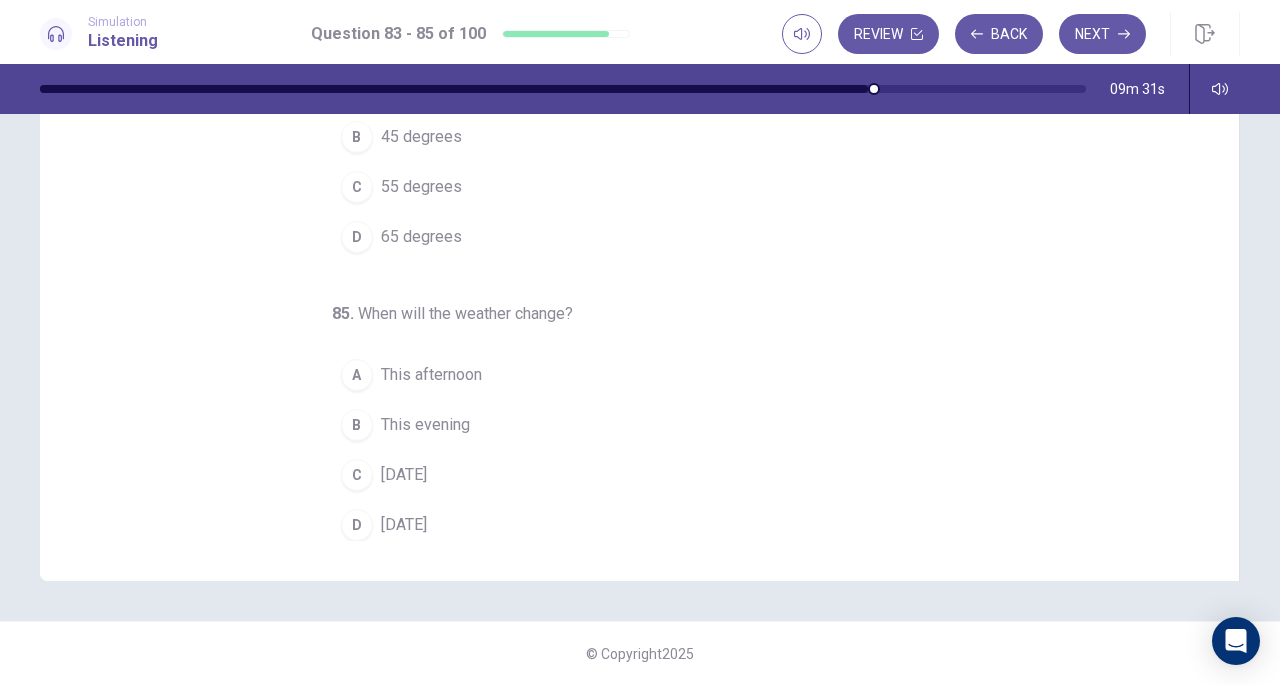 scroll, scrollTop: 0, scrollLeft: 0, axis: both 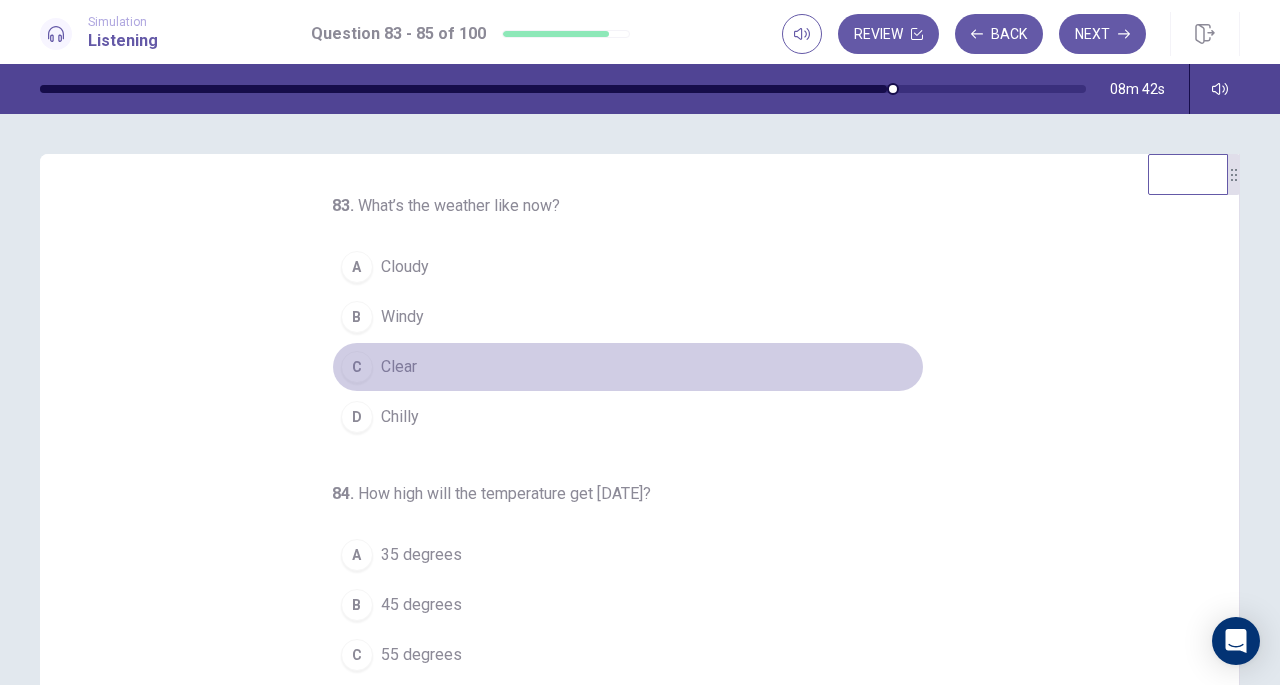 click on "C Clear" at bounding box center [628, 367] 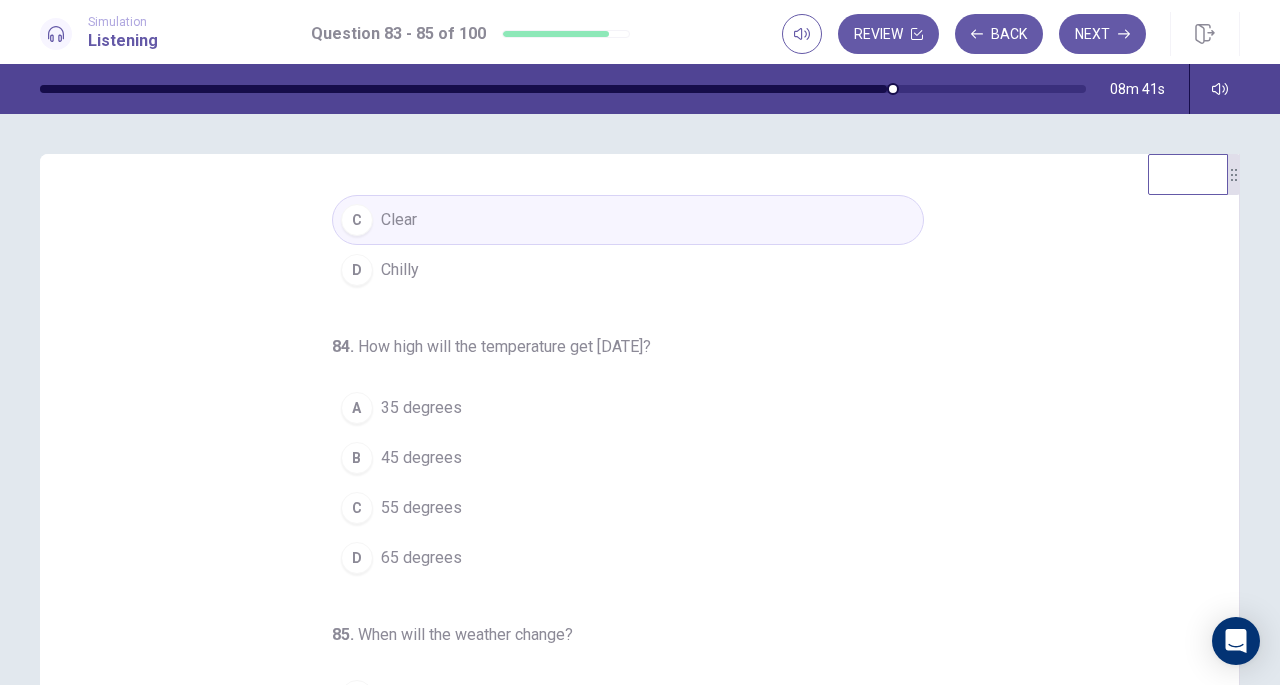 scroll, scrollTop: 148, scrollLeft: 0, axis: vertical 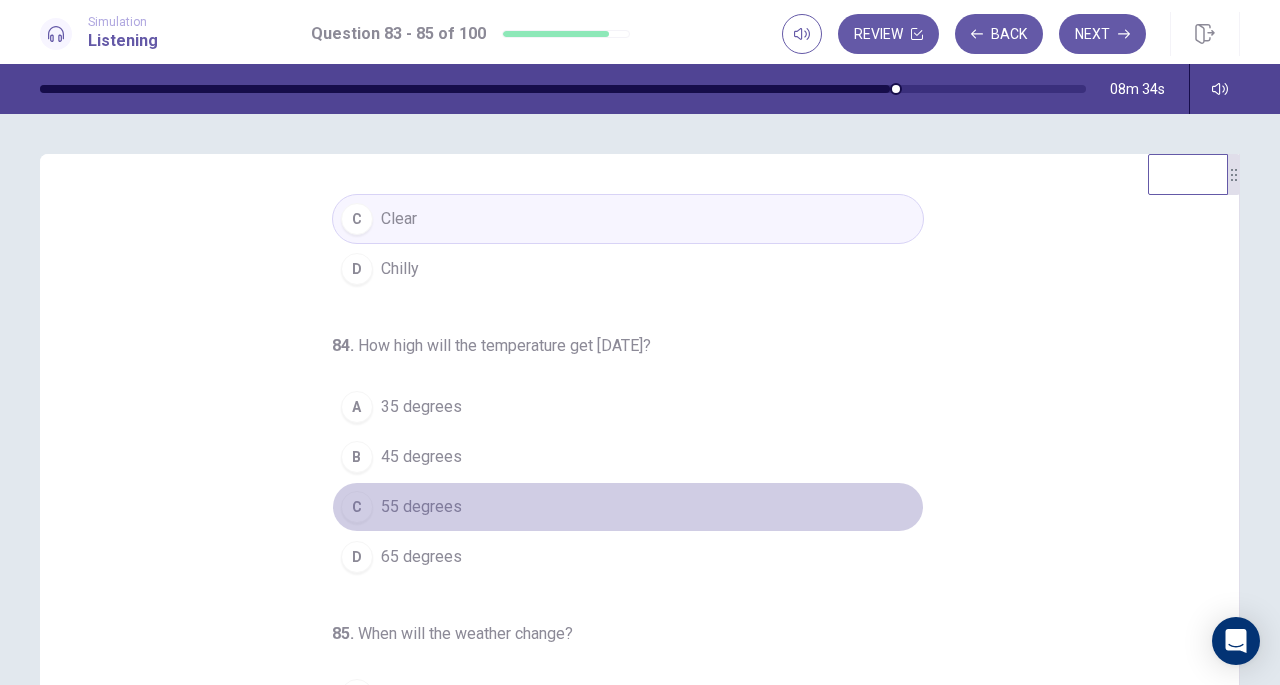 click on "55 degrees" at bounding box center (421, 507) 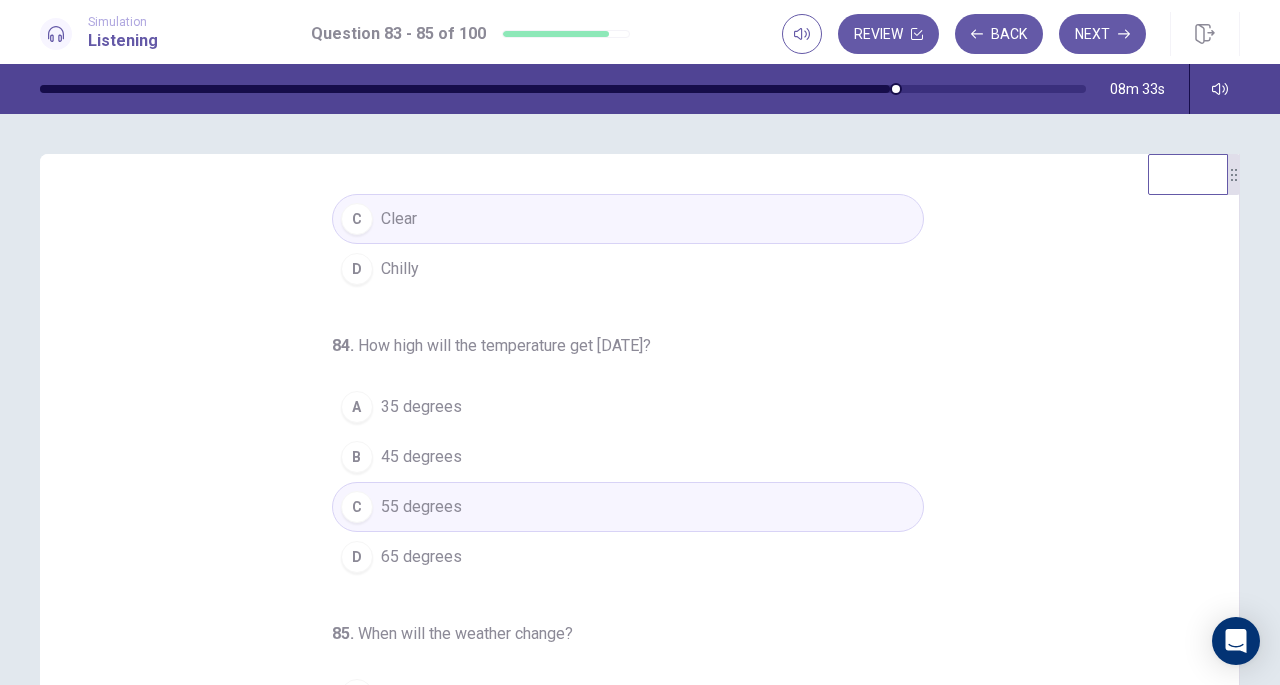 scroll, scrollTop: 200, scrollLeft: 0, axis: vertical 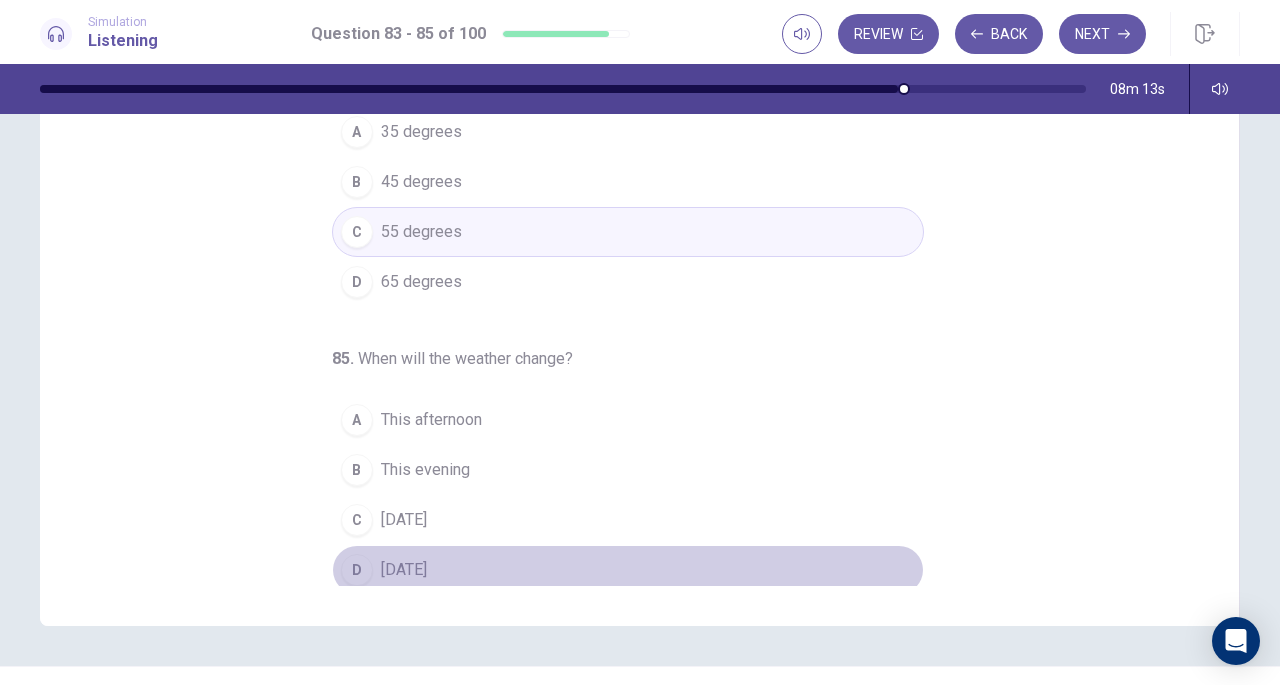 click on "Sunday" at bounding box center (404, 570) 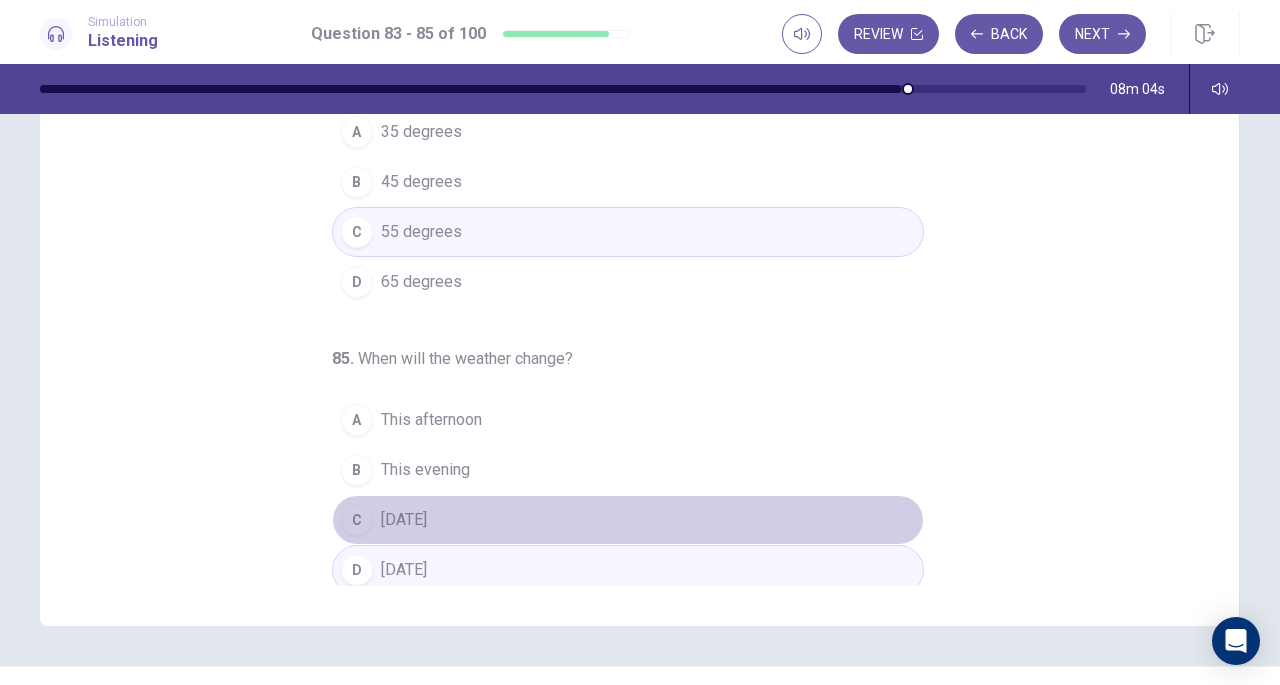 click on "C Tomorrow" at bounding box center (628, 520) 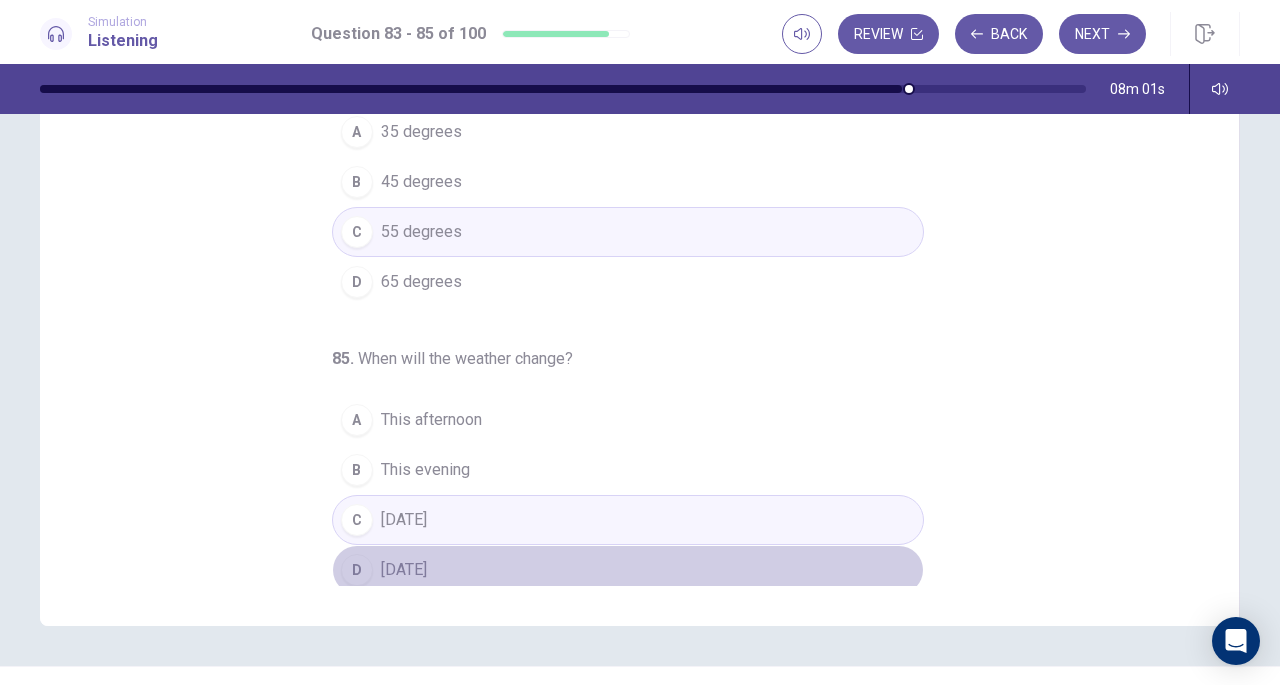 click on "D Sunday" at bounding box center [628, 570] 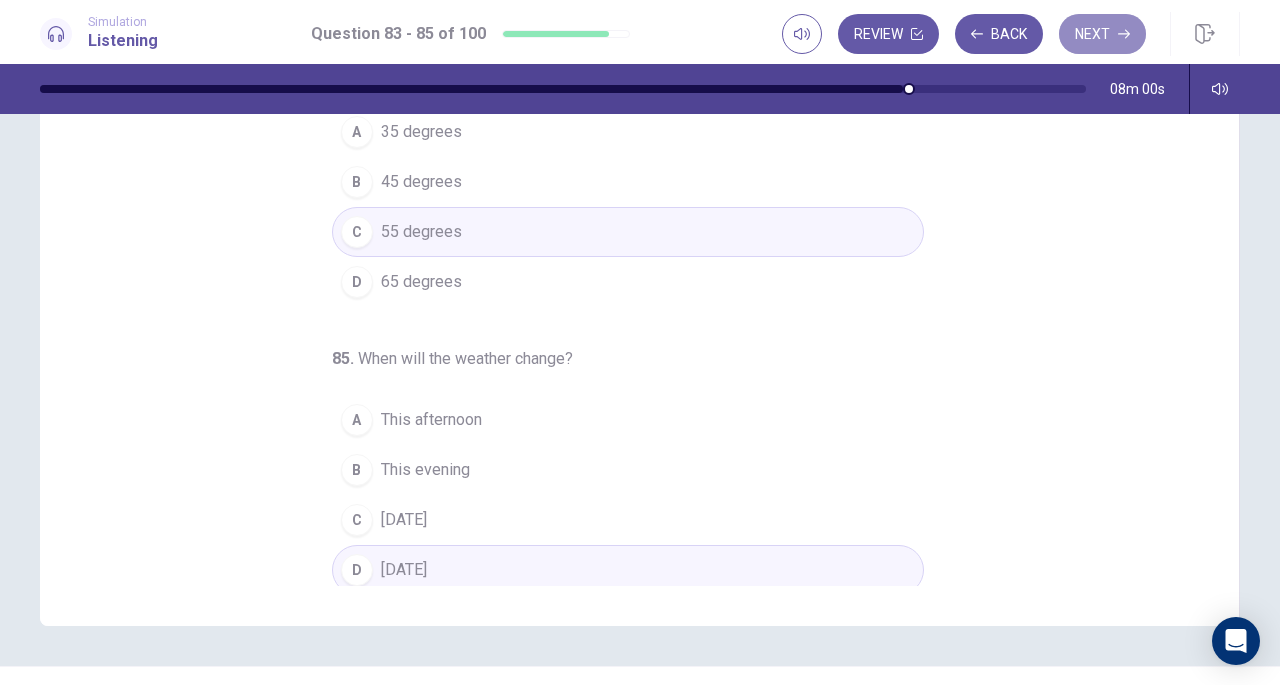 click on "Next" at bounding box center [1102, 34] 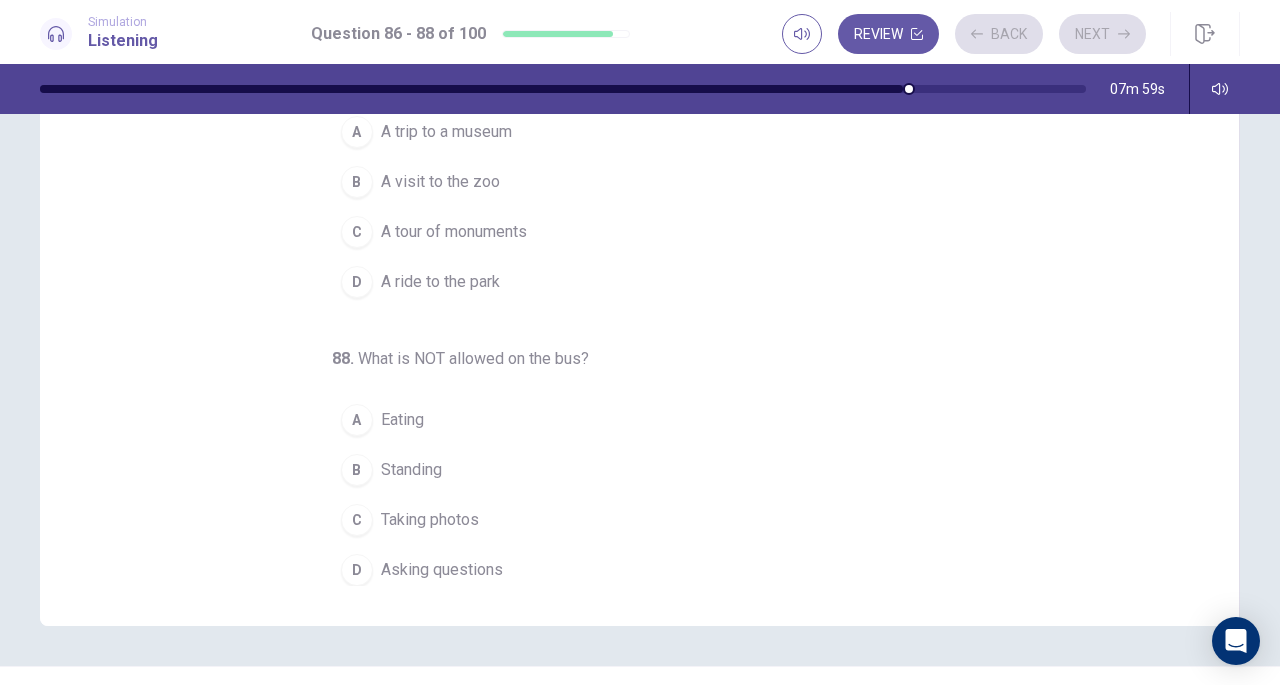 scroll, scrollTop: 0, scrollLeft: 0, axis: both 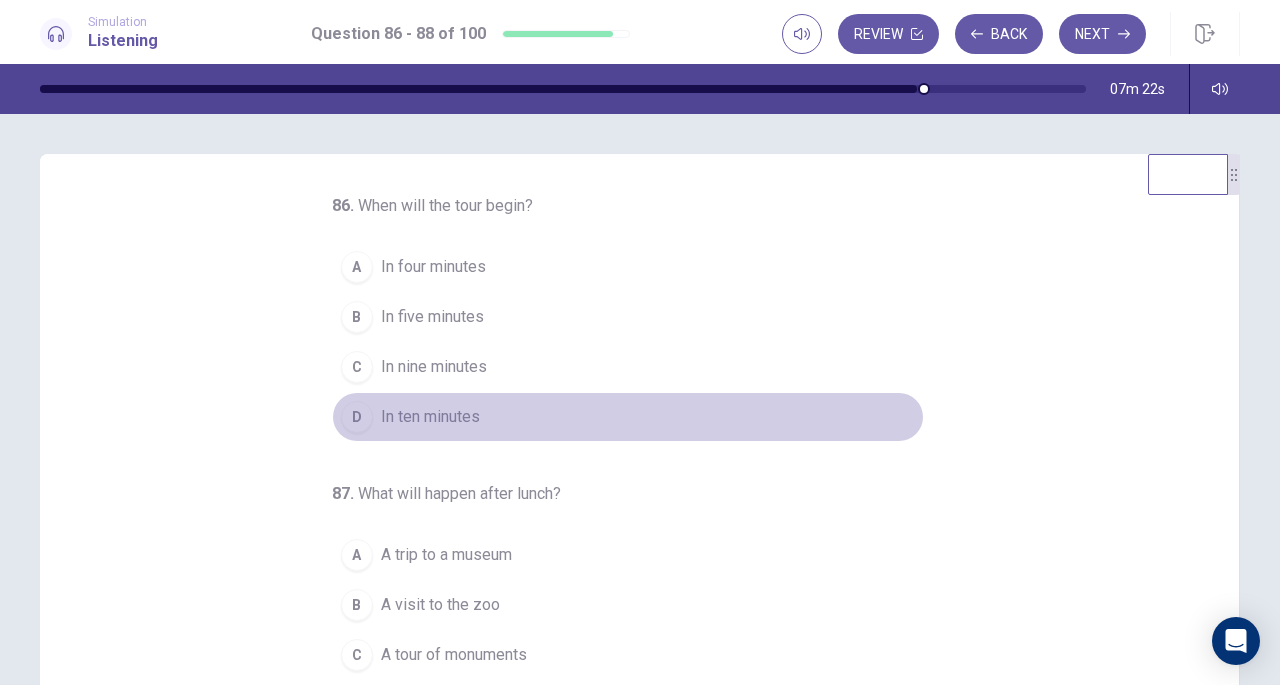 click on "In ten minutes" at bounding box center [430, 417] 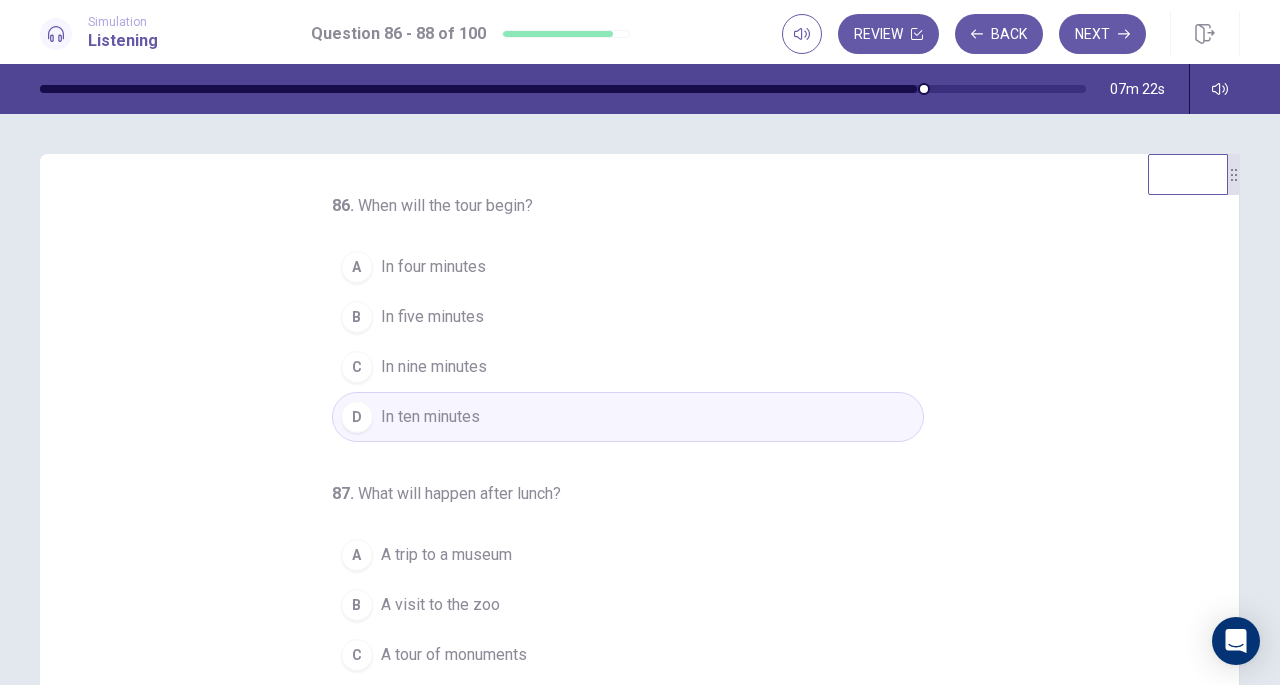 scroll, scrollTop: 200, scrollLeft: 0, axis: vertical 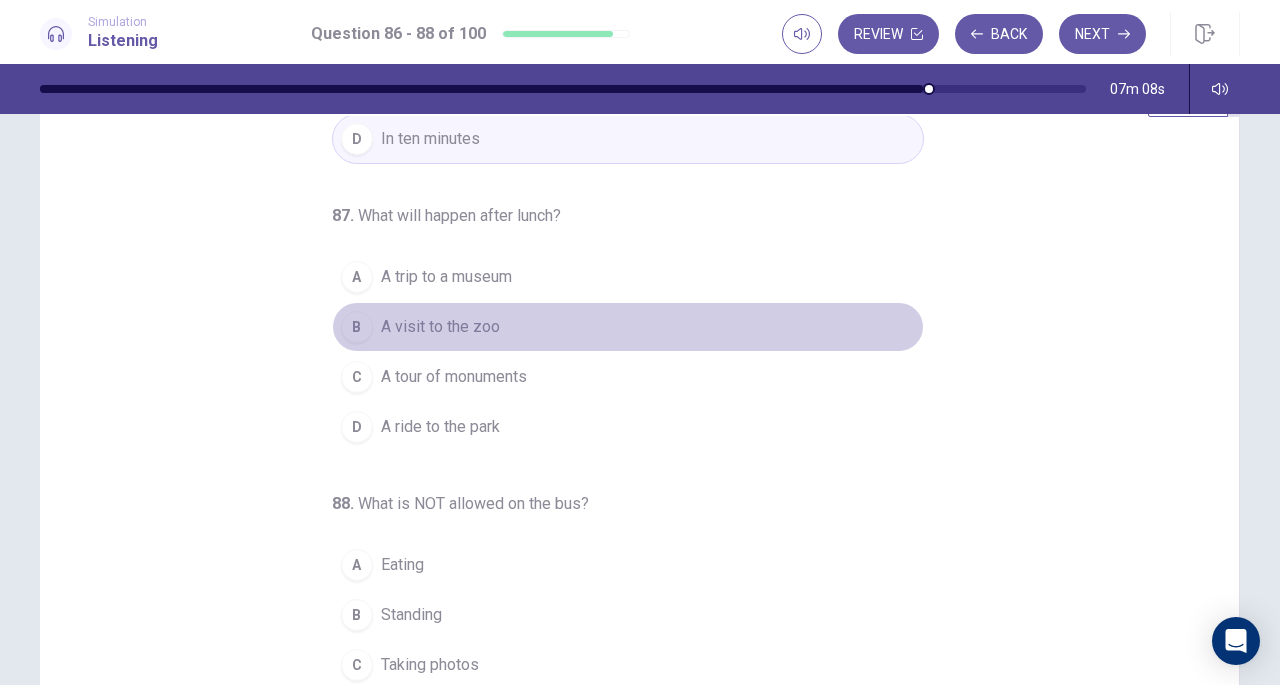 click on "A visit to the zoo" at bounding box center (440, 327) 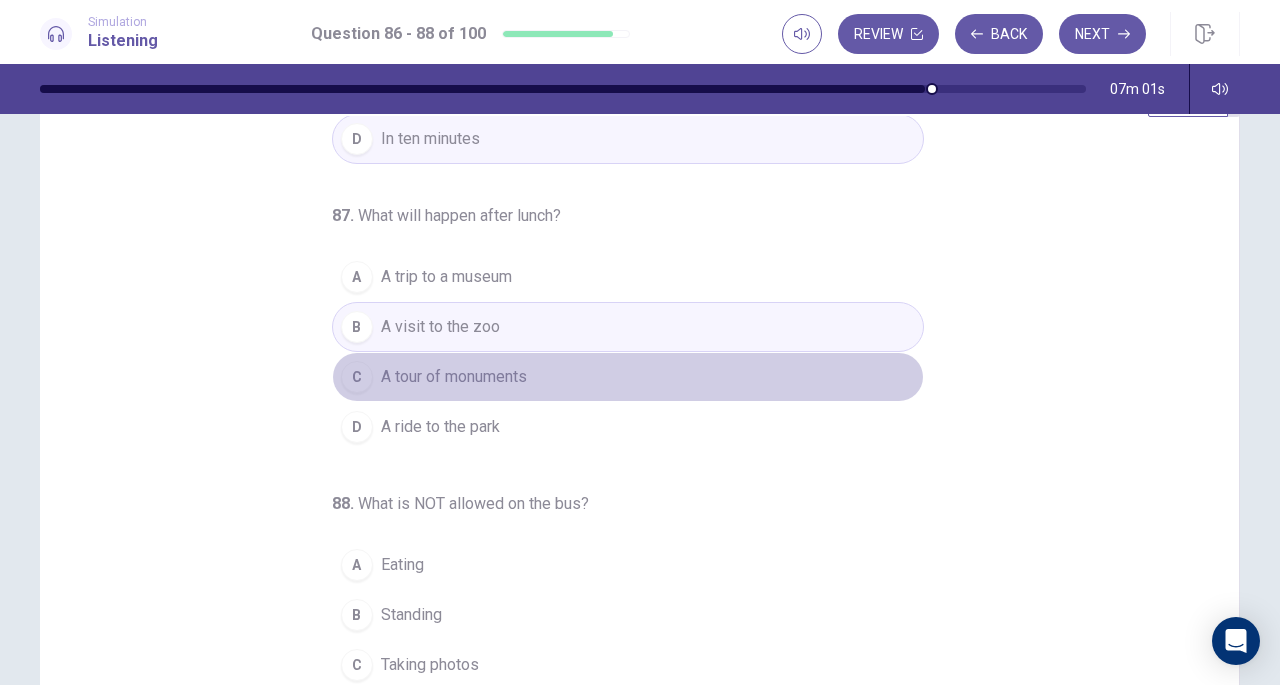 click on "A tour of monuments" at bounding box center [454, 377] 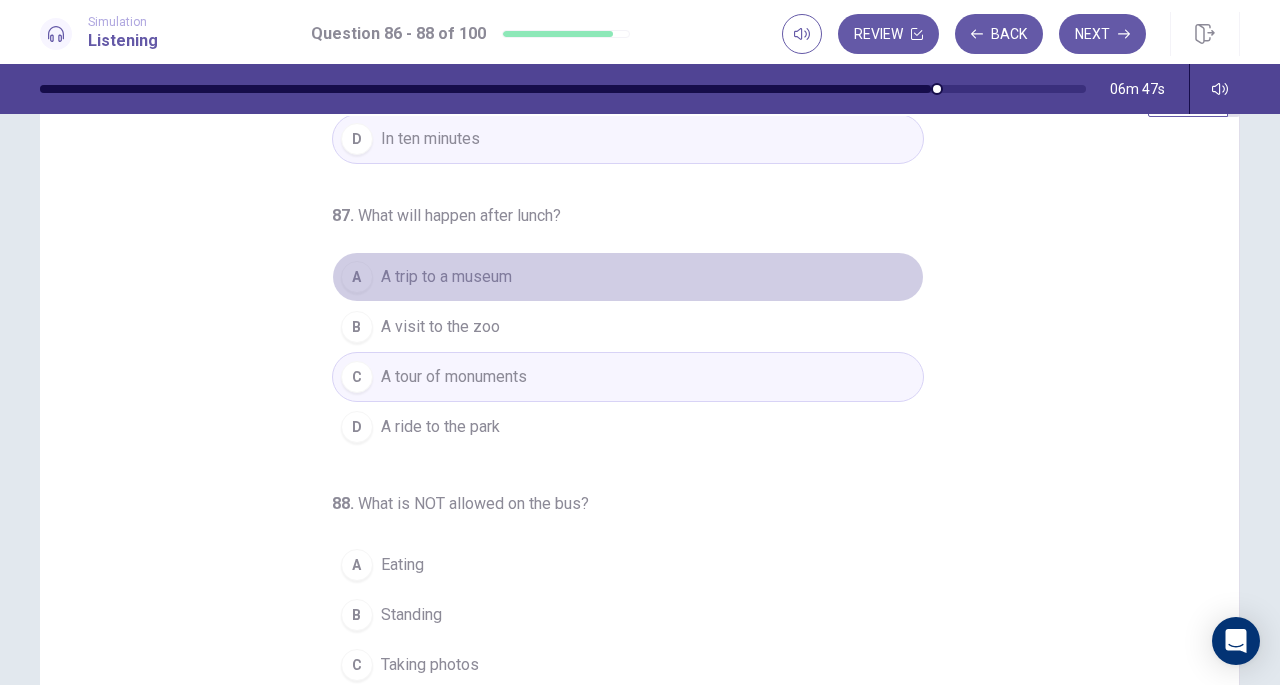 click on "A A trip to a museum" at bounding box center (628, 277) 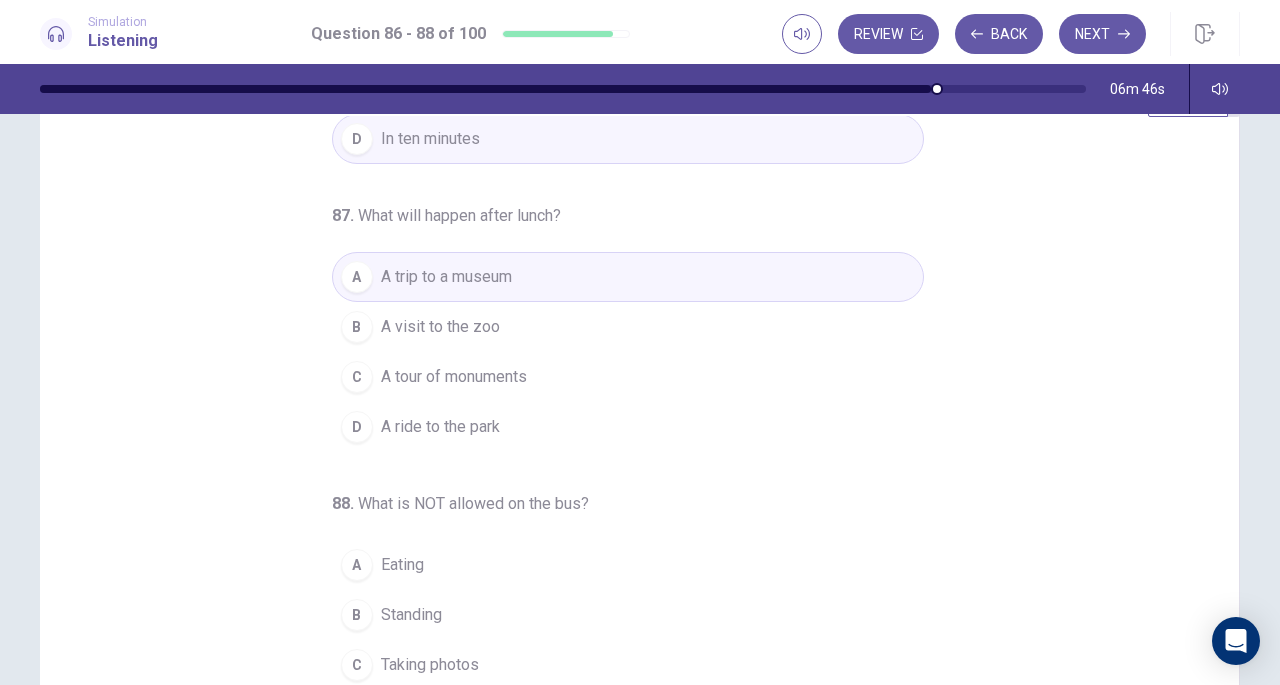 scroll, scrollTop: 268, scrollLeft: 0, axis: vertical 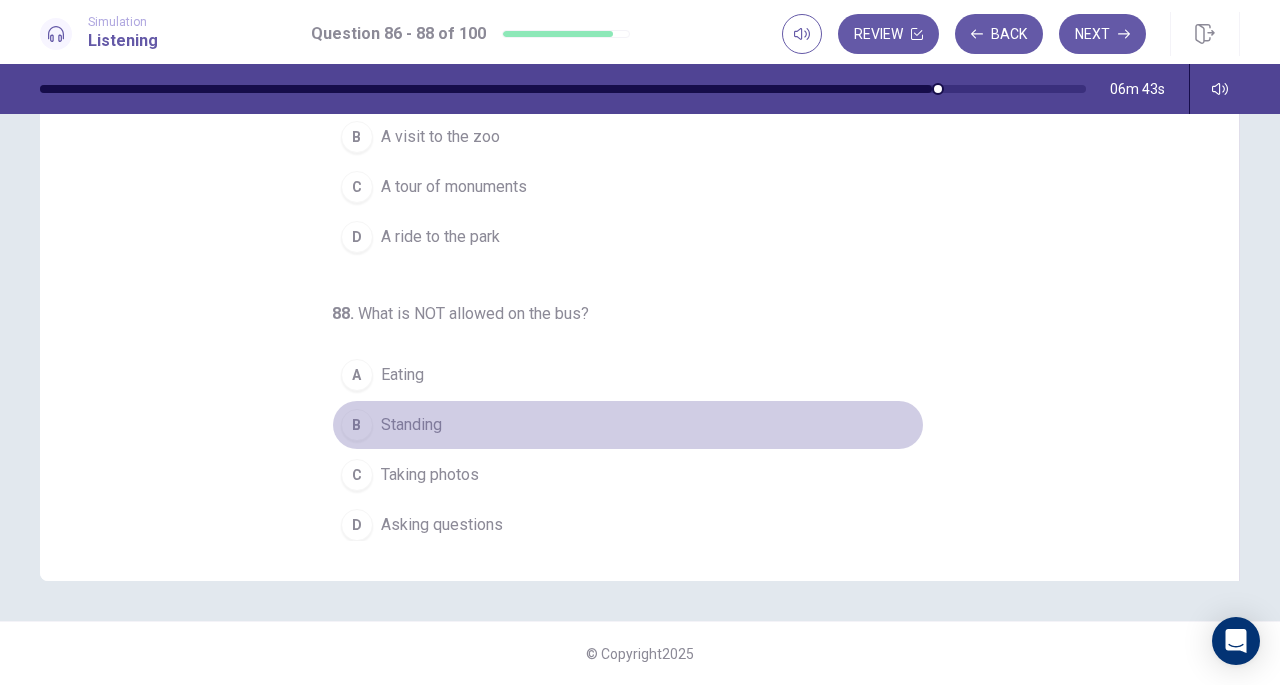 click on "Standing" at bounding box center (411, 425) 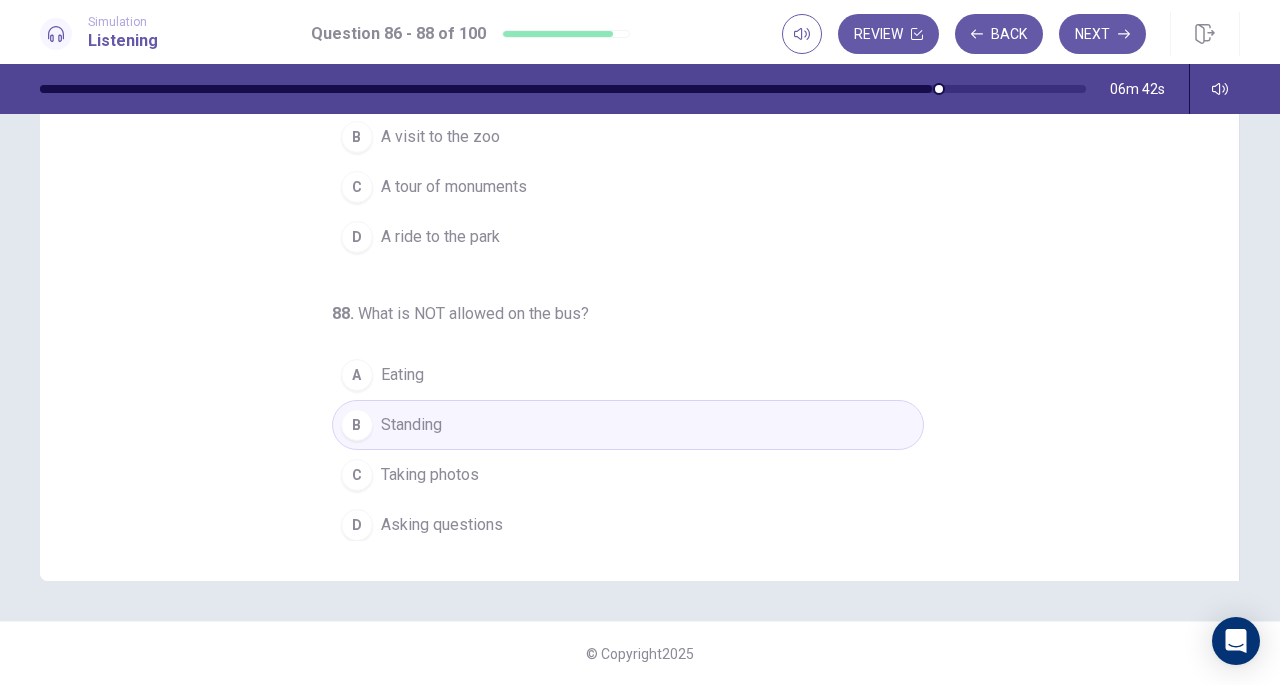 scroll, scrollTop: 0, scrollLeft: 0, axis: both 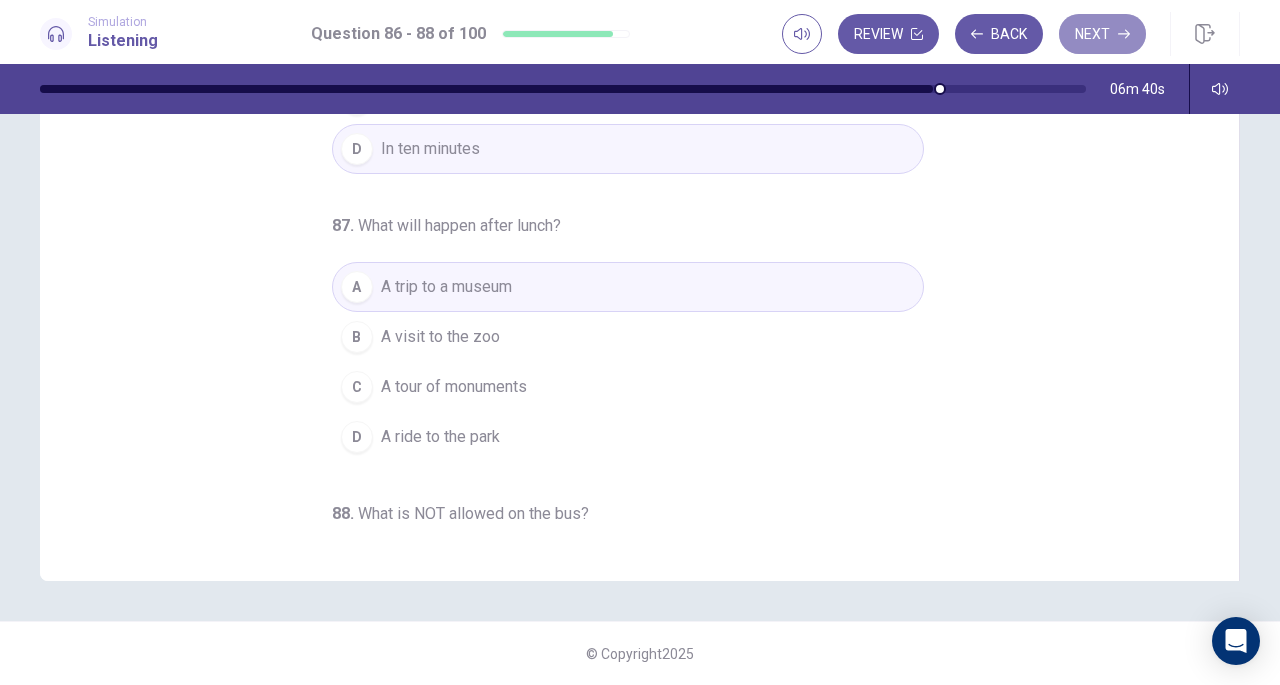 click on "Next" at bounding box center (1102, 34) 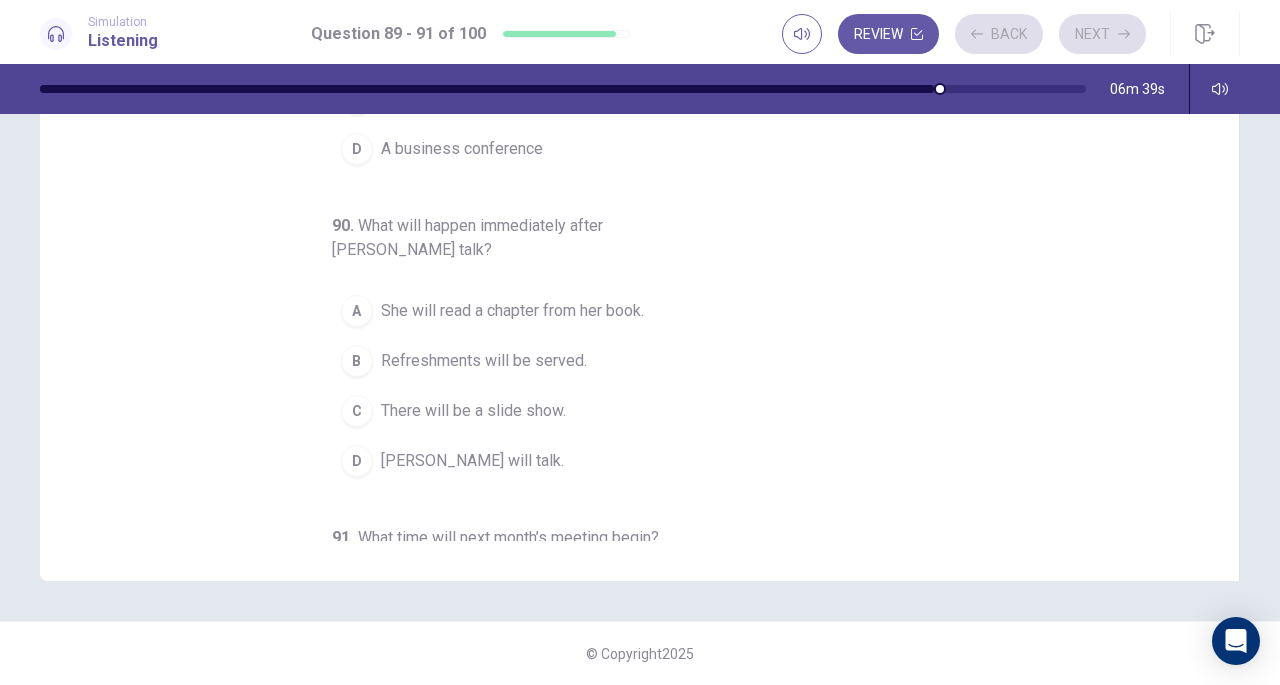 scroll, scrollTop: 0, scrollLeft: 0, axis: both 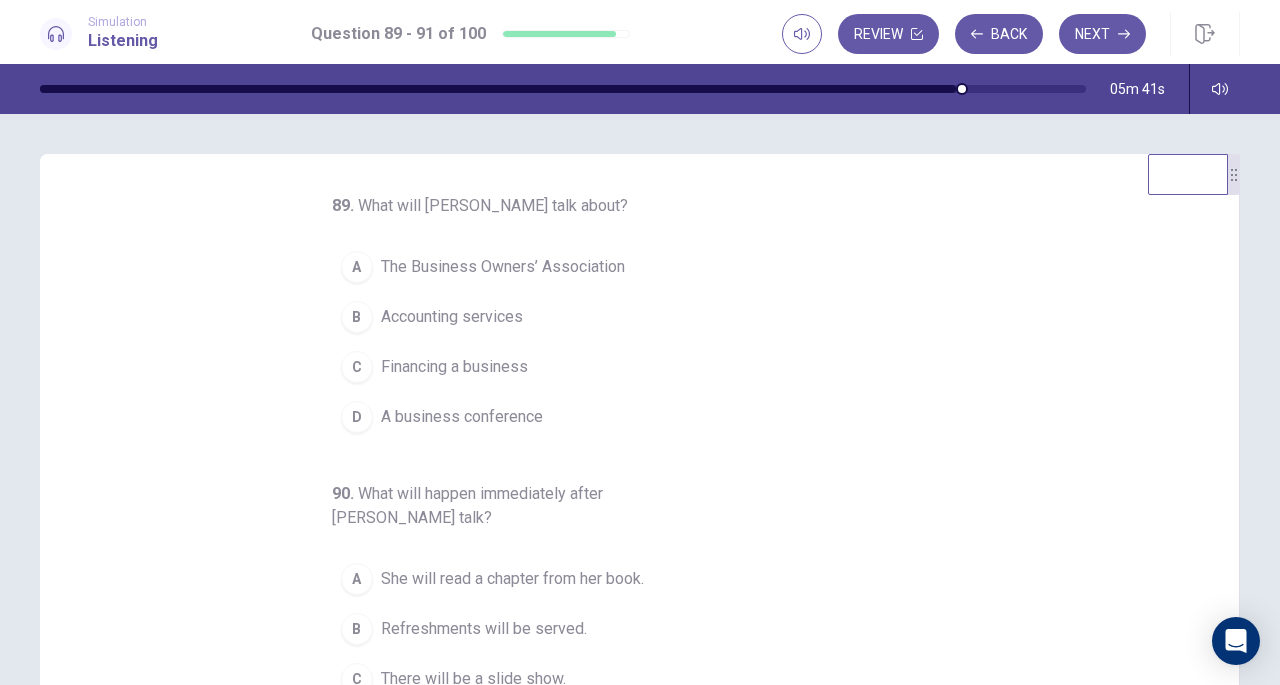 click on "Financing a business" at bounding box center [454, 367] 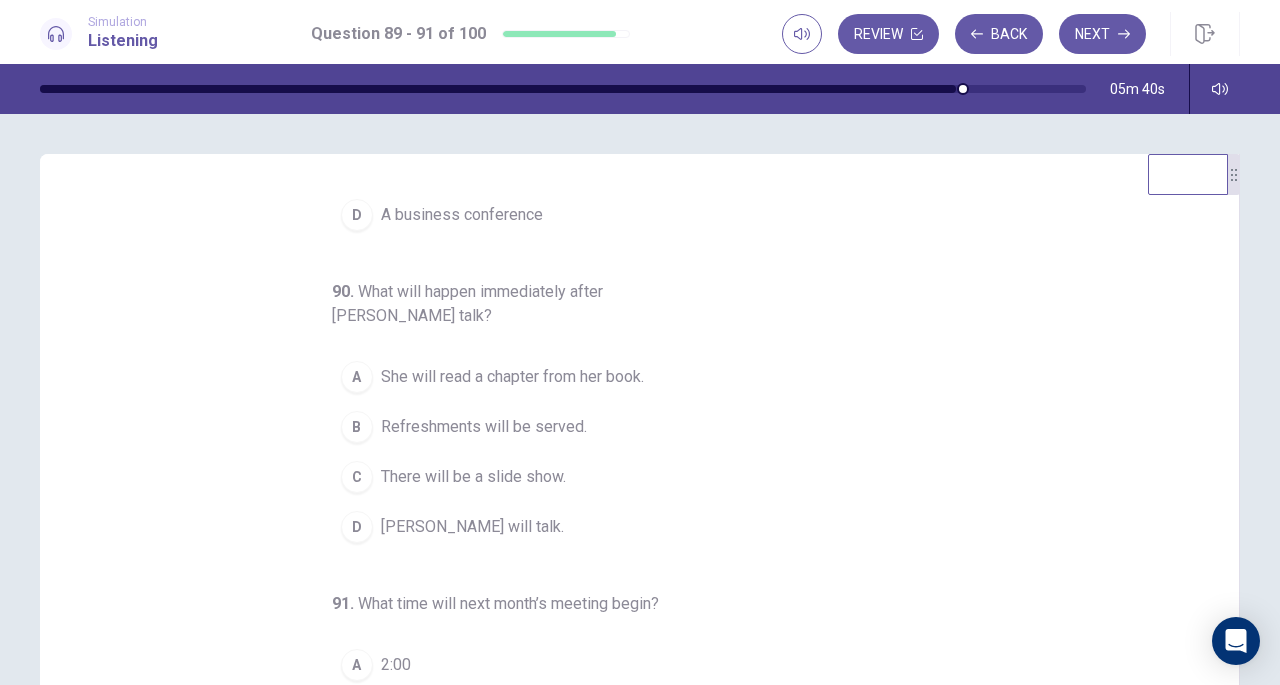 scroll, scrollTop: 203, scrollLeft: 0, axis: vertical 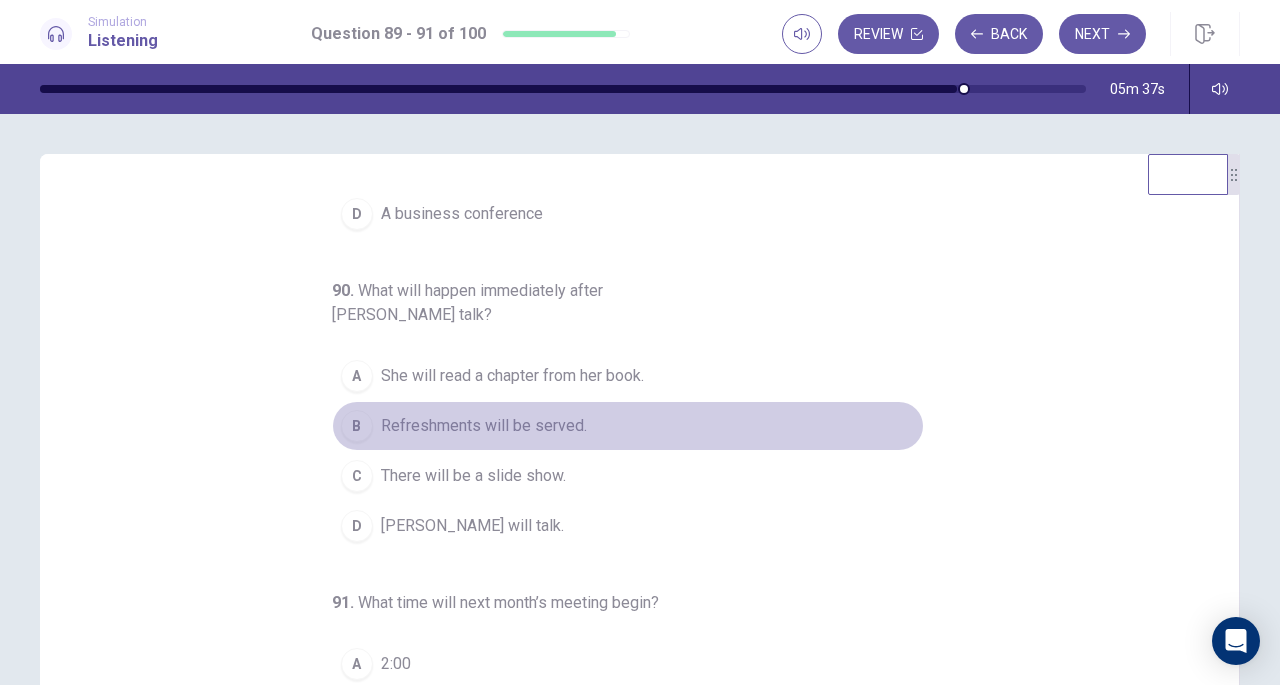 click on "Refreshments will be served." at bounding box center (484, 426) 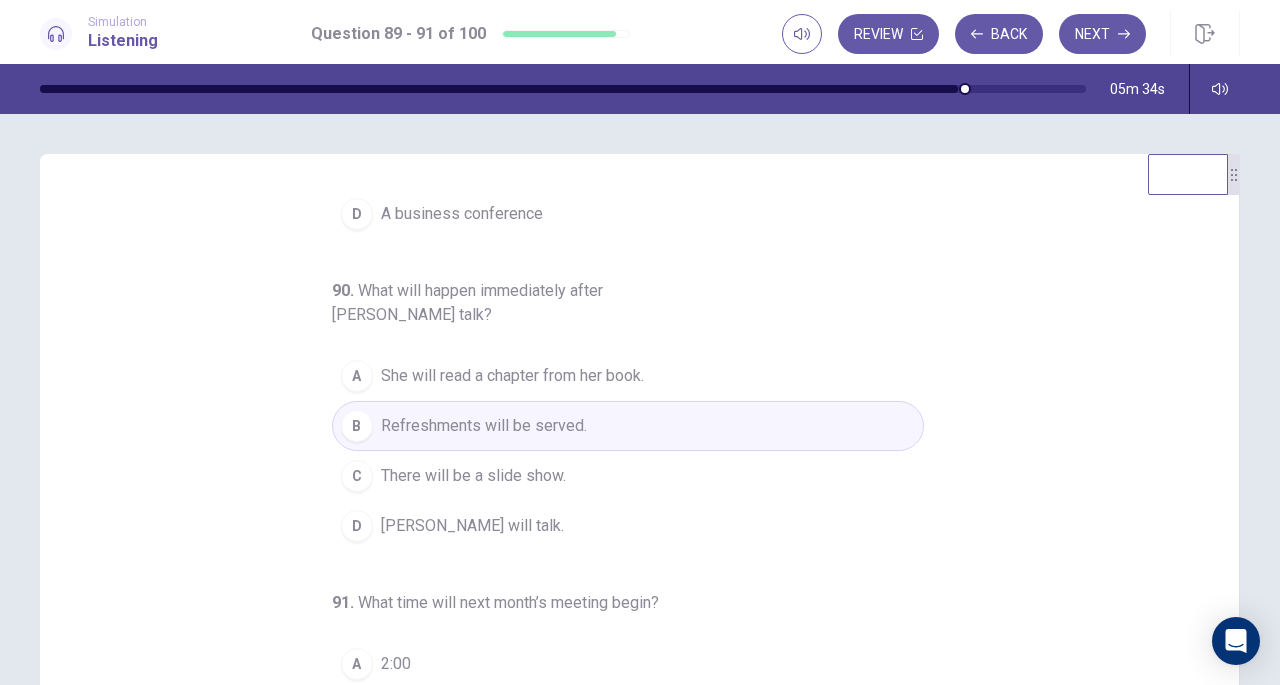 scroll, scrollTop: 224, scrollLeft: 0, axis: vertical 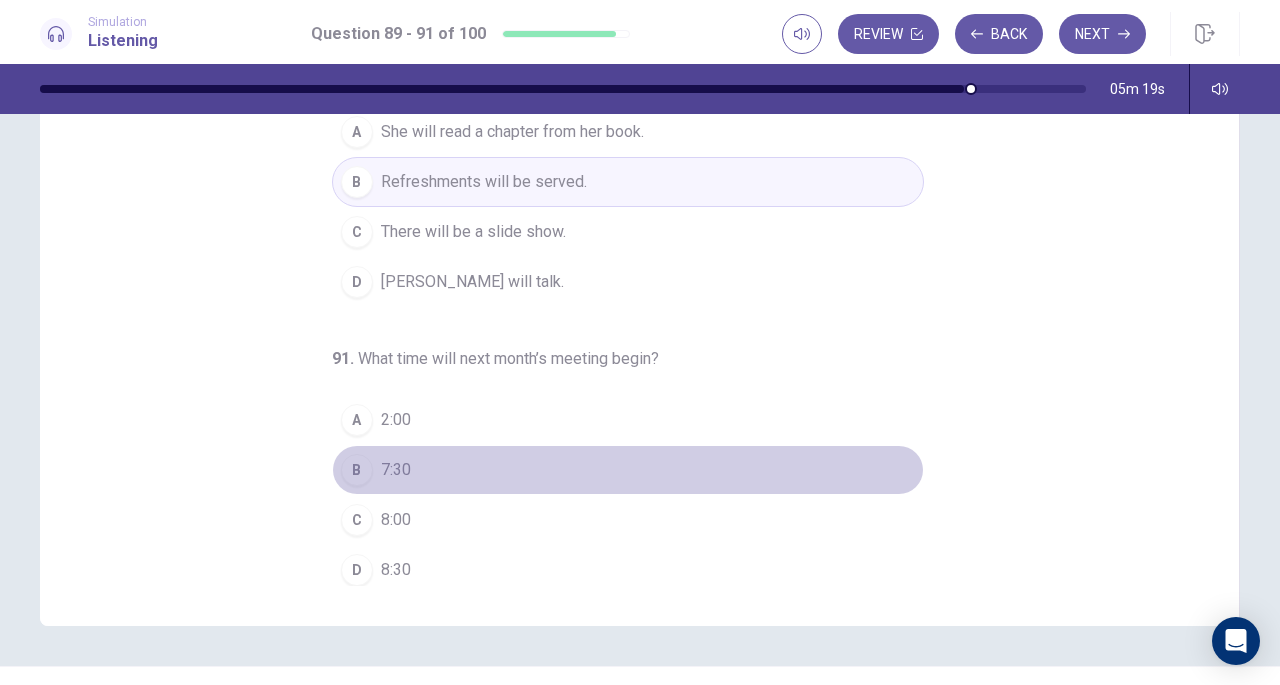 click on "B" at bounding box center (357, 470) 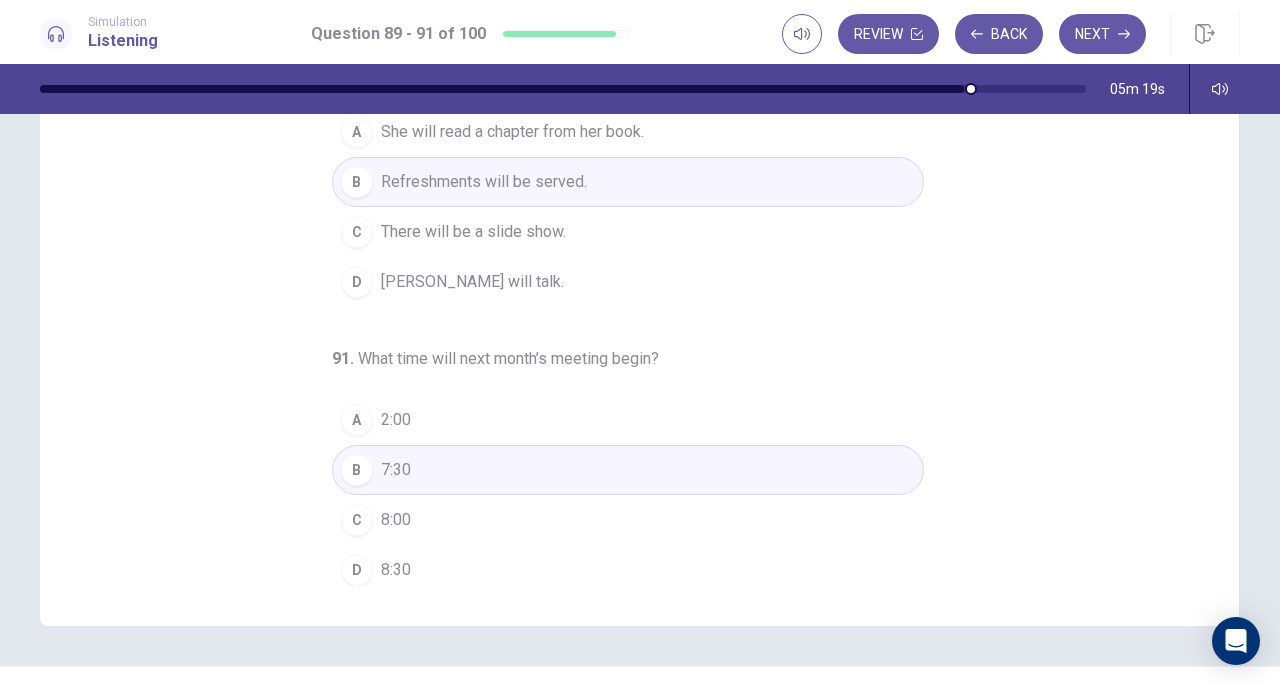 scroll, scrollTop: 0, scrollLeft: 0, axis: both 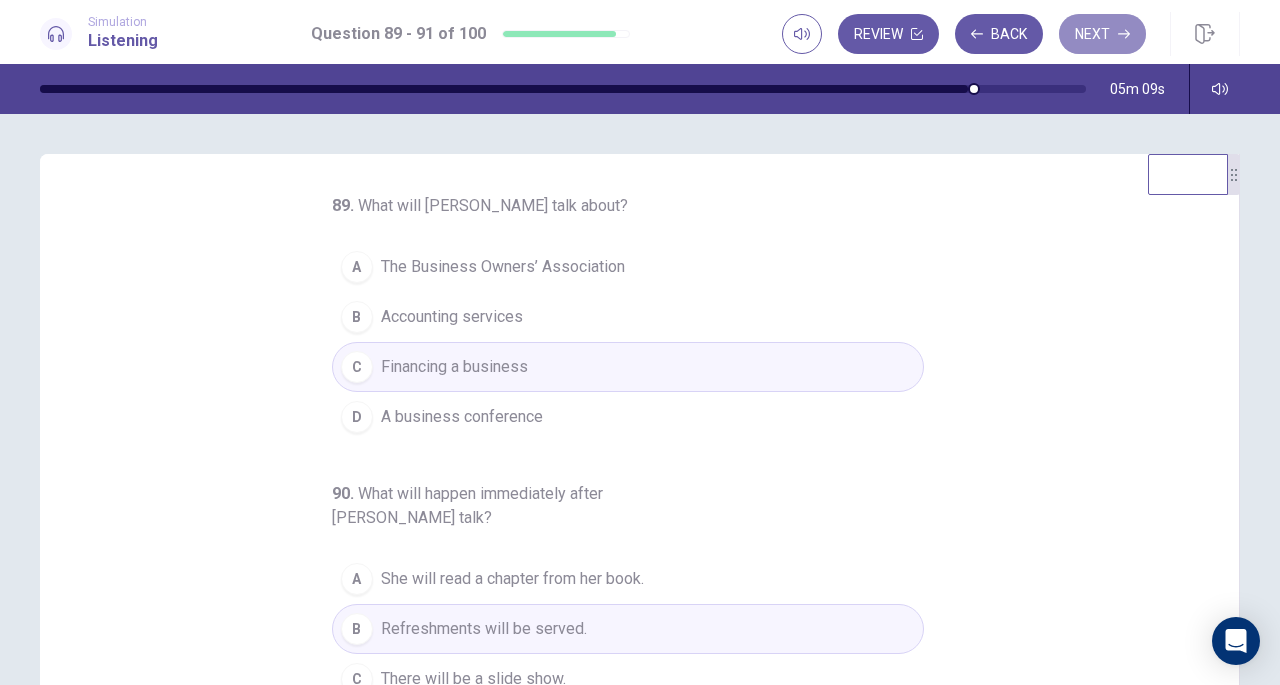 click on "Next" at bounding box center [1102, 34] 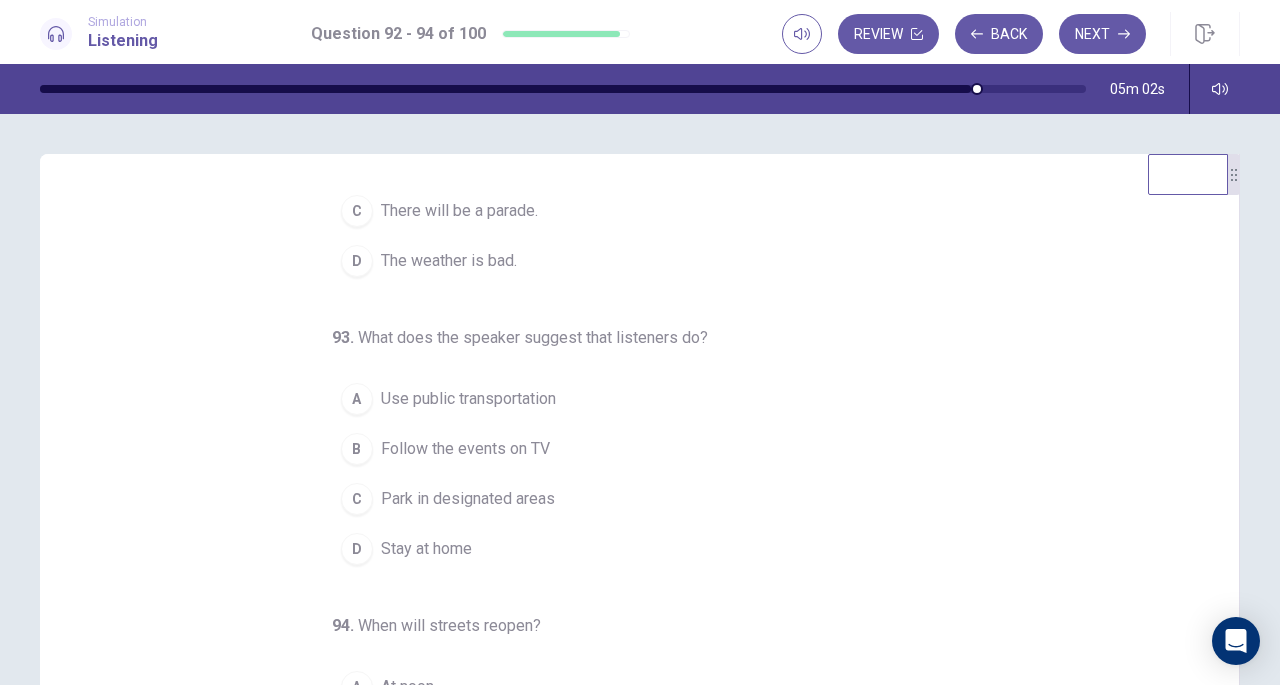 scroll, scrollTop: 200, scrollLeft: 0, axis: vertical 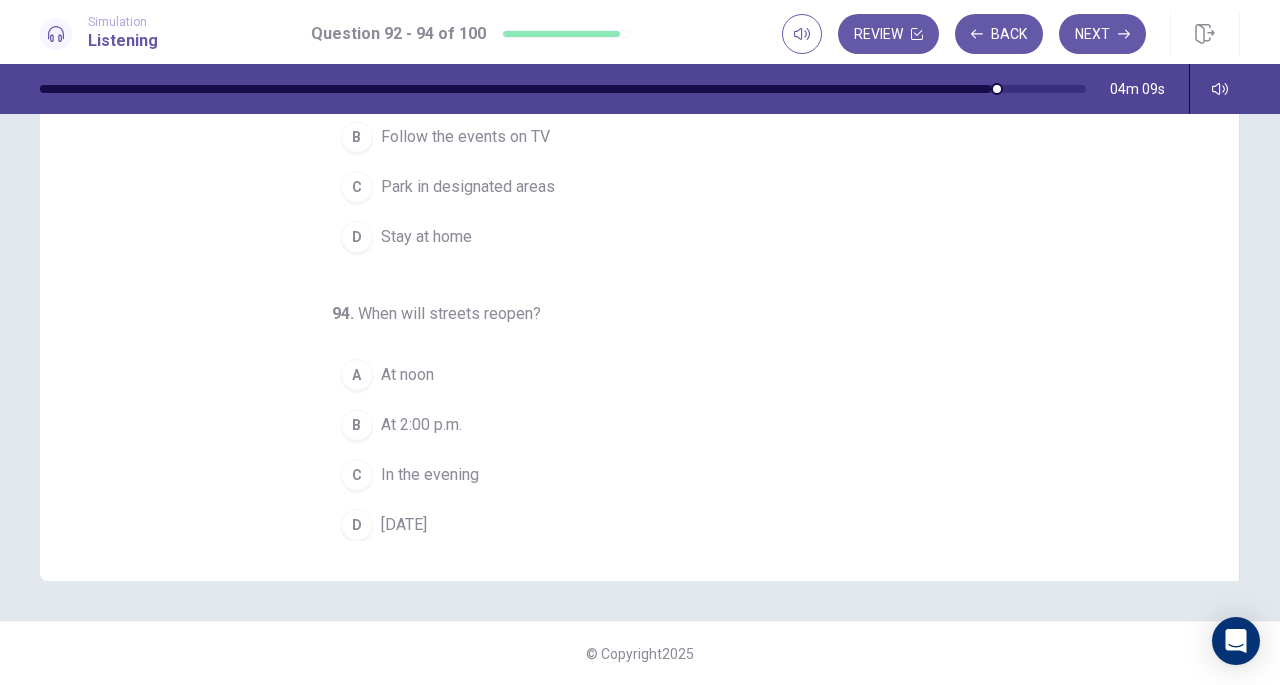click on "Tomorrow" at bounding box center (404, 525) 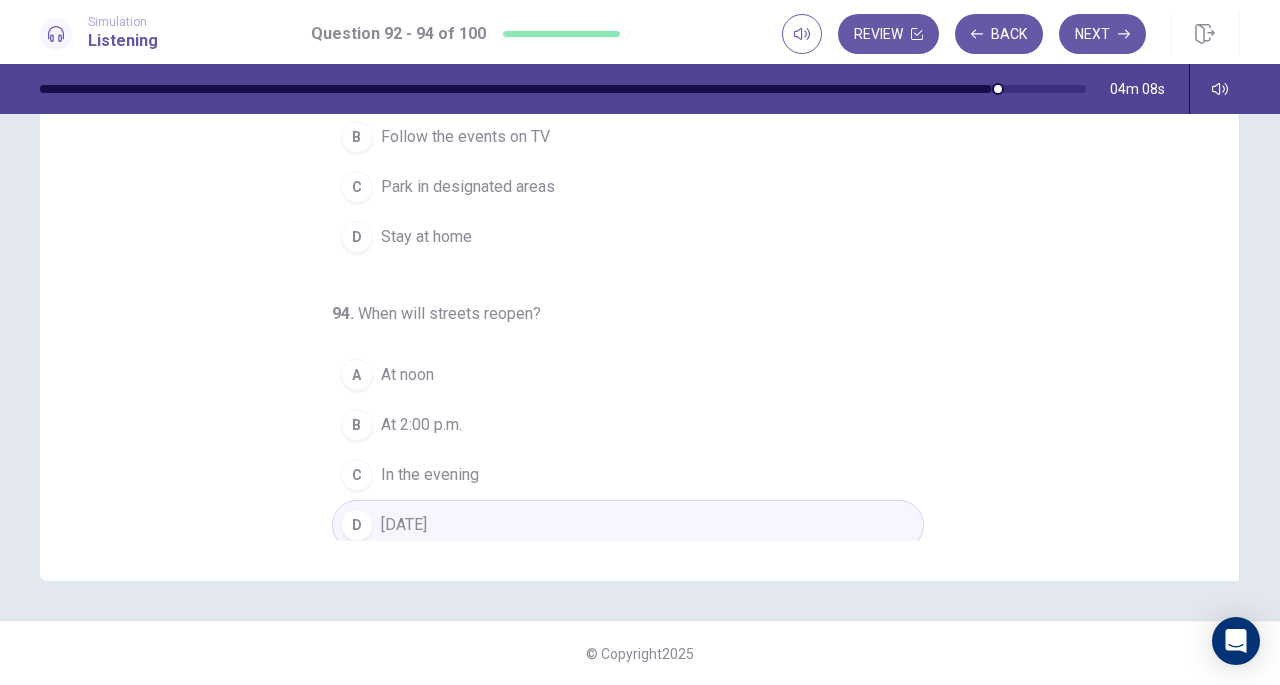 scroll, scrollTop: 0, scrollLeft: 0, axis: both 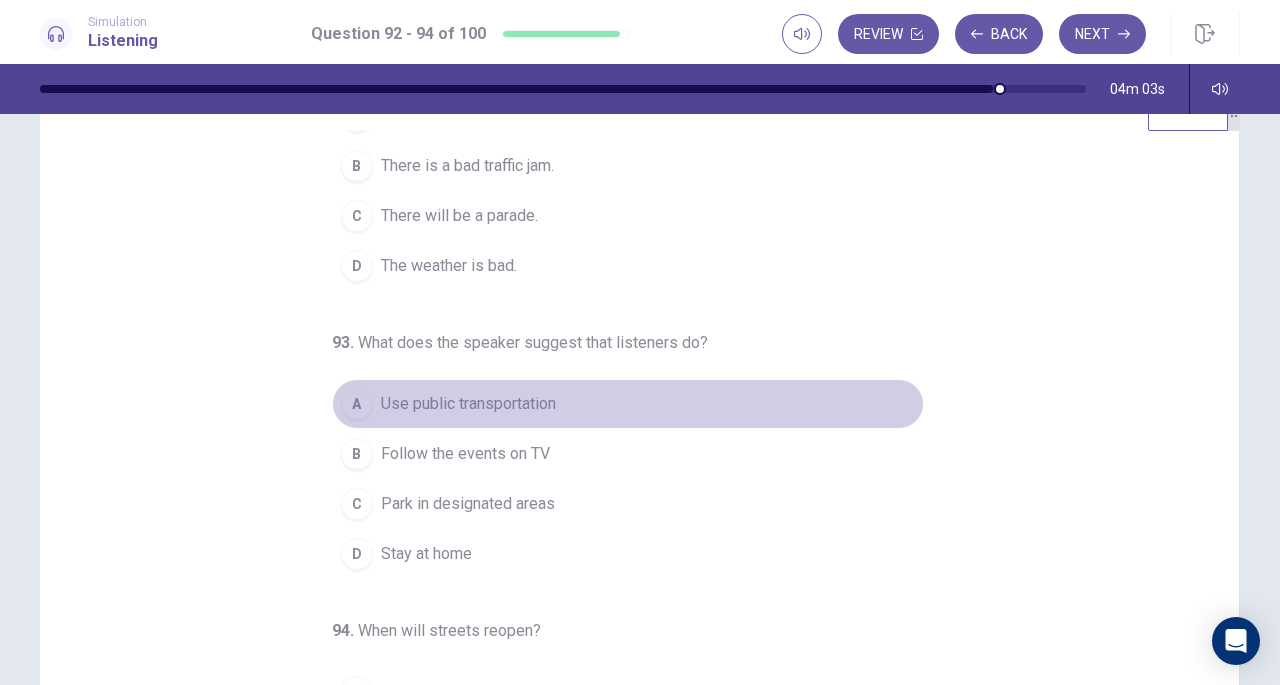 click on "Use public transportation" at bounding box center (468, 404) 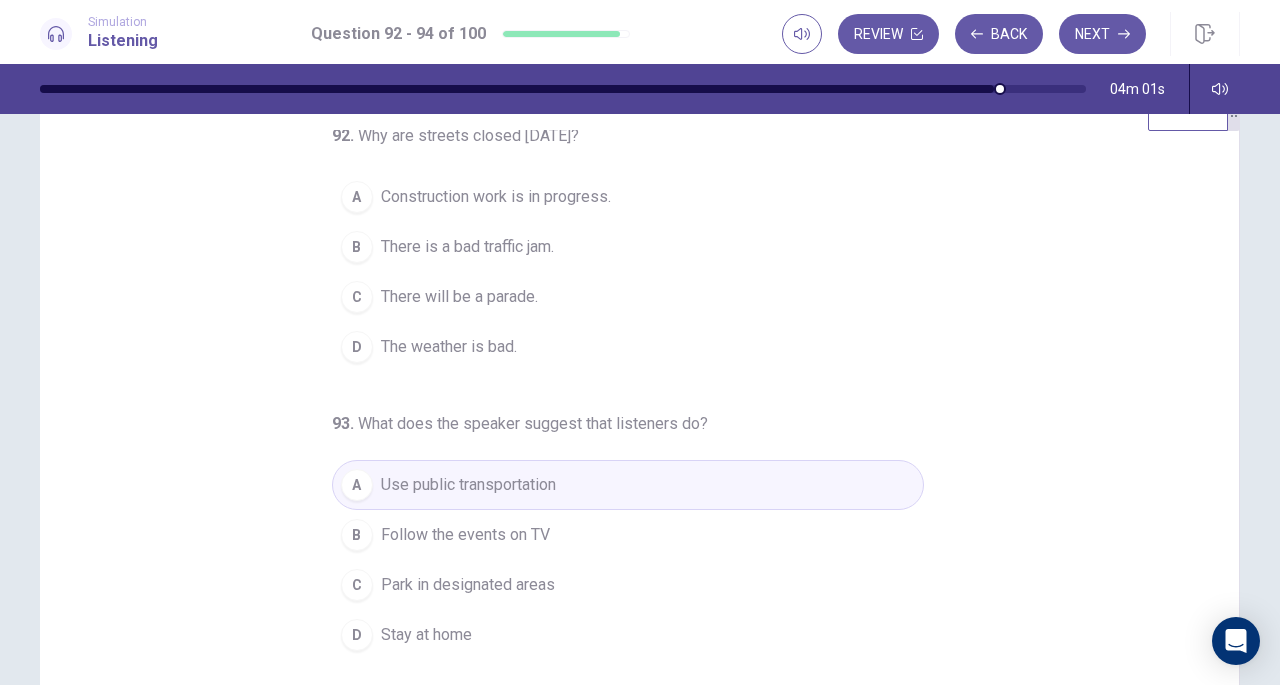 scroll, scrollTop: 0, scrollLeft: 0, axis: both 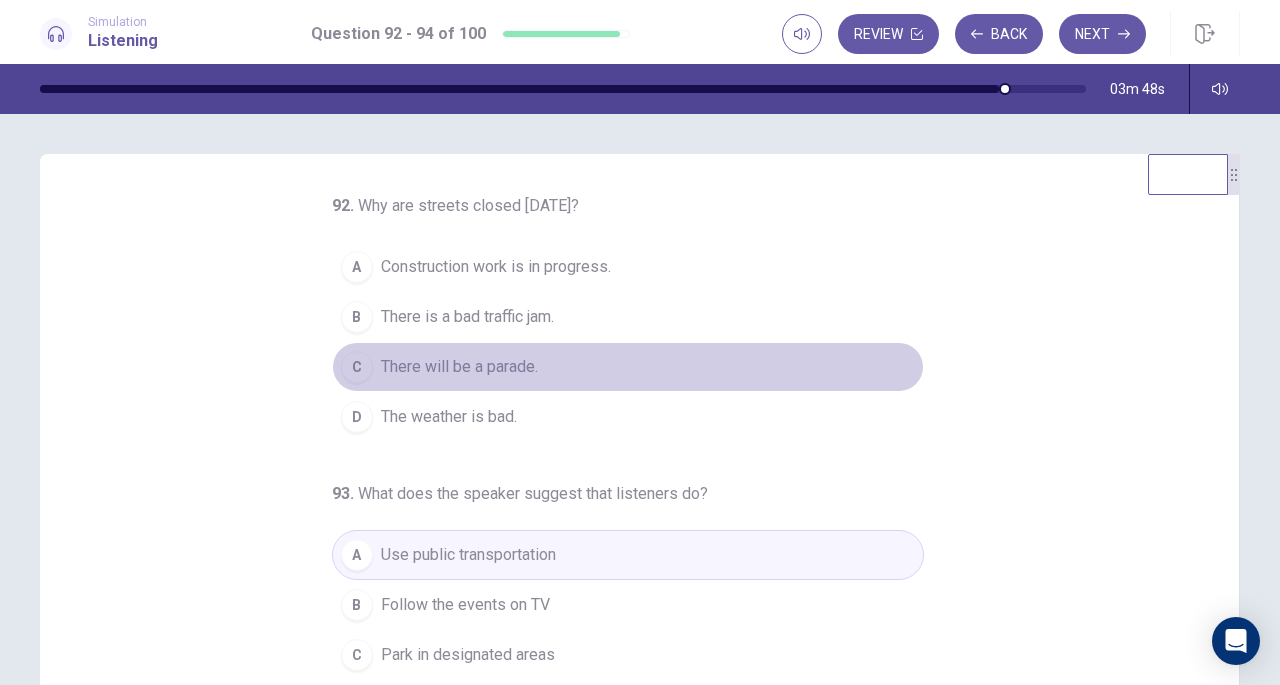 click on "There will be a parade." at bounding box center (459, 367) 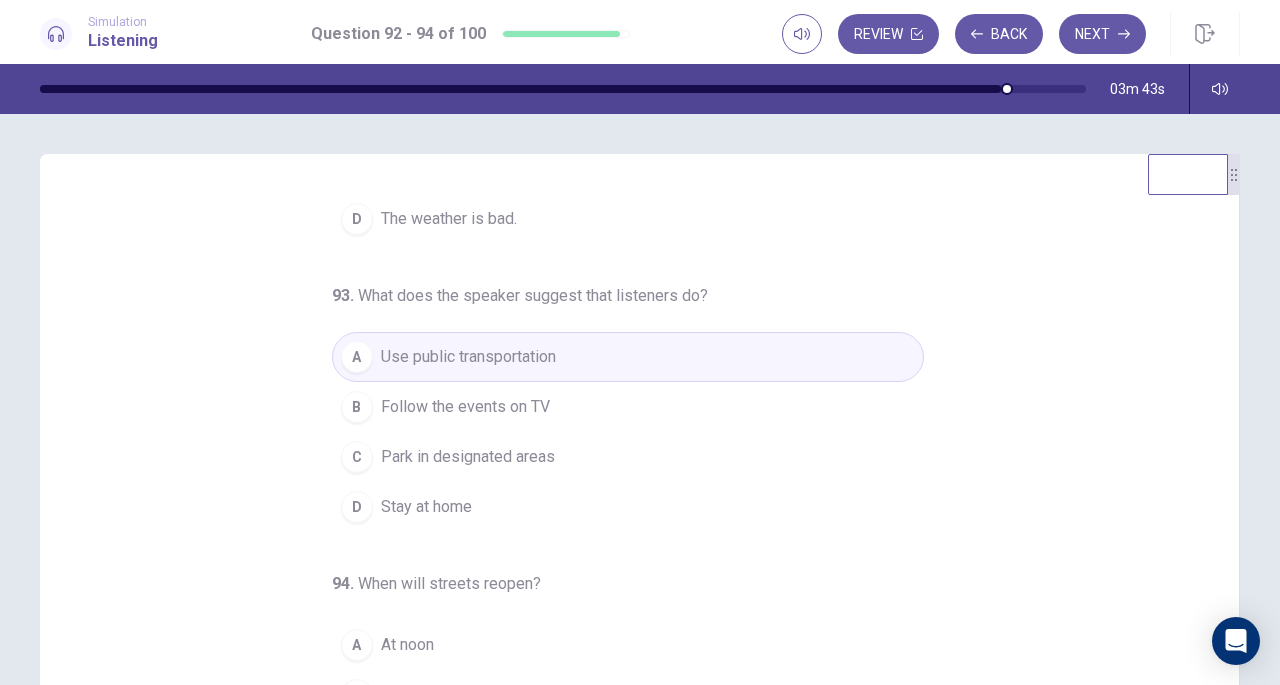 scroll, scrollTop: 200, scrollLeft: 0, axis: vertical 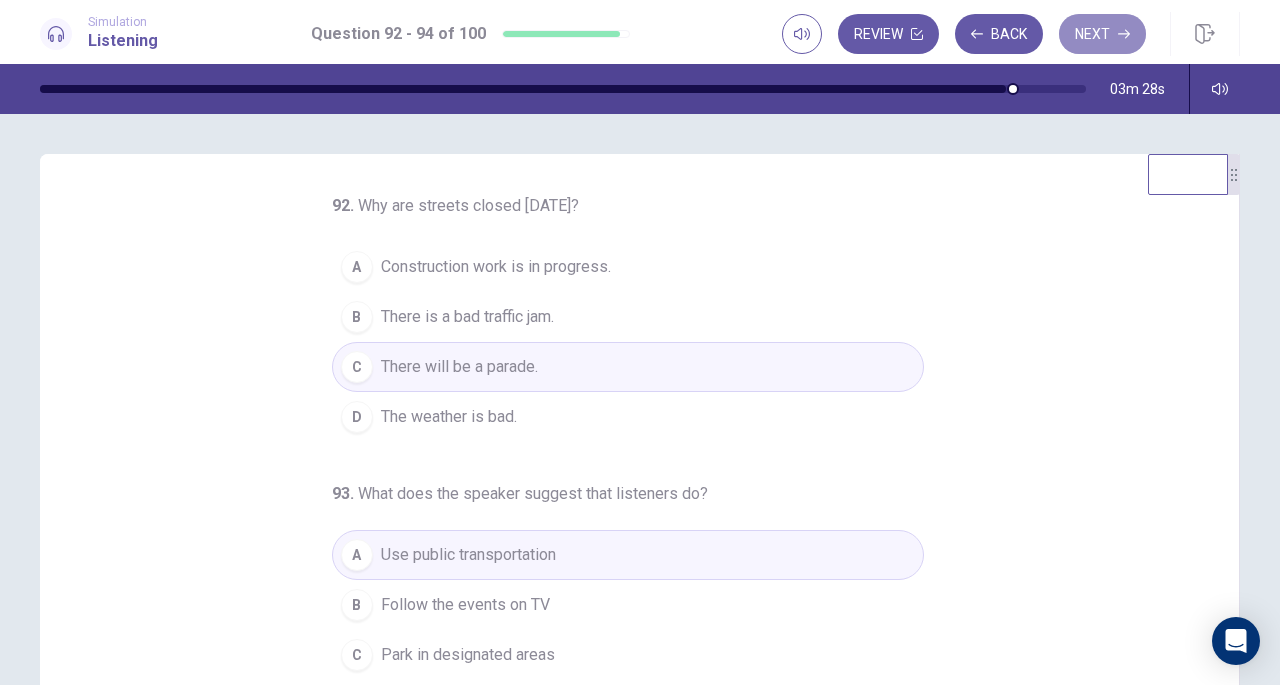 click on "Next" at bounding box center (1102, 34) 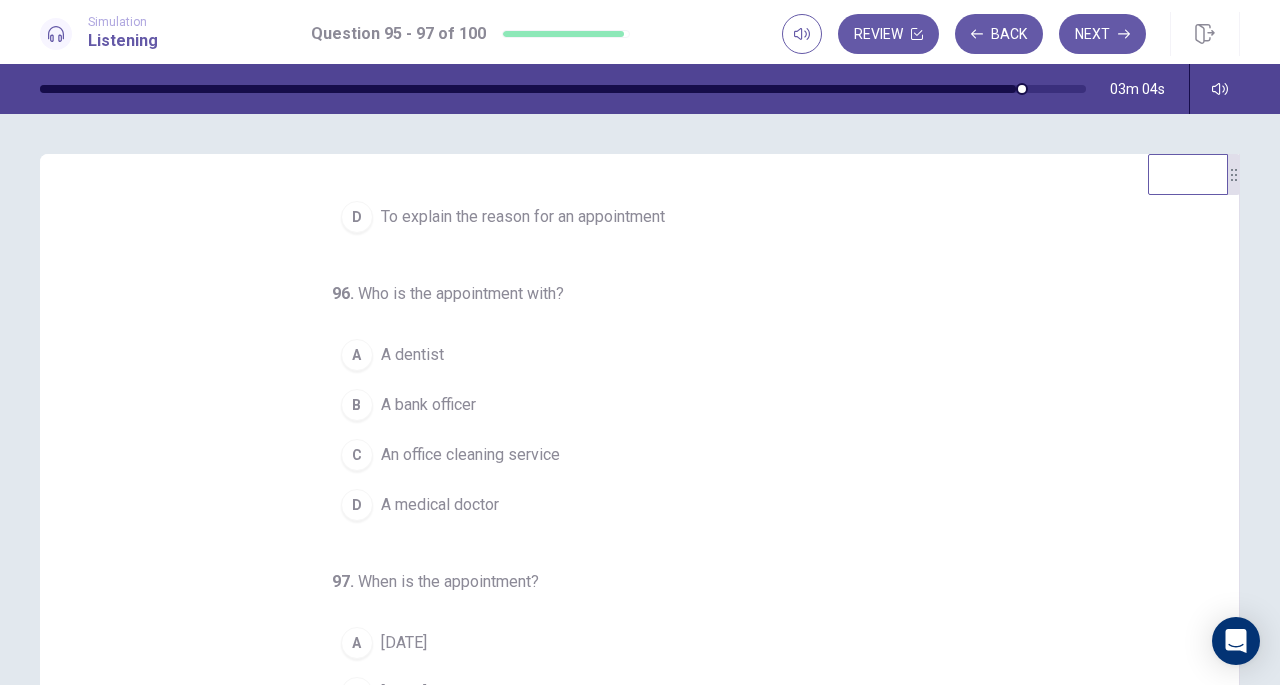 scroll, scrollTop: 200, scrollLeft: 0, axis: vertical 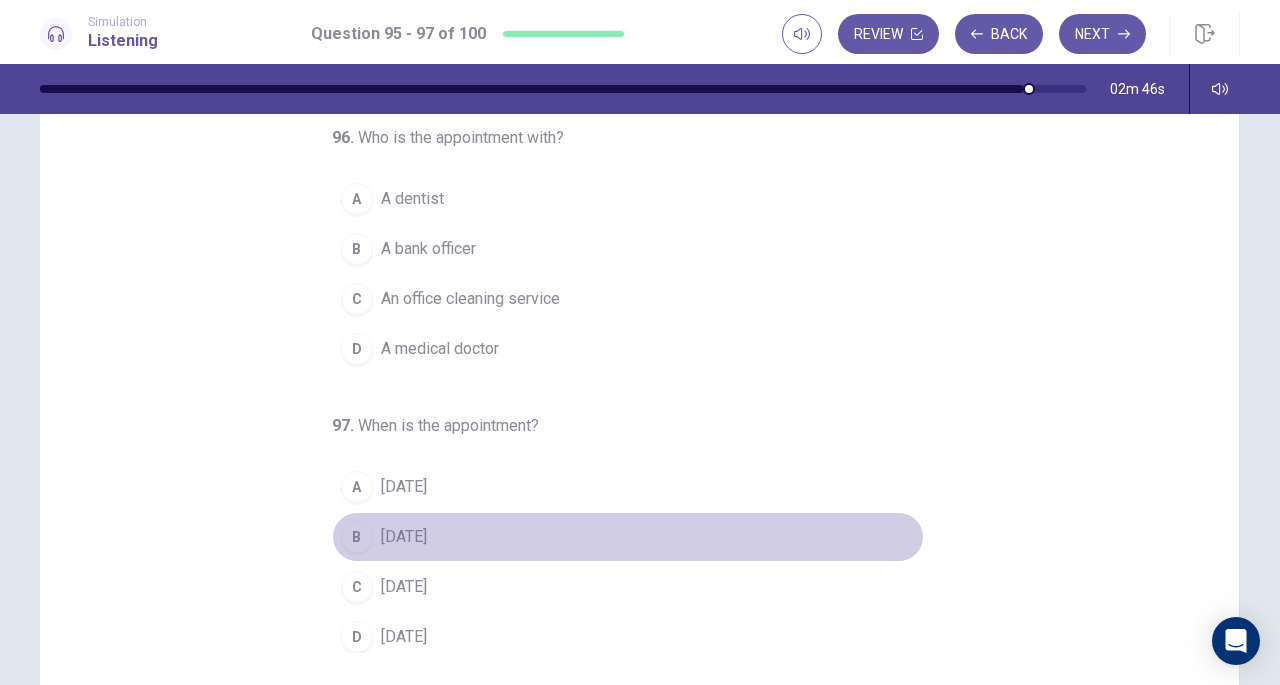 click on "Monday" at bounding box center (404, 537) 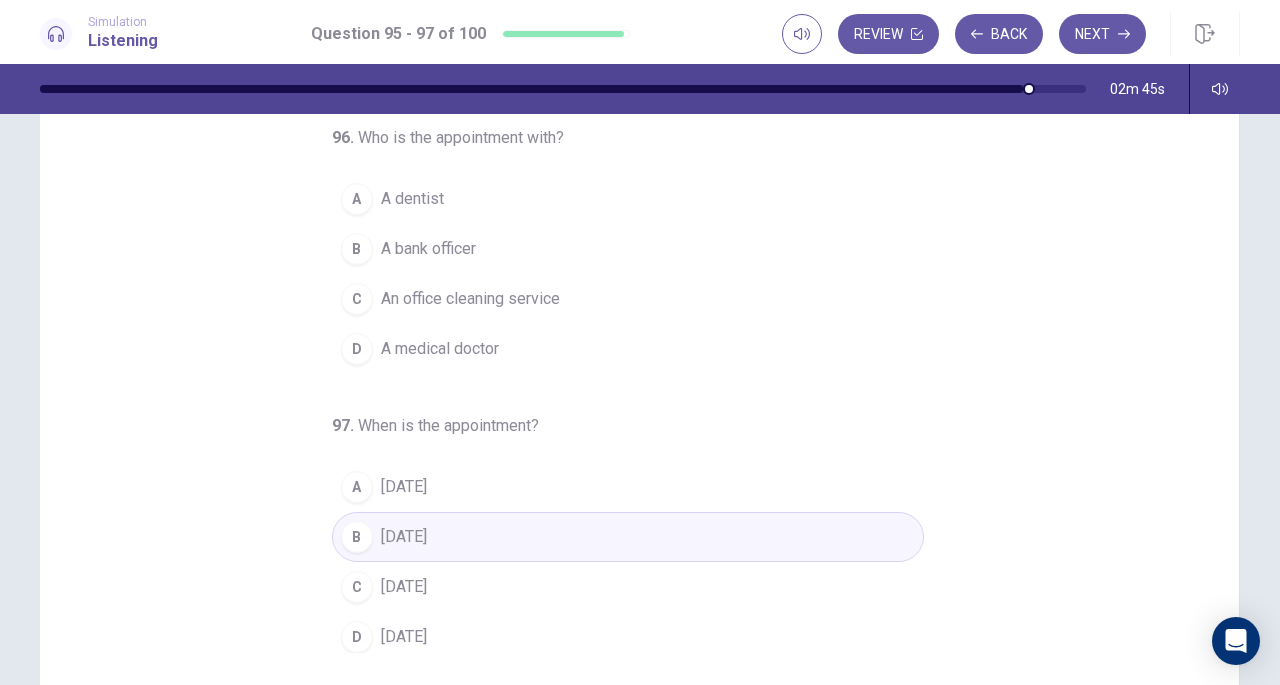 scroll, scrollTop: 0, scrollLeft: 0, axis: both 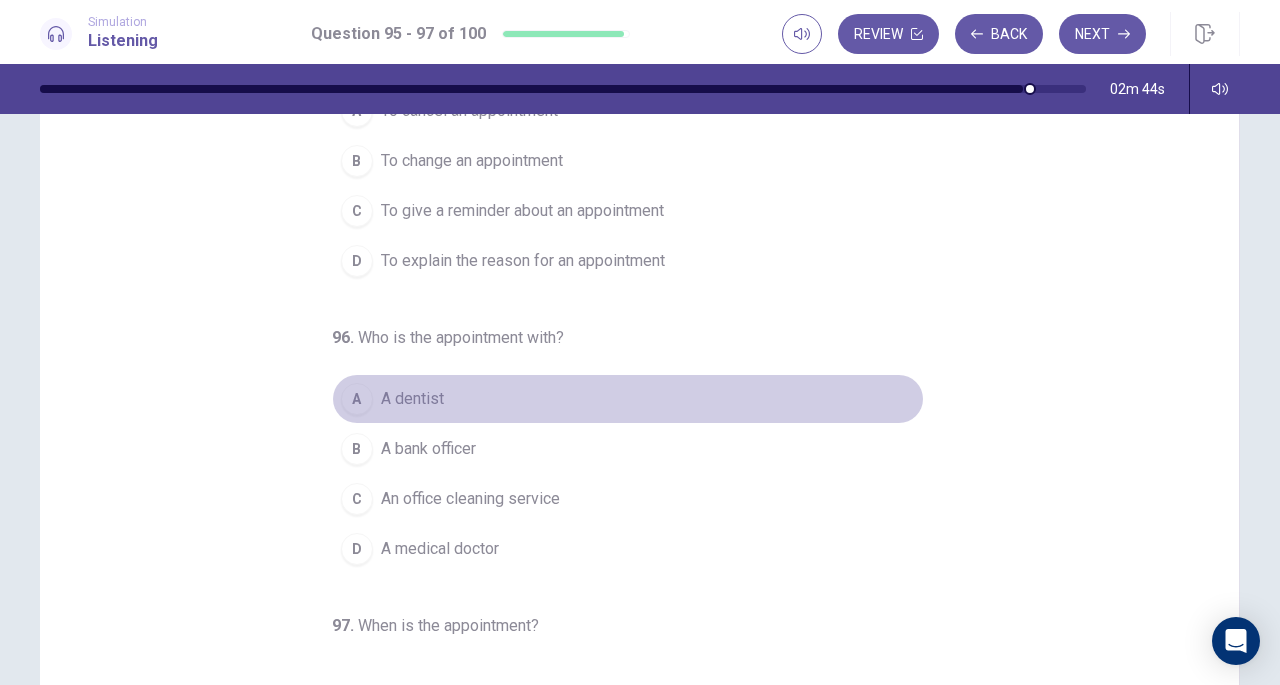 click on "A dentist" at bounding box center (412, 399) 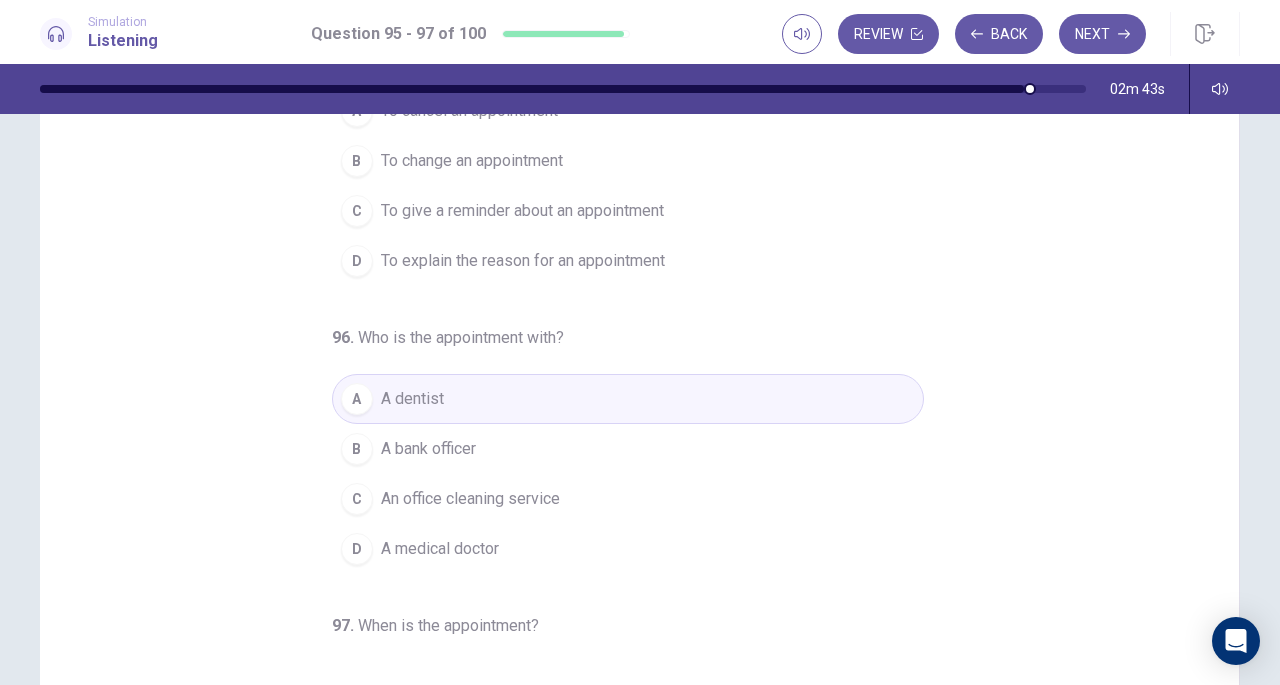 scroll, scrollTop: 0, scrollLeft: 0, axis: both 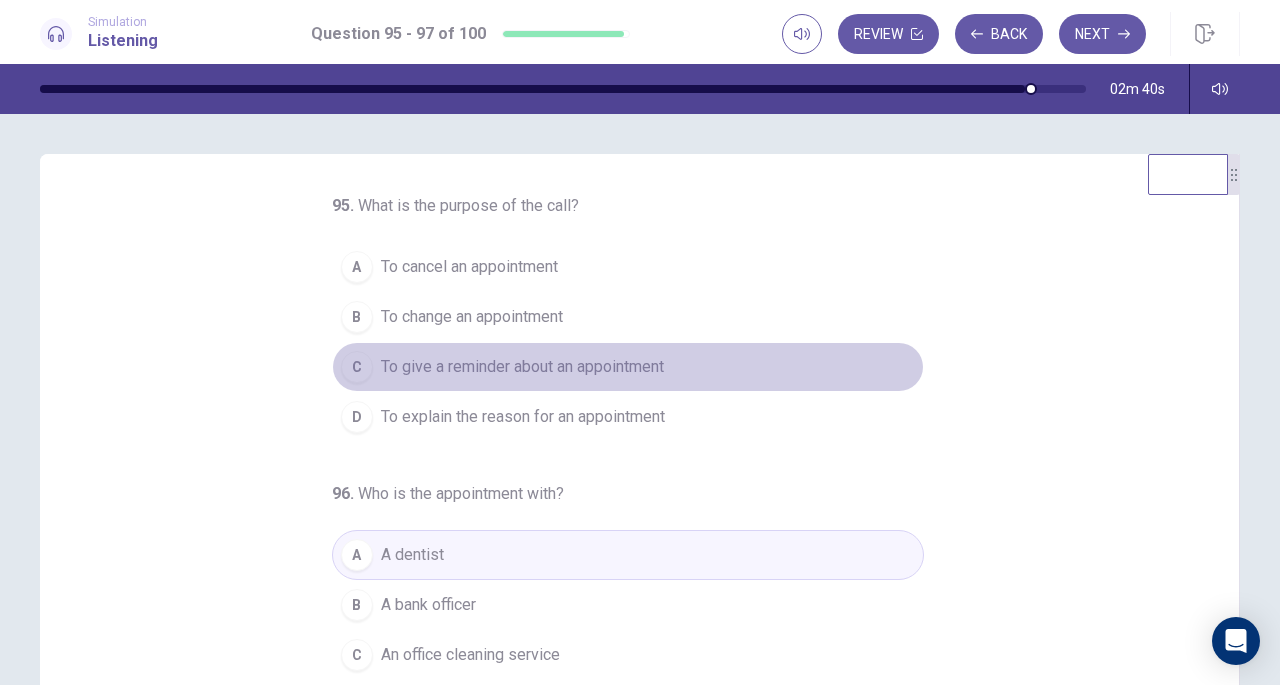 click on "To give a reminder about an appointment" at bounding box center [522, 367] 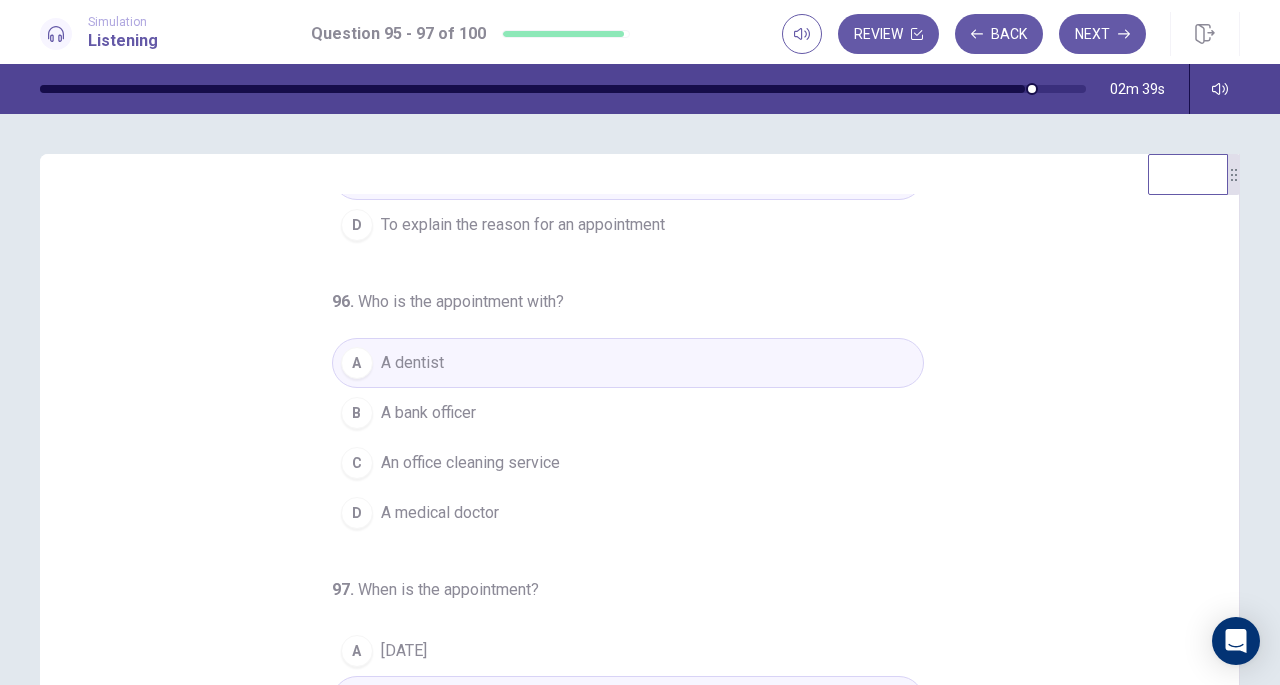 scroll, scrollTop: 200, scrollLeft: 0, axis: vertical 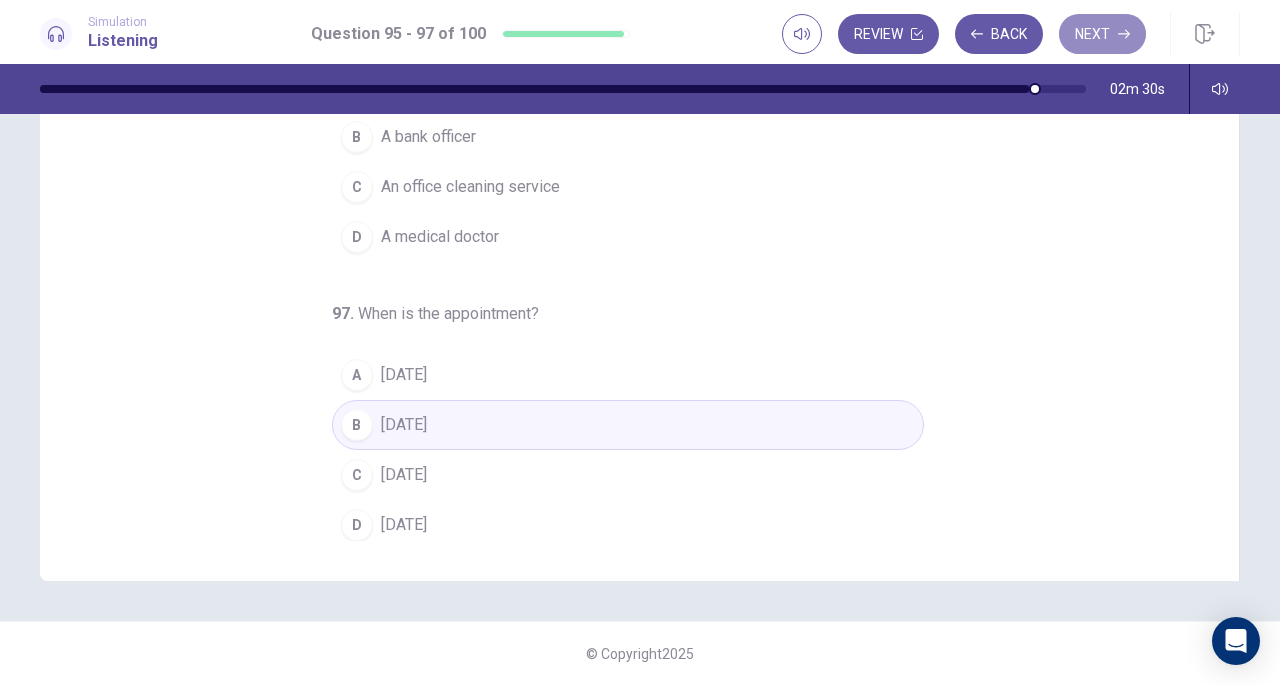 click on "Next" at bounding box center (1102, 34) 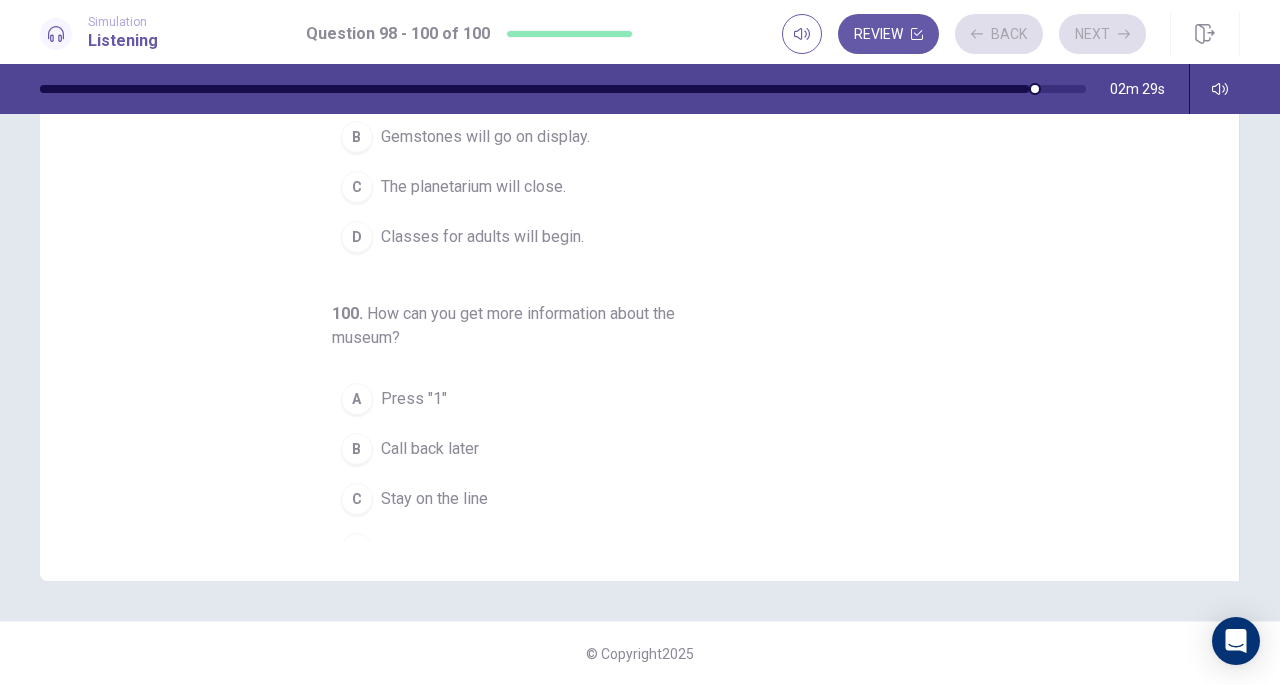 scroll, scrollTop: 0, scrollLeft: 0, axis: both 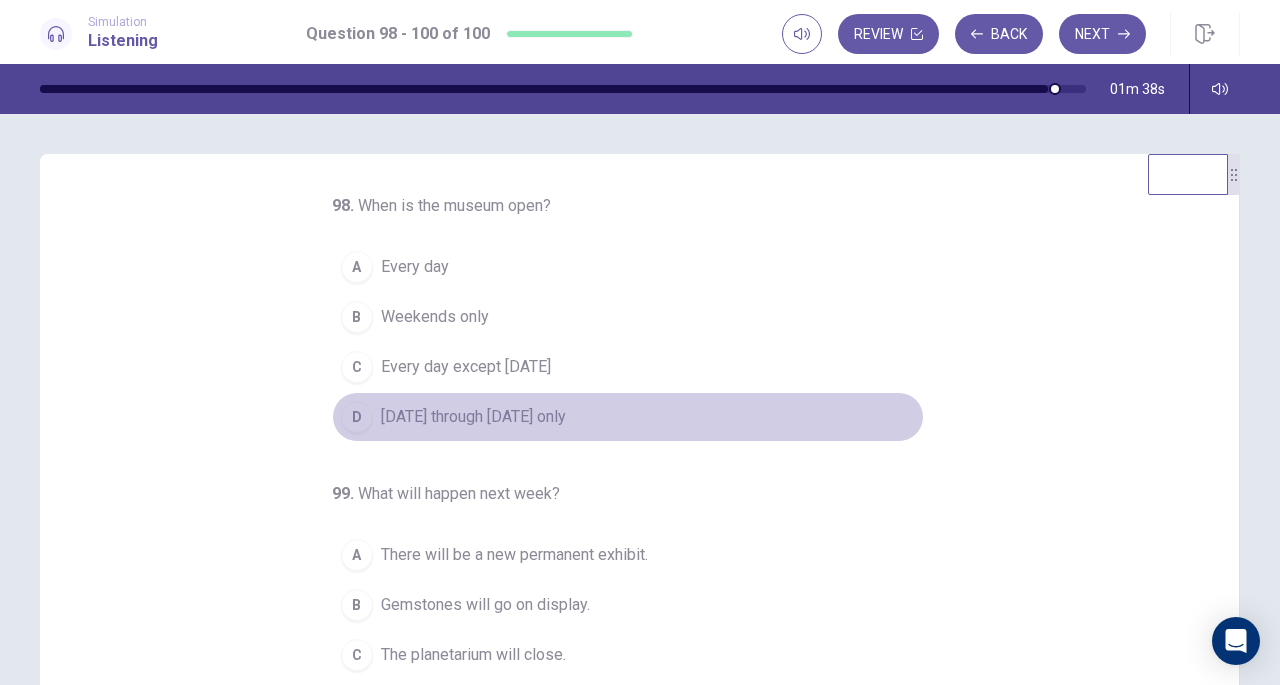 click on "Monday through Friday only" at bounding box center (473, 417) 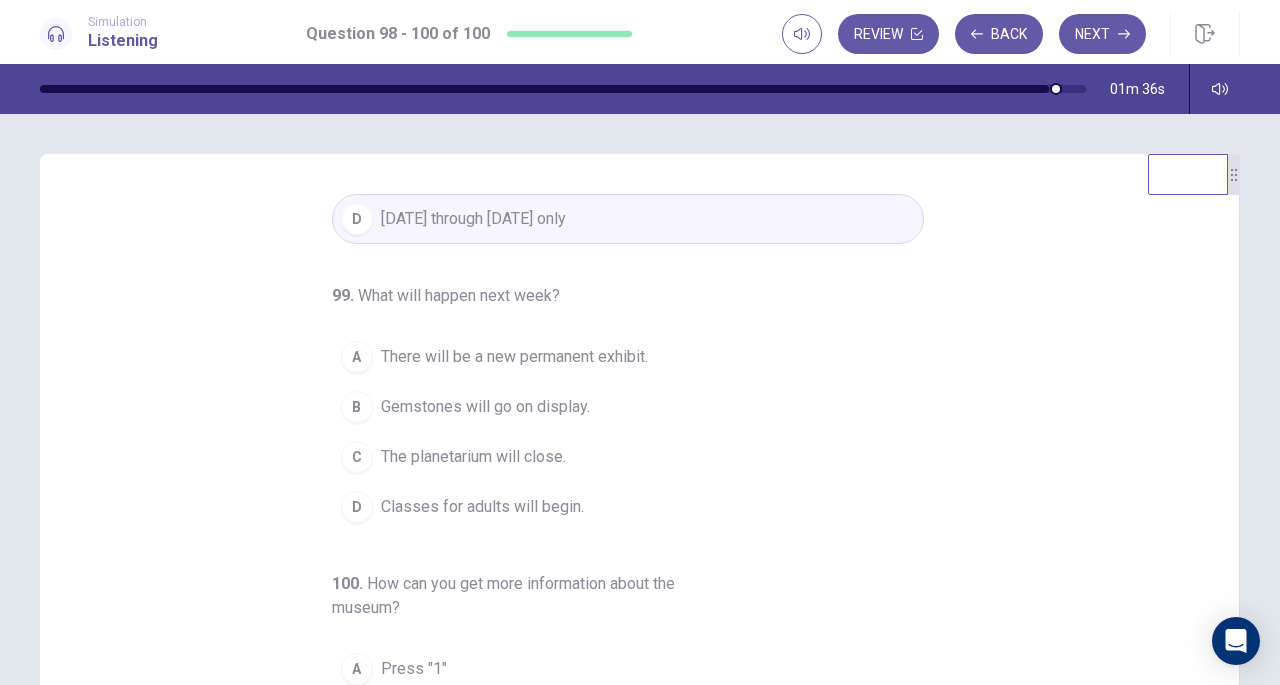 scroll, scrollTop: 199, scrollLeft: 0, axis: vertical 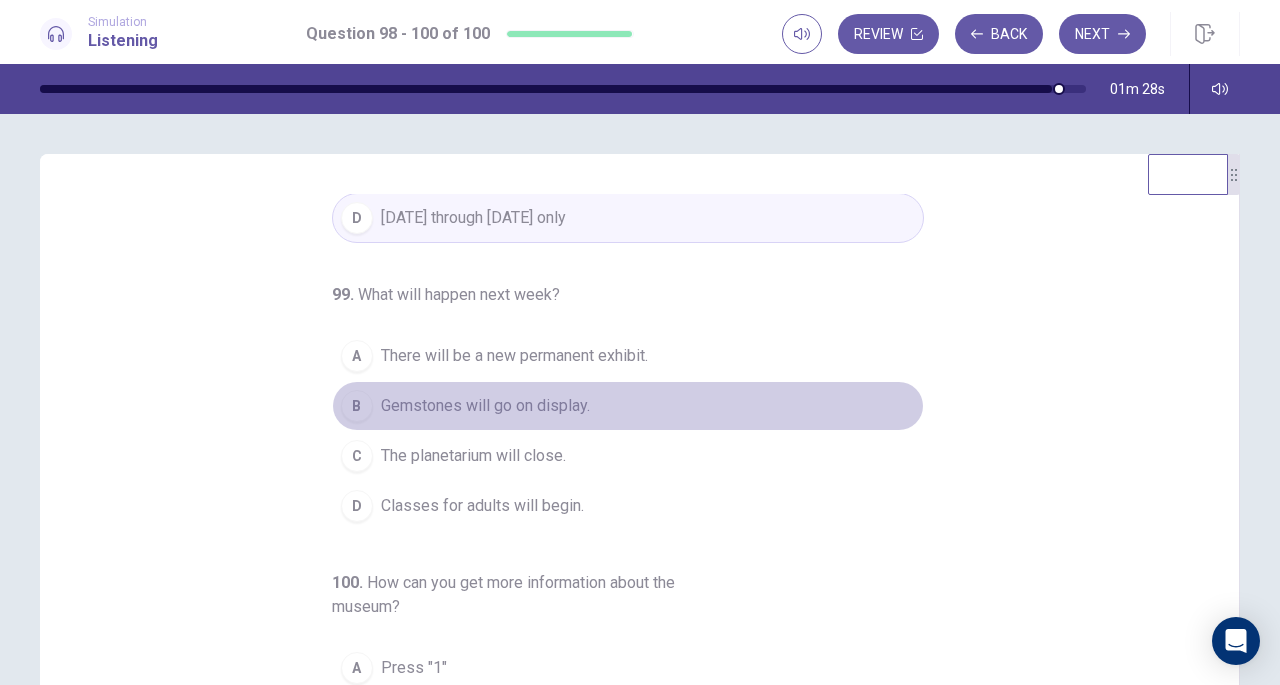 click on "Gemstones will go on display." at bounding box center [485, 406] 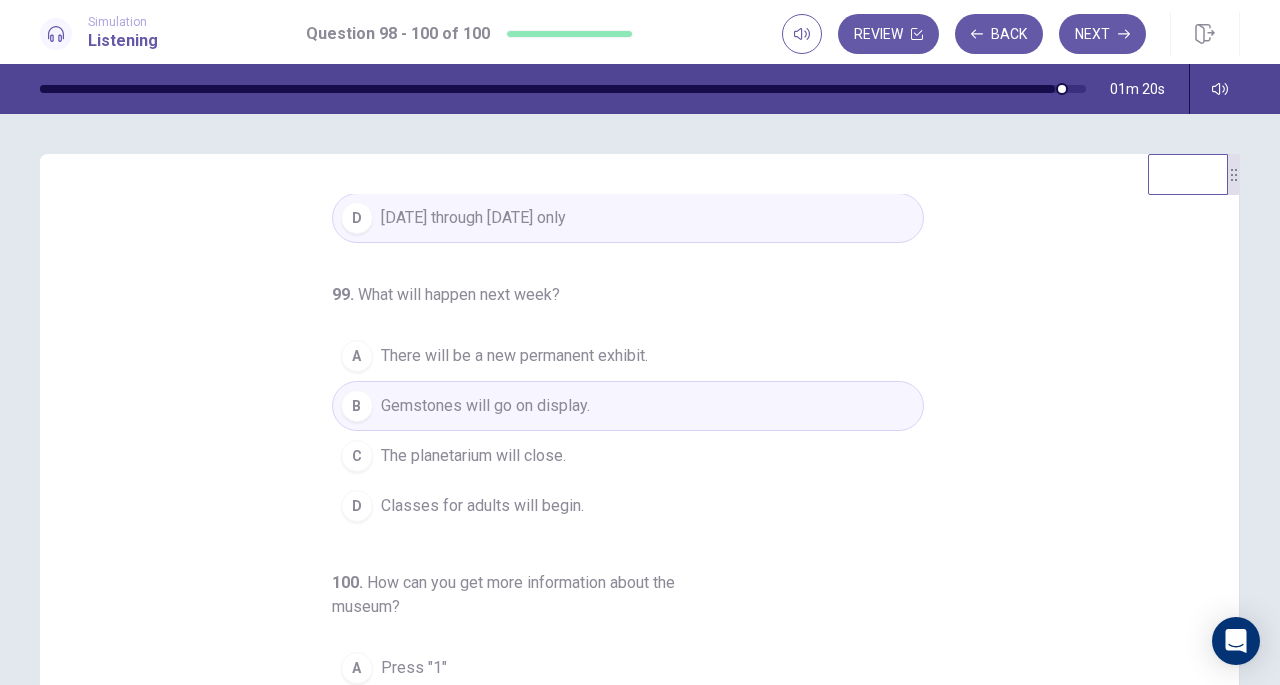 scroll, scrollTop: 224, scrollLeft: 0, axis: vertical 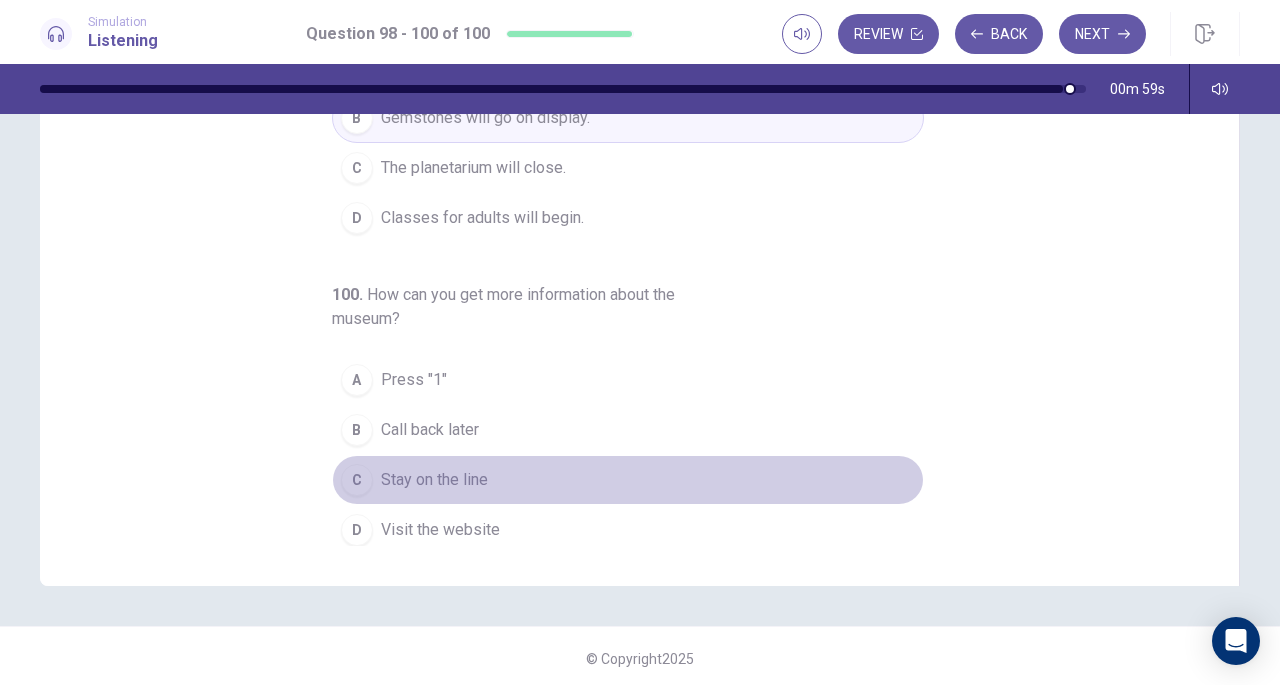 click on "Stay on the line" at bounding box center [434, 480] 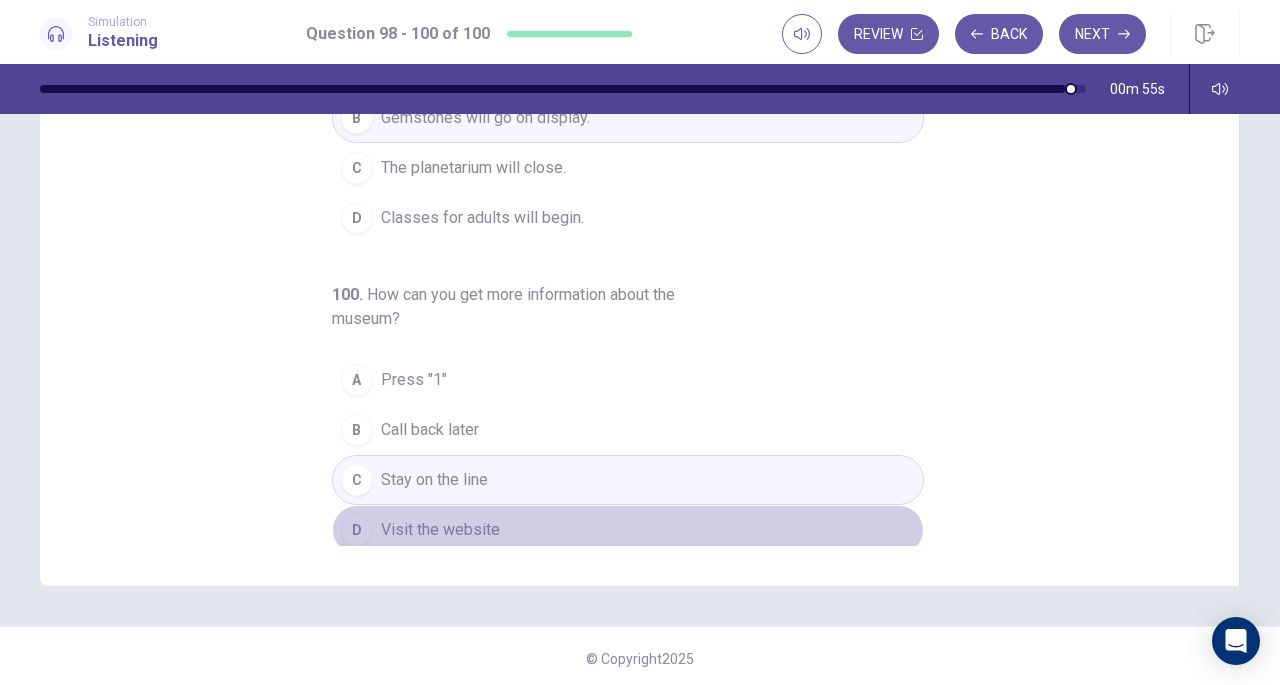 click on "Visit the website" at bounding box center [440, 530] 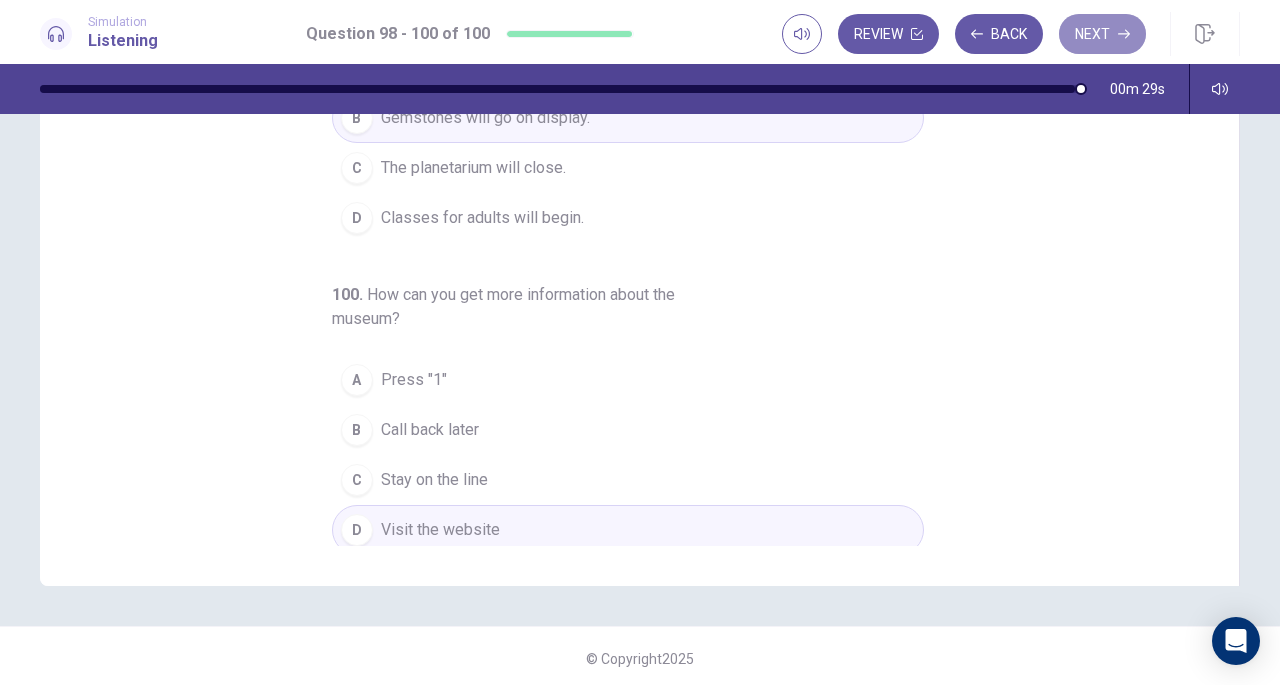click on "Next" at bounding box center (1102, 34) 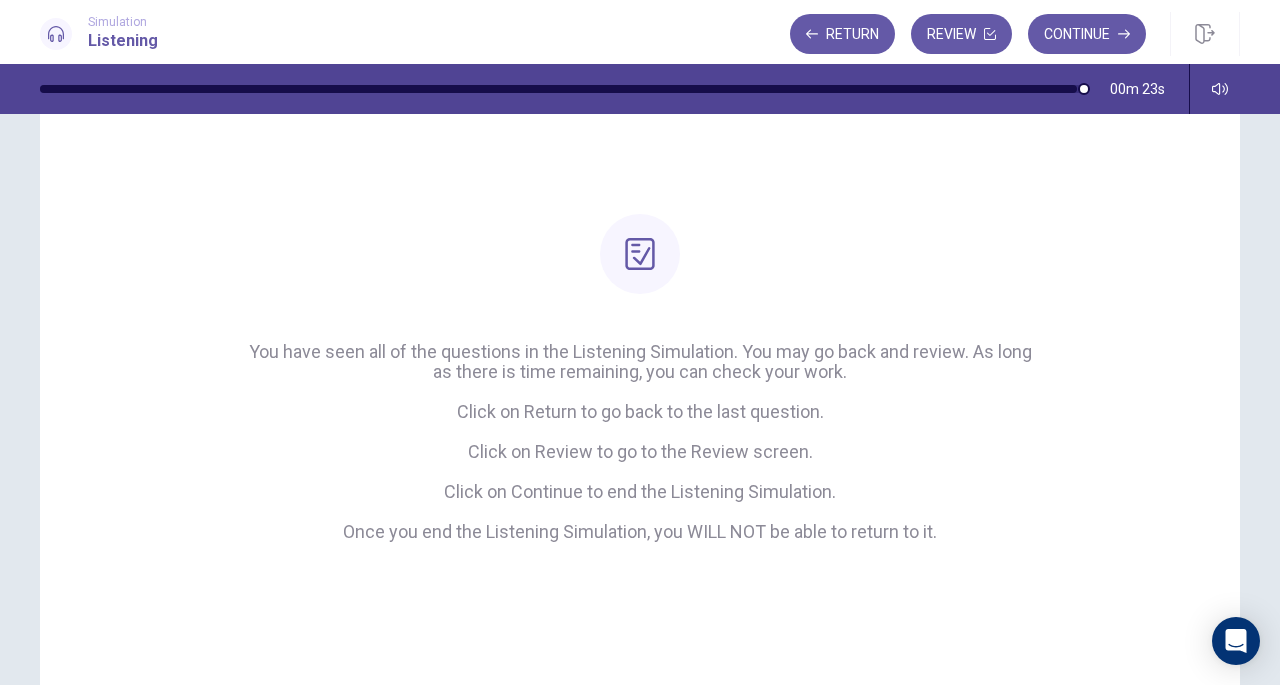 scroll, scrollTop: 105, scrollLeft: 0, axis: vertical 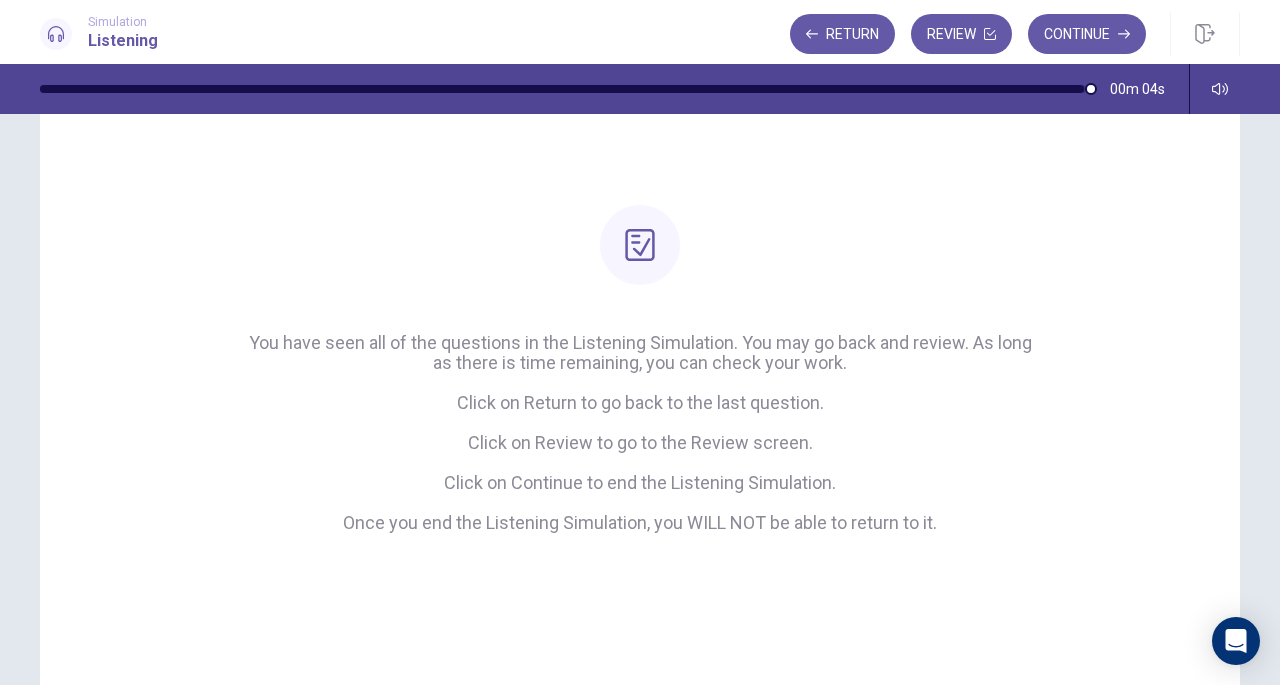click on "Return Review Continue" at bounding box center [1015, 34] 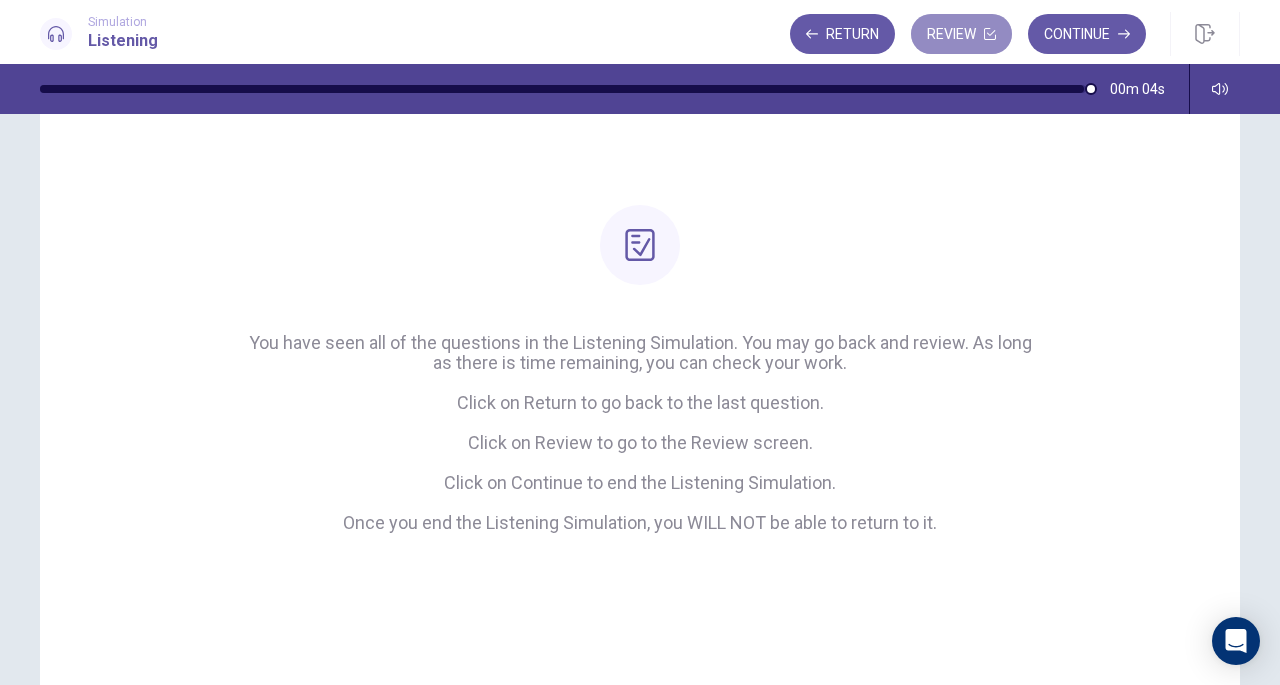 click 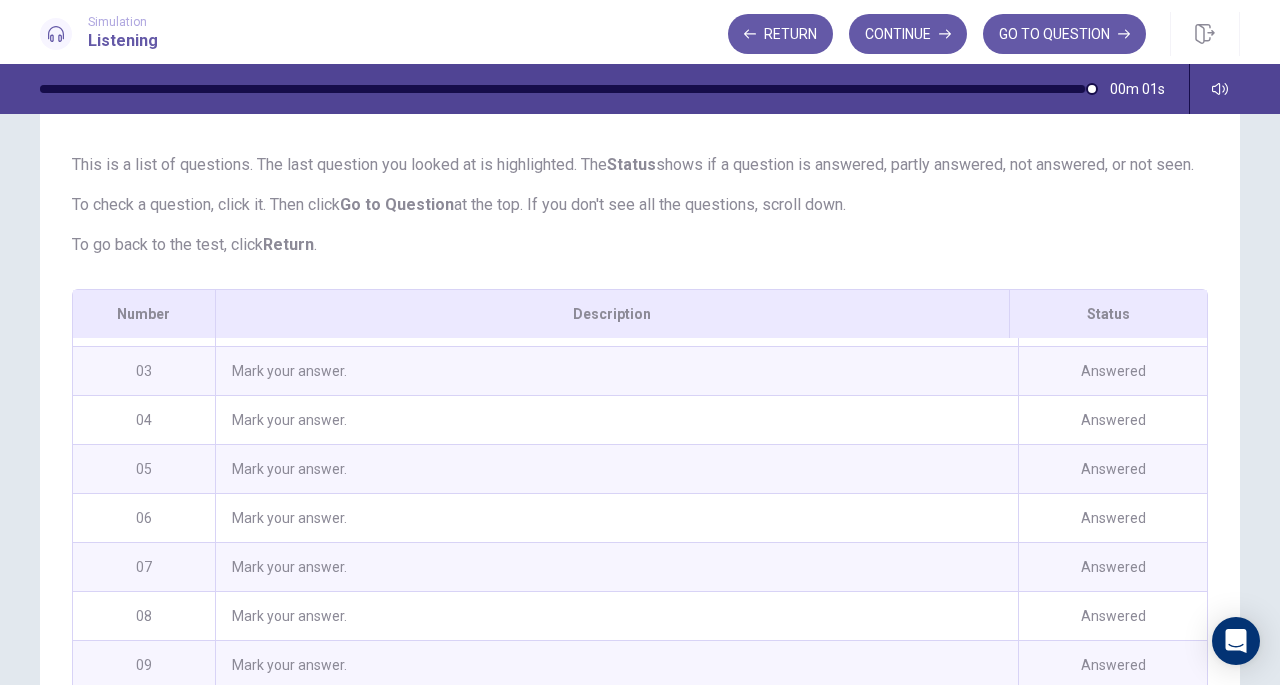 scroll, scrollTop: 0, scrollLeft: 0, axis: both 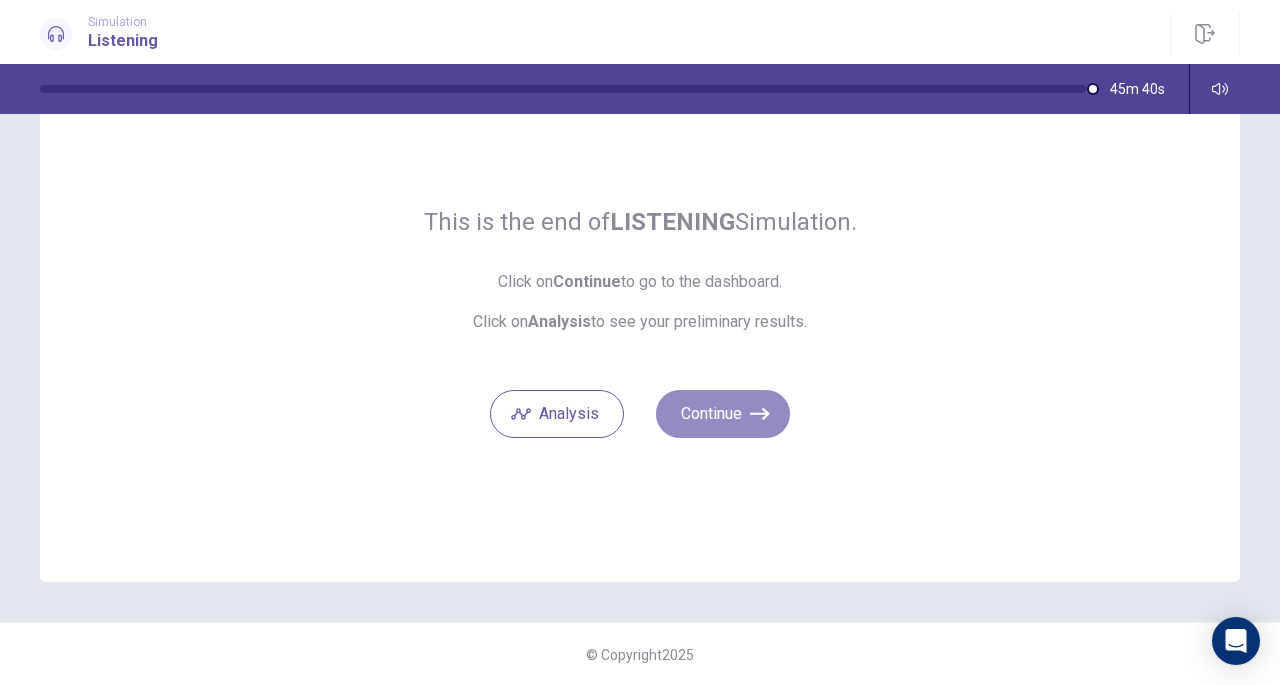 click 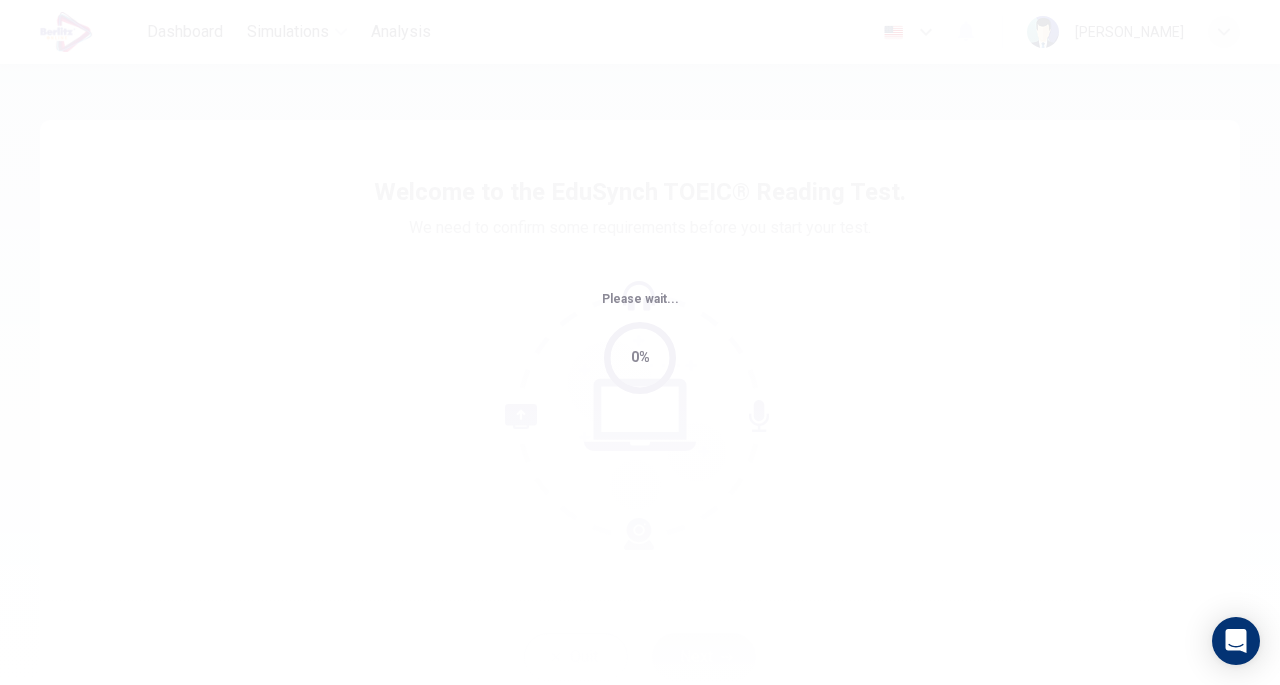 scroll, scrollTop: 0, scrollLeft: 0, axis: both 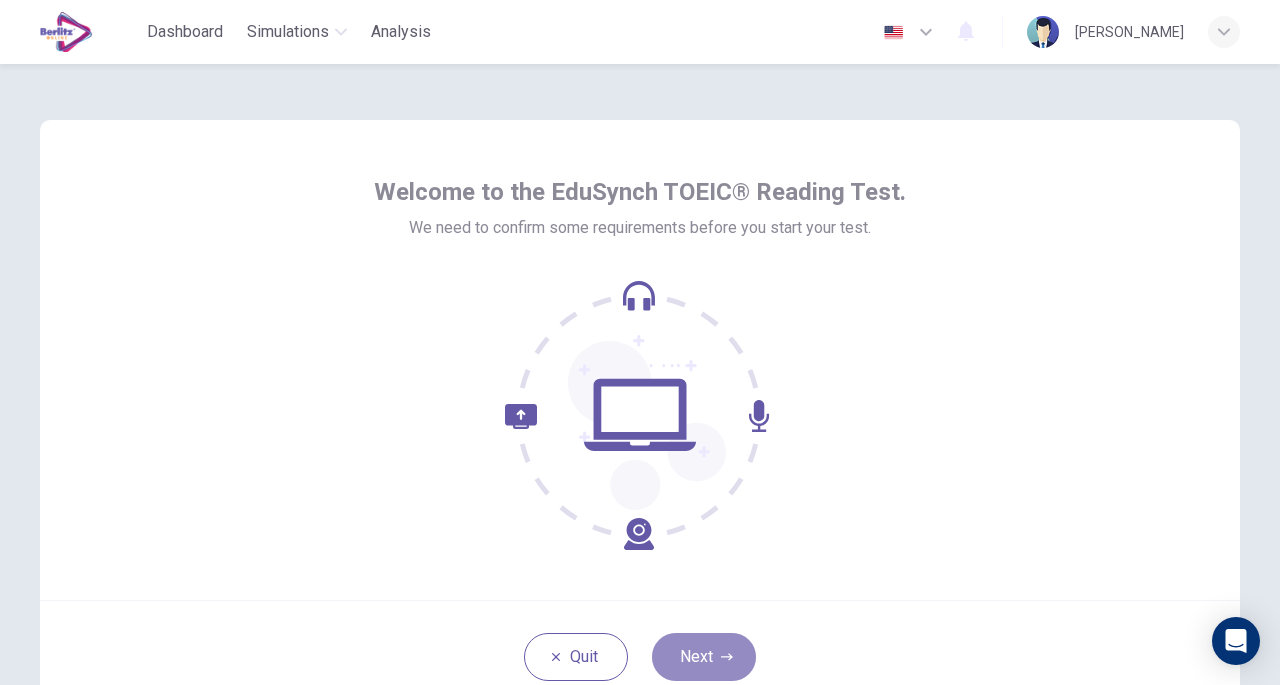 click on "Next" at bounding box center [704, 657] 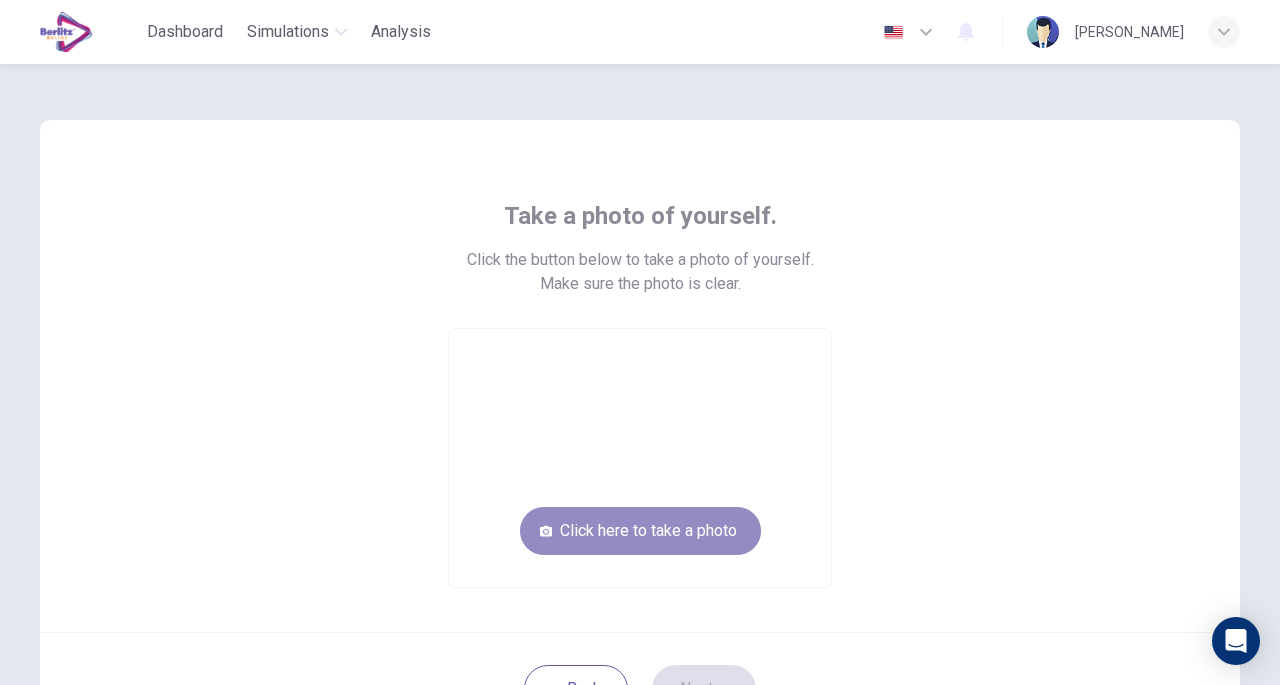 click on "Click here to take a photo" at bounding box center (640, 531) 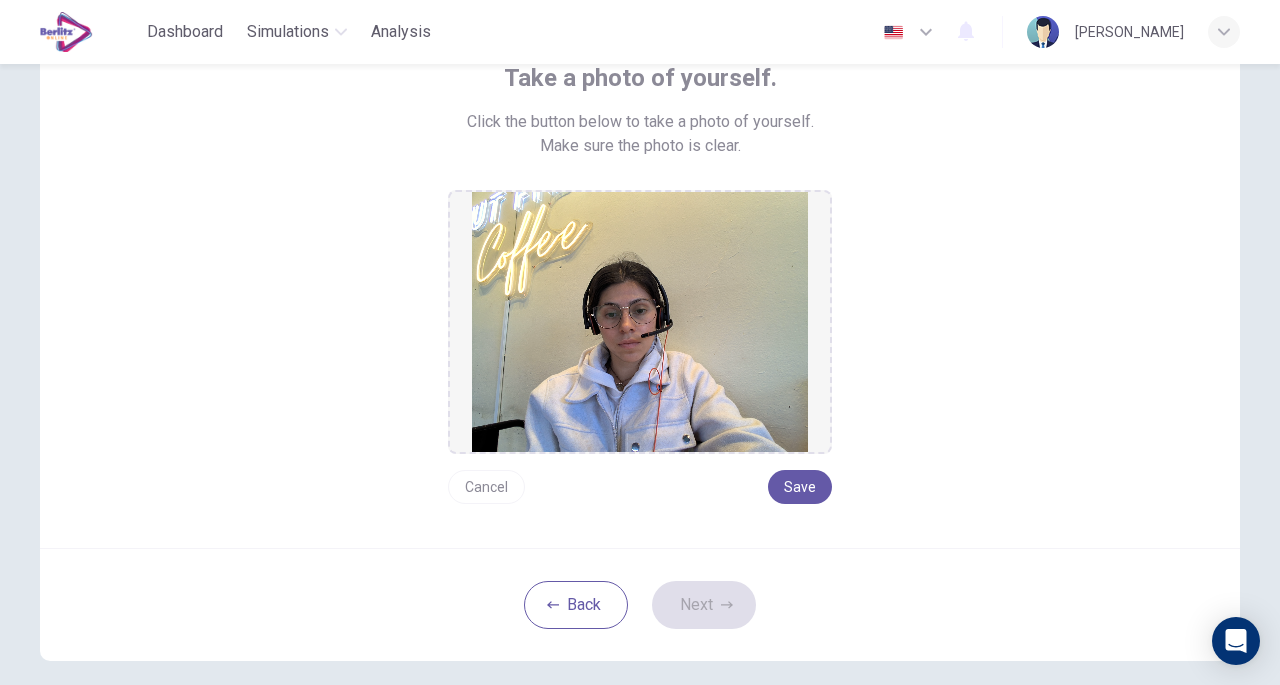 scroll, scrollTop: 139, scrollLeft: 0, axis: vertical 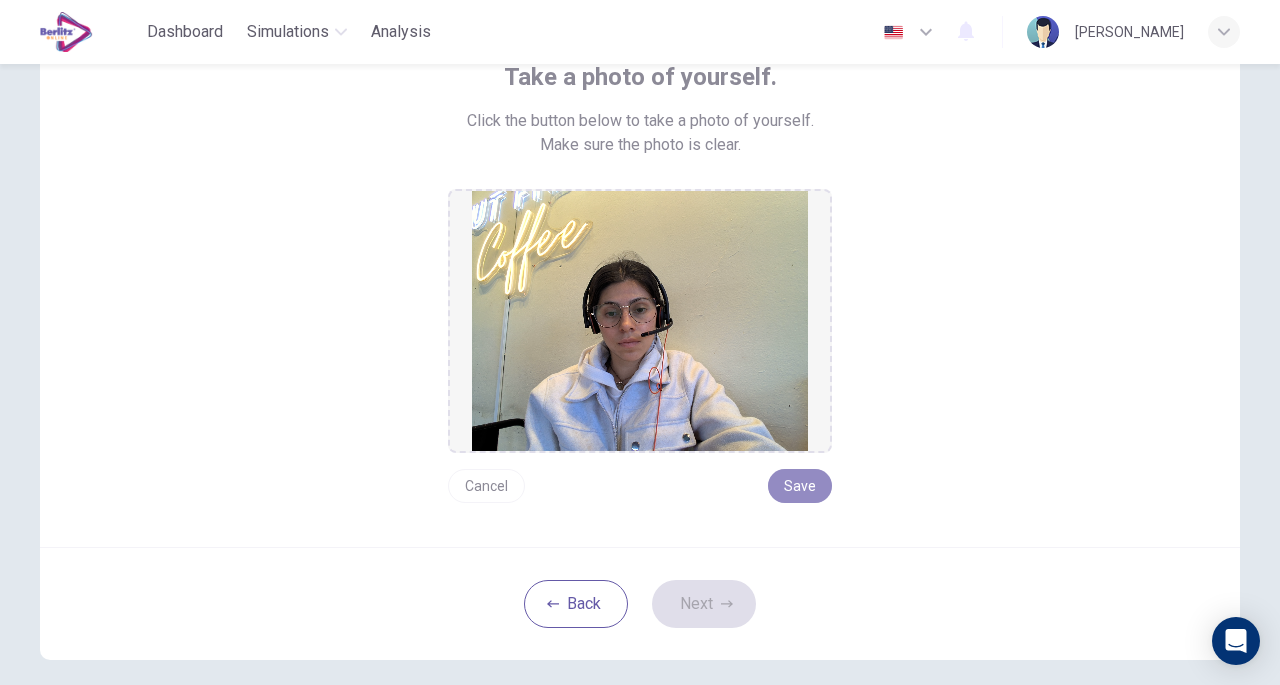 click on "Save" at bounding box center (800, 486) 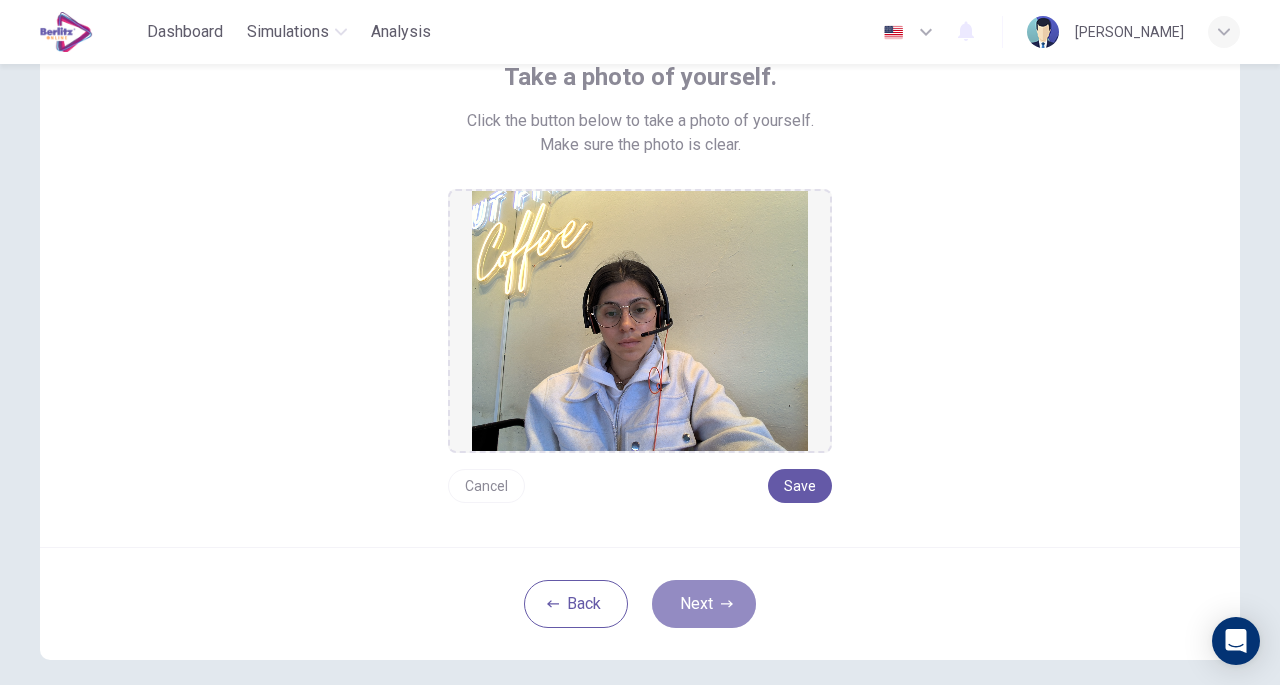 click on "Next" at bounding box center [704, 604] 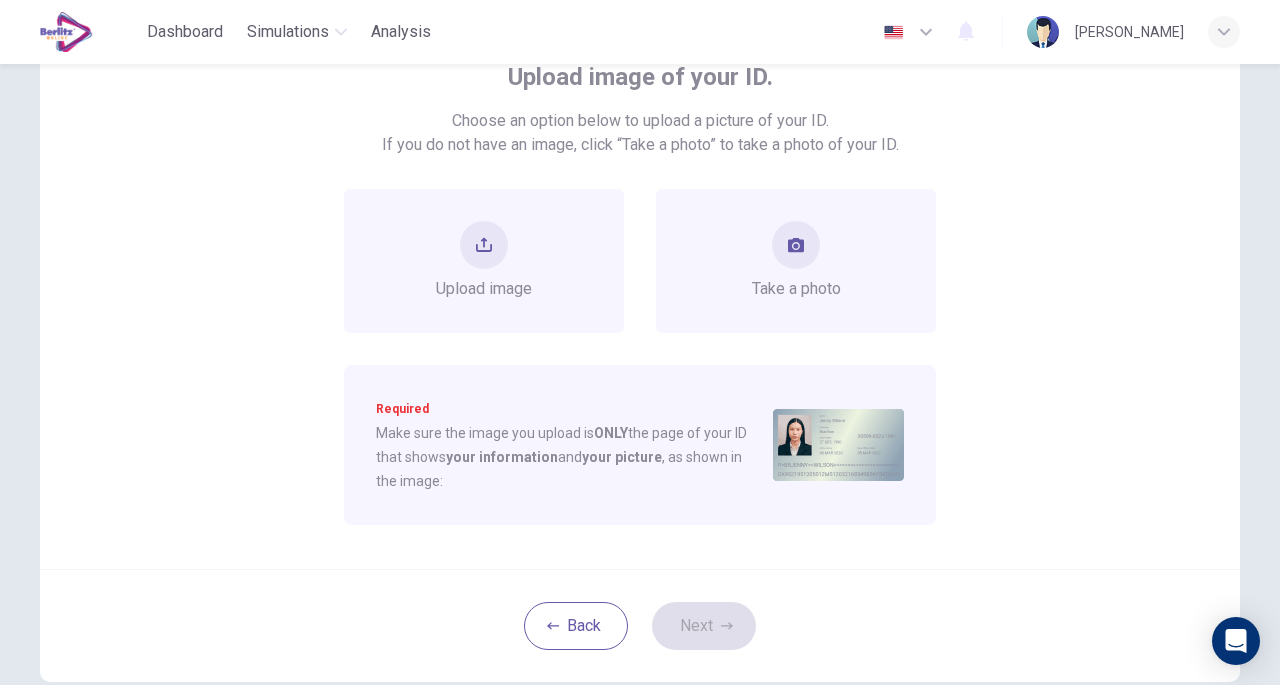 click on "Take a photo" at bounding box center [796, 289] 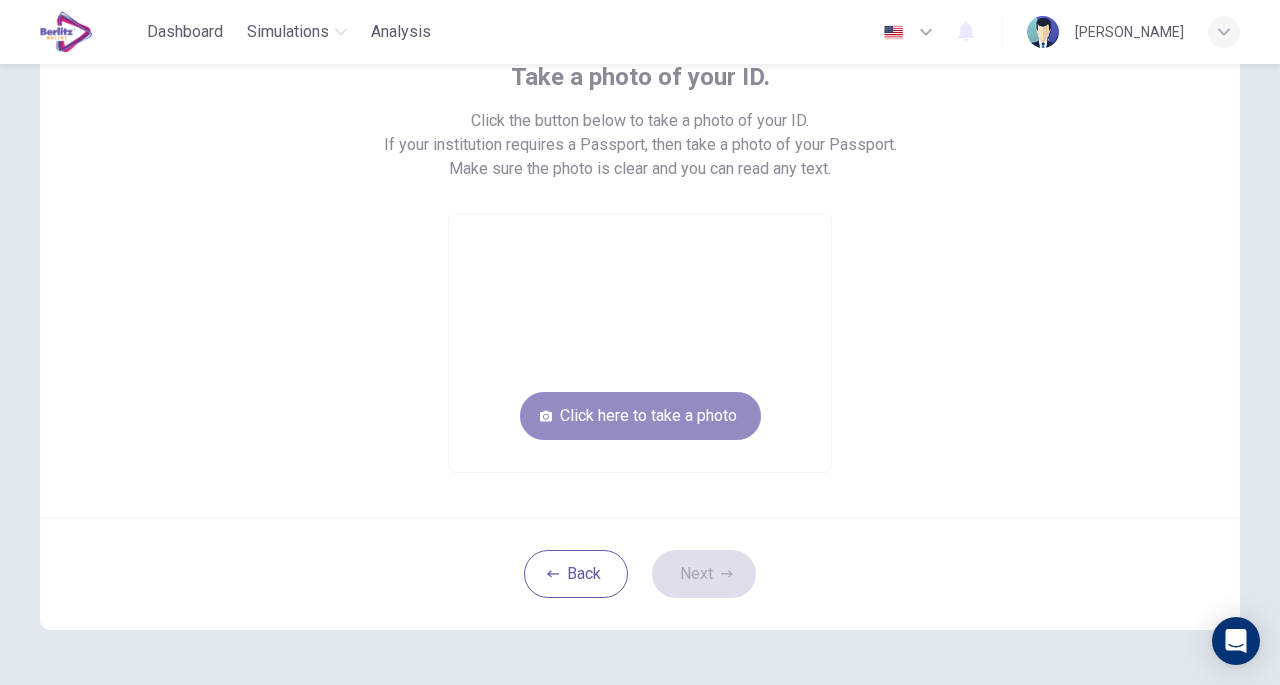 click on "Click here to take a photo" at bounding box center [640, 416] 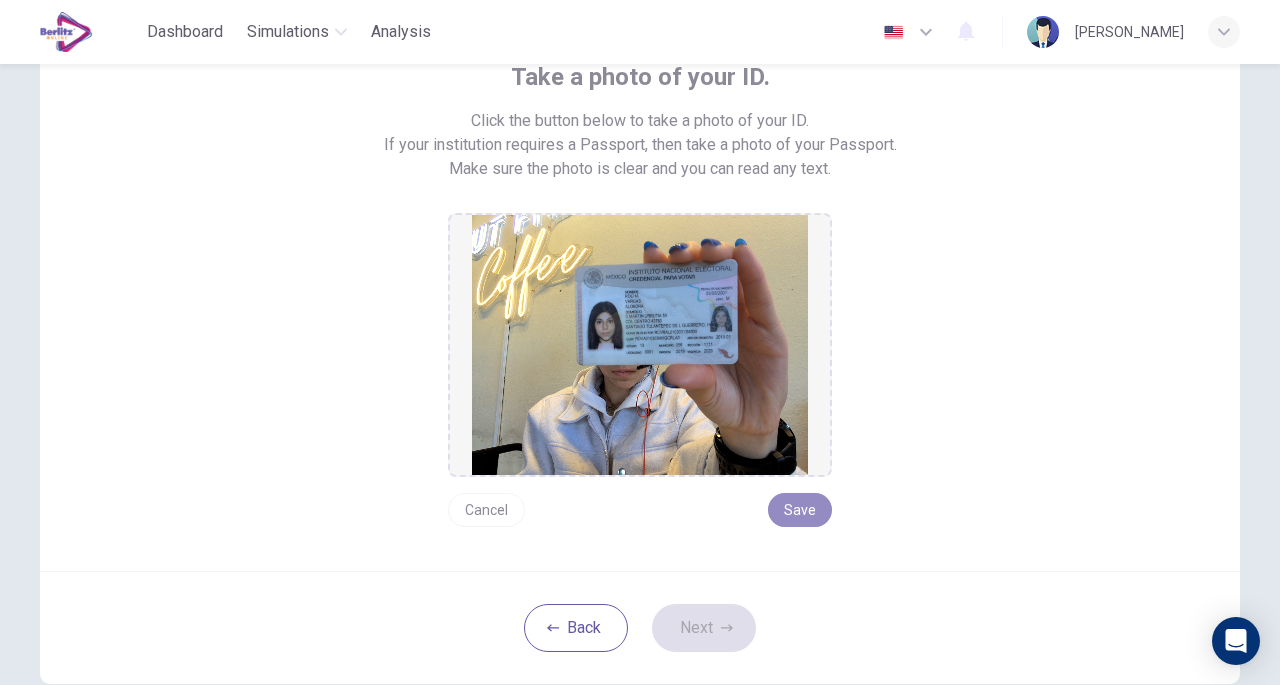 click on "Save" at bounding box center (800, 510) 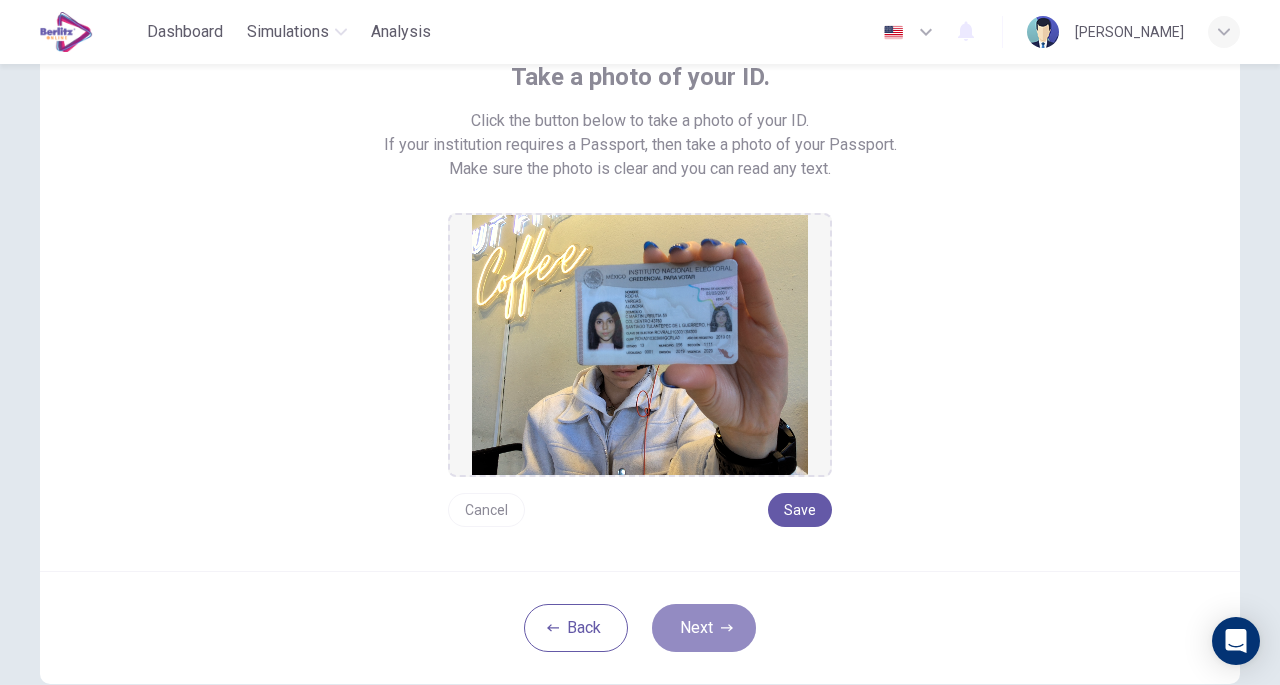click on "Next" at bounding box center [704, 628] 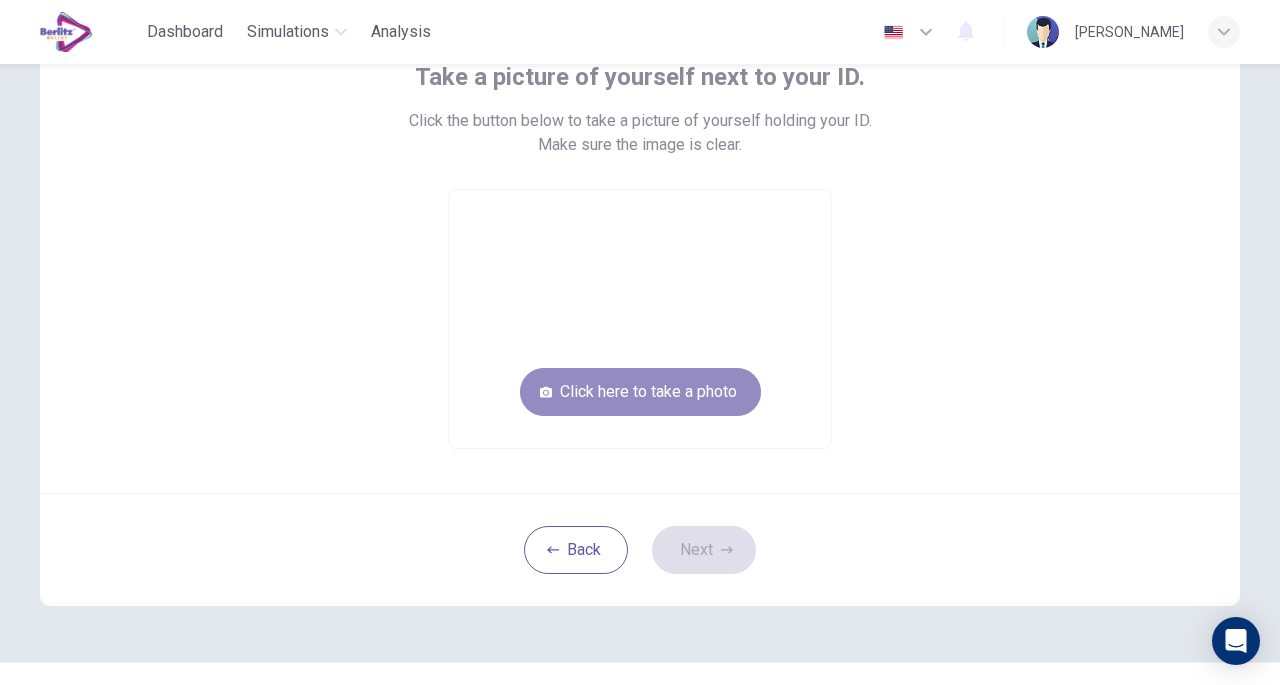 click on "Click here to take a photo" at bounding box center [640, 392] 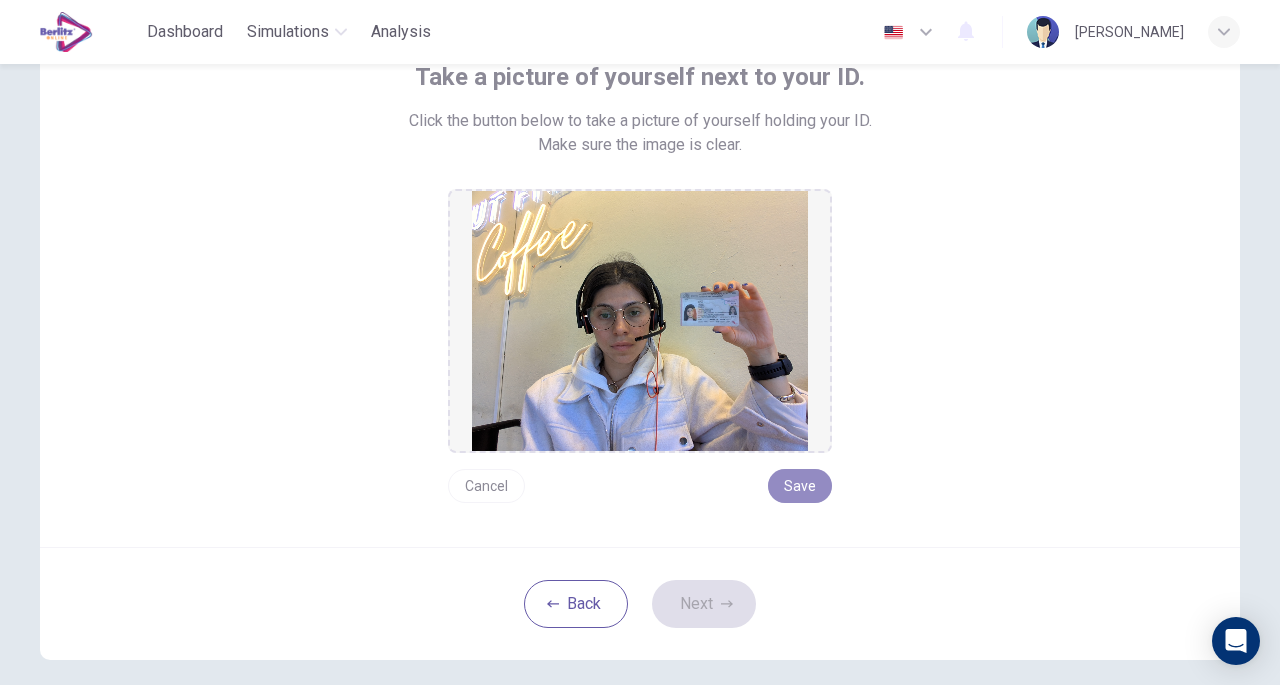 click on "Save" at bounding box center [800, 486] 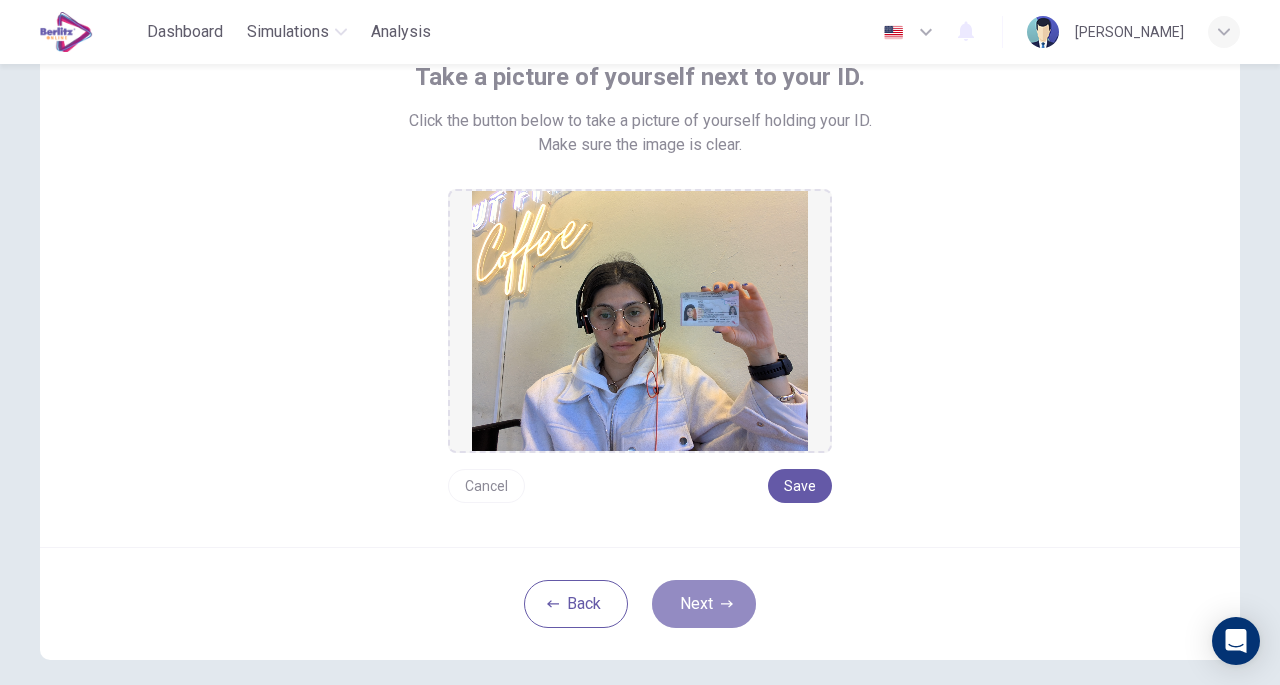 click on "Next" at bounding box center (704, 604) 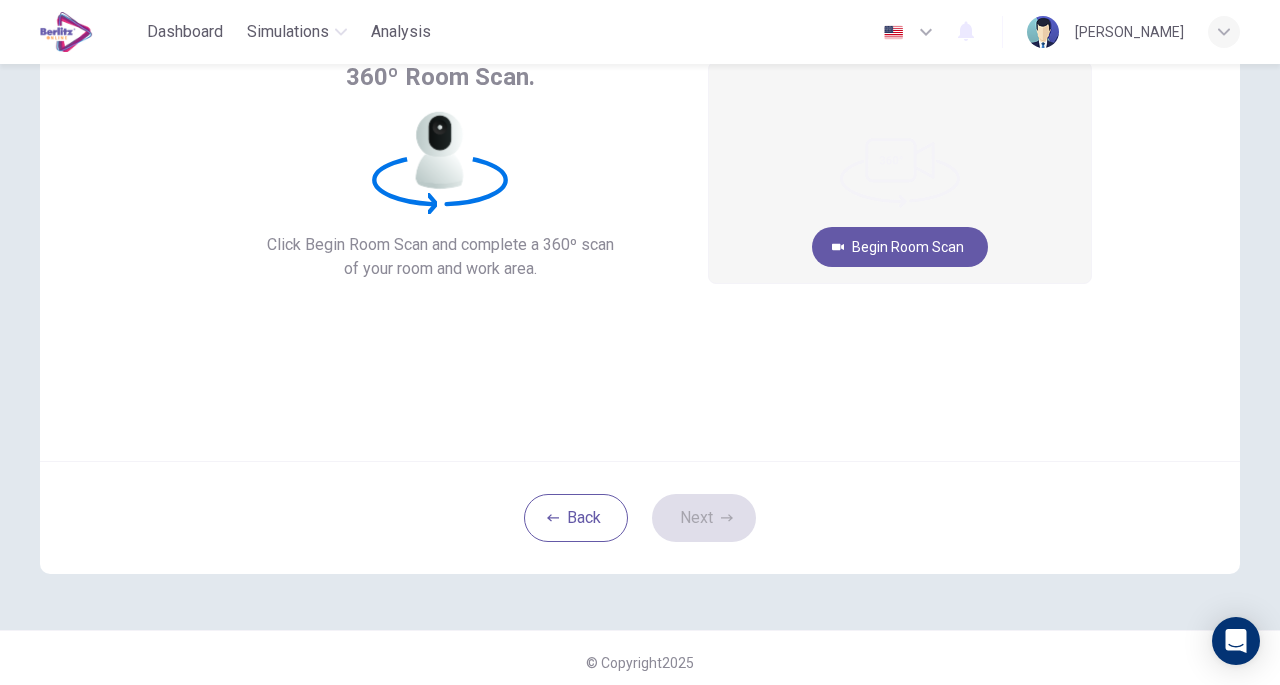 click on "Begin Room Scan" at bounding box center [900, 247] 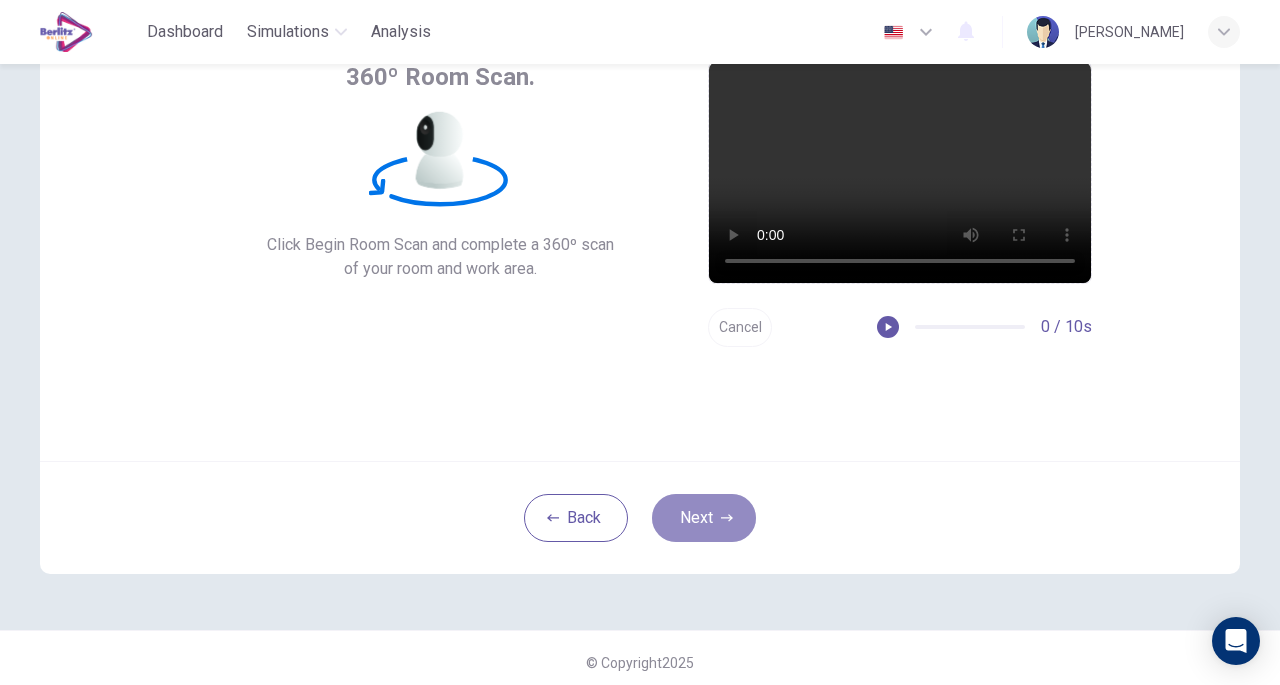 click on "Next" at bounding box center [704, 518] 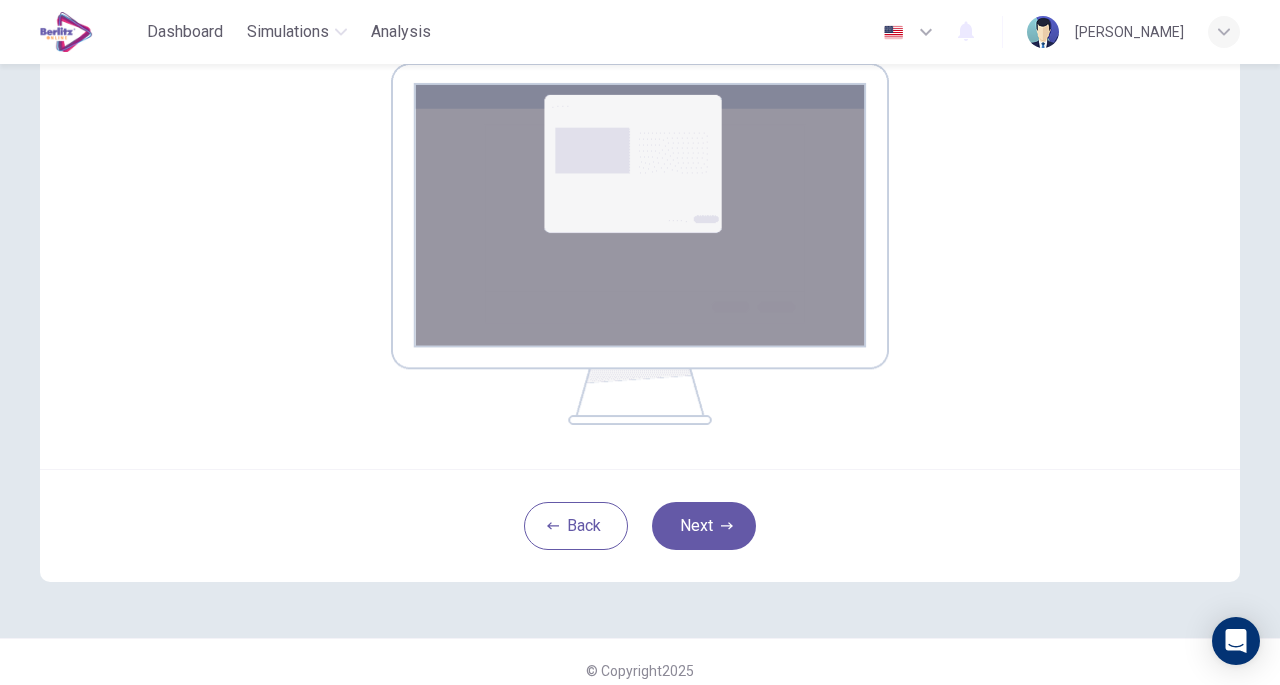 scroll, scrollTop: 353, scrollLeft: 0, axis: vertical 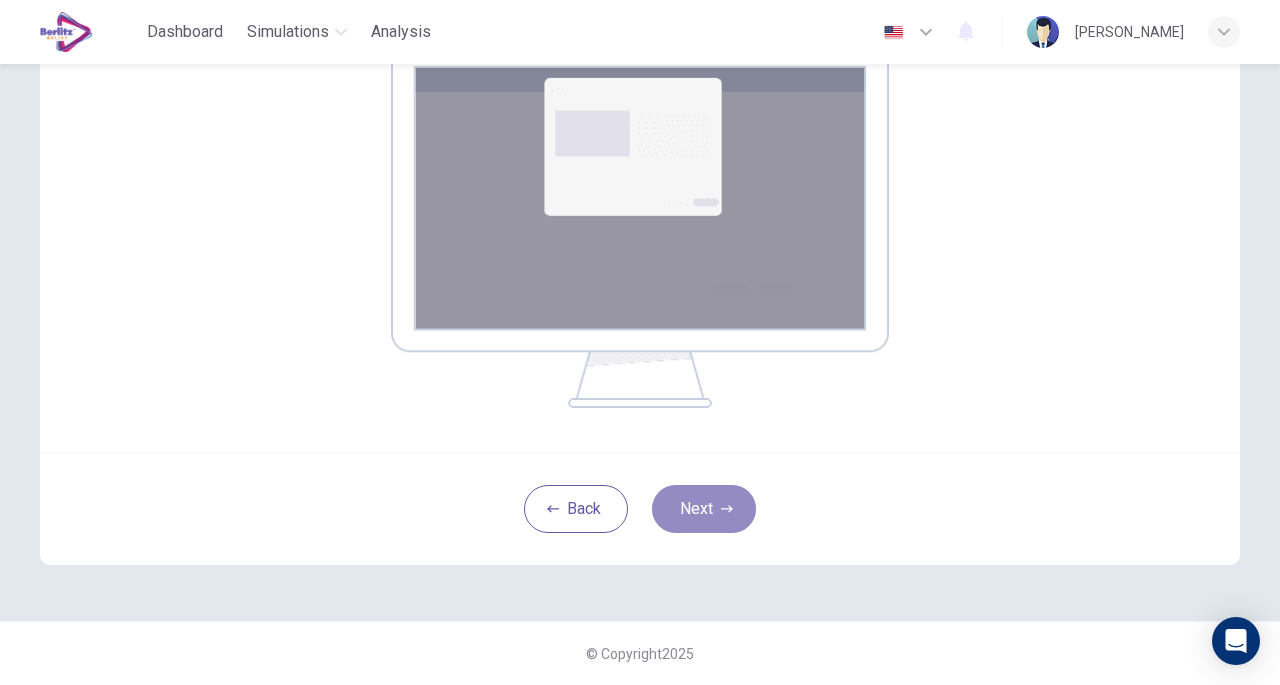 click on "Next" at bounding box center (704, 509) 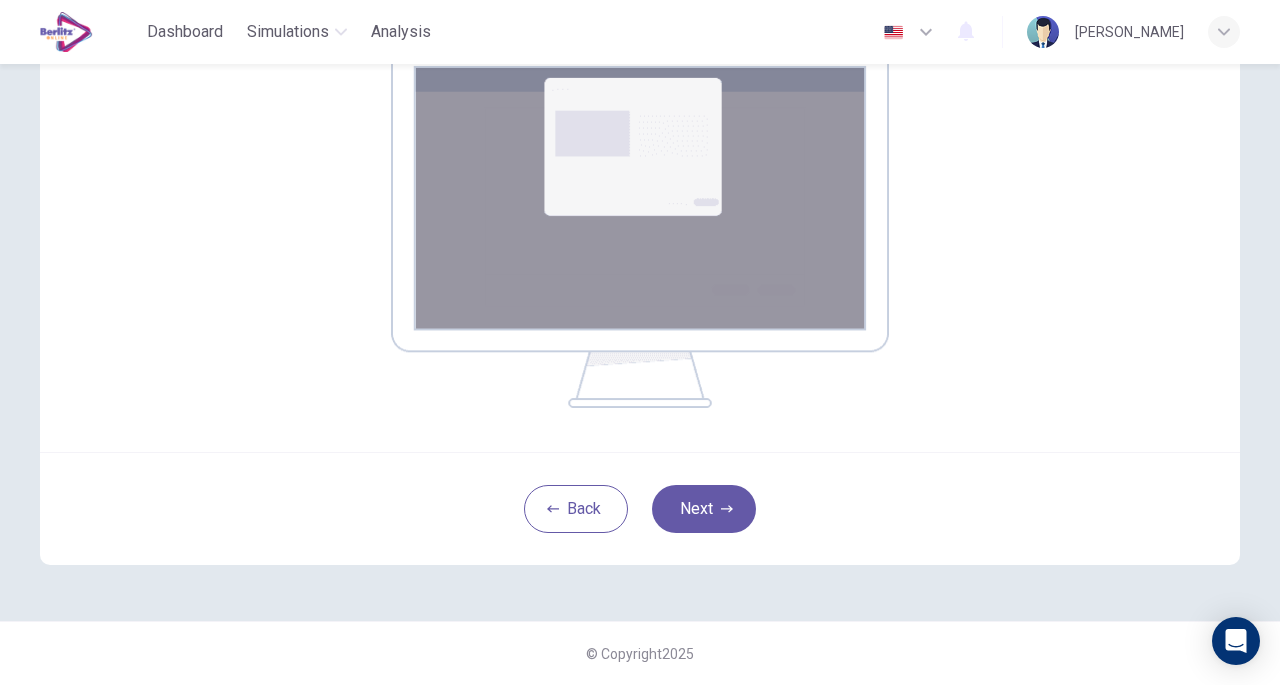 scroll, scrollTop: 147, scrollLeft: 0, axis: vertical 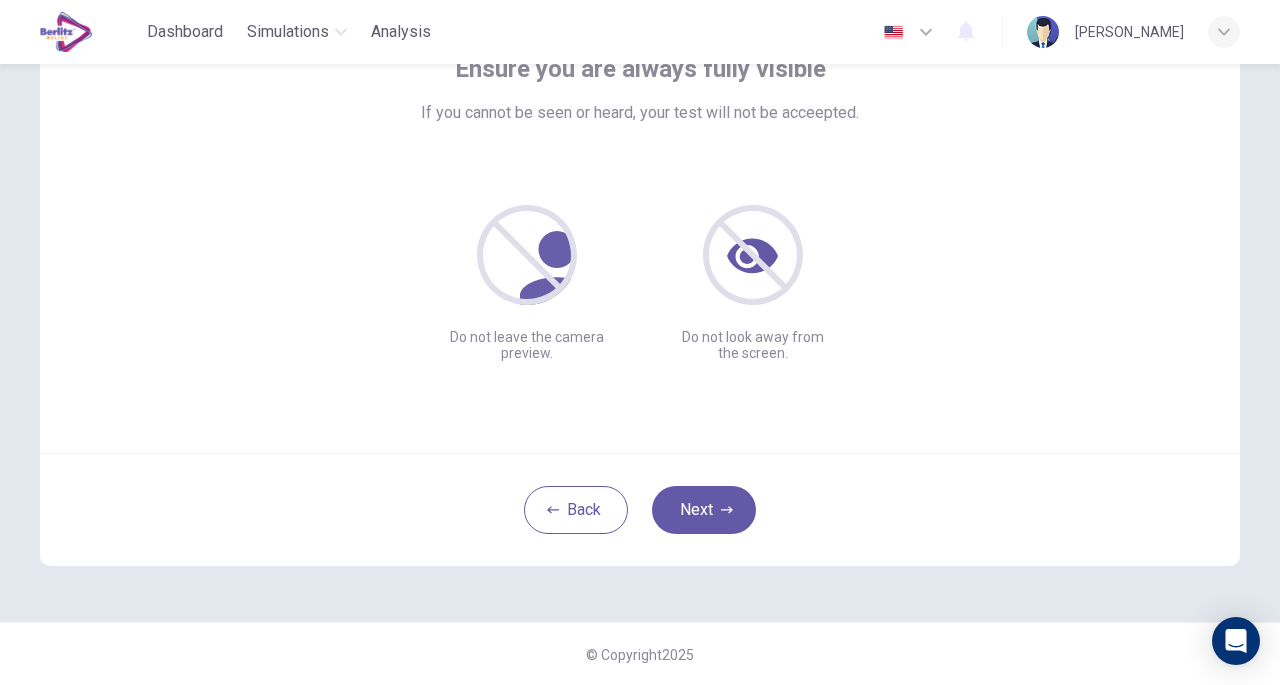 click on "Next" at bounding box center (704, 510) 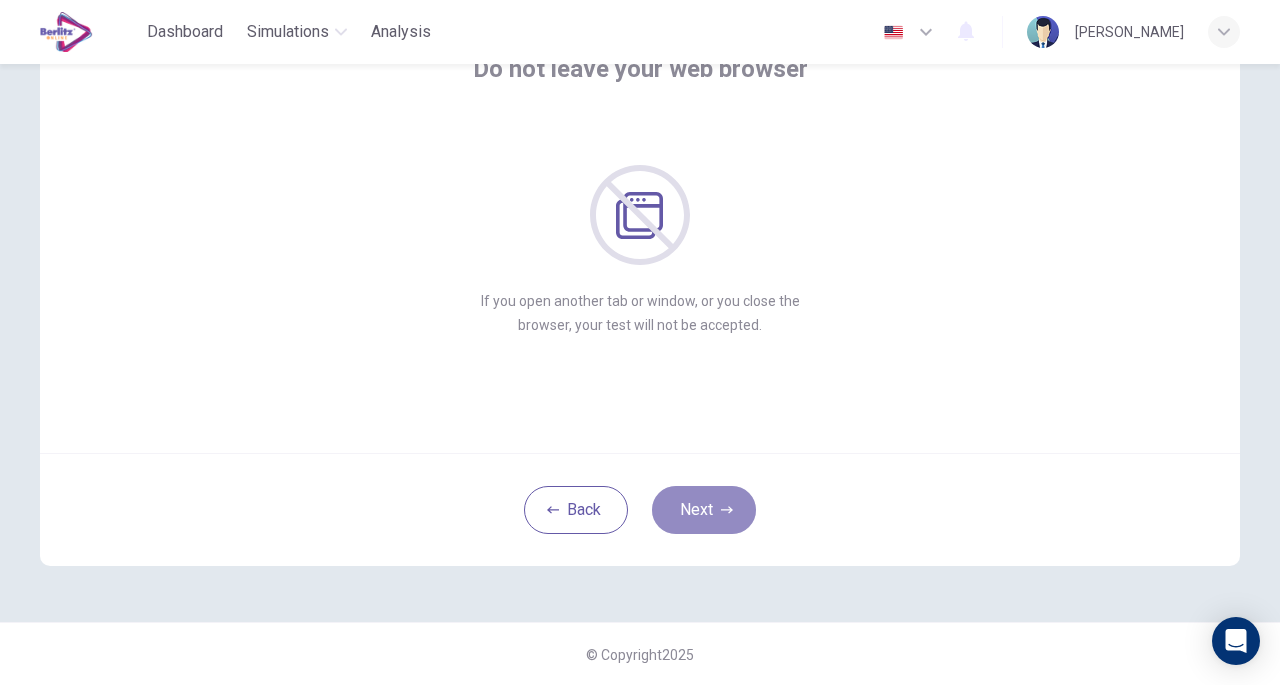 click on "Next" at bounding box center [704, 510] 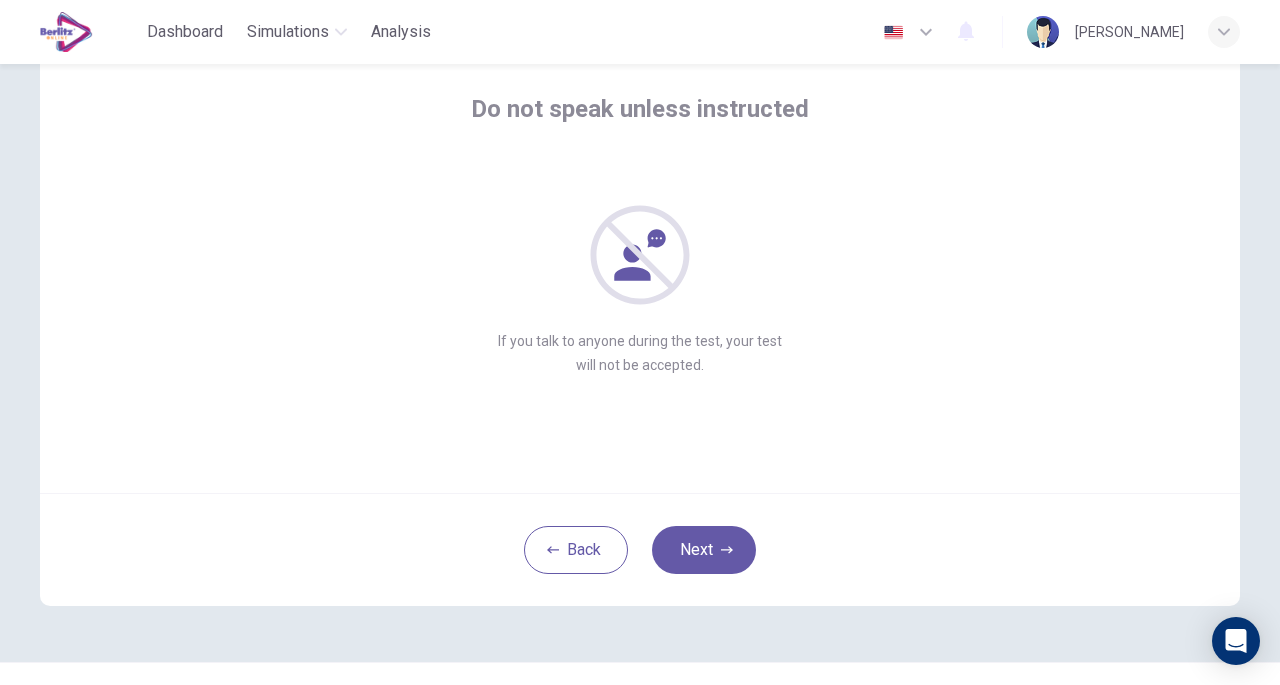 scroll, scrollTop: 102, scrollLeft: 0, axis: vertical 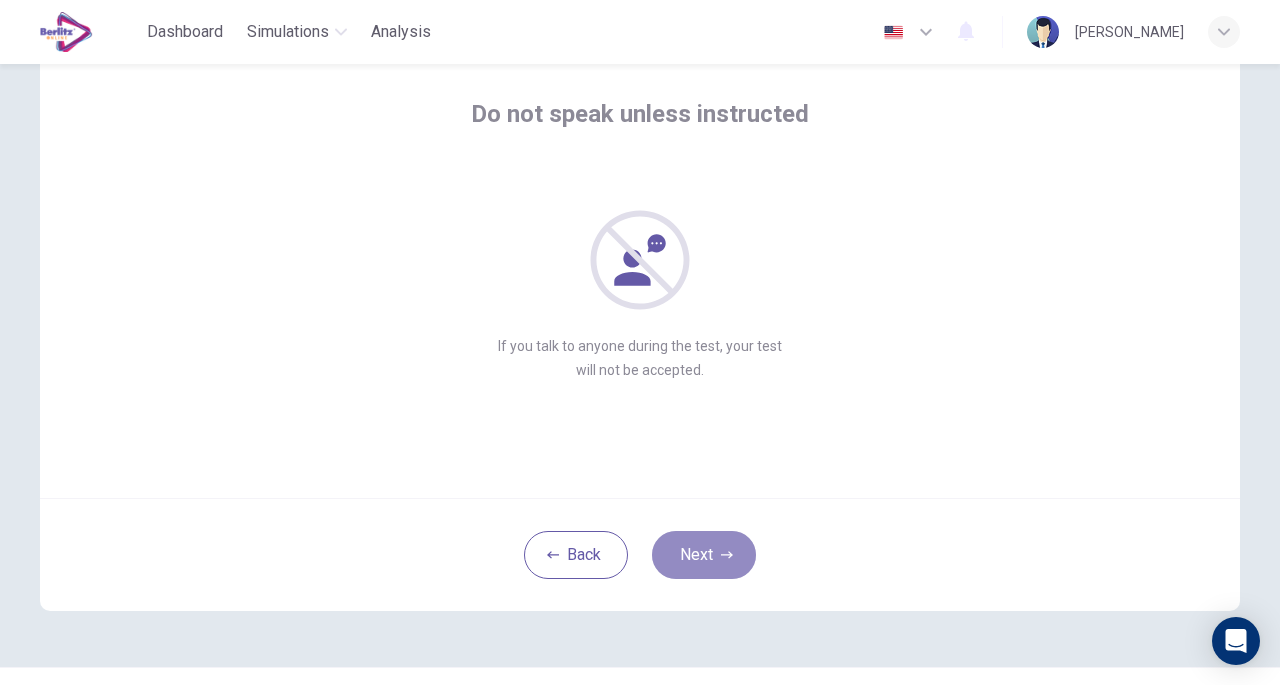 click on "Next" at bounding box center (704, 555) 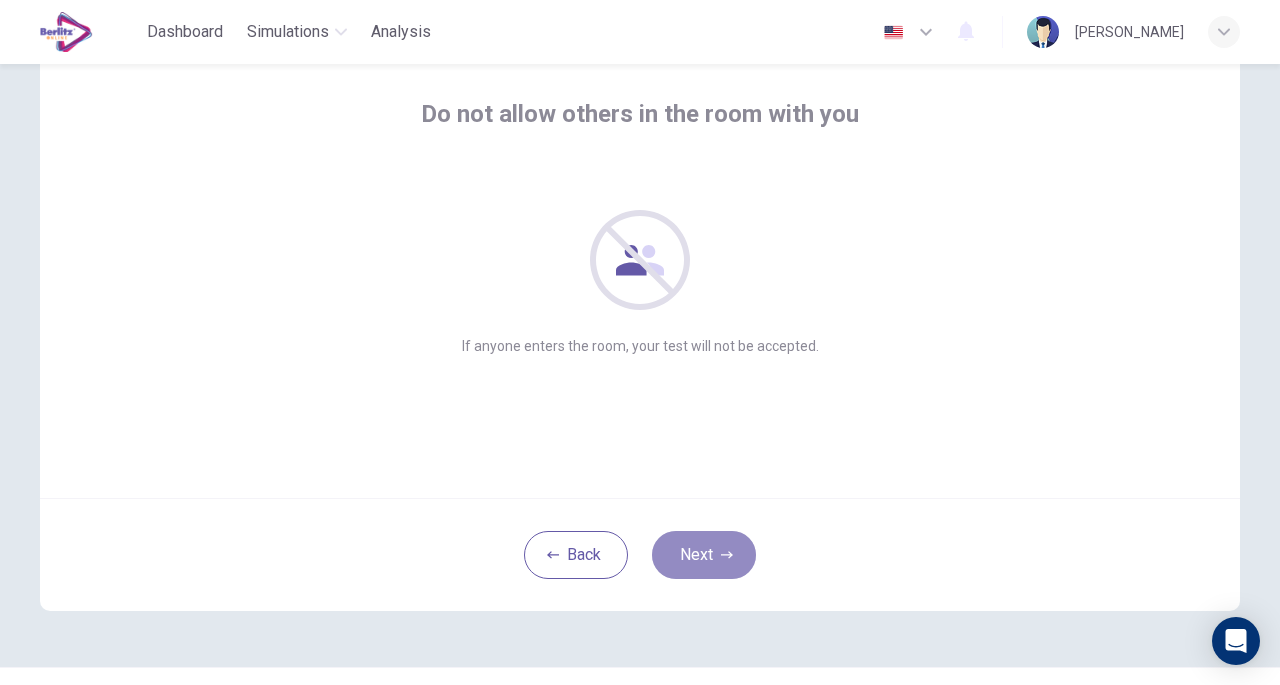 click on "Next" at bounding box center [704, 555] 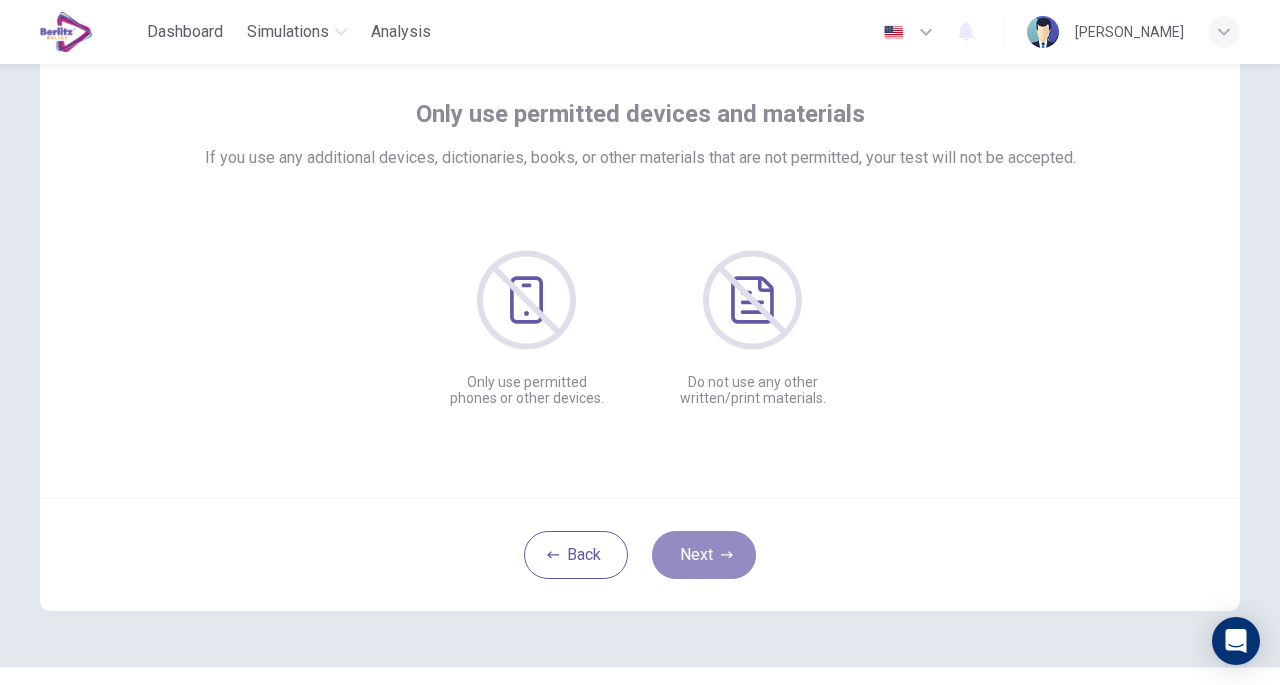 click on "Next" at bounding box center [704, 555] 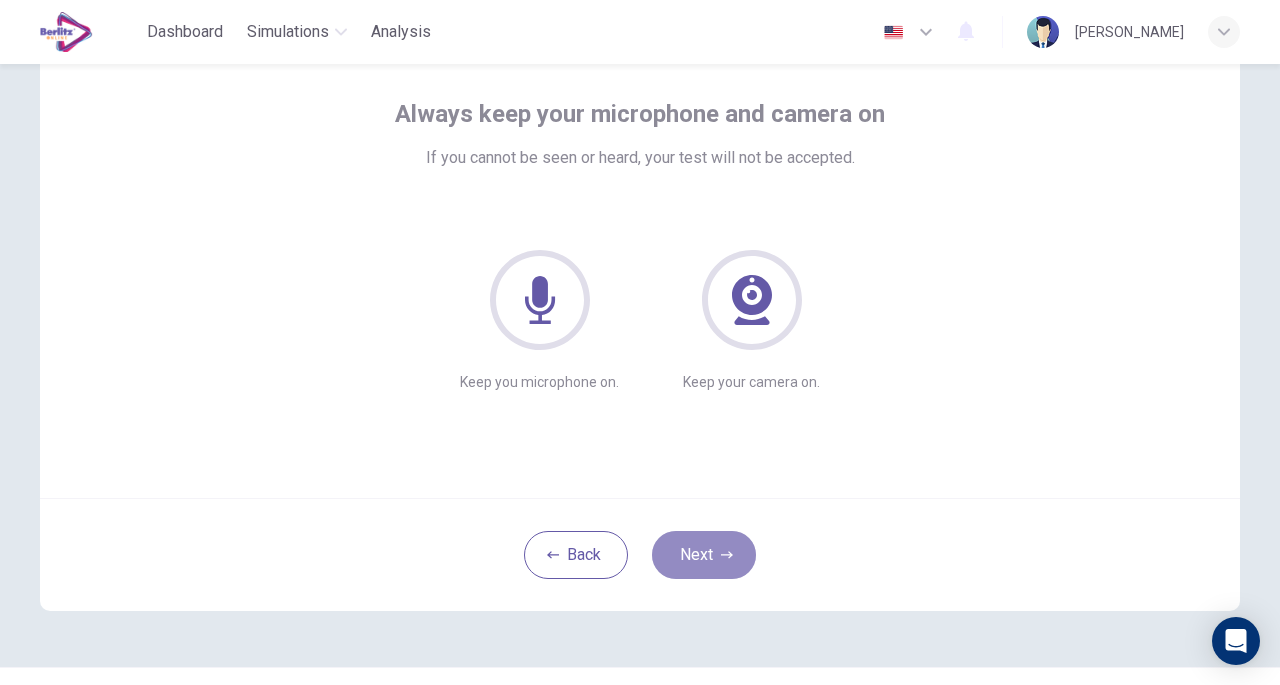 click on "Next" at bounding box center (704, 555) 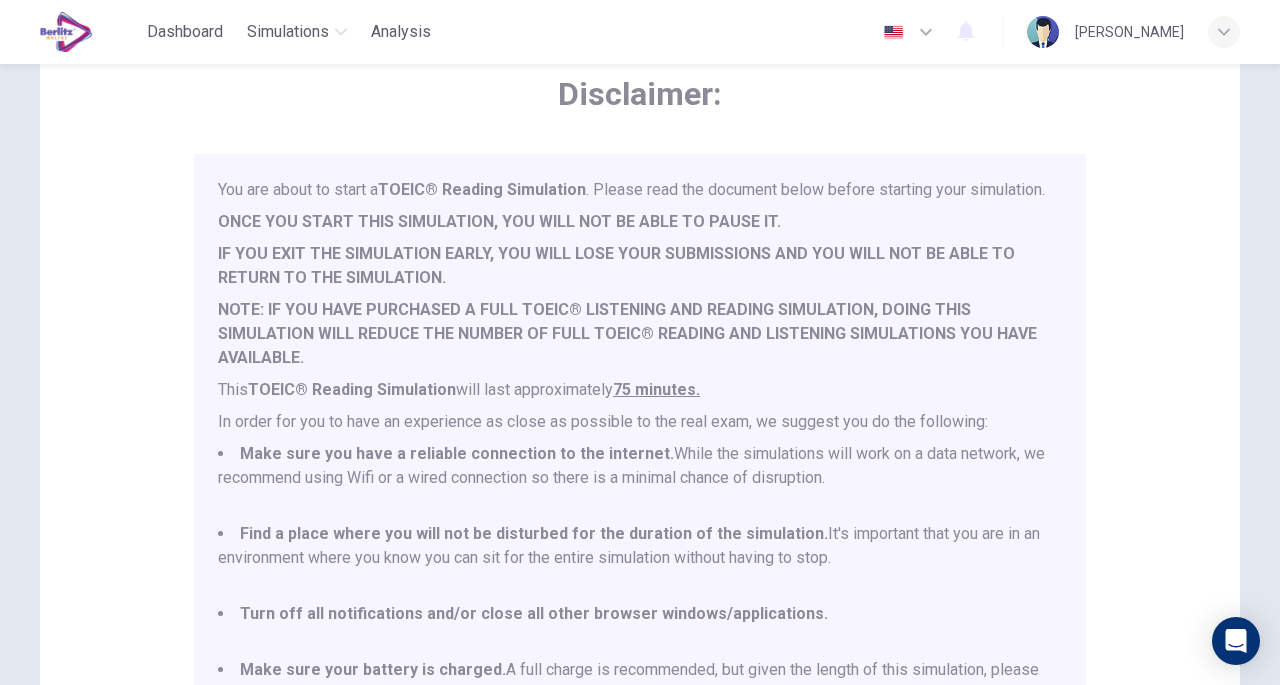 scroll, scrollTop: 52, scrollLeft: 0, axis: vertical 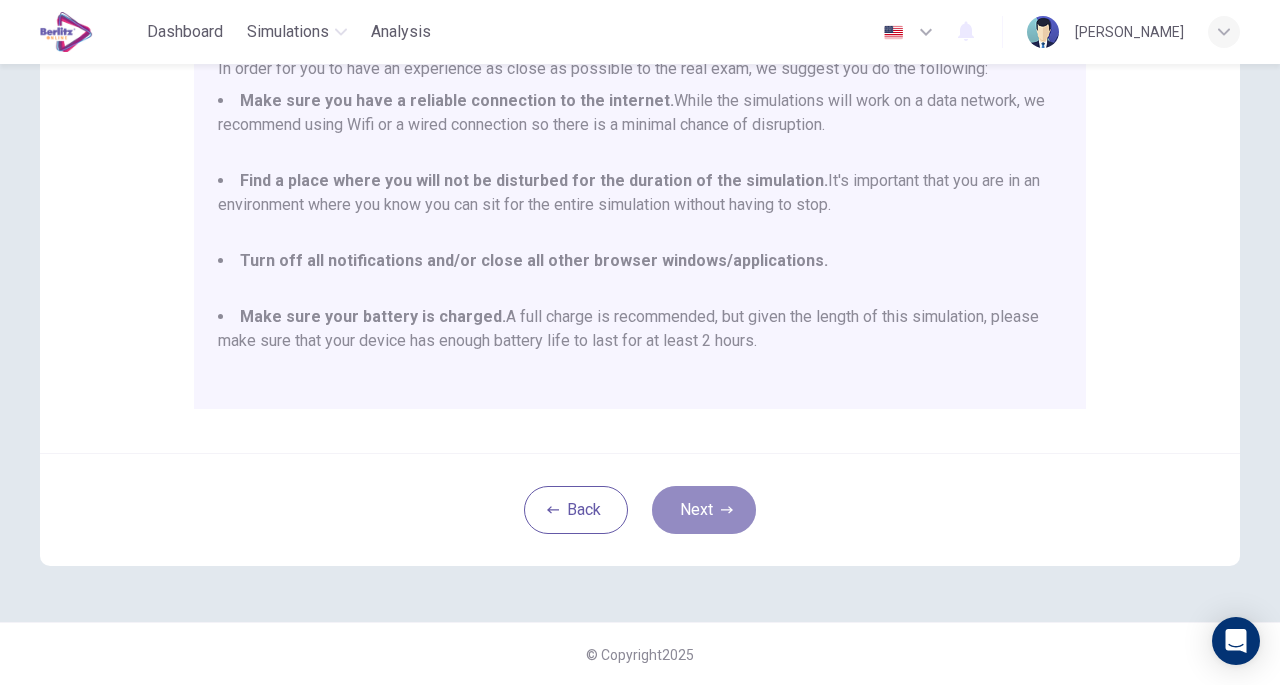click 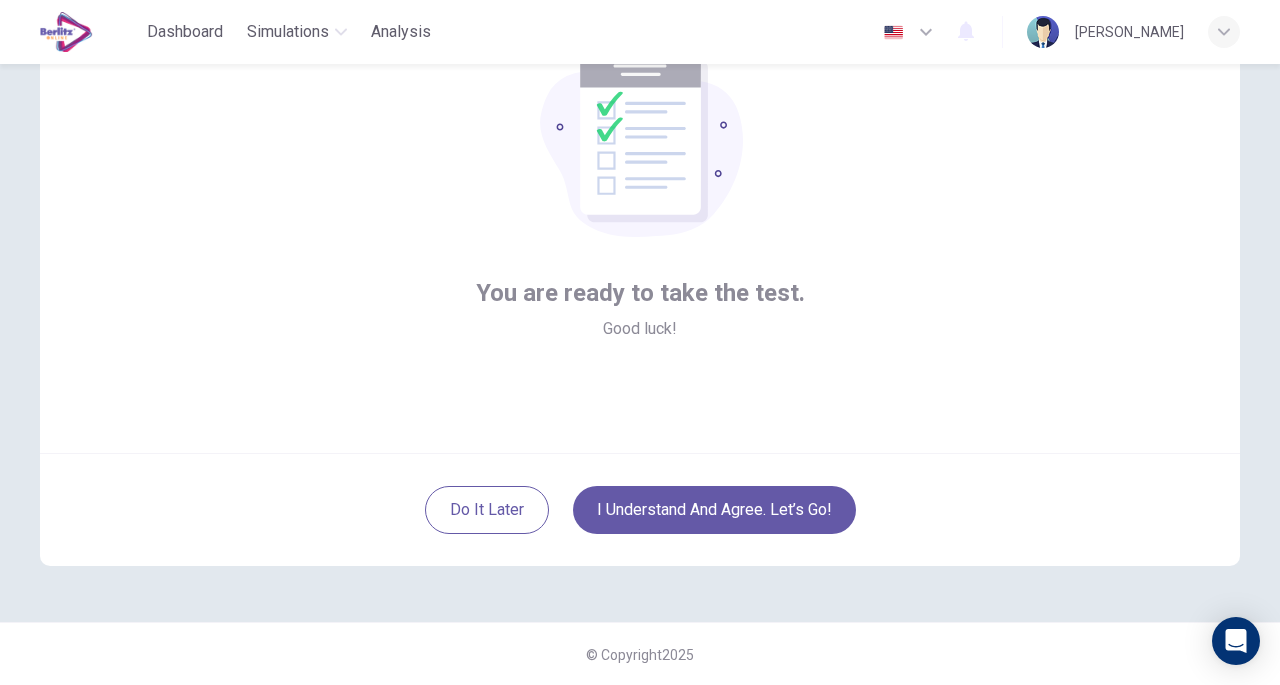 click on "I understand and agree. Let’s go!" at bounding box center [714, 510] 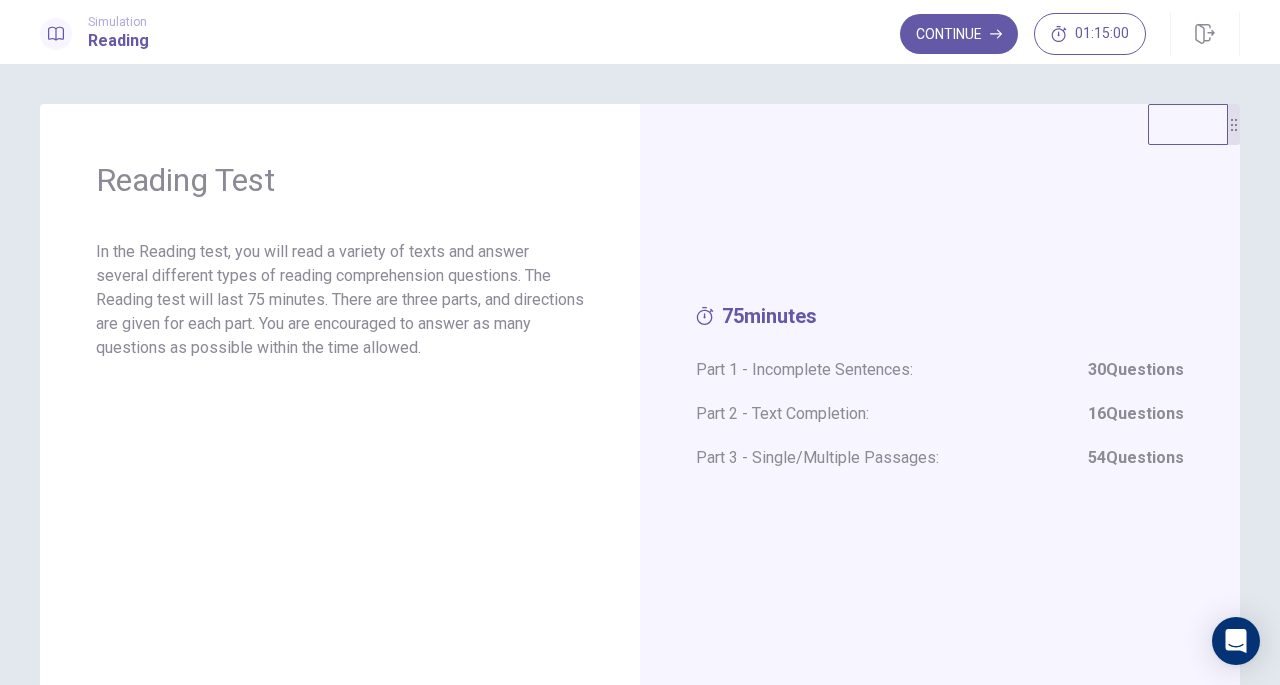 scroll, scrollTop: 108, scrollLeft: 0, axis: vertical 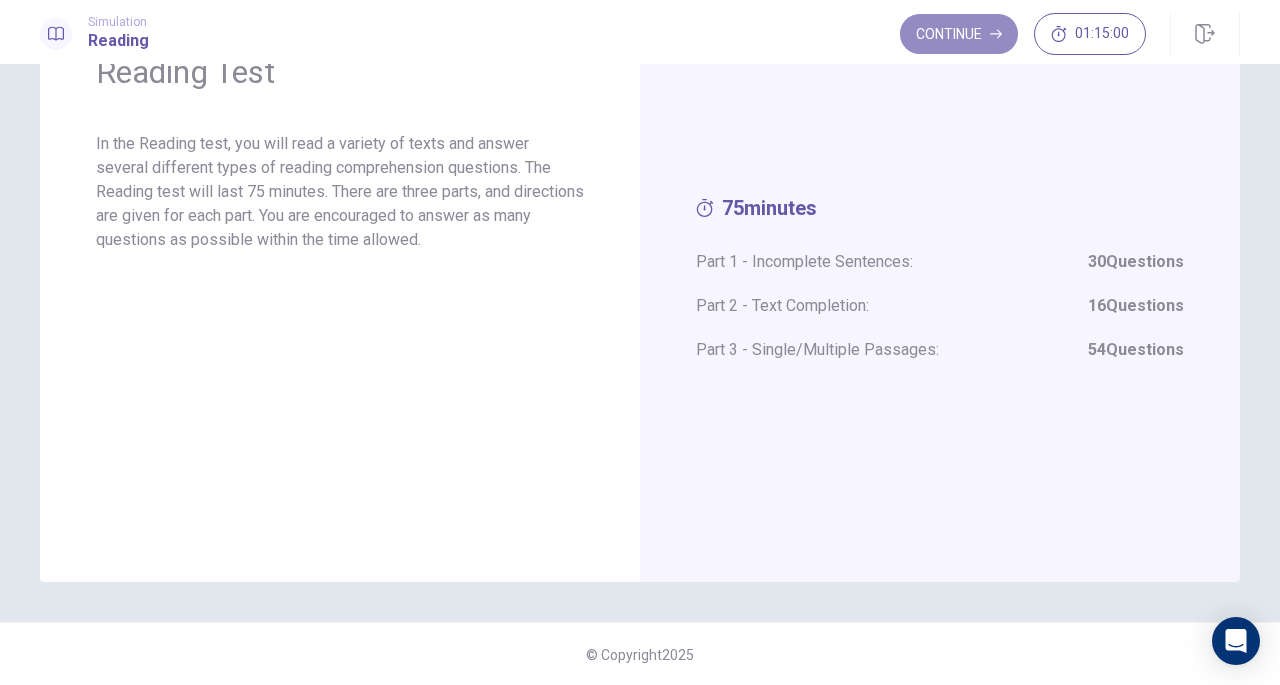 click on "Continue" at bounding box center [959, 34] 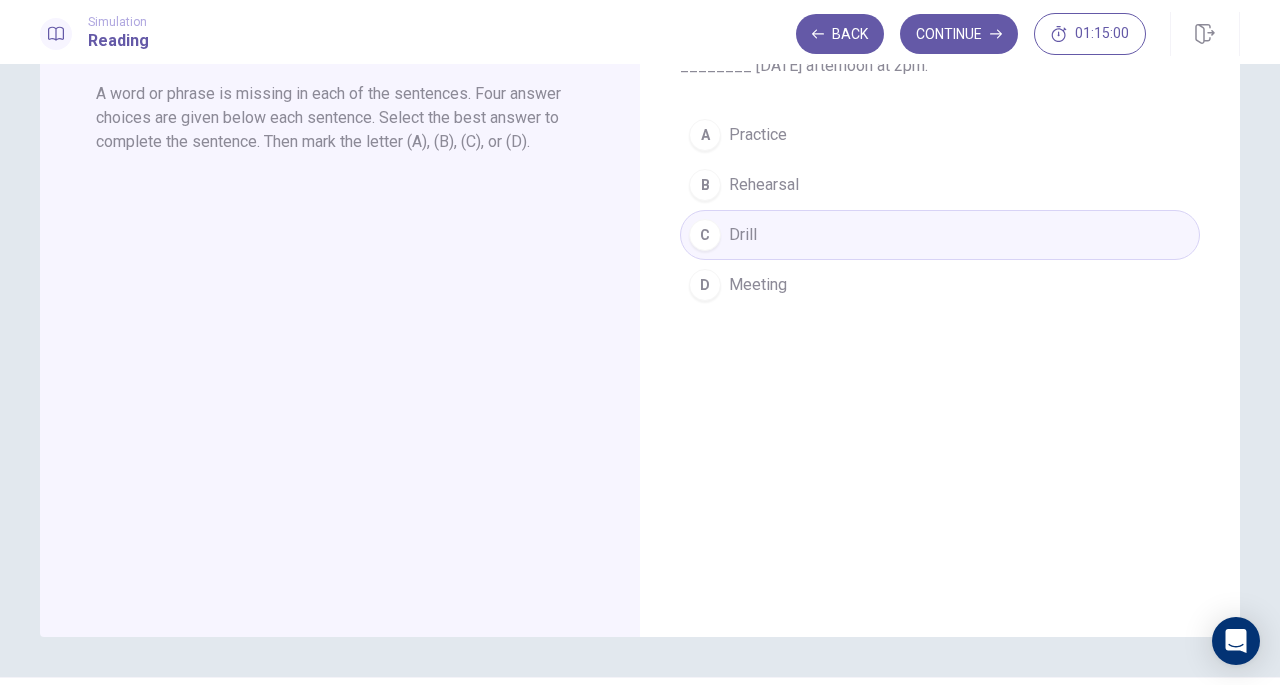 scroll, scrollTop: 0, scrollLeft: 0, axis: both 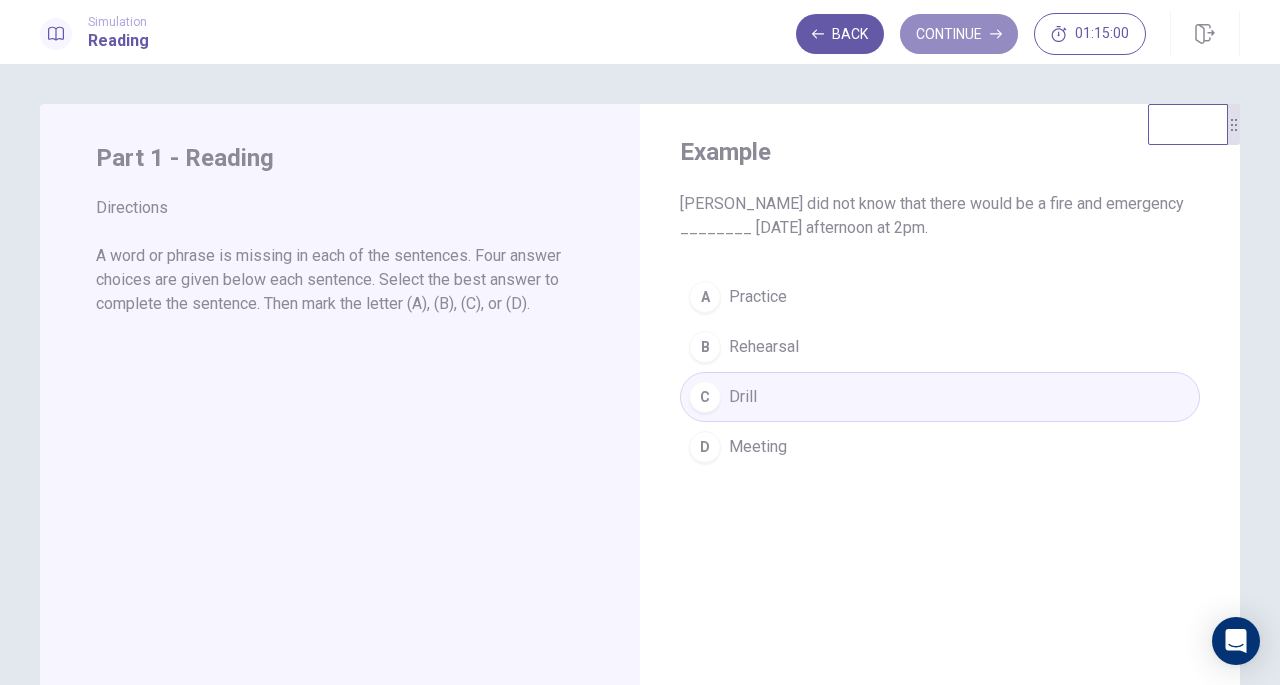 click on "Continue" at bounding box center [959, 34] 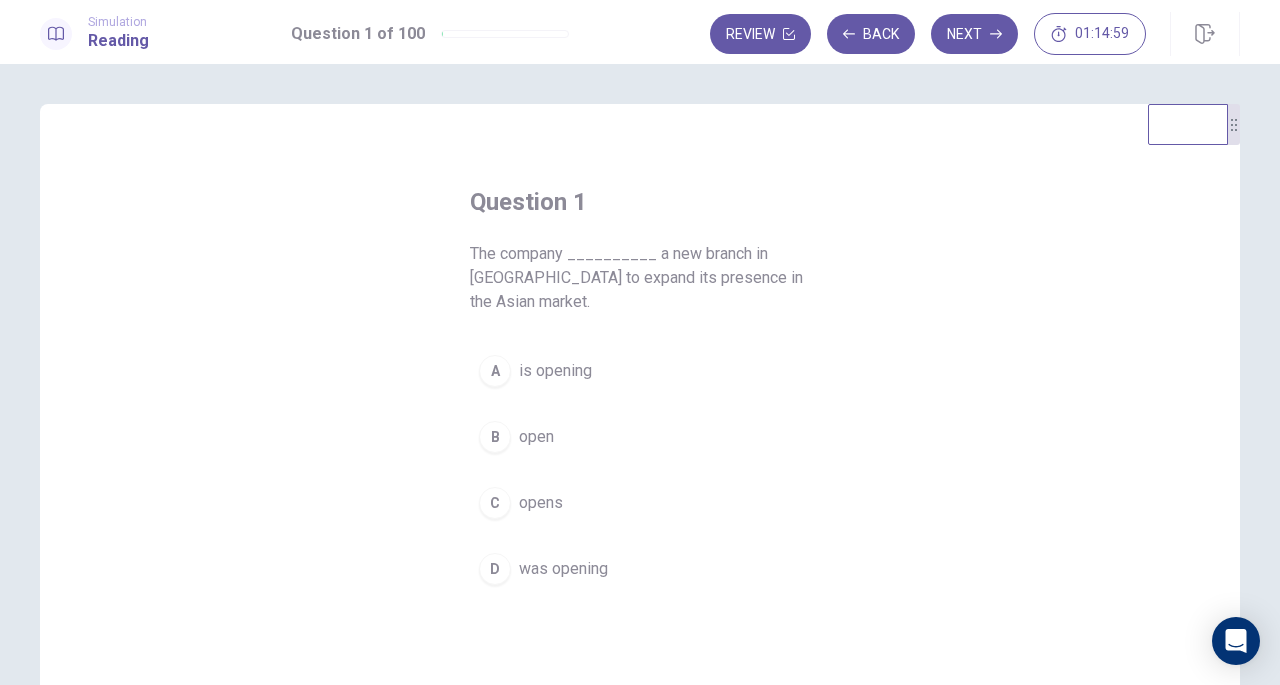 scroll, scrollTop: 56, scrollLeft: 0, axis: vertical 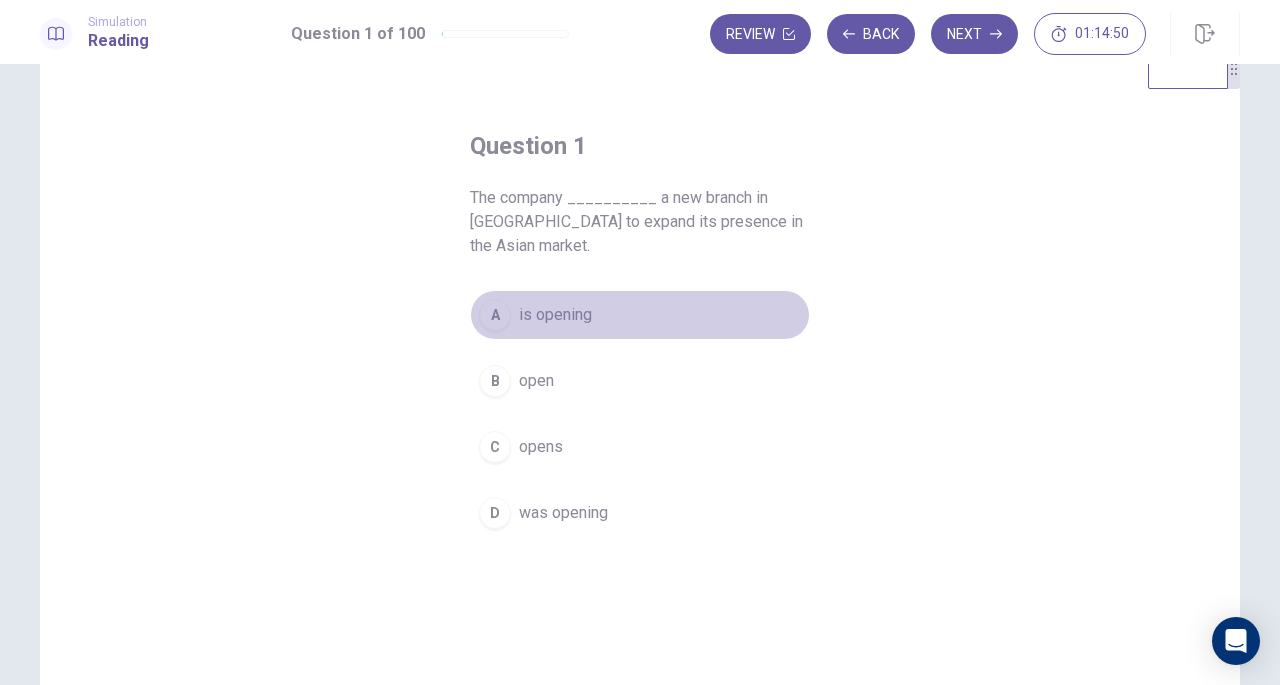 click on "is opening" at bounding box center [555, 315] 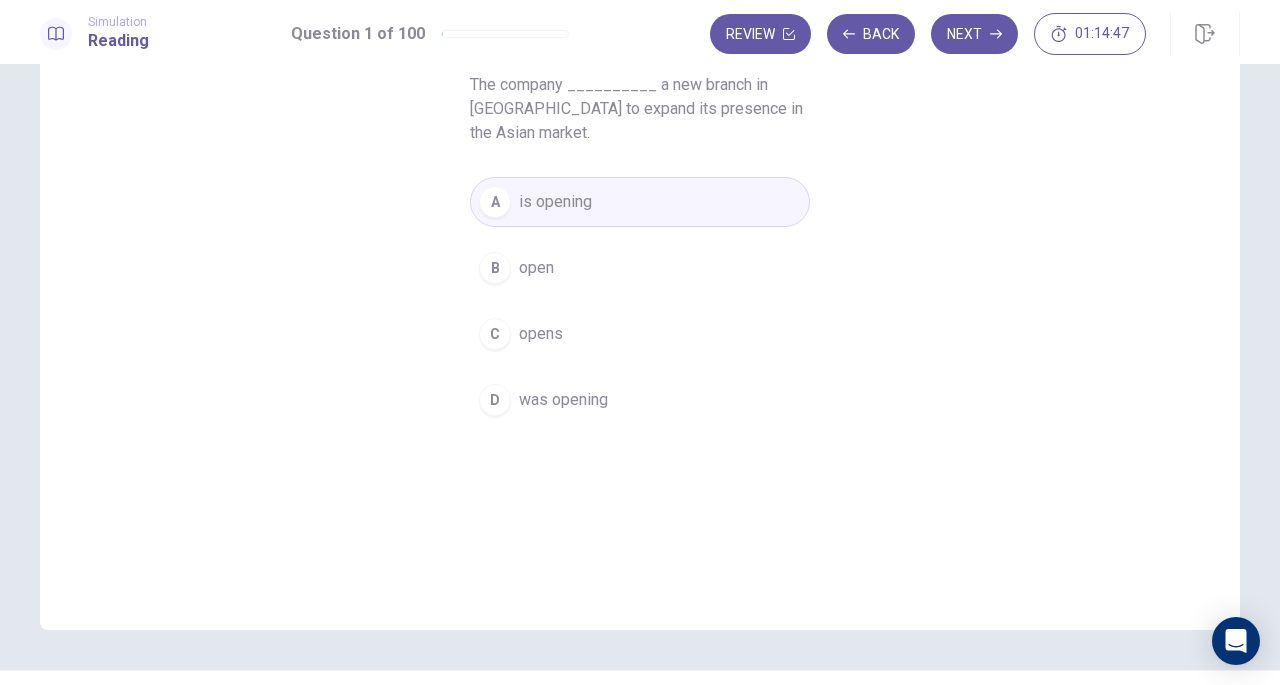 scroll, scrollTop: 60, scrollLeft: 0, axis: vertical 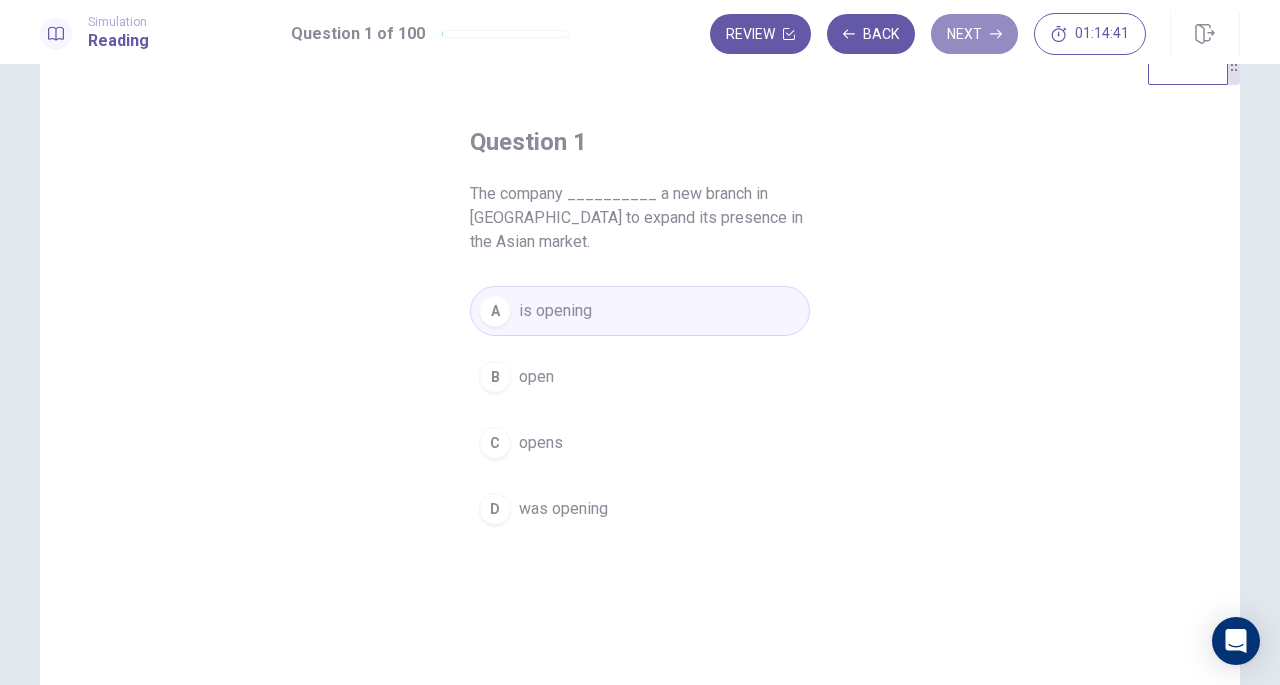 click 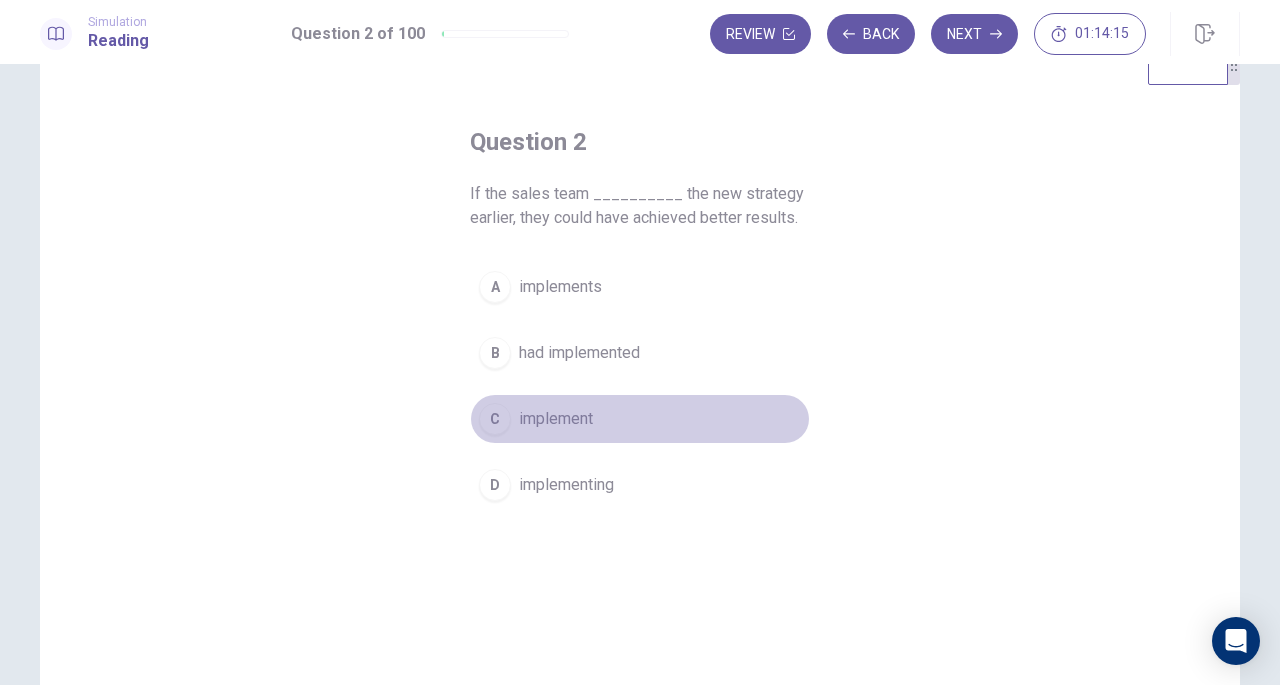 click on "implement" at bounding box center [556, 419] 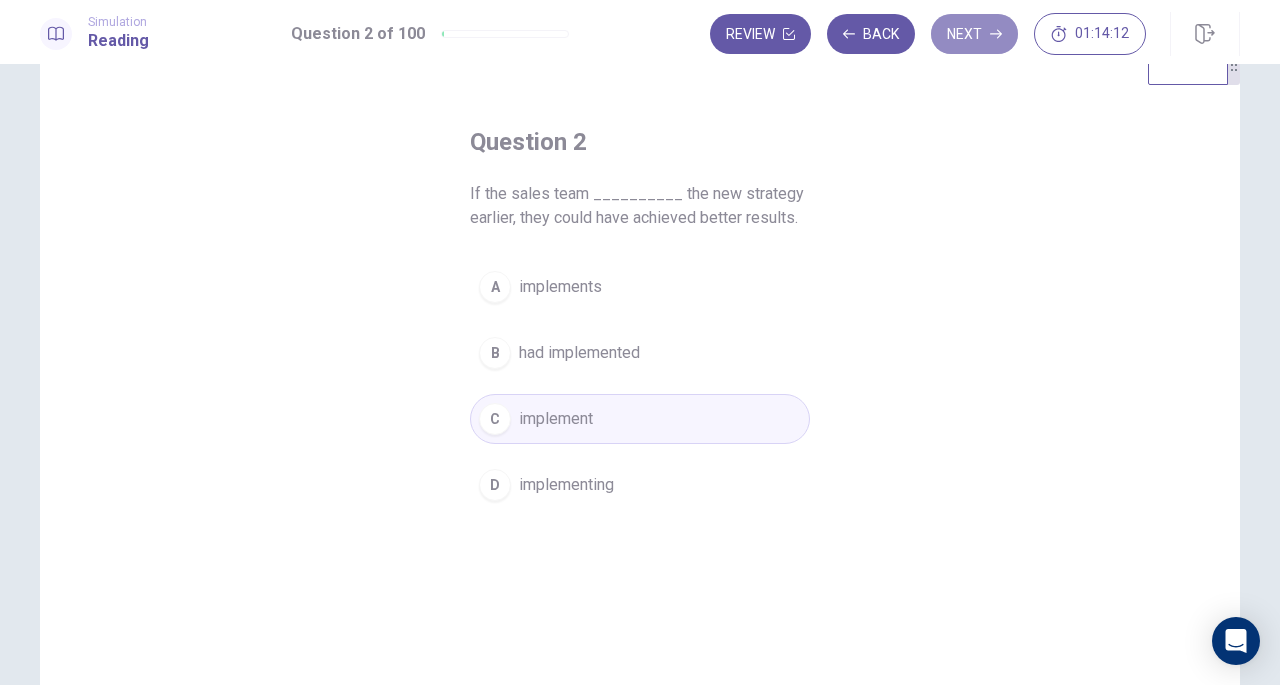 click on "Next" at bounding box center (974, 34) 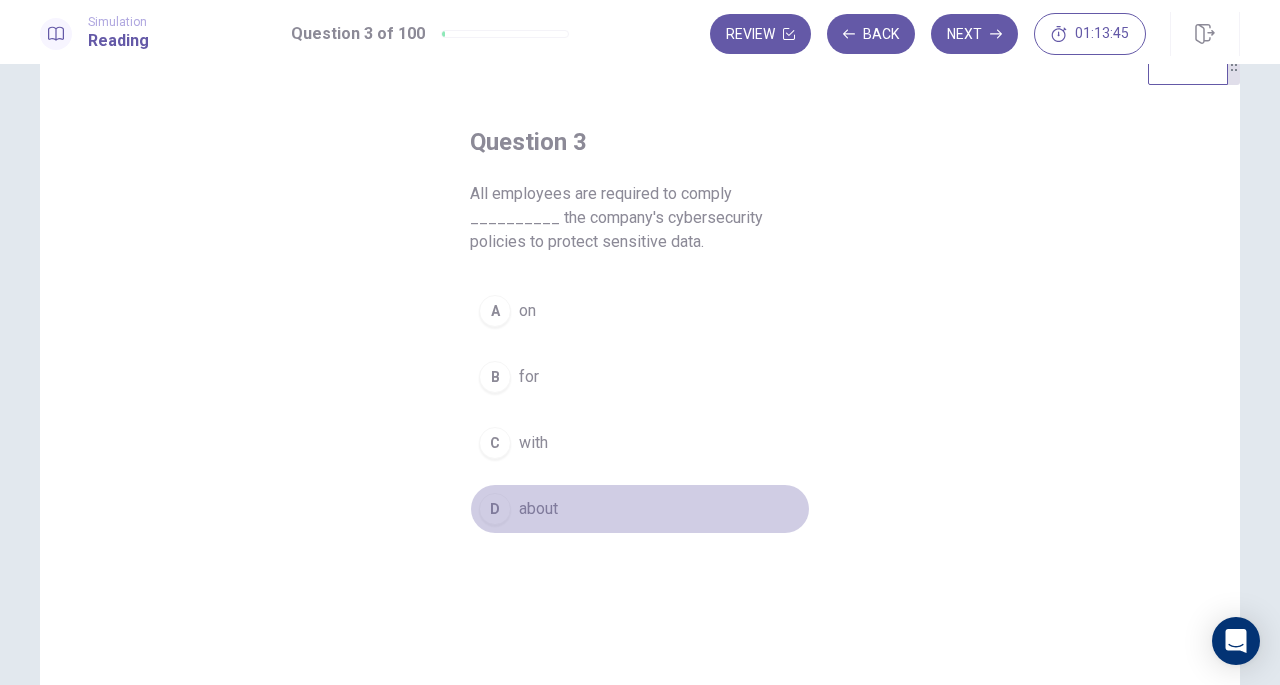 click on "D" at bounding box center [495, 509] 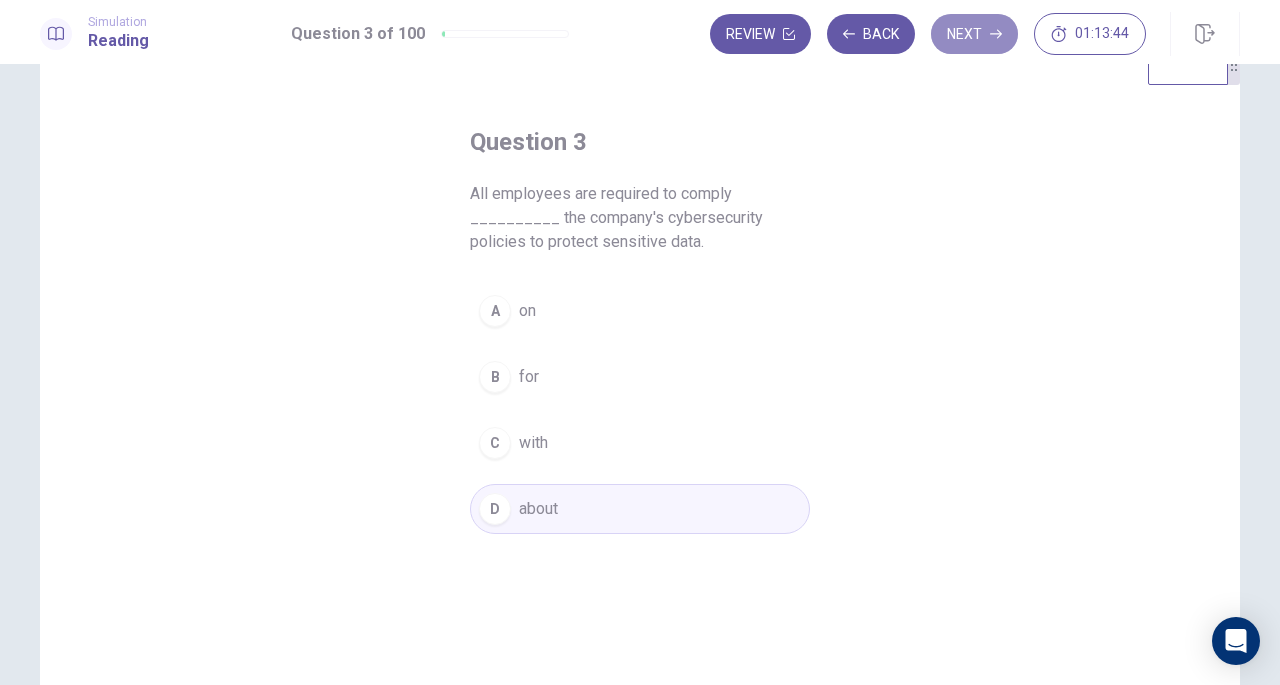 click on "Next" at bounding box center [974, 34] 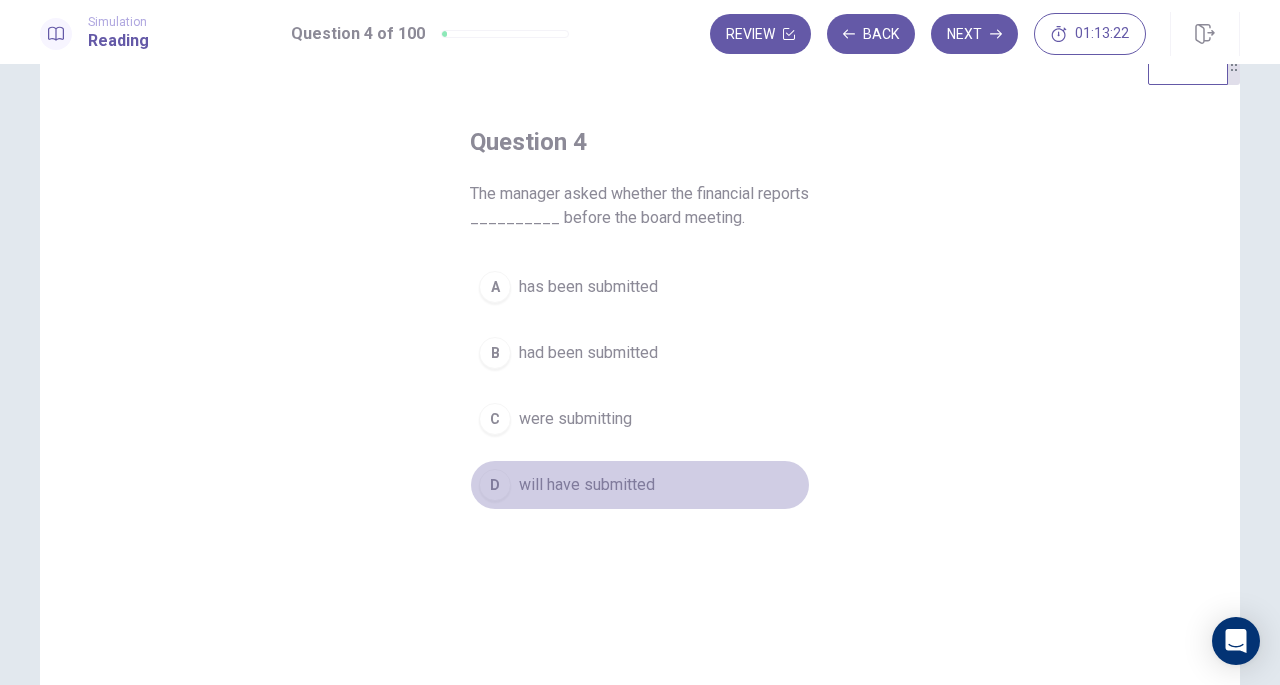 click on "D will have submitted" at bounding box center [640, 485] 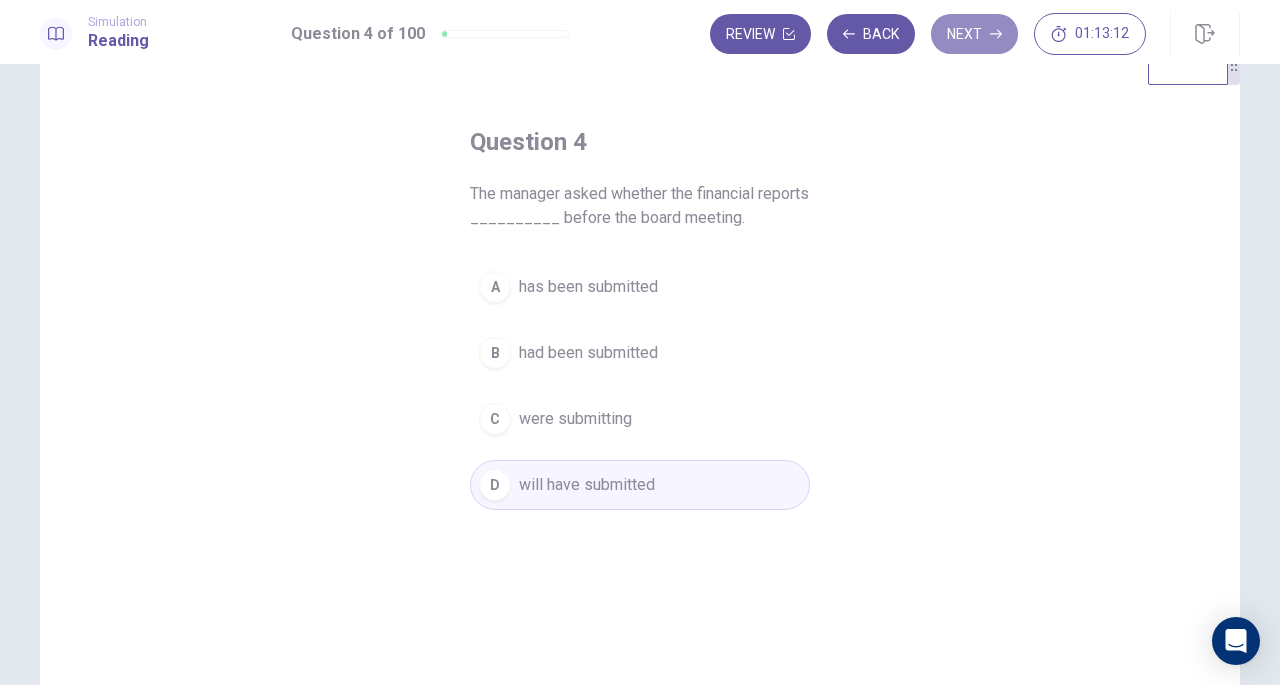 click on "Next" at bounding box center (974, 34) 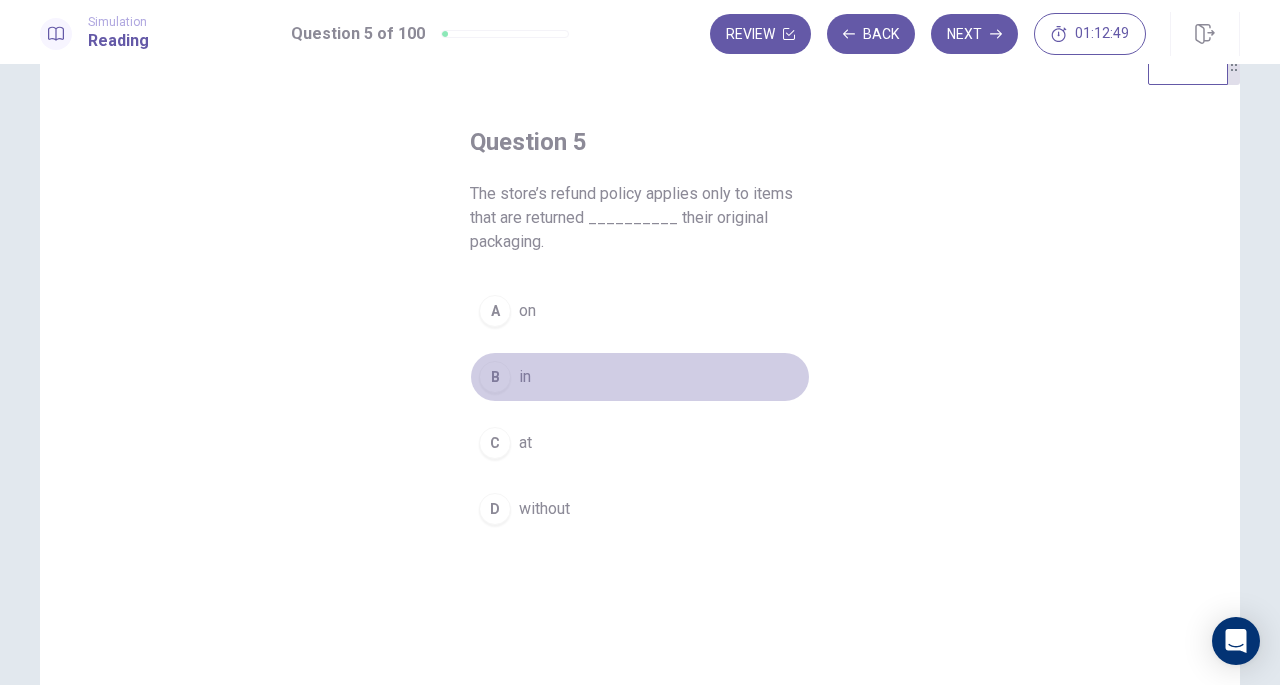 click on "B" at bounding box center [495, 377] 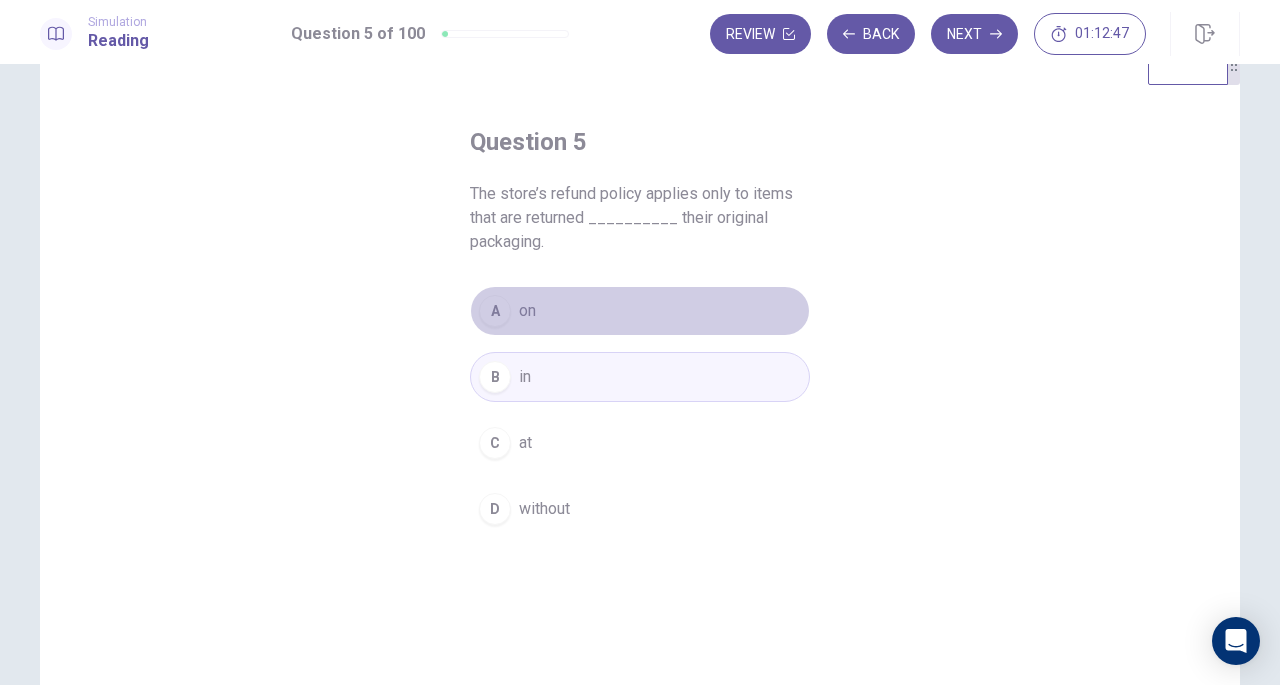 click on "on" at bounding box center [527, 311] 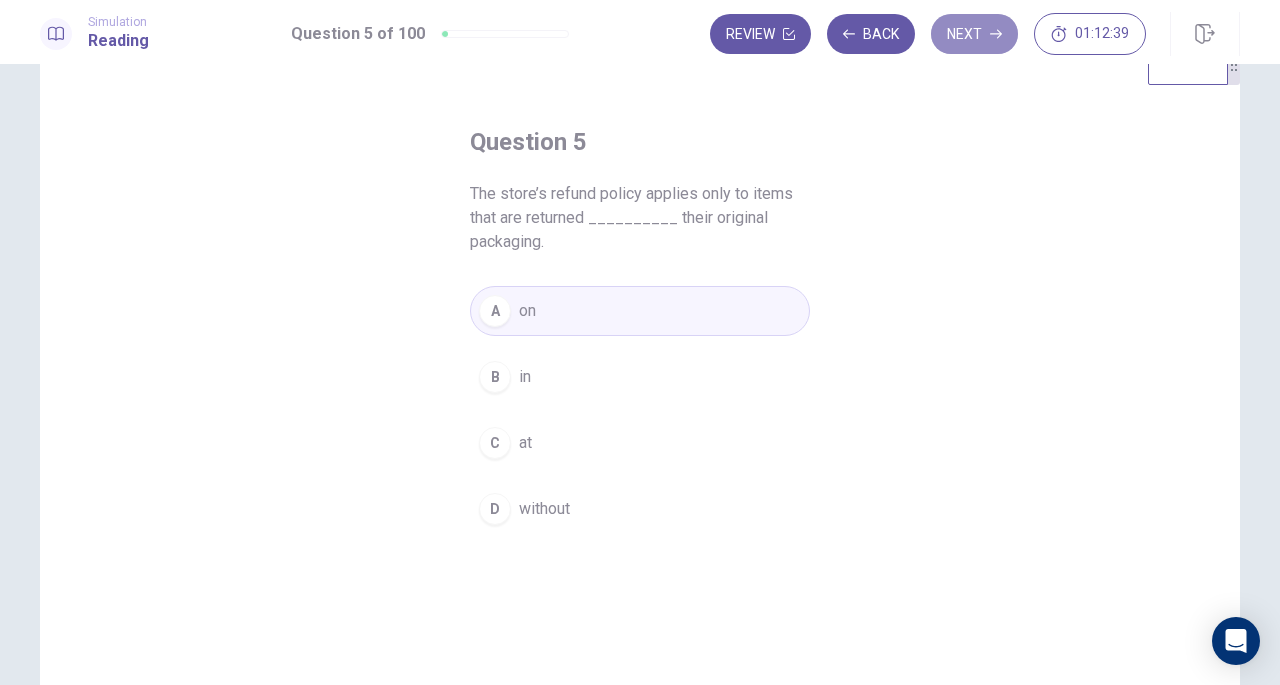 click 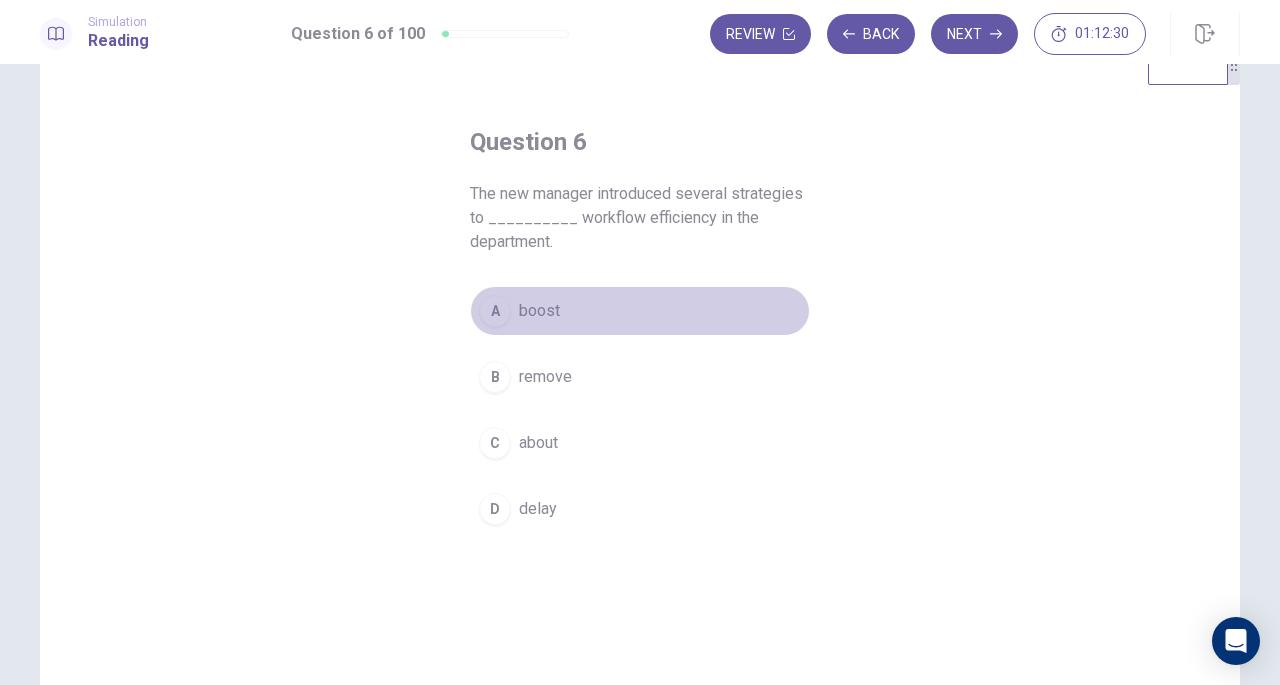 click on "boost" at bounding box center [539, 311] 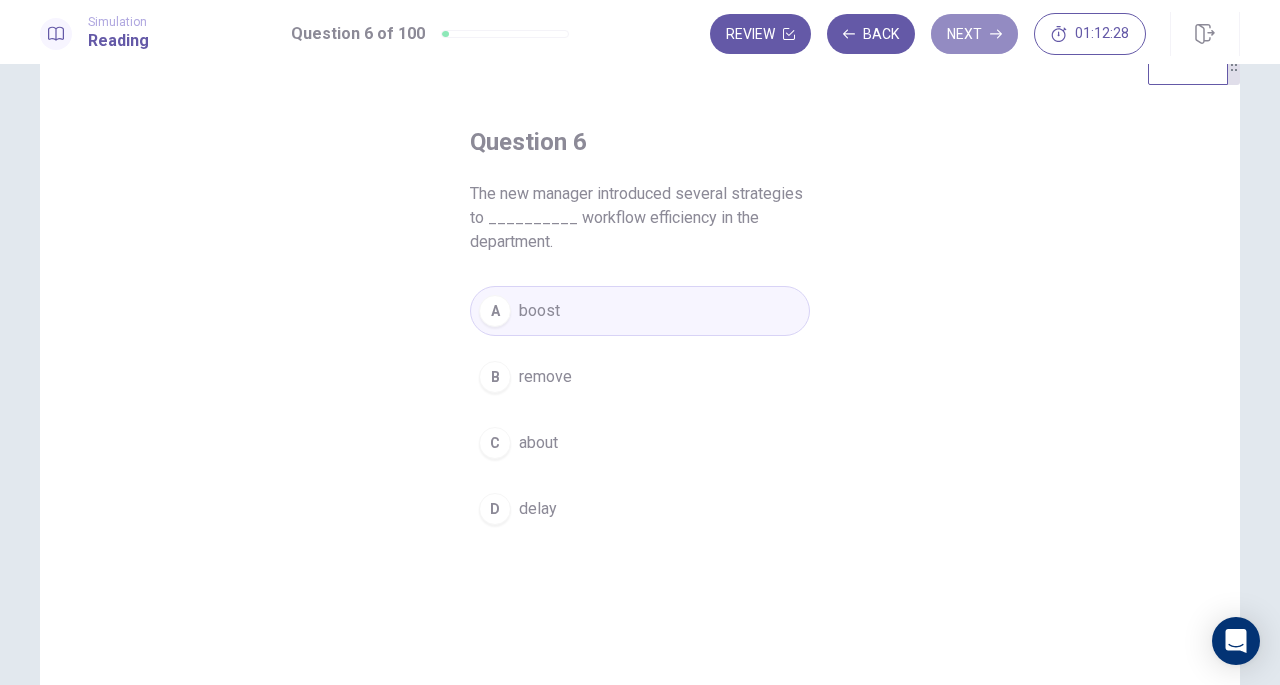 click on "Next" at bounding box center [974, 34] 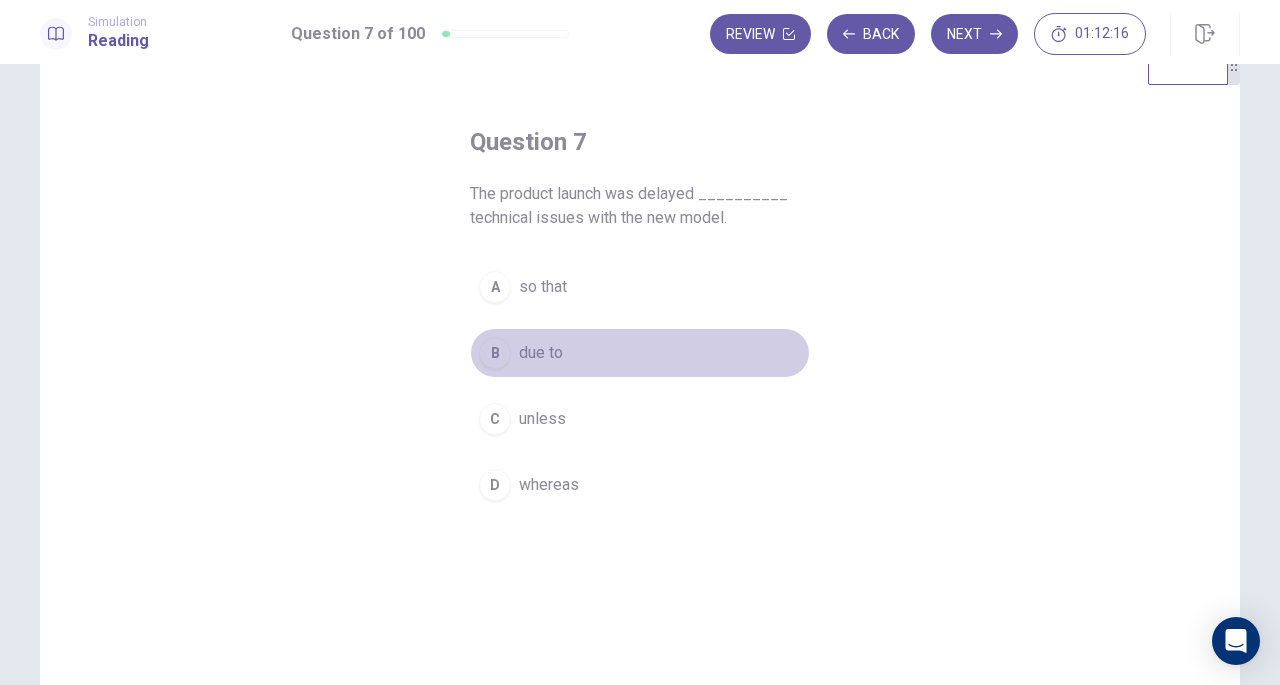 click on "due to" at bounding box center [541, 353] 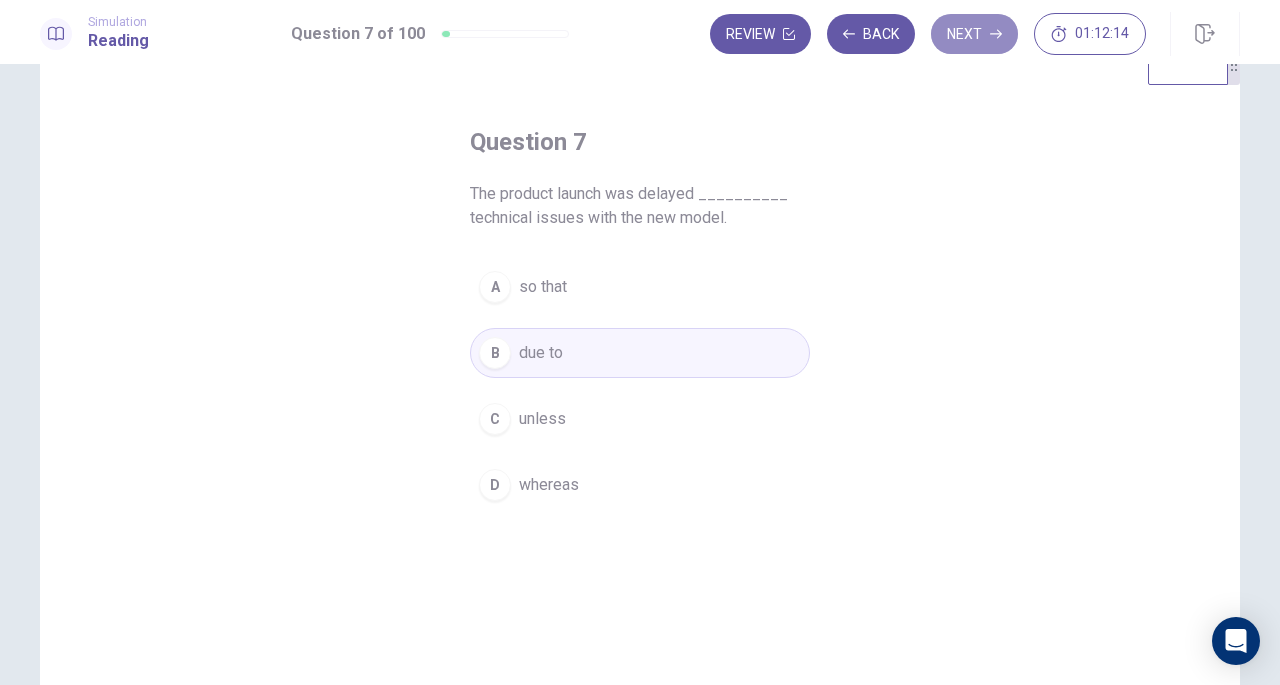 click on "Next" at bounding box center (974, 34) 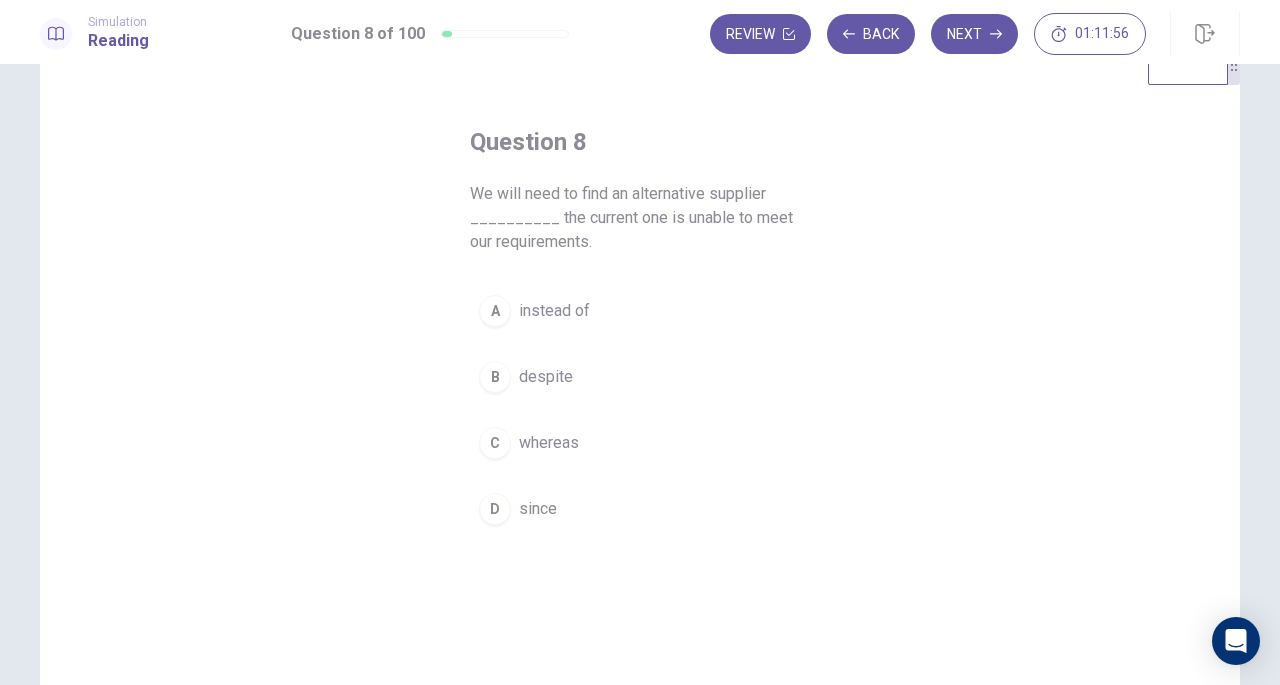 click on "since" at bounding box center [538, 509] 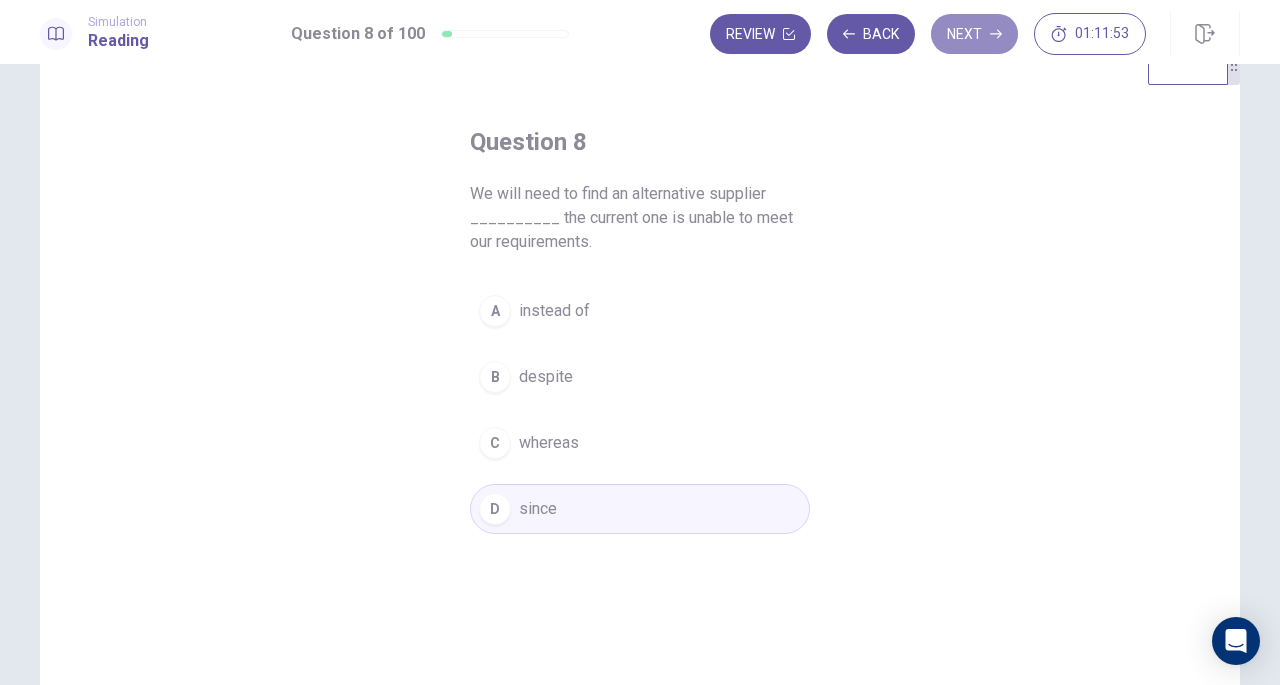 click on "Next" at bounding box center (974, 34) 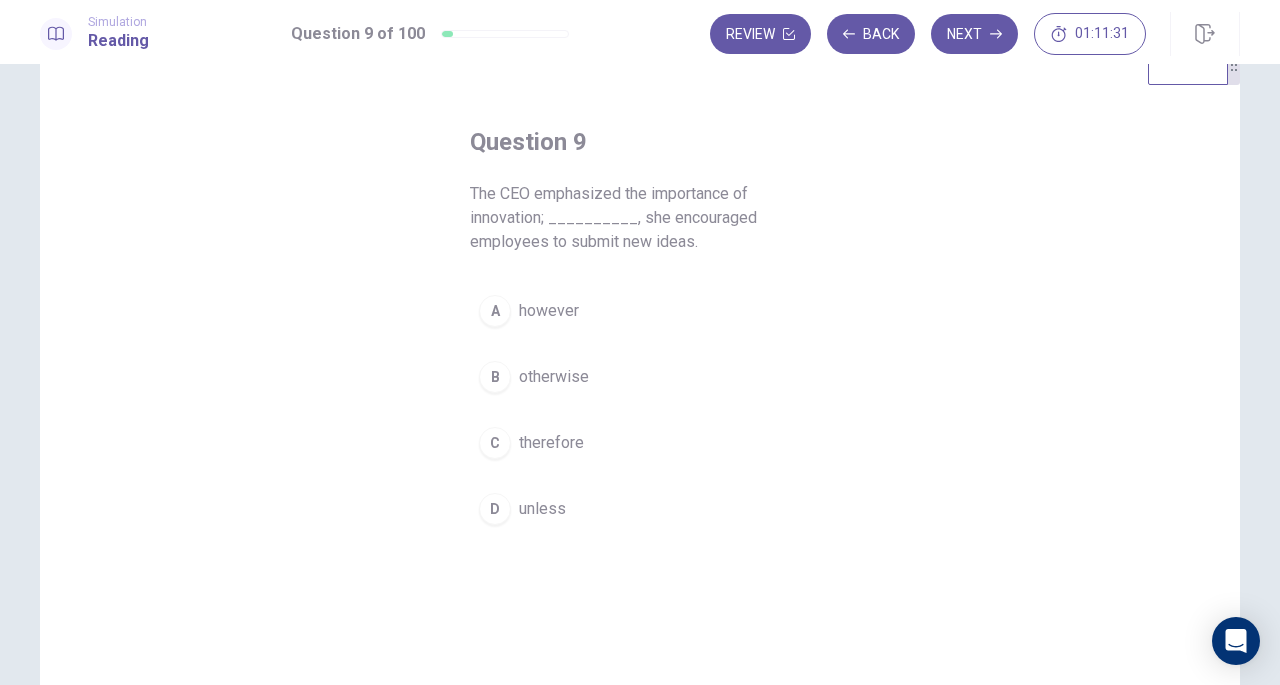 click on "C therefore" at bounding box center (640, 443) 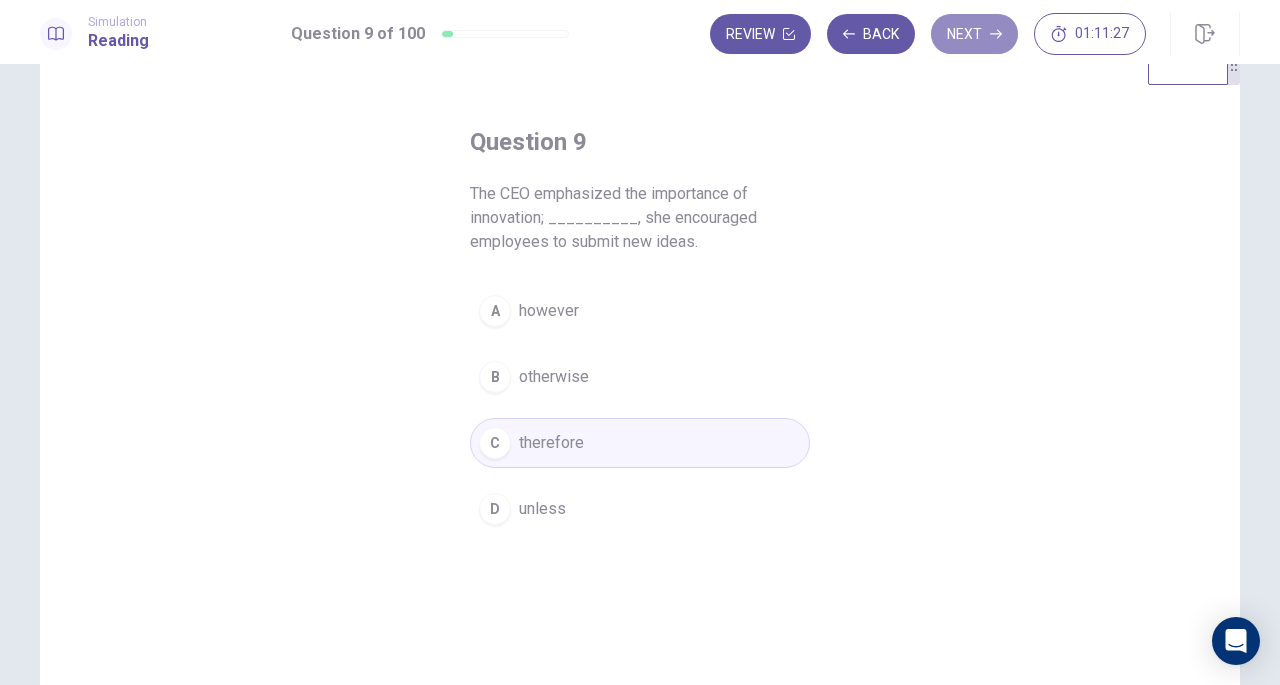 click on "Next" at bounding box center (974, 34) 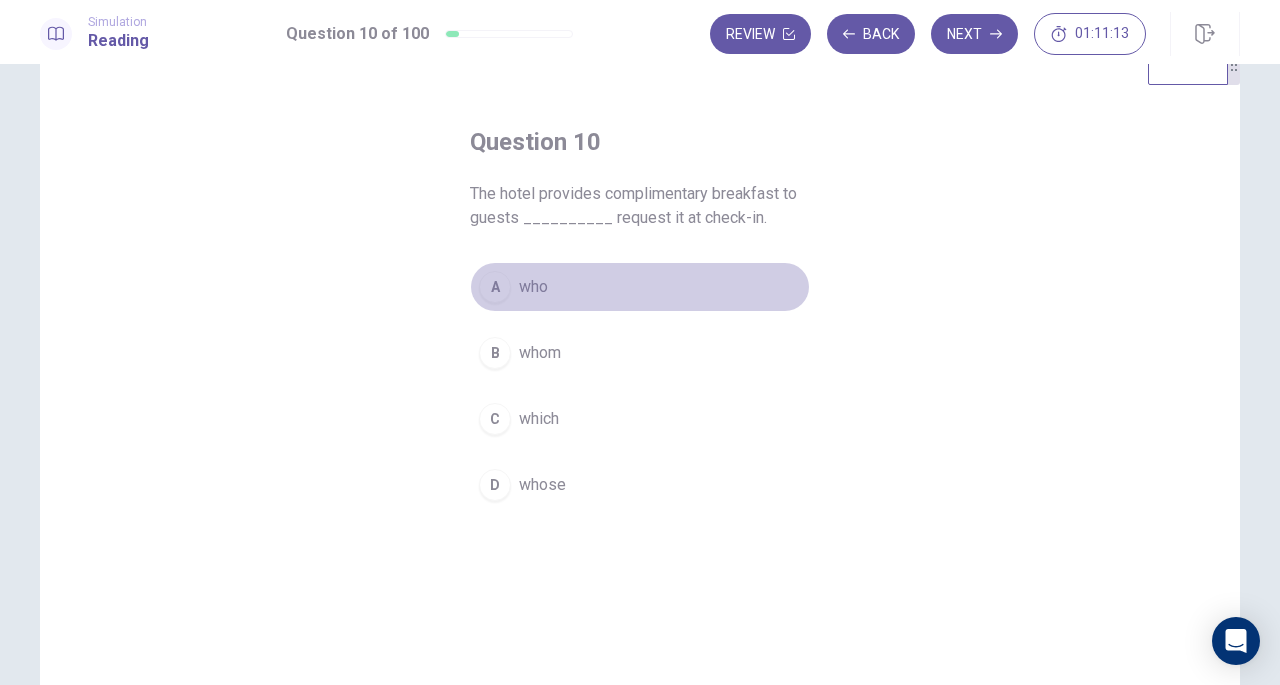 click on "who" at bounding box center (533, 287) 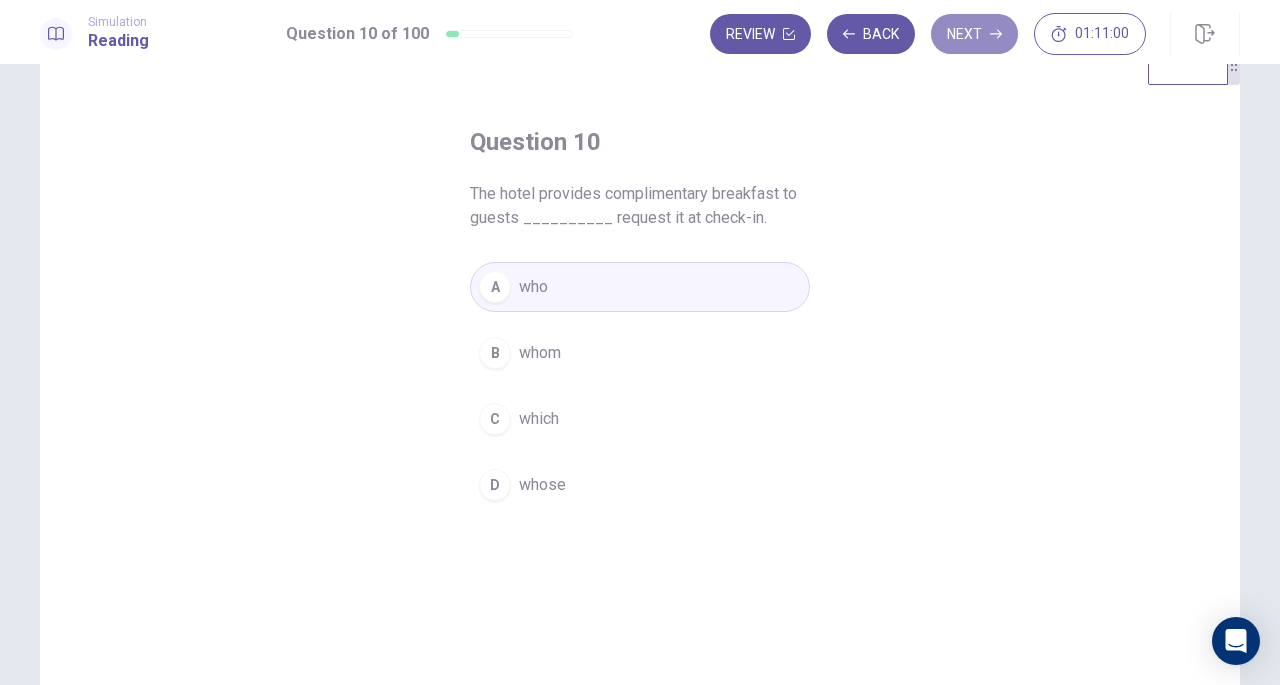 click on "Next" at bounding box center (974, 34) 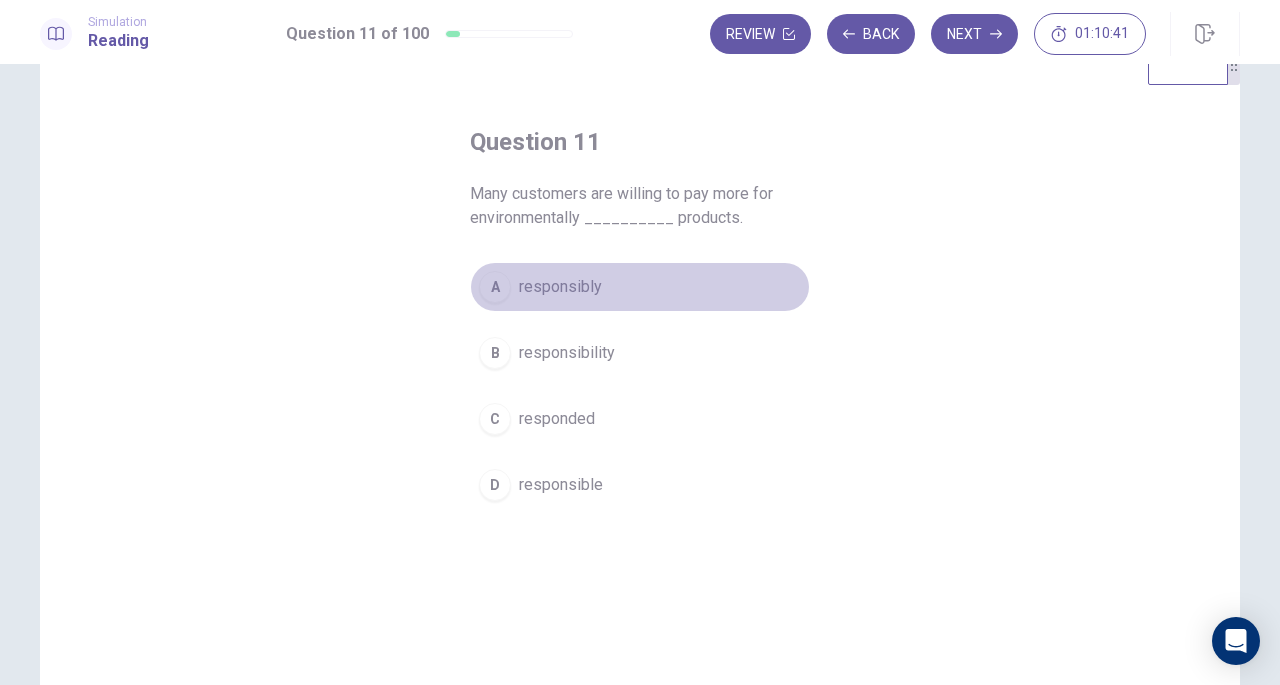 click on "responsibly" at bounding box center (560, 287) 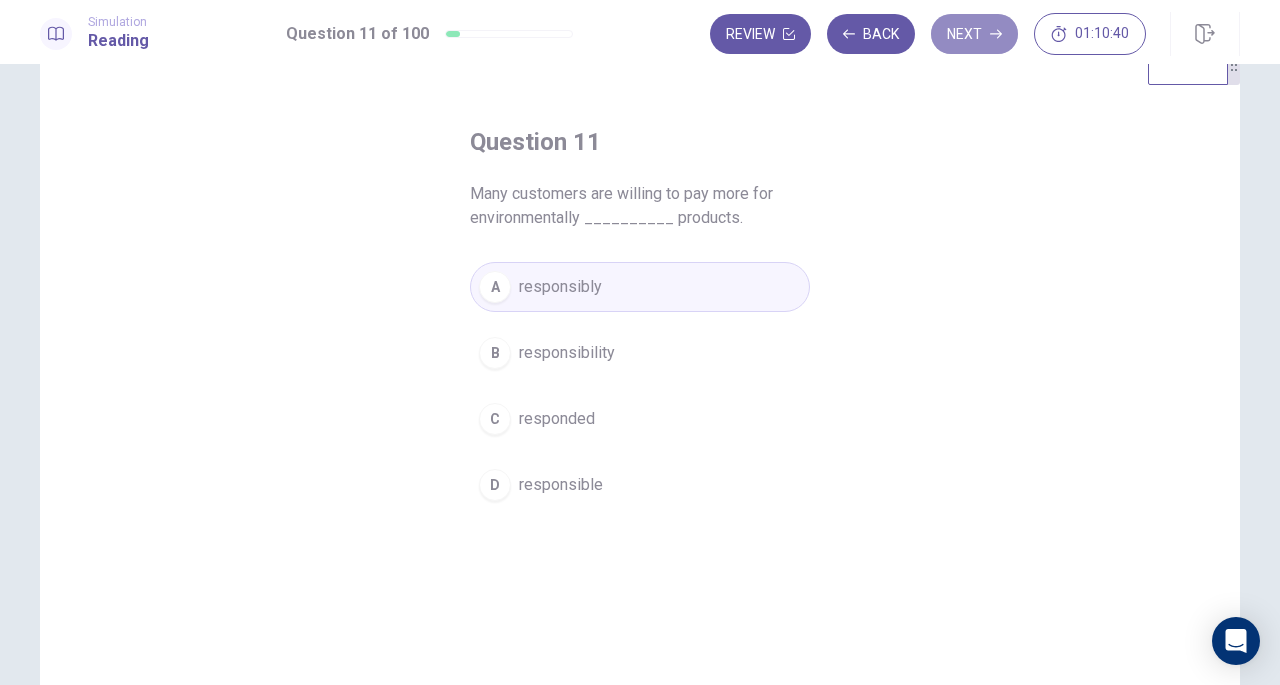 click on "Next" at bounding box center (974, 34) 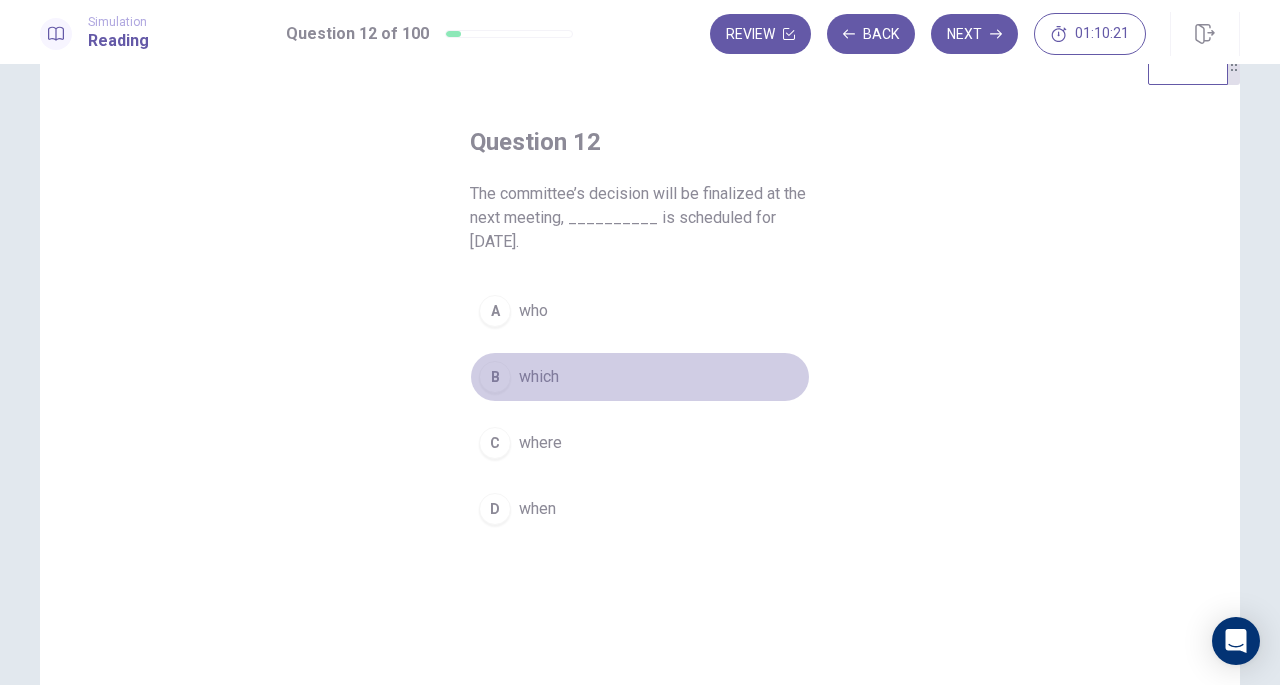 click on "which" at bounding box center (539, 377) 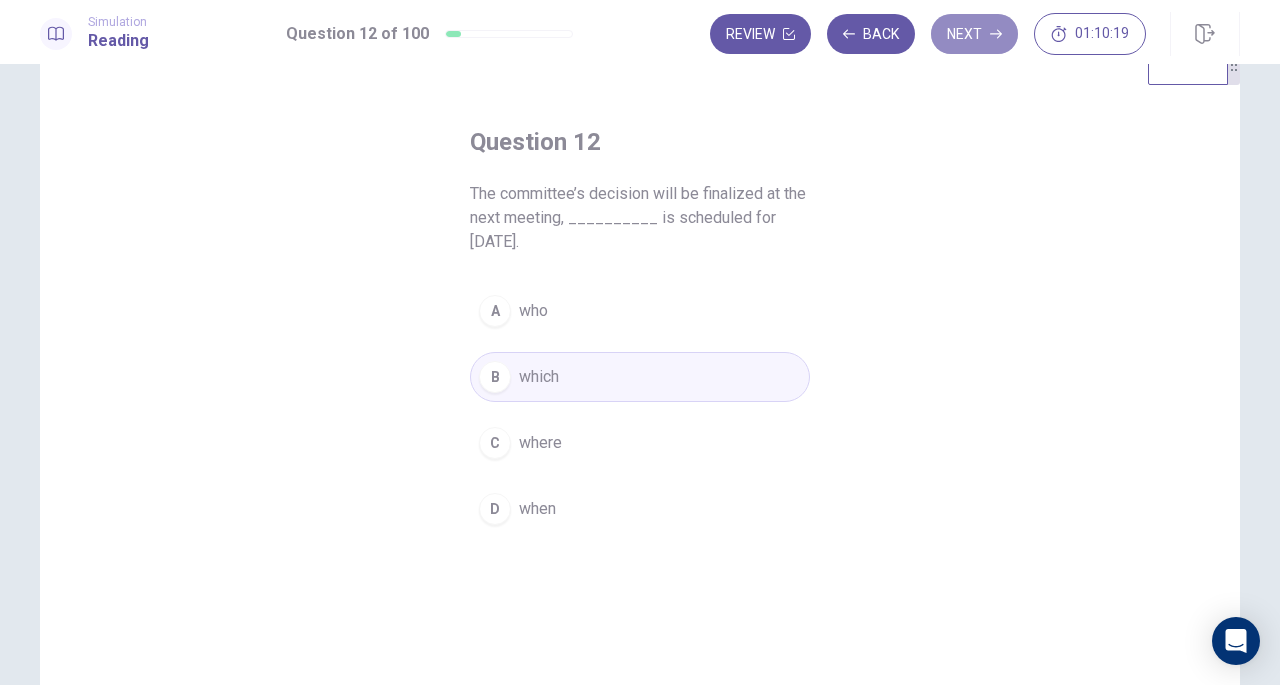 click on "Next" at bounding box center [974, 34] 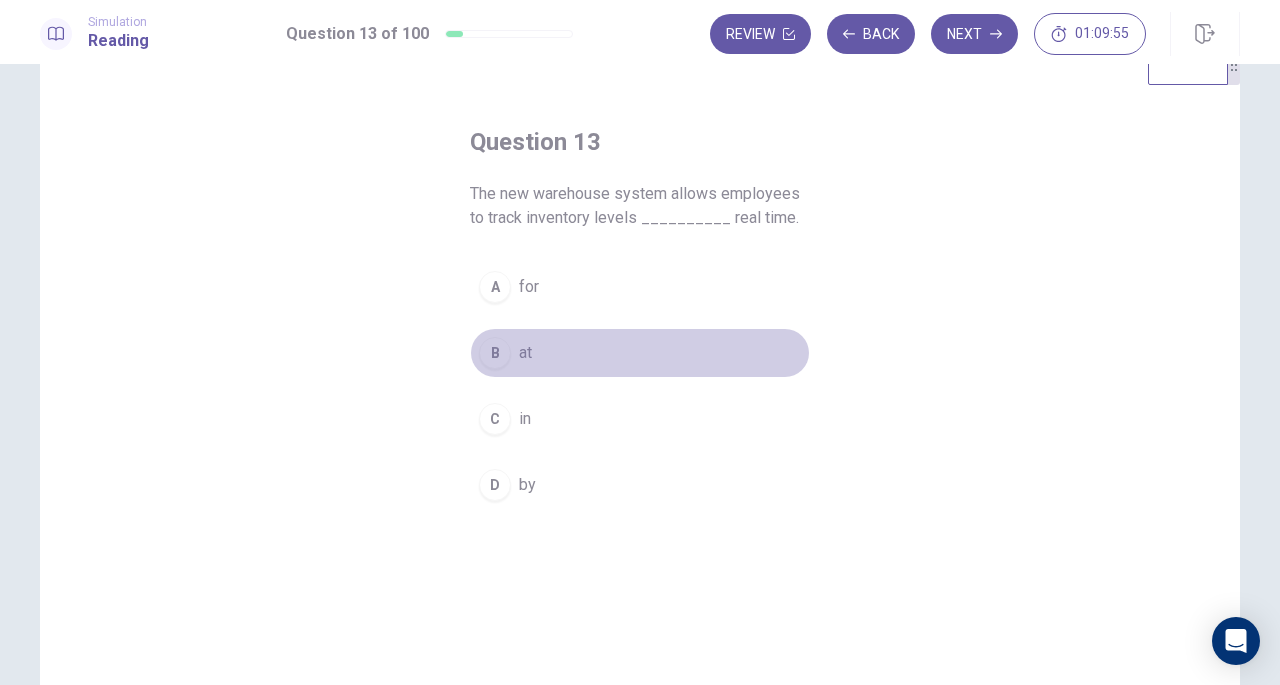 click on "at" at bounding box center [525, 353] 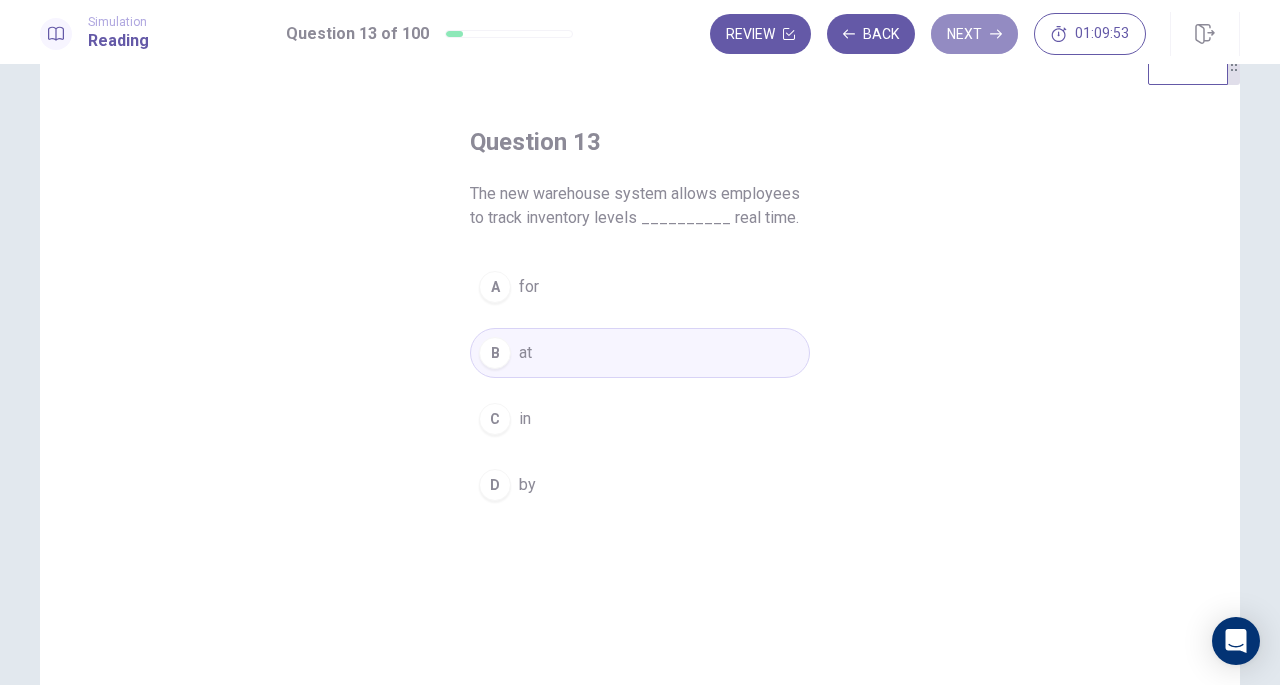 click on "Next" at bounding box center (974, 34) 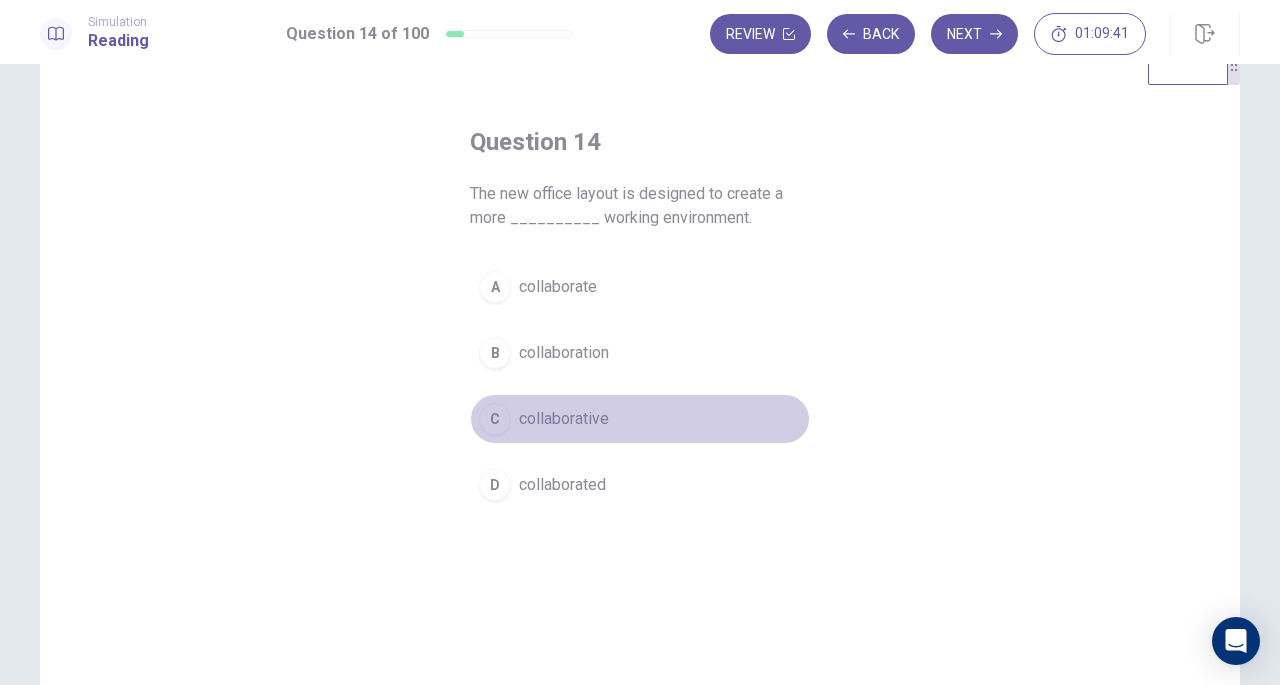 click on "C collaborative" at bounding box center (640, 419) 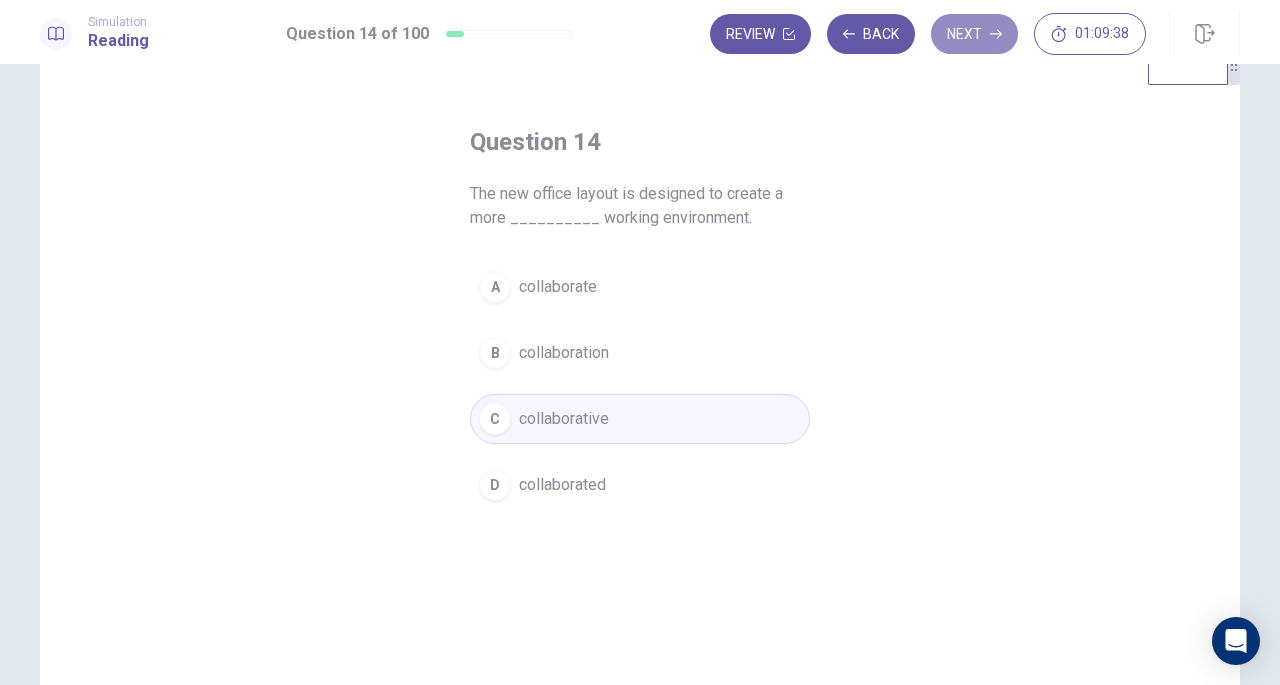click on "Next" at bounding box center (974, 34) 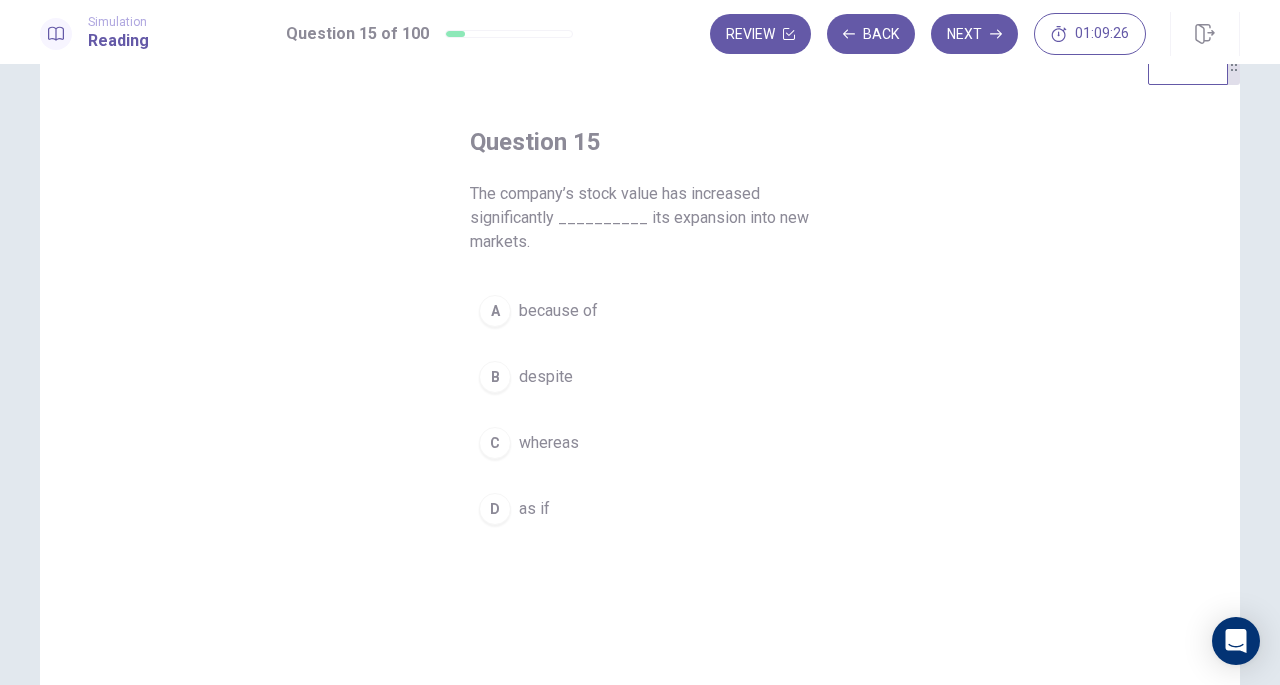 click on "because of" at bounding box center (558, 311) 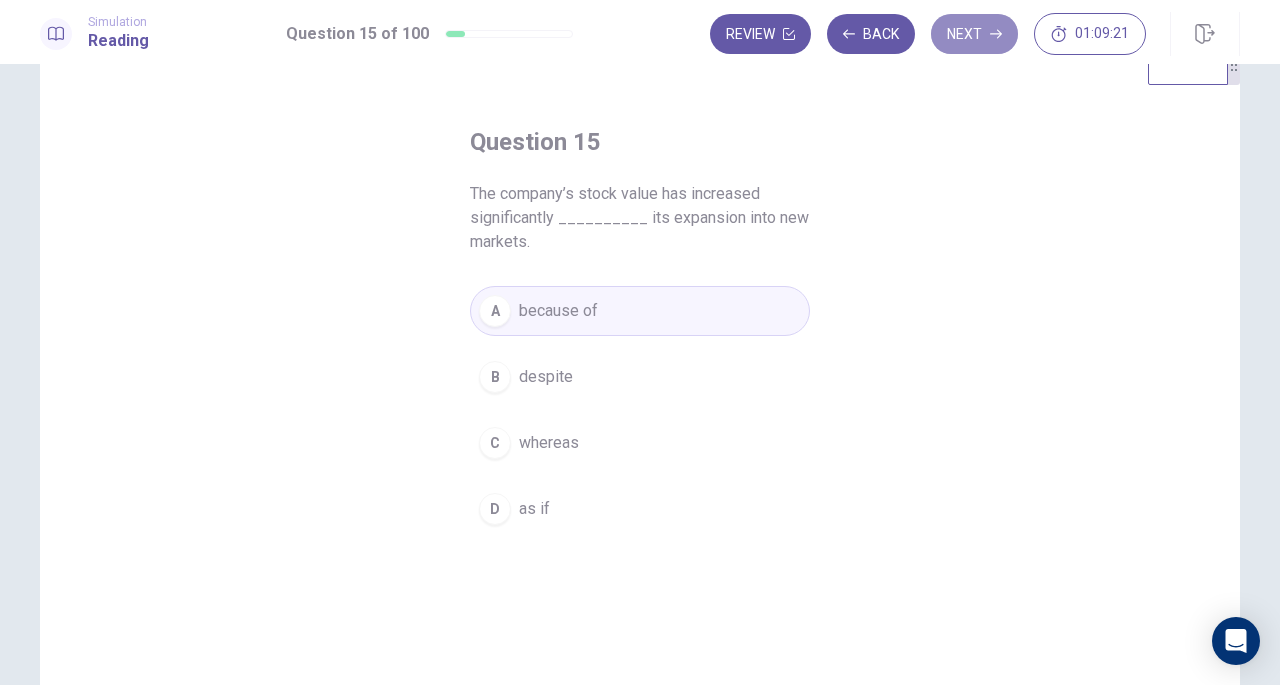 click 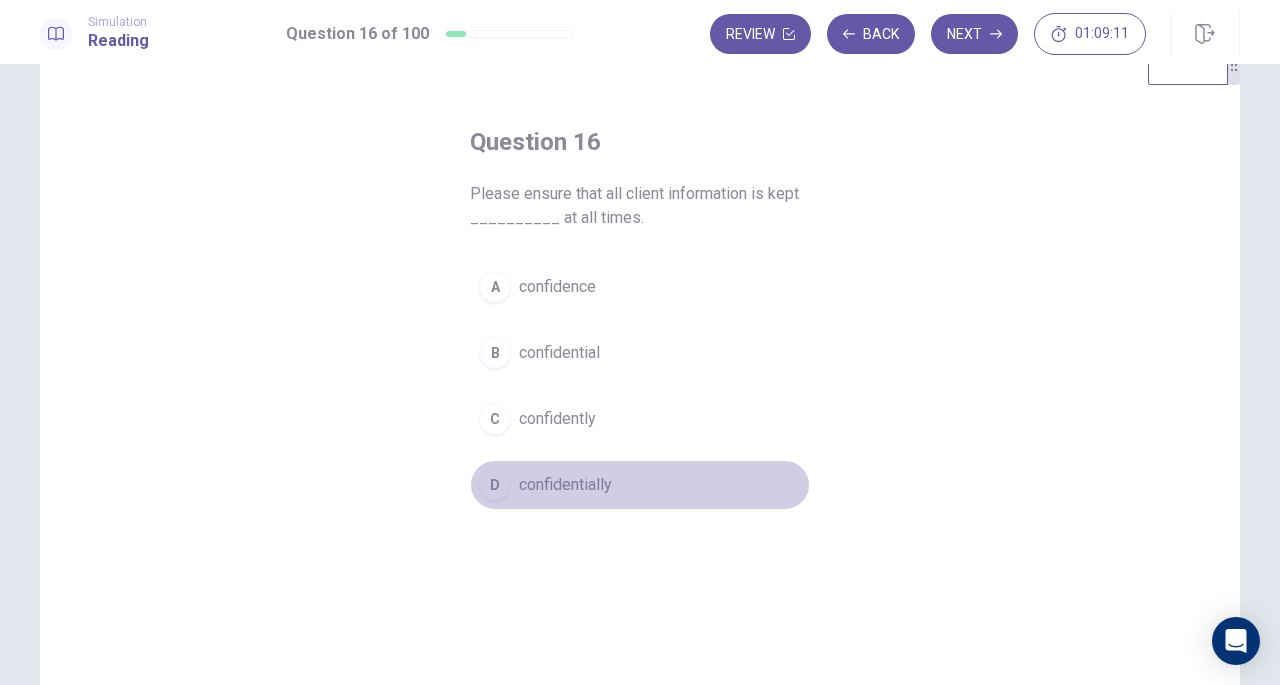 click on "confidentially" at bounding box center [565, 485] 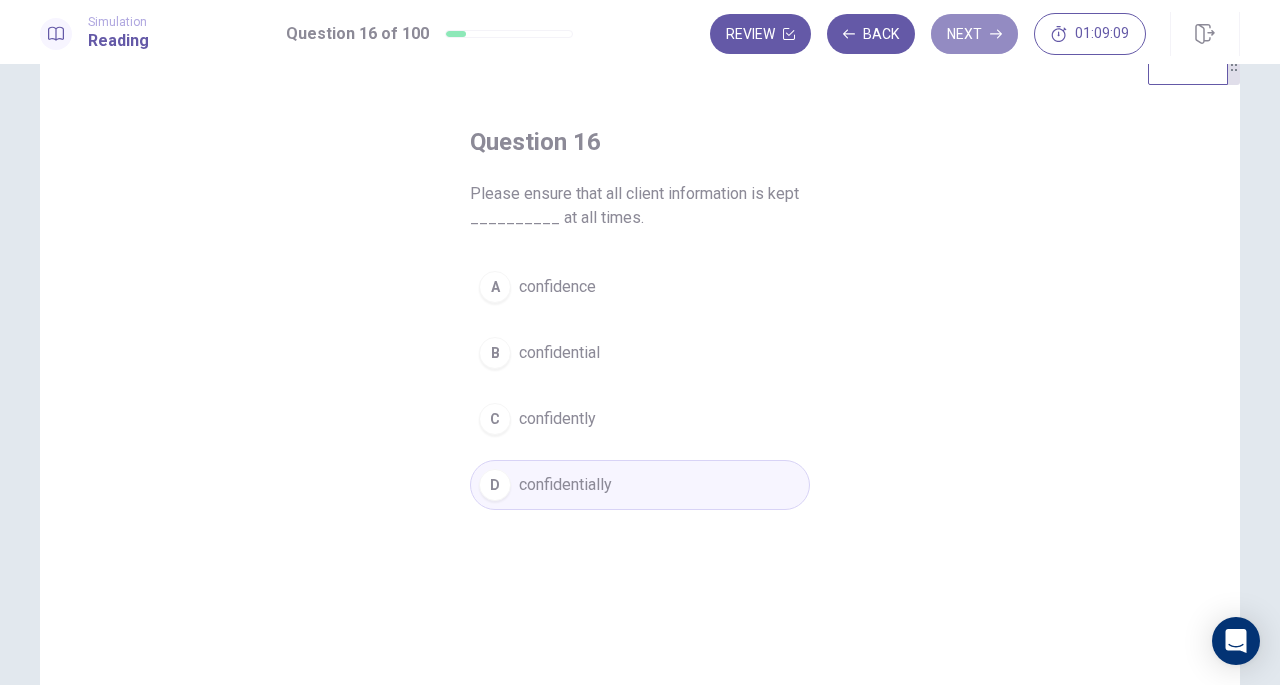 click on "Next" at bounding box center [974, 34] 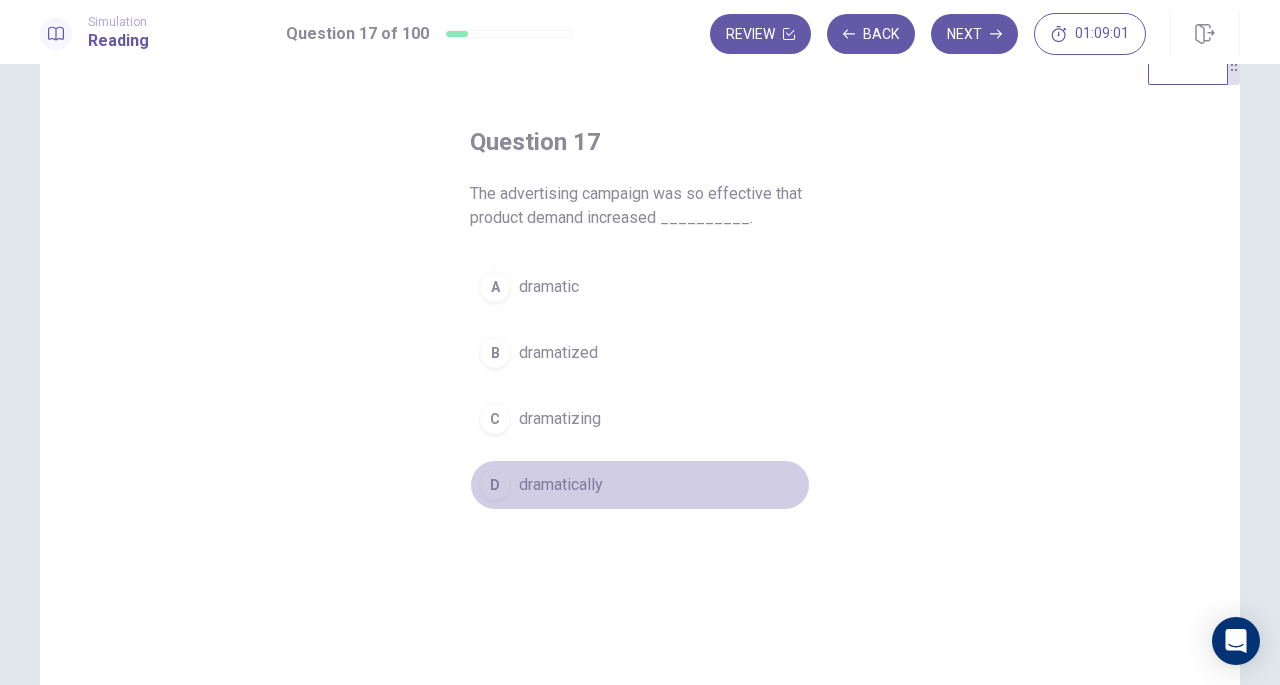 click on "dramatically" at bounding box center (561, 485) 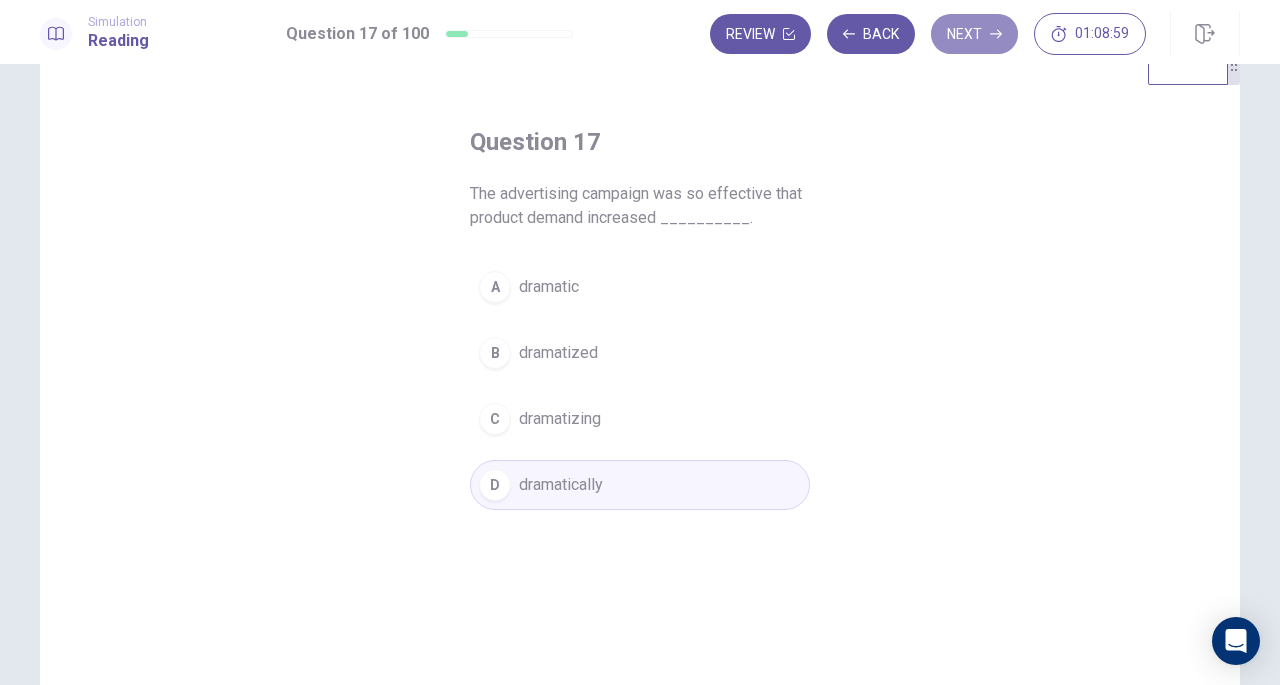 click on "Next" at bounding box center [974, 34] 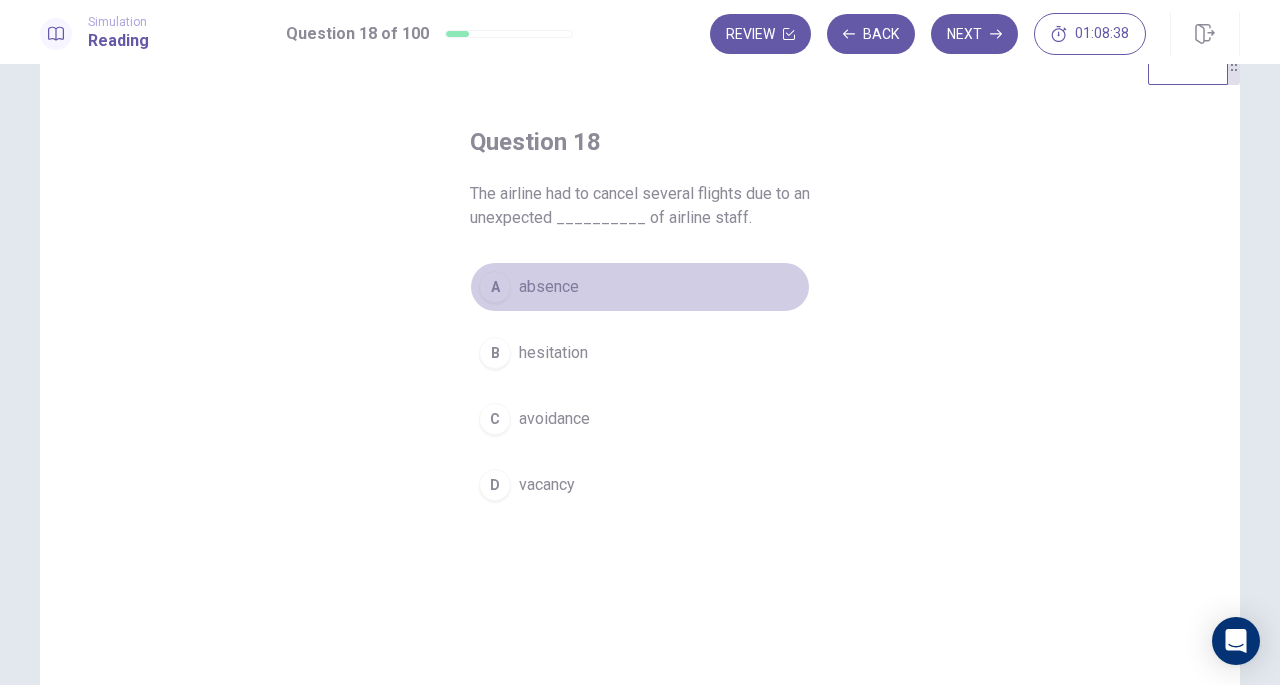 click on "absence" at bounding box center [549, 287] 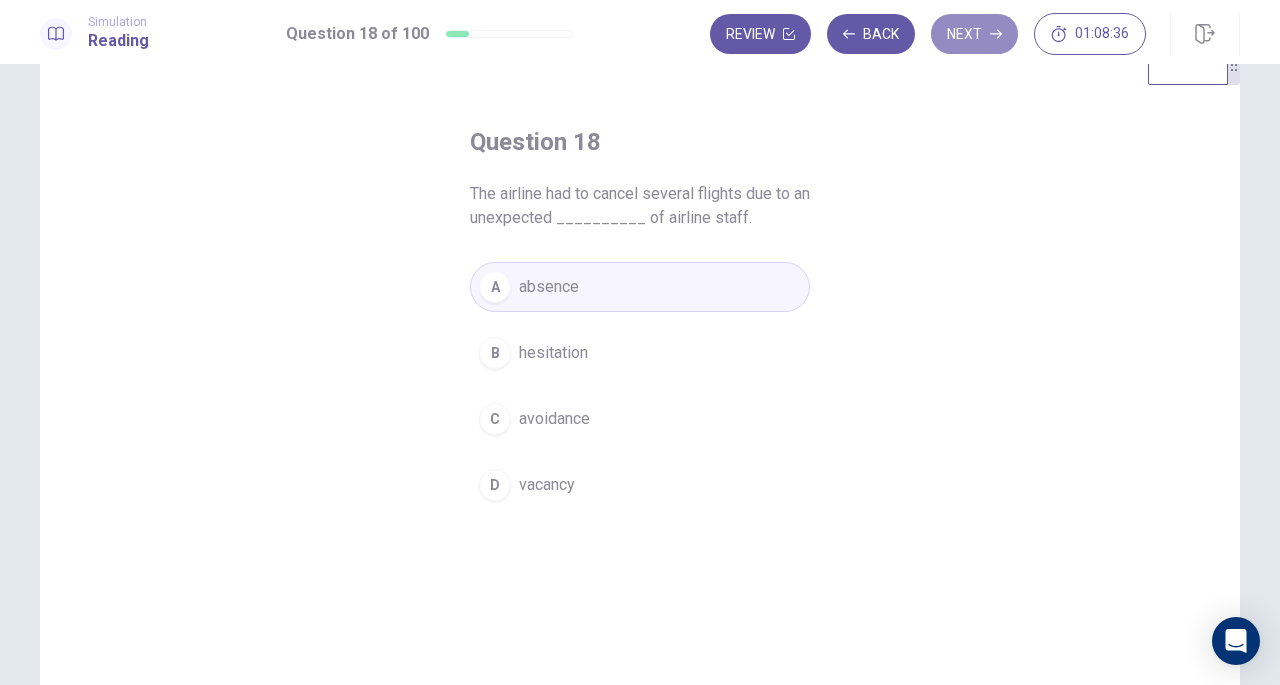 click on "Next" at bounding box center (974, 34) 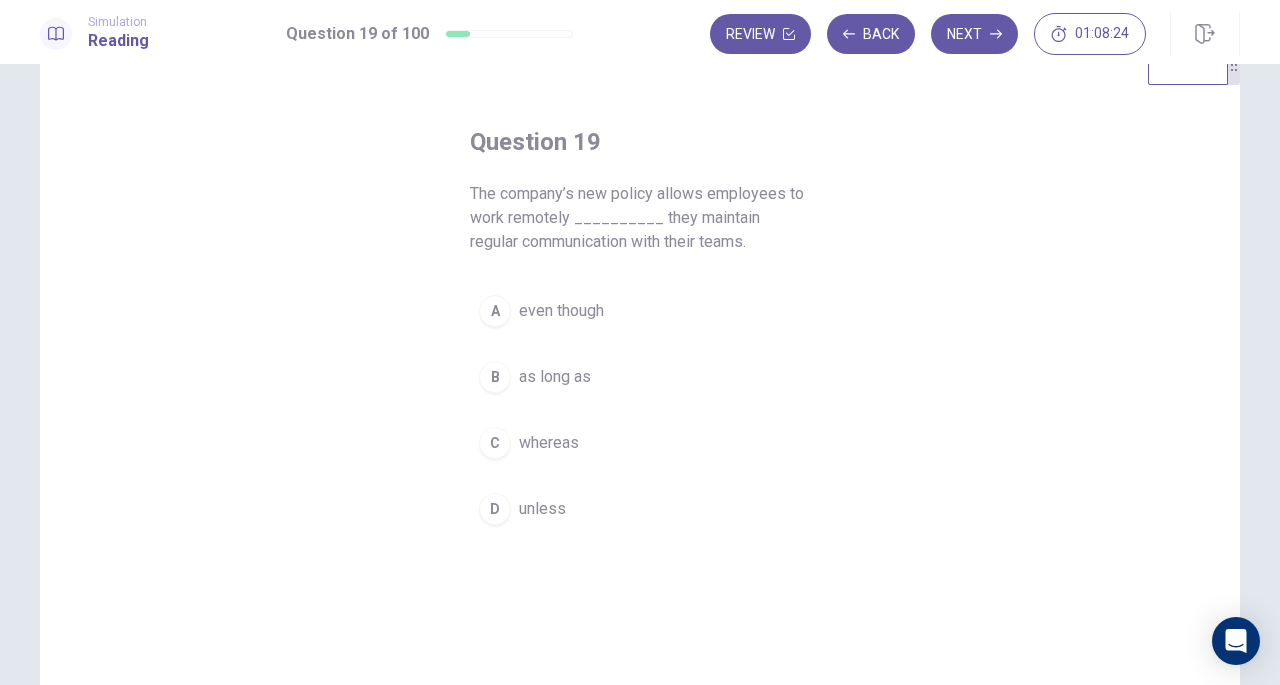 click on "as long as" at bounding box center [555, 377] 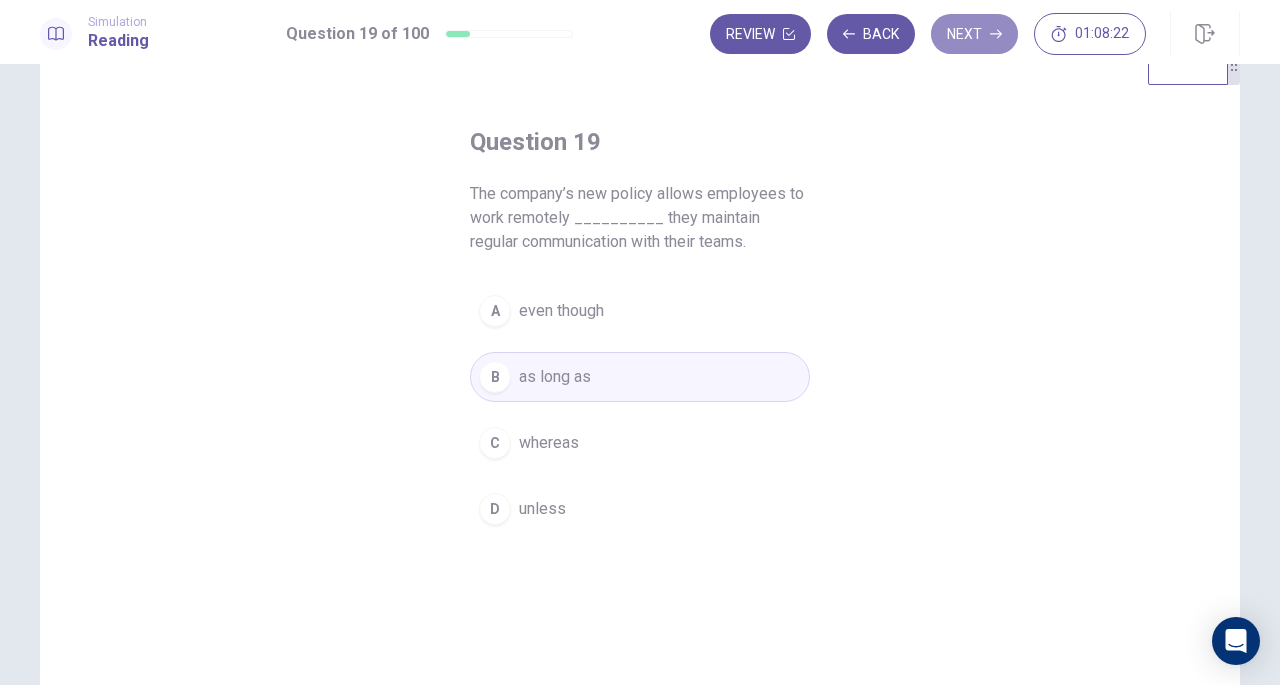 click on "Next" at bounding box center (974, 34) 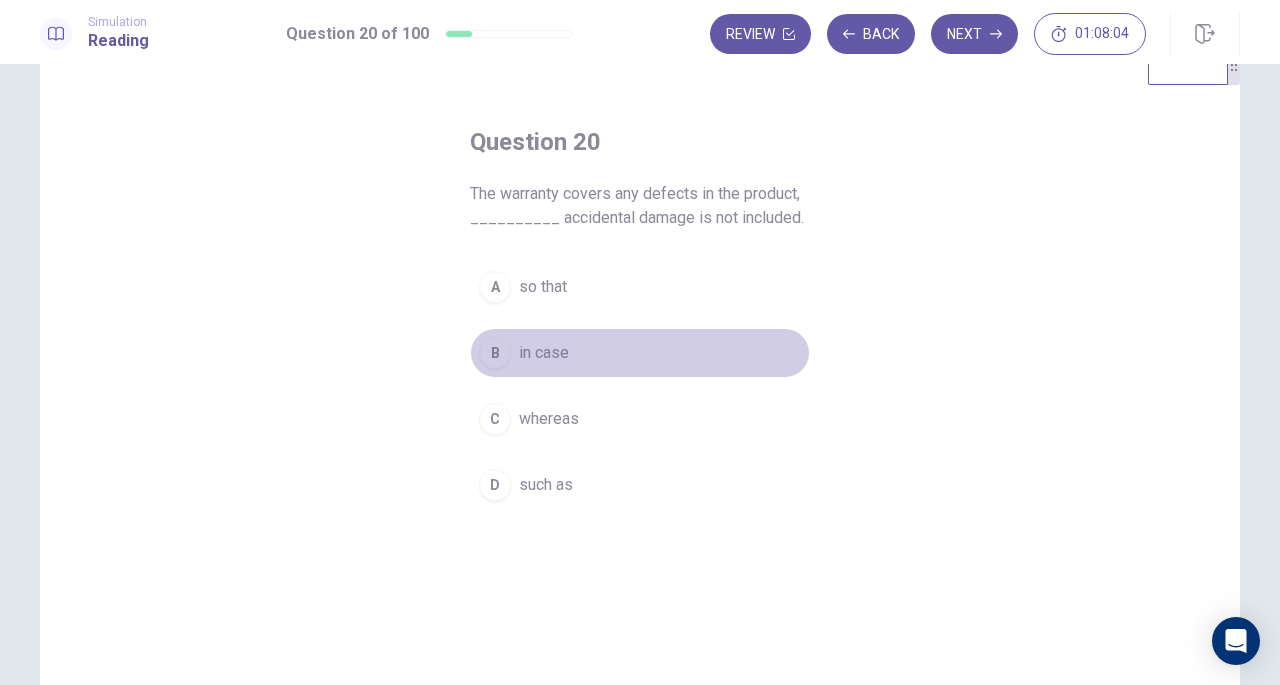 click on "in case" at bounding box center [544, 353] 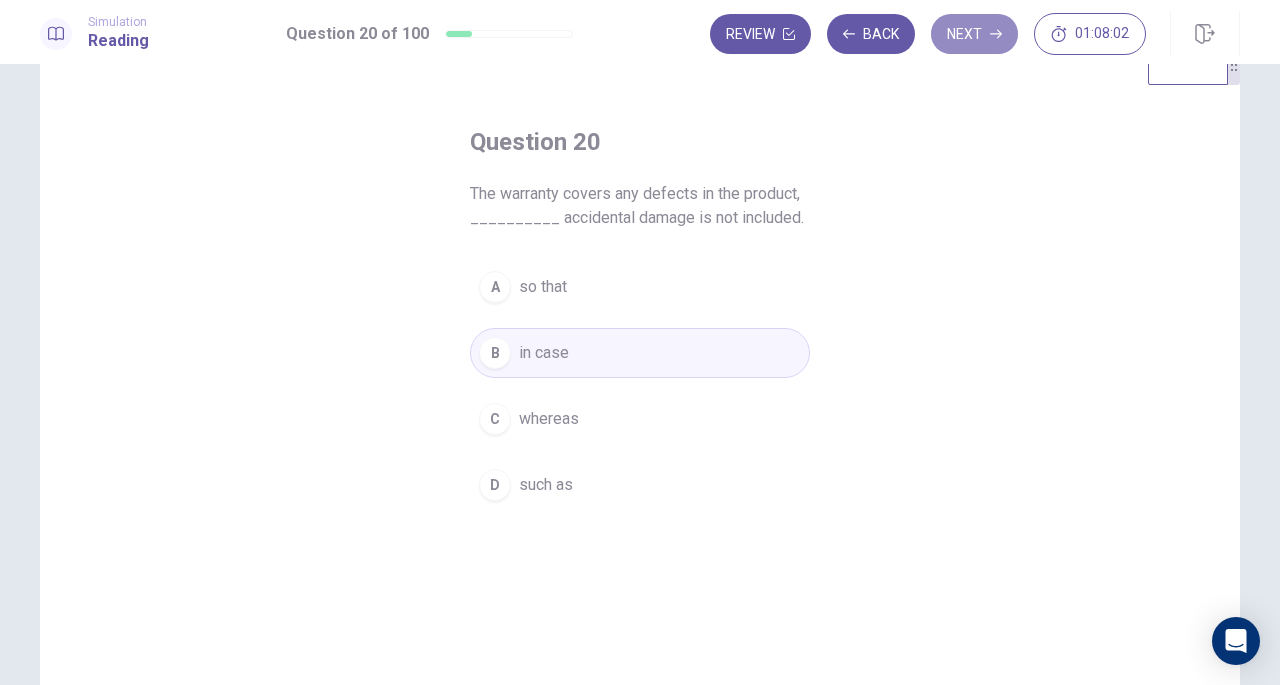 click on "Next" at bounding box center [974, 34] 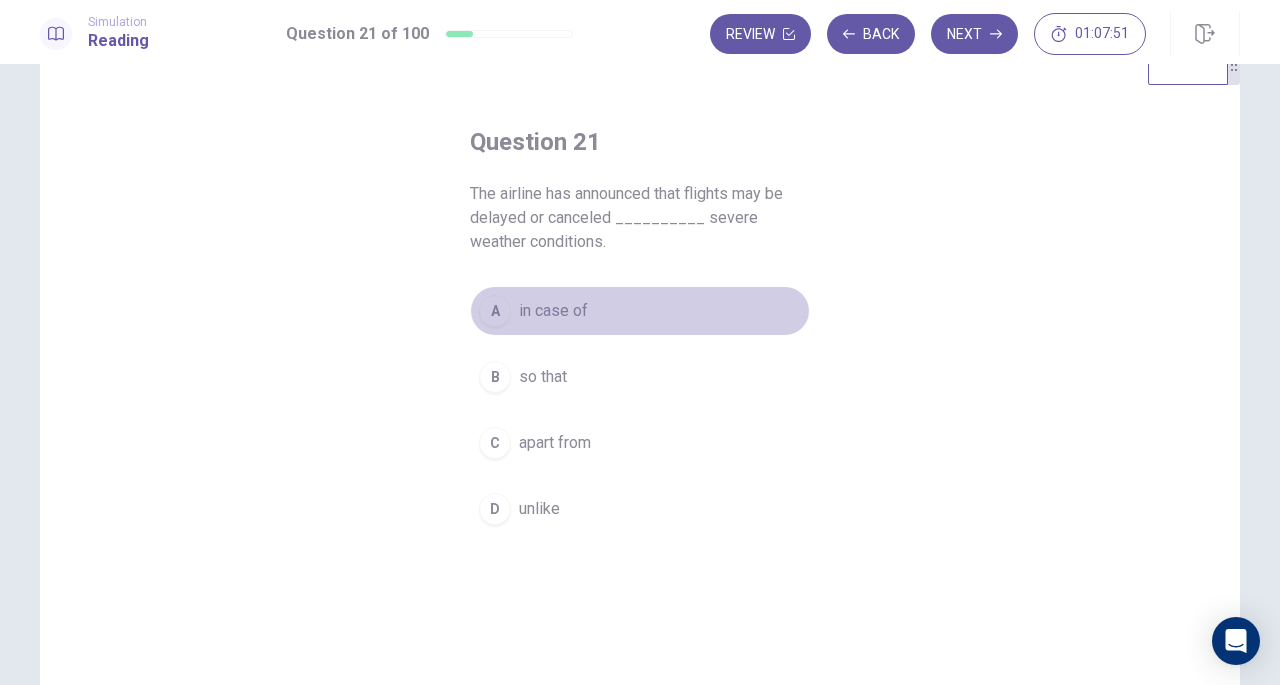 click on "in case of" at bounding box center [553, 311] 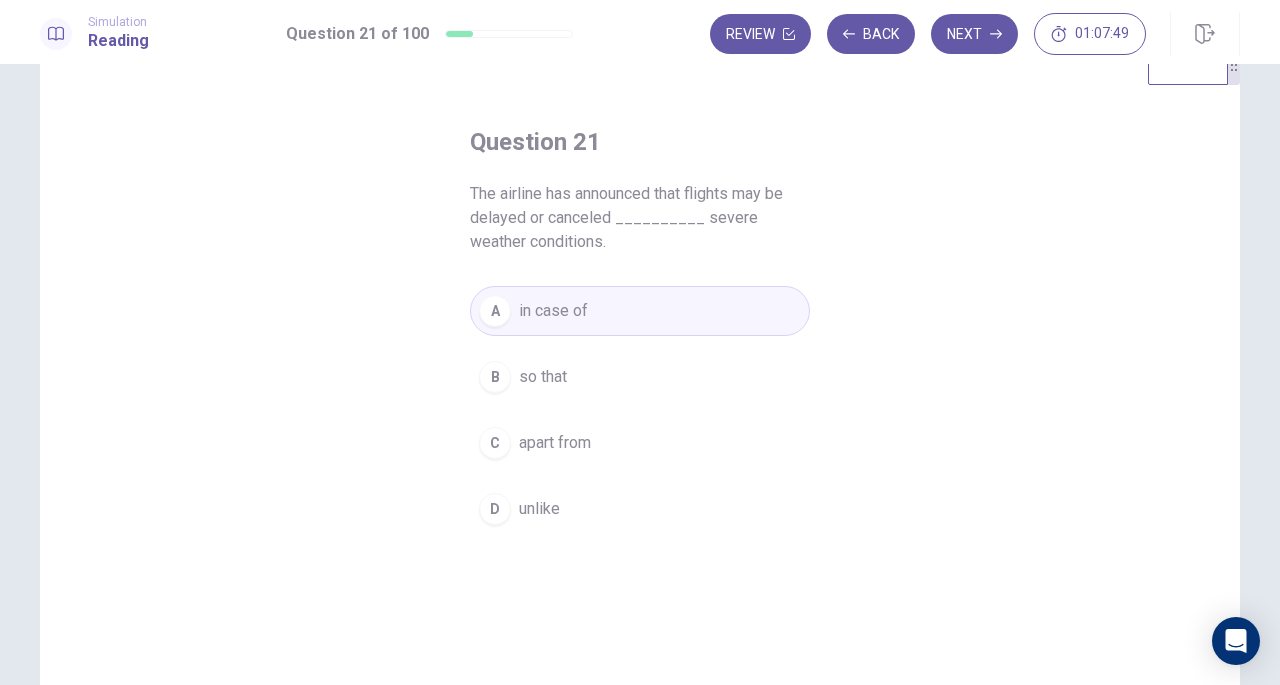 click on "Next" at bounding box center [974, 34] 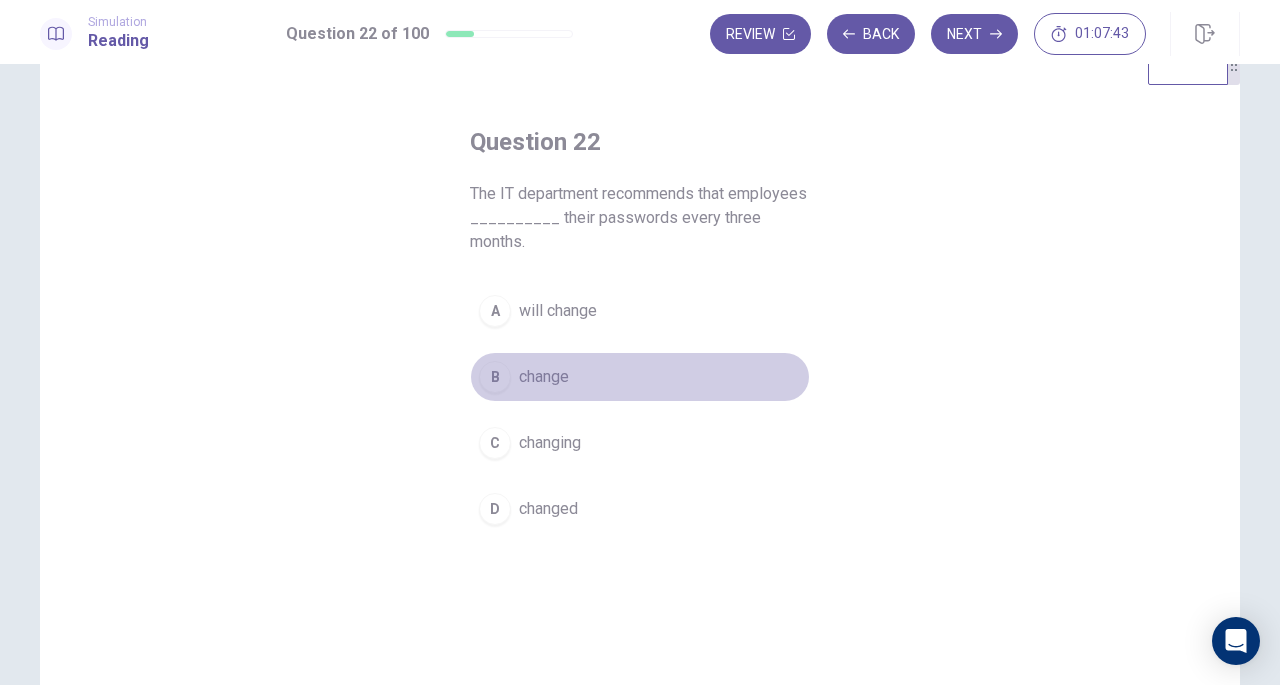 click on "change" at bounding box center [544, 377] 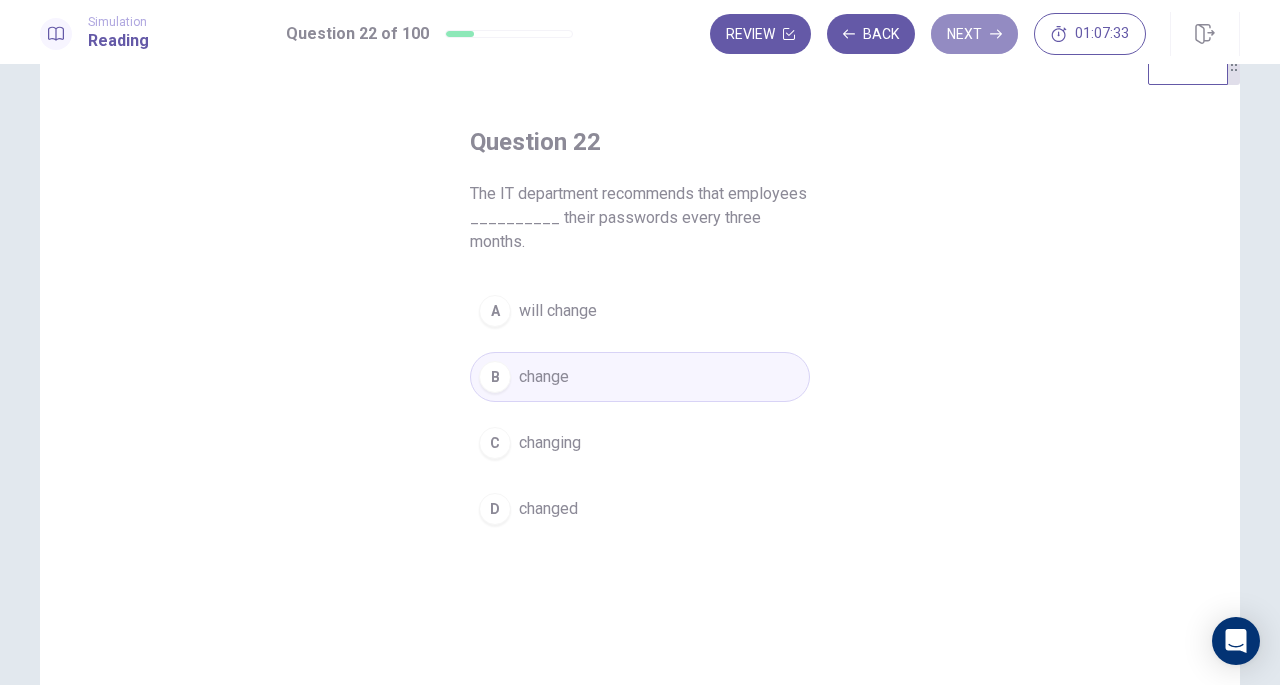 click on "Next" at bounding box center (974, 34) 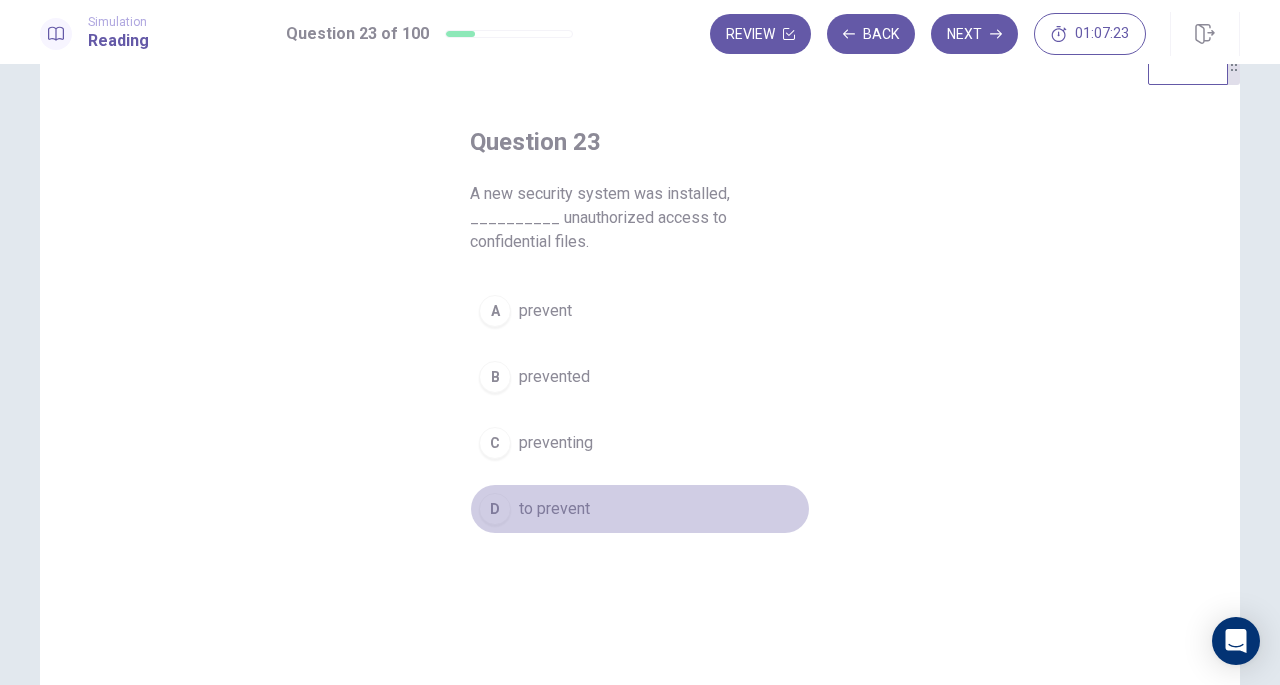 click on "D to prevent" at bounding box center (640, 509) 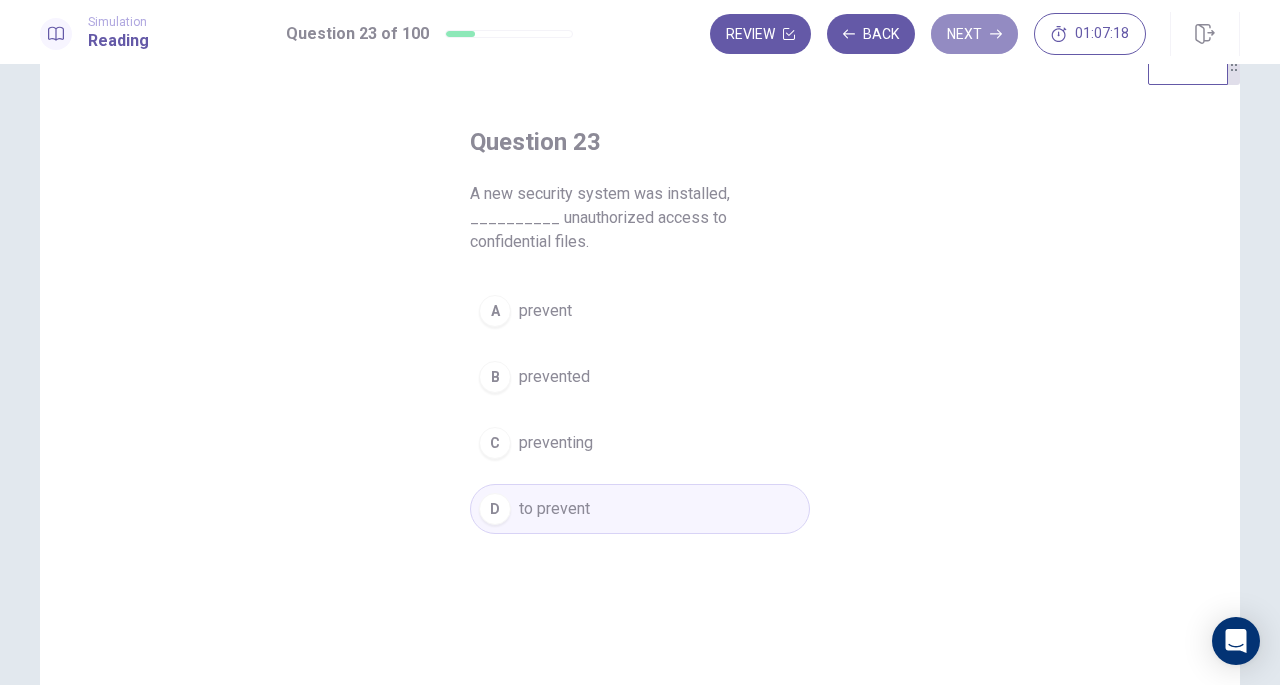 click on "Next" at bounding box center [974, 34] 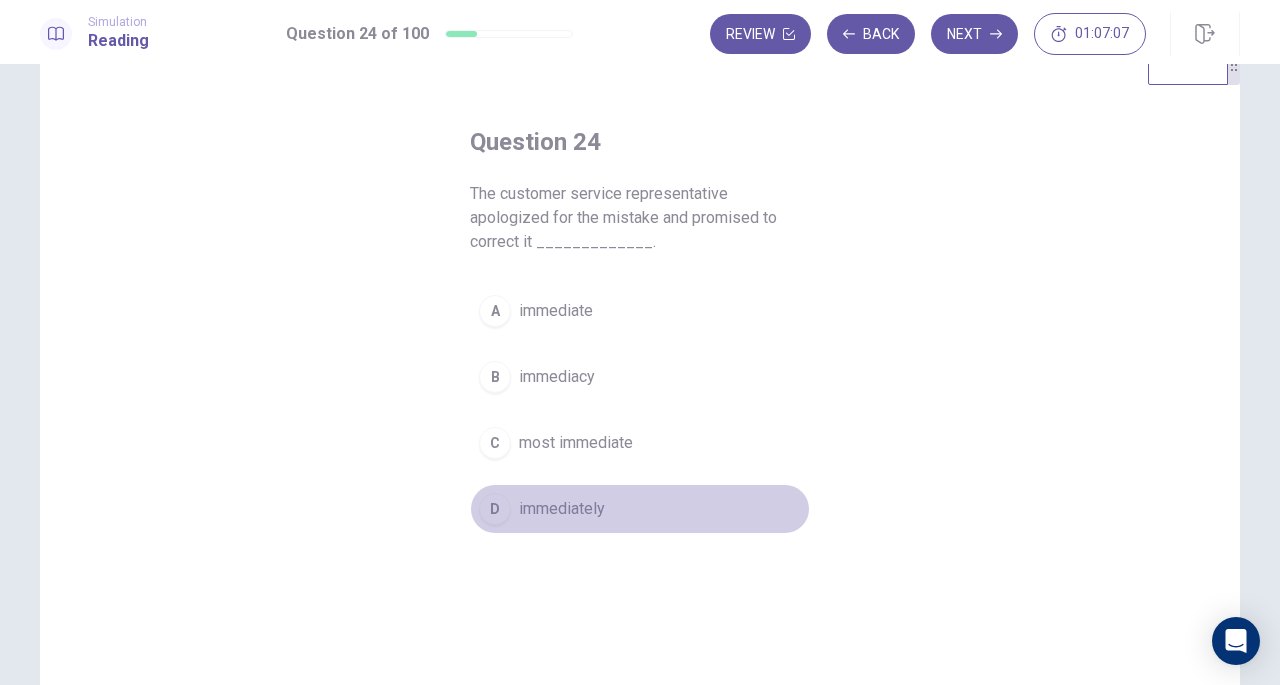 click on "D immediately" at bounding box center [640, 509] 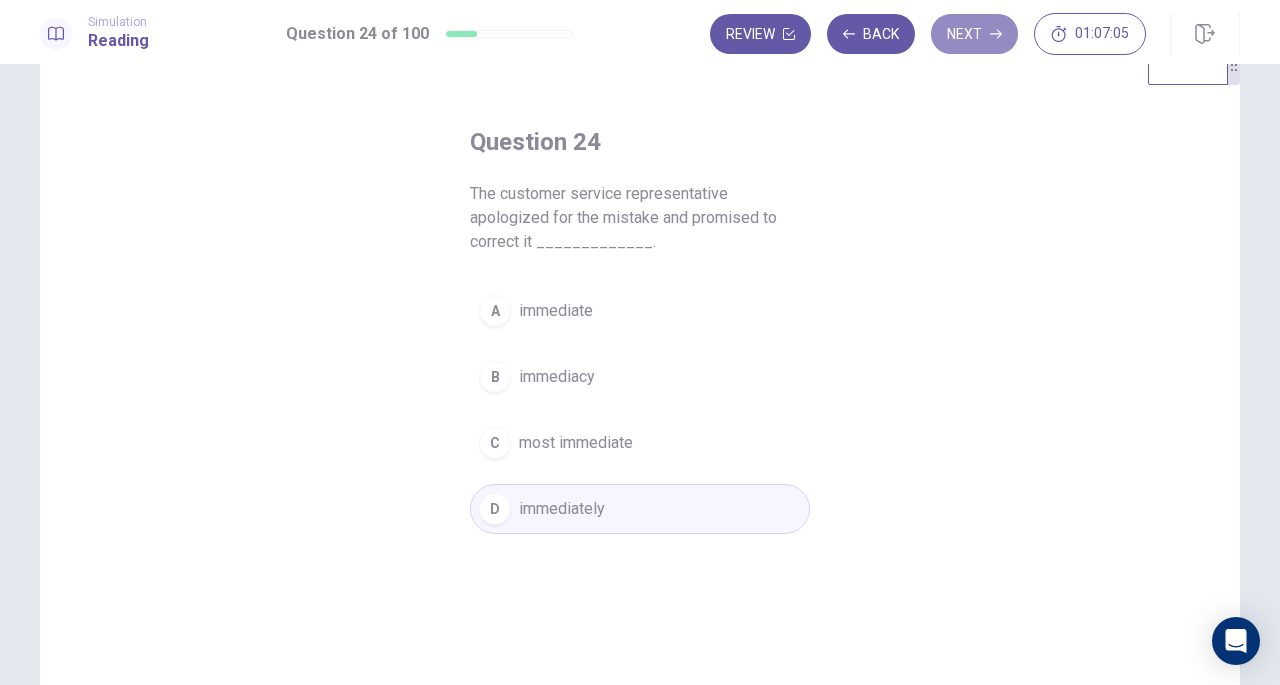 click on "Next" at bounding box center (974, 34) 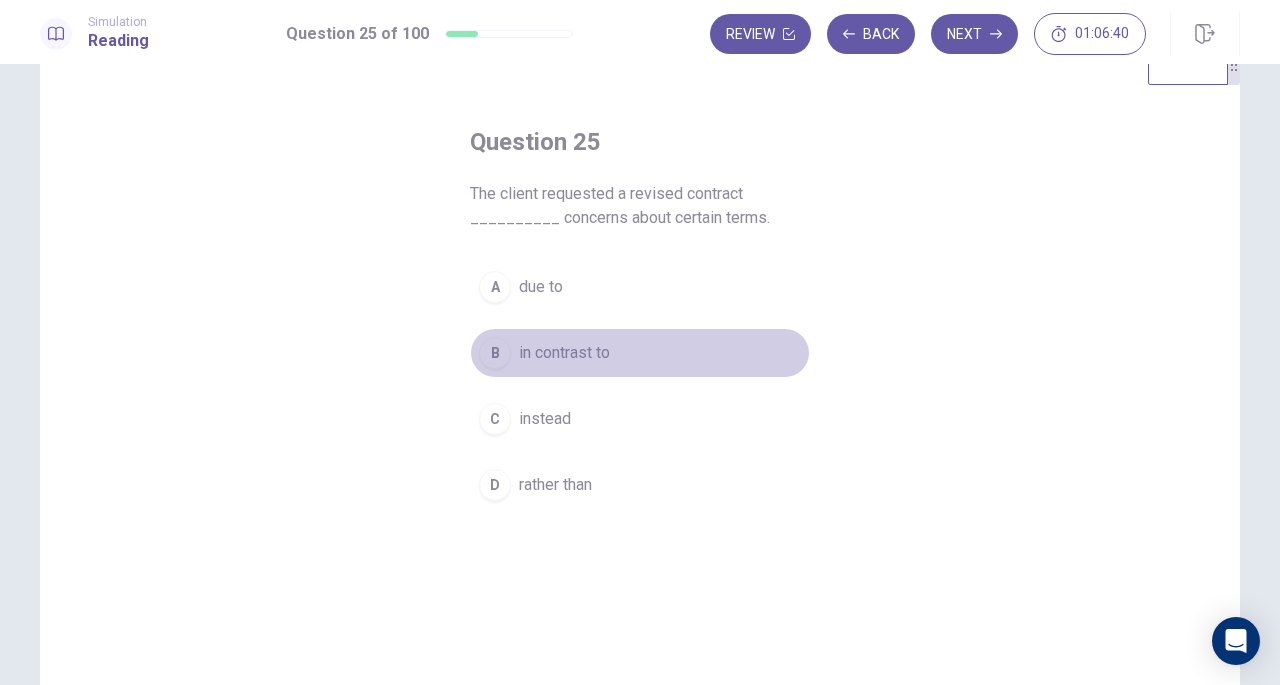 click on "in contrast to" at bounding box center [564, 353] 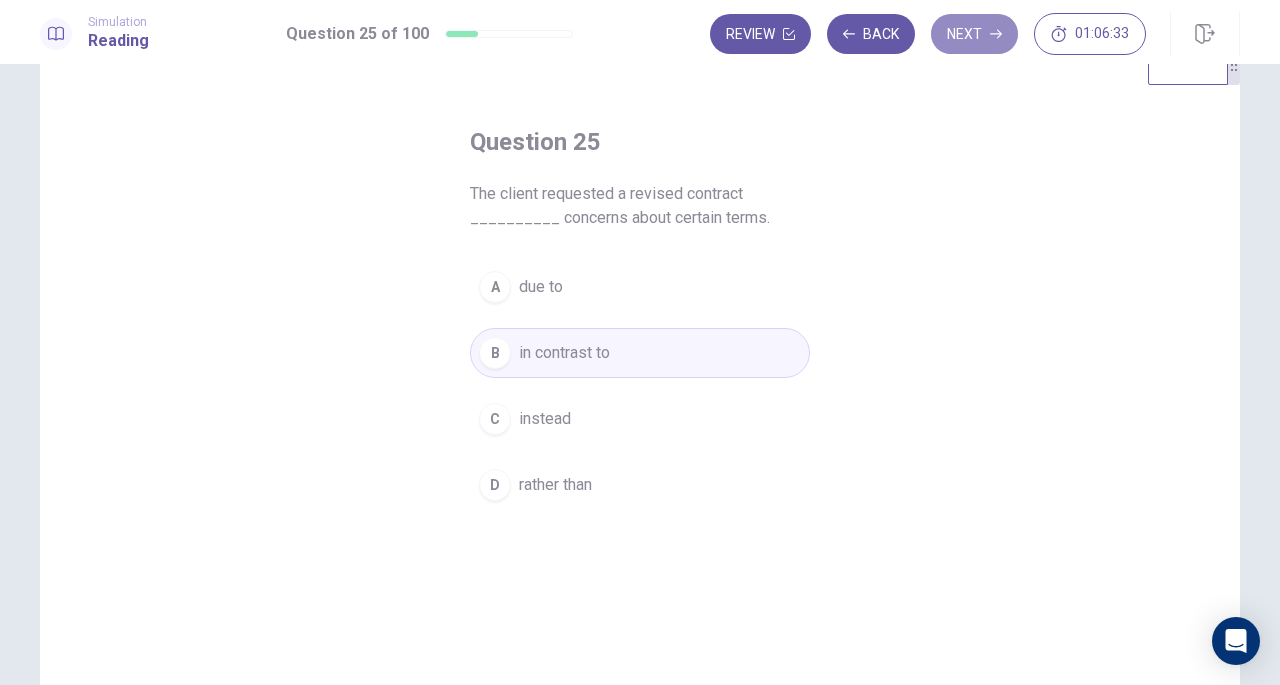 click on "Next" at bounding box center (974, 34) 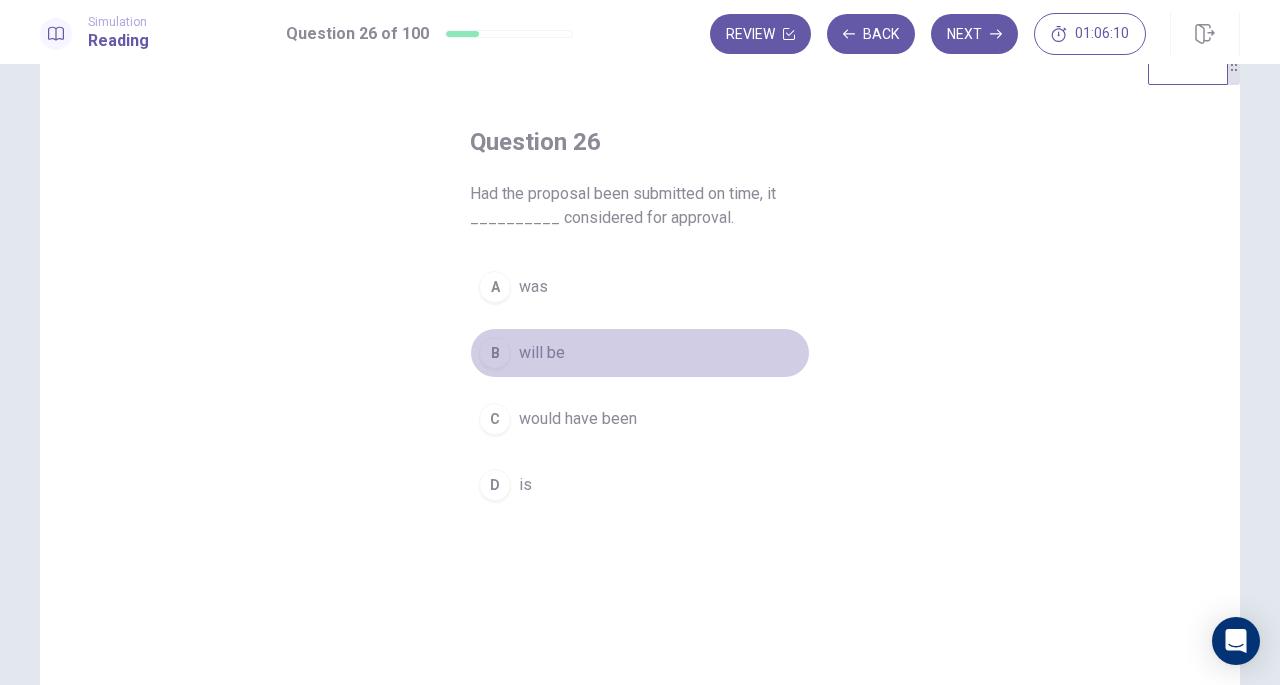 click on "will be" at bounding box center (542, 353) 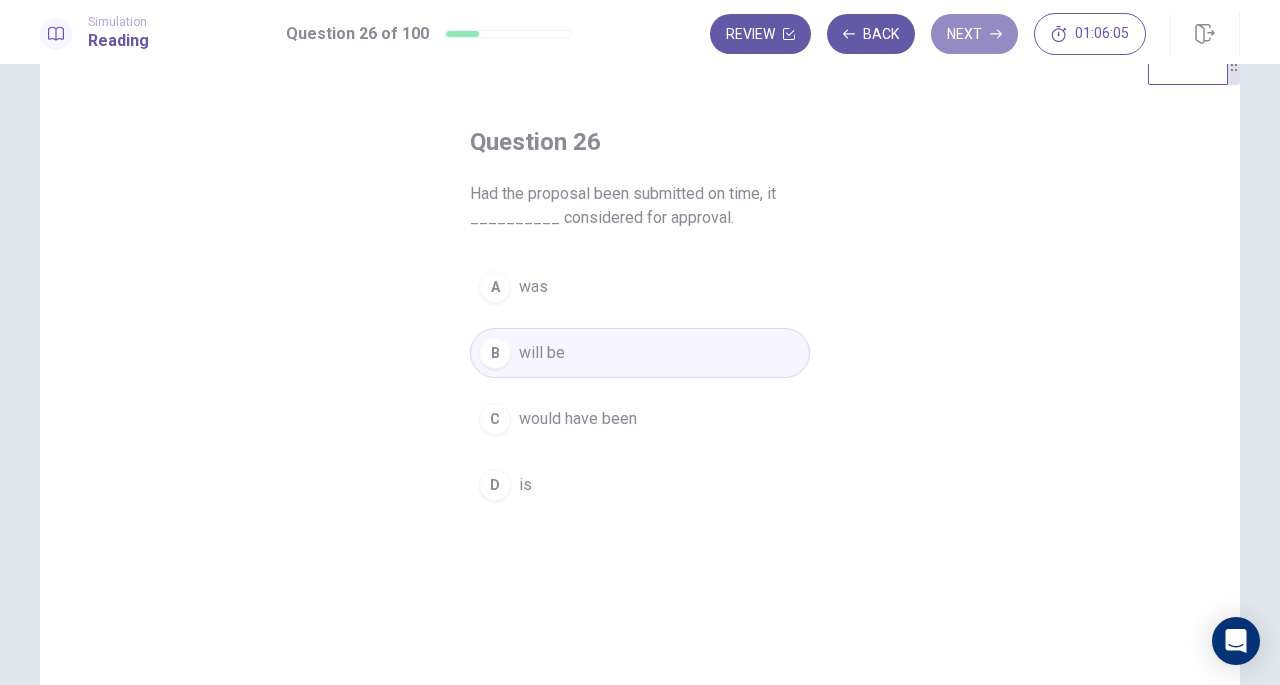 click on "Next" at bounding box center (974, 34) 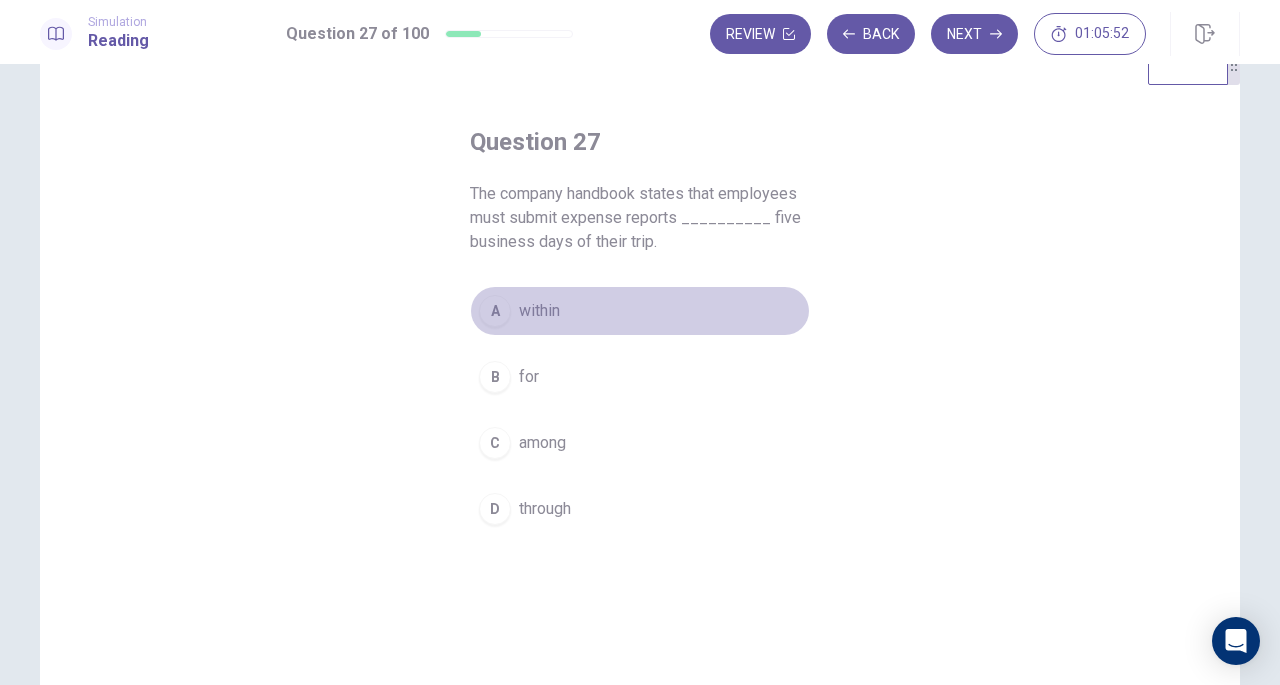 click on "within" at bounding box center (539, 311) 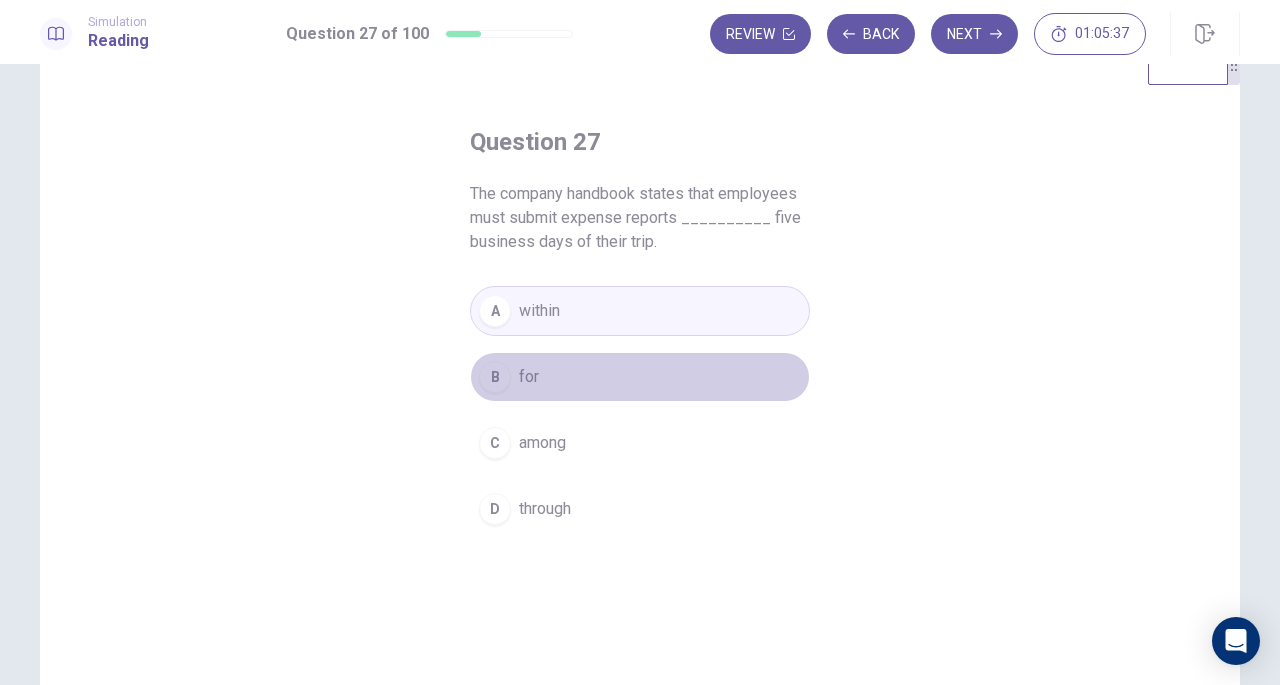 click on "B for" at bounding box center [640, 377] 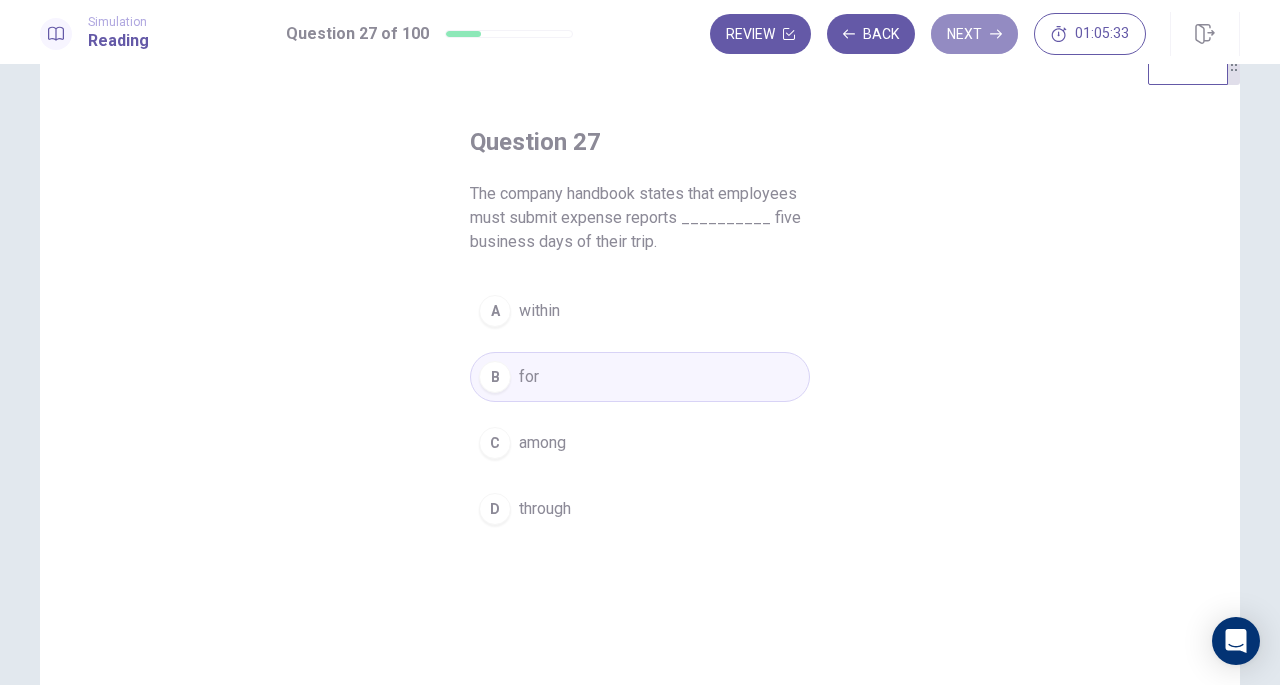 click on "Next" at bounding box center (974, 34) 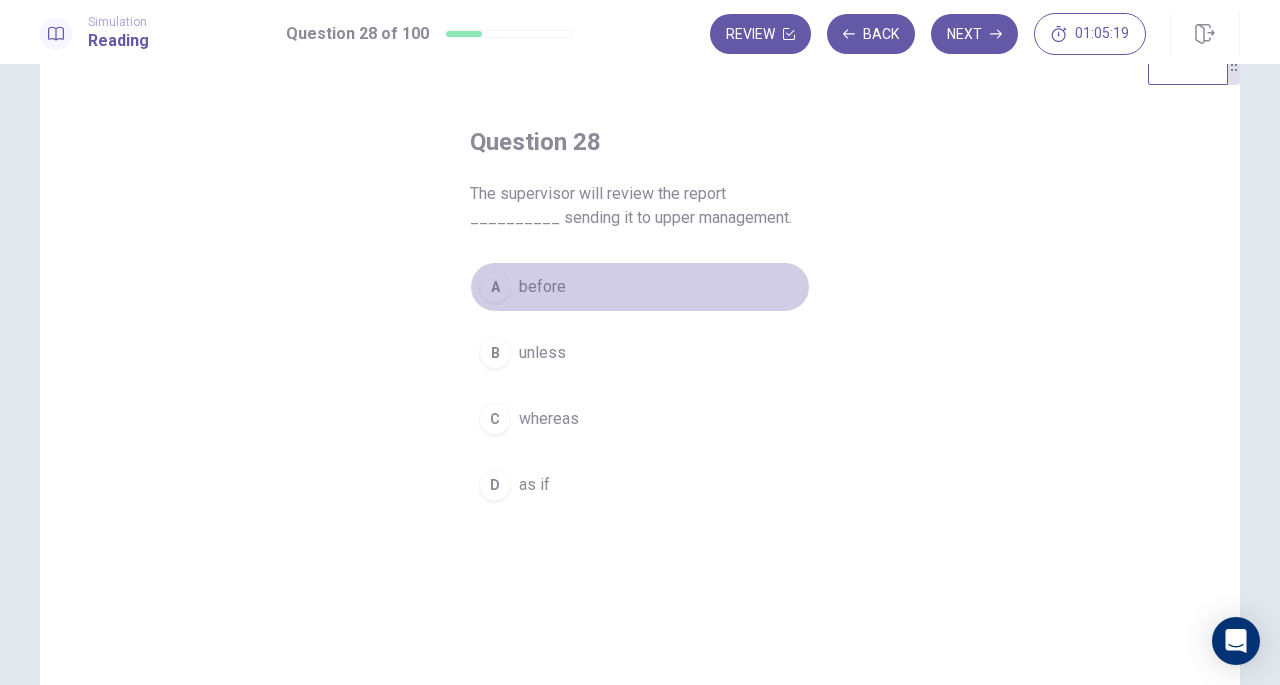 click on "before" at bounding box center [542, 287] 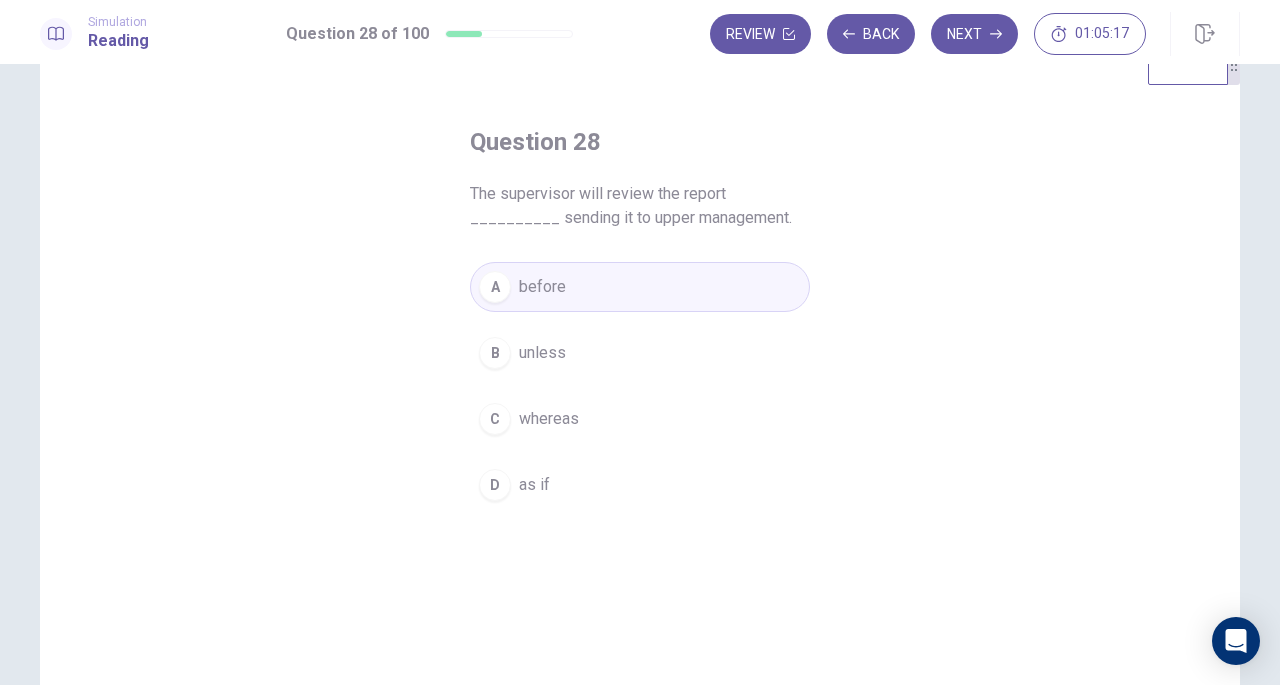 click on "Next" at bounding box center [974, 34] 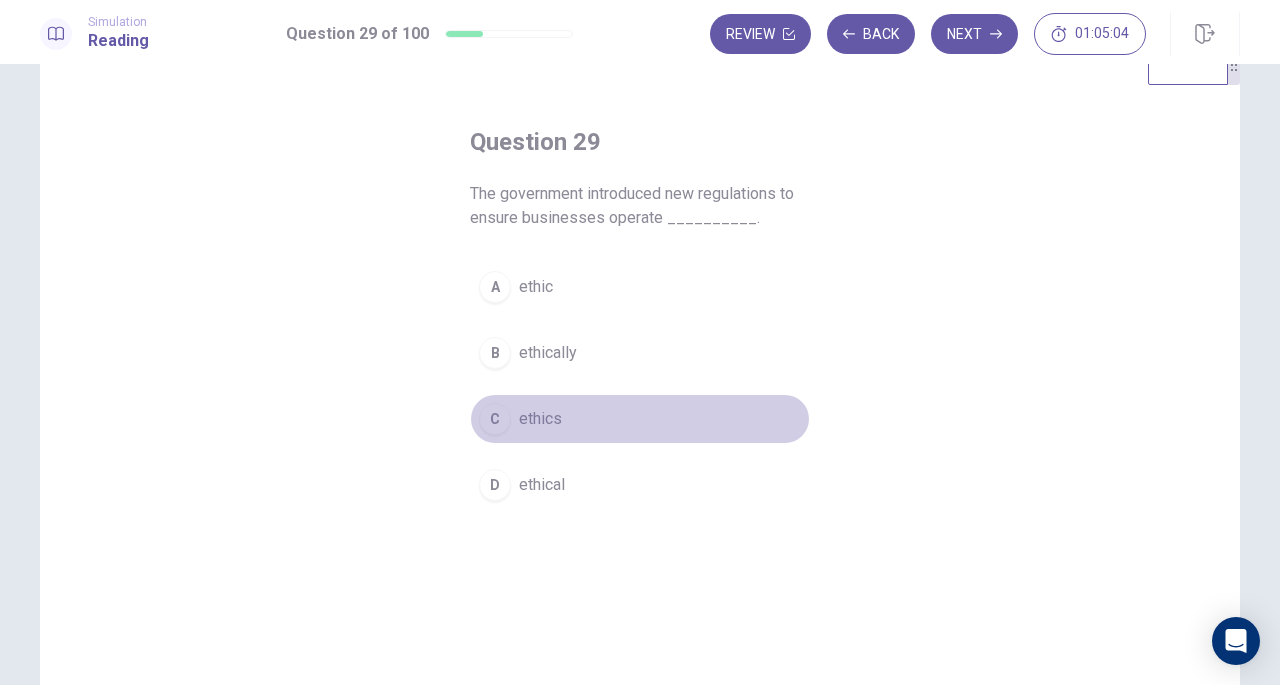 click on "ethics" at bounding box center [540, 419] 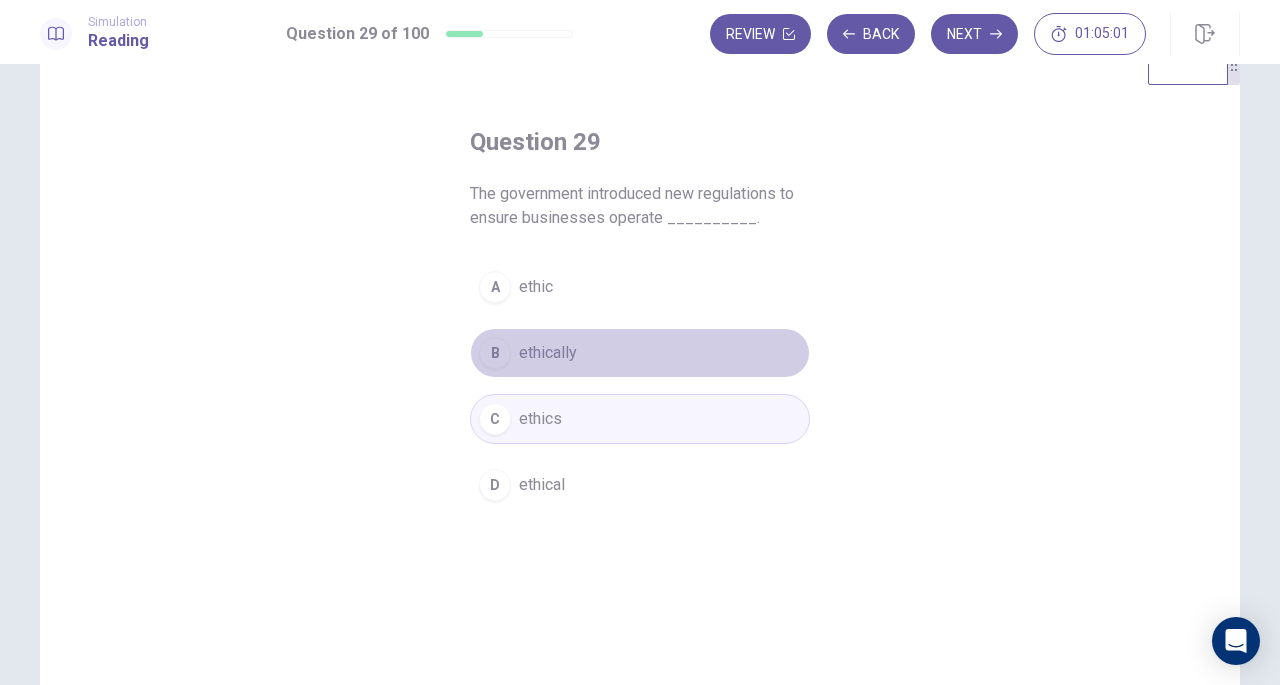 click on "B ethically" at bounding box center [640, 353] 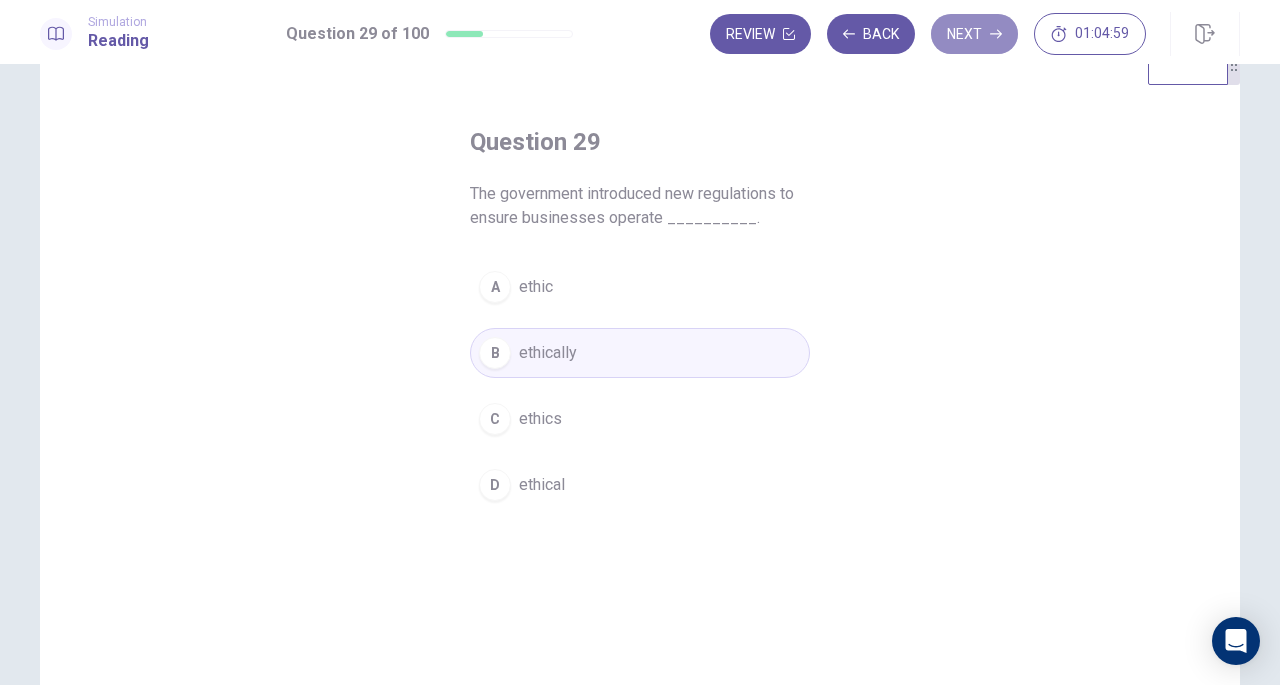 click on "Next" at bounding box center [974, 34] 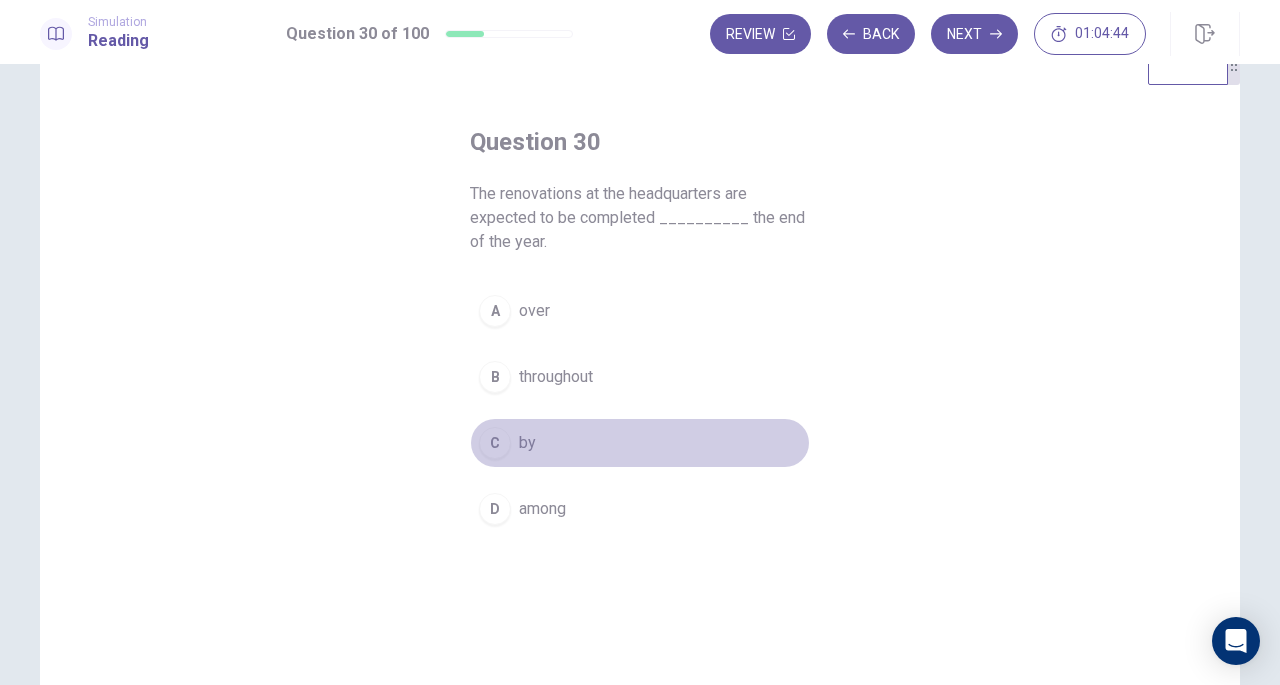 click on "C by" at bounding box center (640, 443) 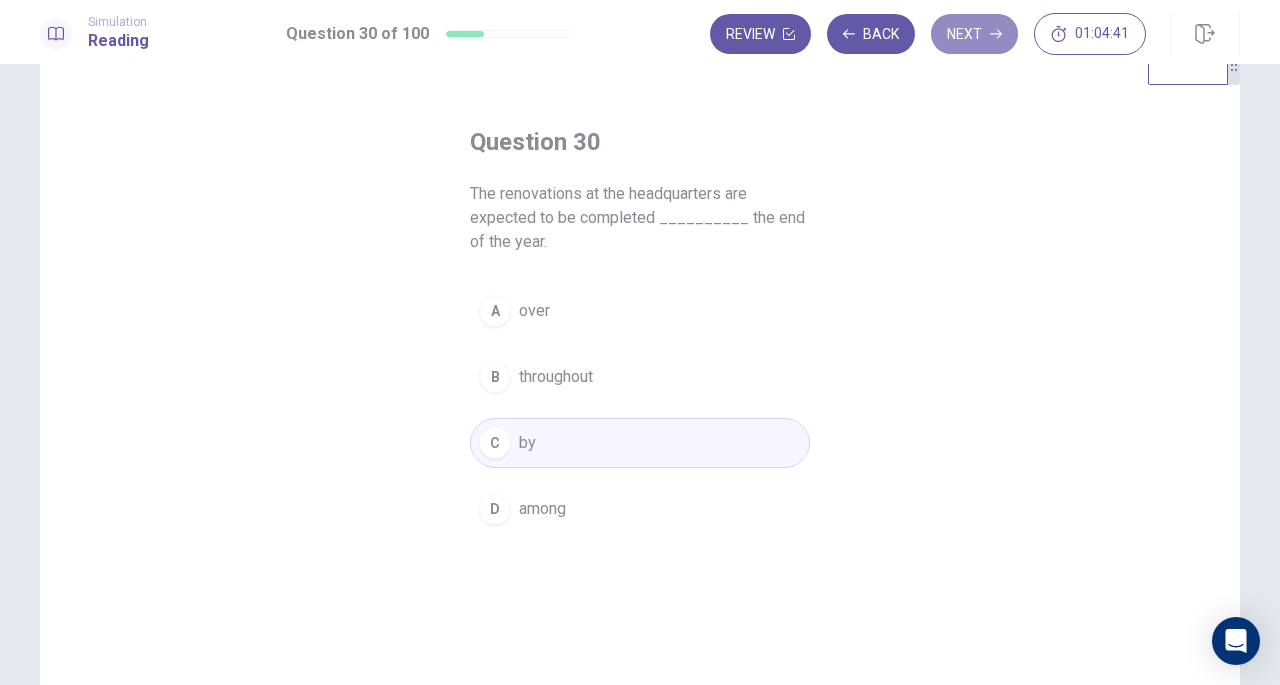 click on "Next" at bounding box center [974, 34] 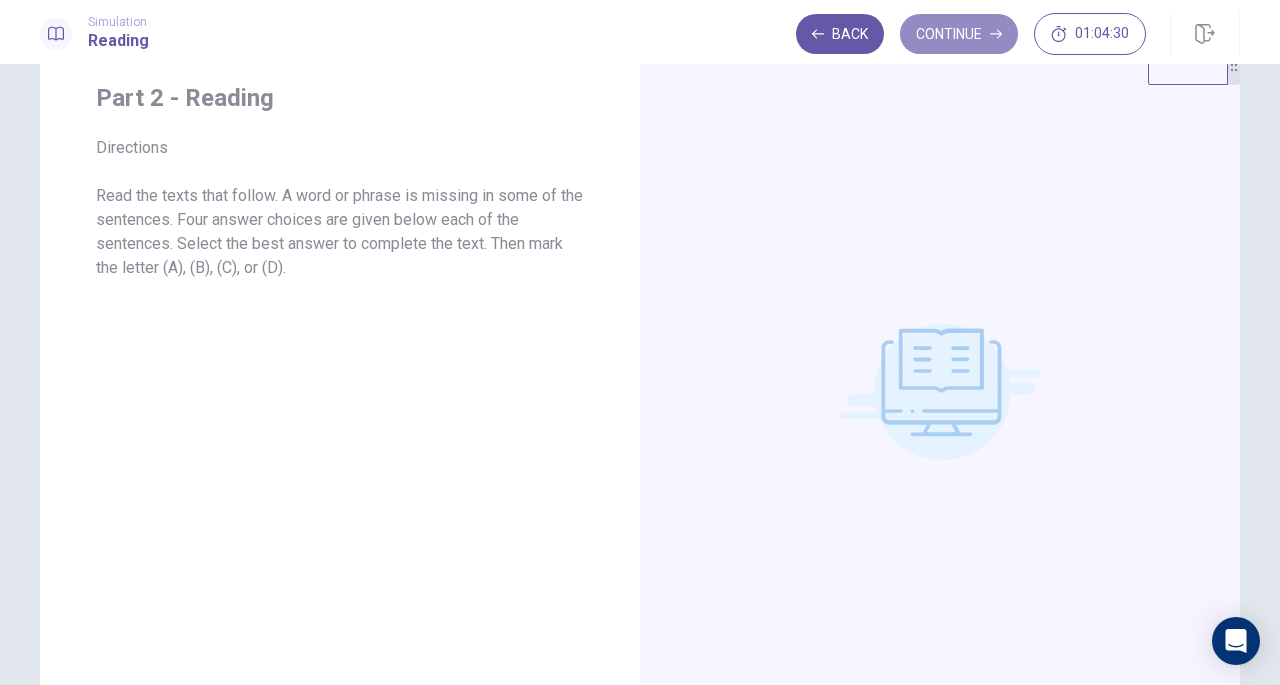 click on "Continue" at bounding box center [959, 34] 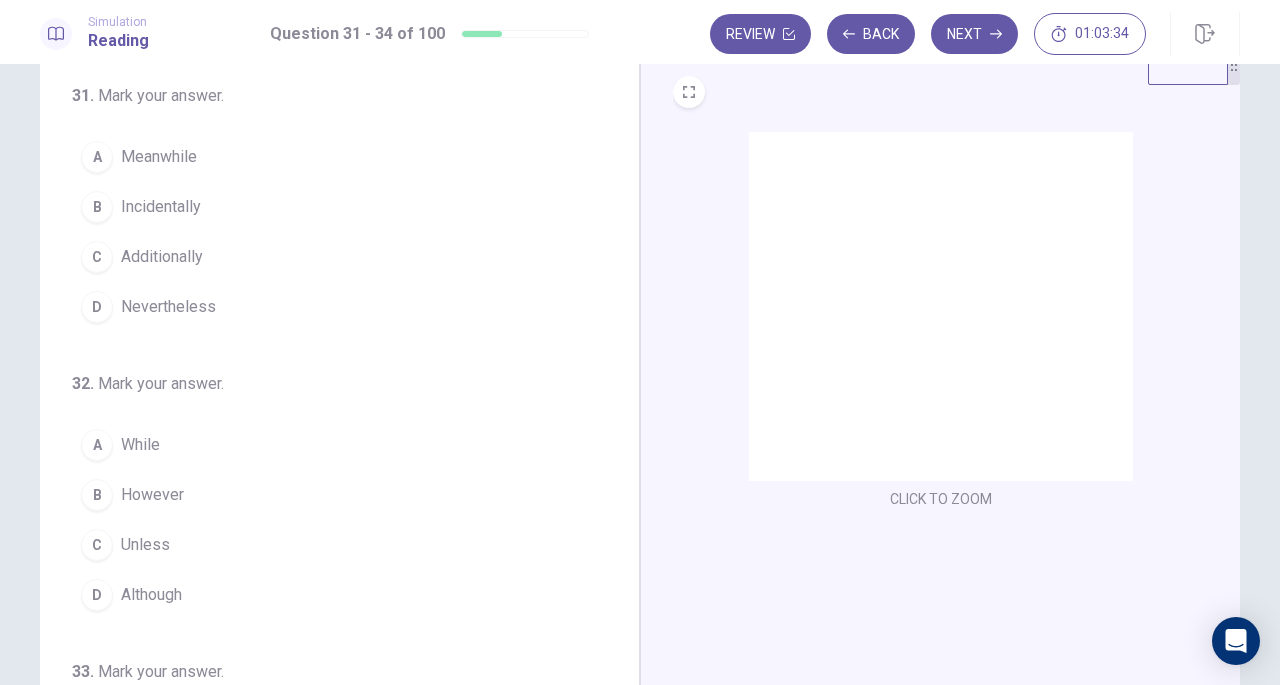 scroll, scrollTop: 0, scrollLeft: 0, axis: both 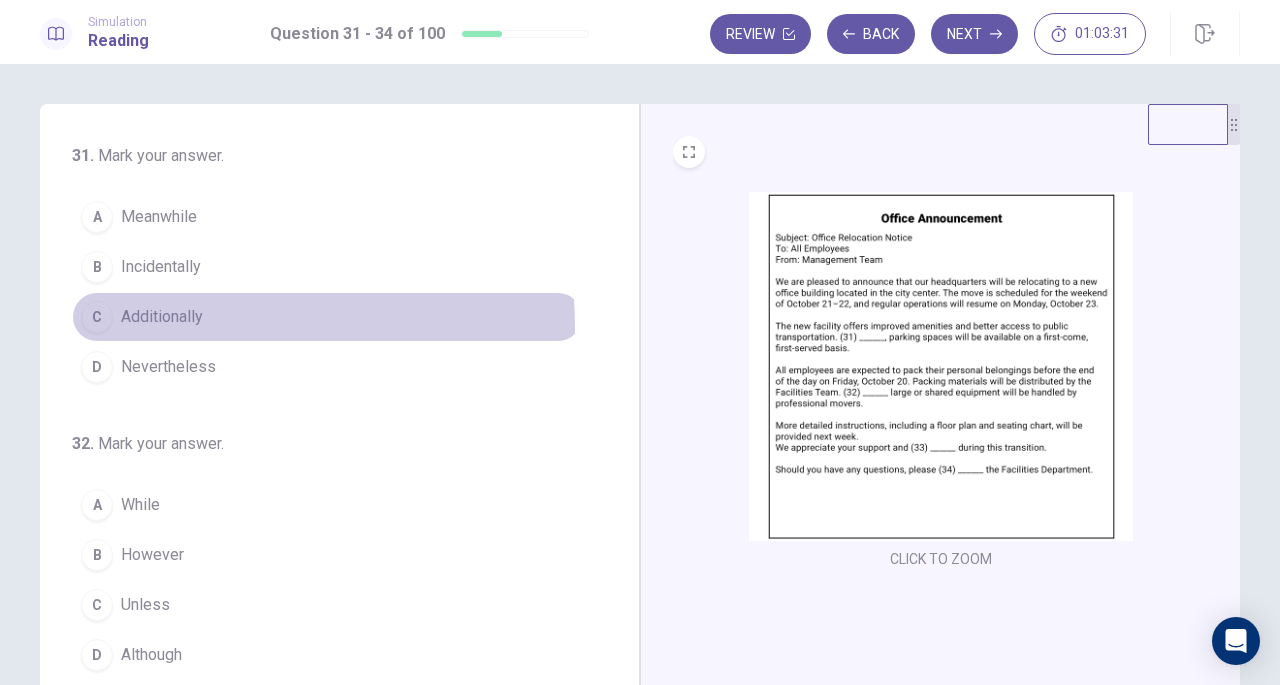 click on "Additionally" at bounding box center [162, 317] 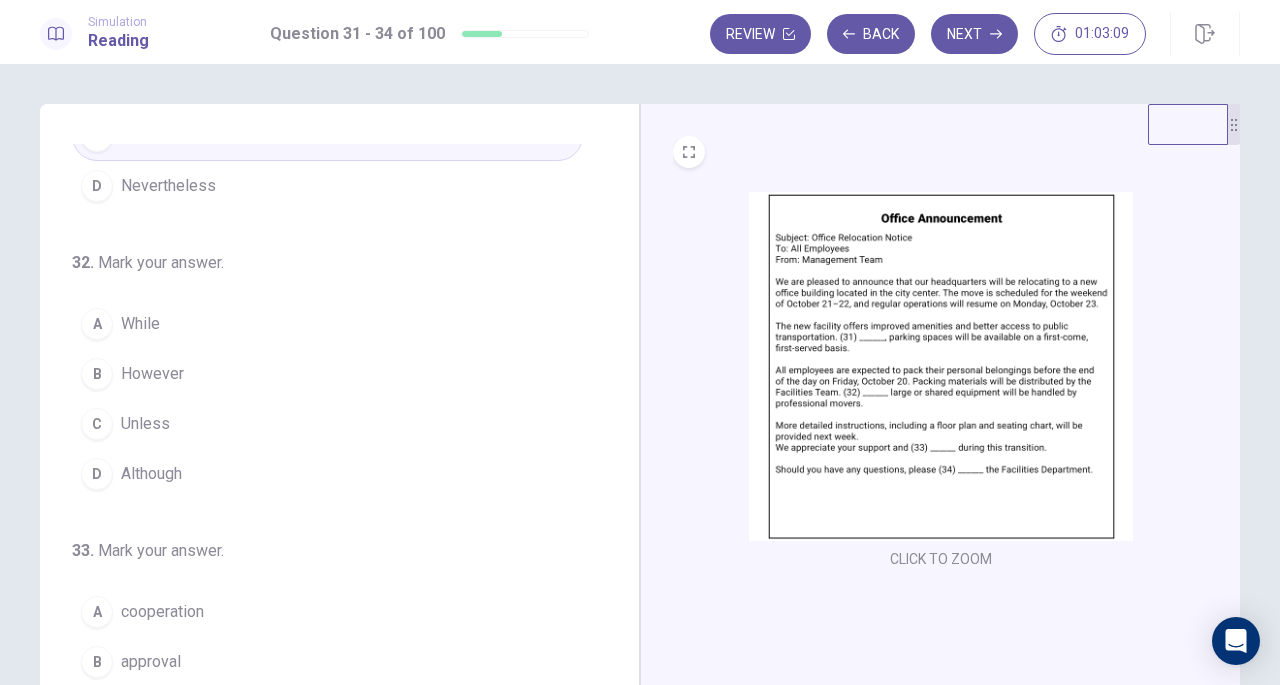 scroll, scrollTop: 183, scrollLeft: 0, axis: vertical 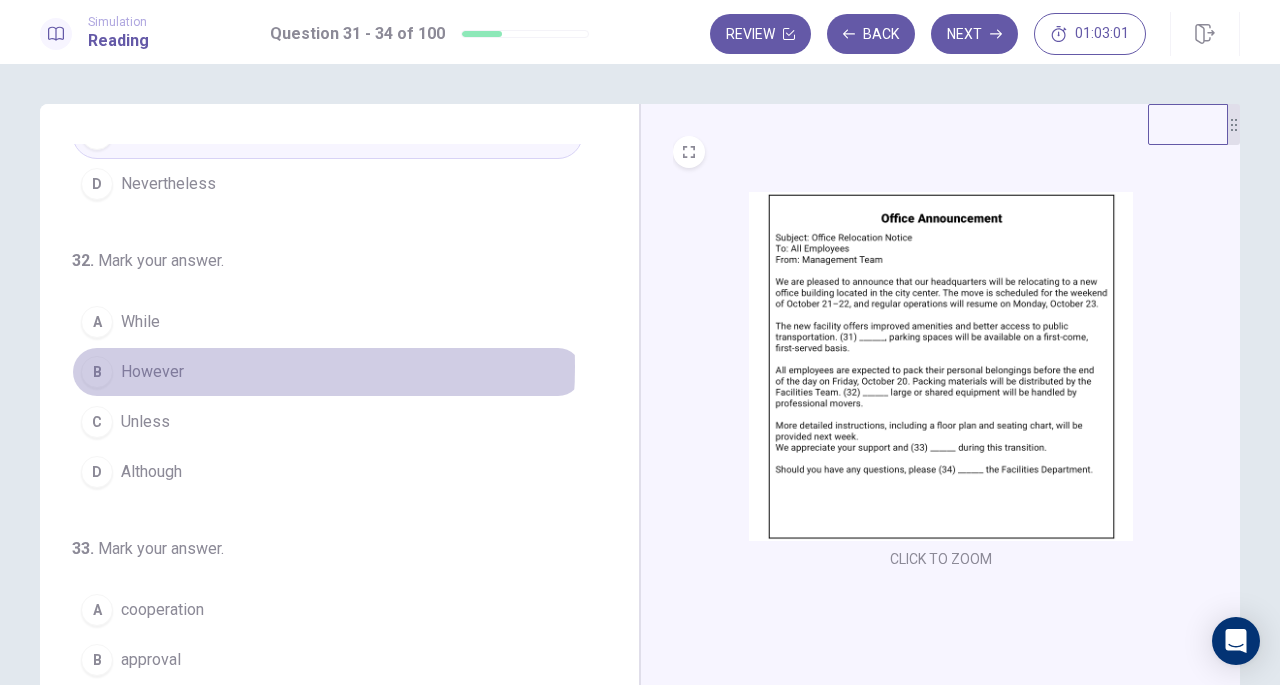 click on "However" at bounding box center (152, 372) 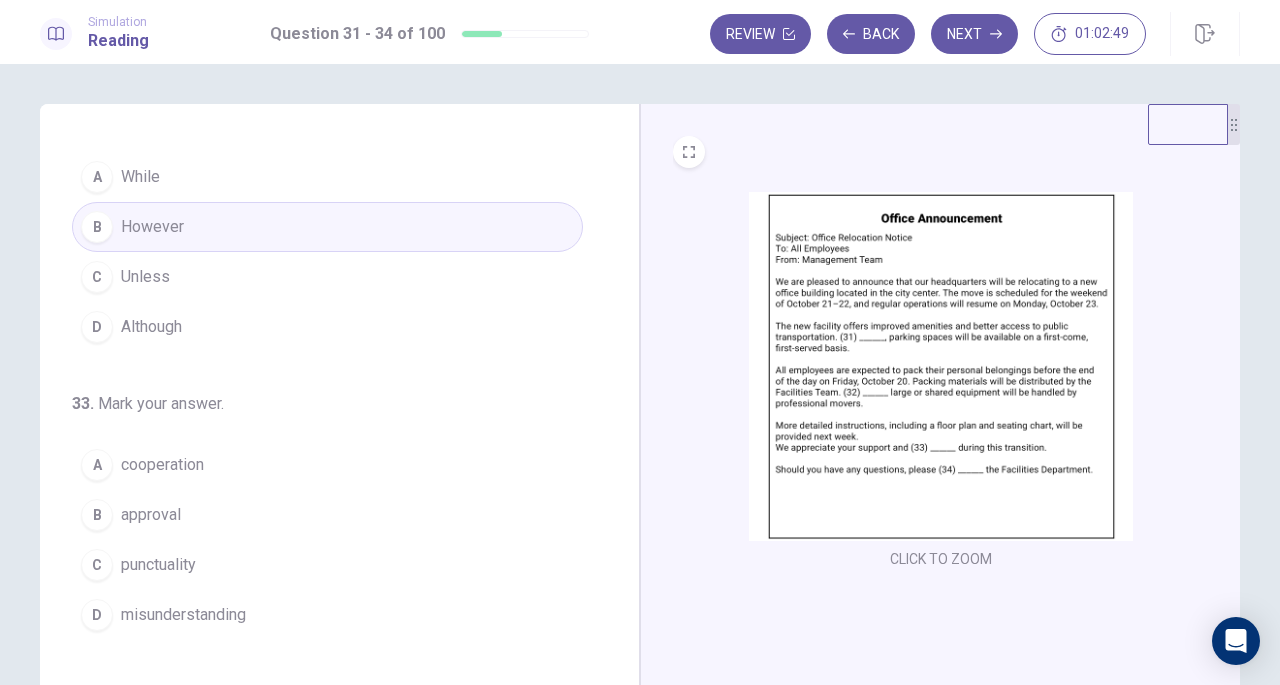 scroll, scrollTop: 419, scrollLeft: 0, axis: vertical 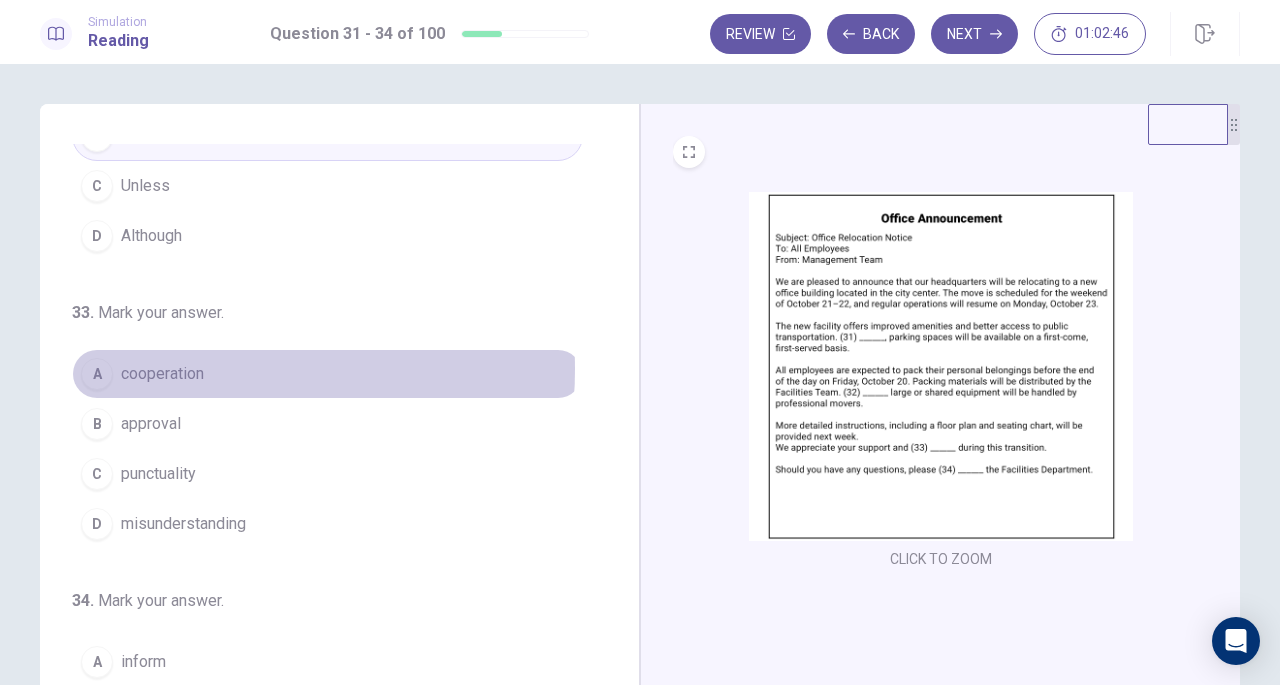 click on "cooperation" at bounding box center (162, 374) 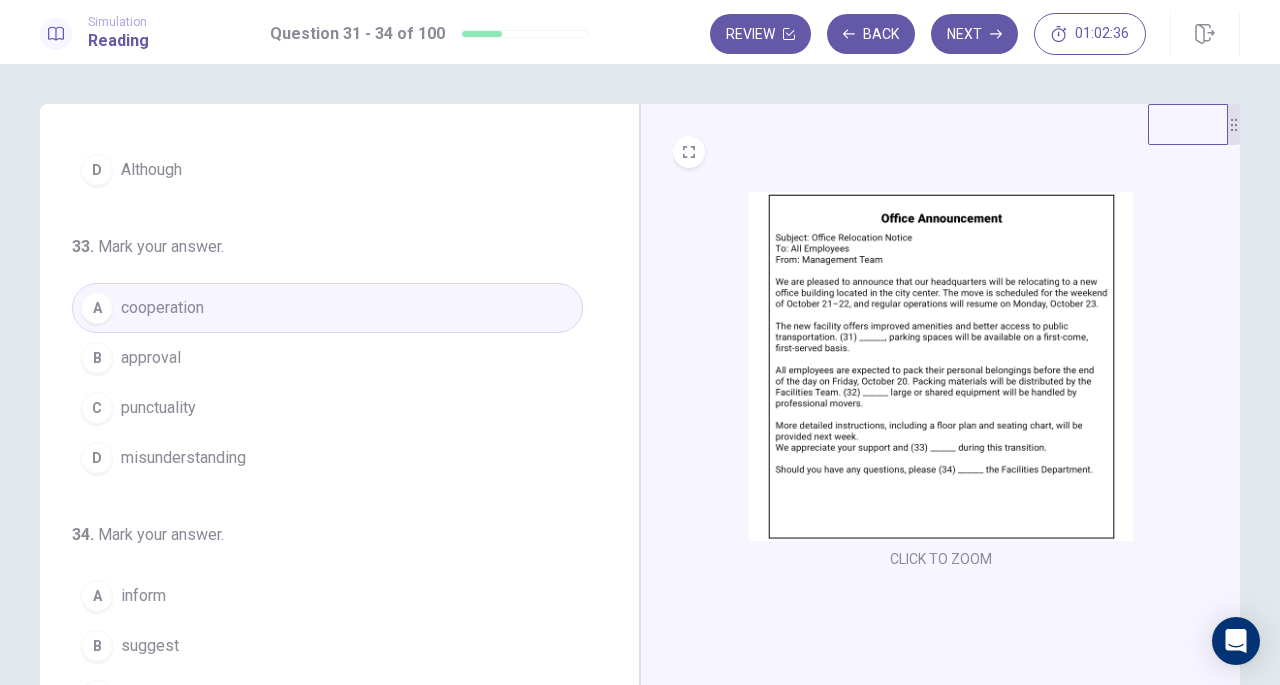 scroll, scrollTop: 486, scrollLeft: 0, axis: vertical 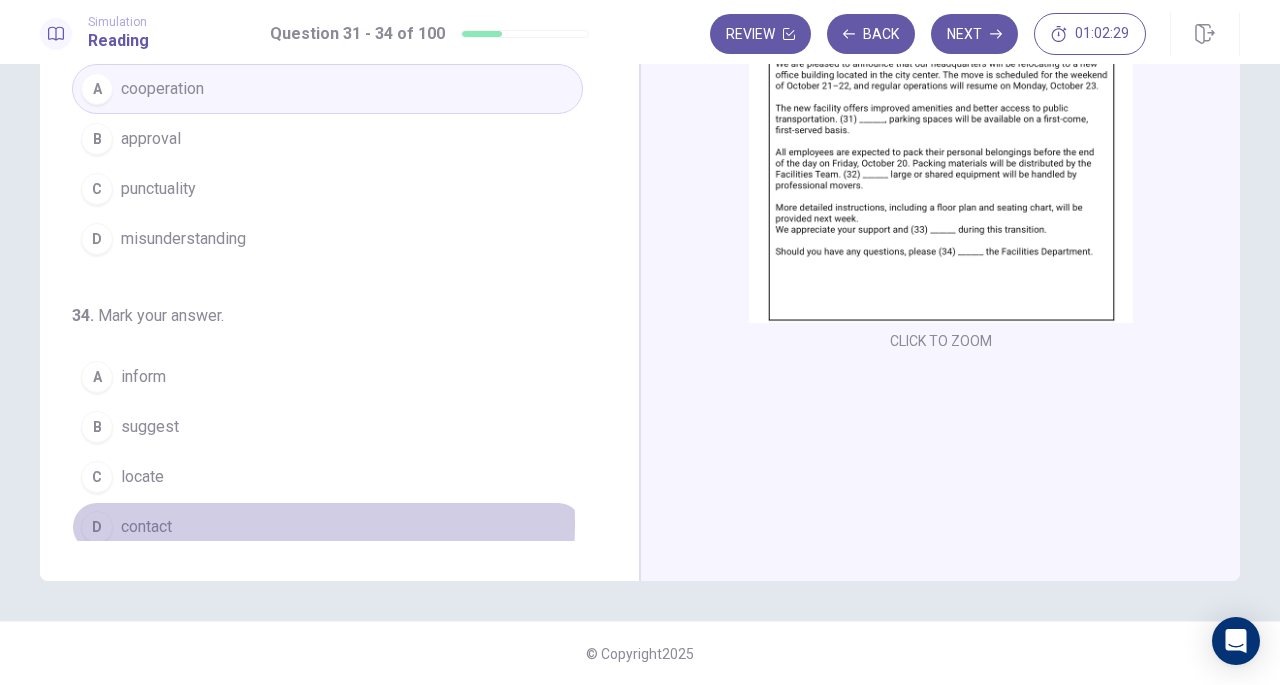 click on "D contact" at bounding box center [327, 527] 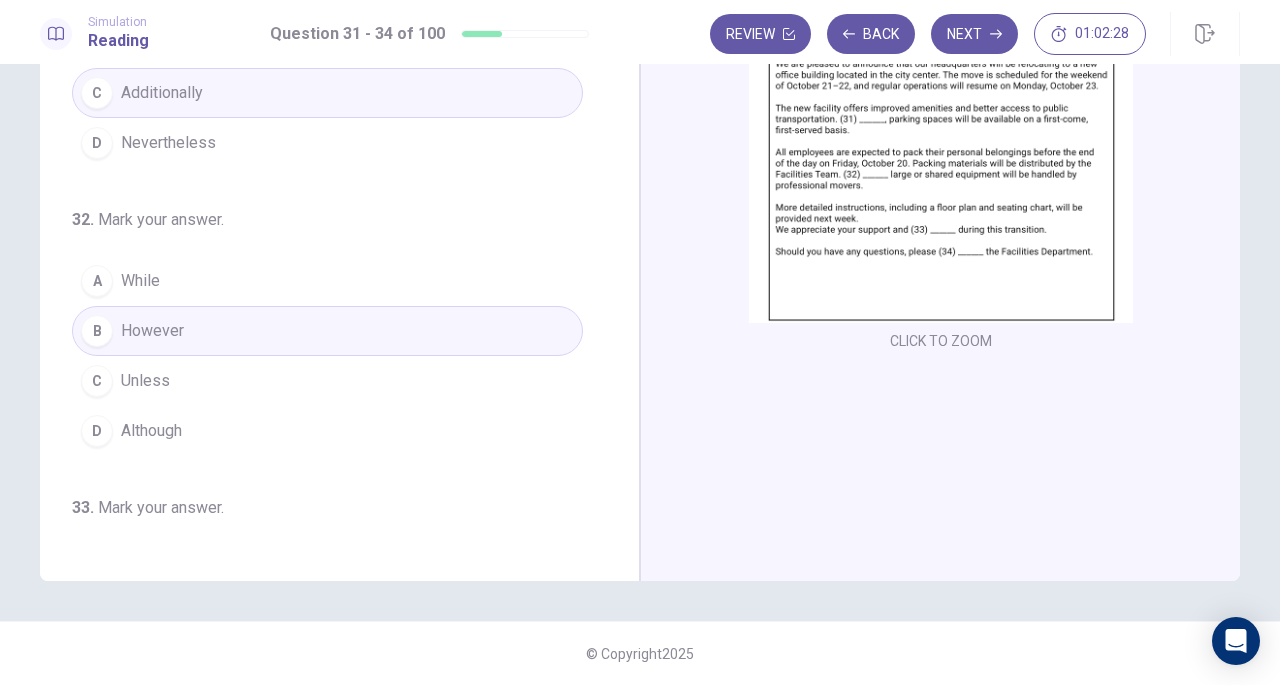 scroll, scrollTop: 0, scrollLeft: 0, axis: both 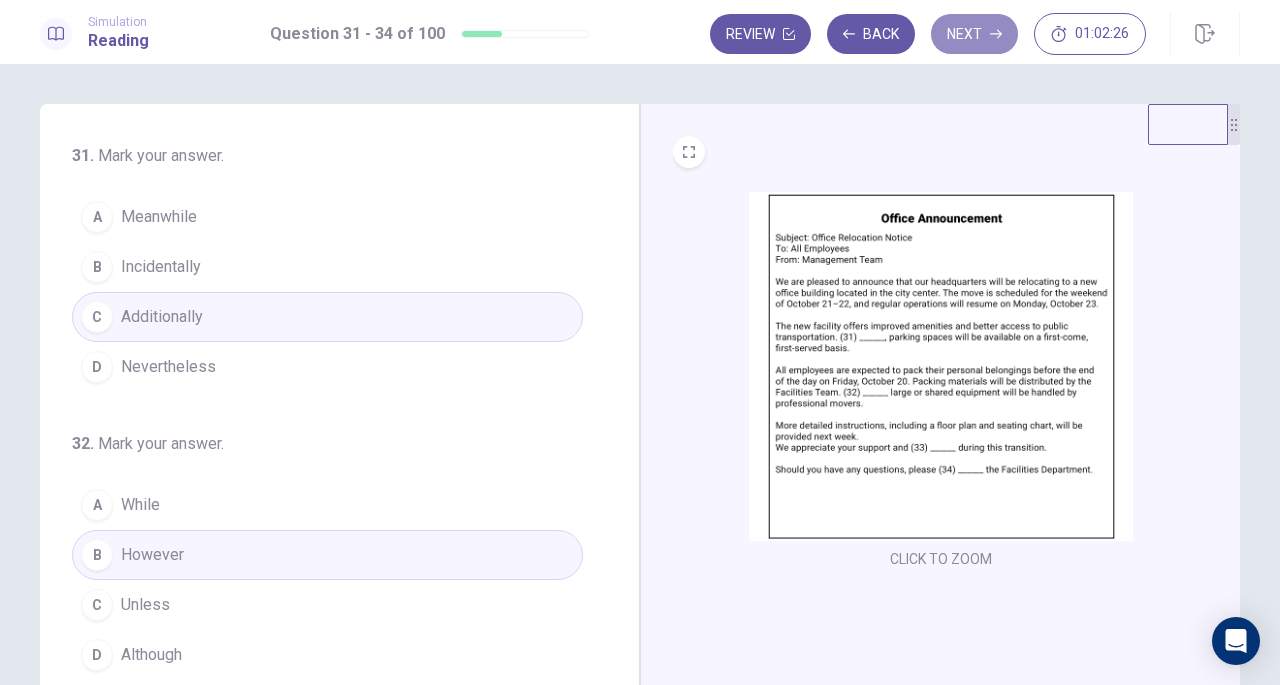 click on "Next" at bounding box center (974, 34) 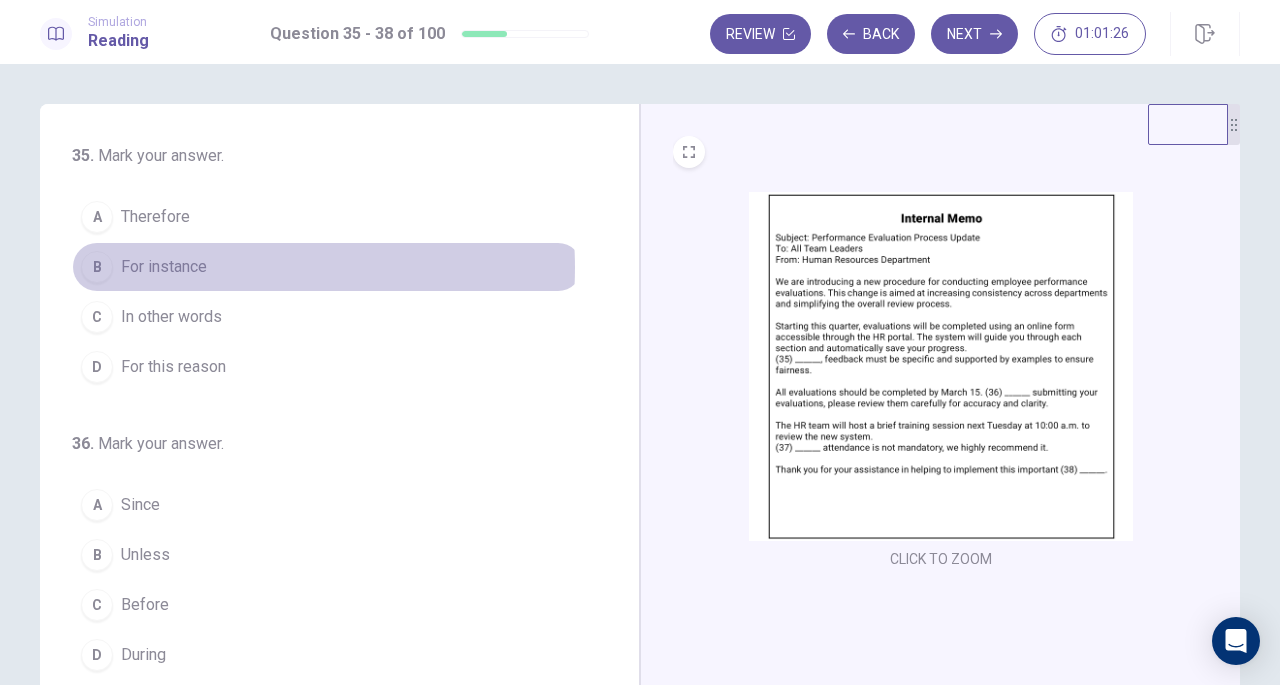 click on "B For instance" at bounding box center (327, 267) 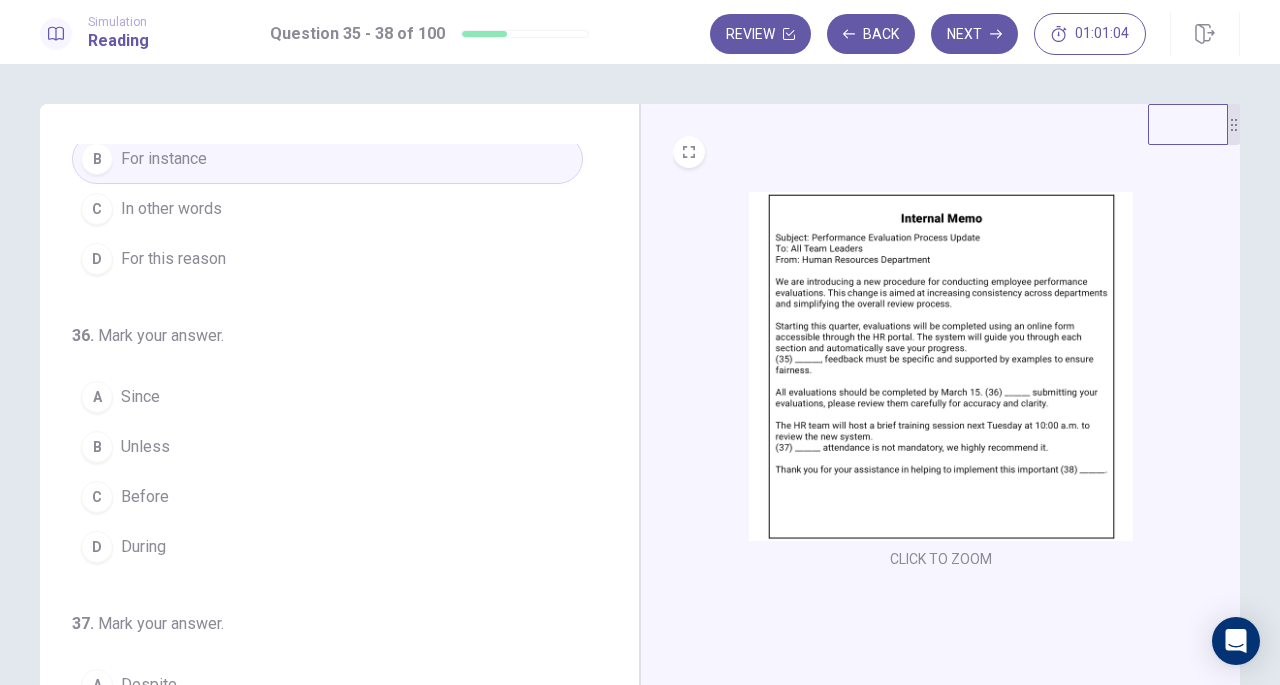 scroll, scrollTop: 109, scrollLeft: 0, axis: vertical 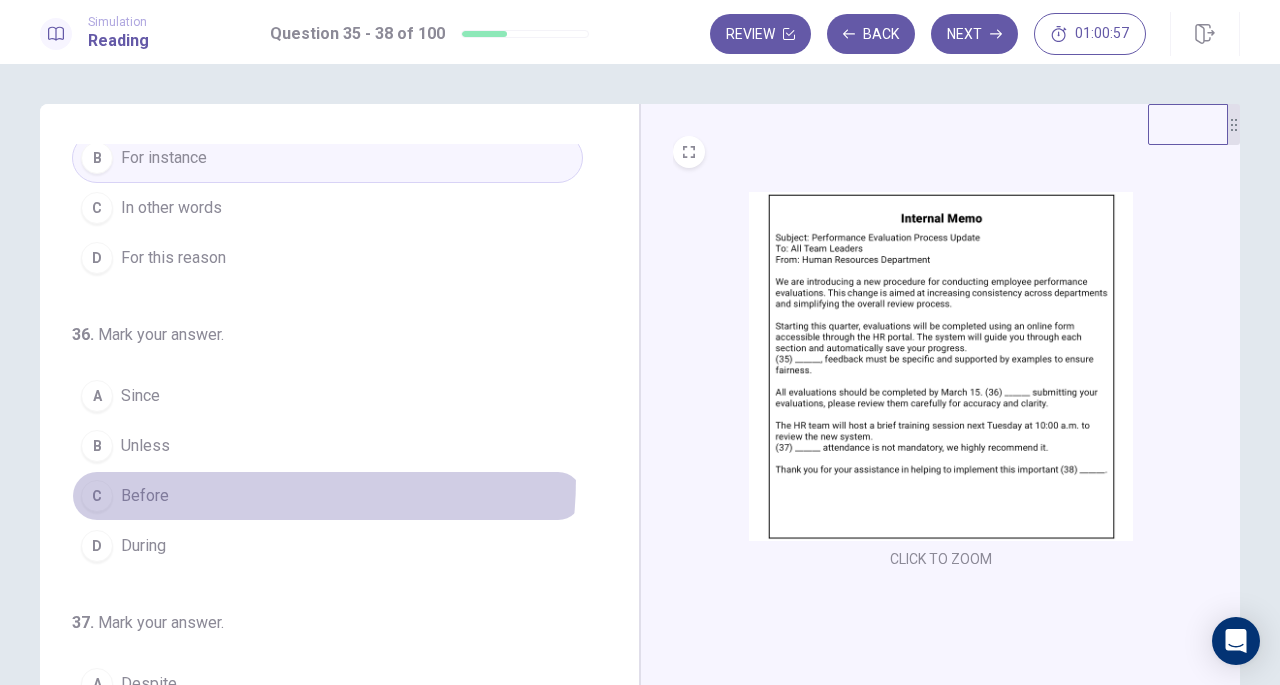 click on "C Before" at bounding box center (327, 496) 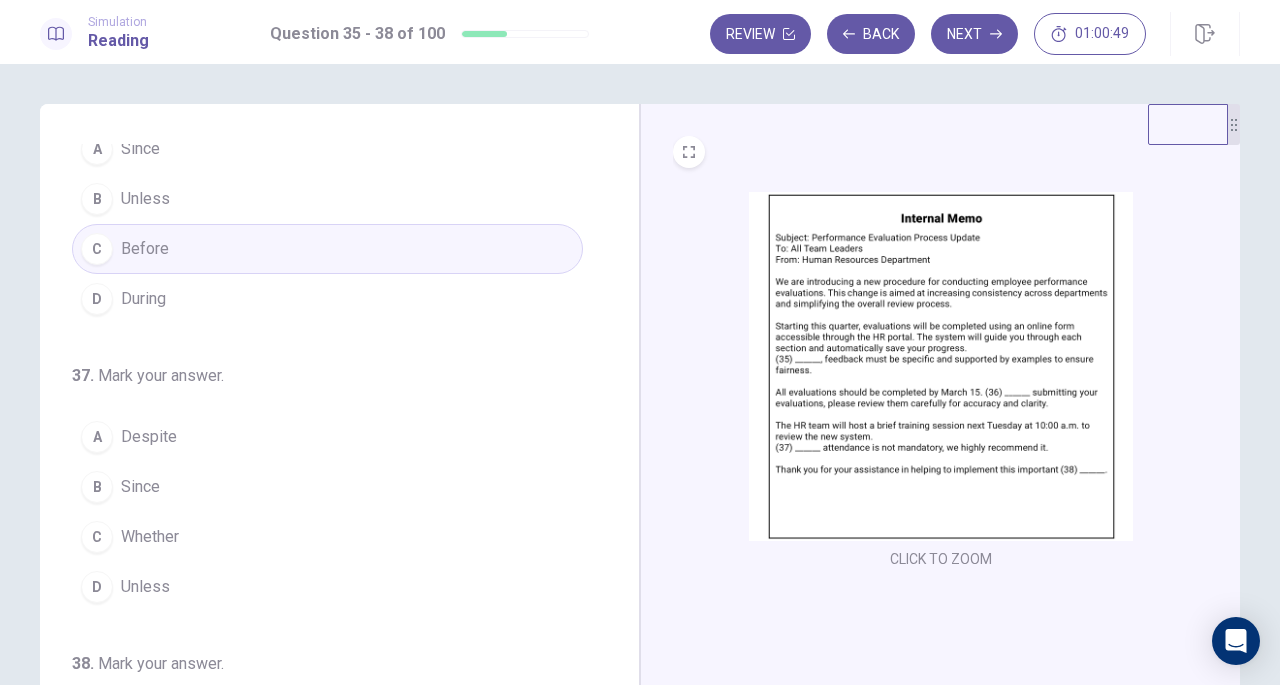 scroll, scrollTop: 400, scrollLeft: 0, axis: vertical 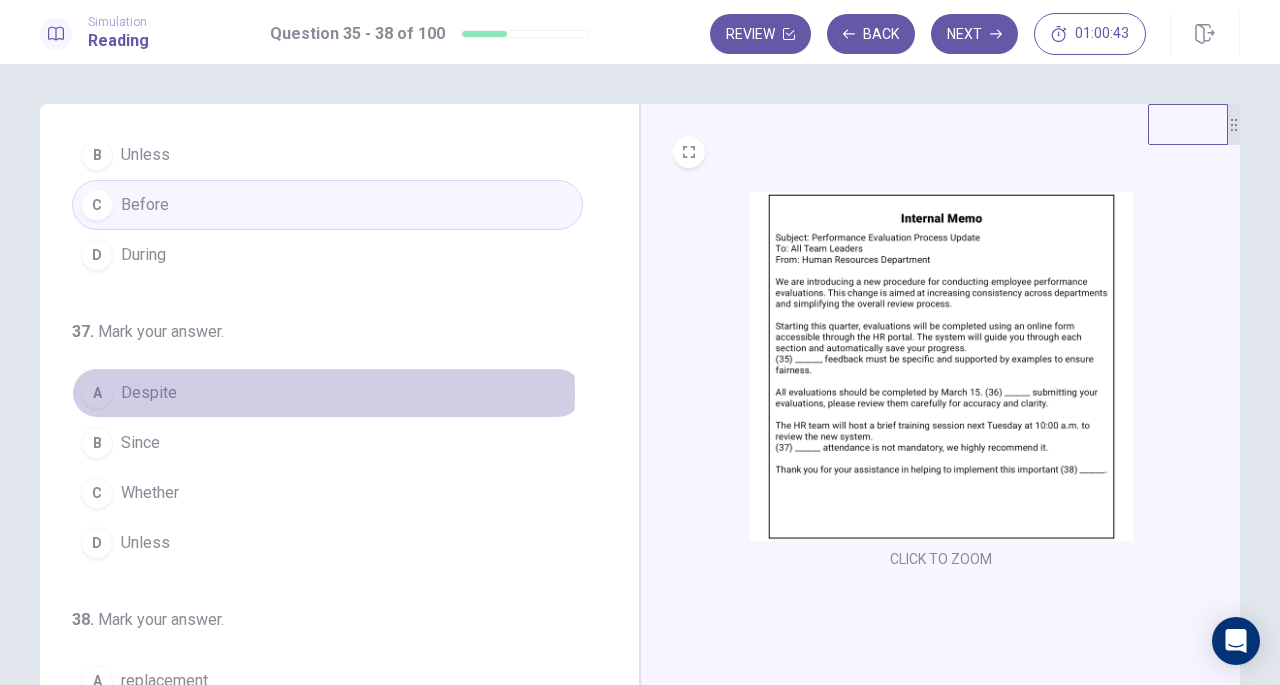click on "A Despite" at bounding box center [327, 393] 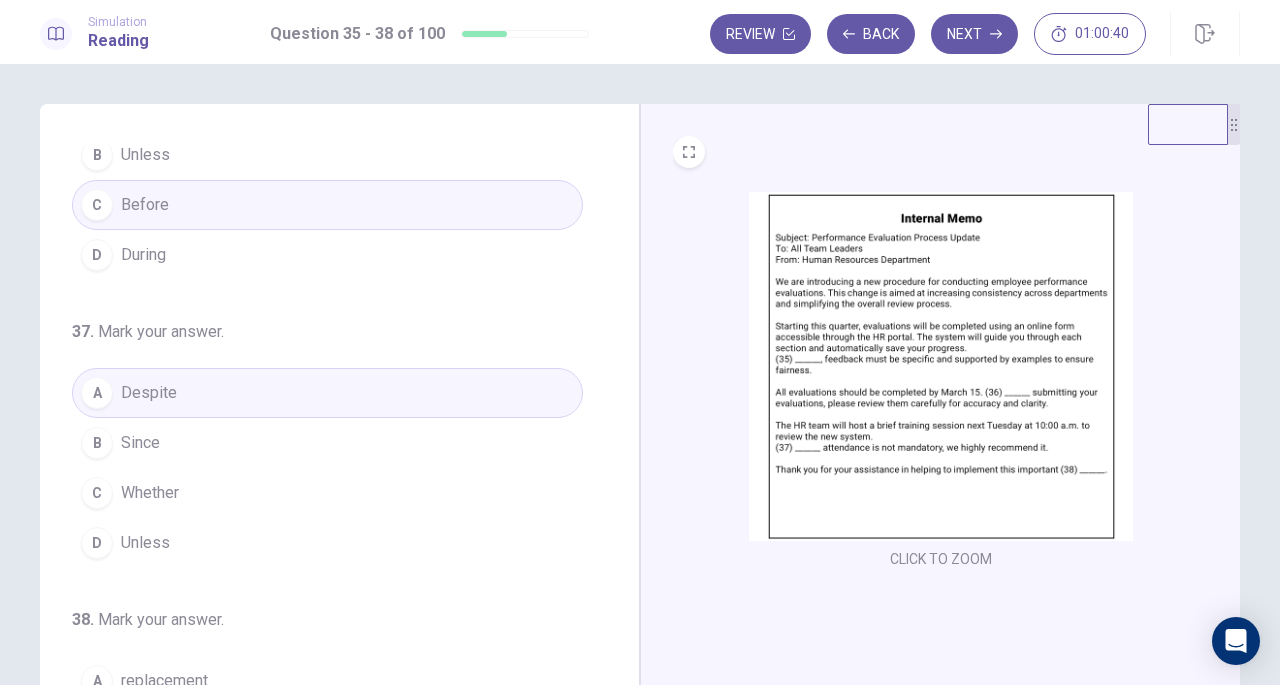 scroll, scrollTop: 486, scrollLeft: 0, axis: vertical 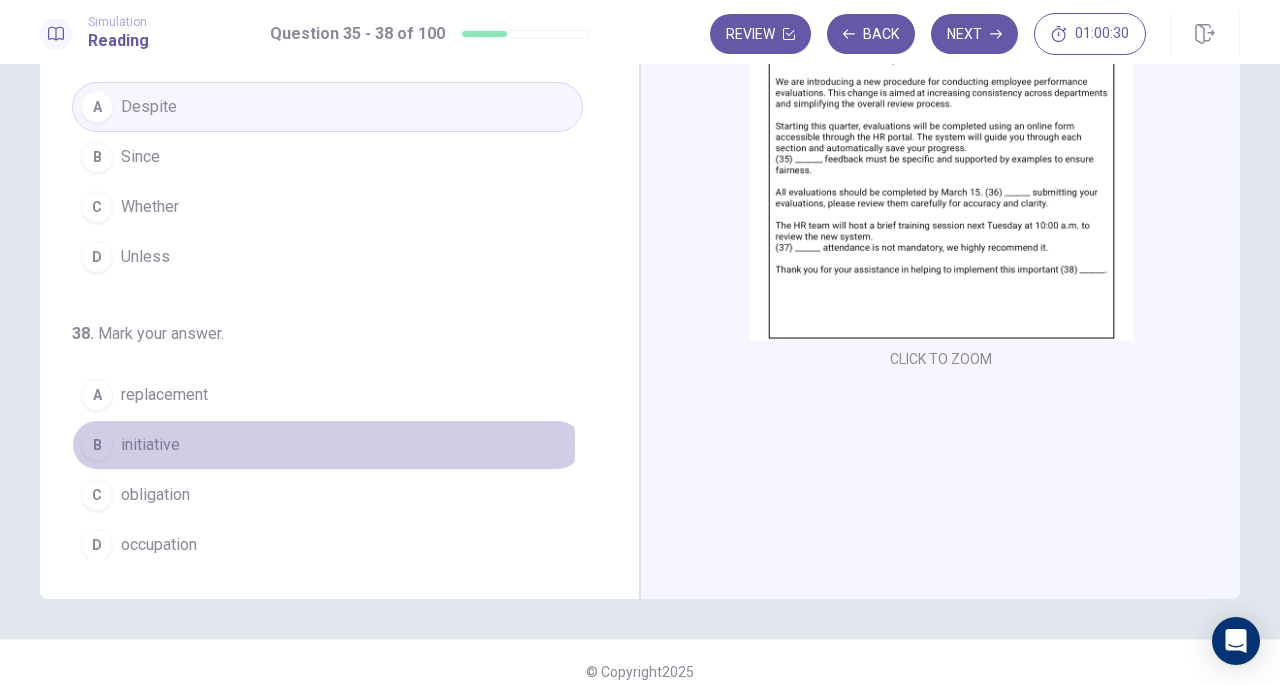 click on "initiative" at bounding box center [150, 445] 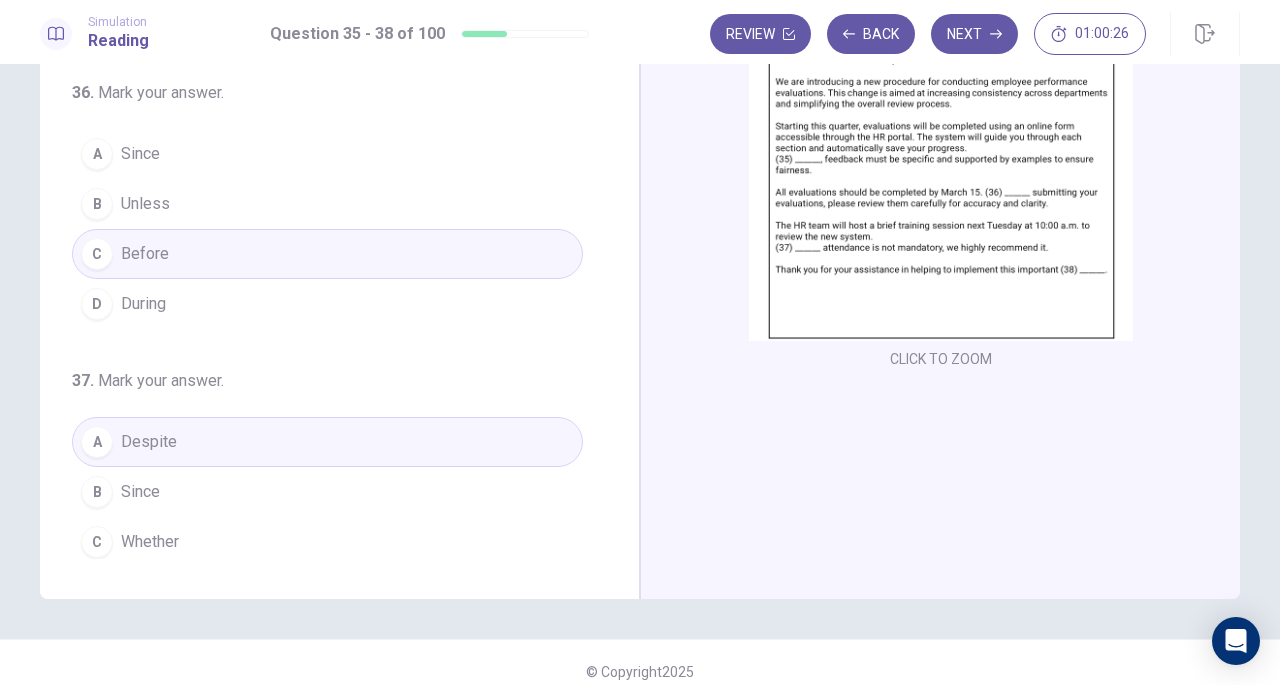 scroll, scrollTop: 149, scrollLeft: 0, axis: vertical 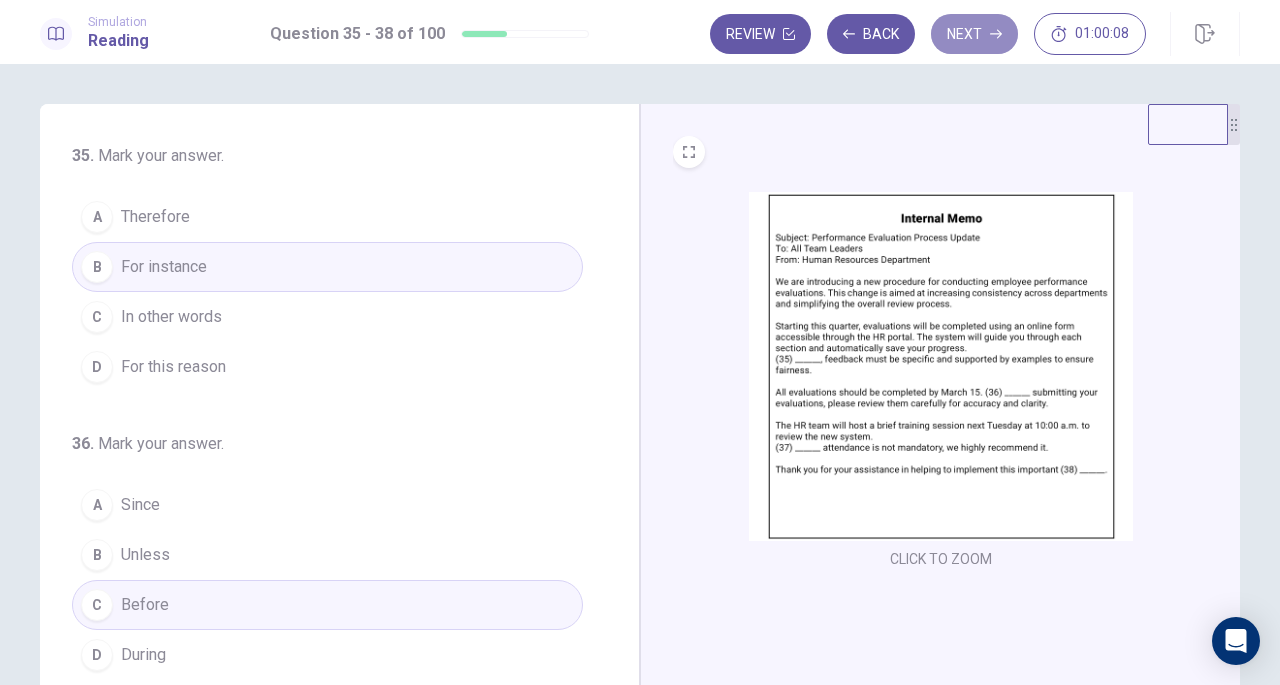 click on "Next" at bounding box center [974, 34] 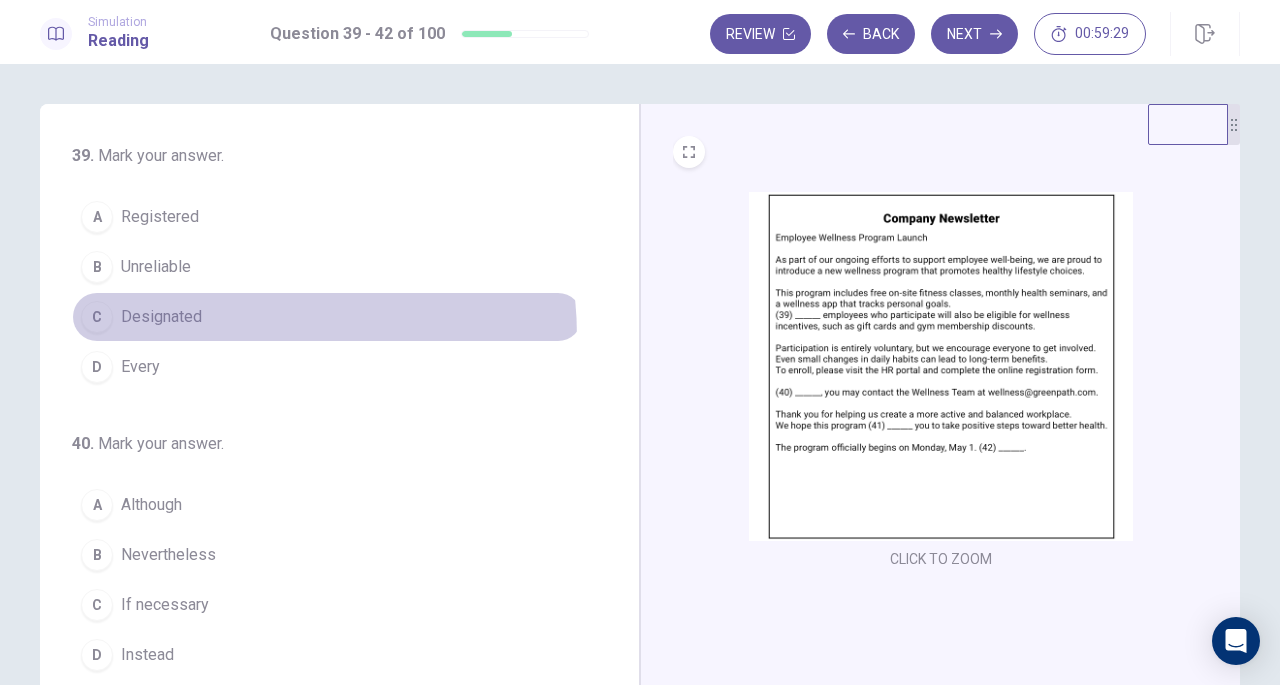 click on "C Designated" at bounding box center (327, 317) 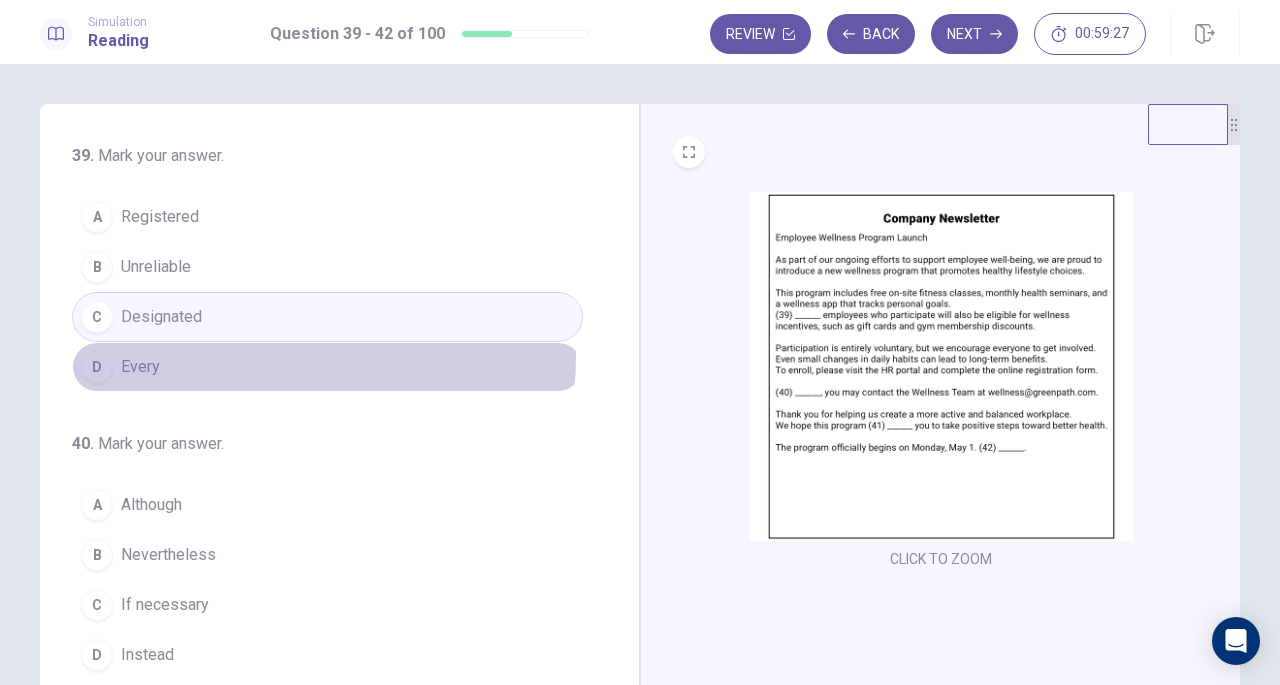 click on "D Every" at bounding box center (327, 367) 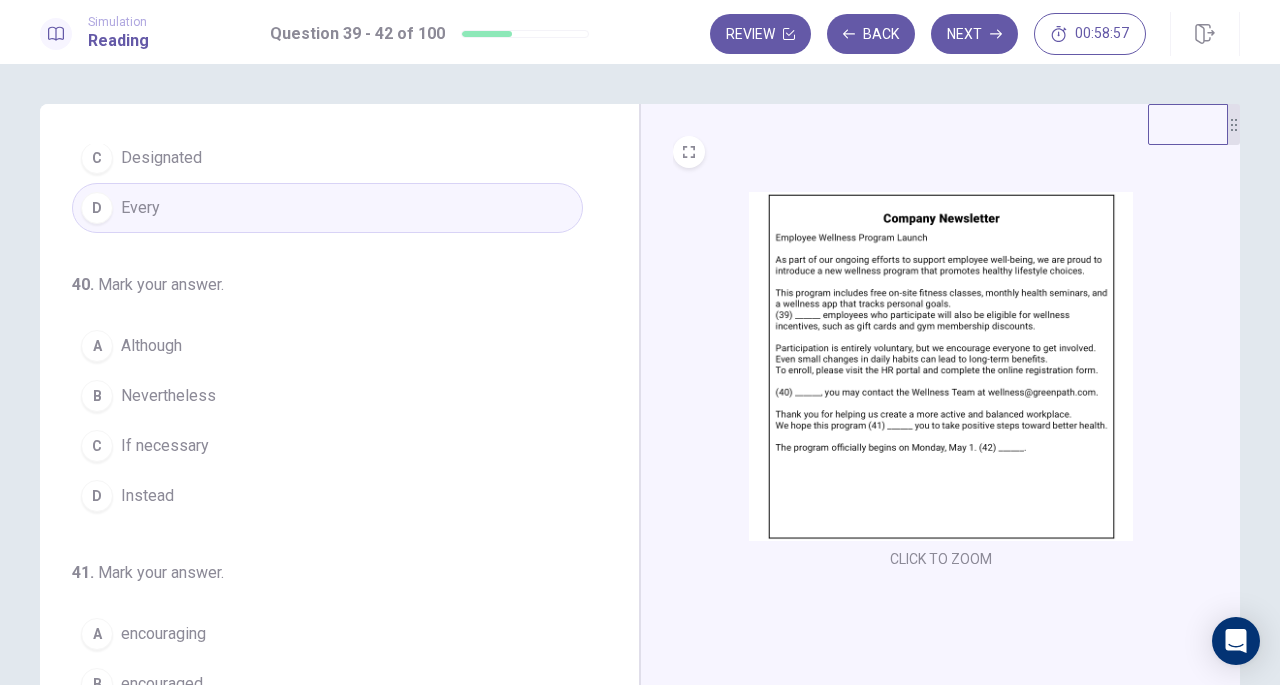 scroll, scrollTop: 158, scrollLeft: 0, axis: vertical 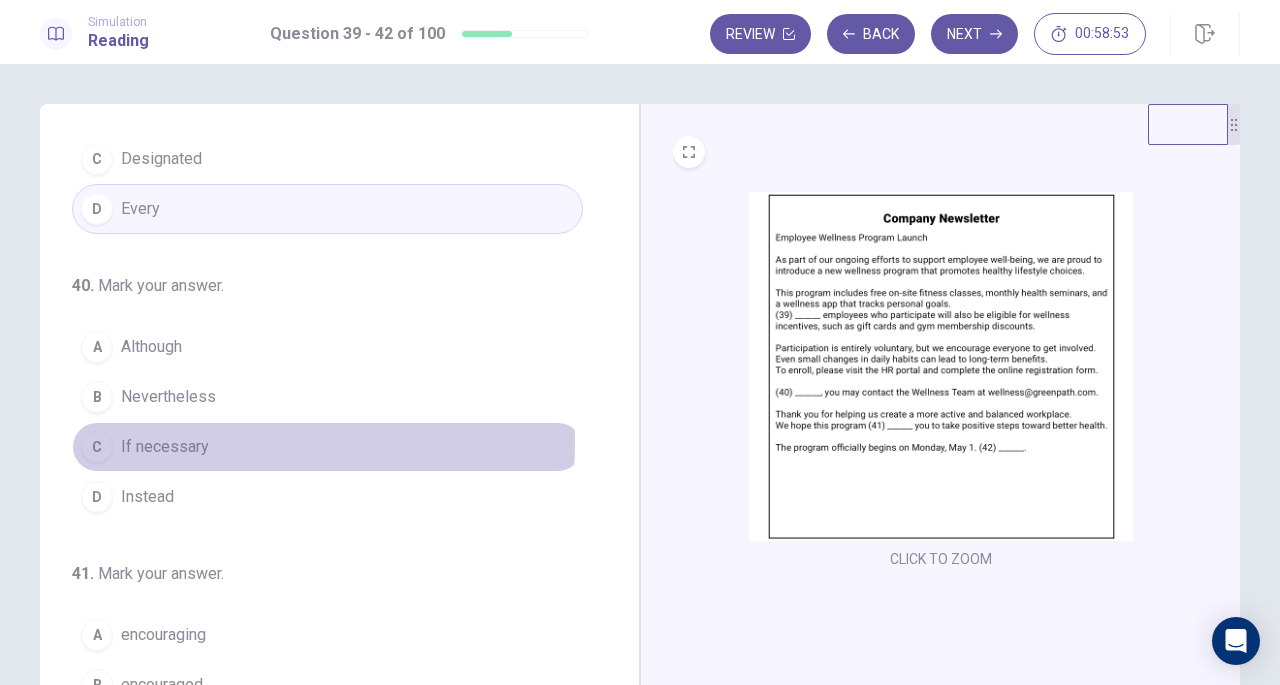 click on "If necessary" at bounding box center [165, 447] 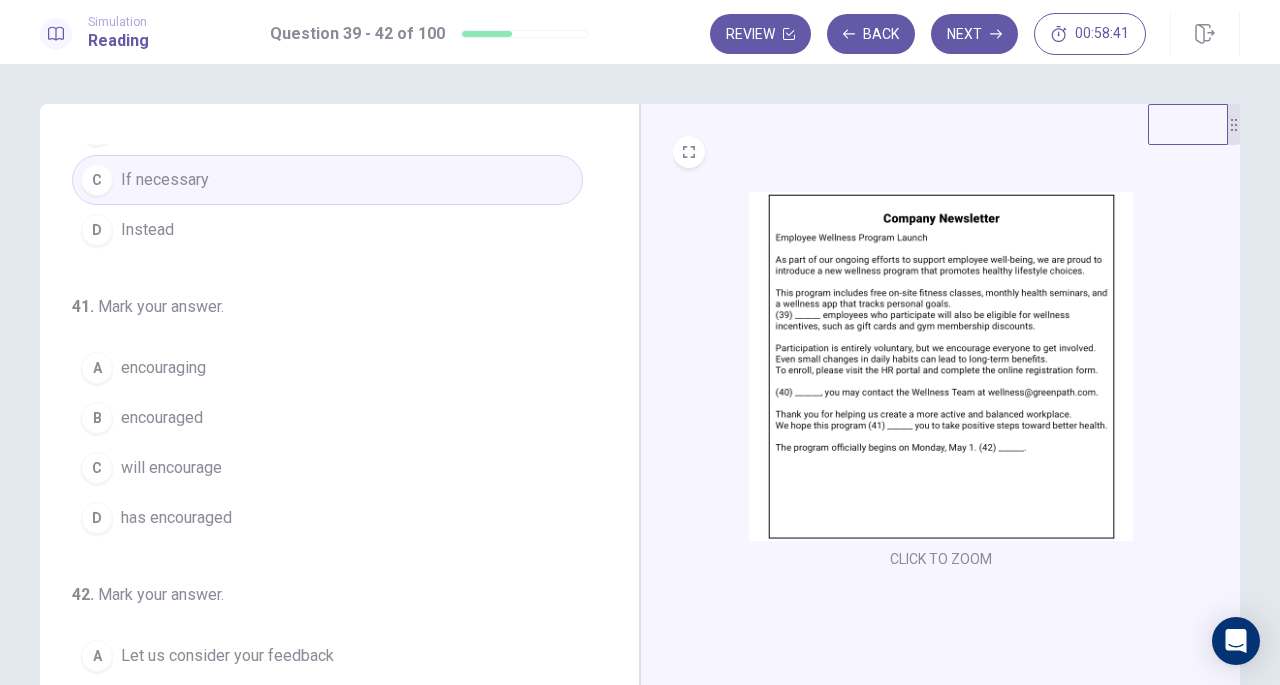 scroll, scrollTop: 426, scrollLeft: 0, axis: vertical 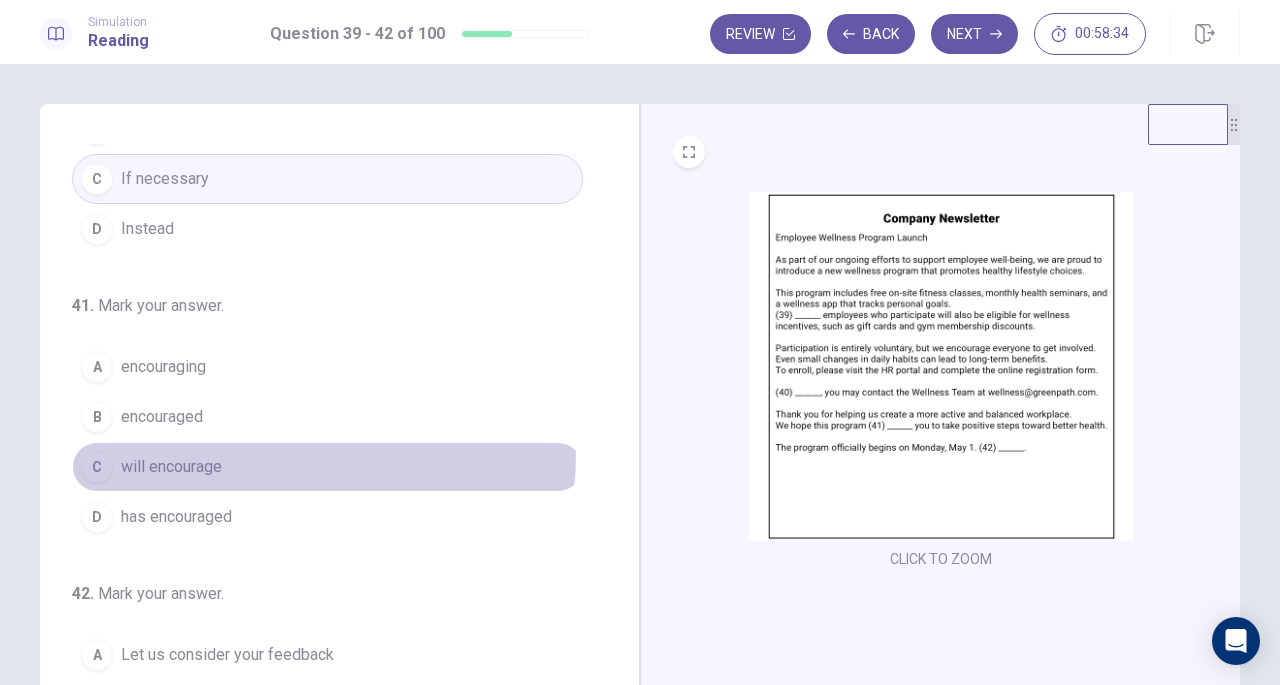 click on "C will encourage" at bounding box center [327, 467] 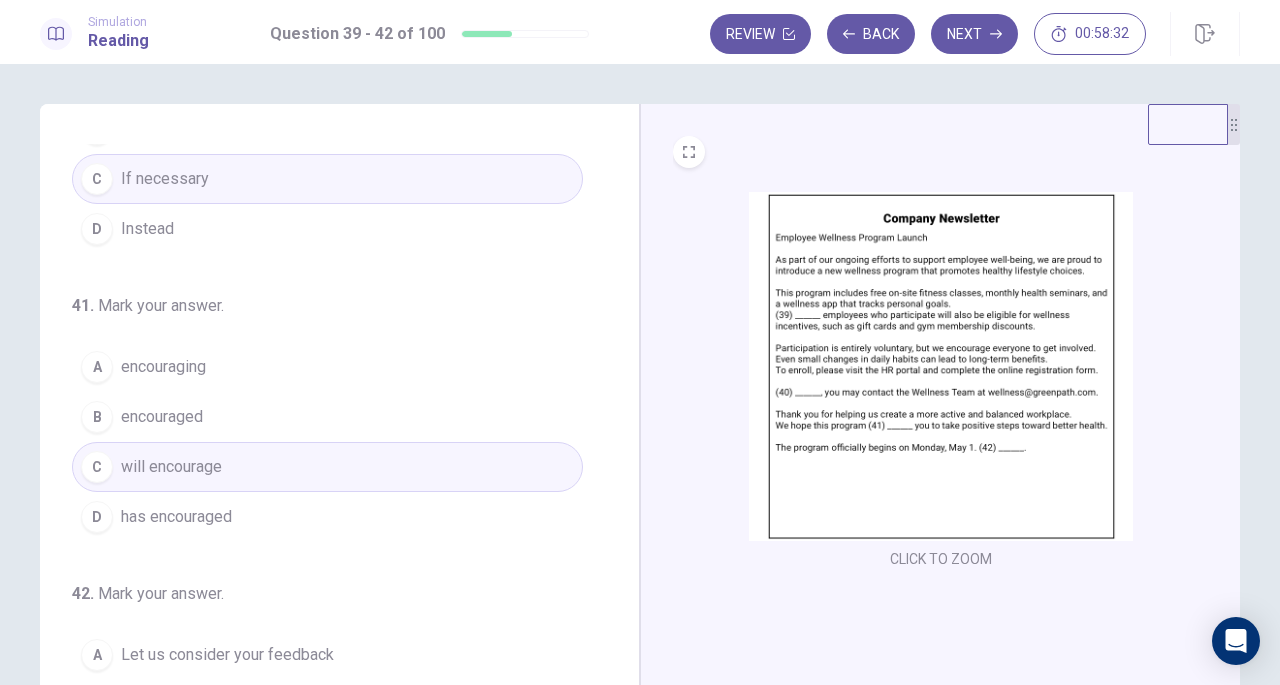 scroll, scrollTop: 486, scrollLeft: 0, axis: vertical 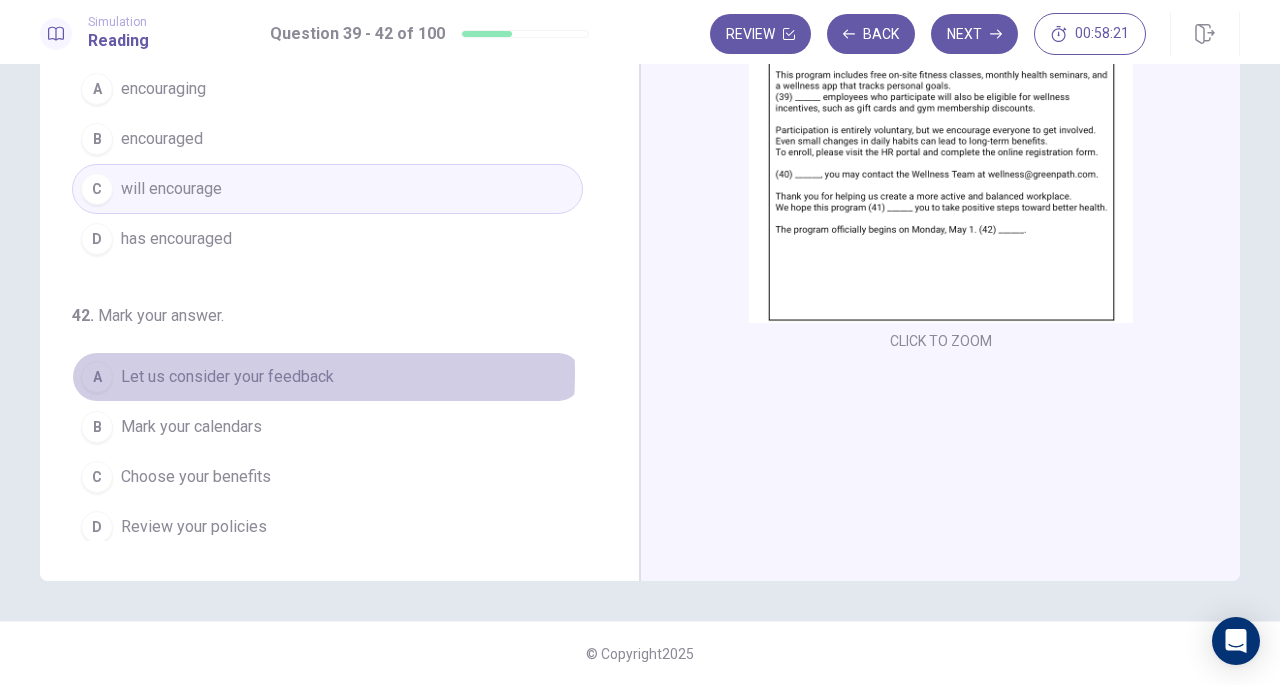 click on "Let us consider your feedback" at bounding box center [227, 377] 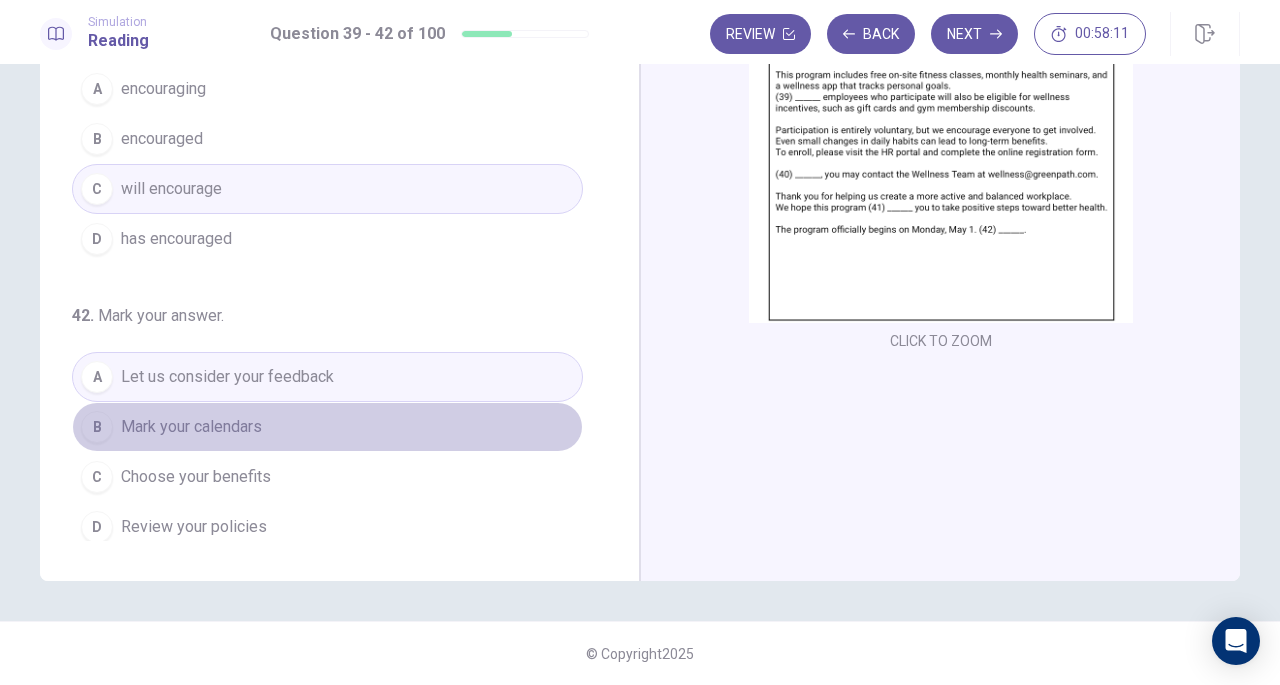 click on "B Mark your calendars" at bounding box center (327, 427) 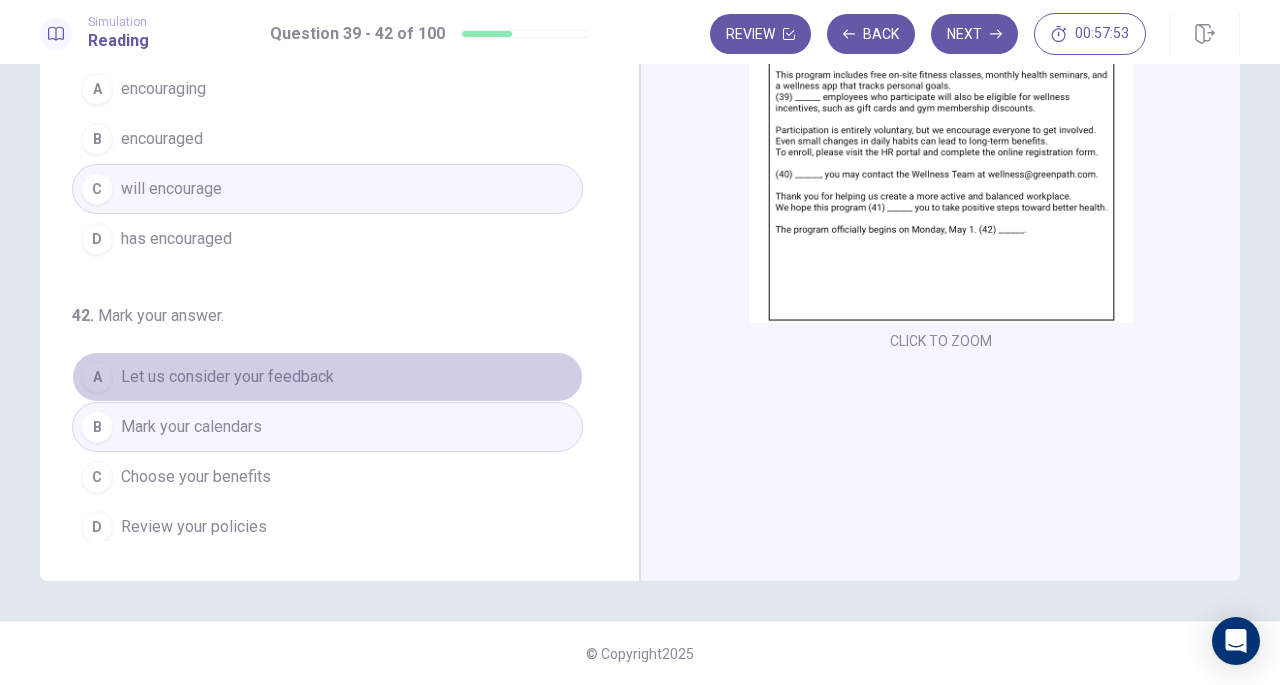 click on "A Let us consider your feedback" at bounding box center [327, 377] 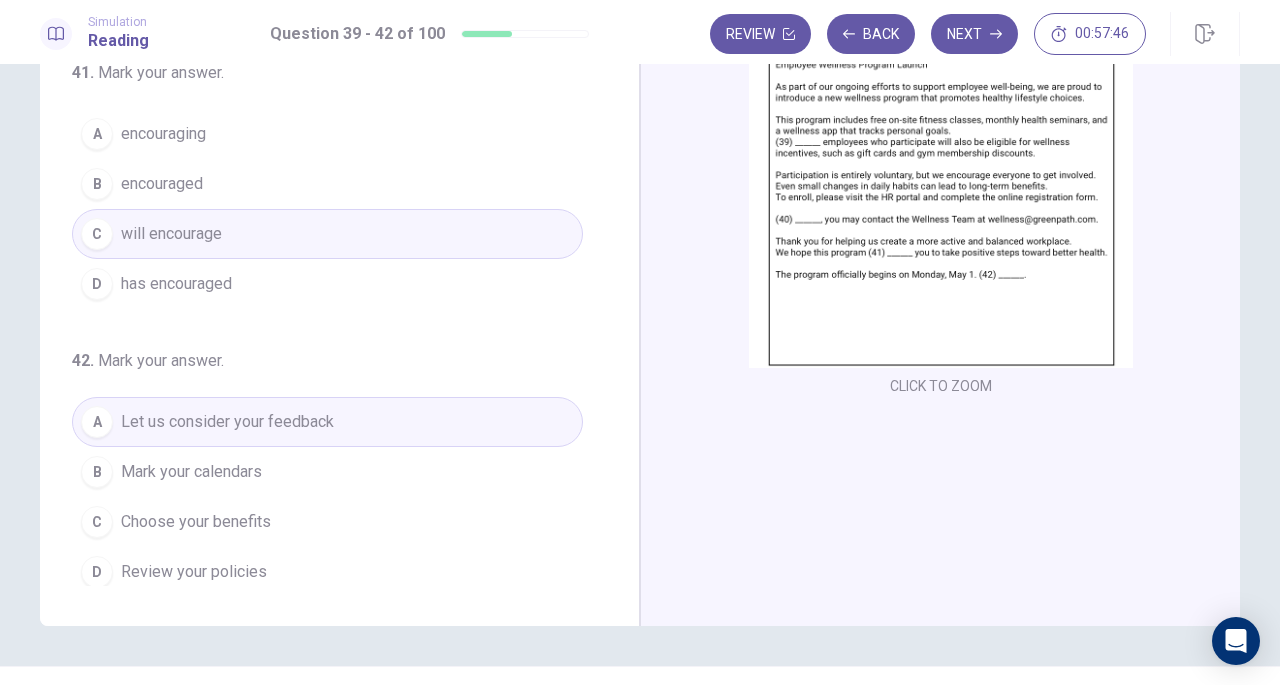 scroll, scrollTop: 174, scrollLeft: 0, axis: vertical 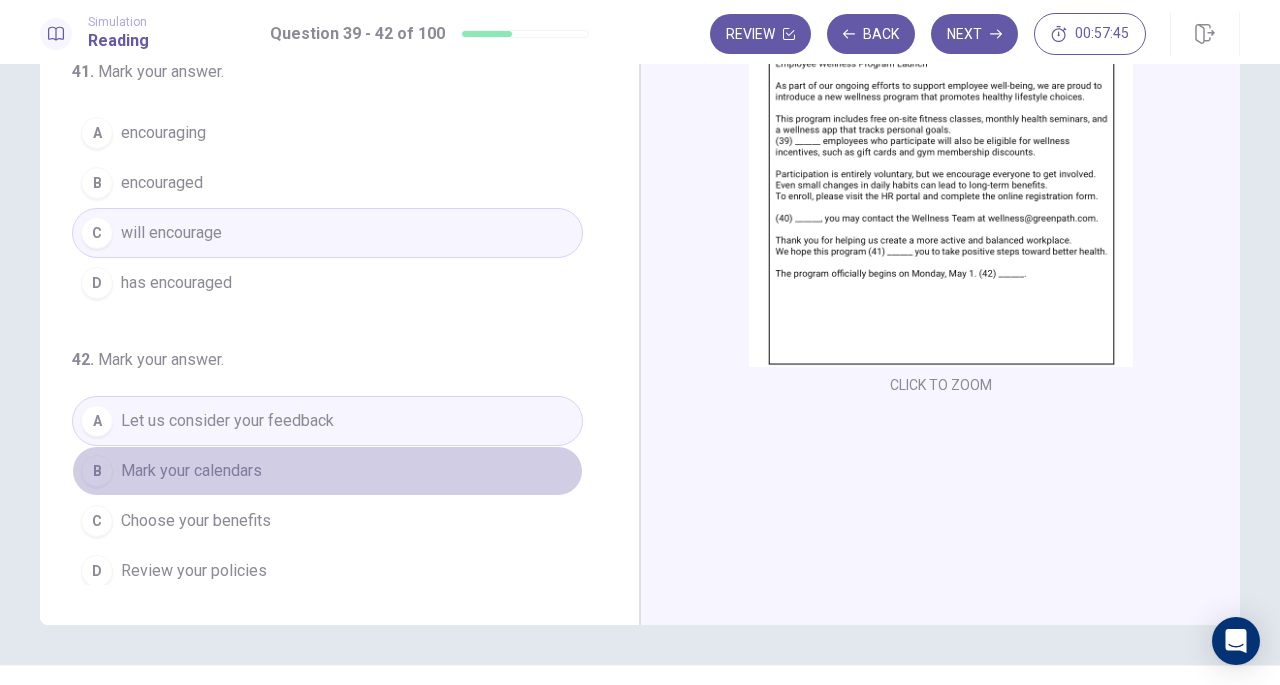 click on "B Mark your calendars" at bounding box center (327, 471) 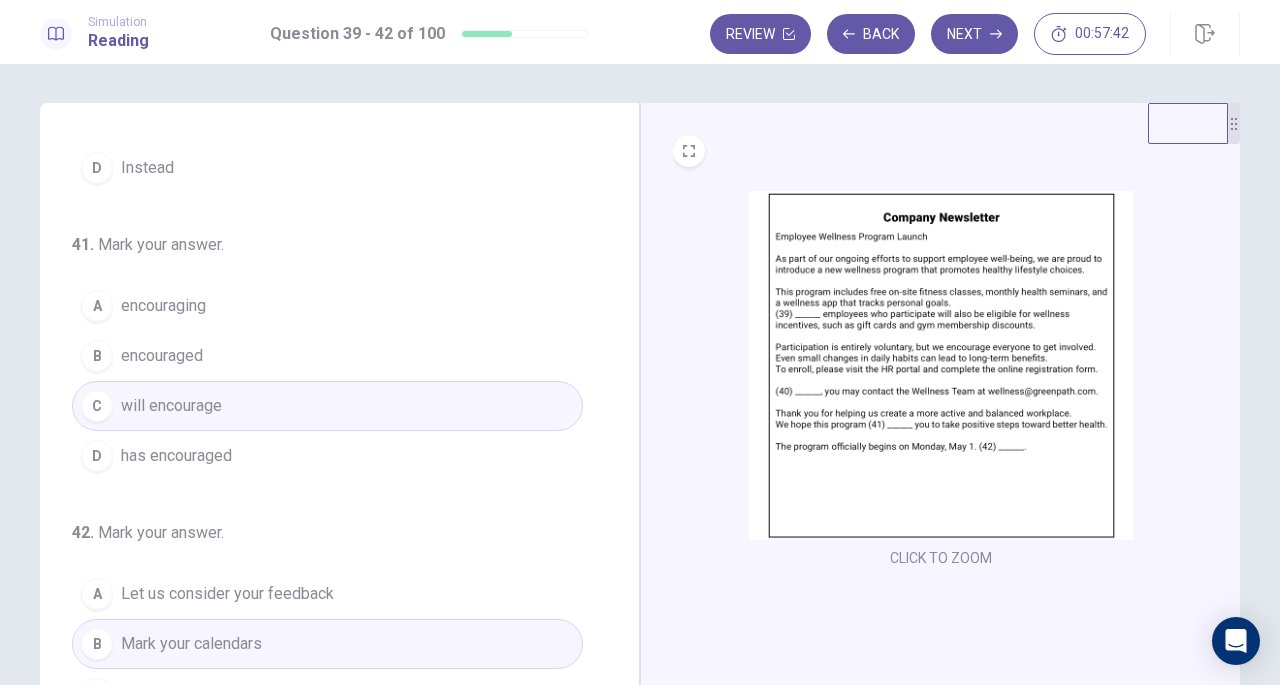 scroll, scrollTop: 164, scrollLeft: 0, axis: vertical 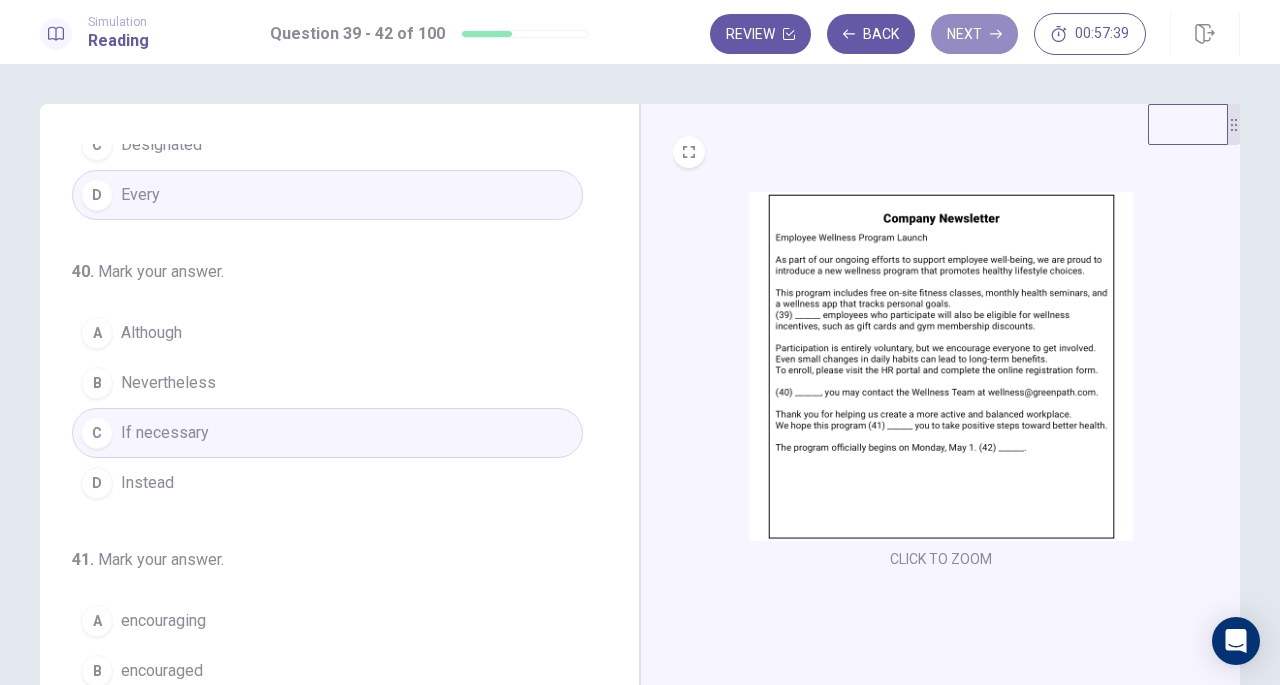 click on "Next" at bounding box center (974, 34) 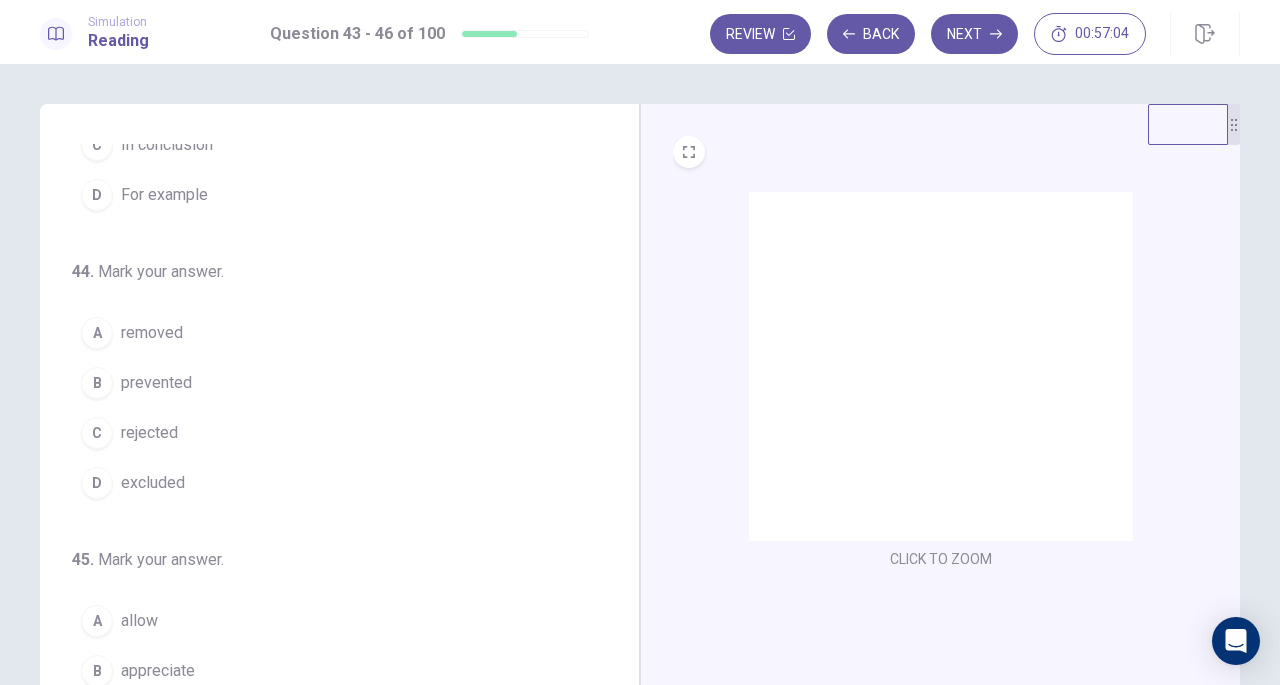 scroll, scrollTop: 0, scrollLeft: 0, axis: both 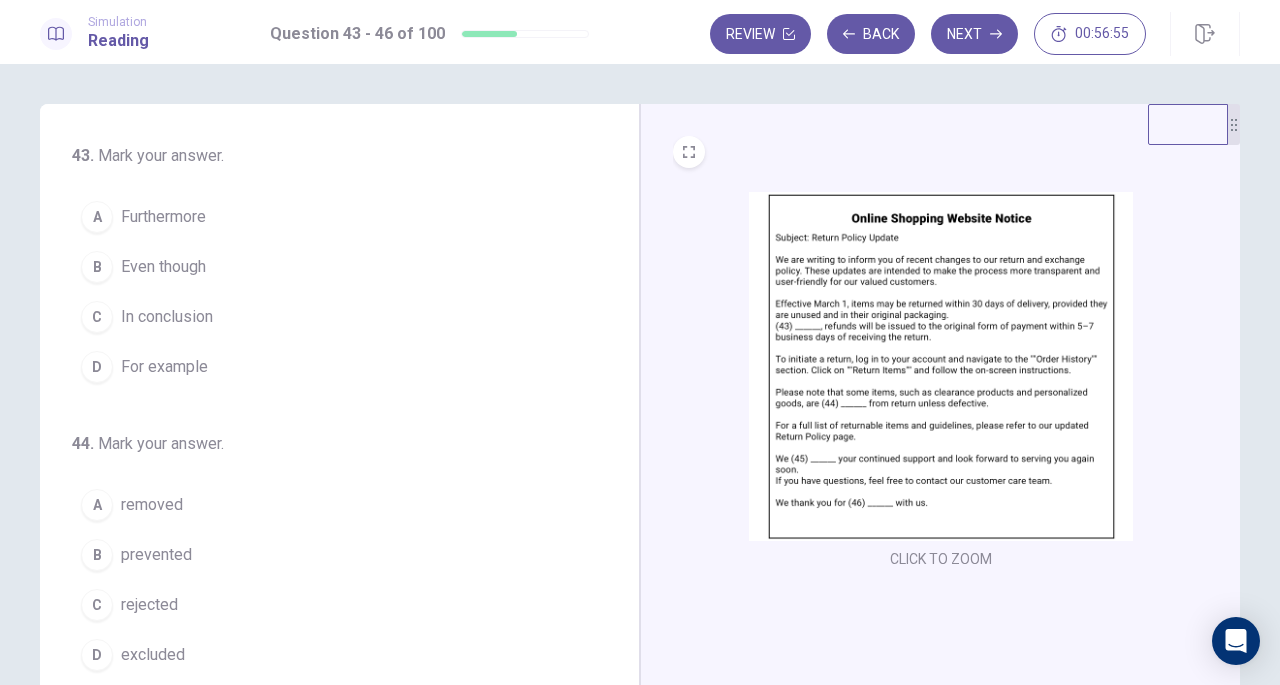 click on "In conclusion" at bounding box center (167, 317) 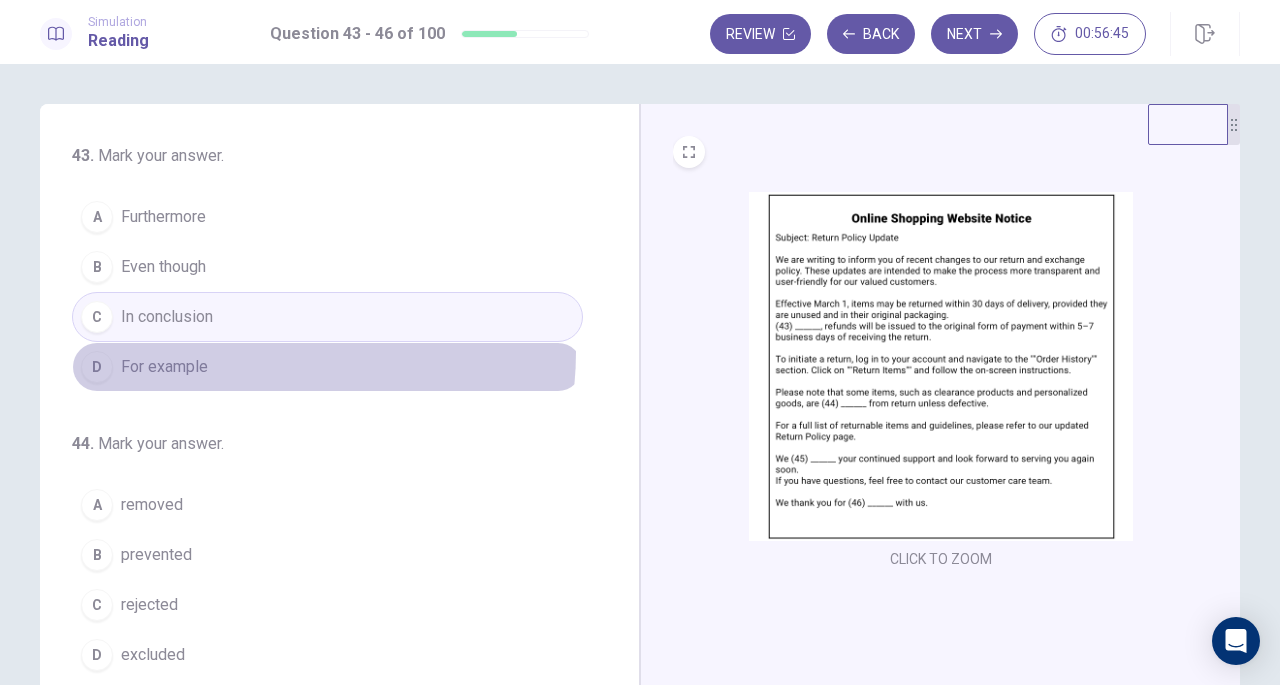 click on "D For example" at bounding box center (327, 367) 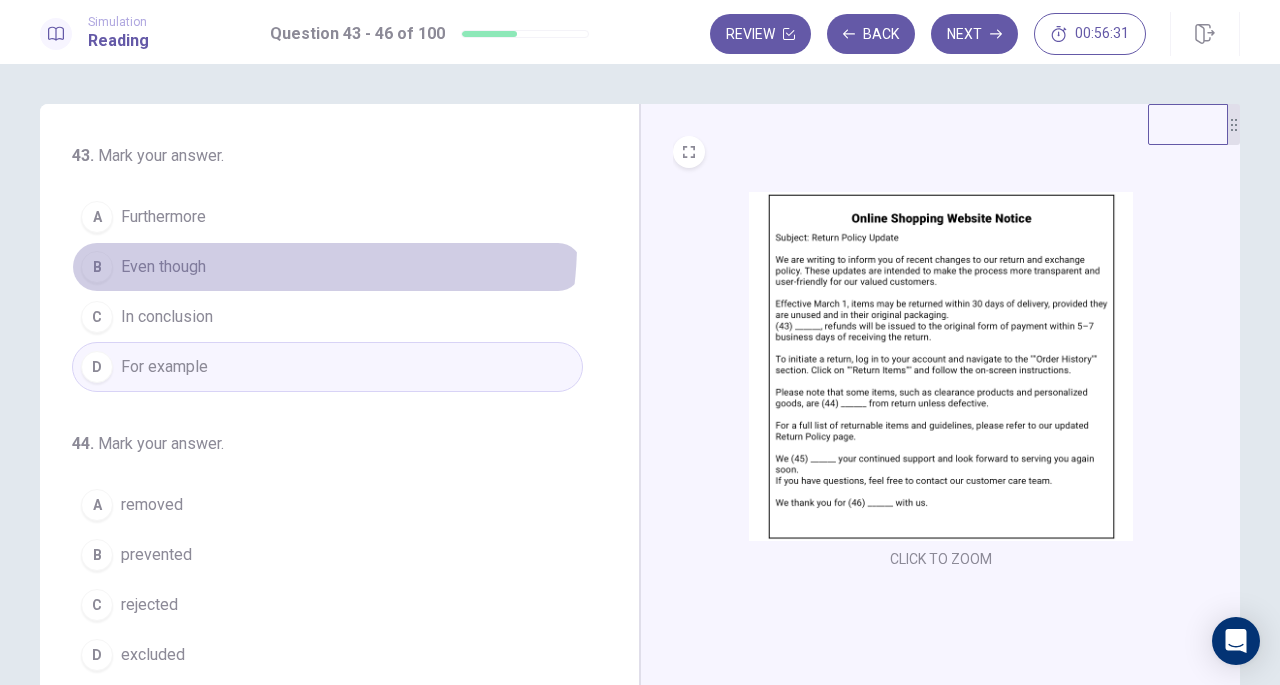click on "B Even though" at bounding box center [327, 267] 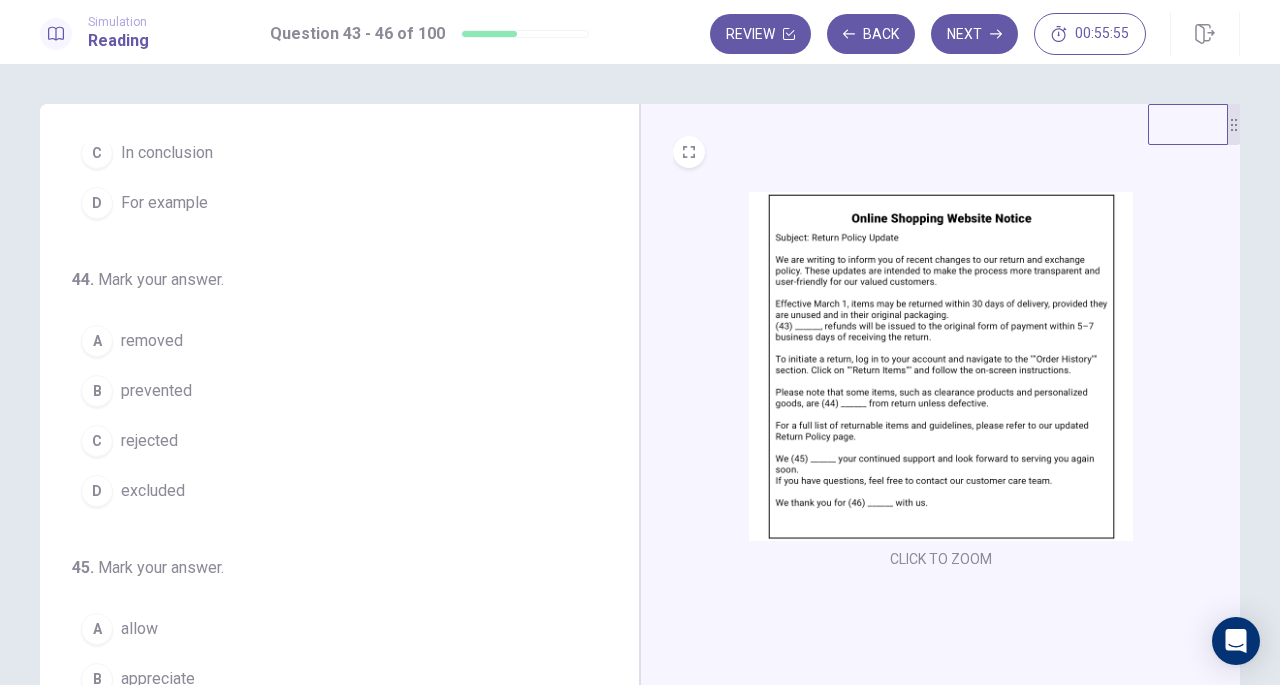 scroll, scrollTop: 165, scrollLeft: 0, axis: vertical 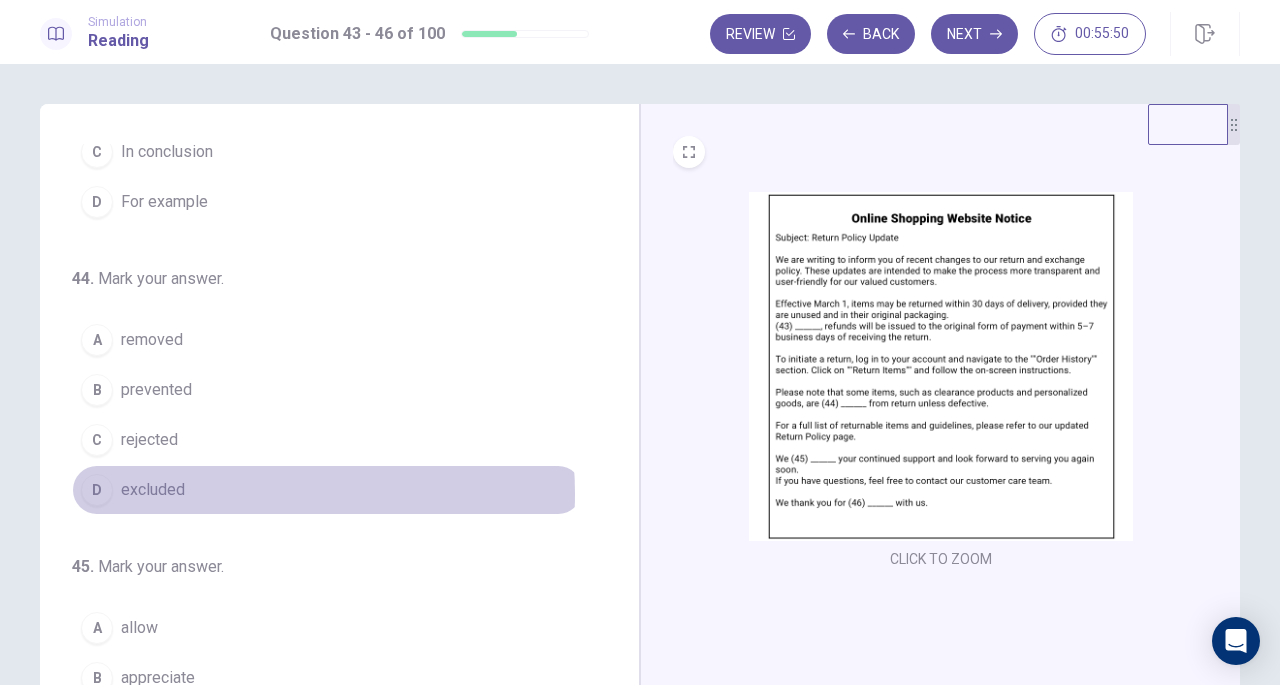 click on "D excluded" at bounding box center [327, 490] 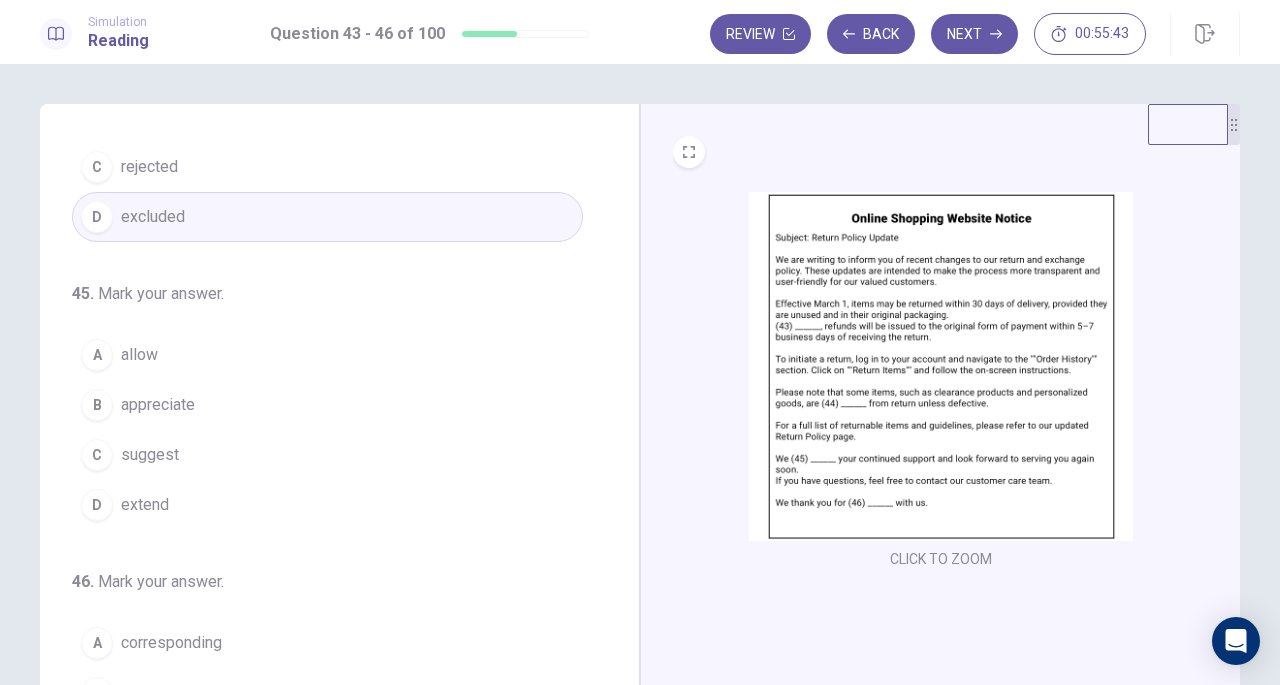 scroll, scrollTop: 443, scrollLeft: 0, axis: vertical 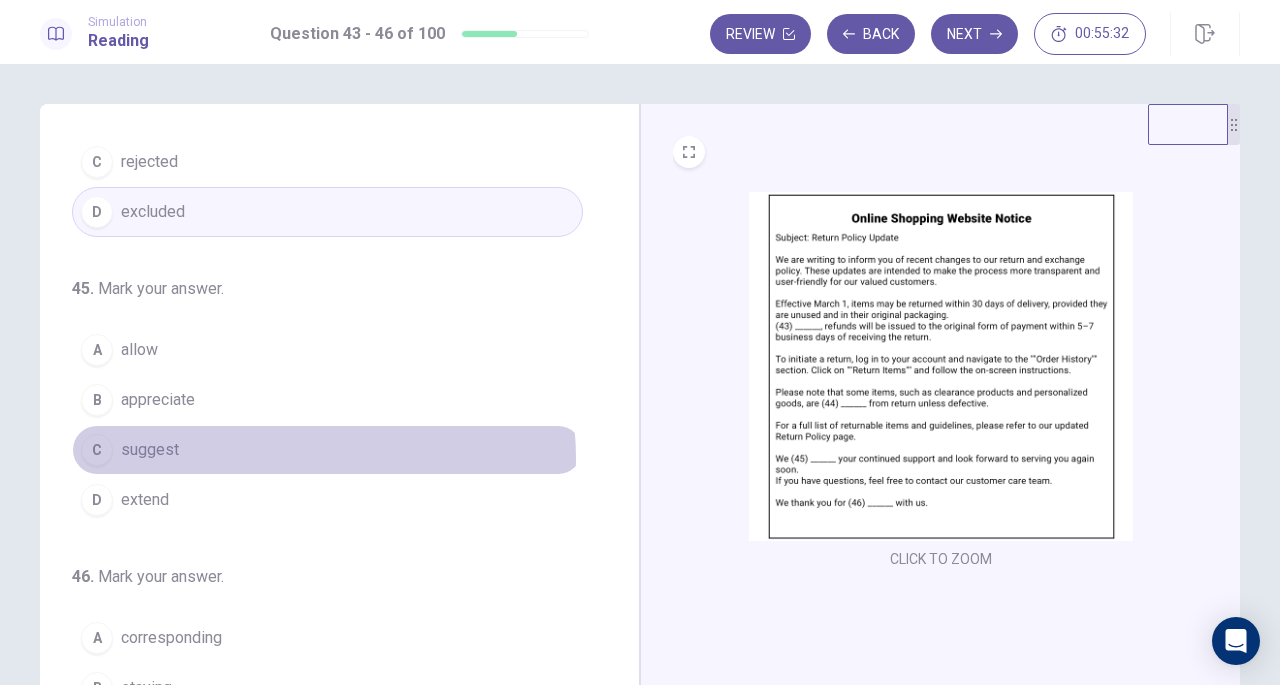click on "C suggest" at bounding box center [327, 450] 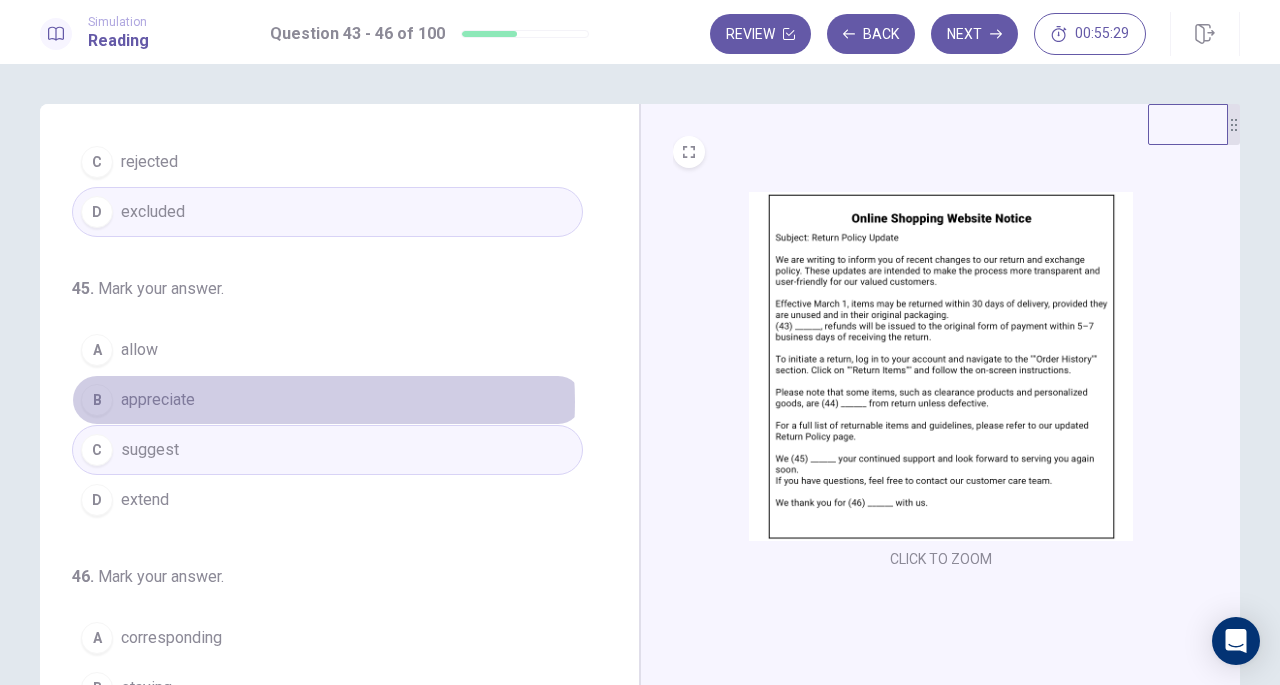 click on "B appreciate" at bounding box center (327, 400) 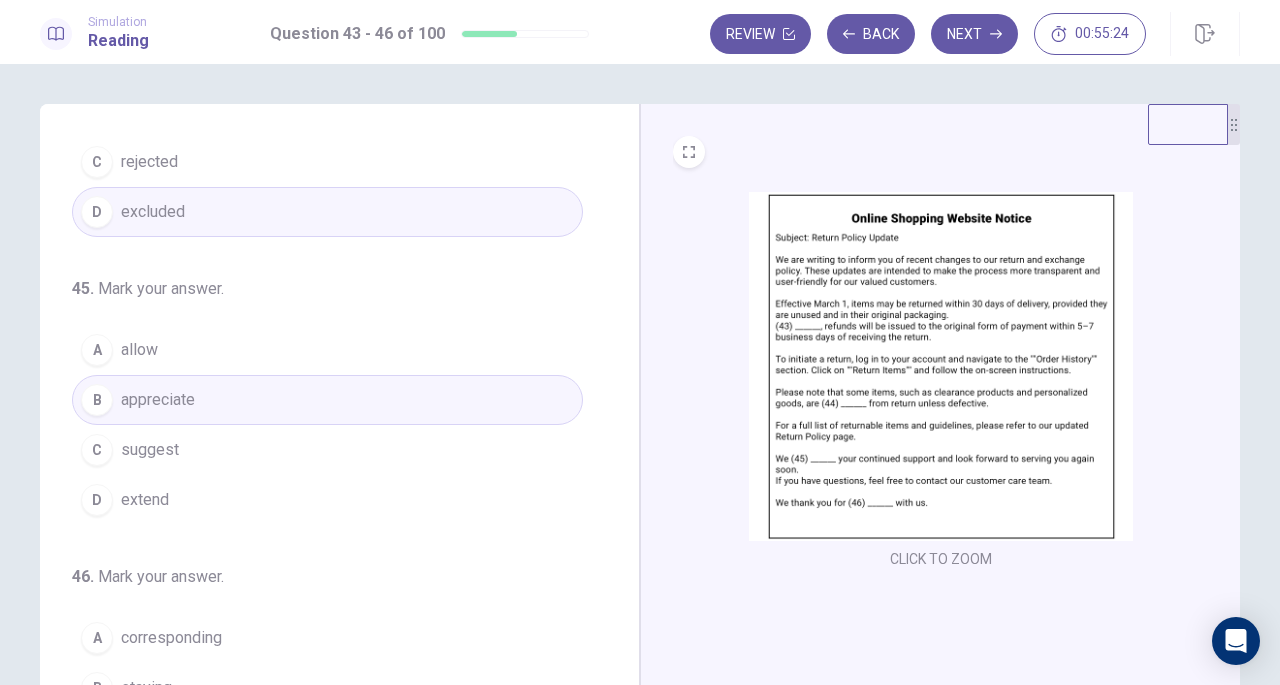 scroll, scrollTop: 486, scrollLeft: 0, axis: vertical 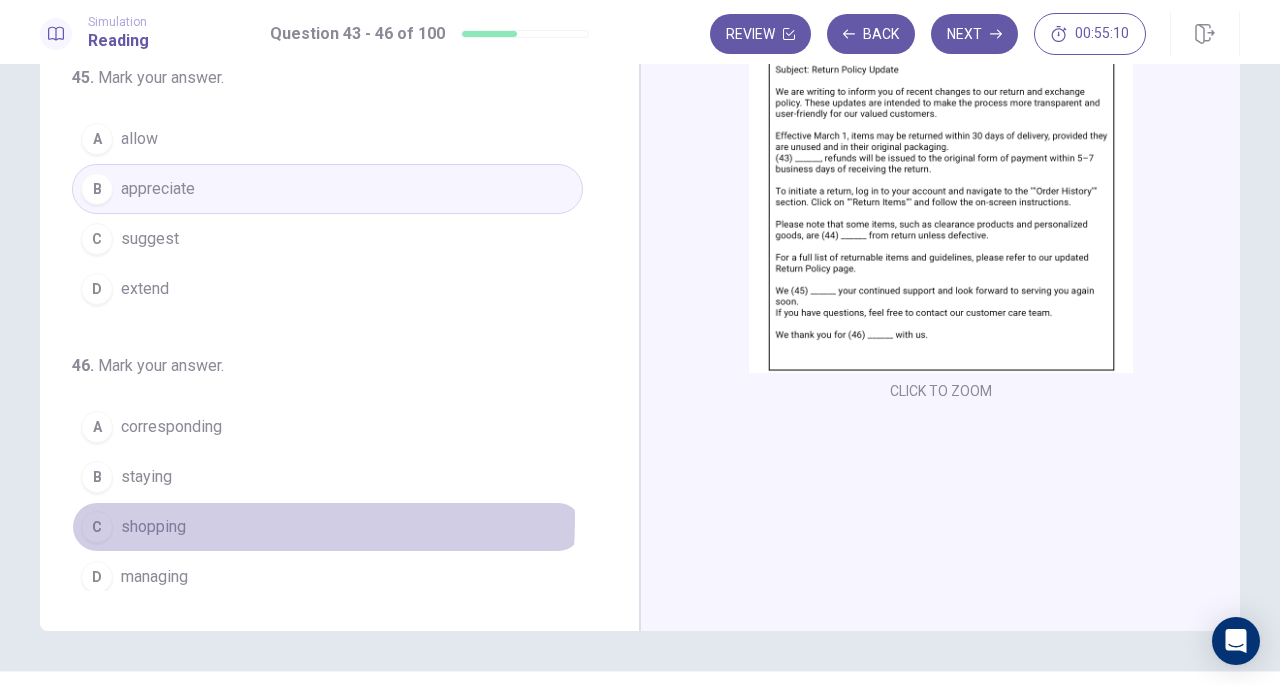 click on "C shopping" at bounding box center [327, 527] 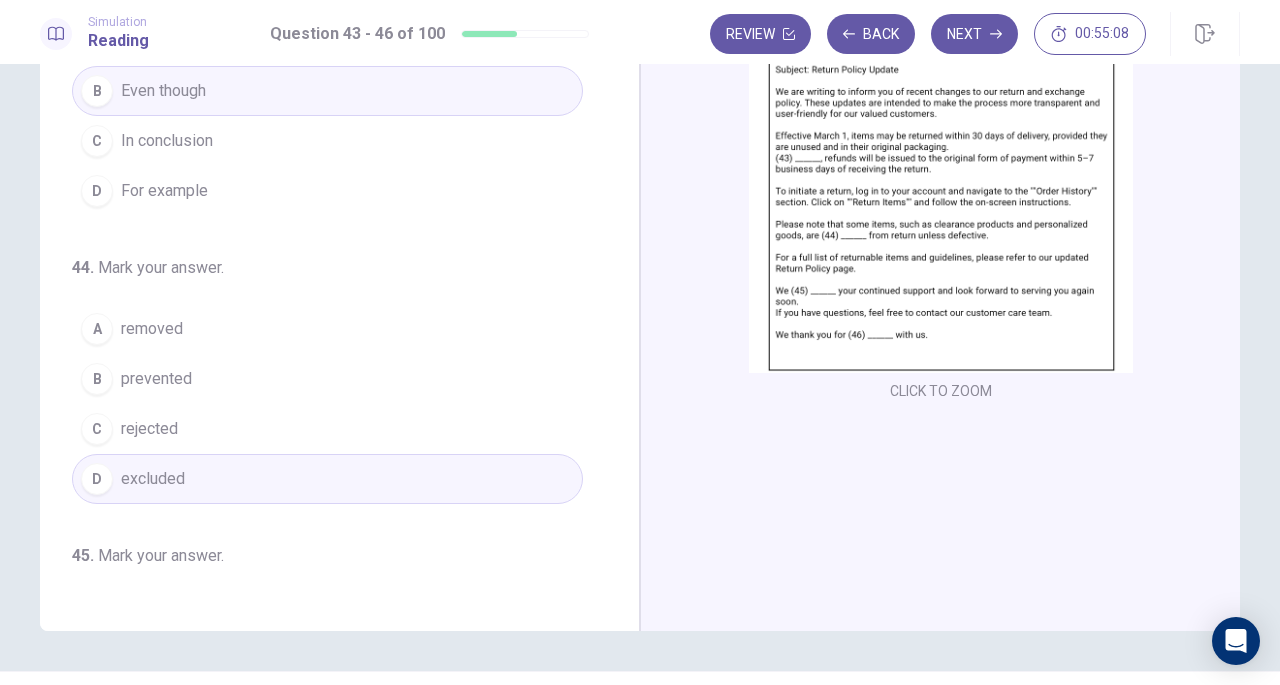 scroll, scrollTop: 0, scrollLeft: 0, axis: both 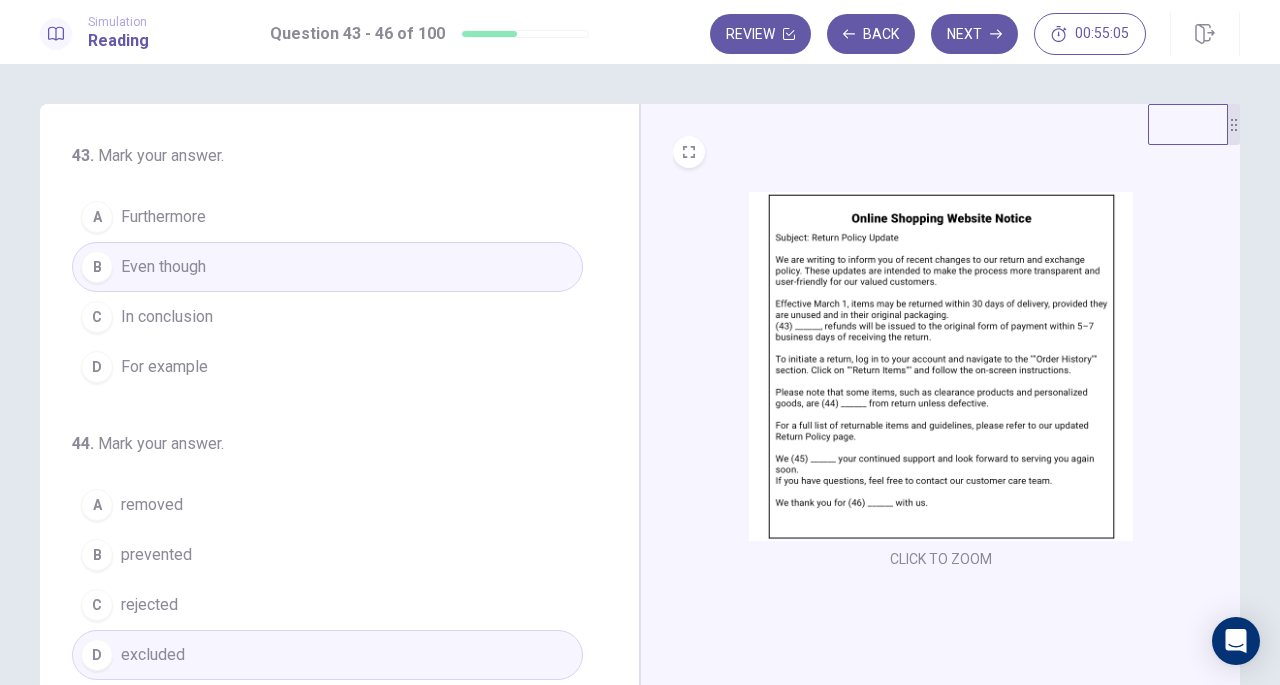 click on "Next" at bounding box center (974, 34) 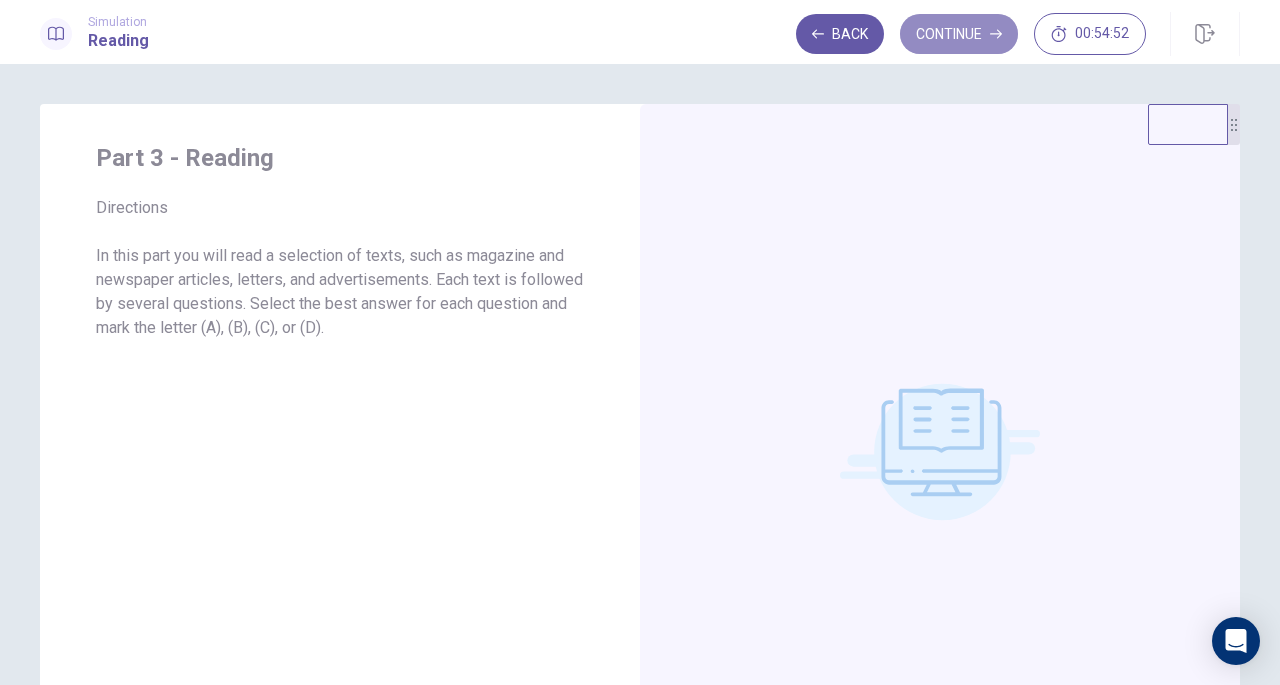 click on "Continue" at bounding box center [959, 34] 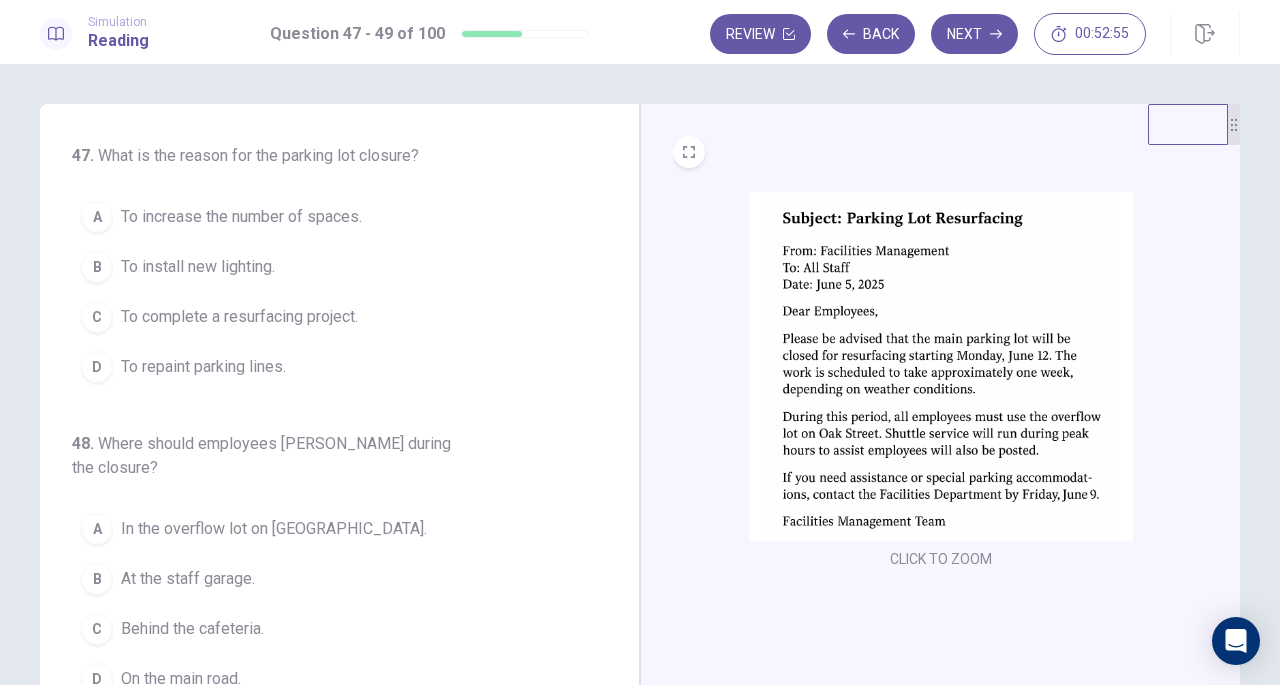 click on "To complete a resurfacing project." at bounding box center (239, 317) 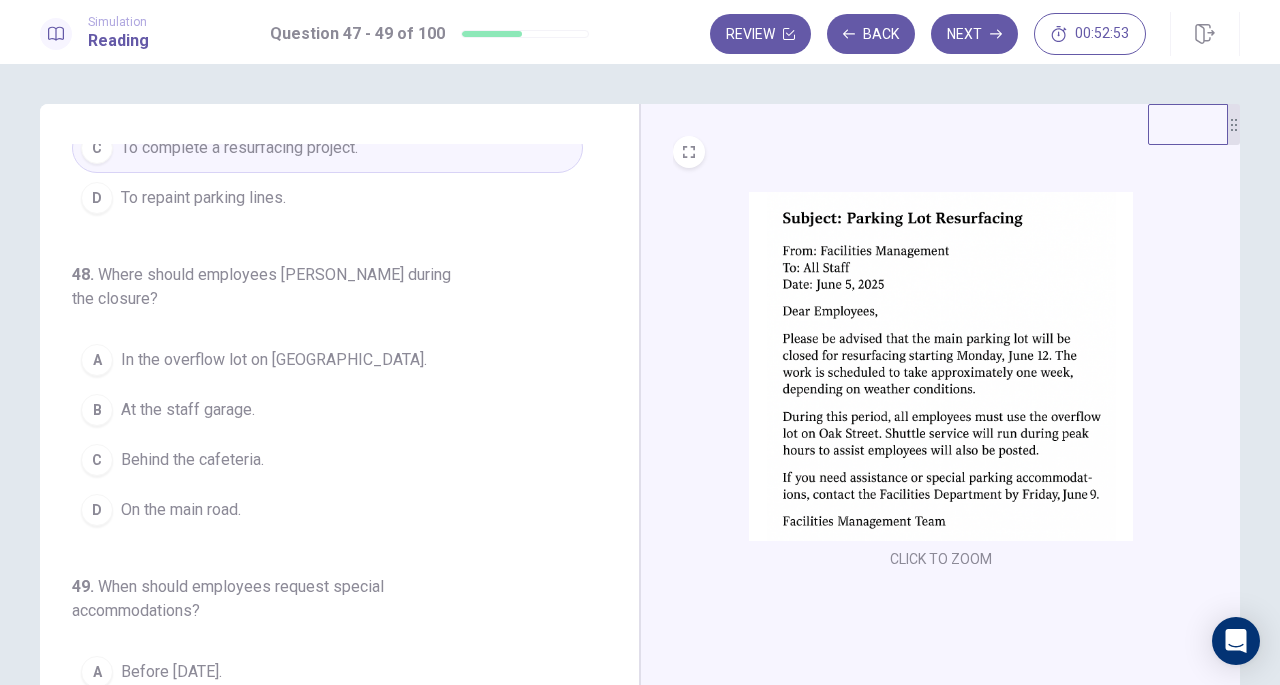 scroll, scrollTop: 190, scrollLeft: 0, axis: vertical 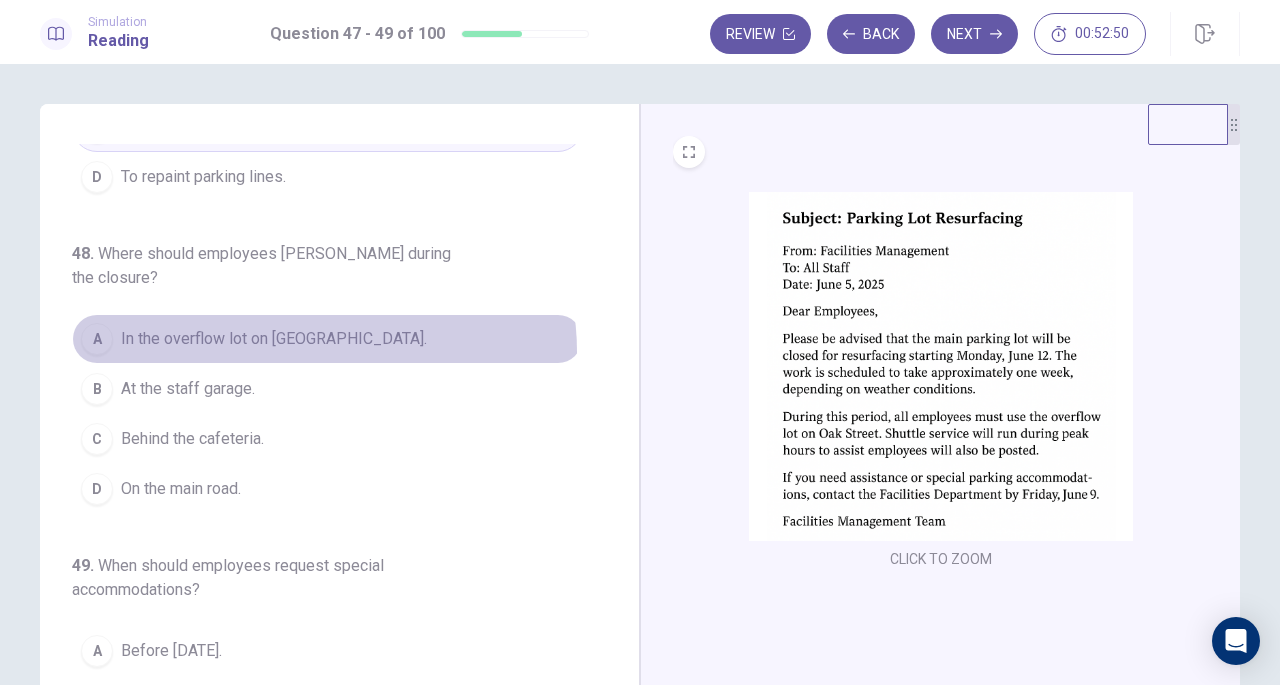 click on "A In the overflow lot on [GEOGRAPHIC_DATA]." at bounding box center (327, 339) 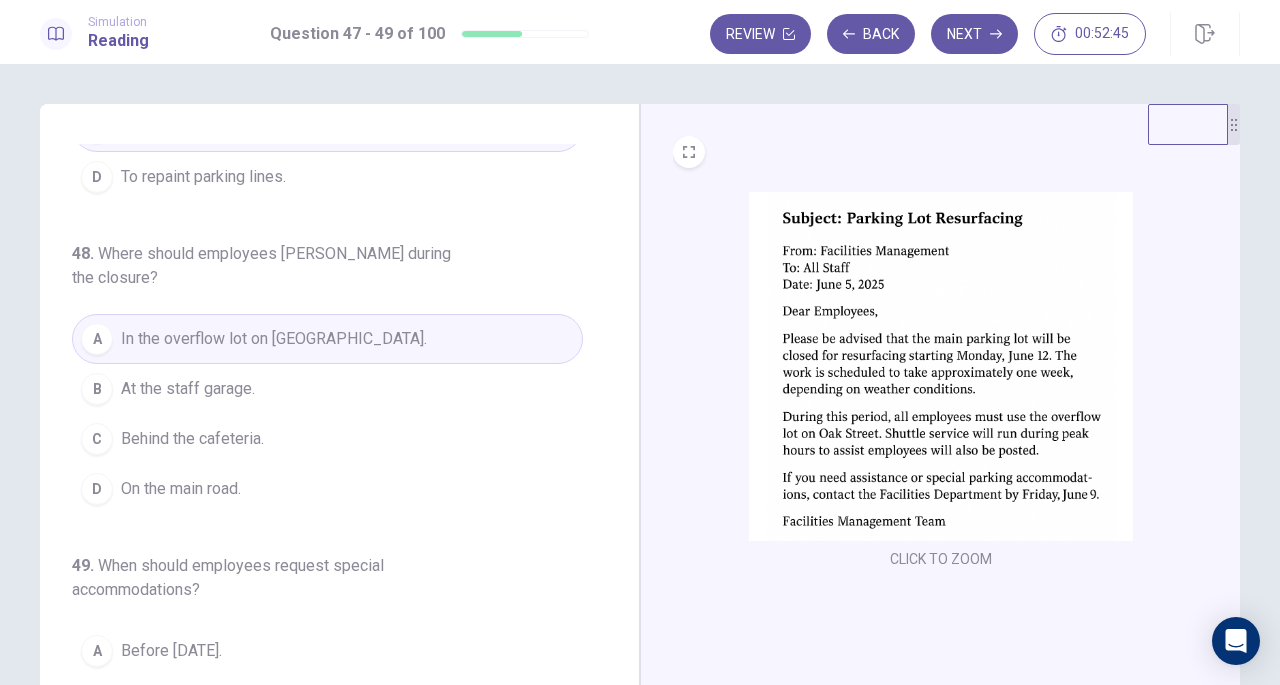 scroll, scrollTop: 224, scrollLeft: 0, axis: vertical 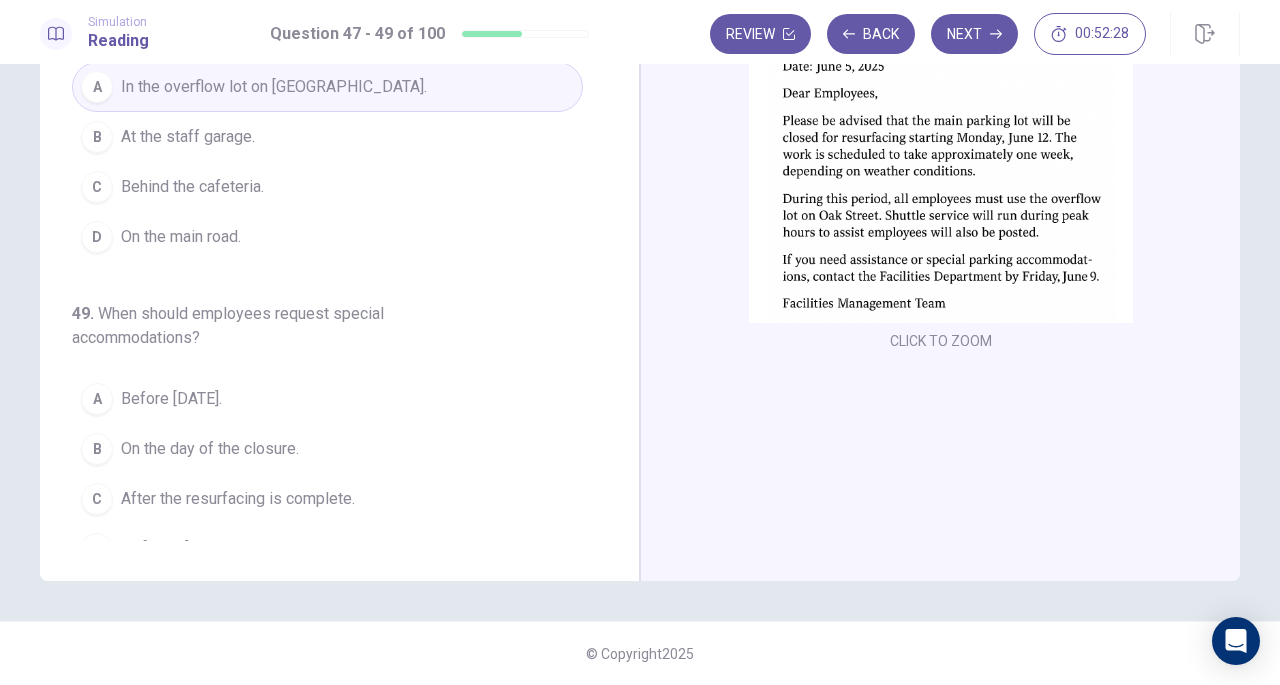 click on "D By [DATE]." at bounding box center [327, 549] 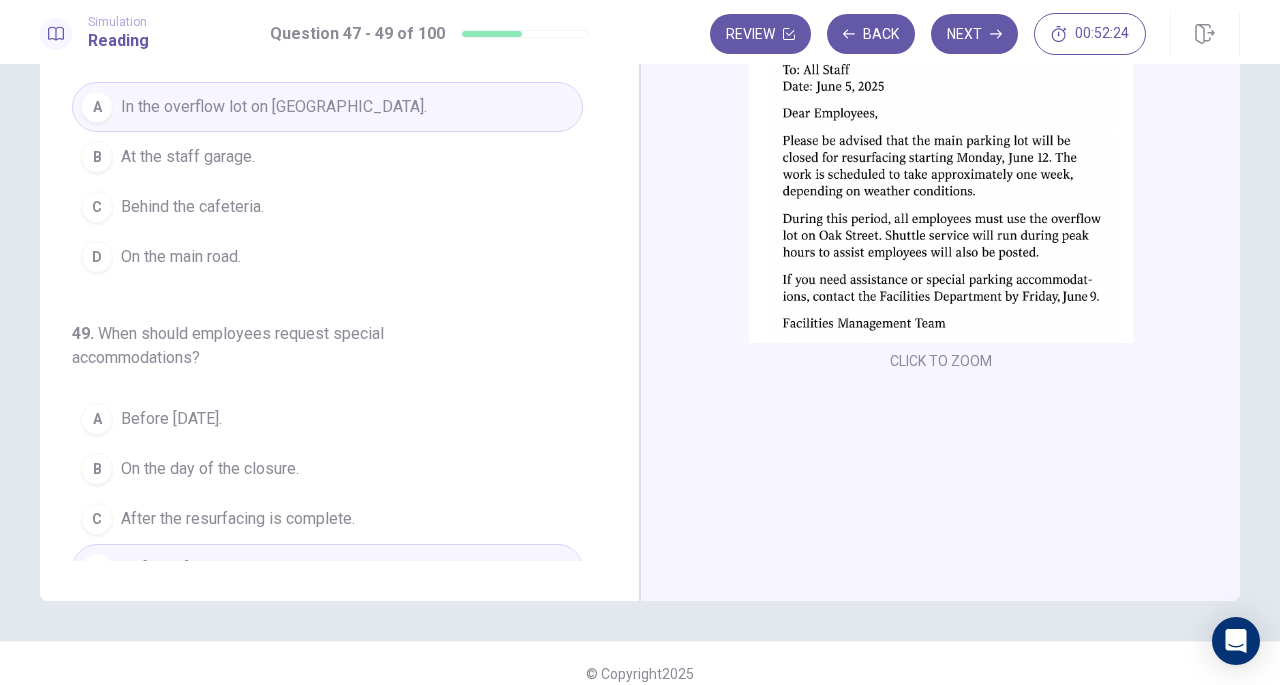 scroll, scrollTop: 0, scrollLeft: 0, axis: both 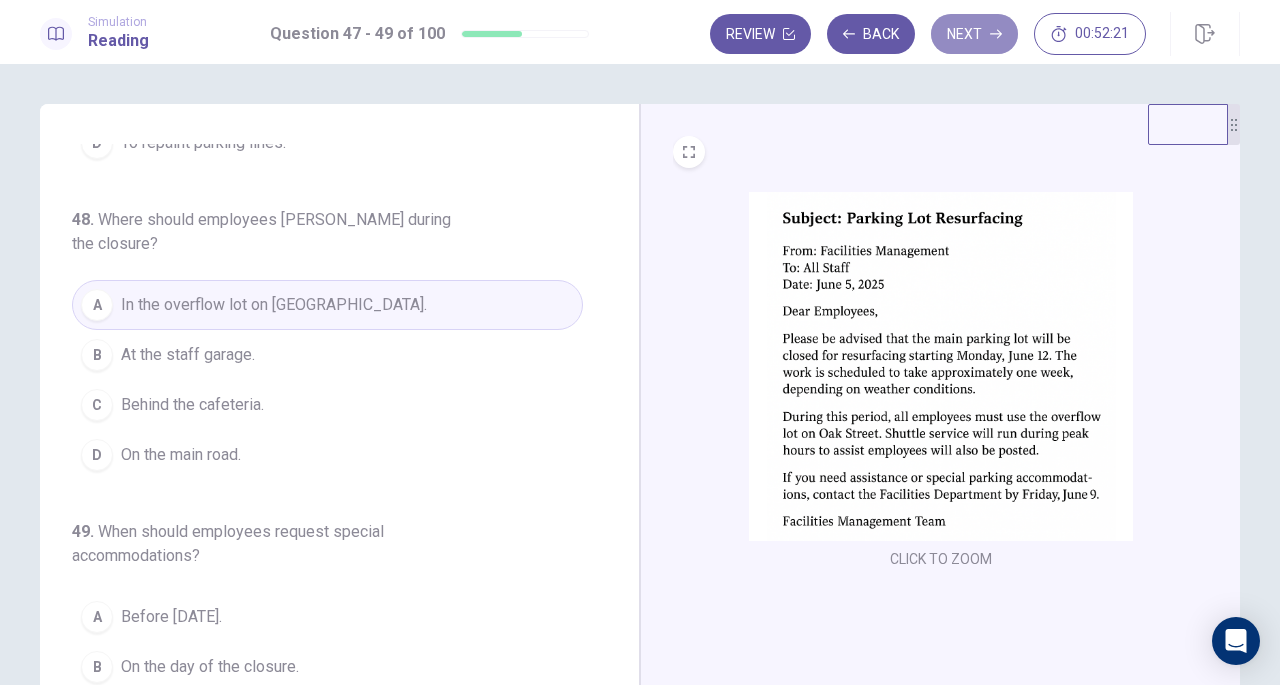 click on "Next" at bounding box center [974, 34] 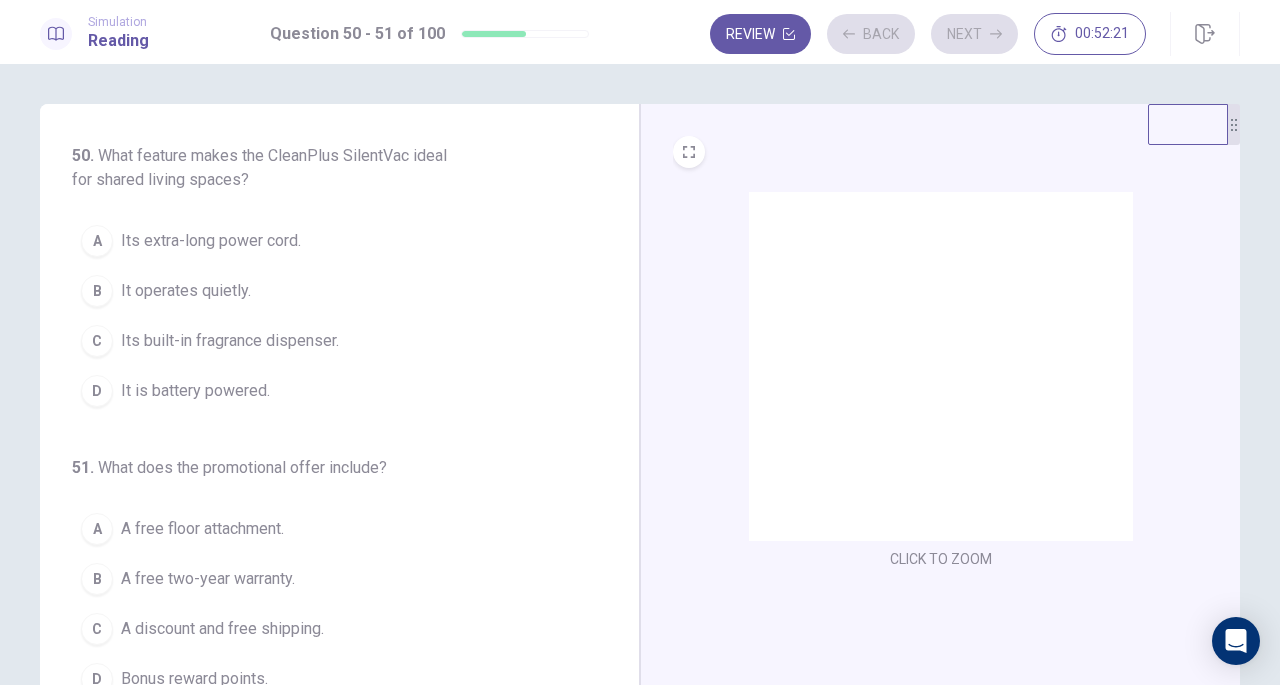 scroll, scrollTop: 0, scrollLeft: 0, axis: both 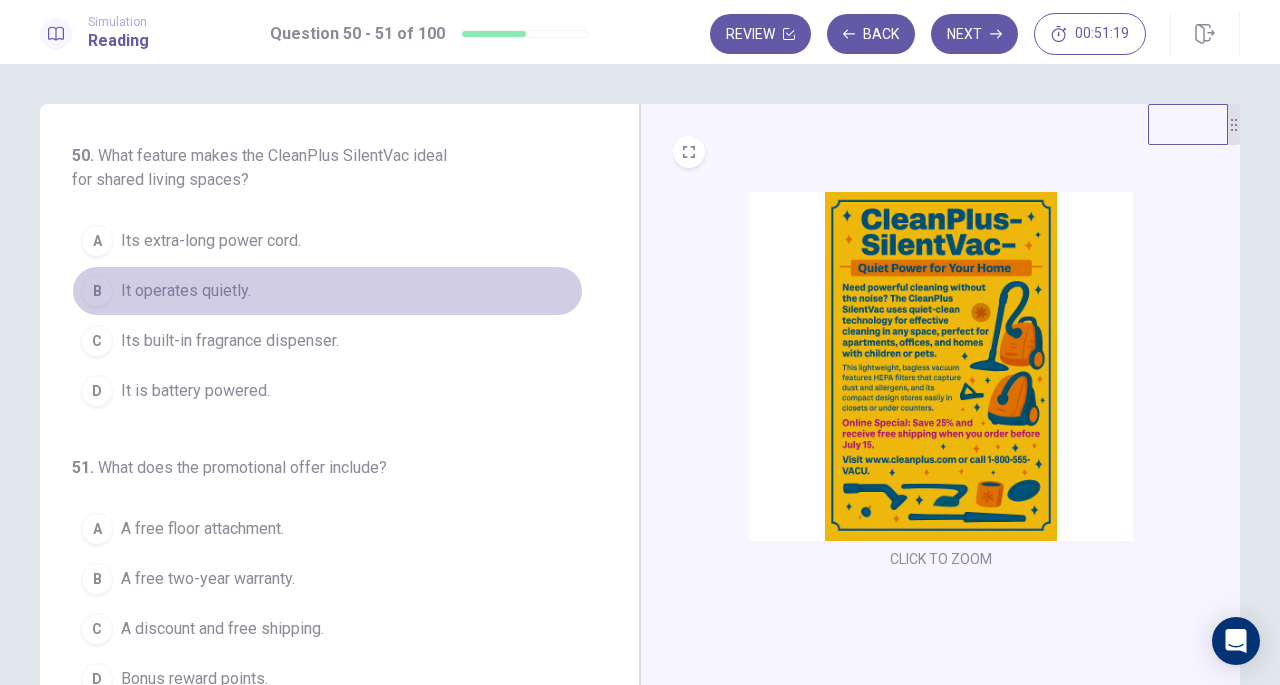 click on "It operates quietly." at bounding box center [186, 291] 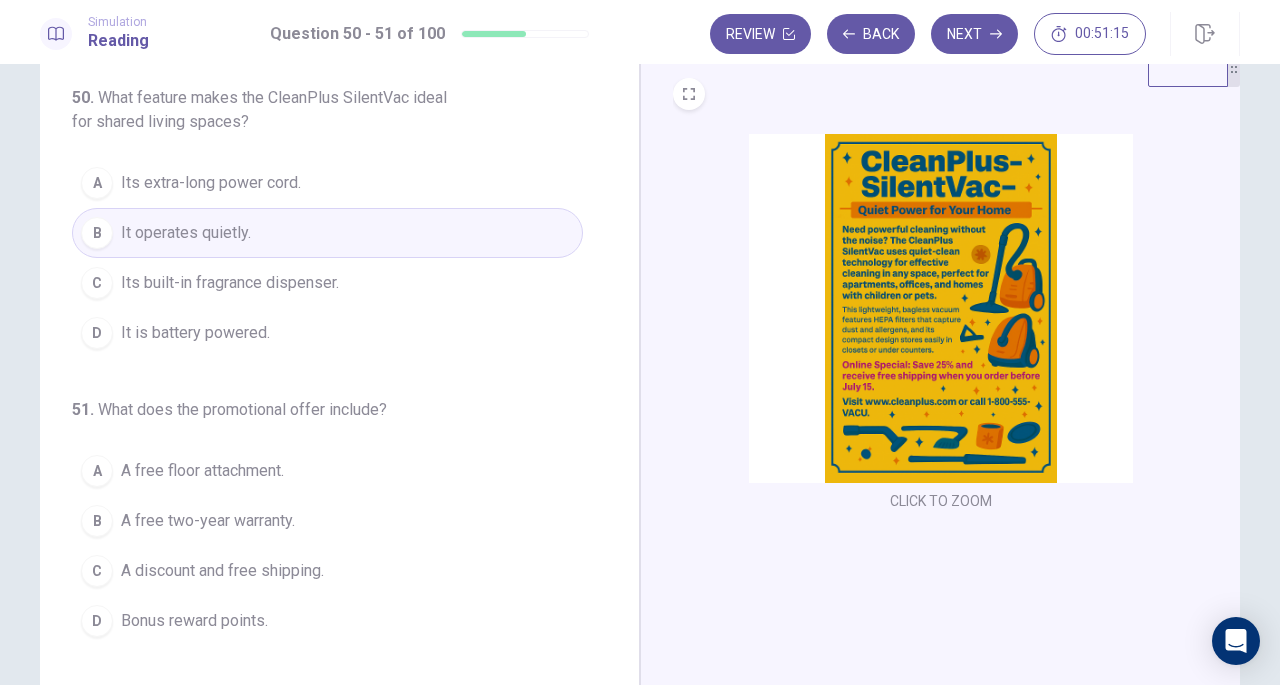scroll, scrollTop: 133, scrollLeft: 0, axis: vertical 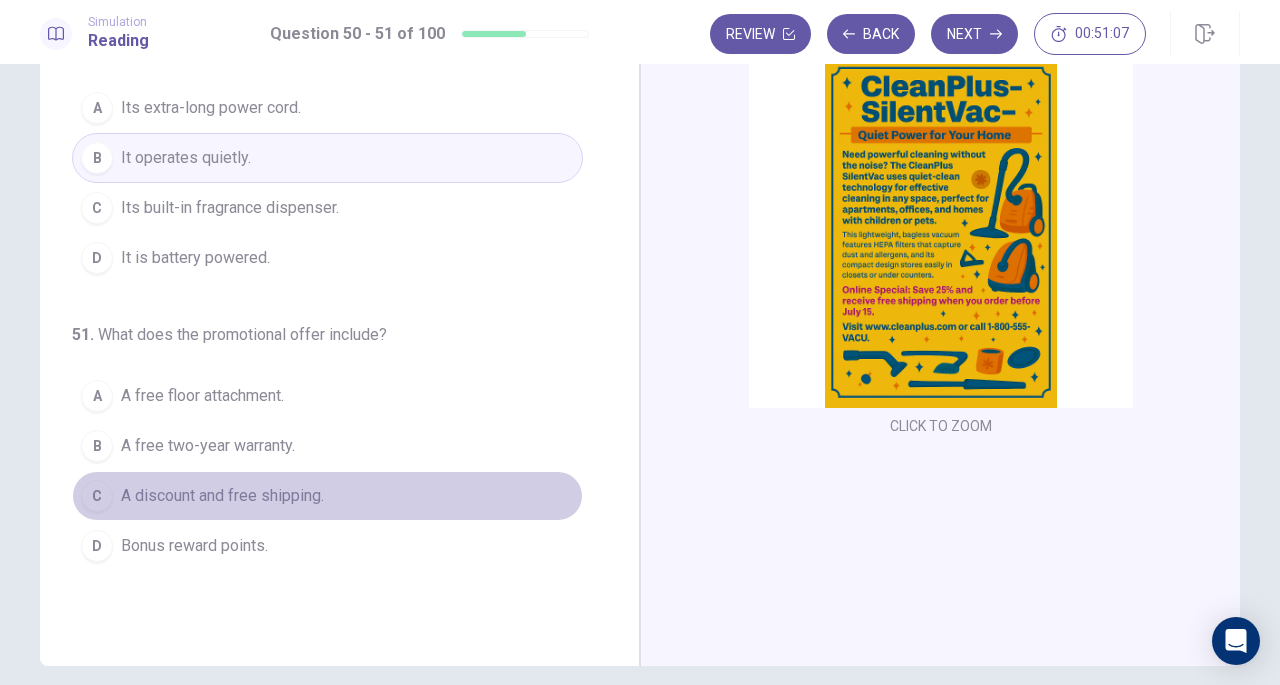 click on "A discount and free shipping." at bounding box center [222, 496] 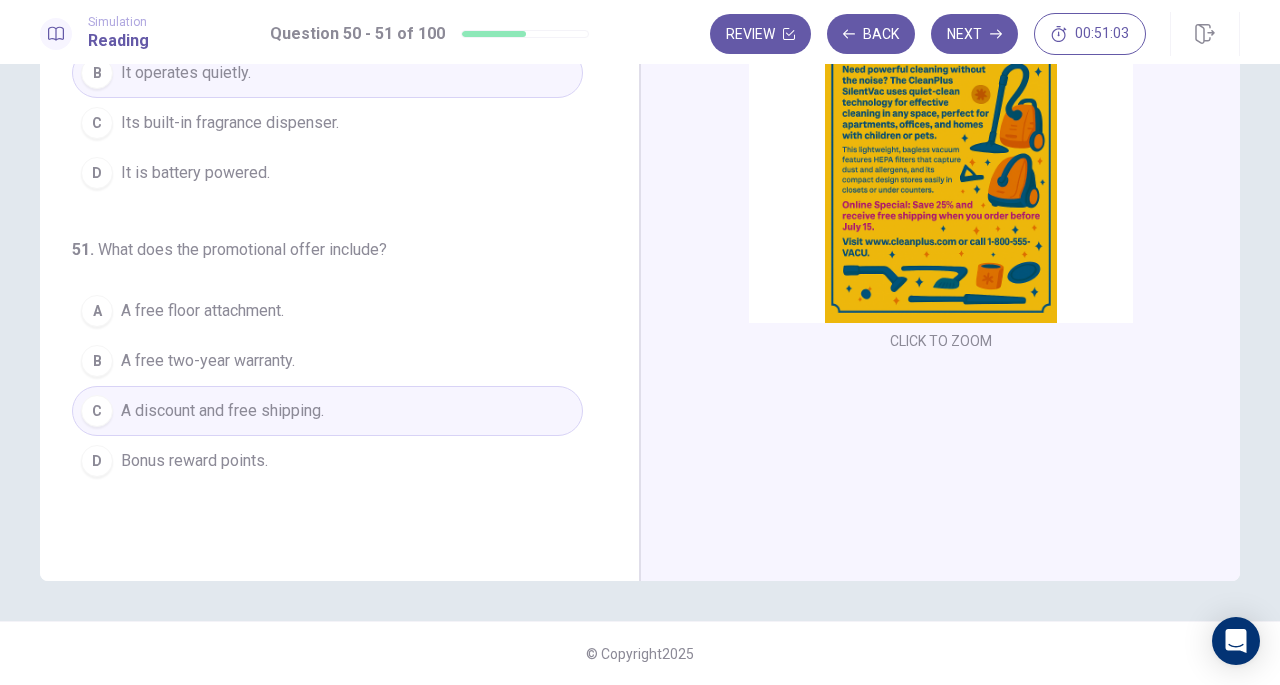 scroll, scrollTop: 0, scrollLeft: 0, axis: both 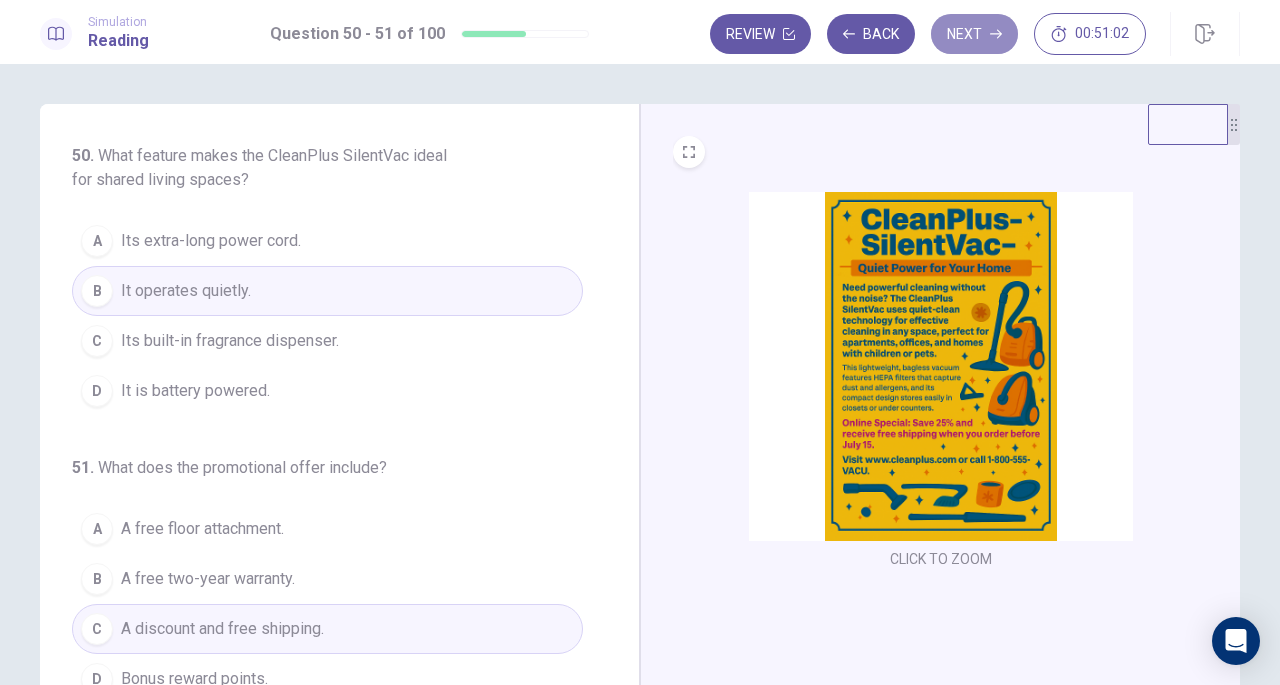 click on "Next" at bounding box center [974, 34] 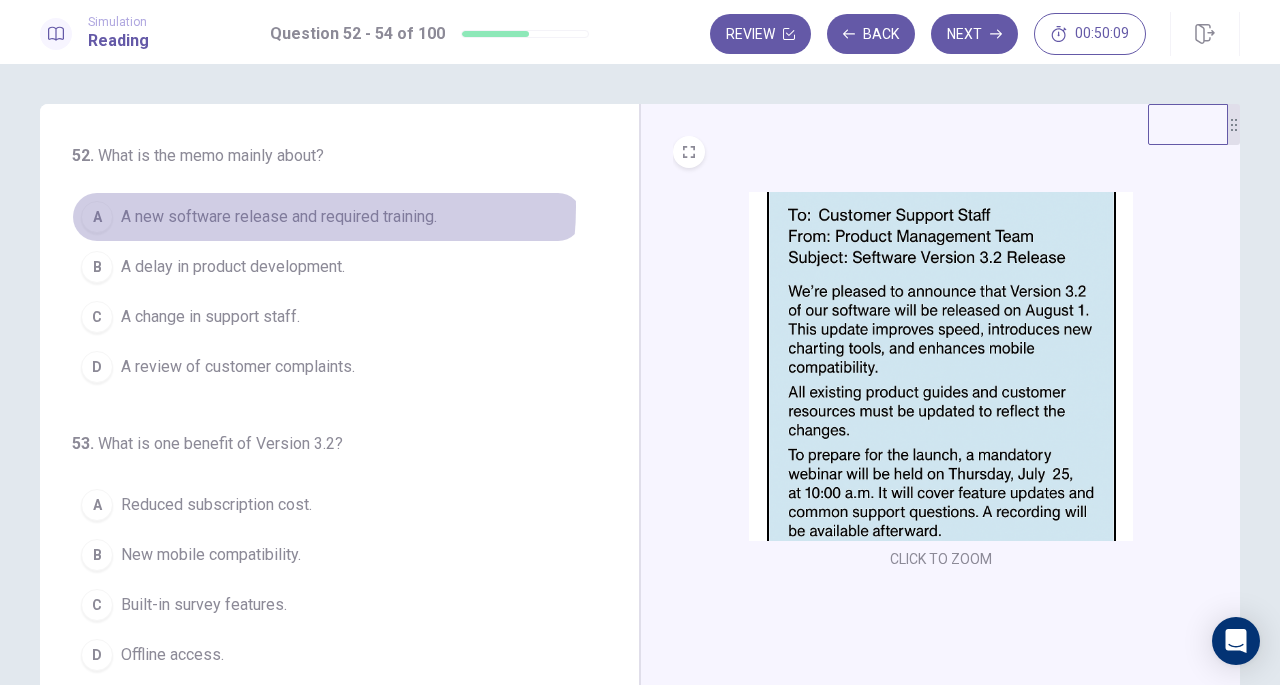 click on "A new software release and required training." at bounding box center (279, 217) 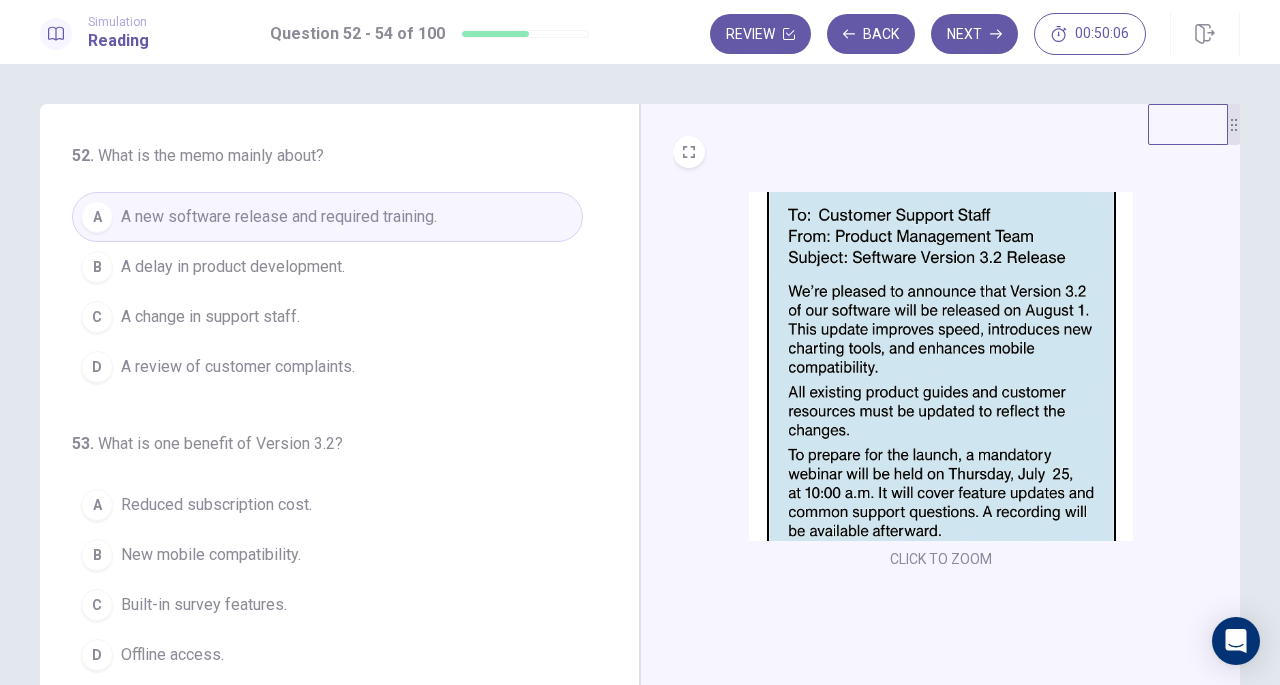 scroll, scrollTop: 141, scrollLeft: 0, axis: vertical 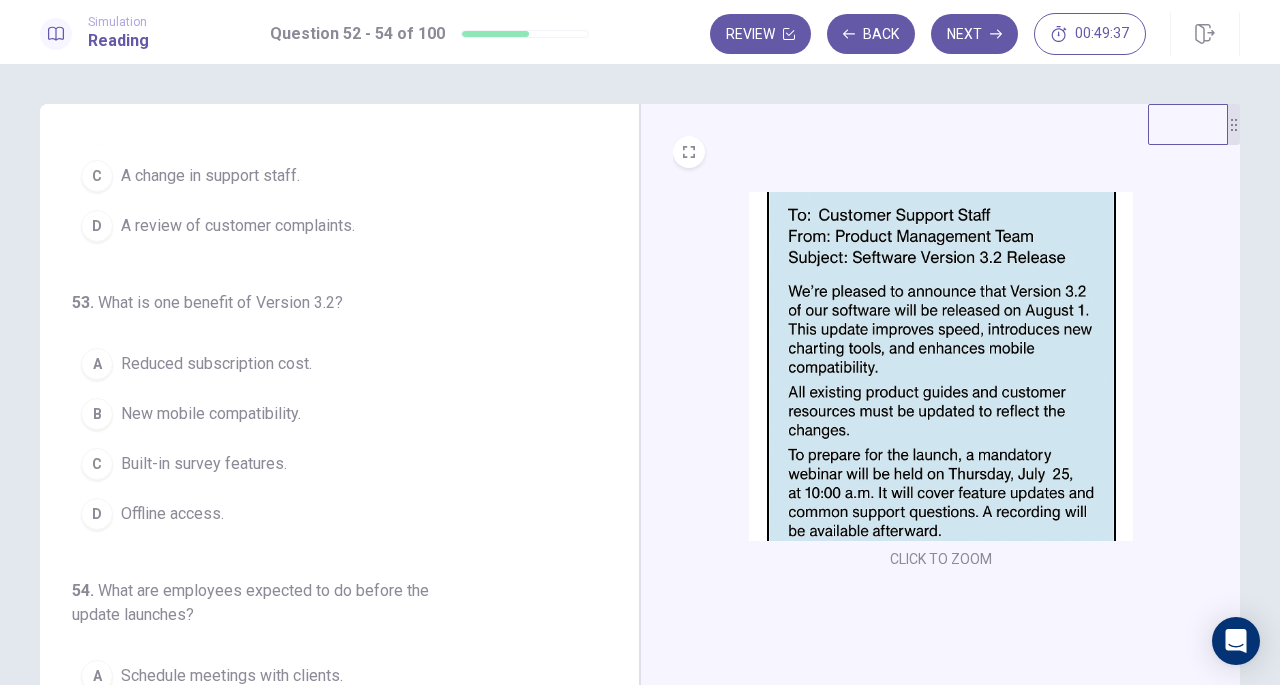 click on "New mobile compatibility." at bounding box center (211, 414) 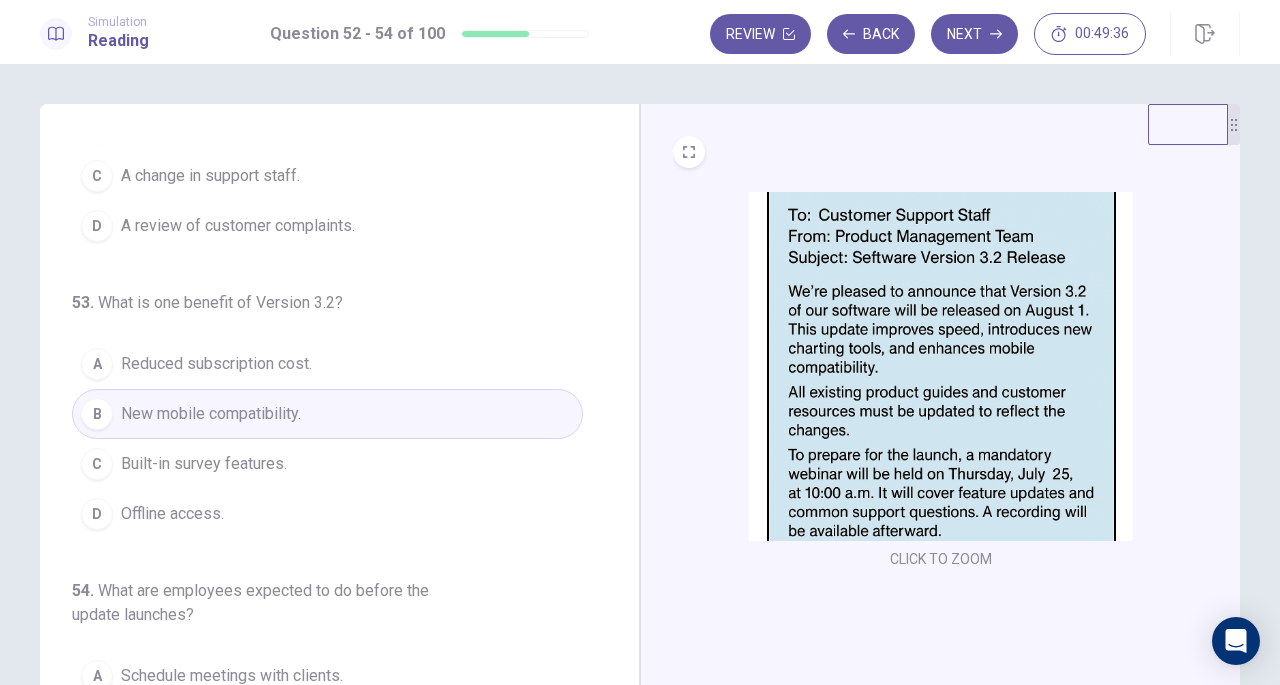 scroll, scrollTop: 224, scrollLeft: 0, axis: vertical 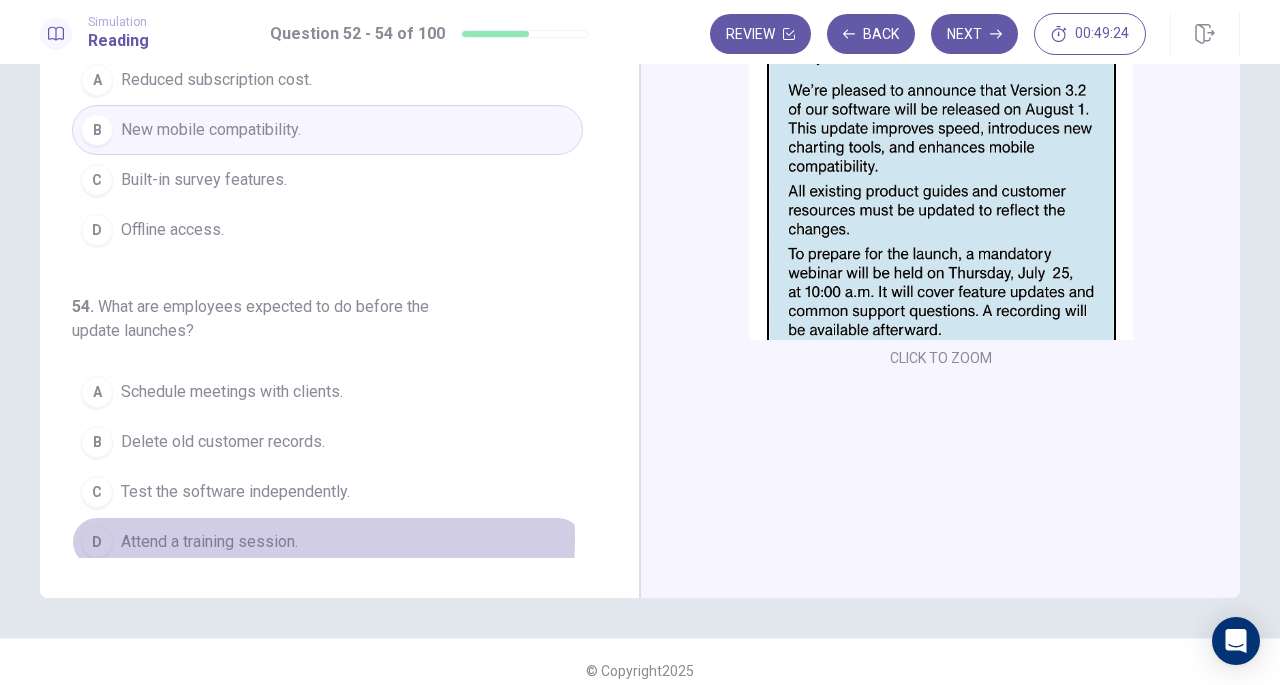 click on "Attend a training session." at bounding box center (209, 542) 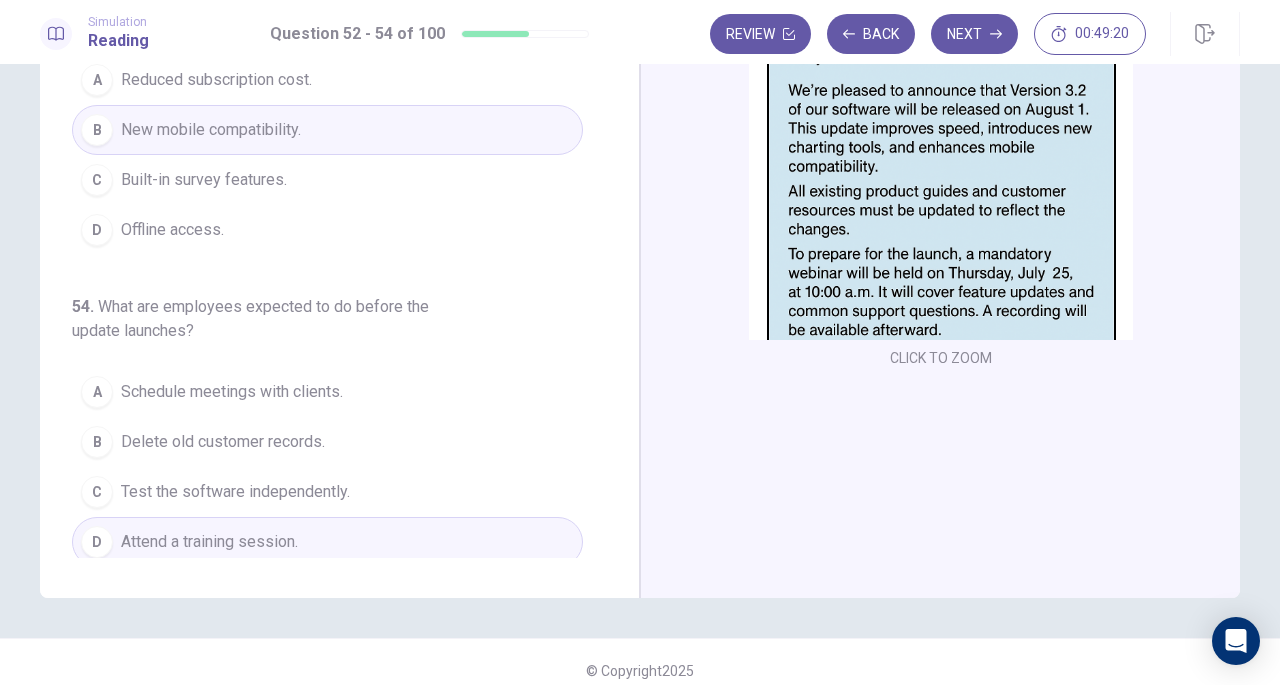 scroll, scrollTop: 0, scrollLeft: 0, axis: both 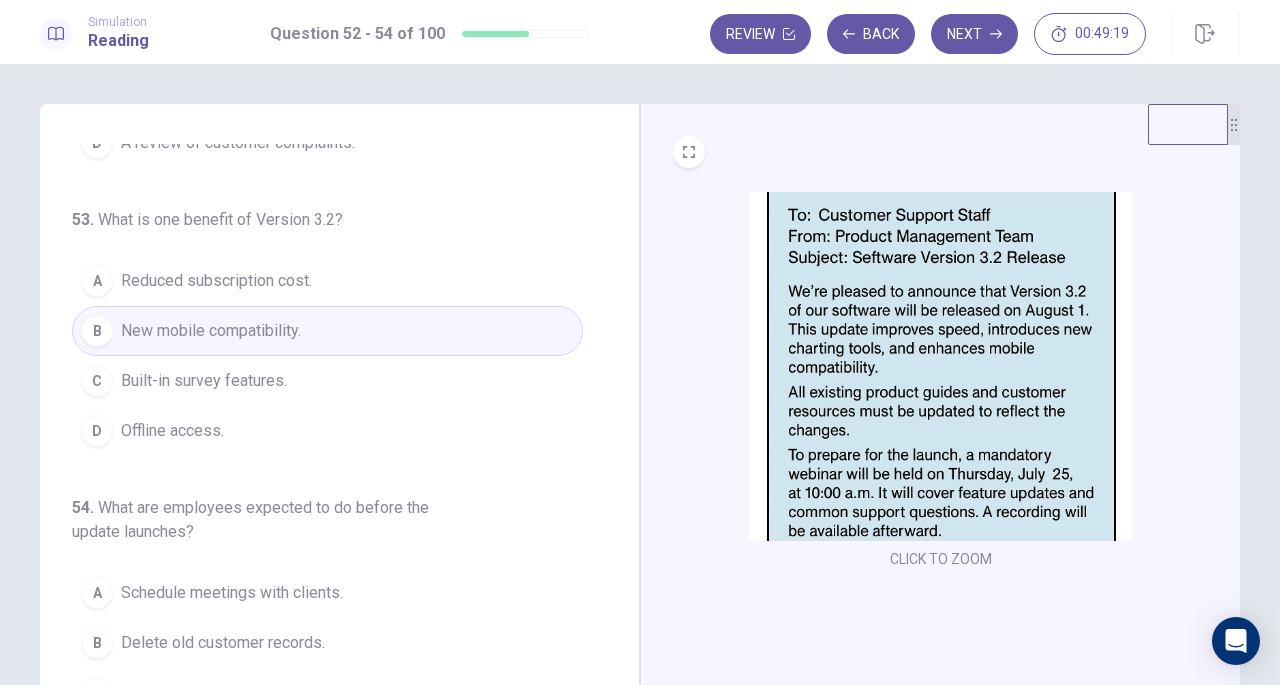 click on "Next" at bounding box center (974, 34) 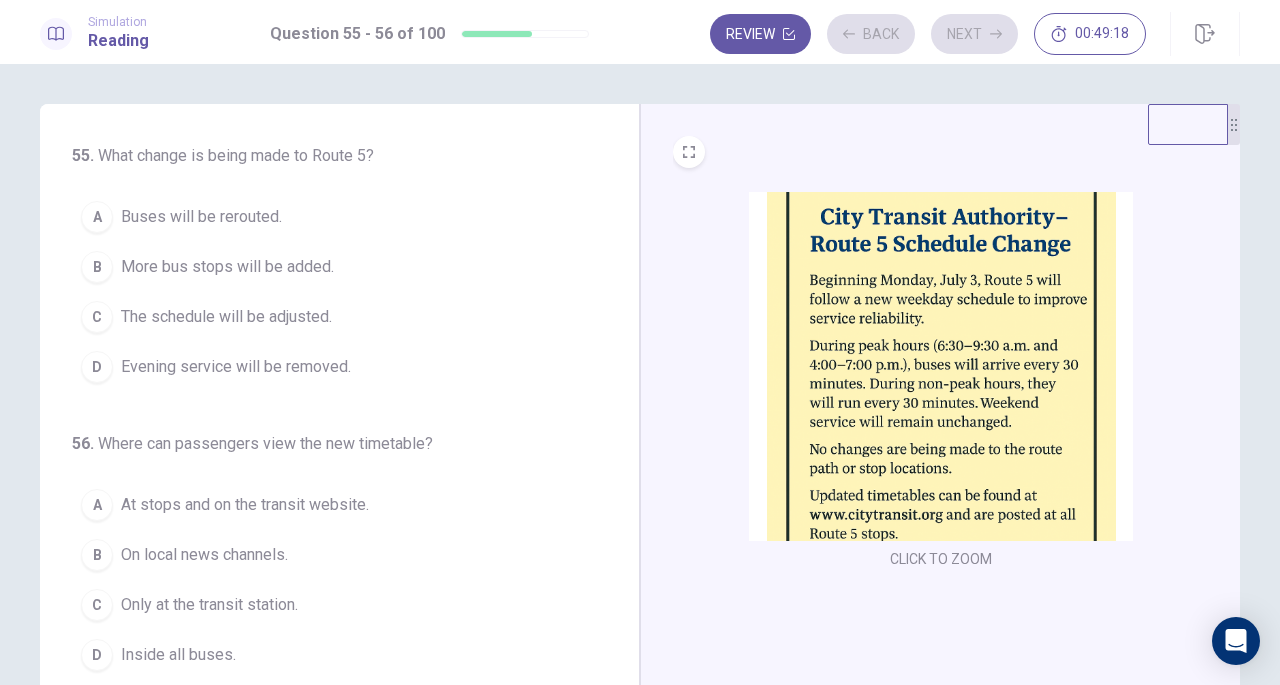 scroll, scrollTop: 0, scrollLeft: 0, axis: both 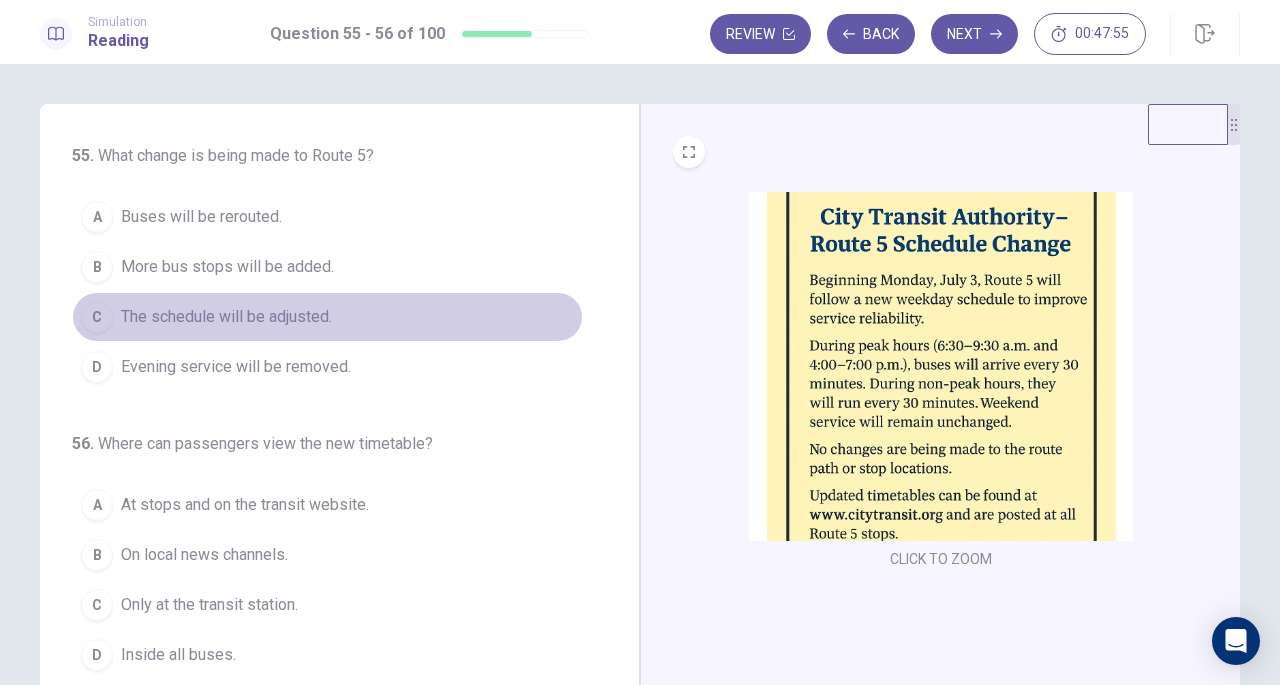 click on "The schedule will be adjusted." at bounding box center [226, 317] 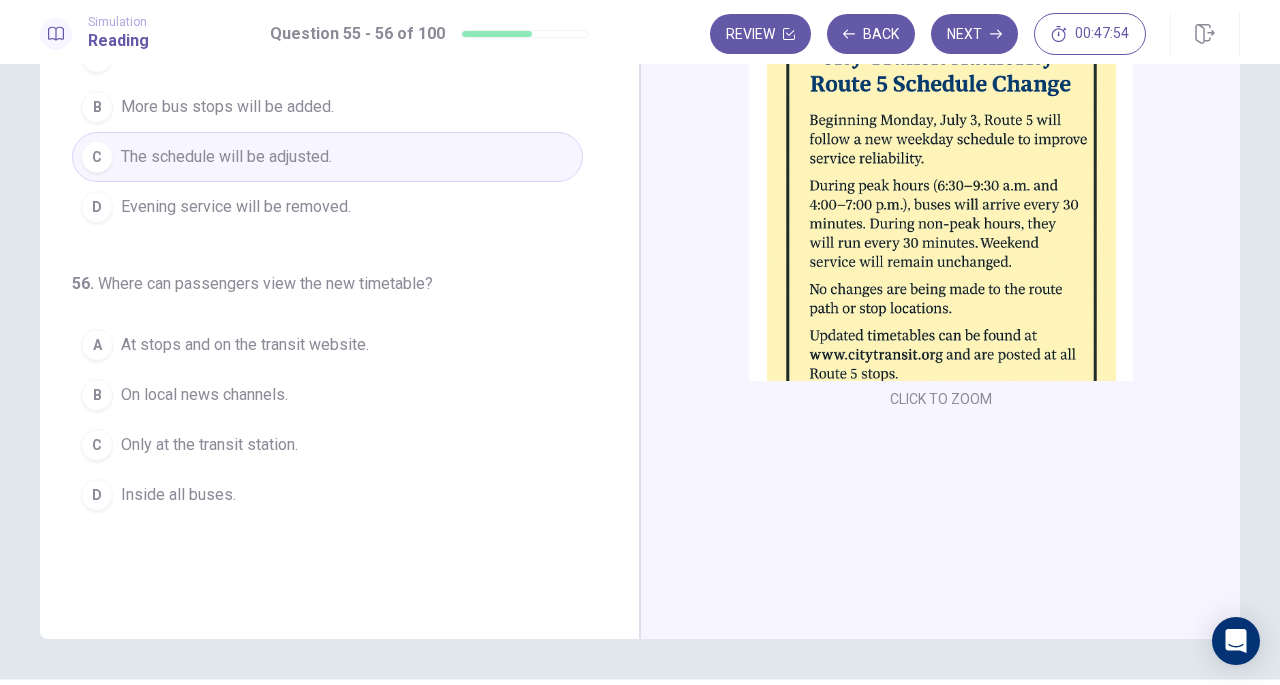 scroll, scrollTop: 162, scrollLeft: 0, axis: vertical 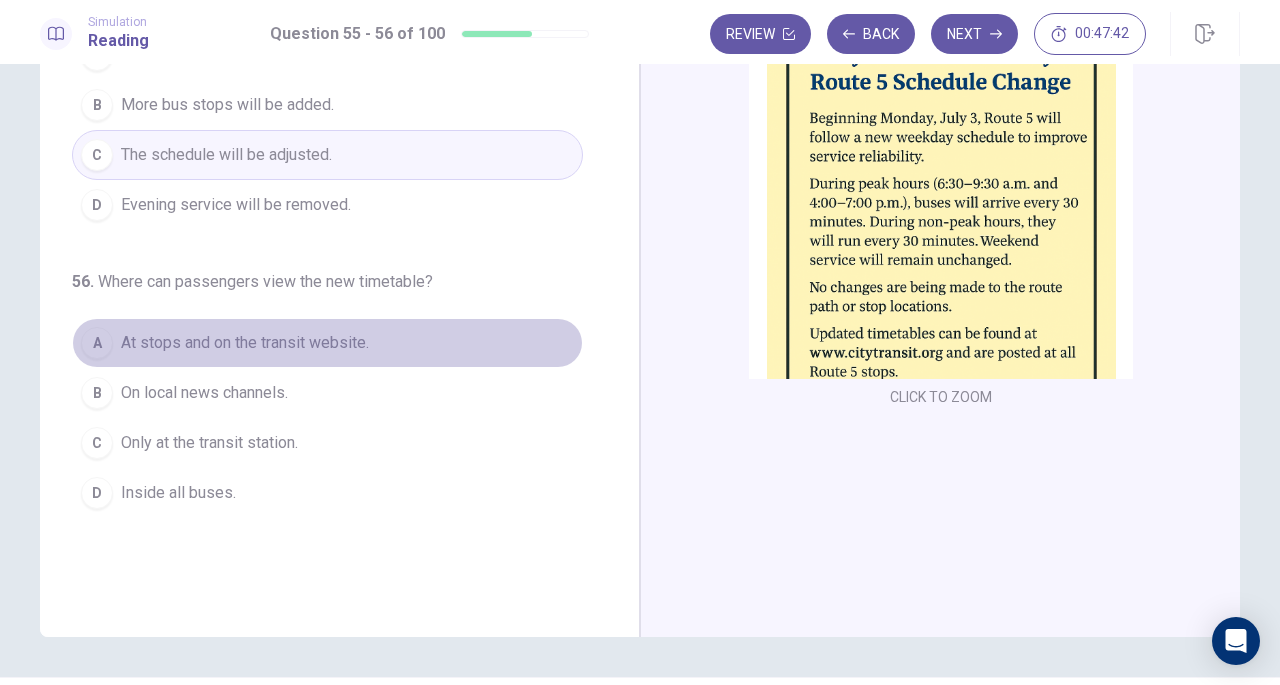 click on "At stops and on the transit website." at bounding box center (245, 343) 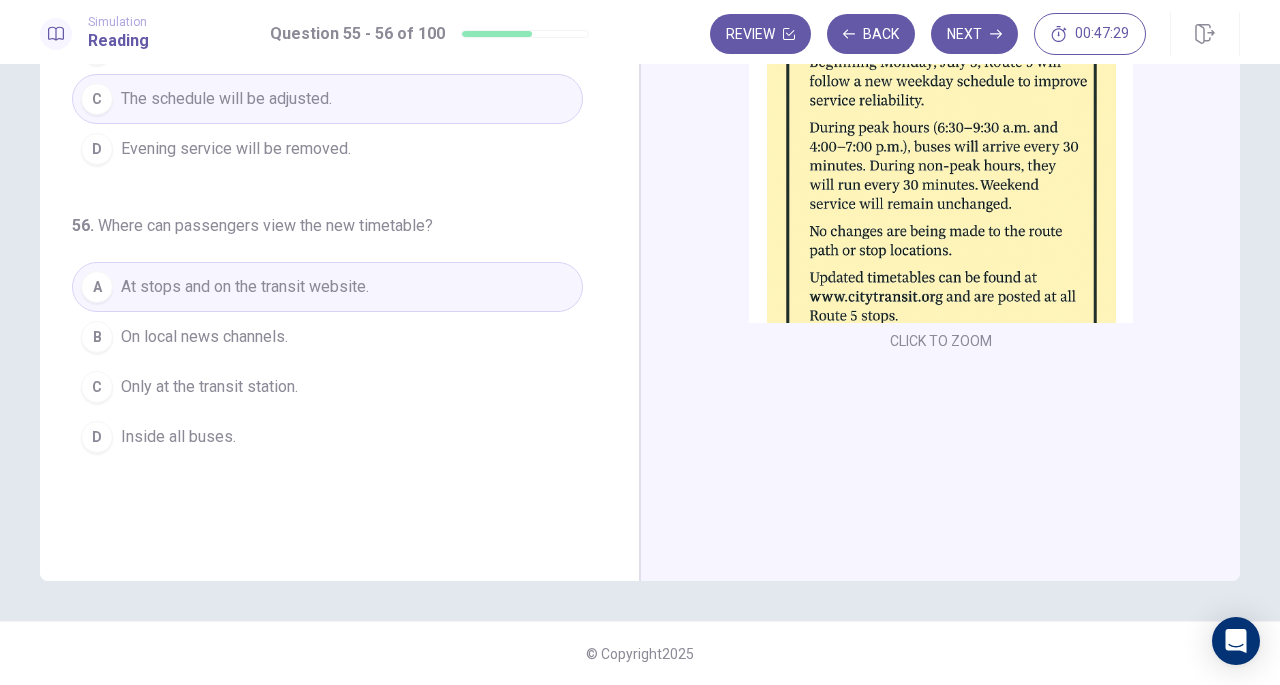 scroll, scrollTop: 0, scrollLeft: 0, axis: both 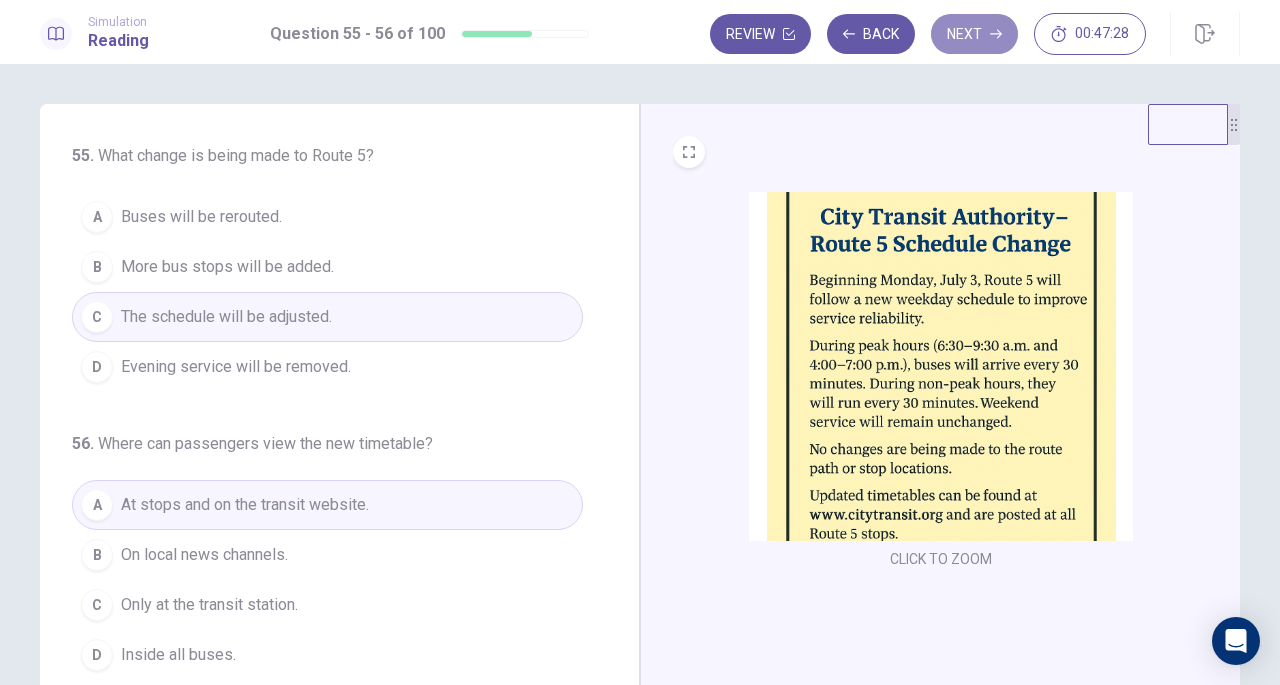 click on "Next" at bounding box center (974, 34) 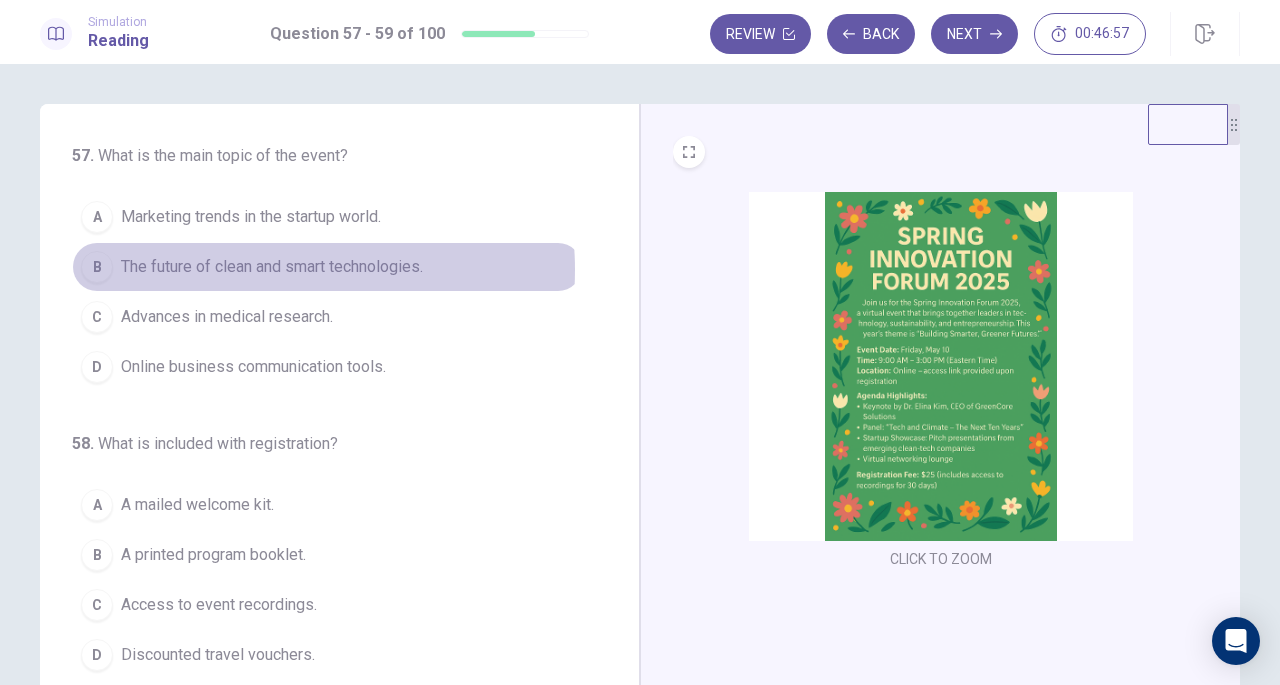 click on "The future of clean and smart technologies." at bounding box center (272, 267) 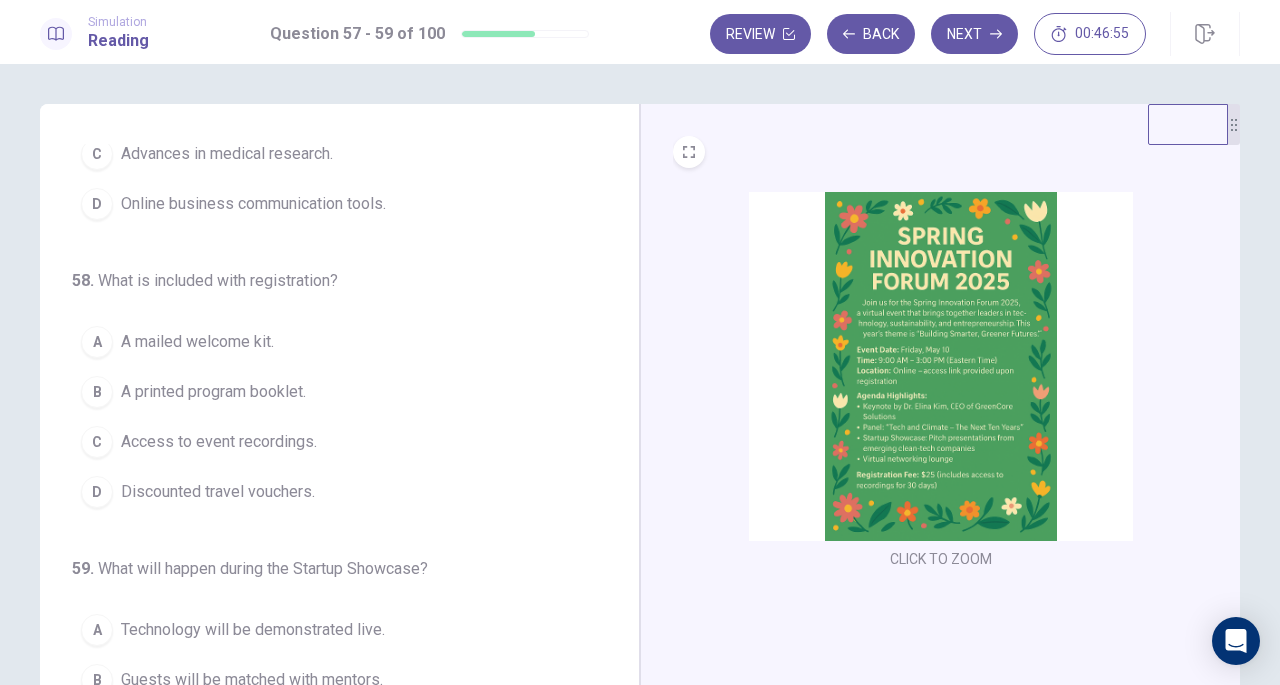 scroll, scrollTop: 200, scrollLeft: 0, axis: vertical 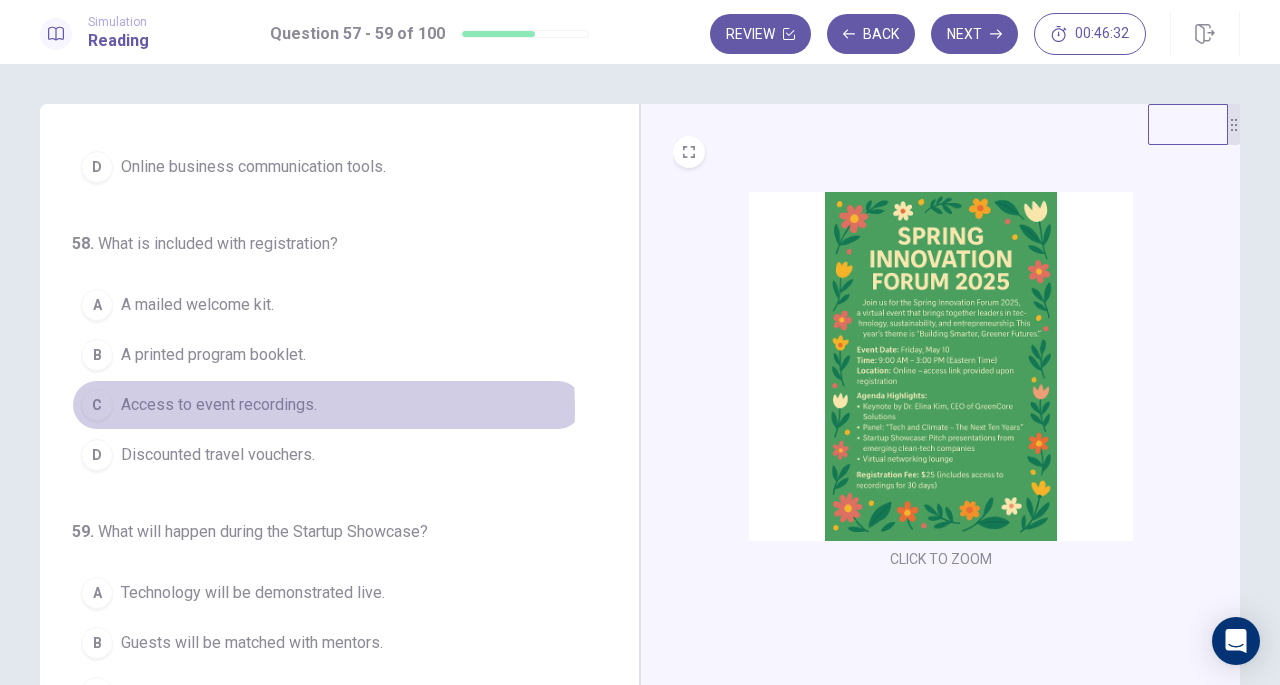 click on "Access to event recordings." at bounding box center (219, 405) 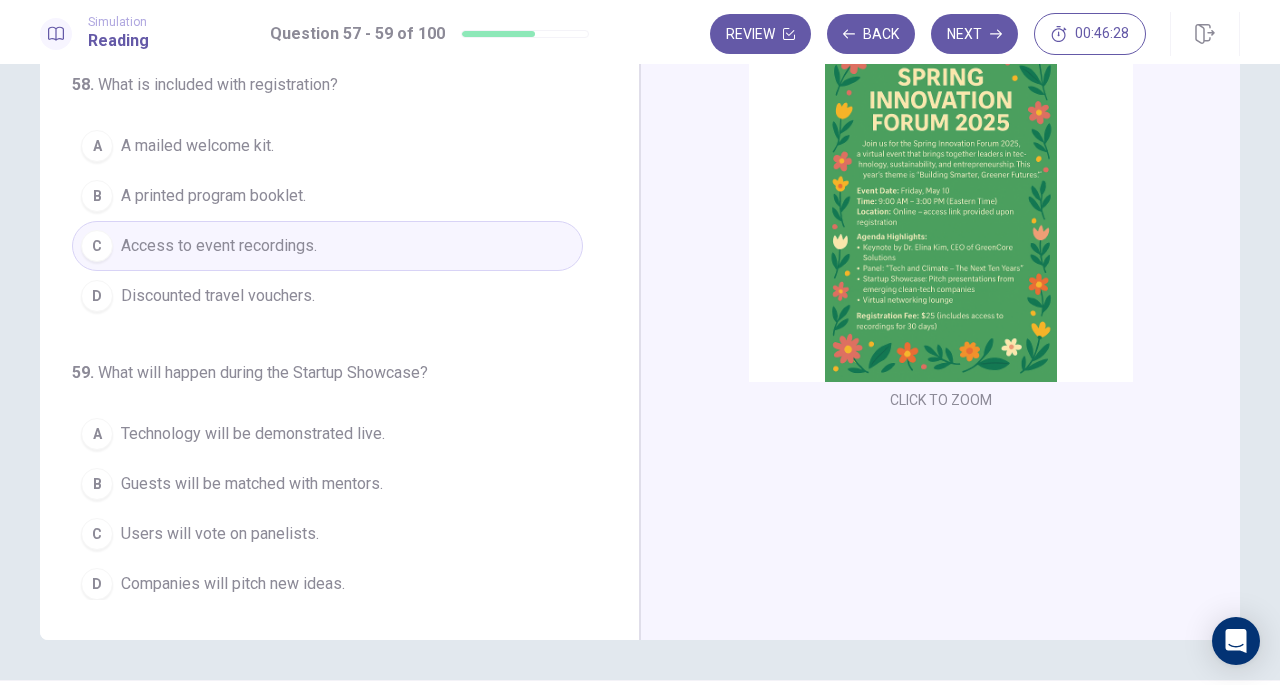 scroll, scrollTop: 189, scrollLeft: 0, axis: vertical 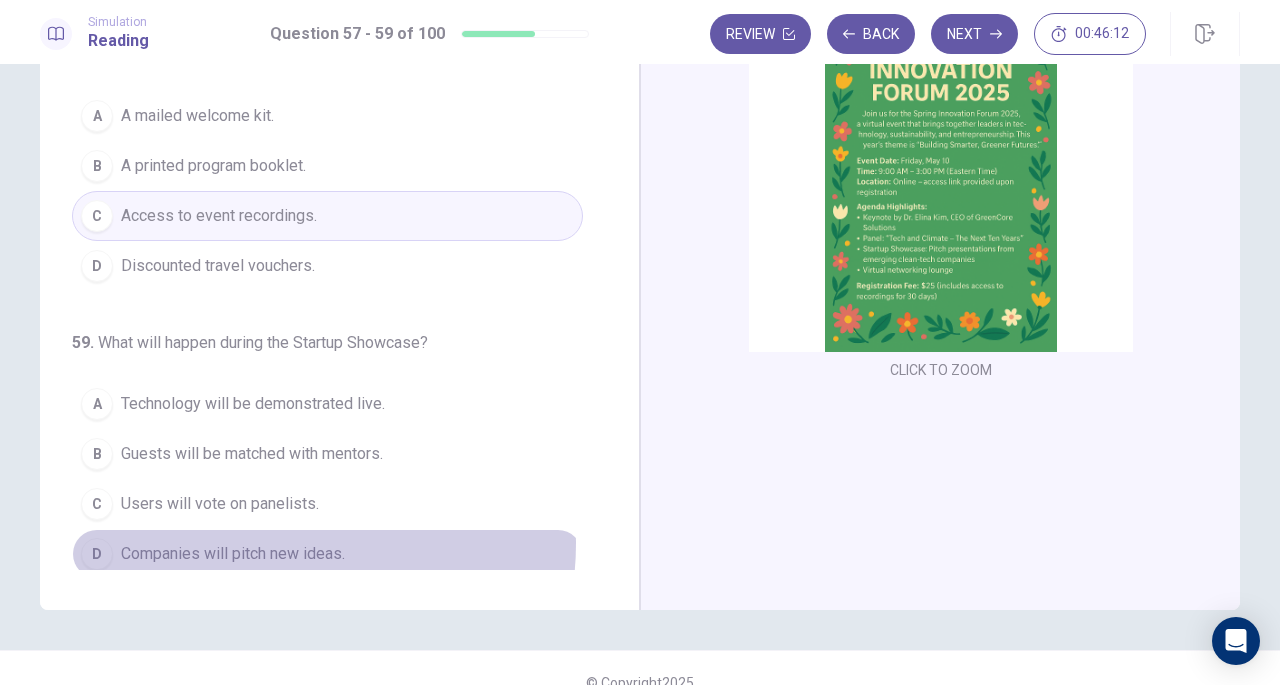 click on "Companies will pitch new ideas." at bounding box center [233, 554] 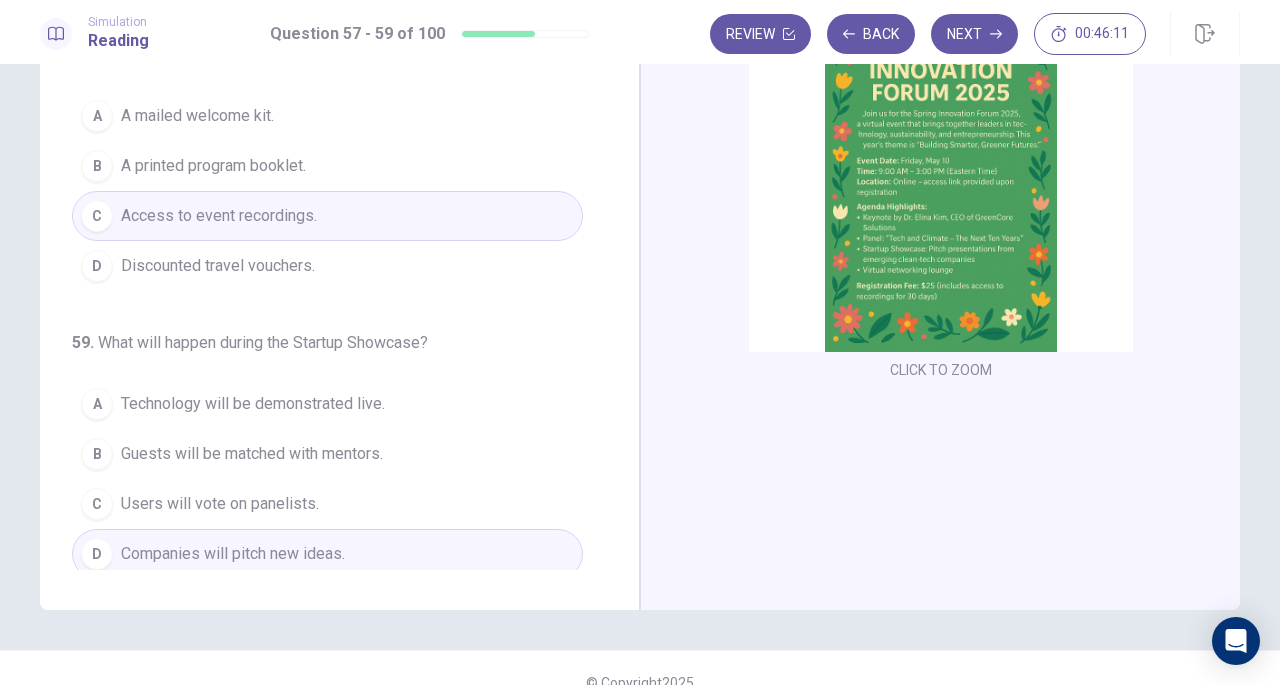 scroll, scrollTop: 0, scrollLeft: 0, axis: both 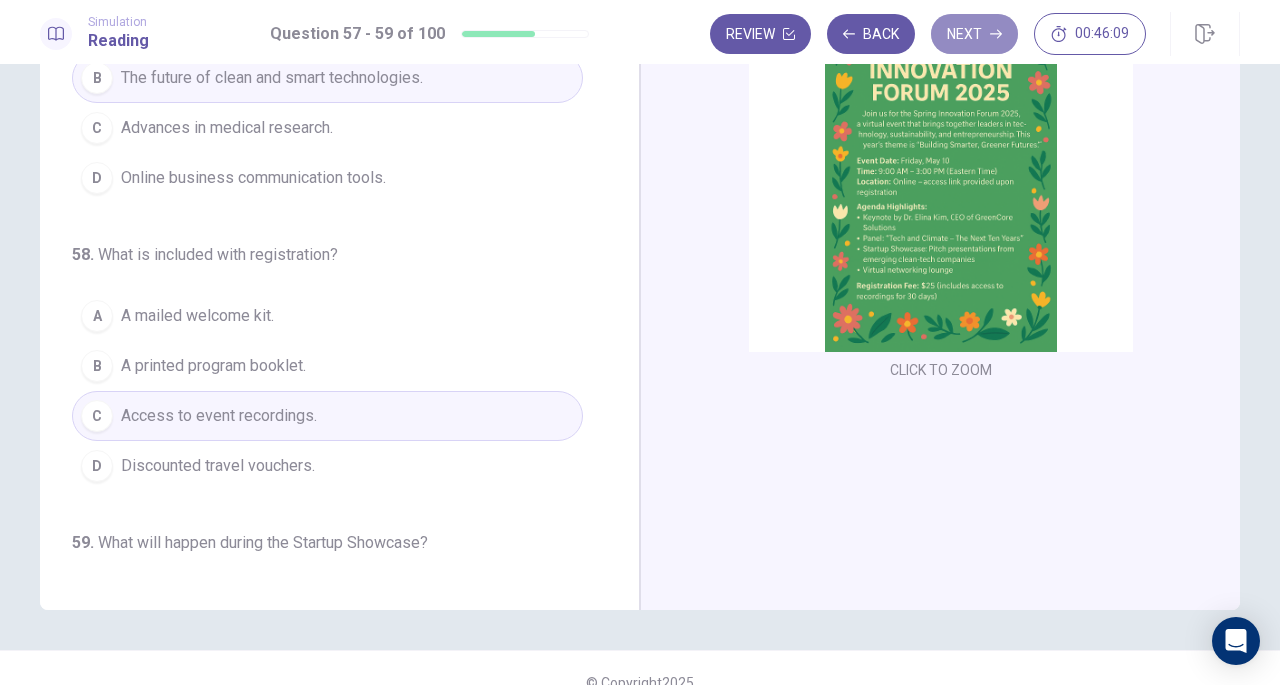 click on "Next" at bounding box center [974, 34] 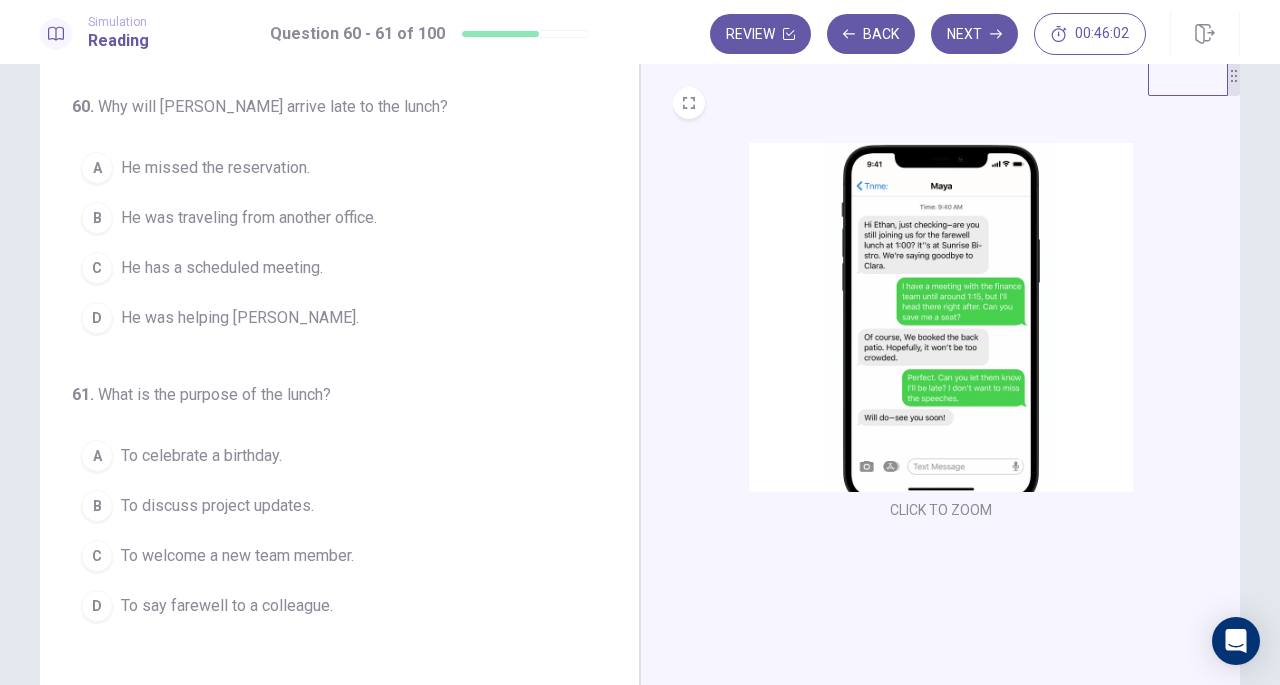 scroll, scrollTop: 48, scrollLeft: 0, axis: vertical 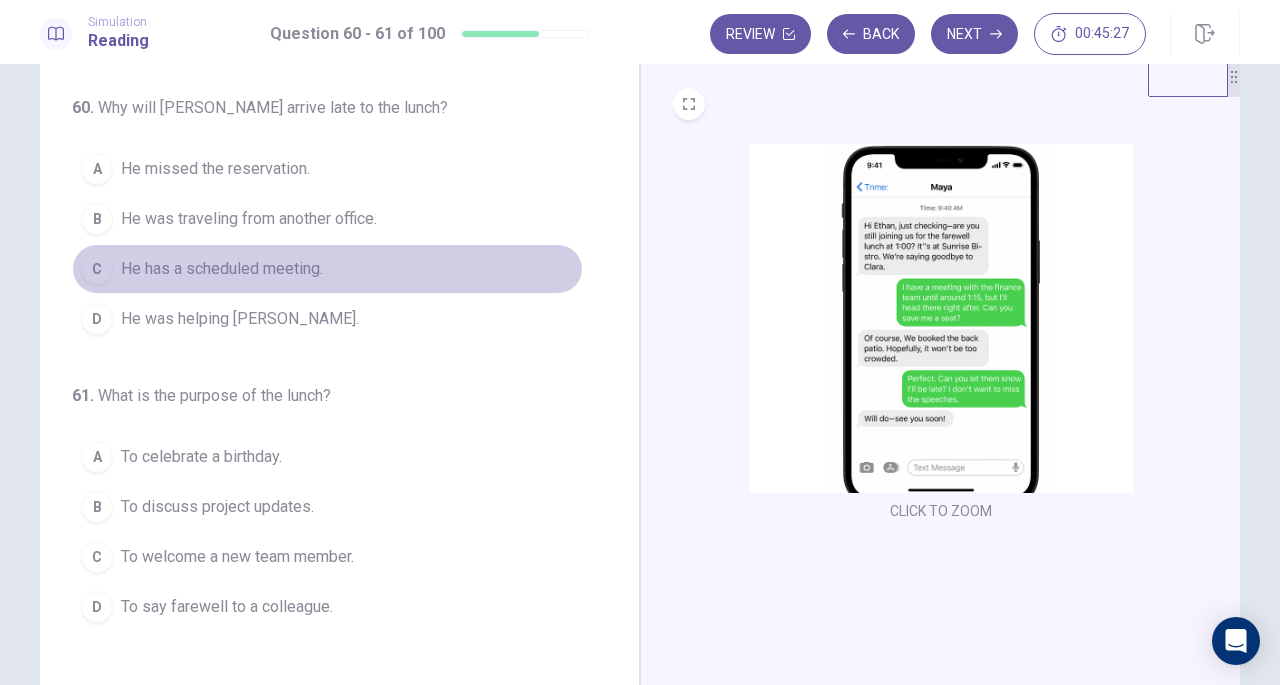 click on "He has a scheduled meeting." at bounding box center (222, 269) 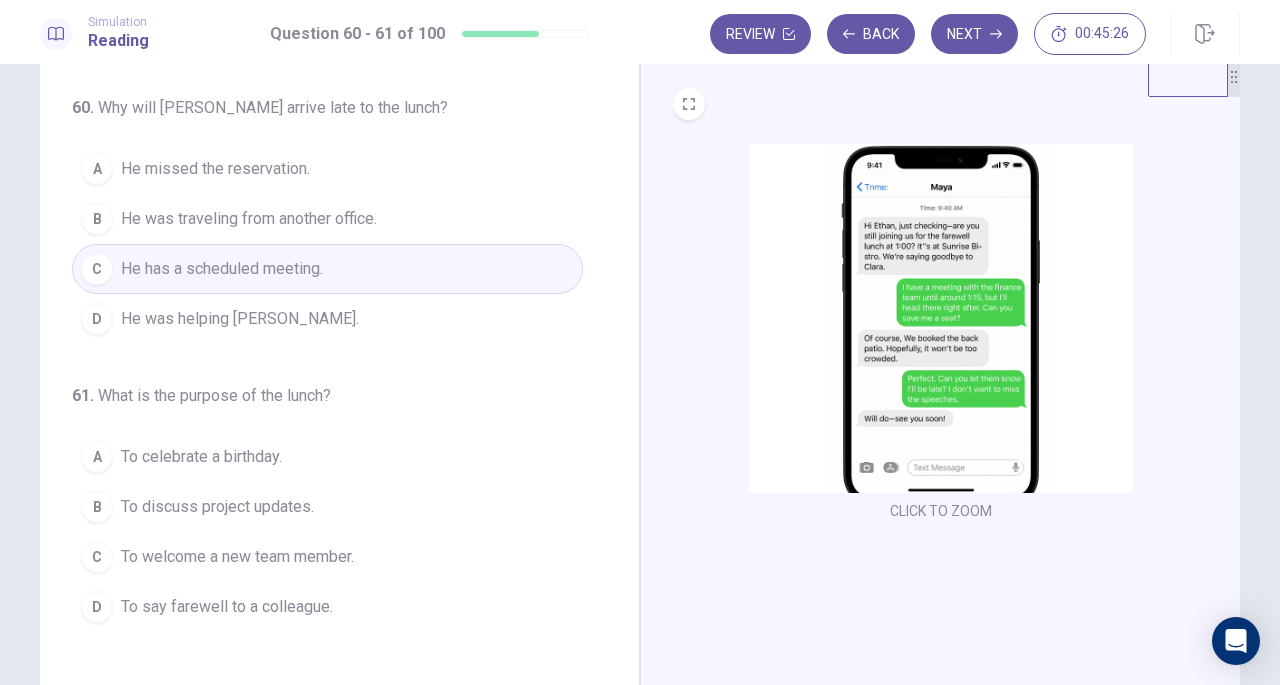 scroll, scrollTop: 96, scrollLeft: 0, axis: vertical 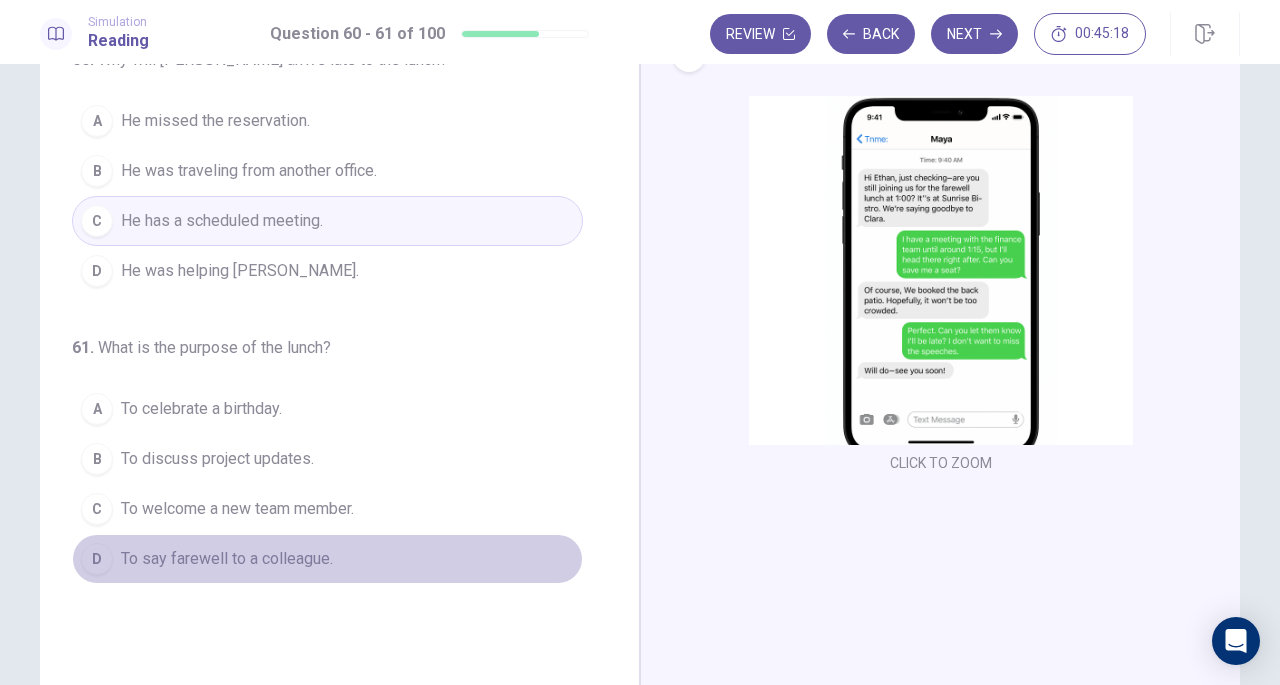 click on "To say farewell to a colleague." at bounding box center (227, 559) 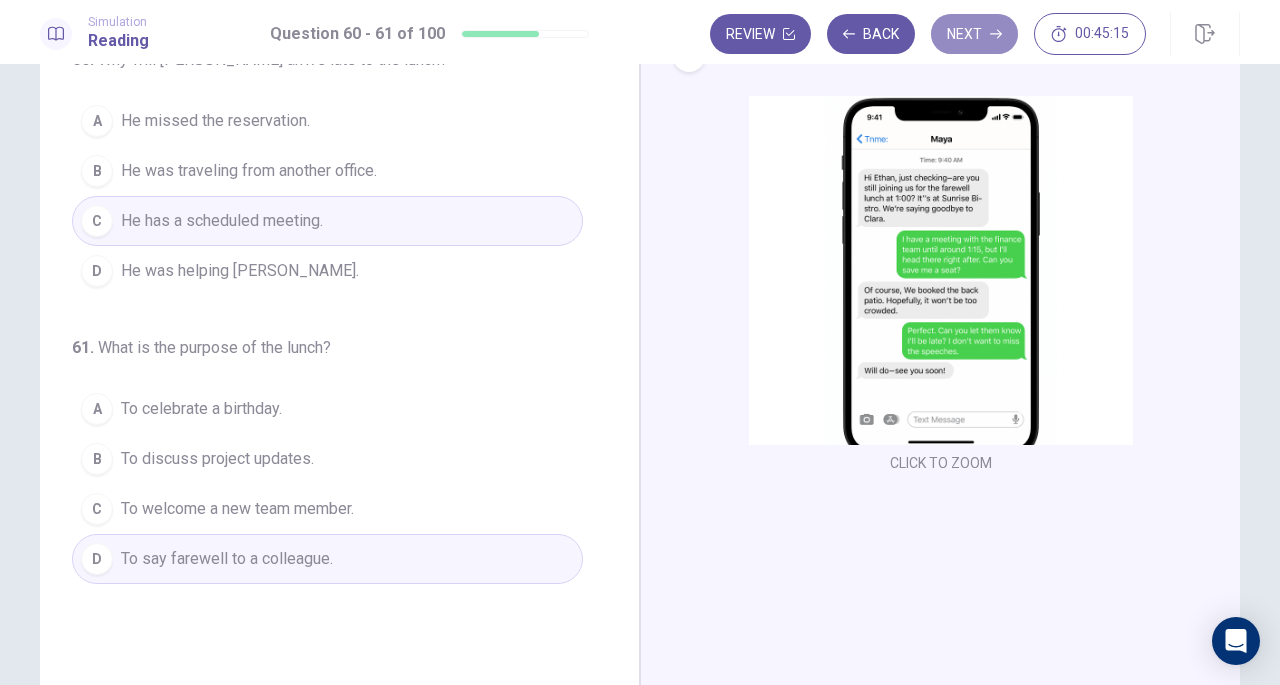 click on "Next" at bounding box center (974, 34) 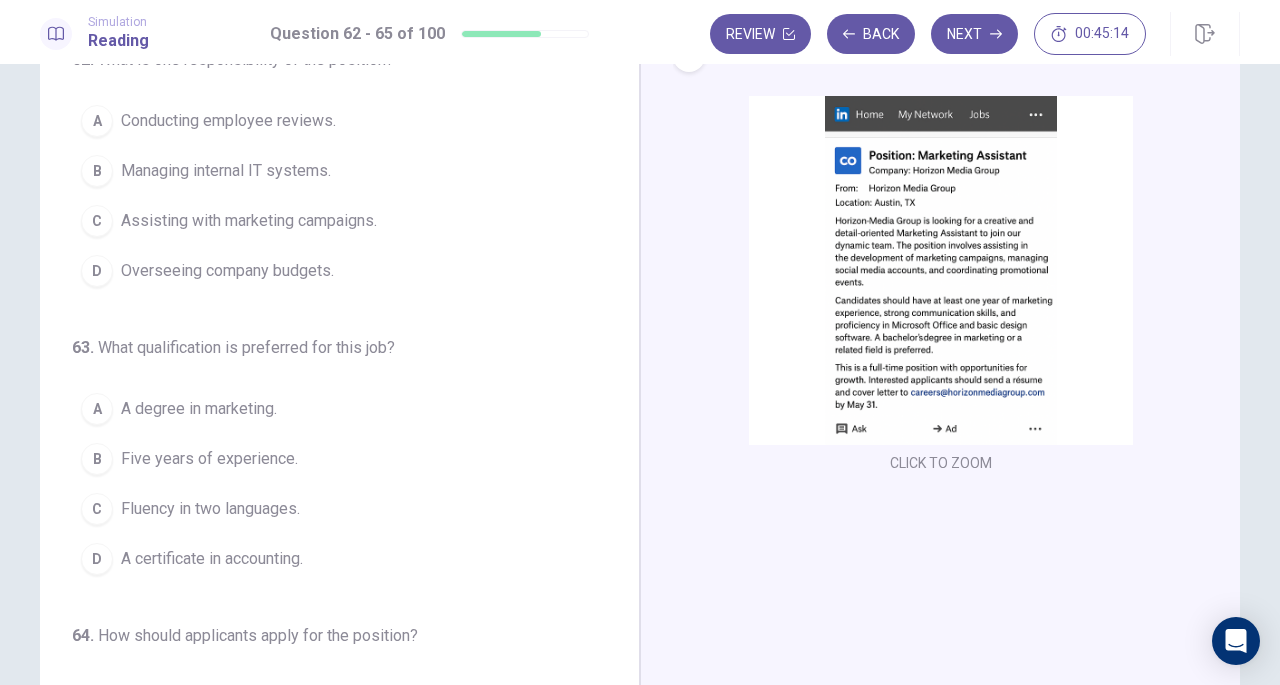 scroll, scrollTop: 0, scrollLeft: 0, axis: both 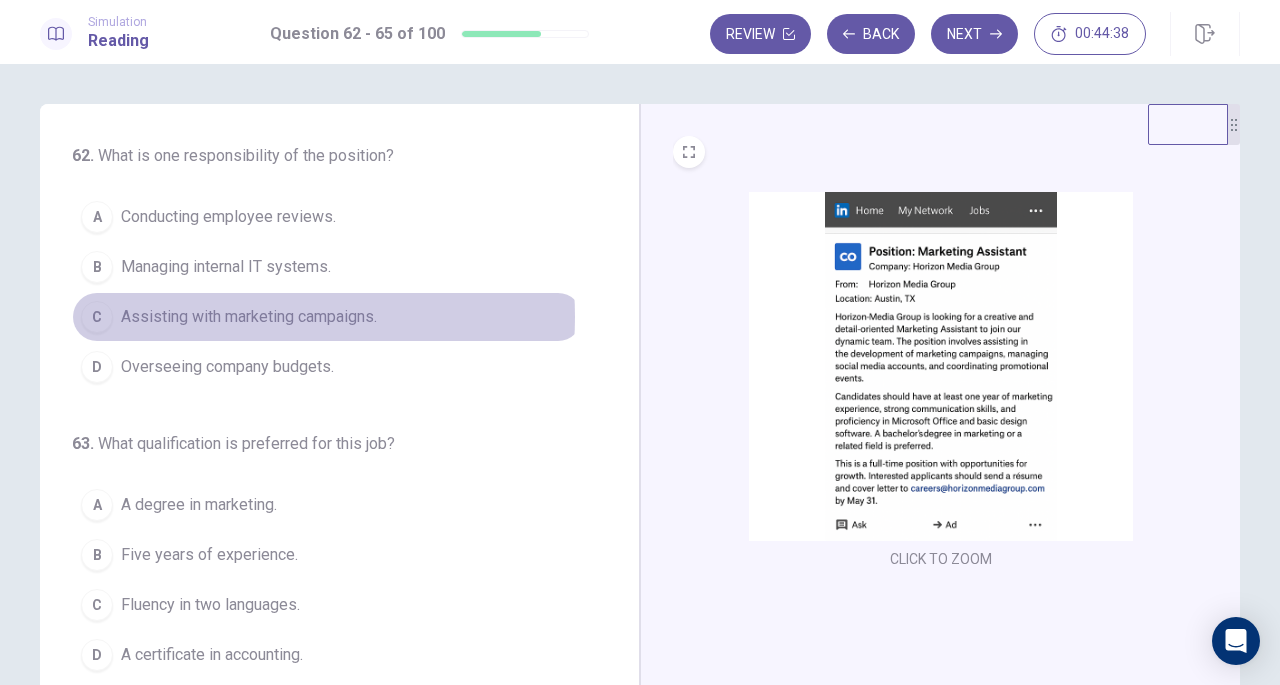 click on "Assisting with marketing campaigns." at bounding box center [249, 317] 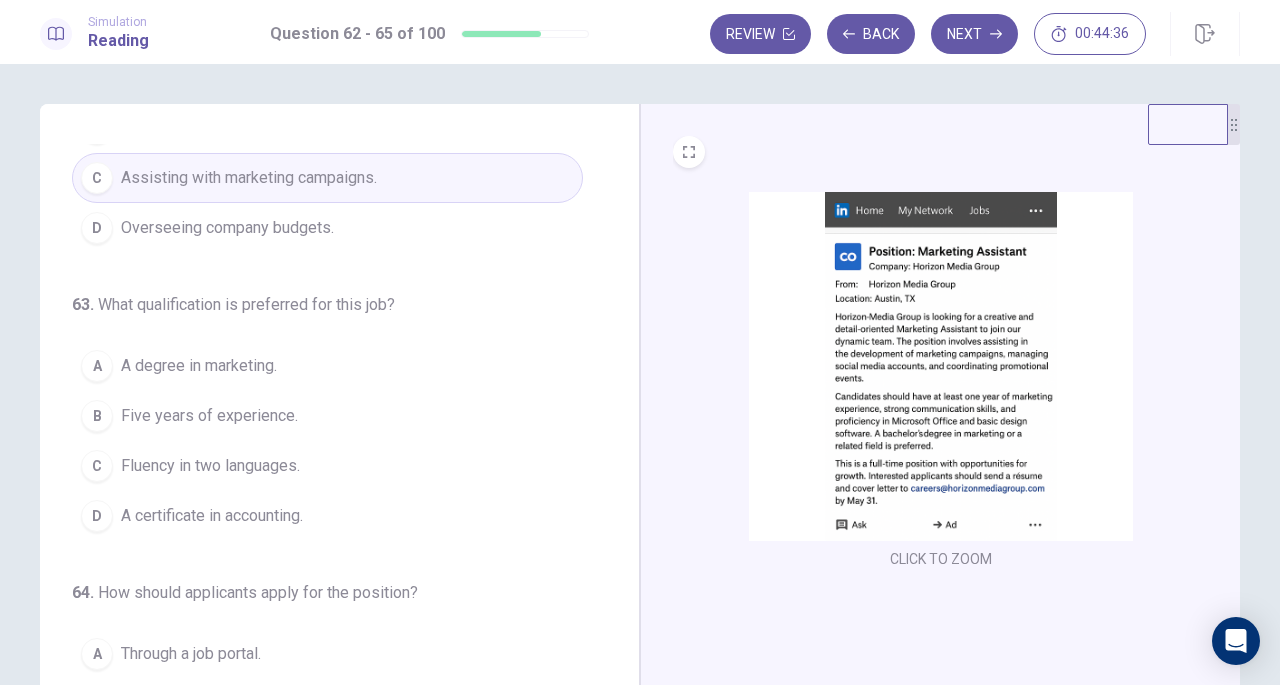 scroll, scrollTop: 204, scrollLeft: 0, axis: vertical 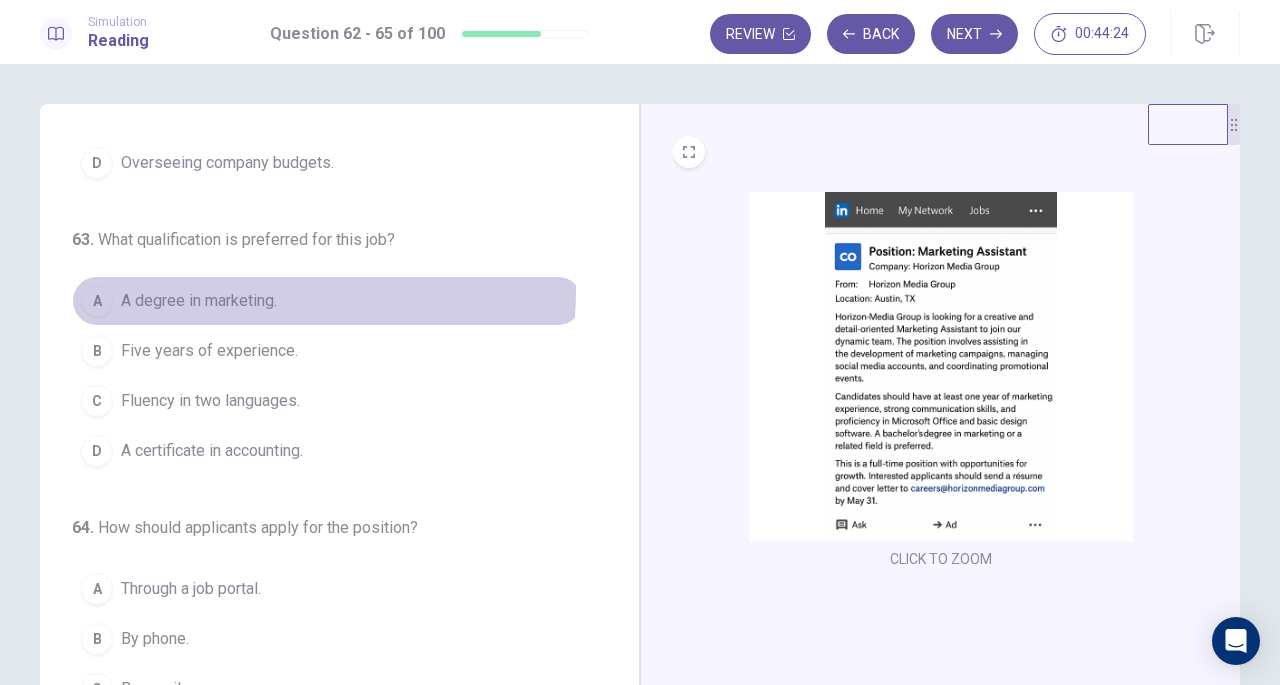 click on "A degree in marketing." at bounding box center (199, 301) 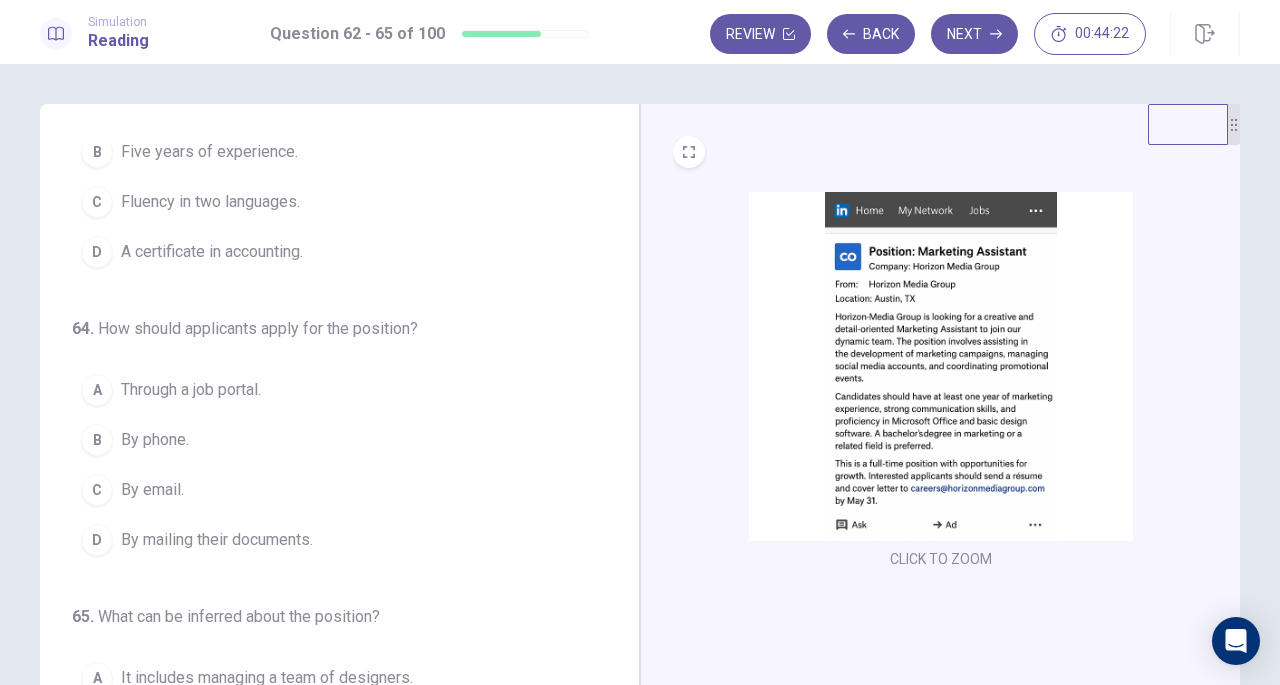 scroll, scrollTop: 415, scrollLeft: 0, axis: vertical 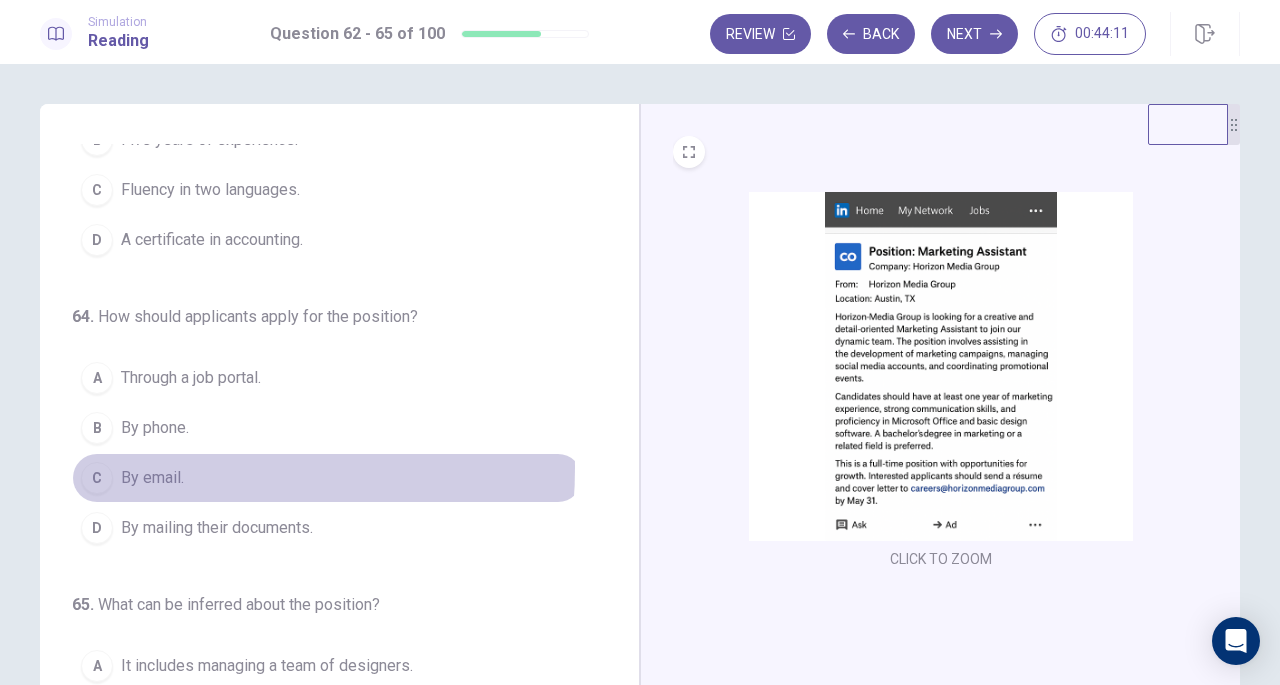 click on "By email." at bounding box center [152, 478] 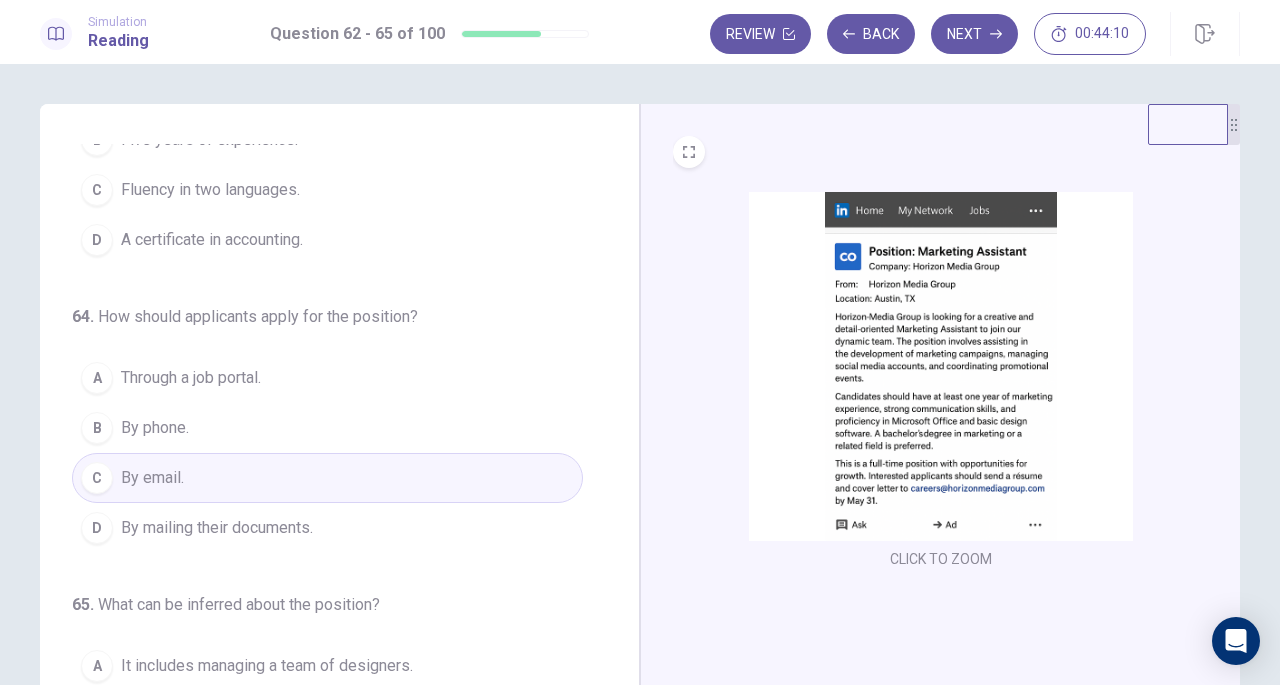scroll, scrollTop: 486, scrollLeft: 0, axis: vertical 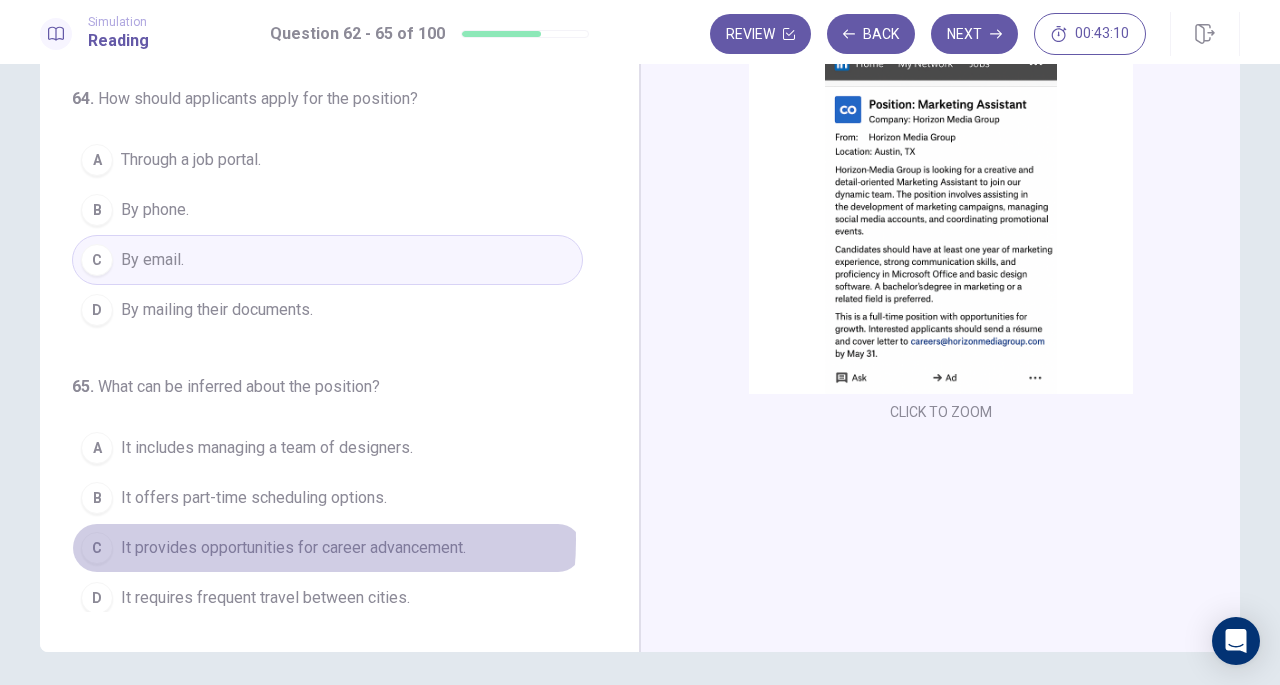 click on "It provides opportunities for career advancement." at bounding box center [293, 548] 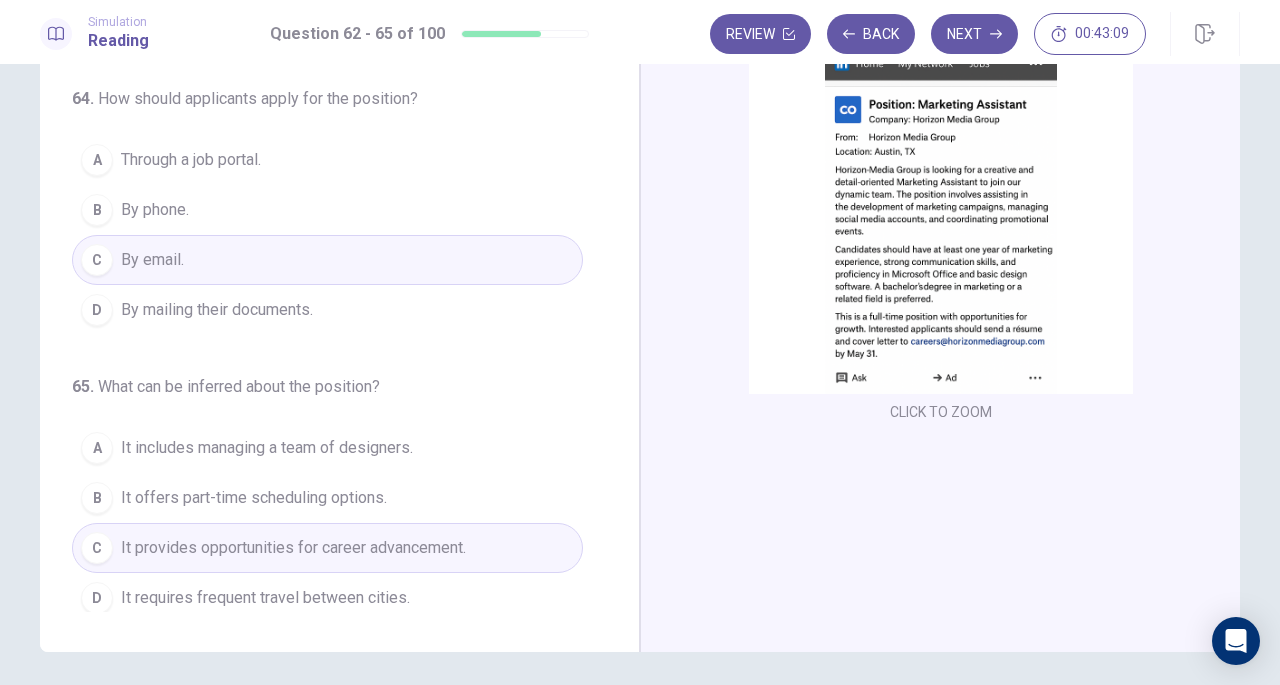 scroll, scrollTop: 218, scrollLeft: 0, axis: vertical 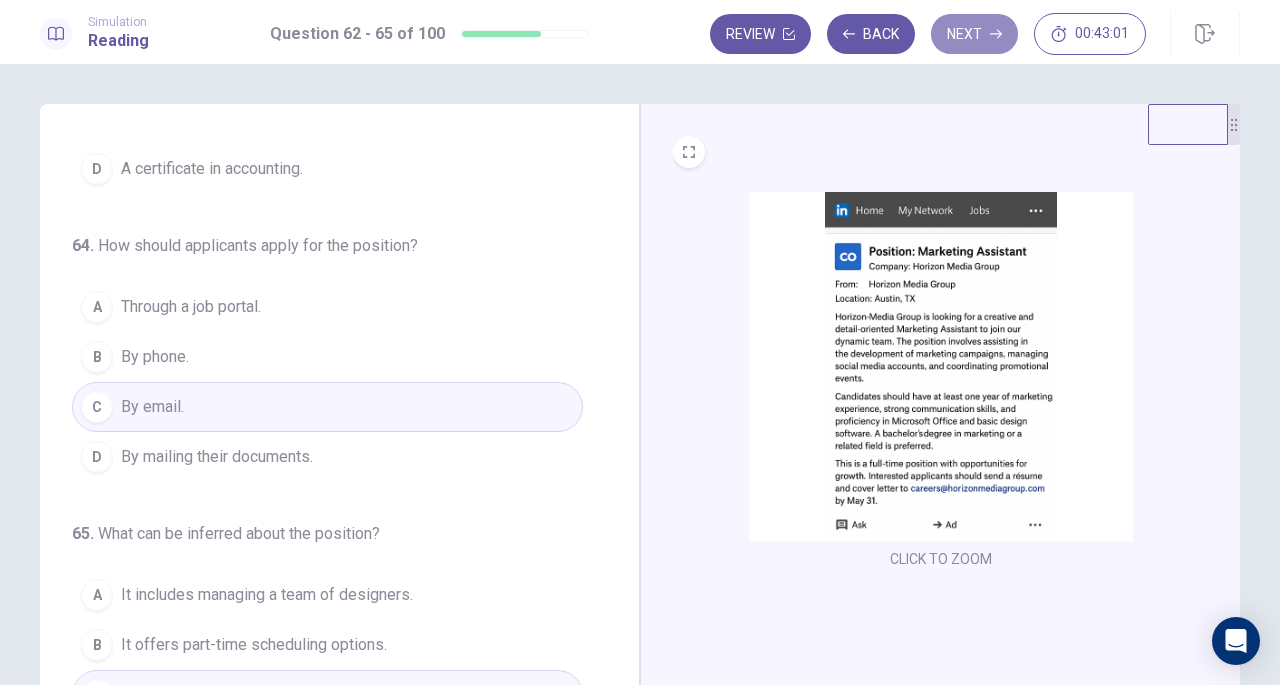 click on "Next" at bounding box center (974, 34) 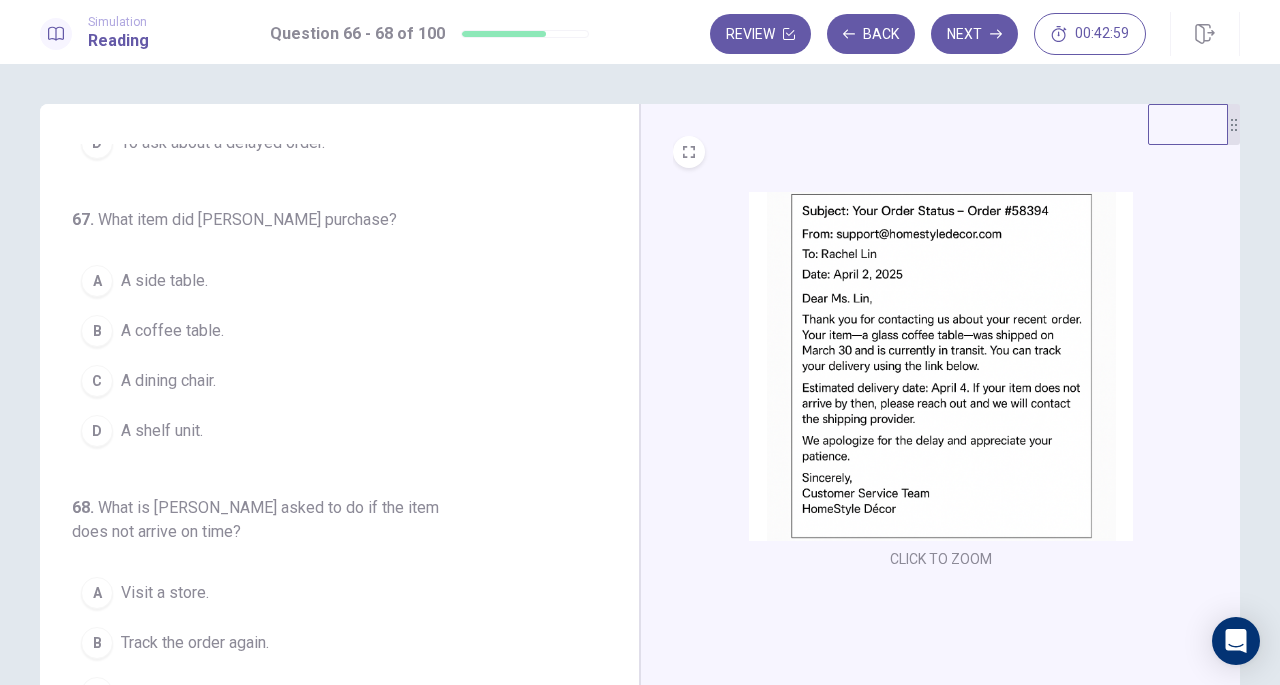 scroll, scrollTop: 0, scrollLeft: 0, axis: both 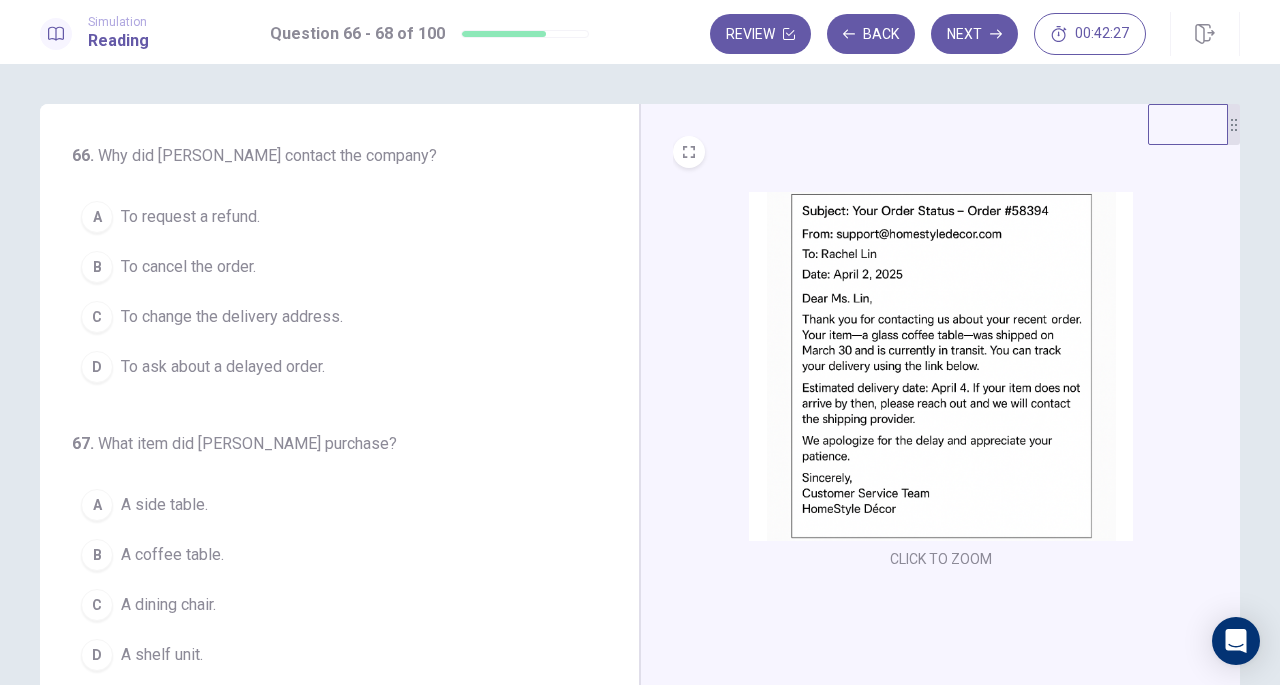 click on "To change the delivery address." at bounding box center [232, 317] 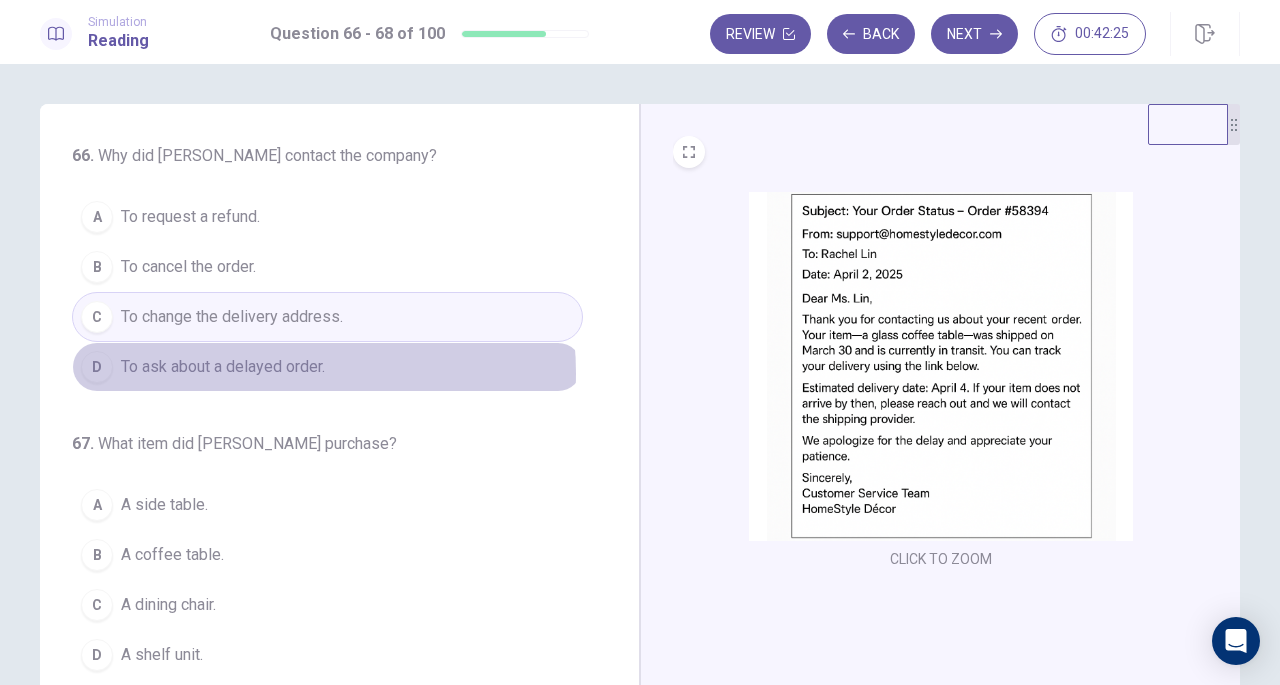 click on "To ask about a delayed order." at bounding box center [223, 367] 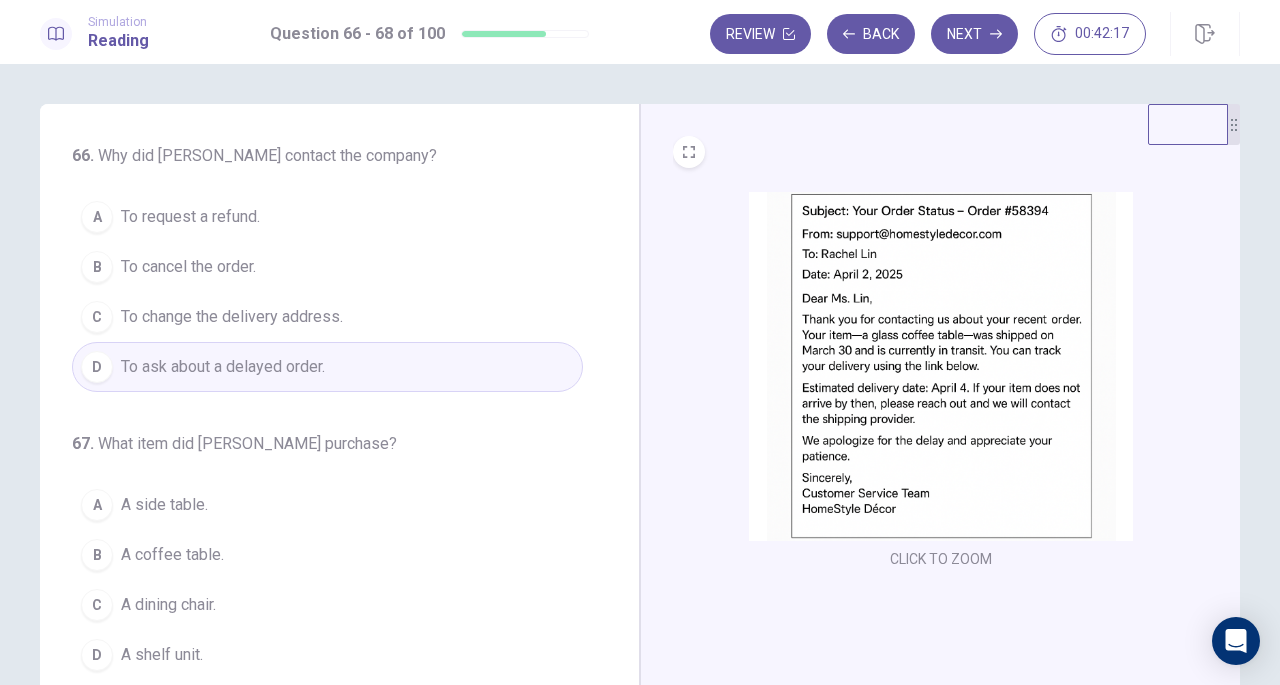scroll, scrollTop: 224, scrollLeft: 0, axis: vertical 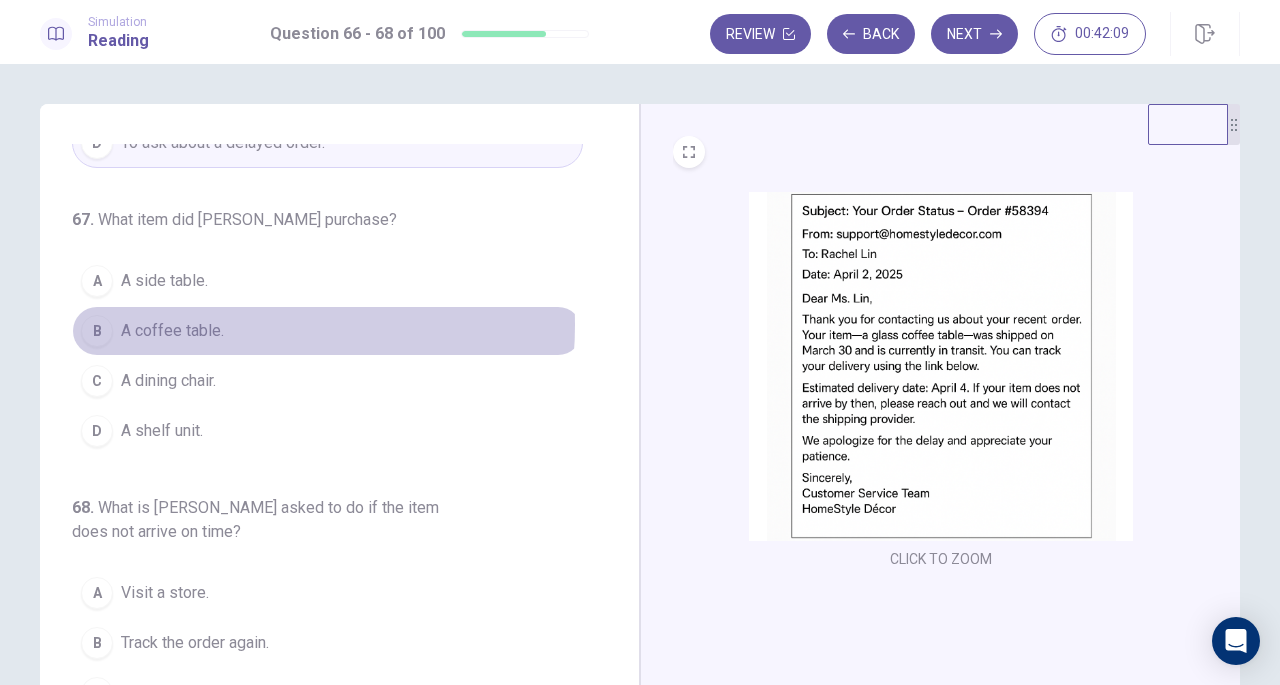 click on "A coffee table." at bounding box center (172, 331) 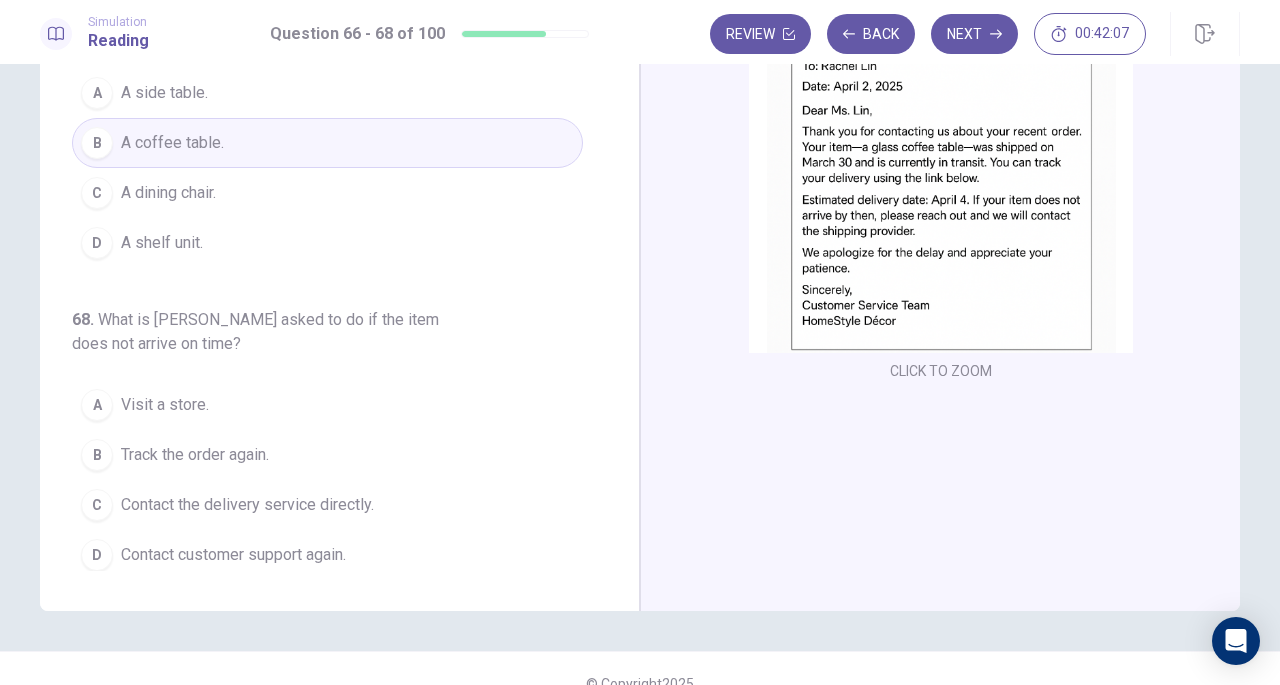 scroll, scrollTop: 192, scrollLeft: 0, axis: vertical 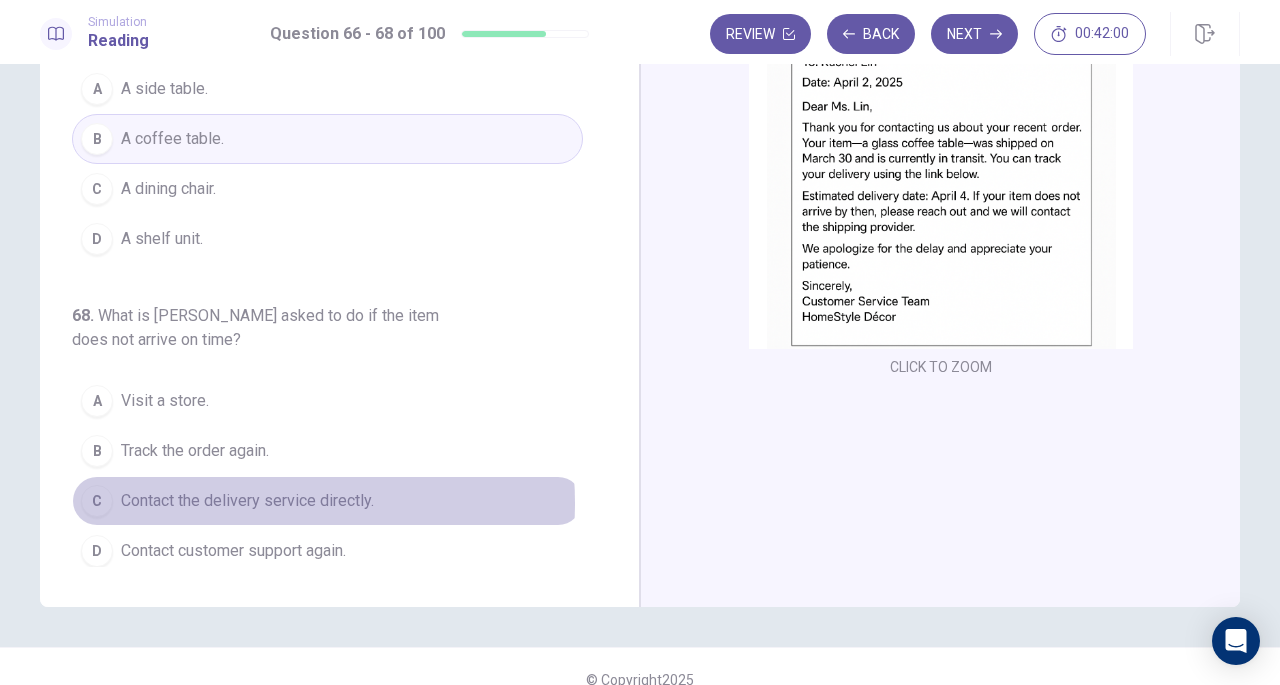 click on "Contact the delivery service directly." at bounding box center (247, 501) 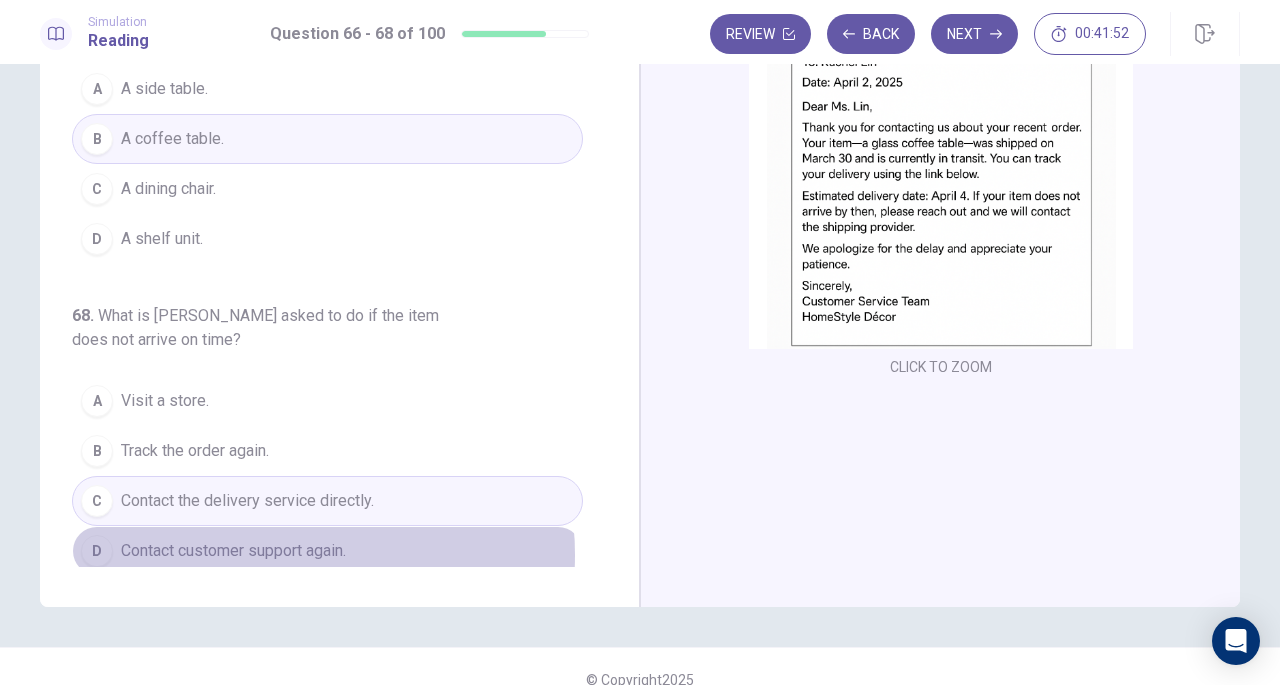 click on "Contact customer support again." at bounding box center [233, 551] 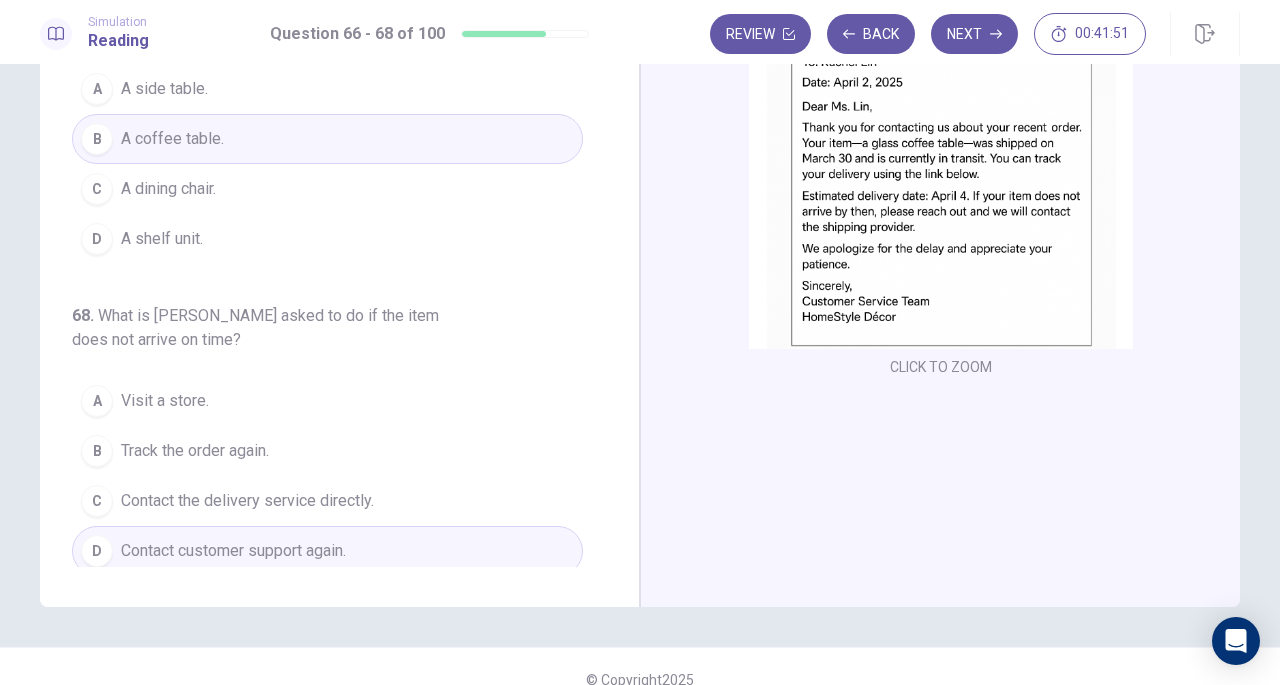 scroll, scrollTop: 0, scrollLeft: 0, axis: both 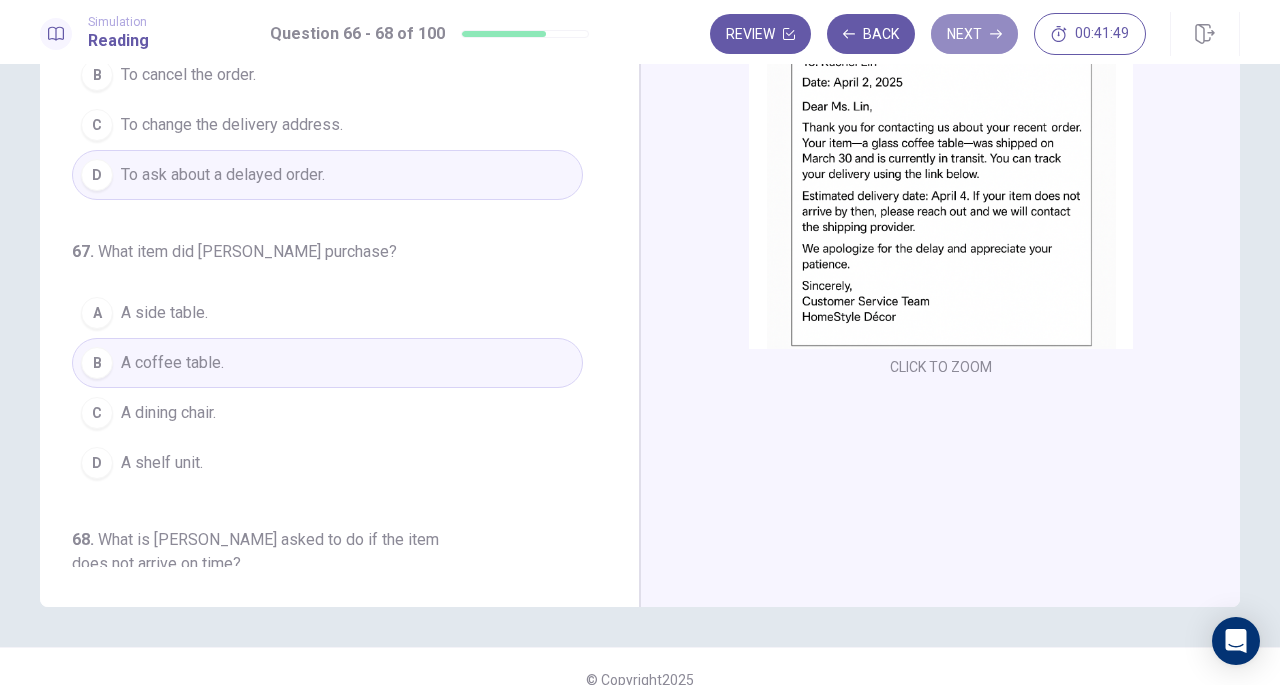 click on "Next" at bounding box center [974, 34] 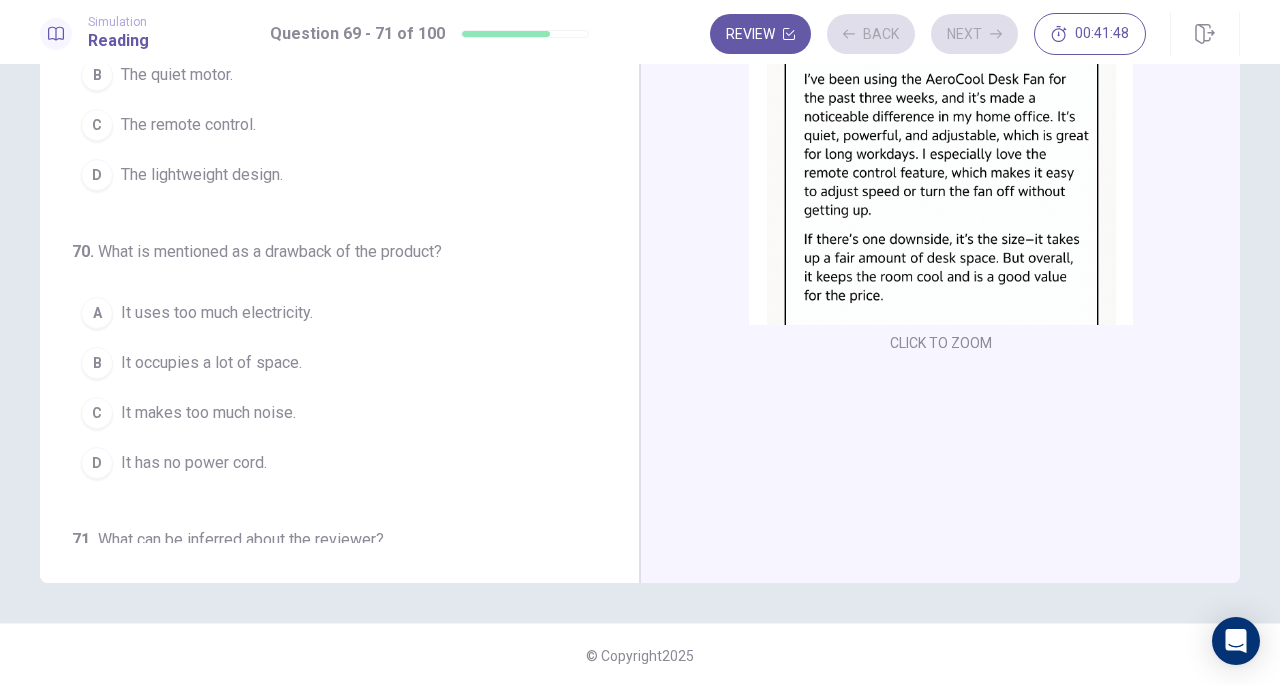 scroll, scrollTop: 0, scrollLeft: 0, axis: both 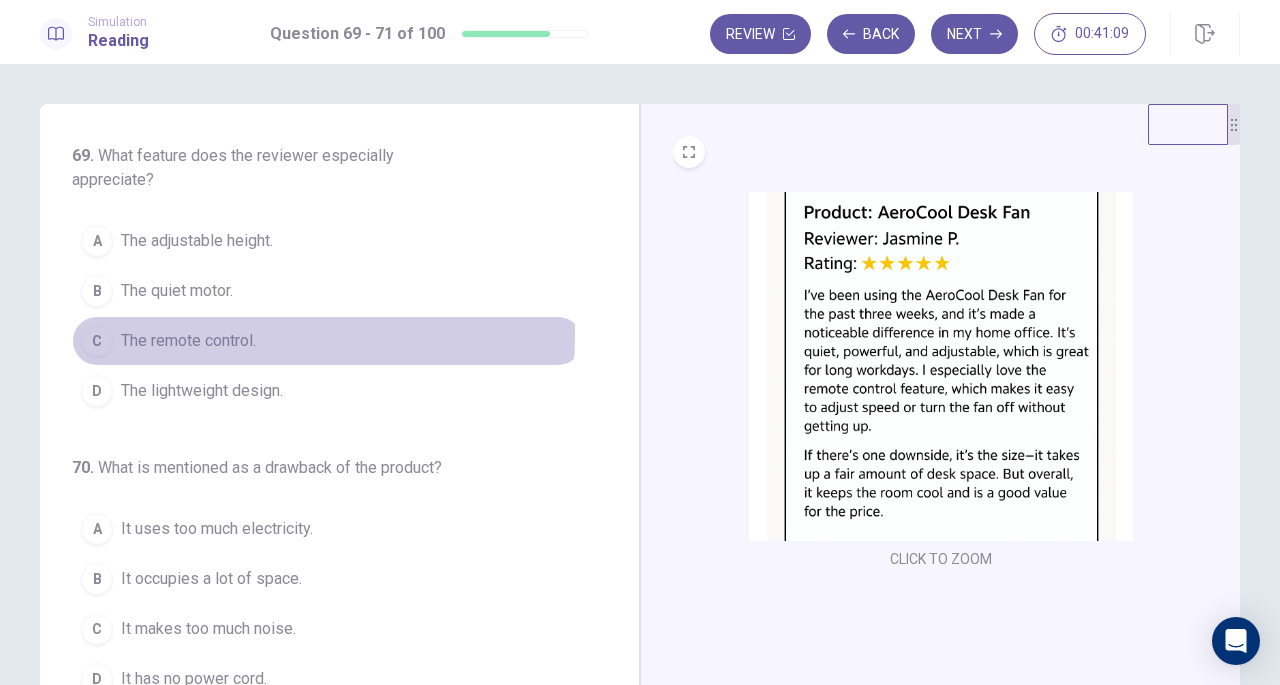 click on "The remote control." at bounding box center [188, 341] 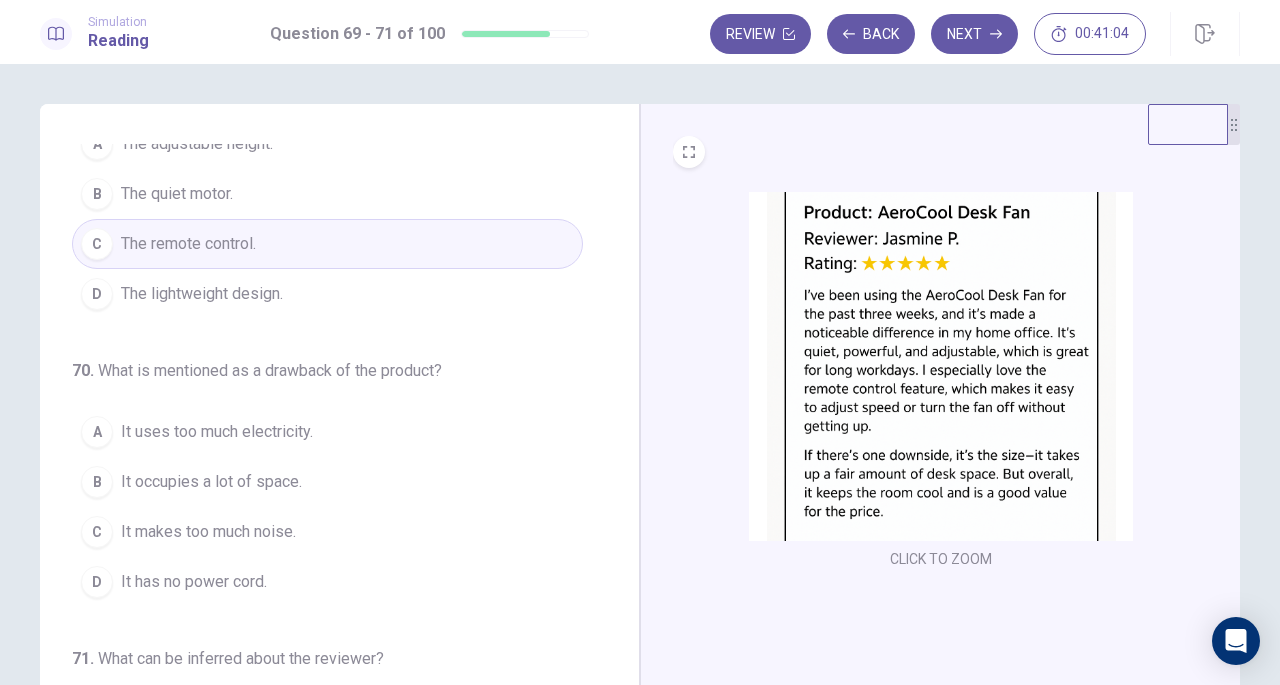 scroll, scrollTop: 216, scrollLeft: 0, axis: vertical 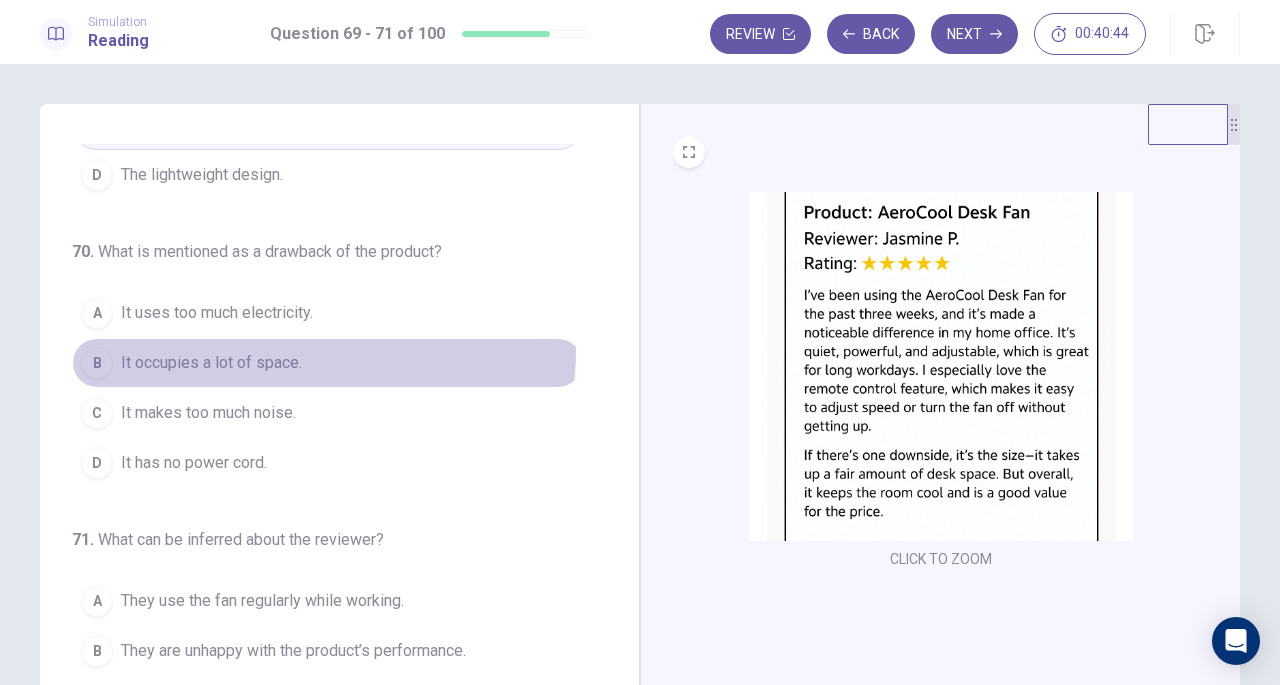 click on "B It occupies a lot of space." at bounding box center (327, 363) 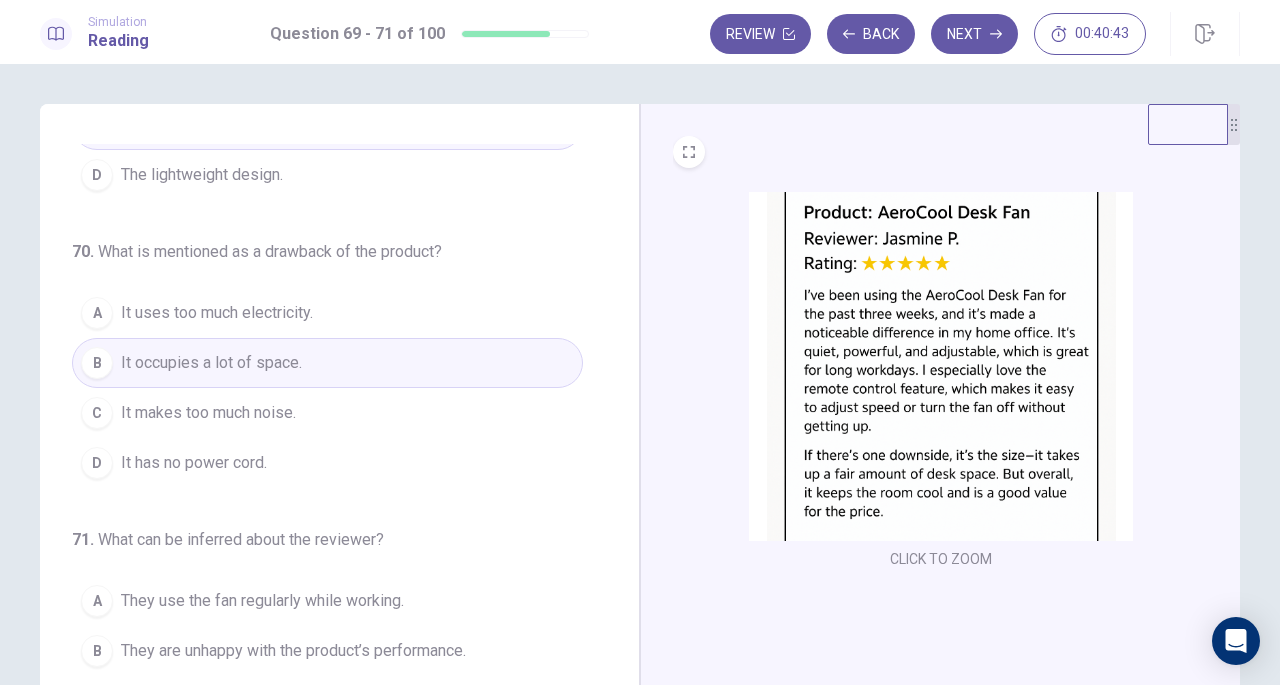 scroll, scrollTop: 224, scrollLeft: 0, axis: vertical 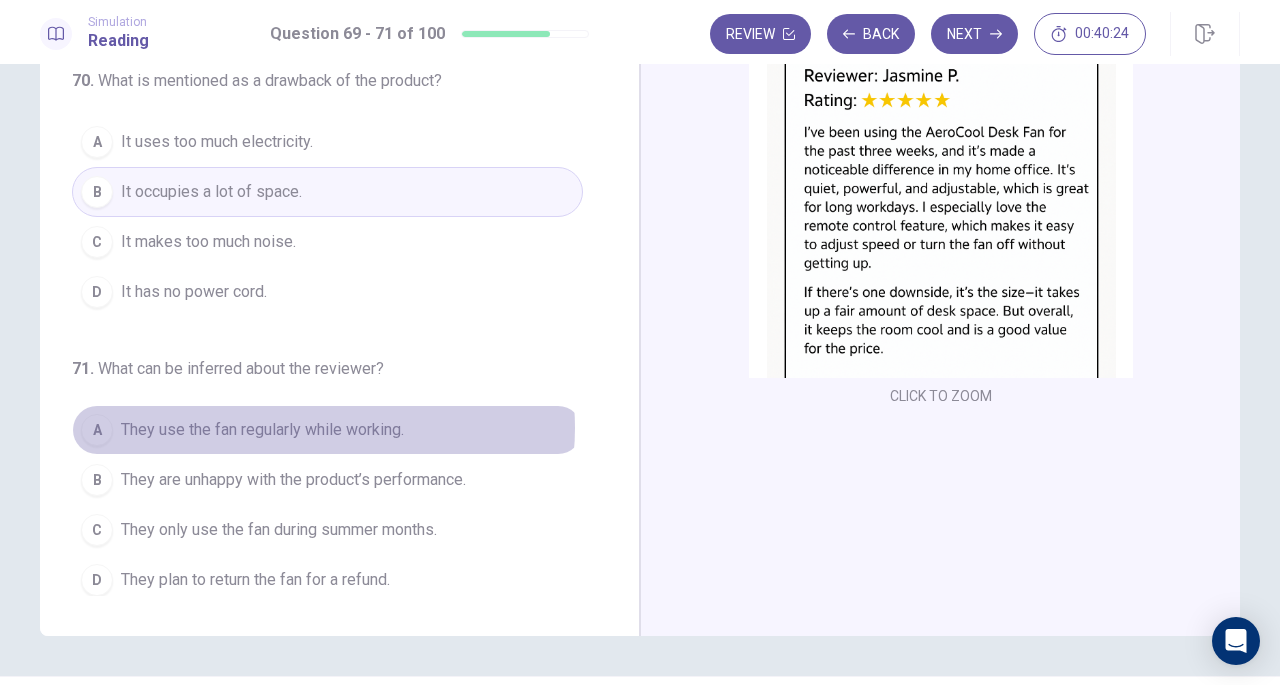 click on "They use the fan regularly while working." at bounding box center (262, 430) 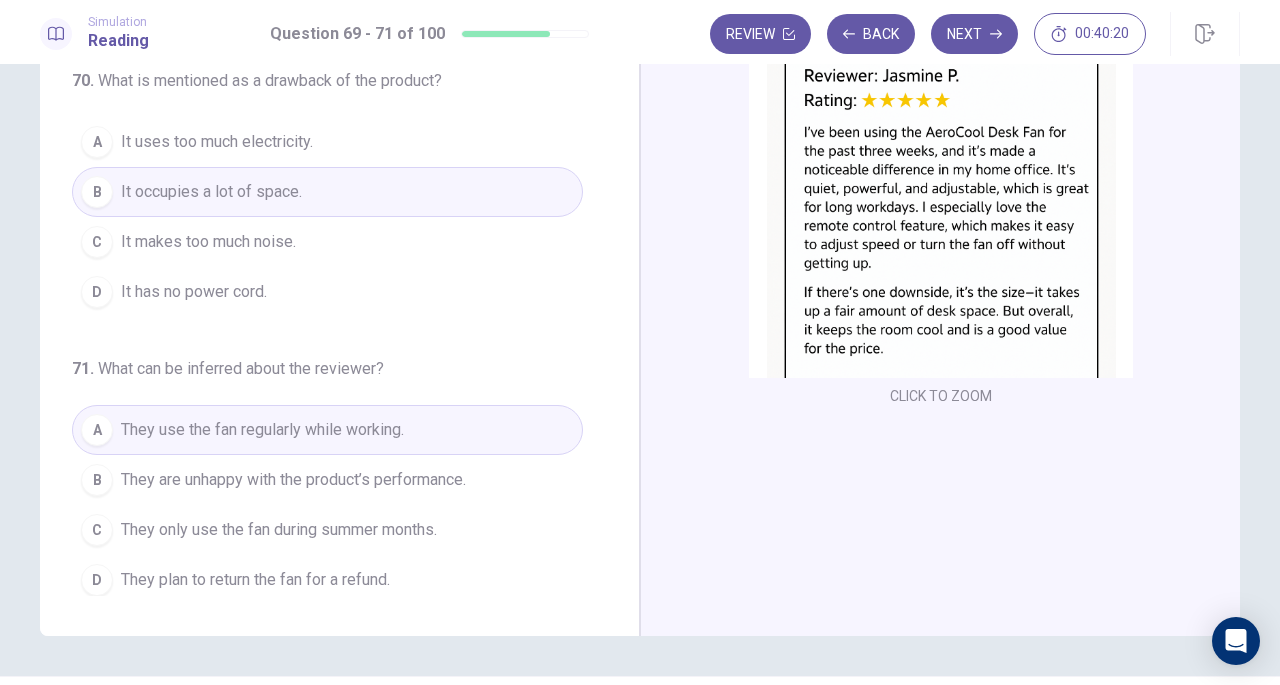 scroll, scrollTop: 0, scrollLeft: 0, axis: both 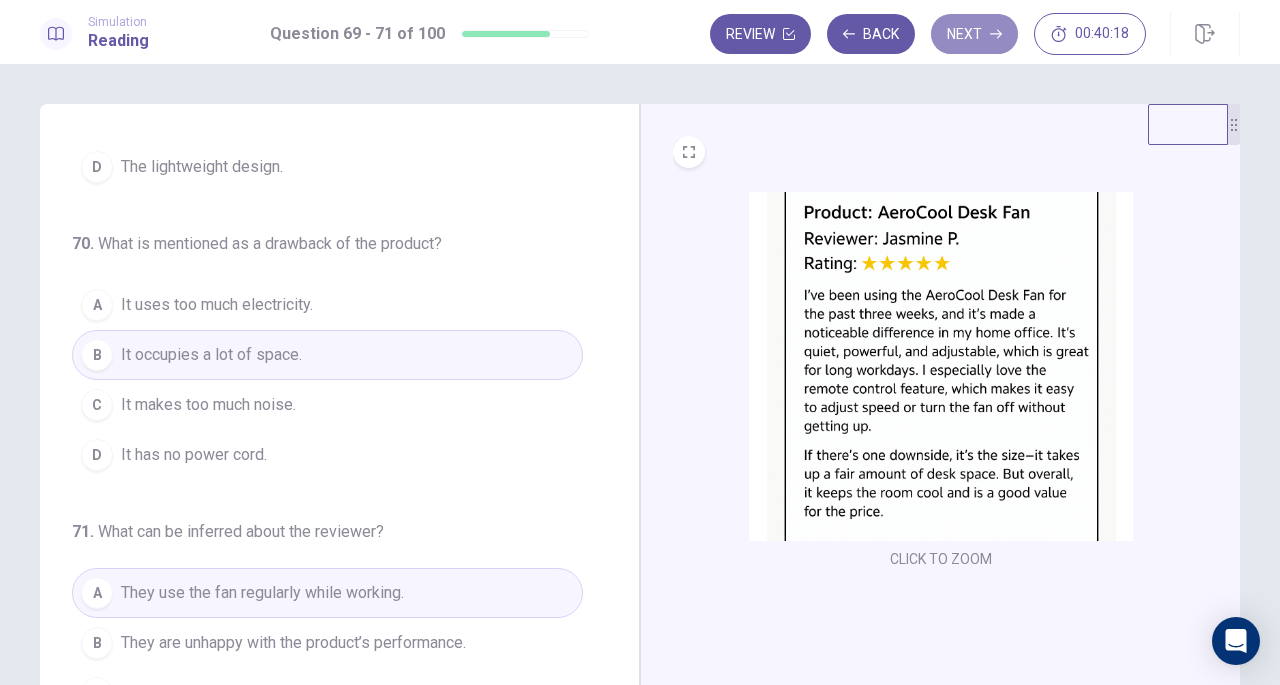 click on "Next" at bounding box center [974, 34] 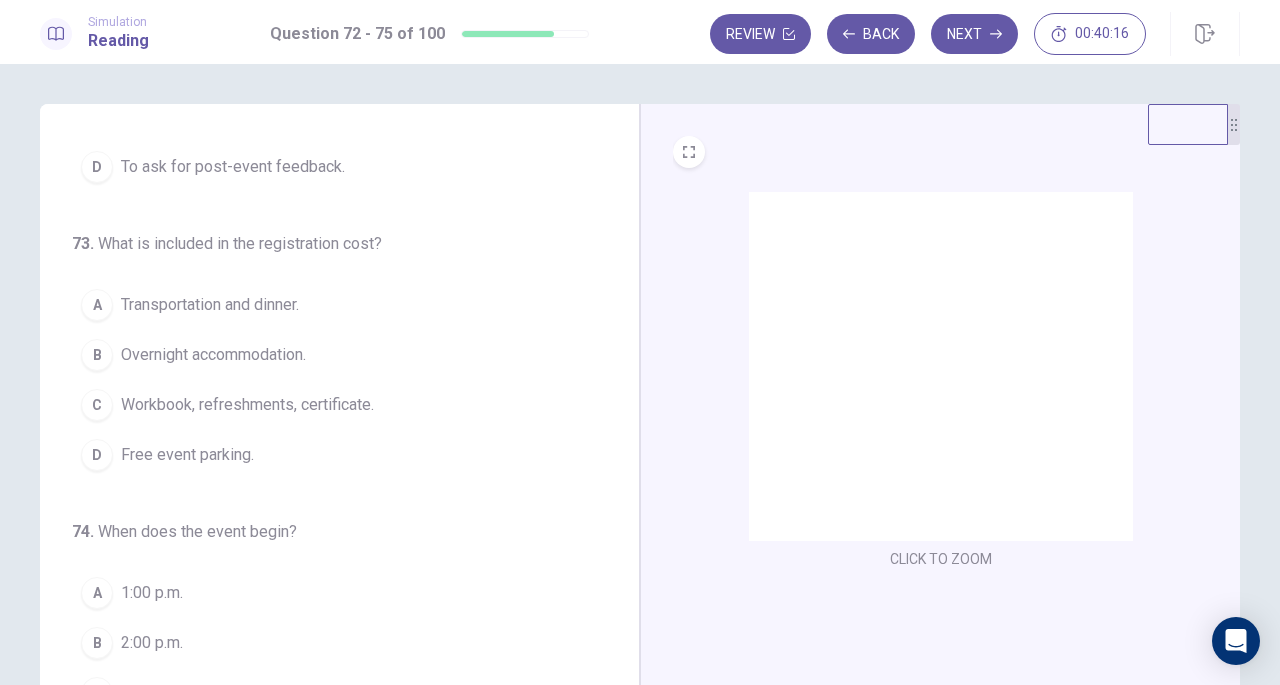 scroll, scrollTop: 0, scrollLeft: 0, axis: both 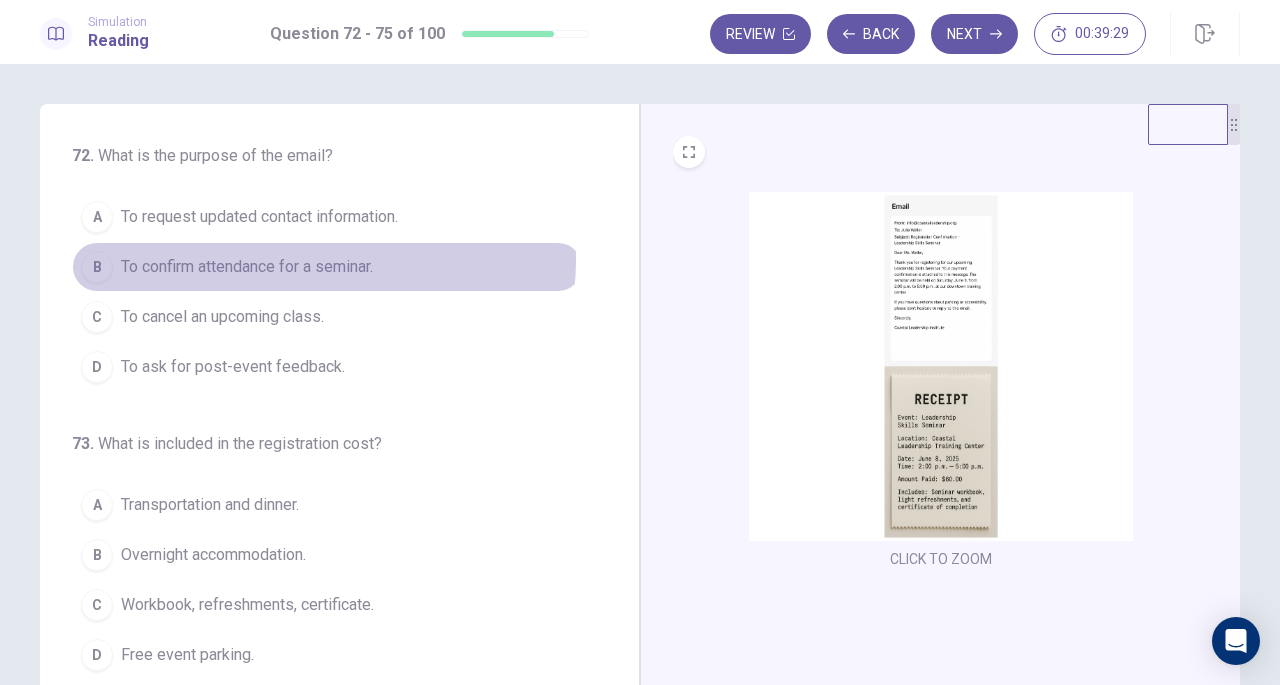 click on "To confirm attendance for a seminar." at bounding box center (247, 267) 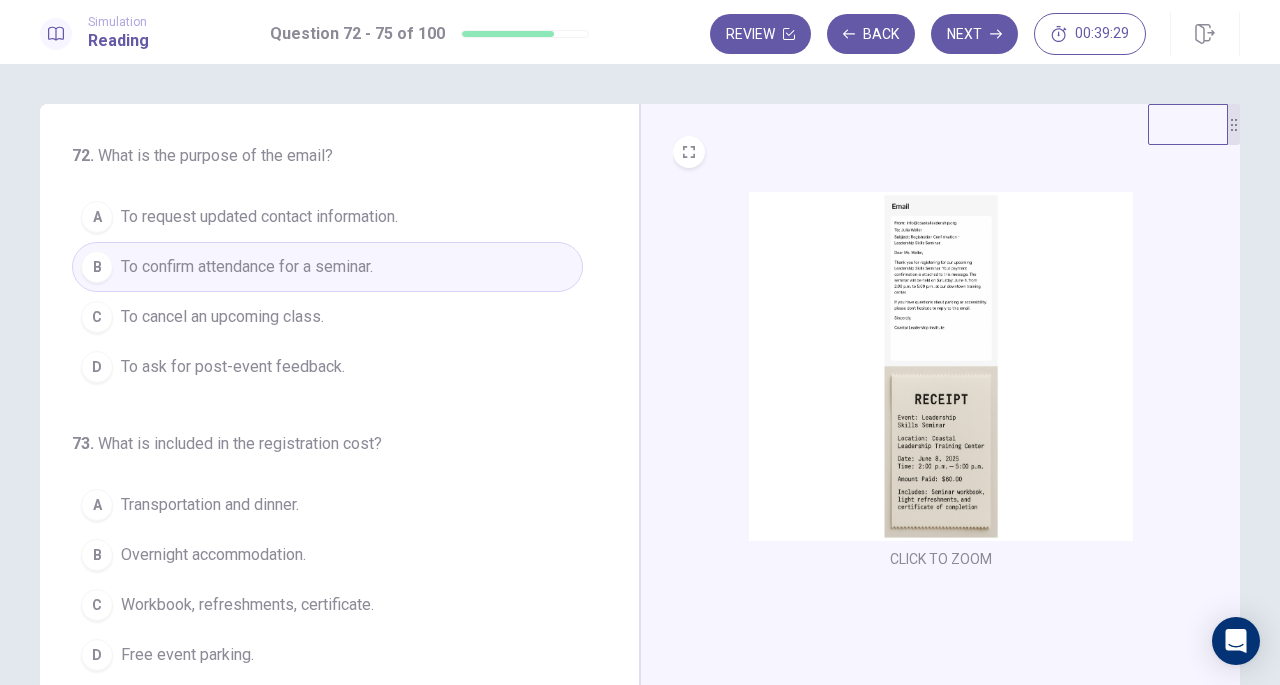 scroll, scrollTop: 197, scrollLeft: 0, axis: vertical 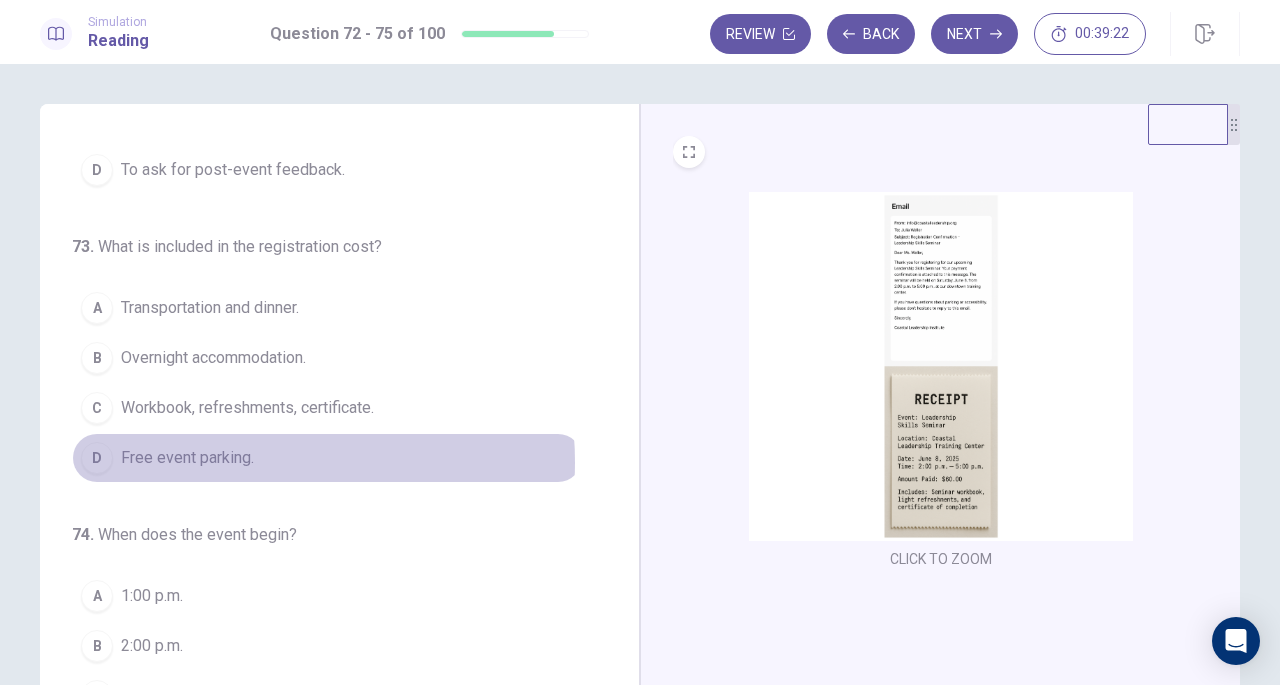 click on "Free event parking." at bounding box center (187, 458) 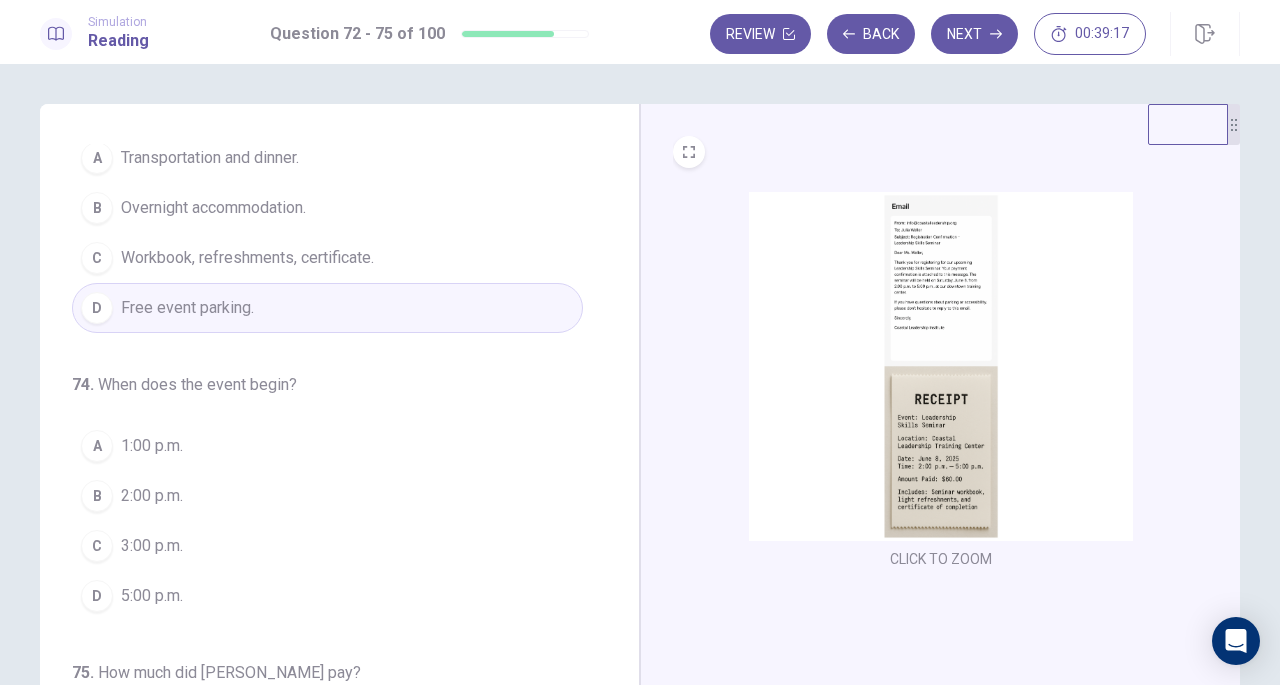 scroll, scrollTop: 349, scrollLeft: 0, axis: vertical 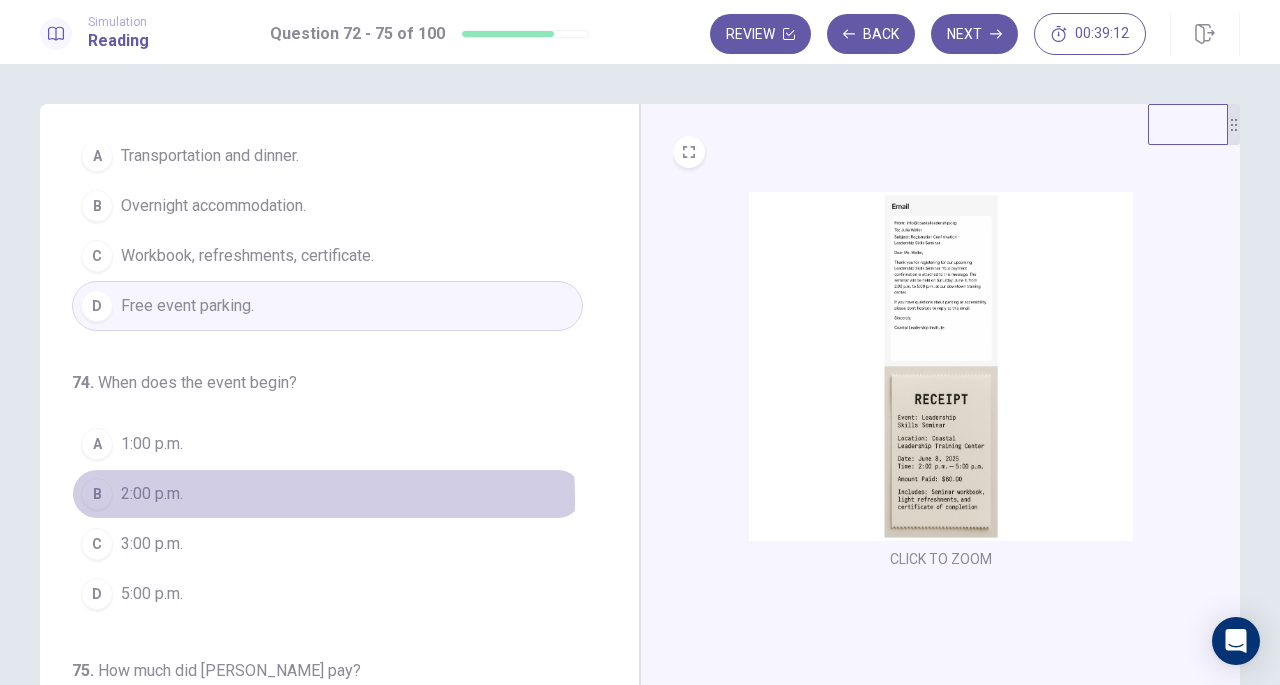 click on "2:00 p.m." at bounding box center [152, 494] 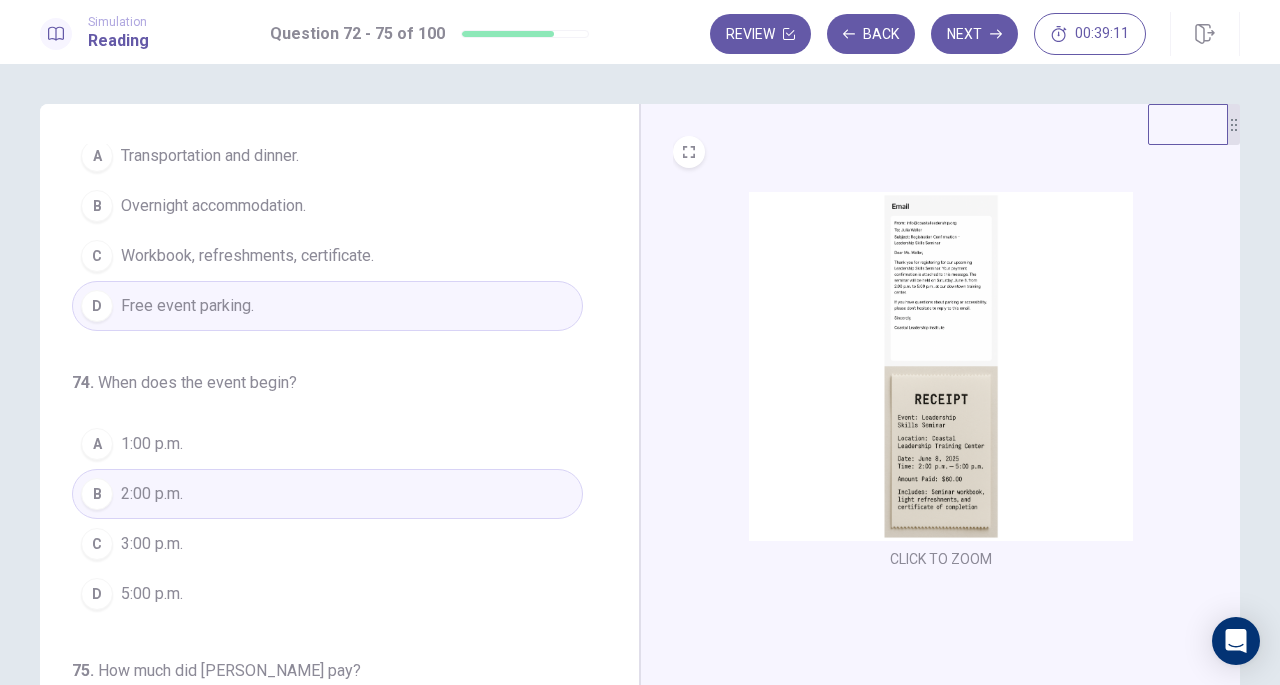 scroll, scrollTop: 486, scrollLeft: 0, axis: vertical 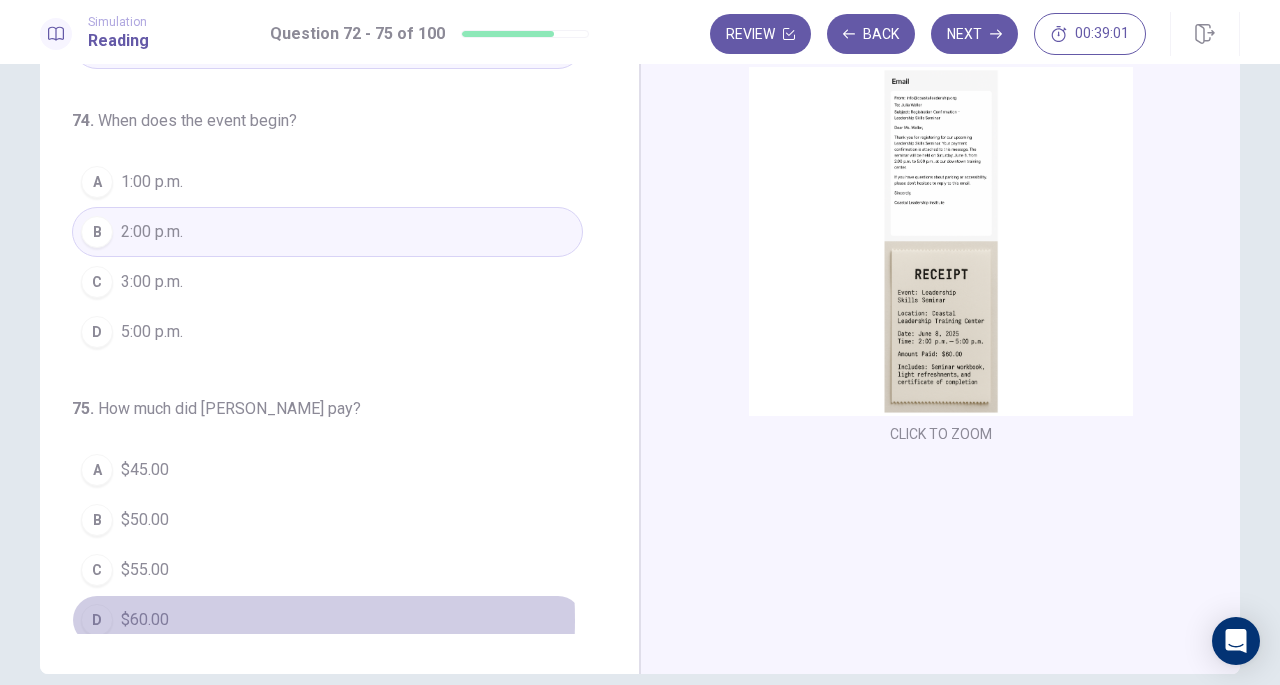 click on "$60.00" at bounding box center [145, 620] 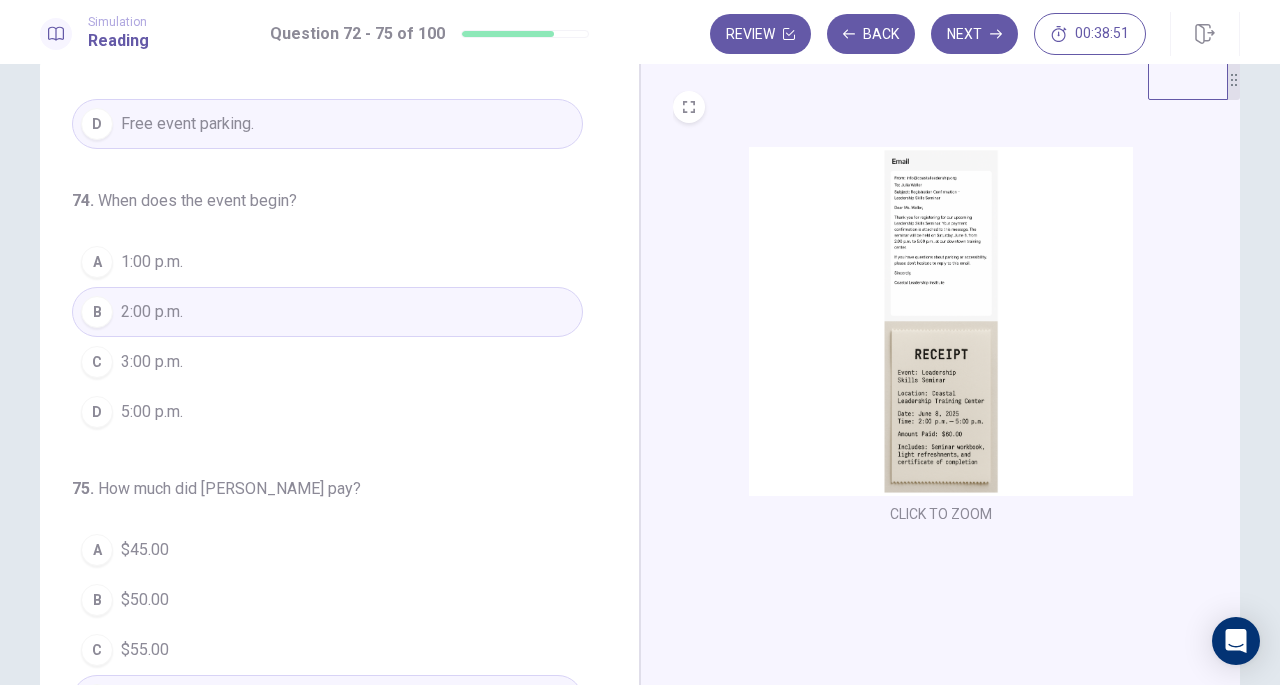 scroll, scrollTop: 0, scrollLeft: 0, axis: both 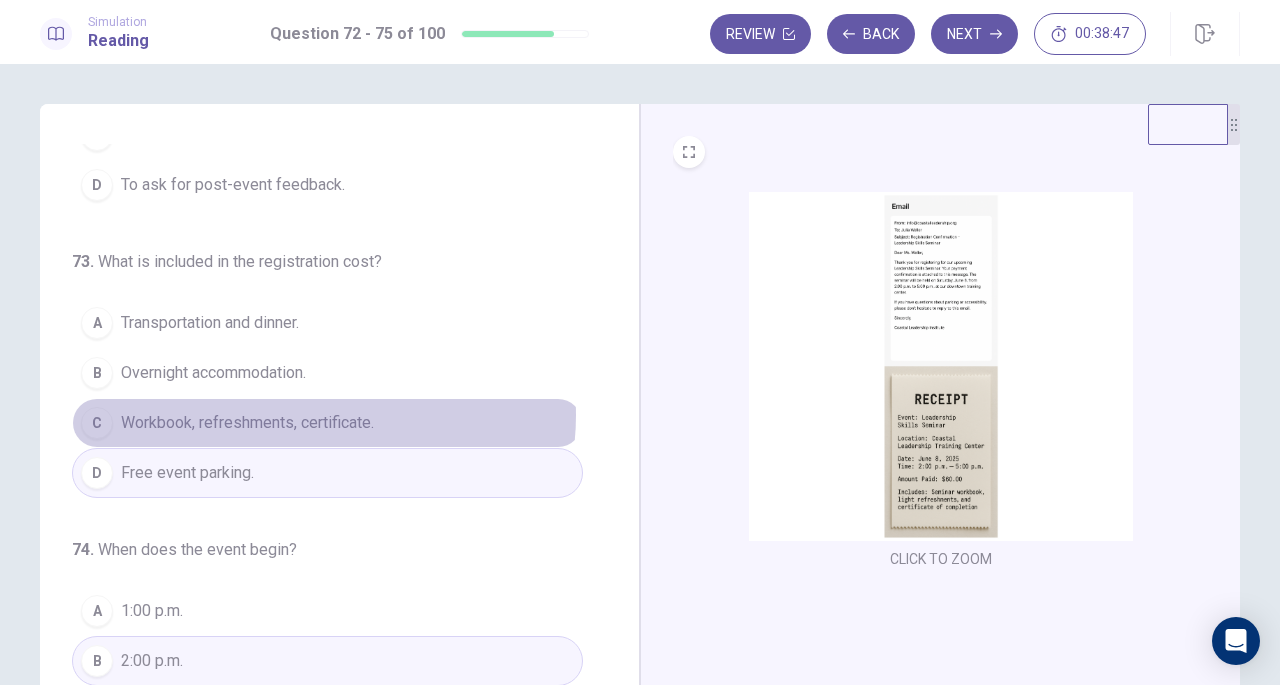 click on "Workbook, refreshments, certificate." at bounding box center [247, 423] 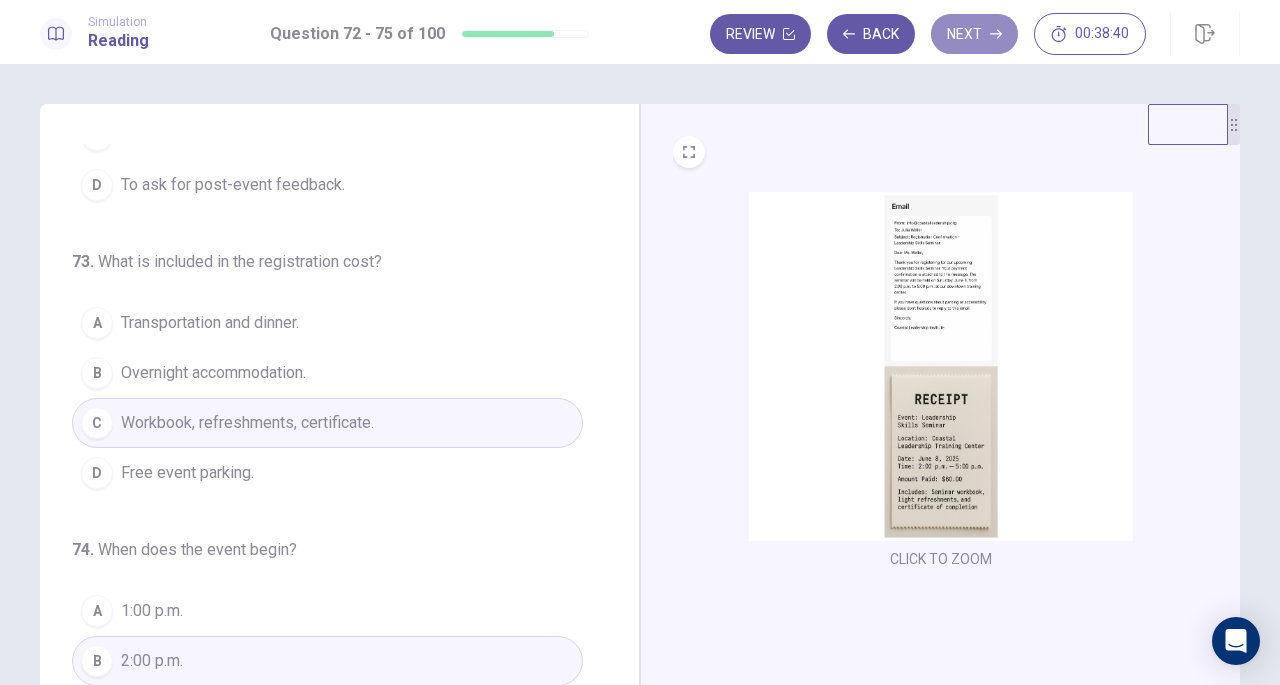 click on "Next" at bounding box center [974, 34] 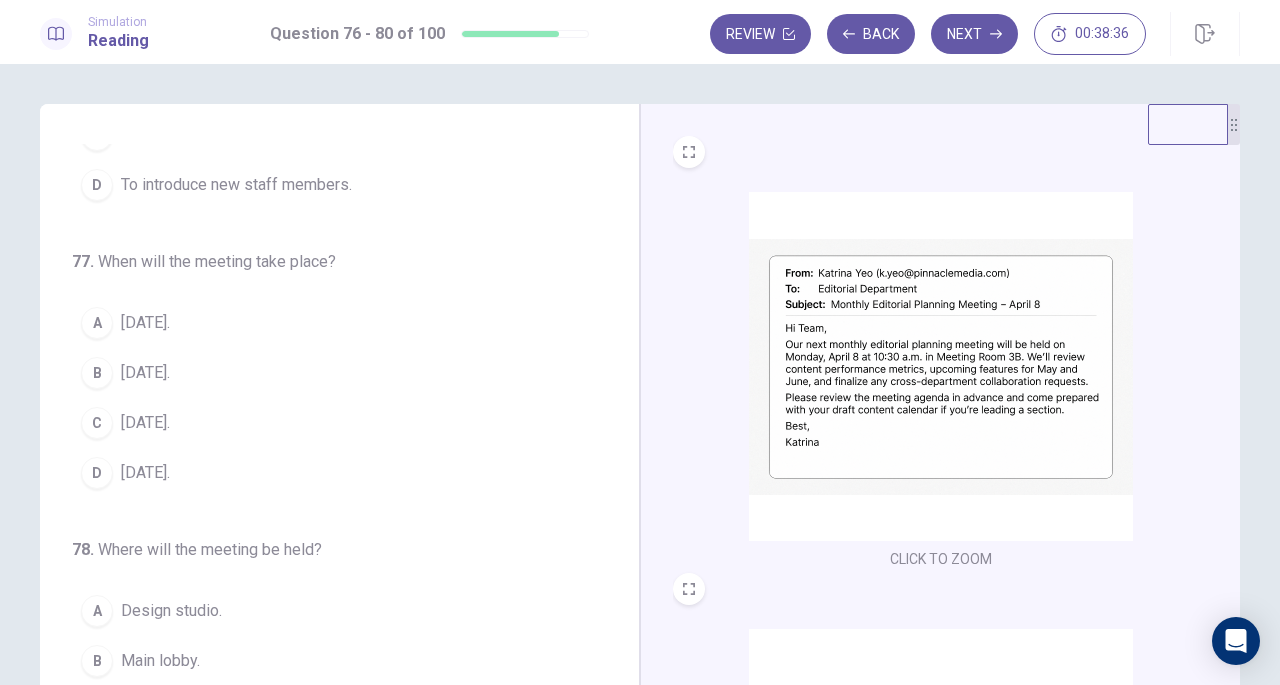 scroll, scrollTop: 0, scrollLeft: 0, axis: both 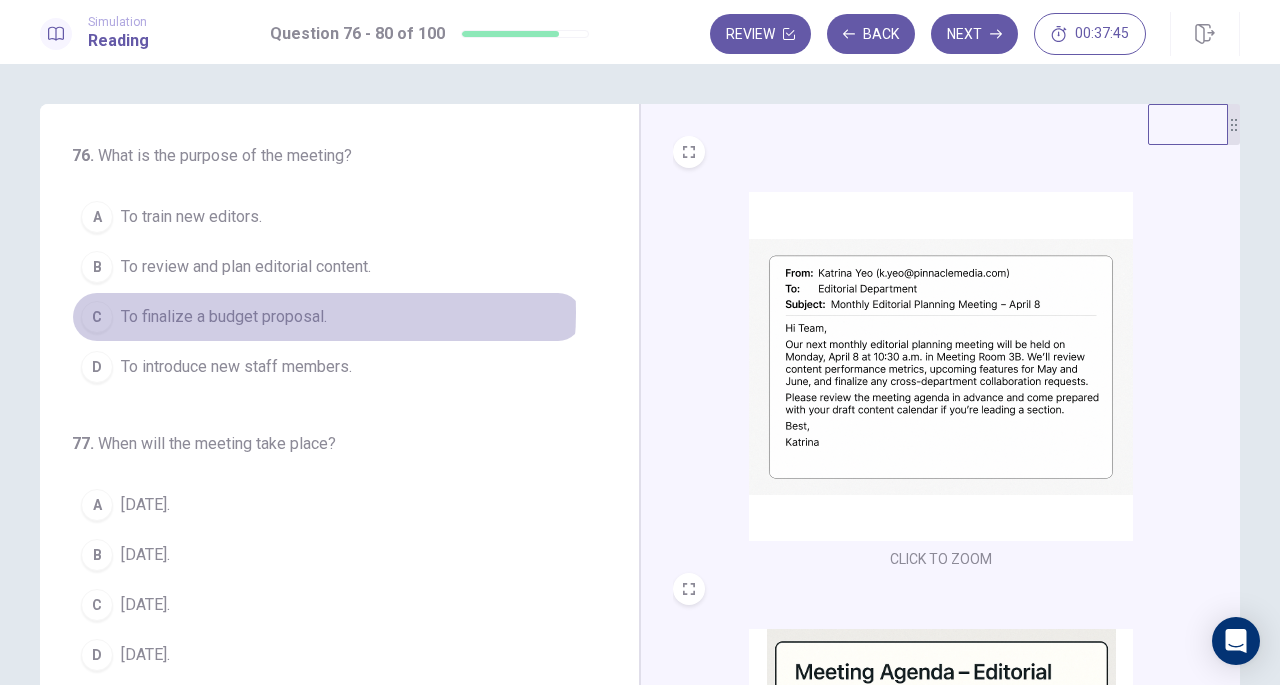 click on "To finalize a budget proposal." at bounding box center [224, 317] 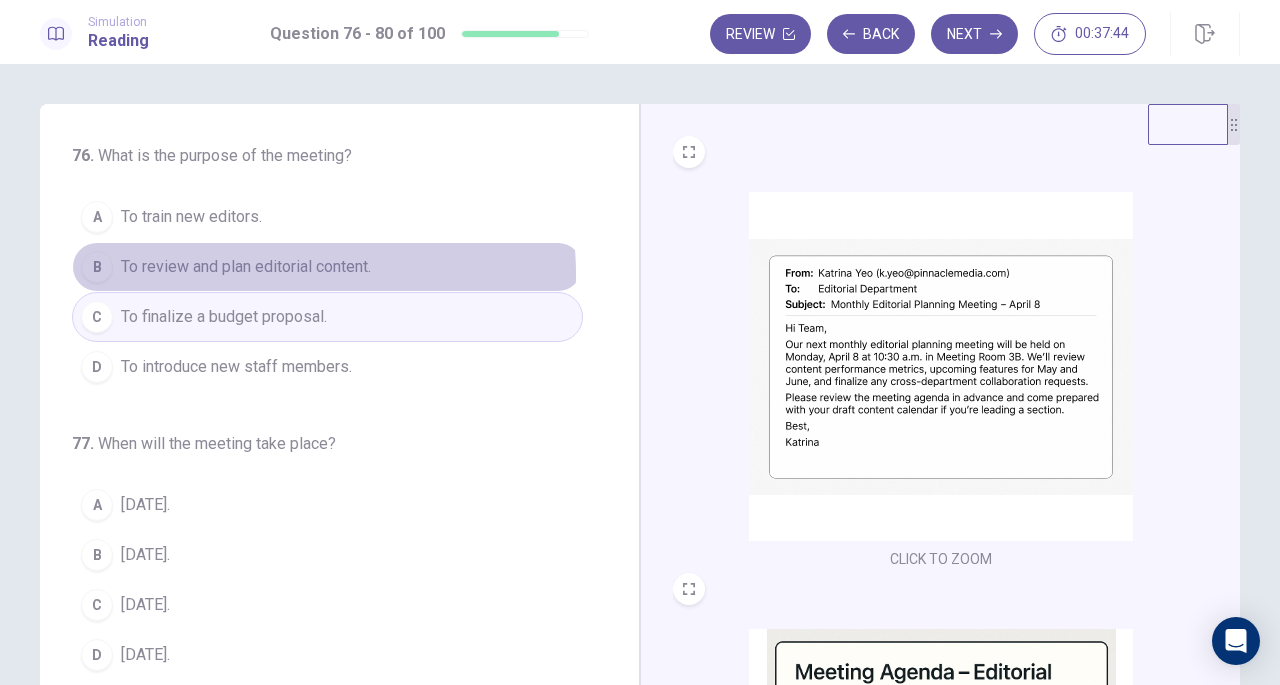 click on "To review and plan editorial content." at bounding box center [246, 267] 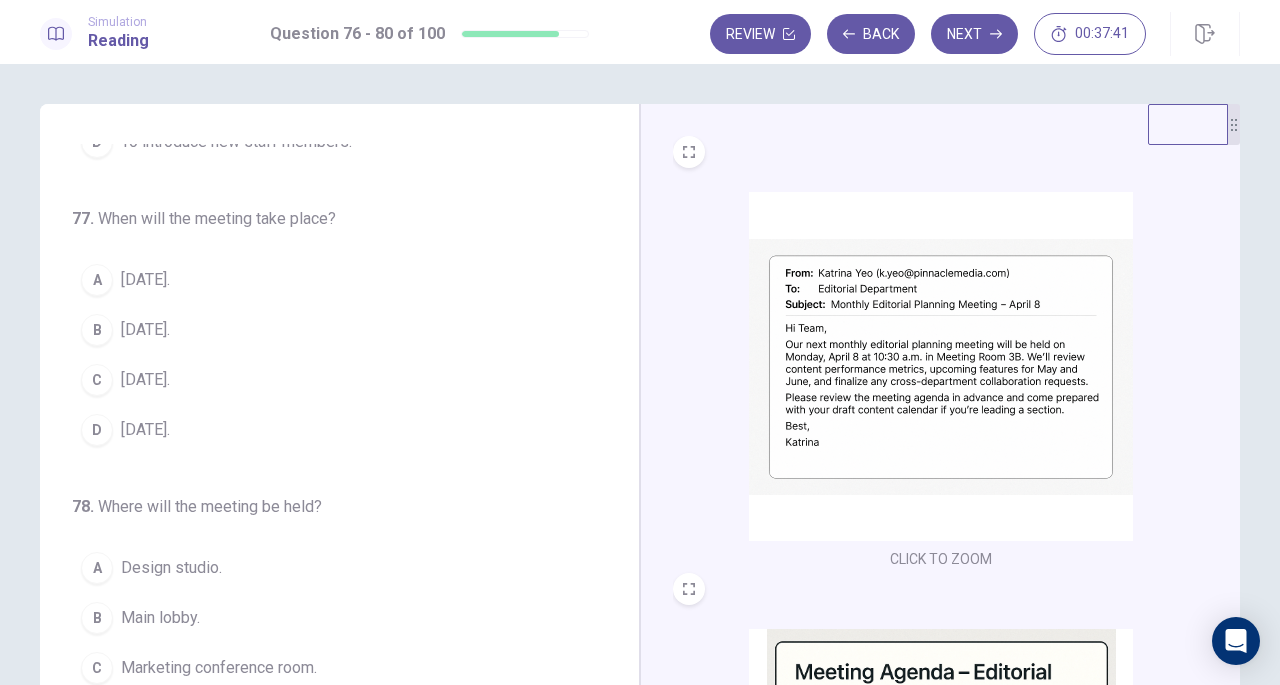 scroll, scrollTop: 227, scrollLeft: 0, axis: vertical 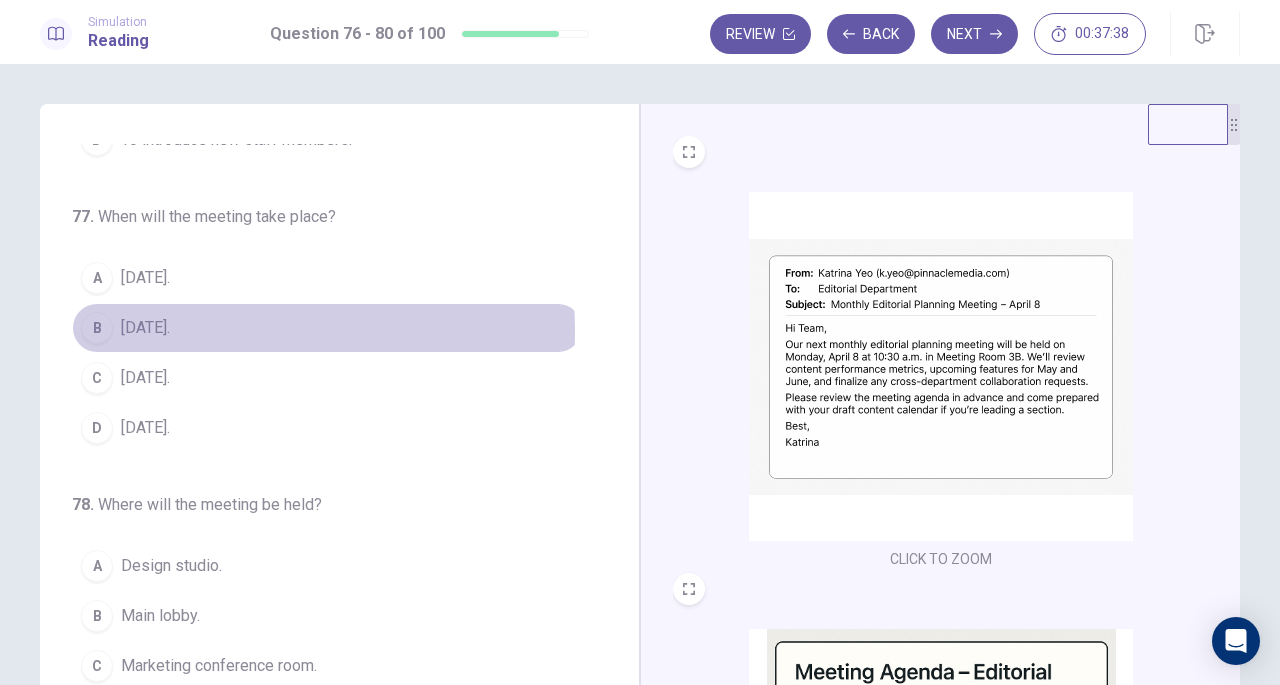 click on "[DATE]." at bounding box center (145, 328) 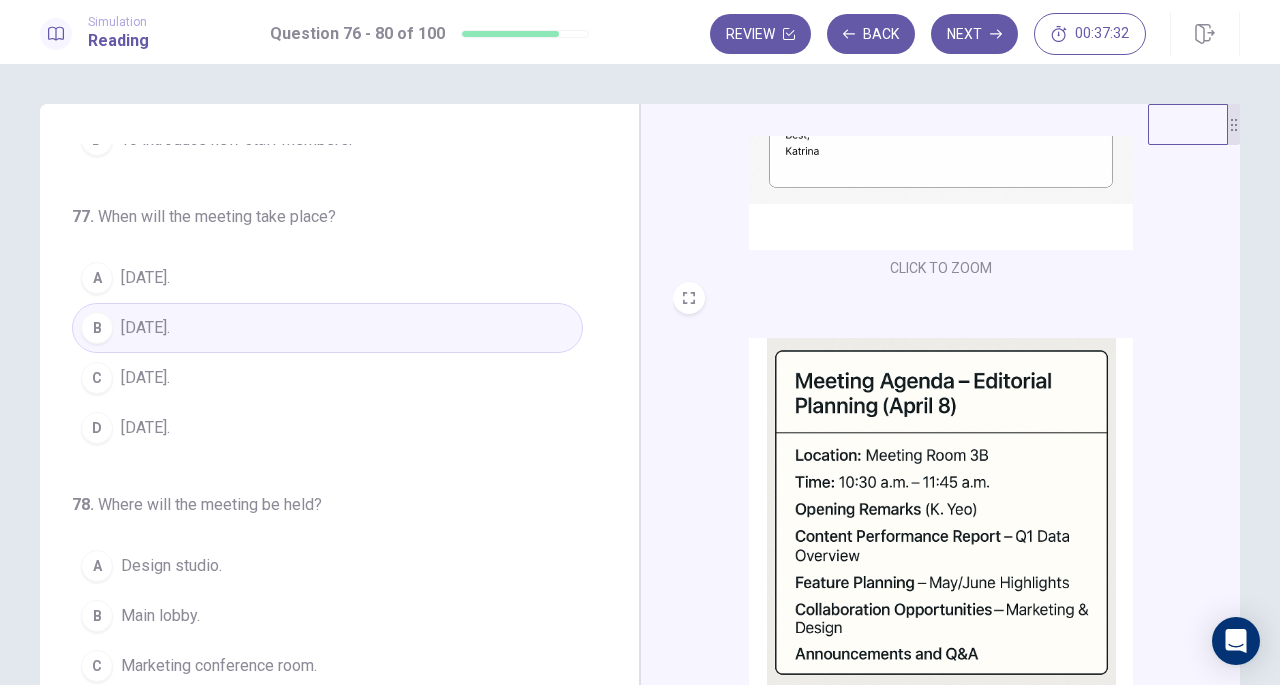 scroll, scrollTop: 298, scrollLeft: 0, axis: vertical 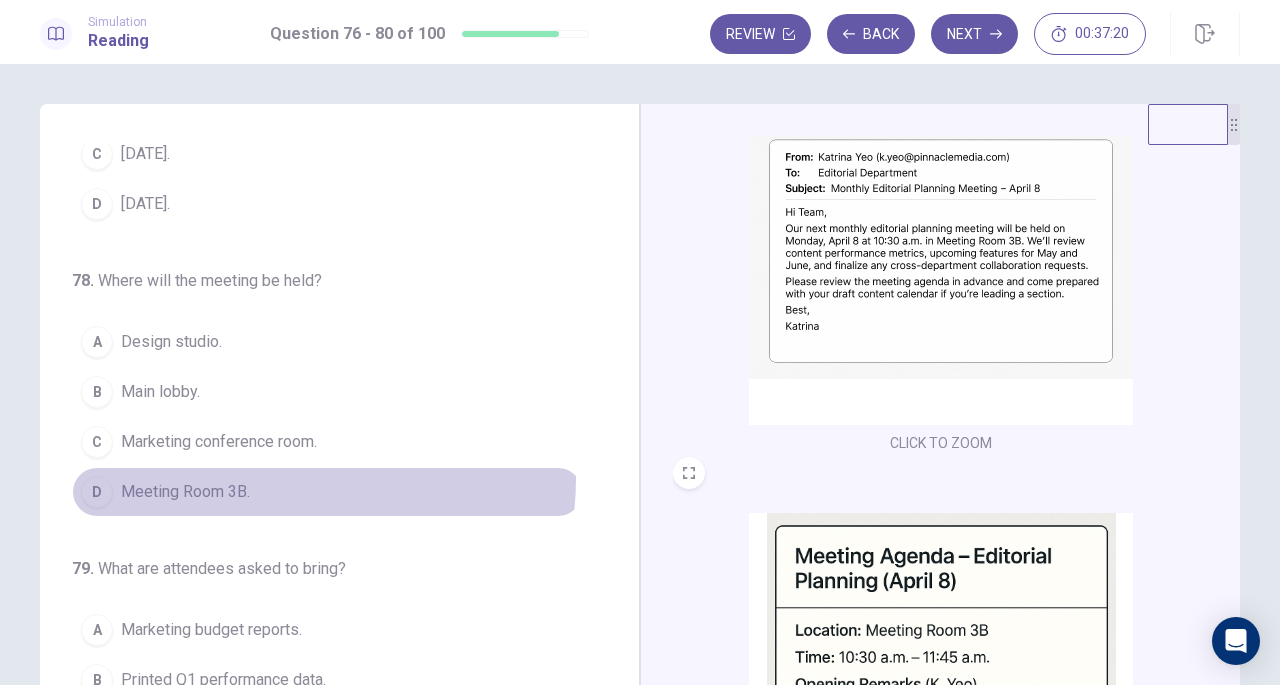 click on "D Meeting Room 3B." at bounding box center [327, 492] 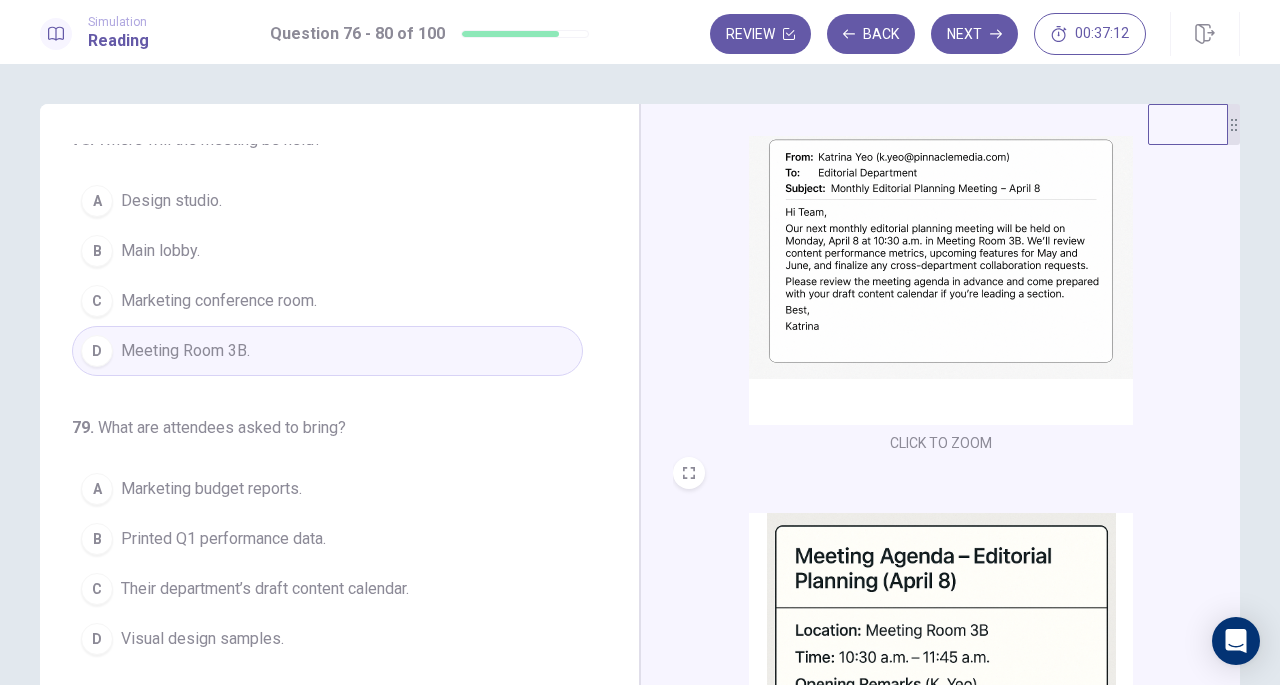scroll, scrollTop: 593, scrollLeft: 0, axis: vertical 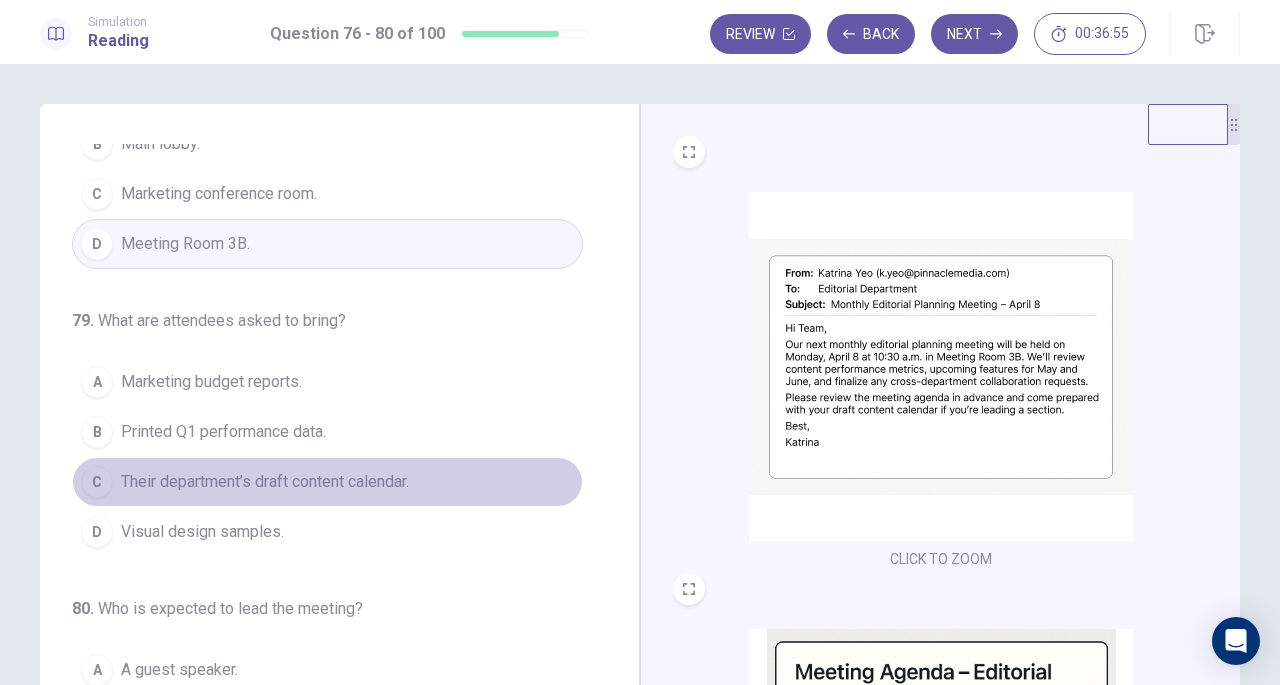 click on "C Their department’s draft content calendar." at bounding box center (327, 482) 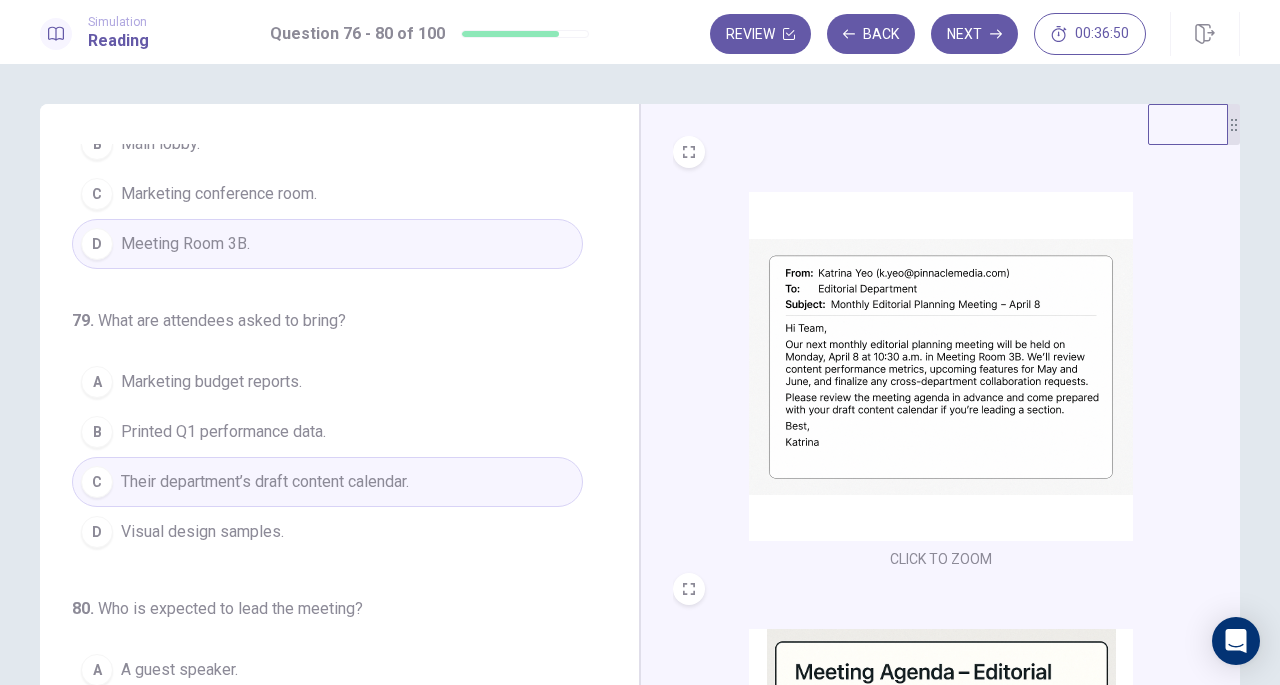 scroll, scrollTop: 771, scrollLeft: 0, axis: vertical 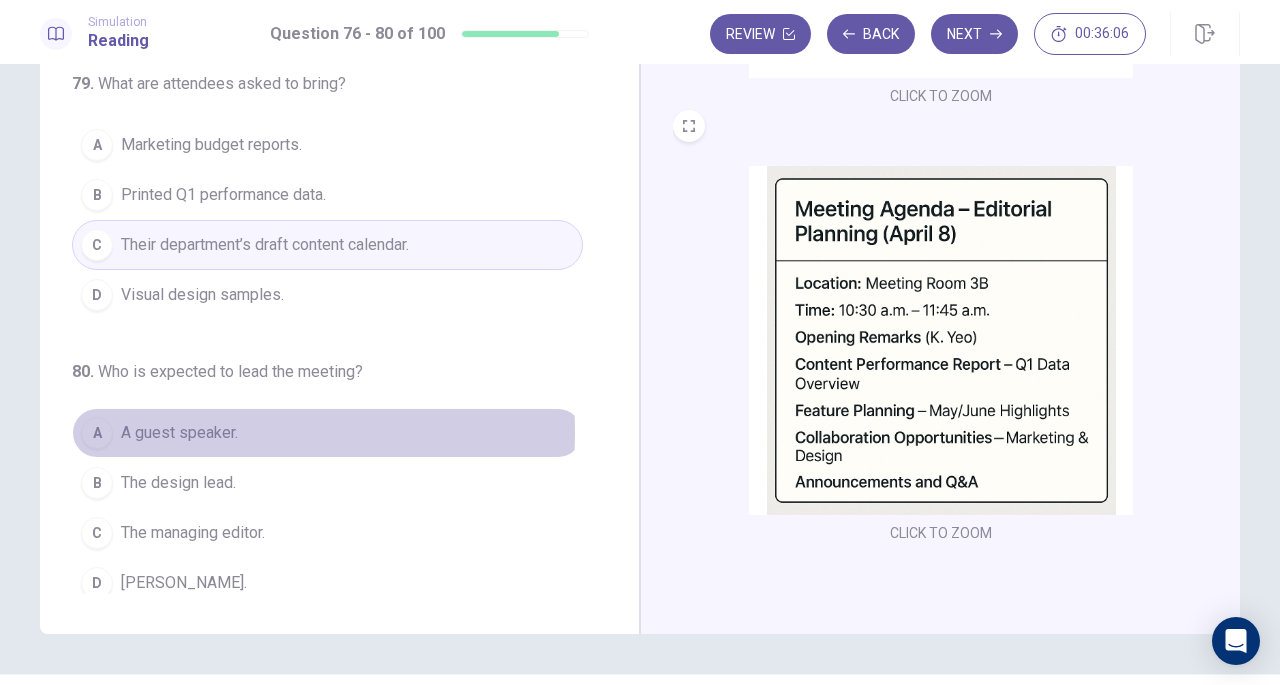click on "A guest speaker." at bounding box center (179, 433) 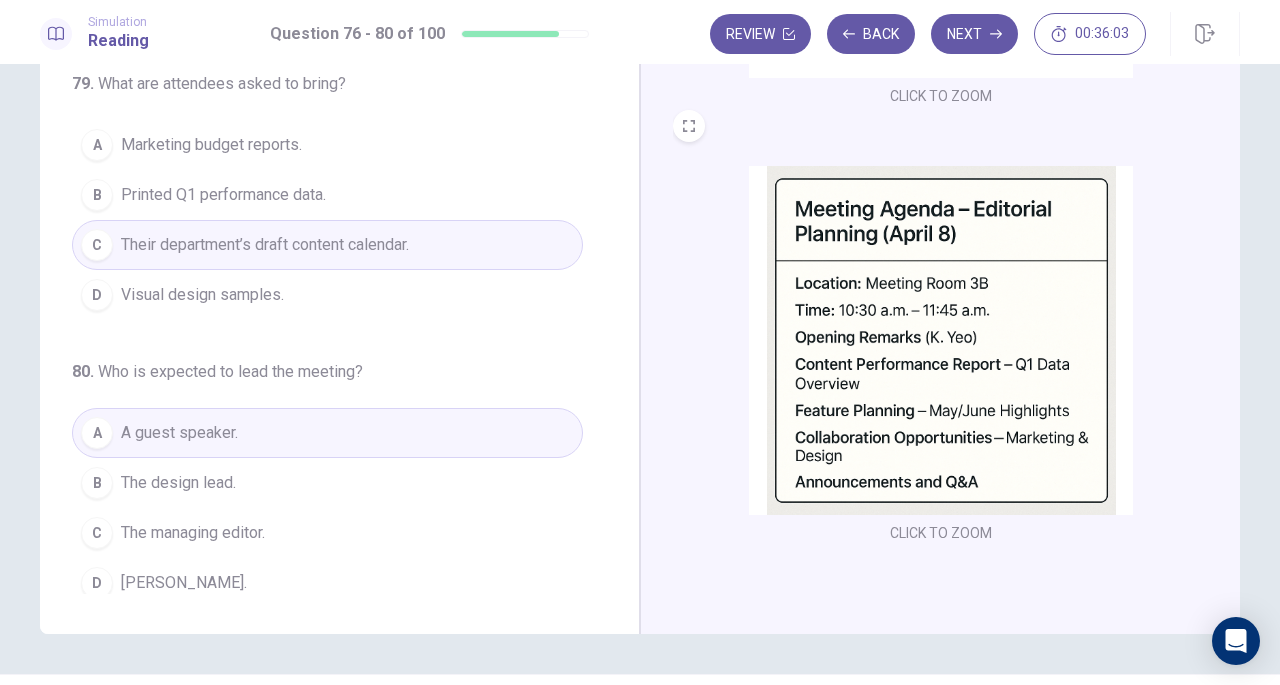 scroll, scrollTop: 0, scrollLeft: 0, axis: both 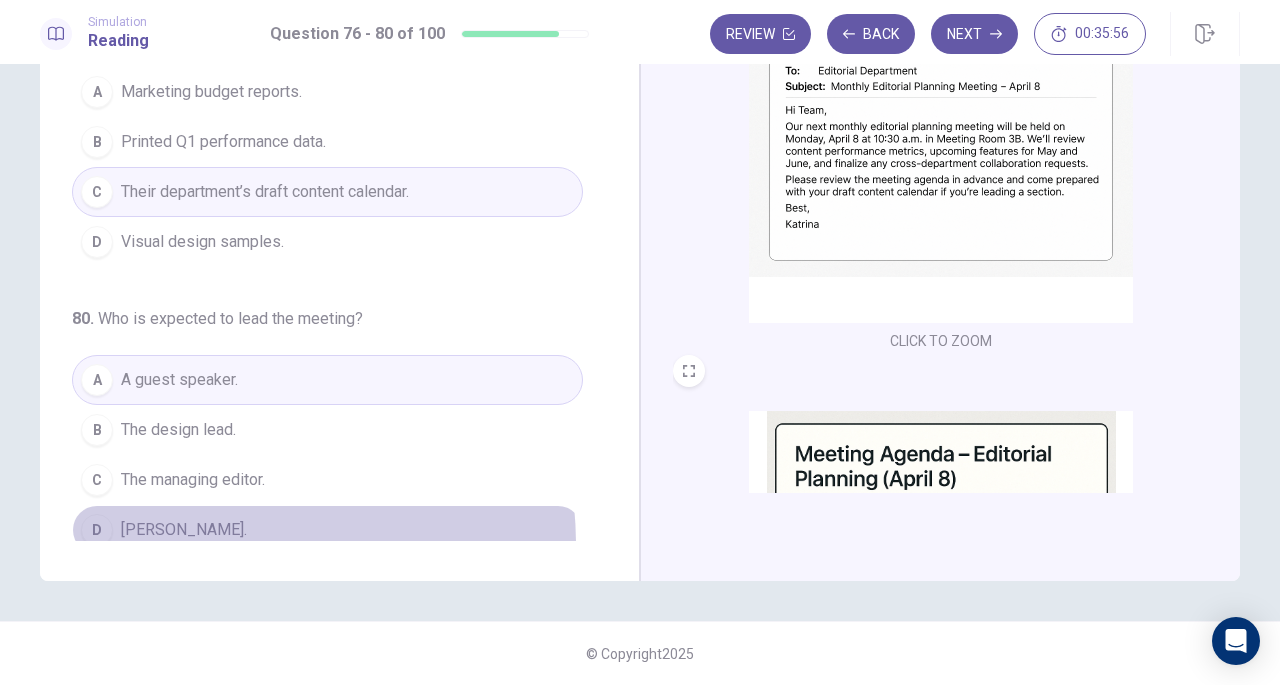 click on "D [PERSON_NAME]." at bounding box center [327, 530] 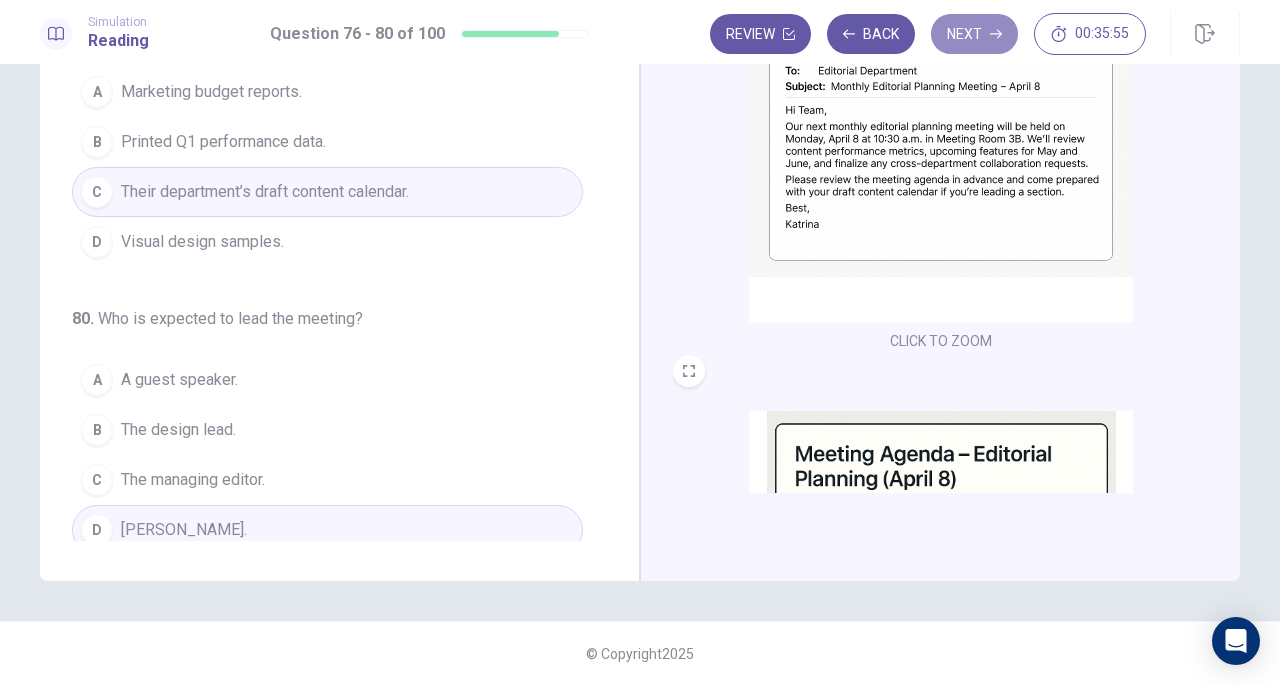 click on "Next" at bounding box center [974, 34] 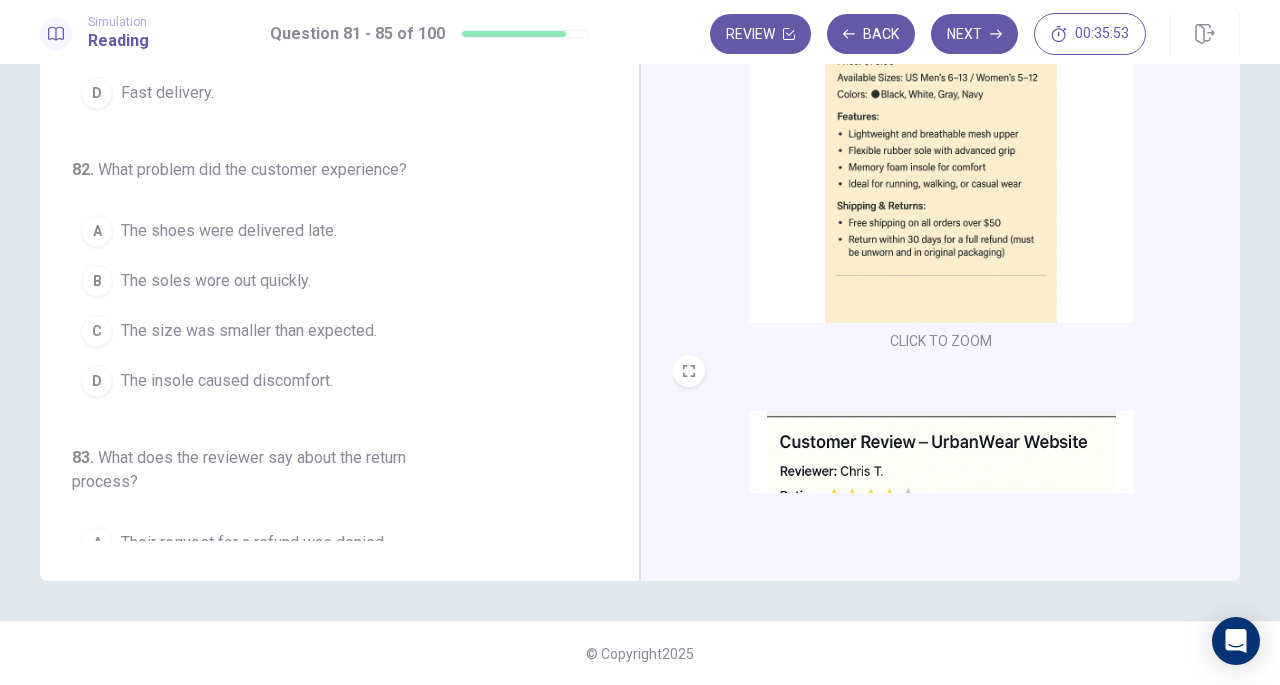 scroll, scrollTop: 0, scrollLeft: 0, axis: both 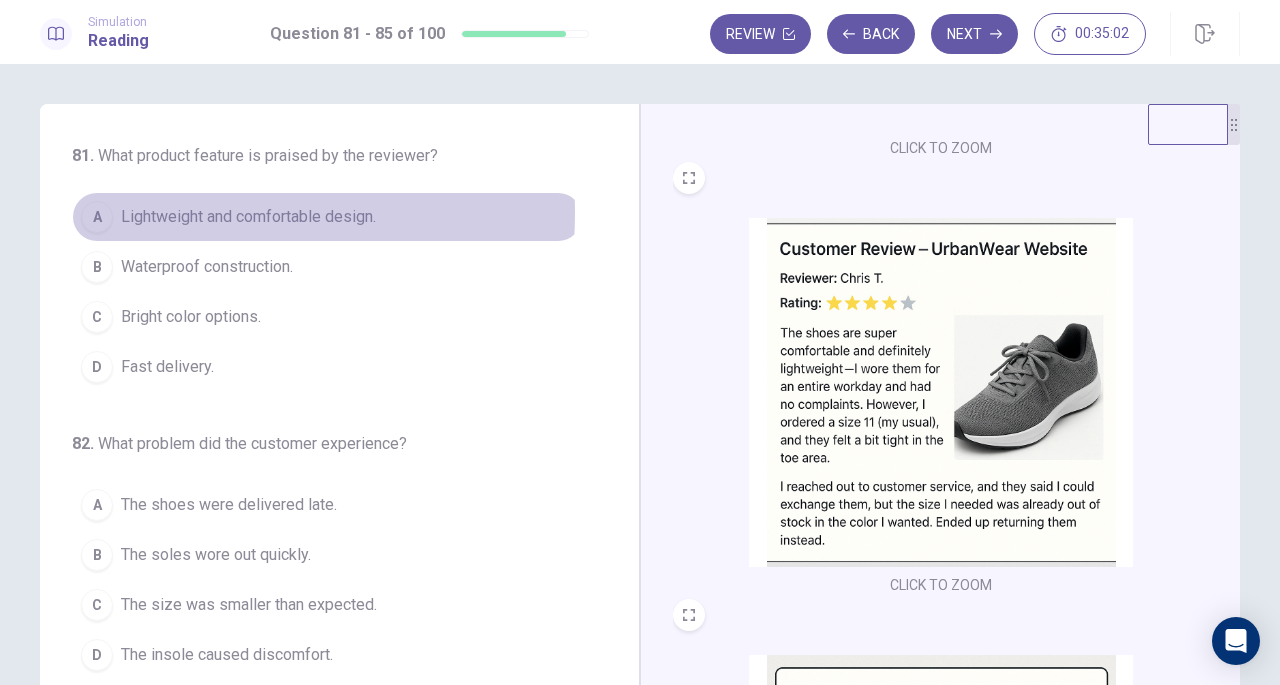 click on "Lightweight and comfortable design." at bounding box center (248, 217) 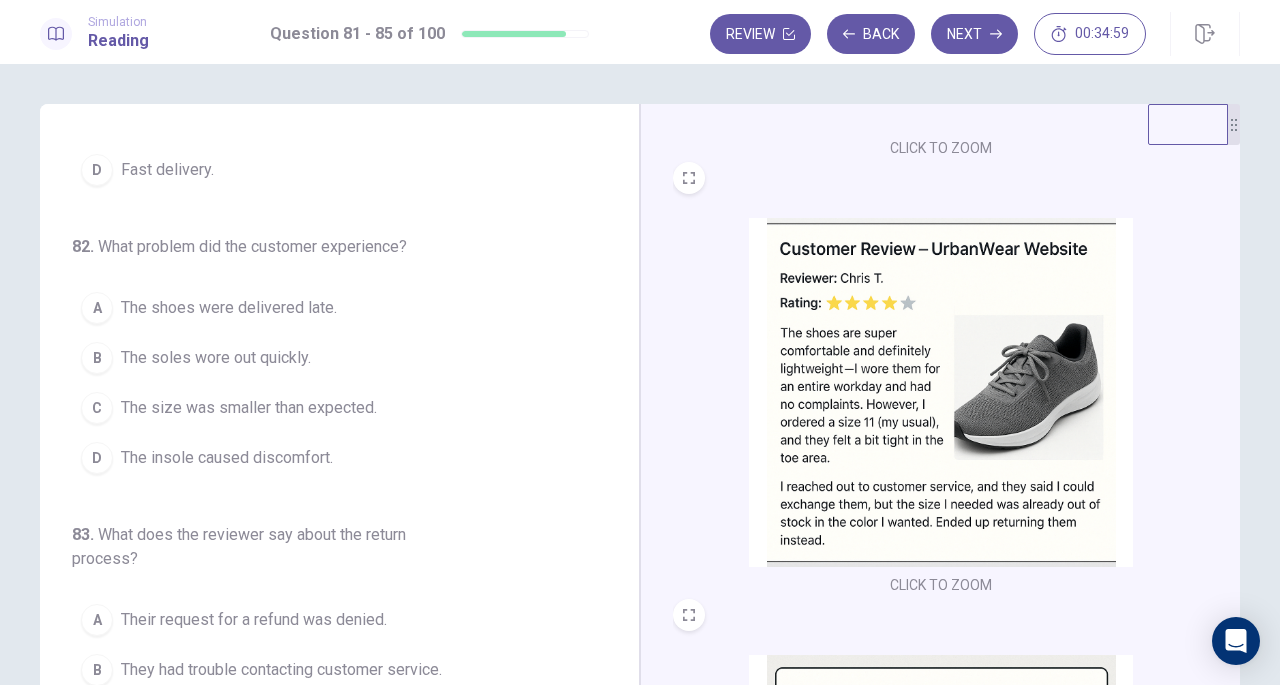 scroll, scrollTop: 209, scrollLeft: 0, axis: vertical 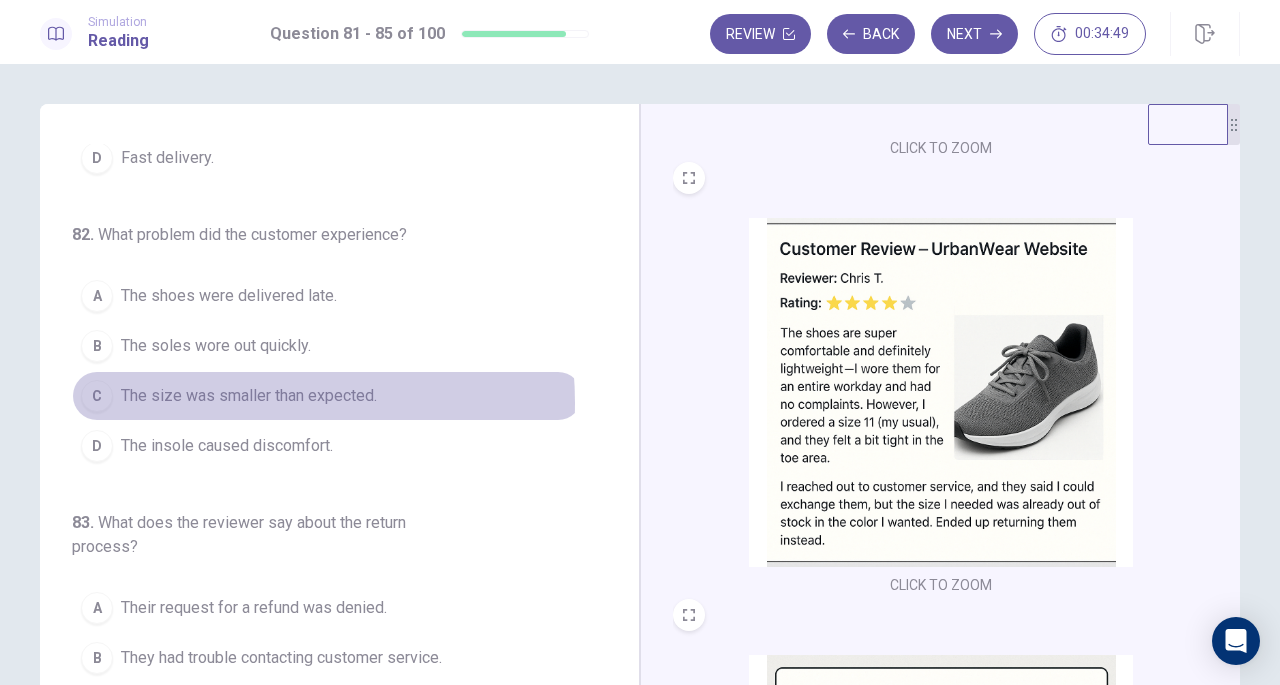 click on "The size was smaller than expected." at bounding box center (249, 396) 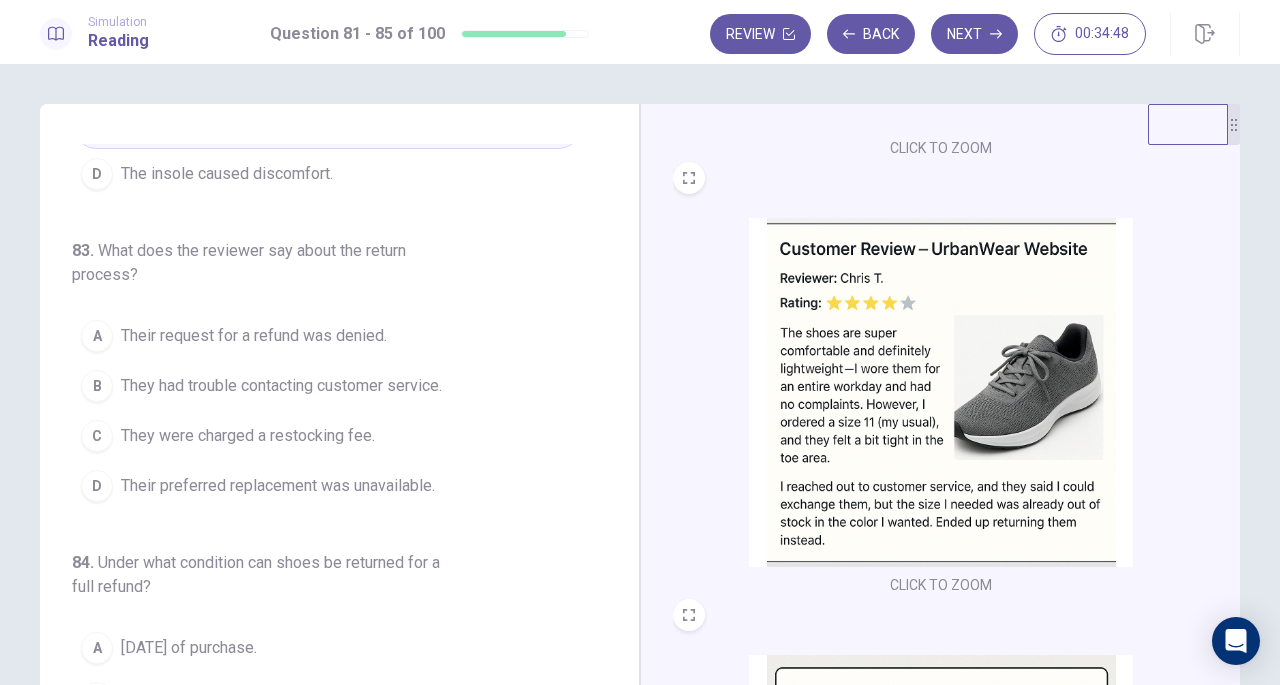scroll, scrollTop: 483, scrollLeft: 0, axis: vertical 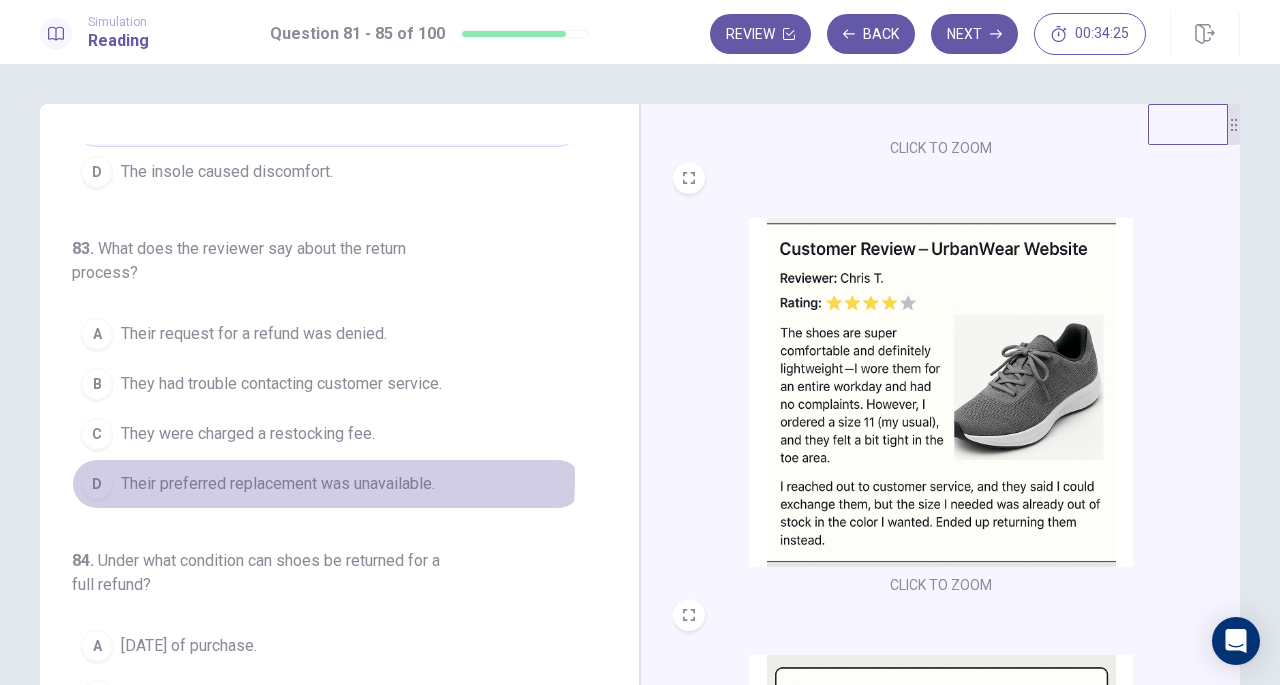 click on "Their preferred replacement was unavailable." at bounding box center (278, 484) 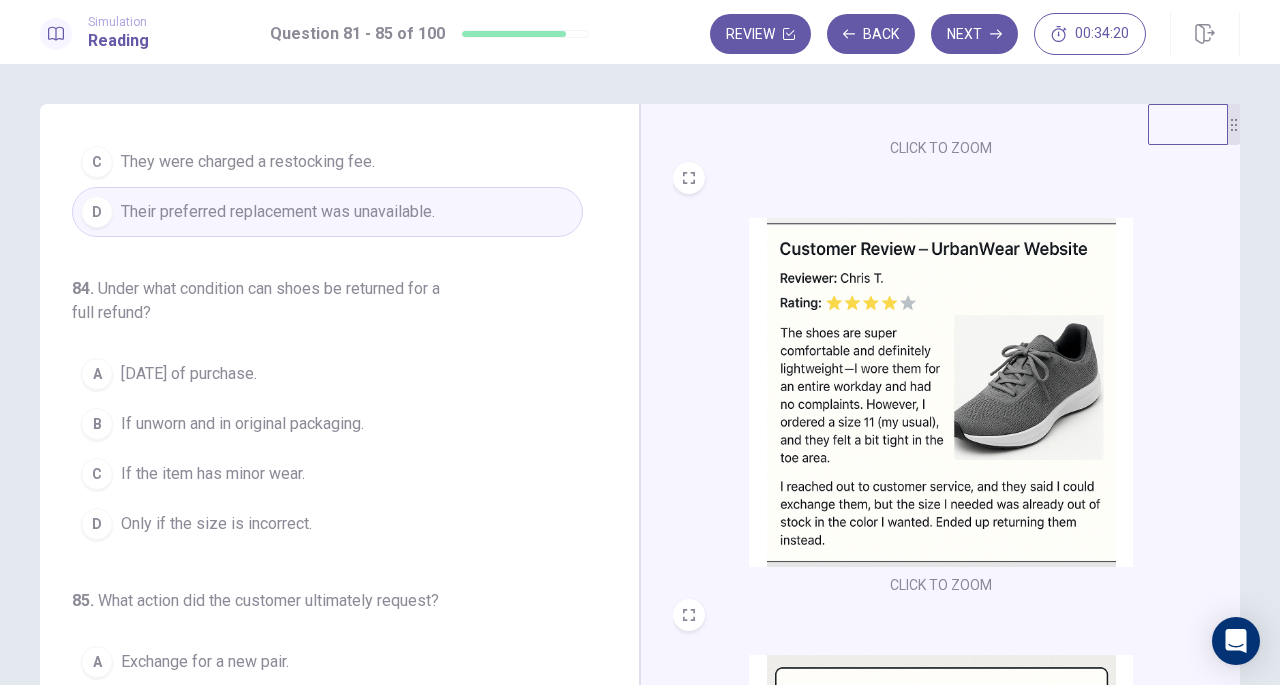 scroll, scrollTop: 756, scrollLeft: 0, axis: vertical 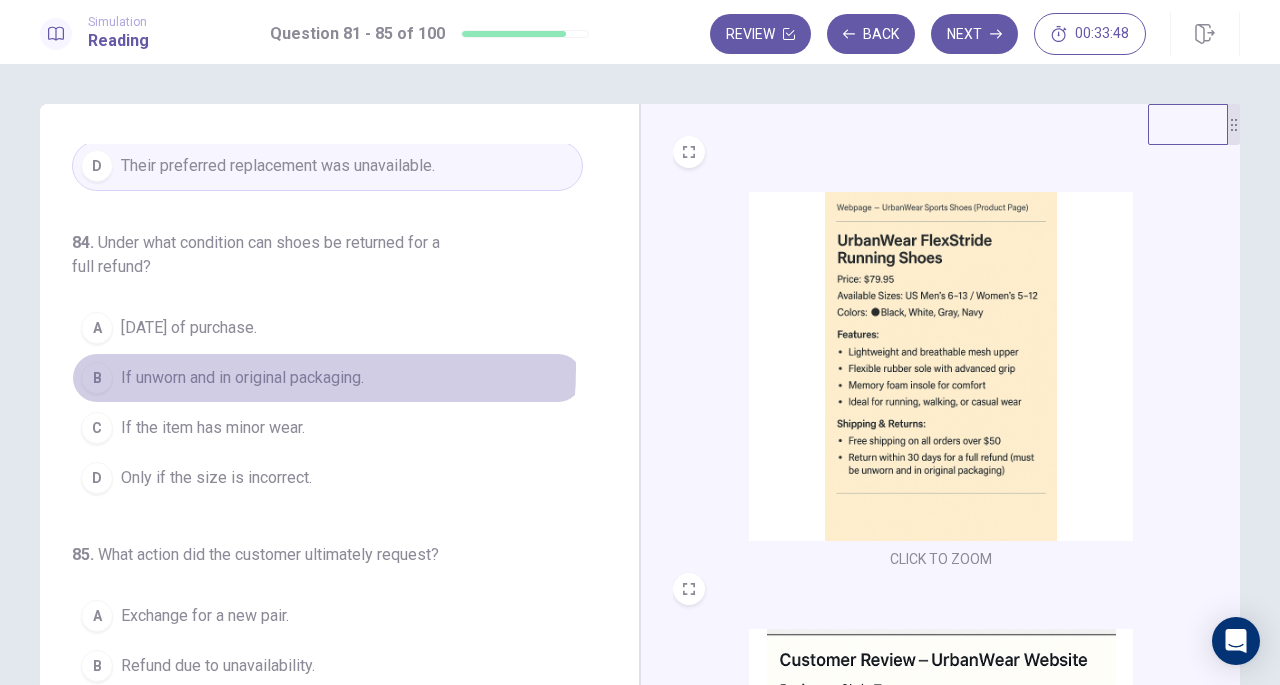 click on "If unworn and in original packaging." at bounding box center (242, 378) 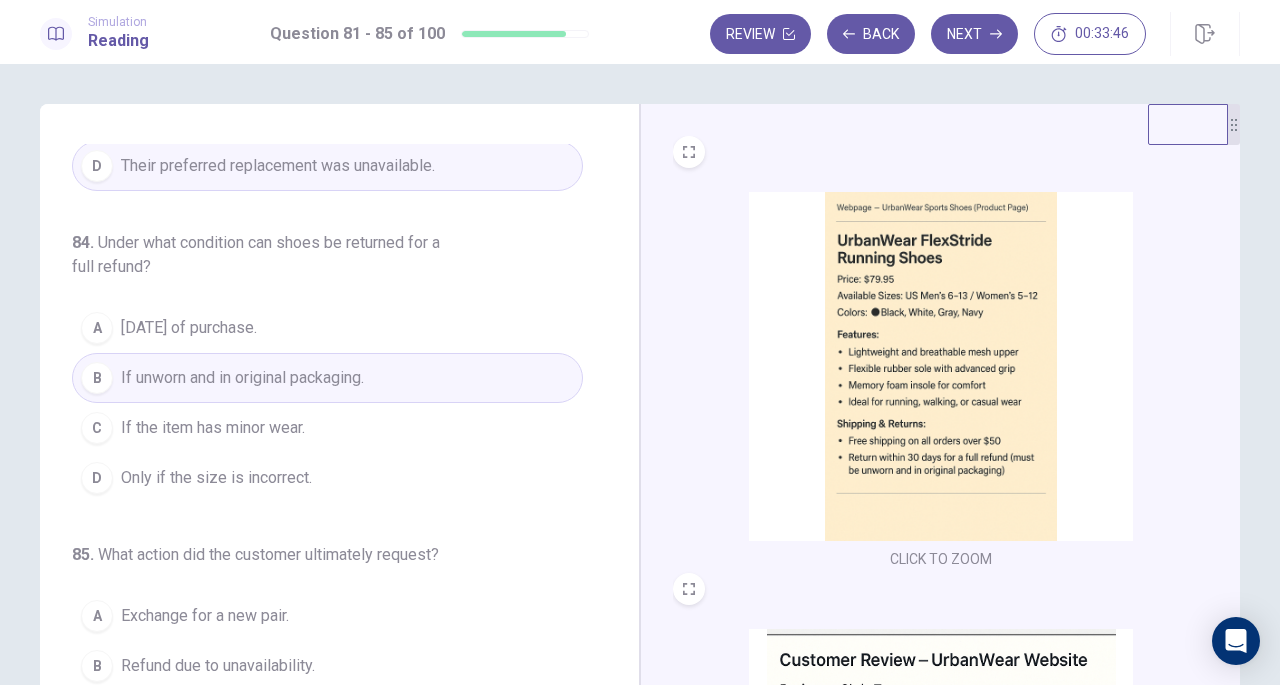 scroll, scrollTop: 819, scrollLeft: 0, axis: vertical 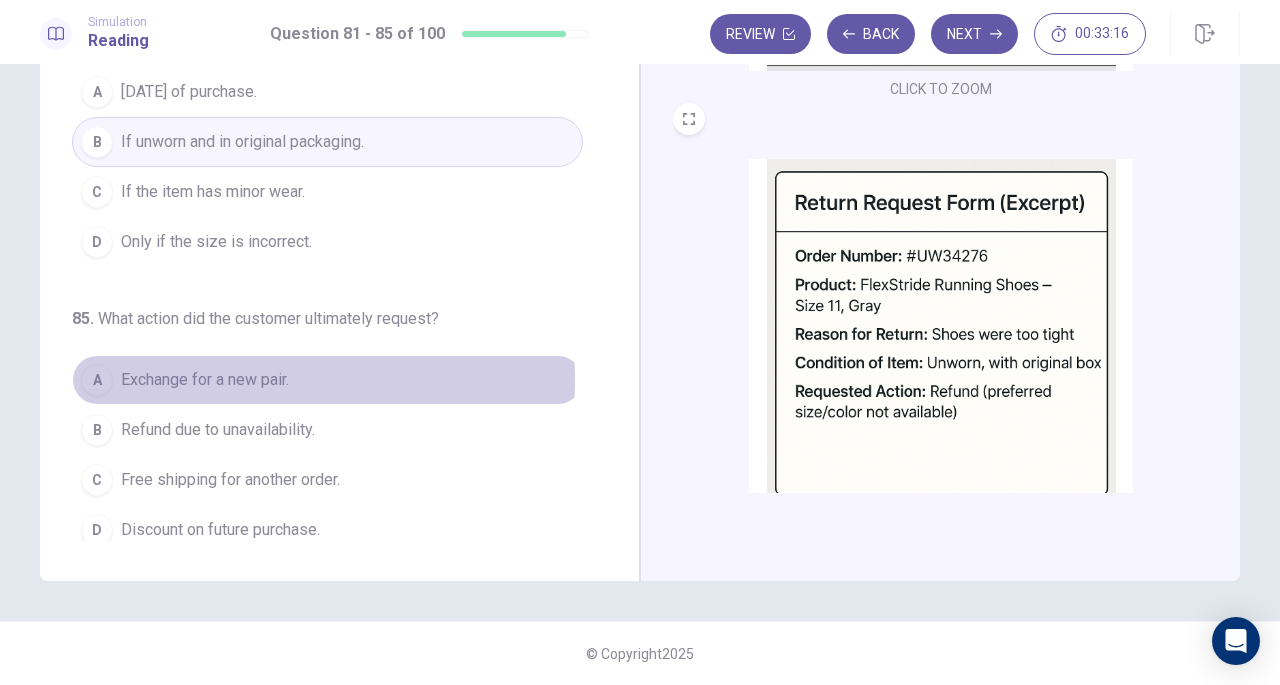 click on "Exchange for a new pair." at bounding box center (205, 380) 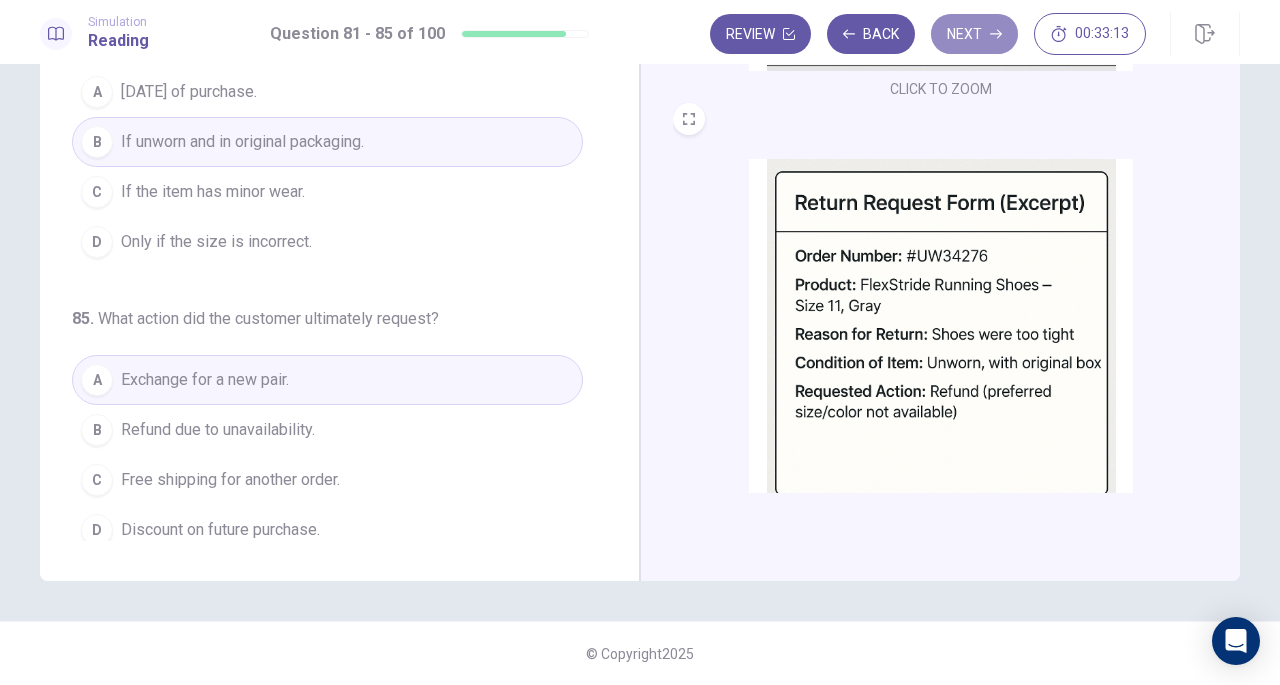 click on "Next" at bounding box center (974, 34) 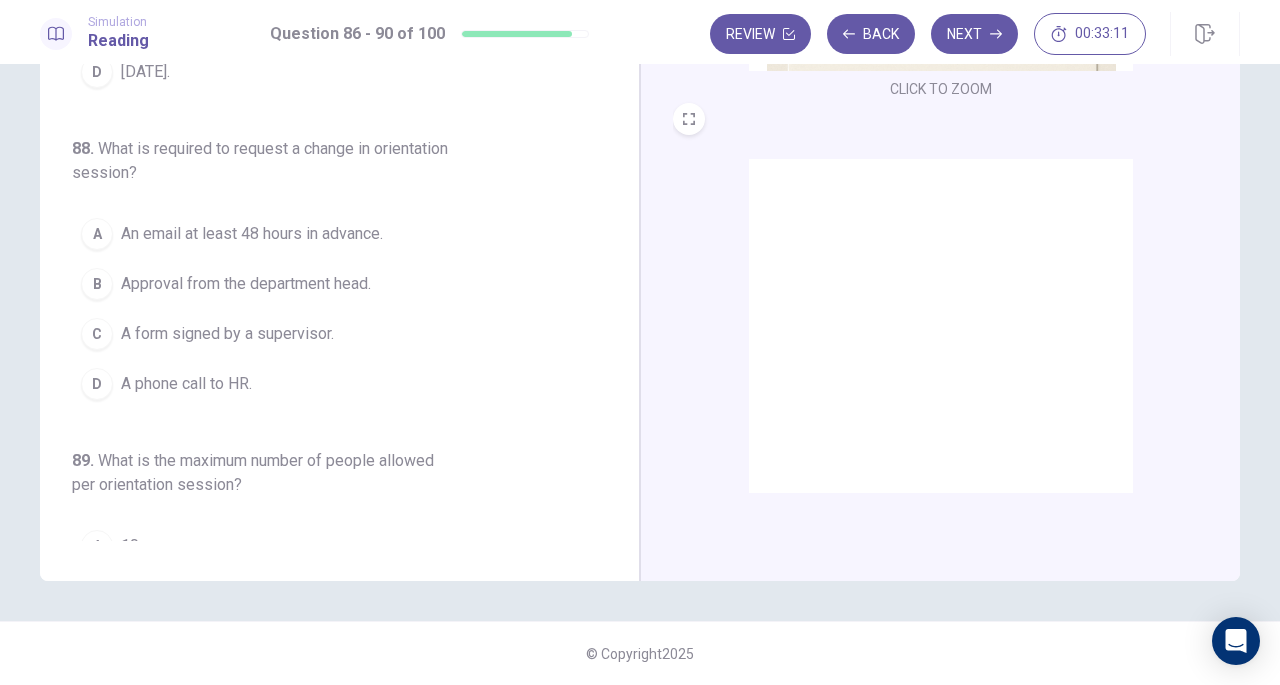scroll, scrollTop: 411, scrollLeft: 0, axis: vertical 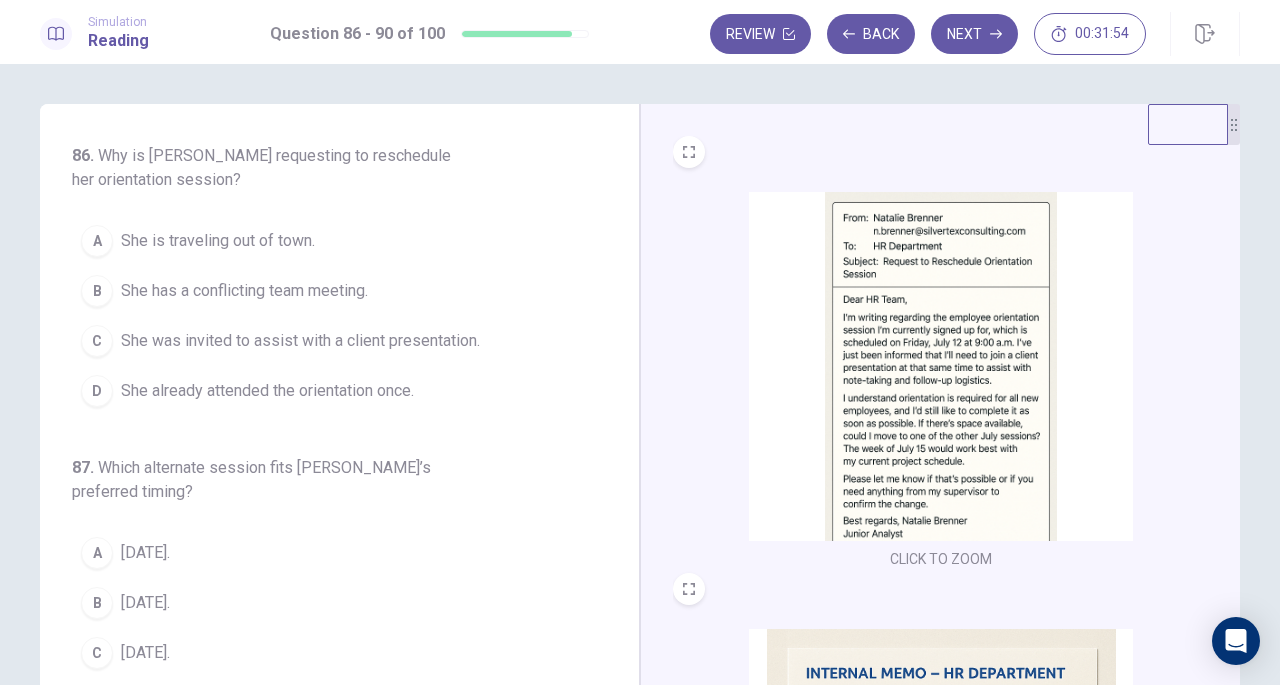 click on "B She has a conflicting team meeting." at bounding box center (327, 291) 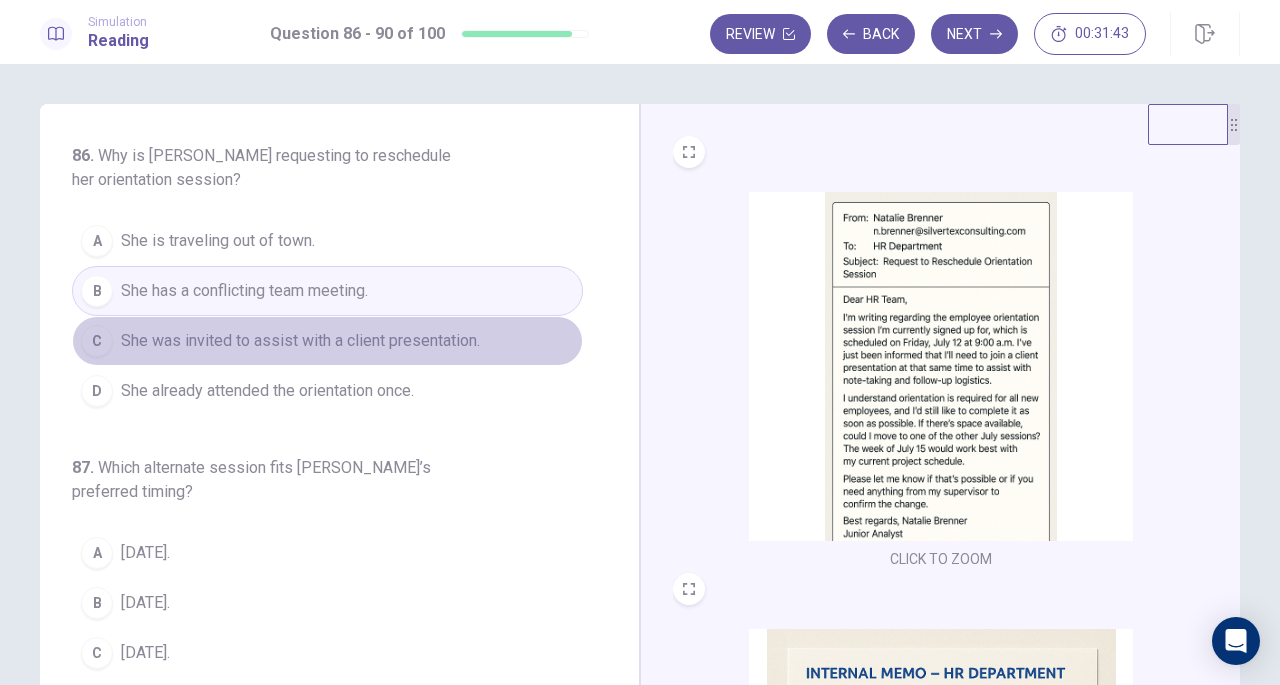 click on "She was invited to assist with a client presentation." at bounding box center [300, 341] 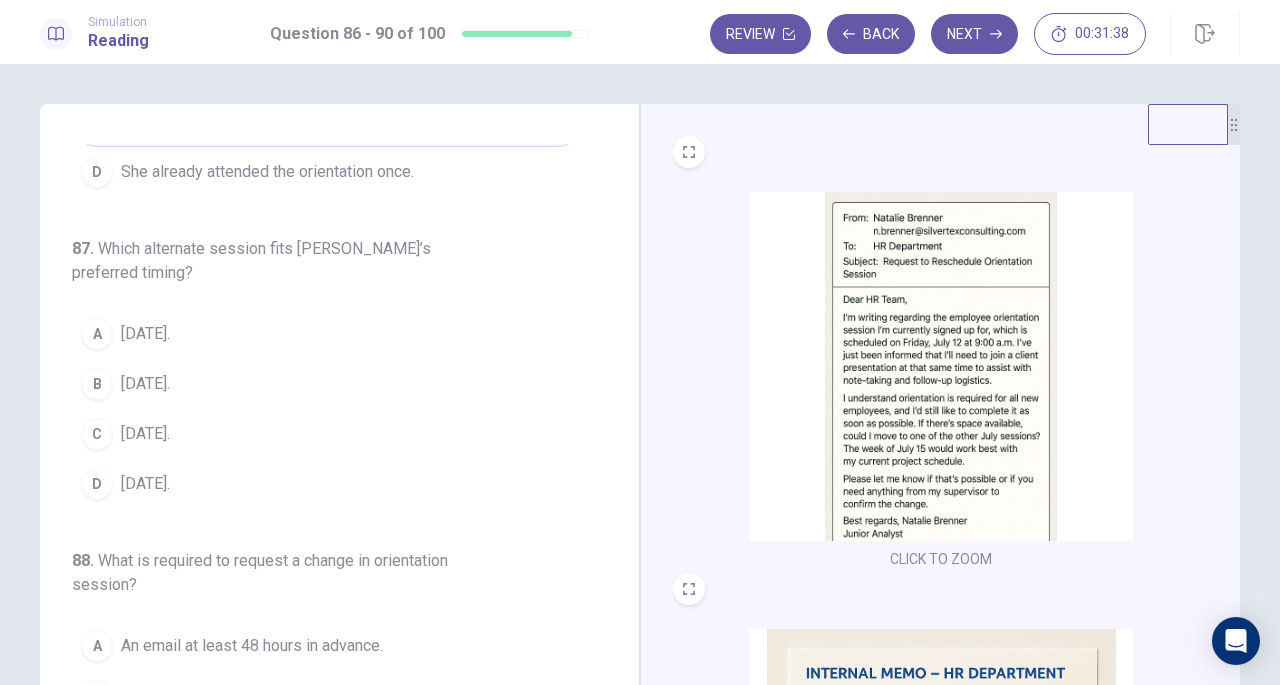 scroll, scrollTop: 230, scrollLeft: 0, axis: vertical 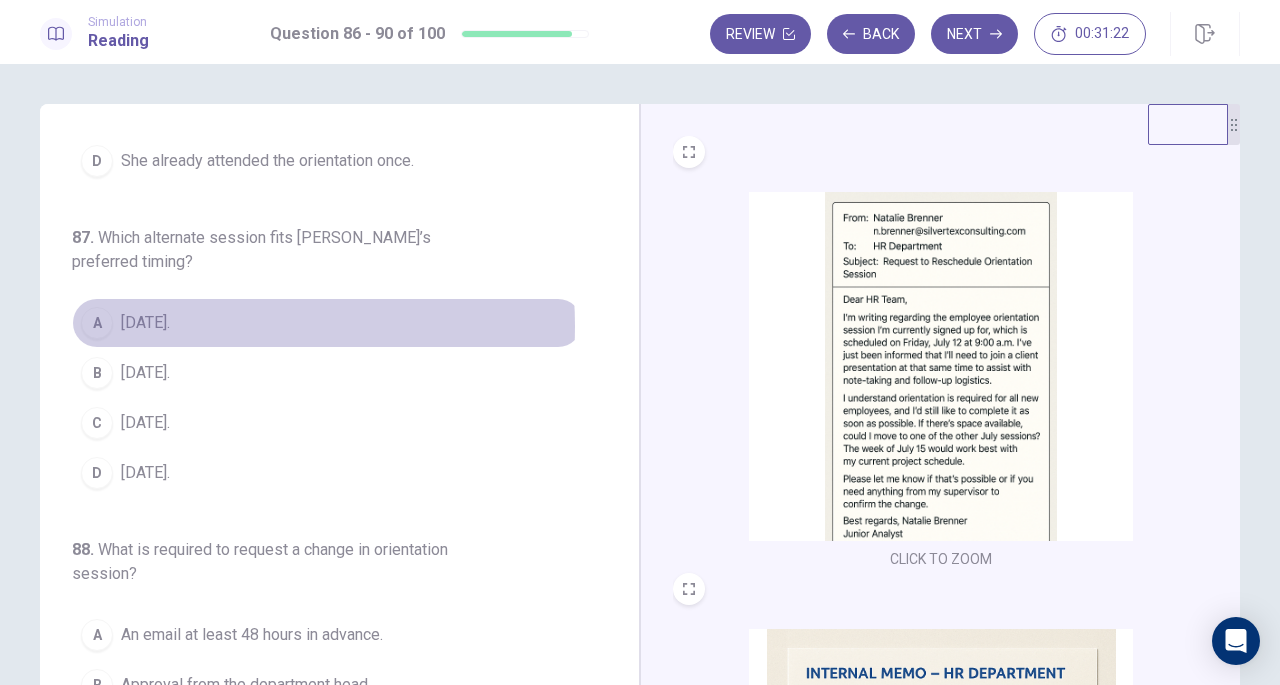 click on "A [DATE]." at bounding box center [327, 323] 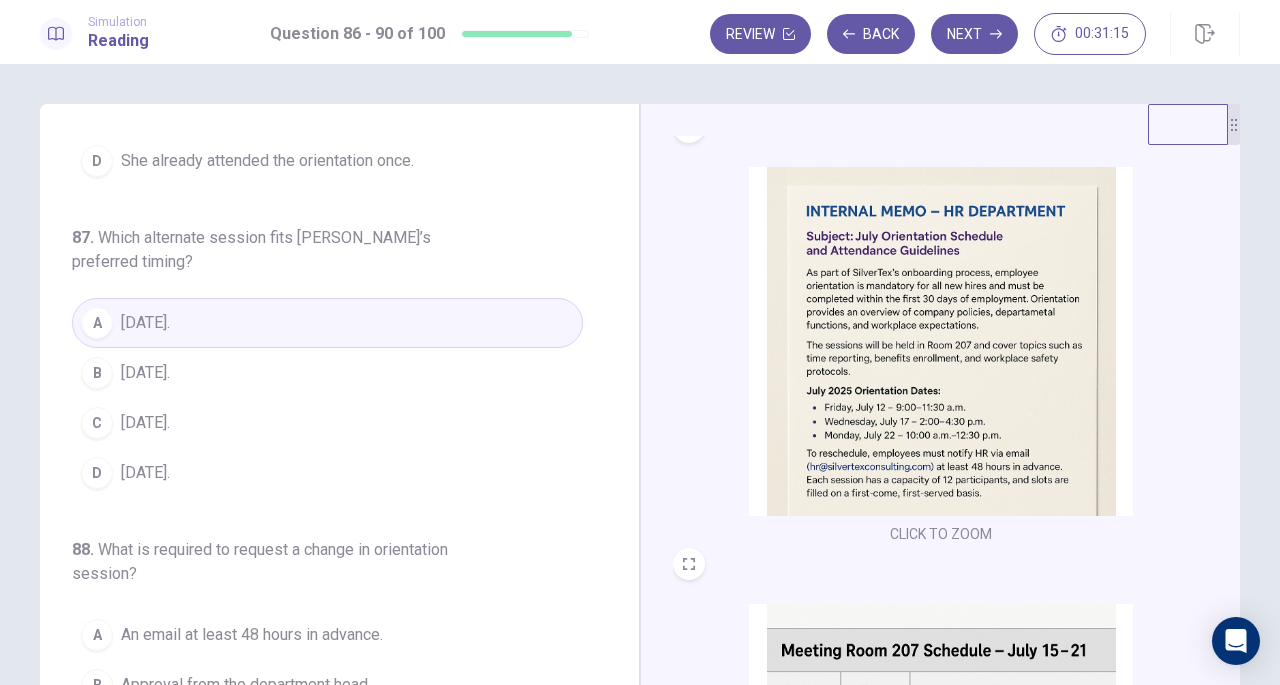 scroll, scrollTop: 463, scrollLeft: 0, axis: vertical 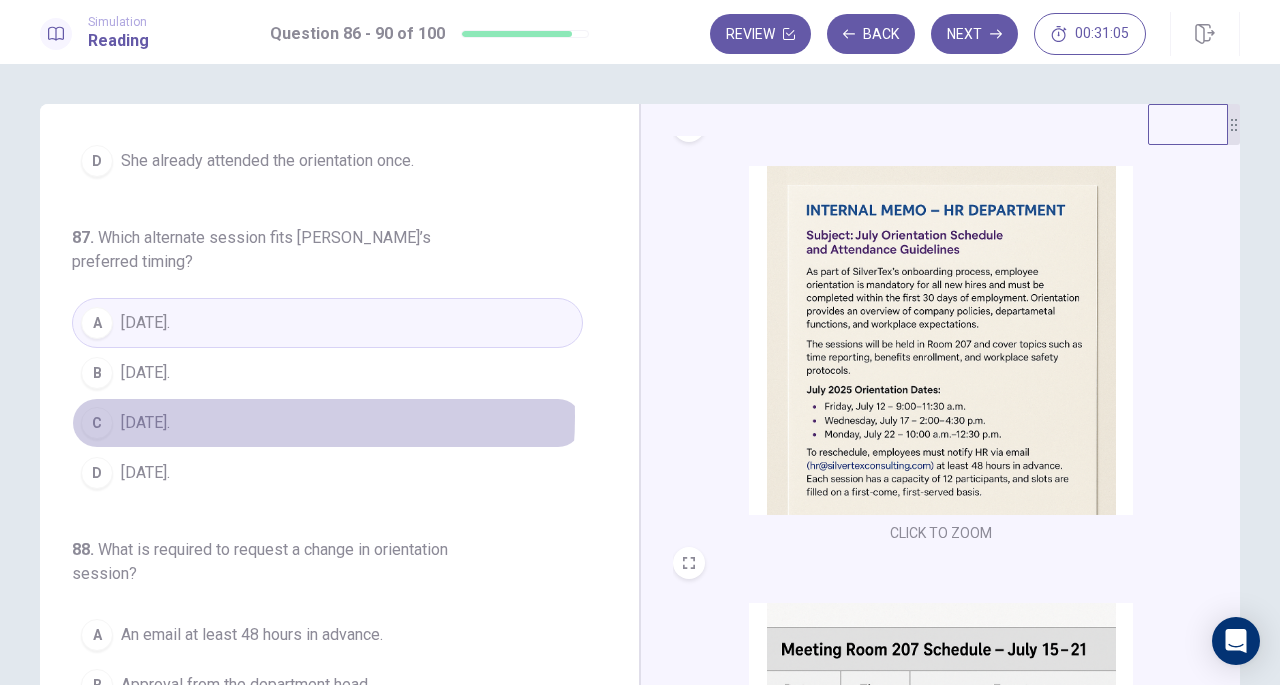 click on "C [DATE]." at bounding box center (327, 423) 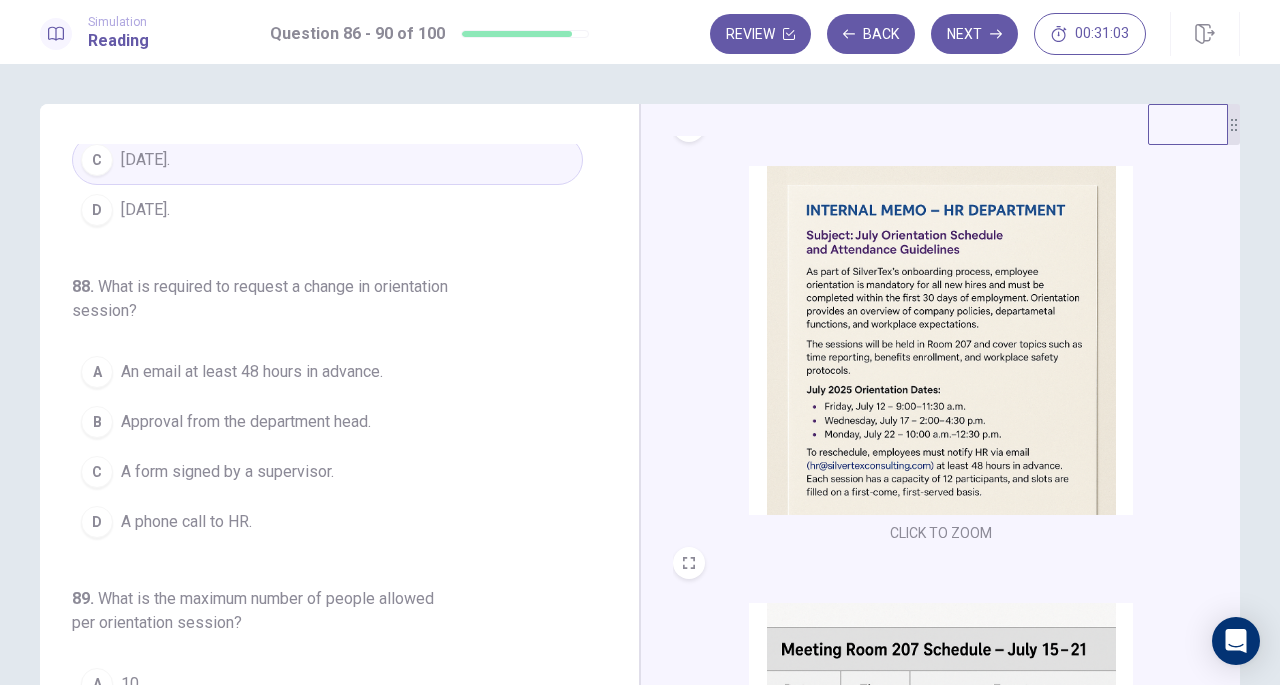 scroll, scrollTop: 511, scrollLeft: 0, axis: vertical 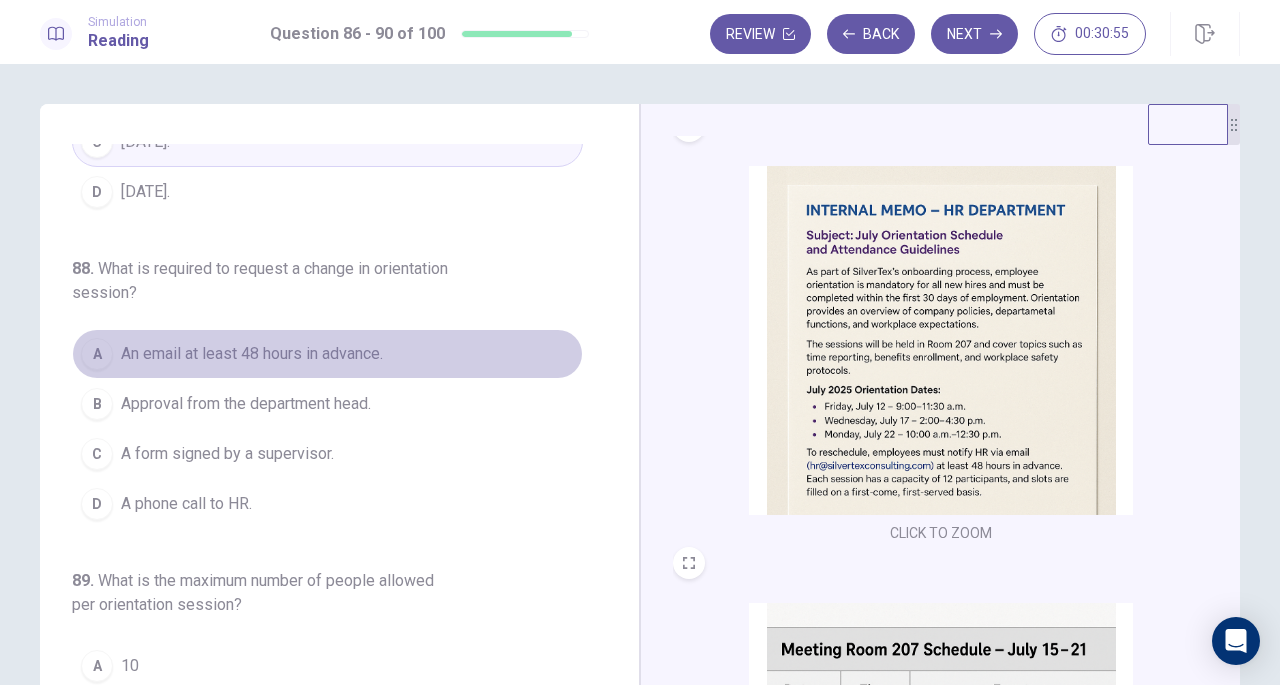 click on "An email at least 48 hours in advance." at bounding box center [252, 354] 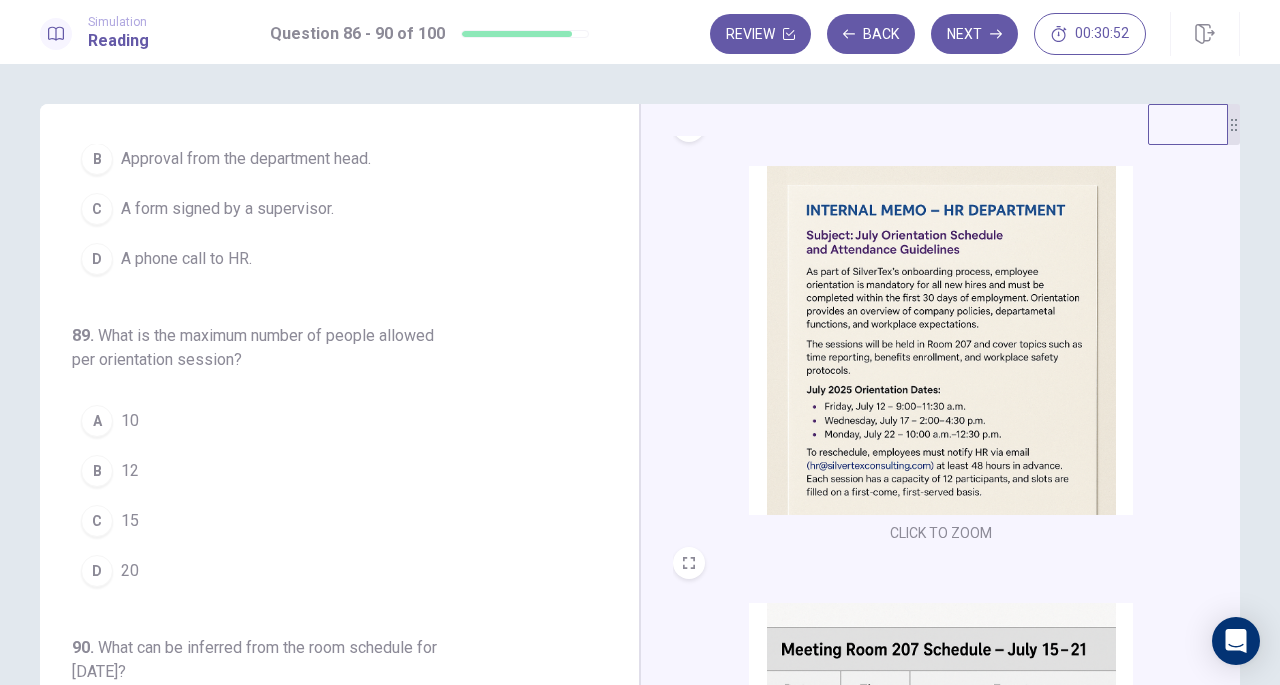 scroll, scrollTop: 757, scrollLeft: 0, axis: vertical 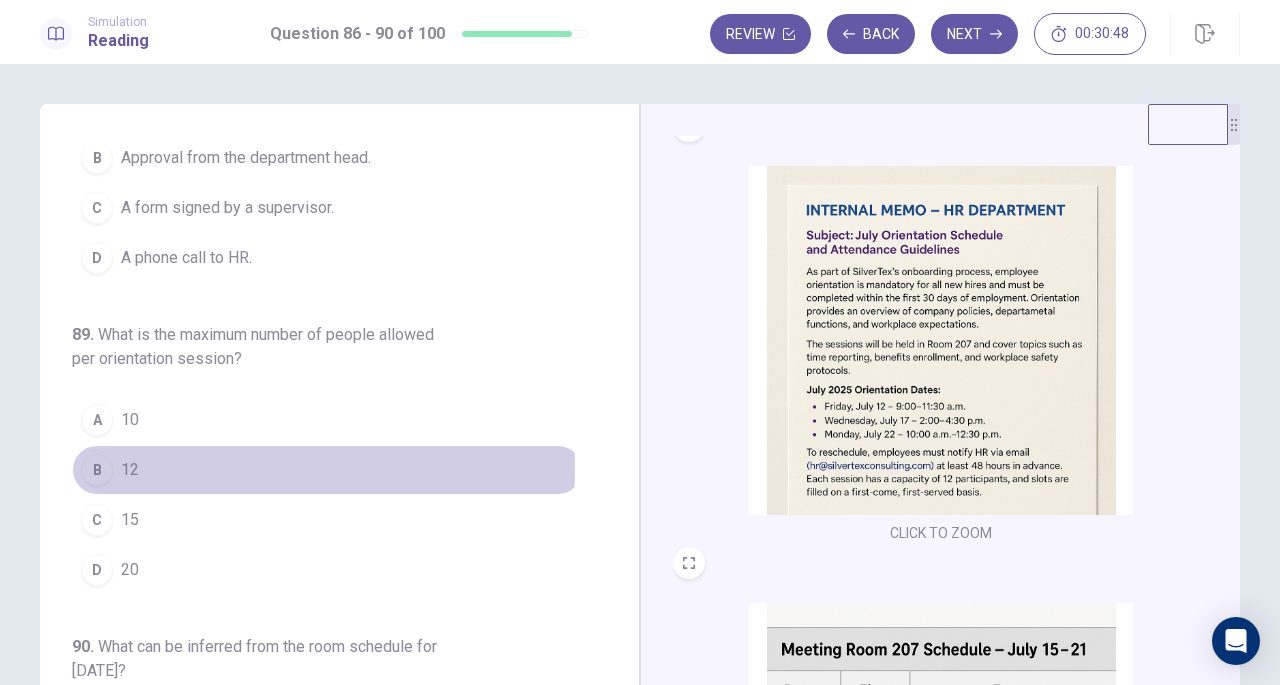 click on "B 12" at bounding box center [327, 470] 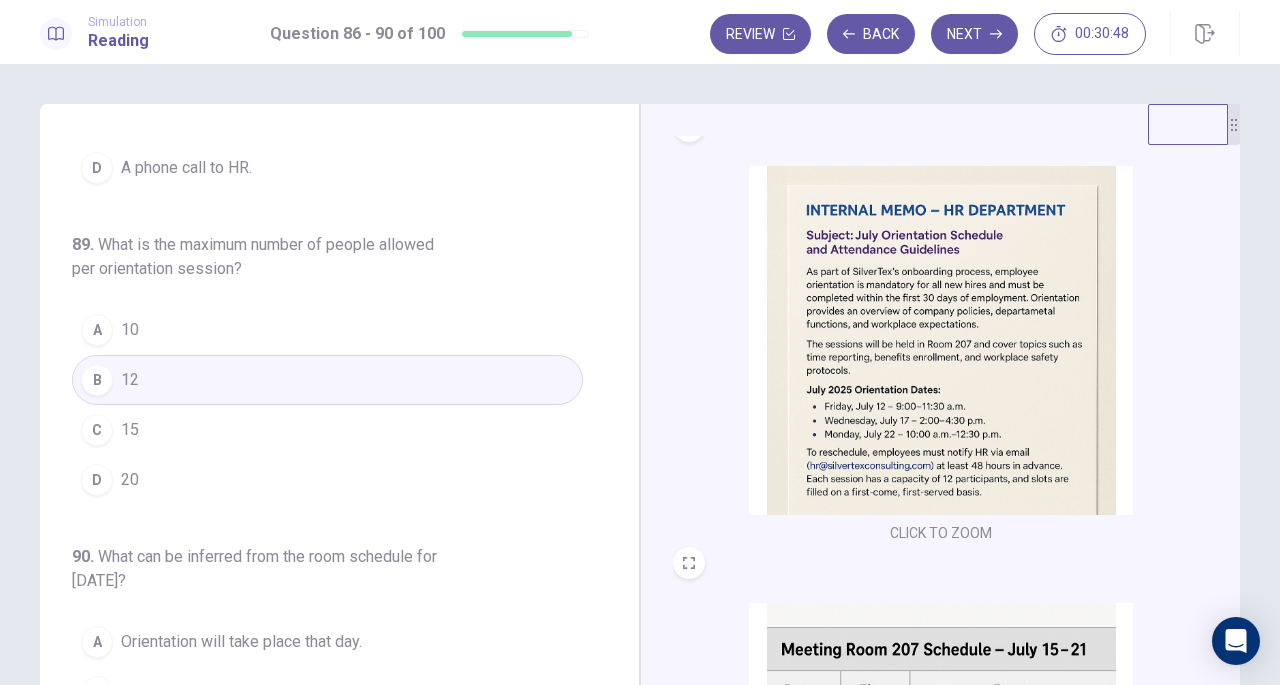 scroll, scrollTop: 891, scrollLeft: 0, axis: vertical 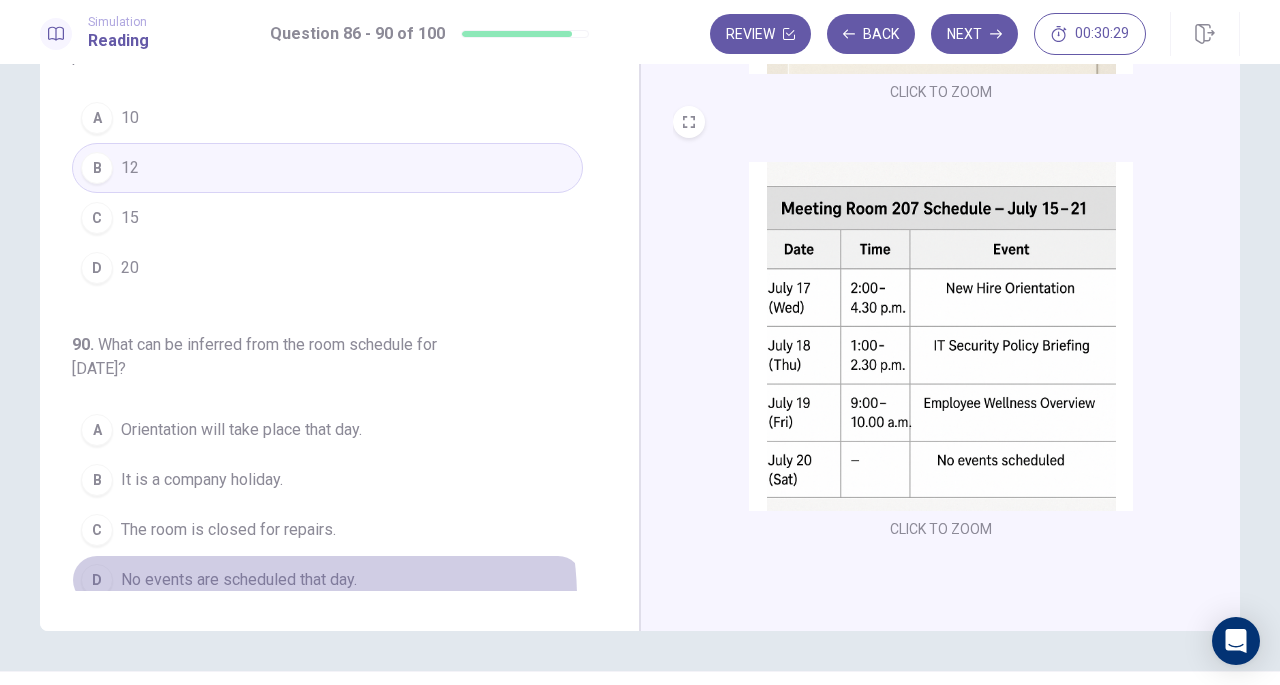 click on "D No events are scheduled that day." at bounding box center (327, 580) 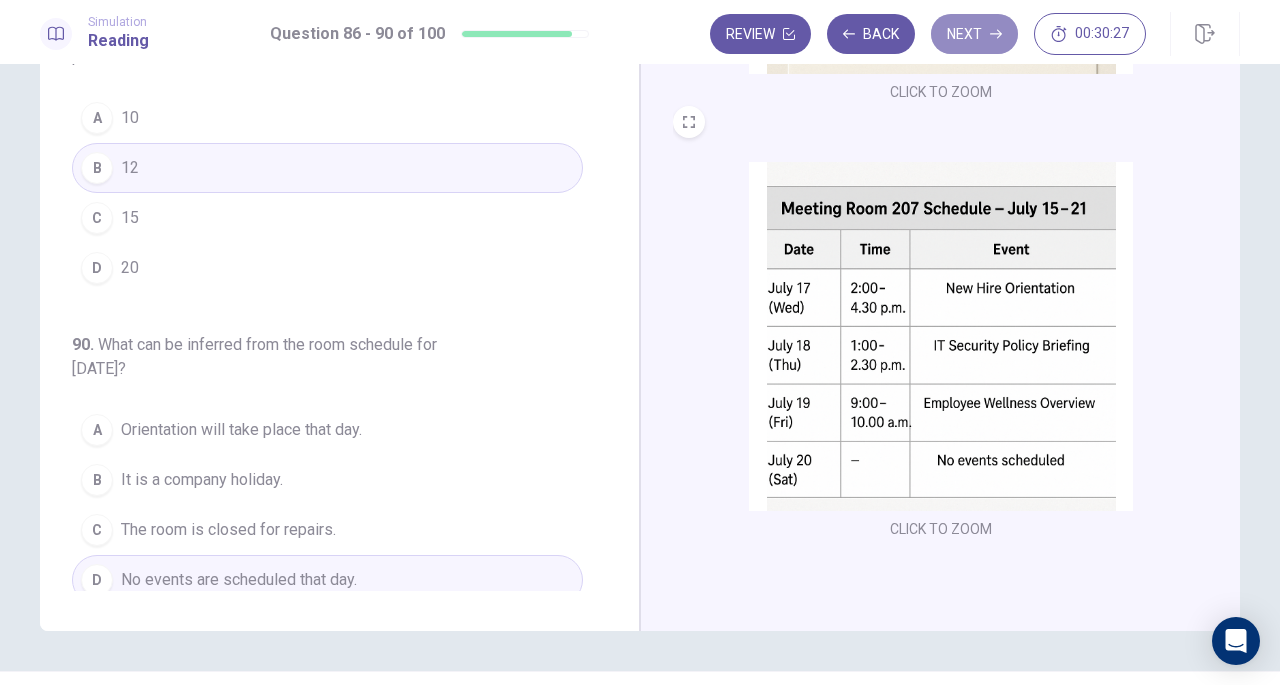 click on "Next" at bounding box center (974, 34) 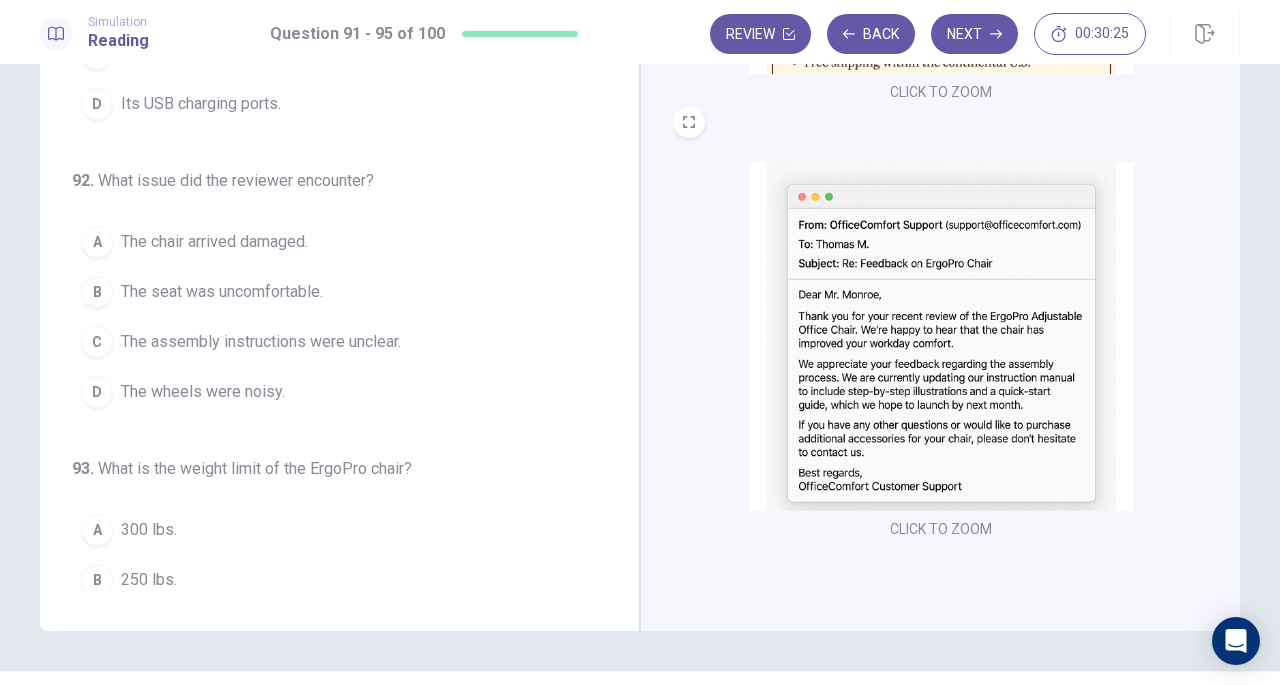 scroll, scrollTop: 0, scrollLeft: 0, axis: both 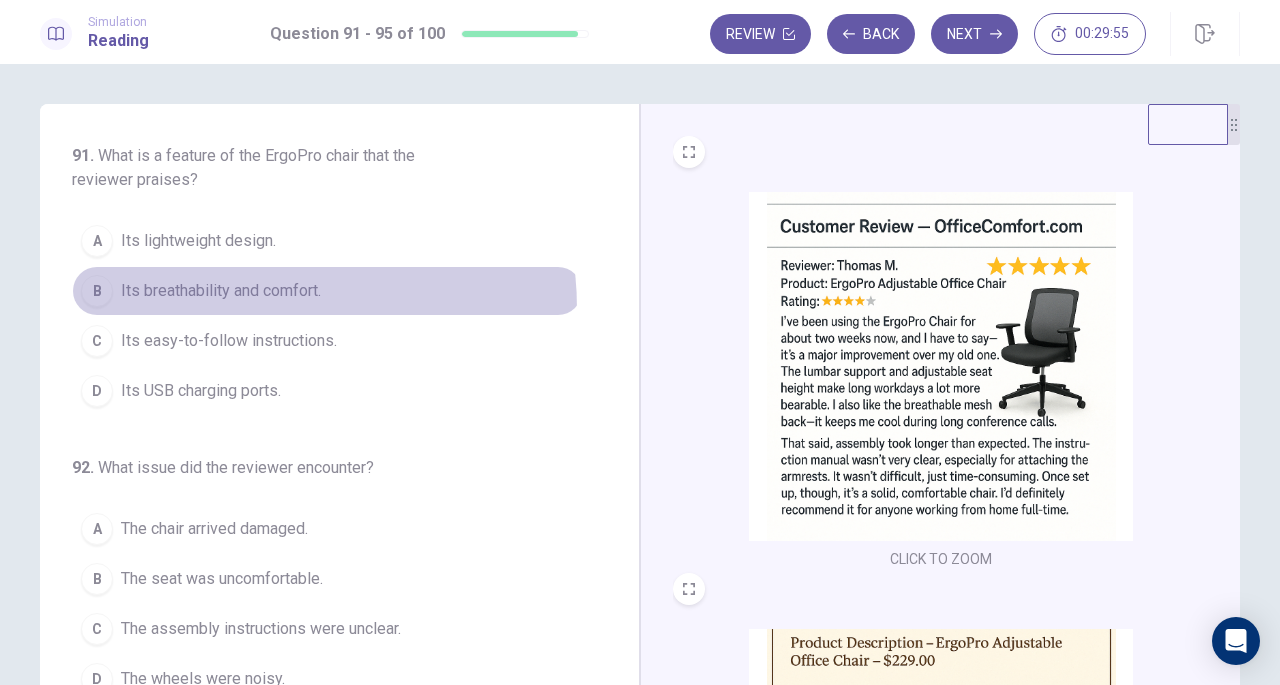 click on "B Its breathability and comfort." at bounding box center [327, 291] 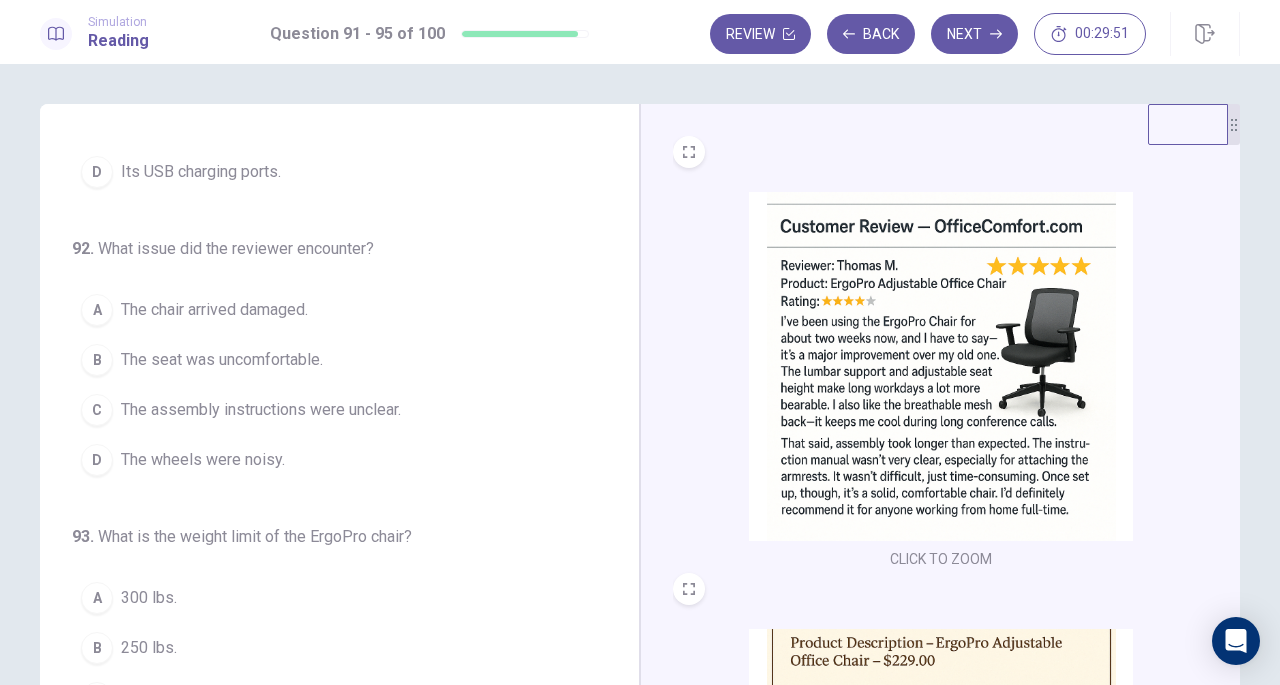 scroll, scrollTop: 220, scrollLeft: 0, axis: vertical 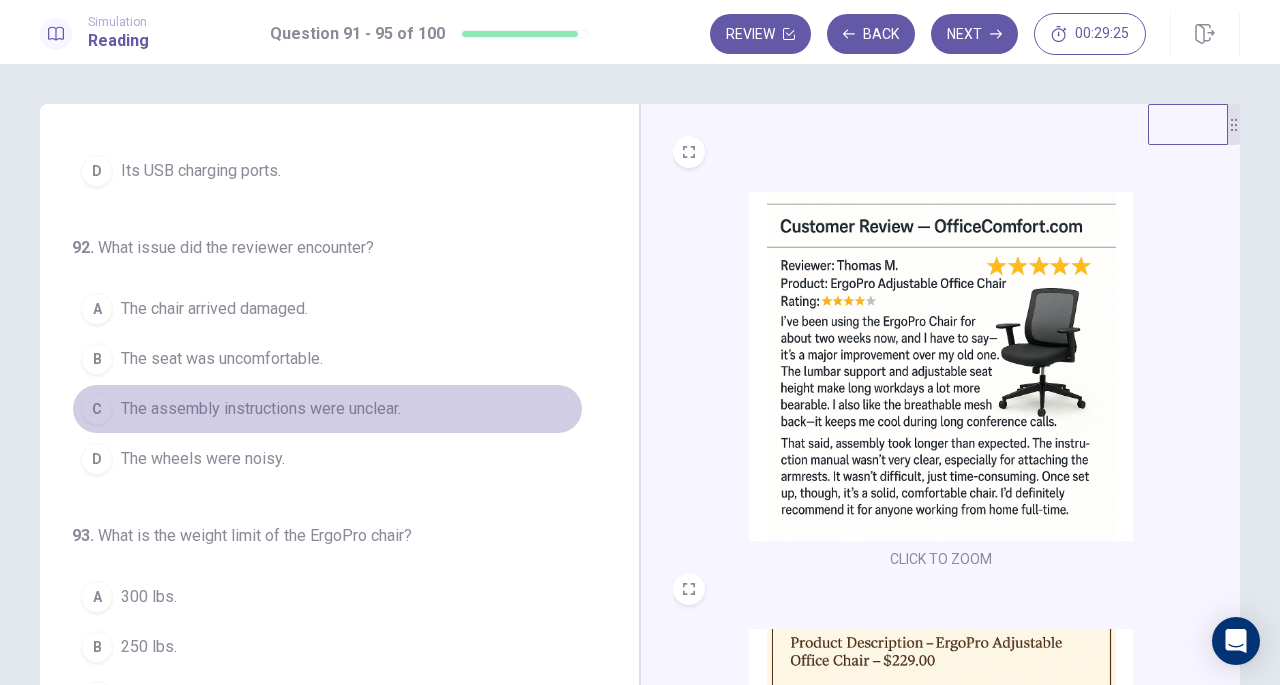 click on "The assembly instructions were unclear." at bounding box center [261, 409] 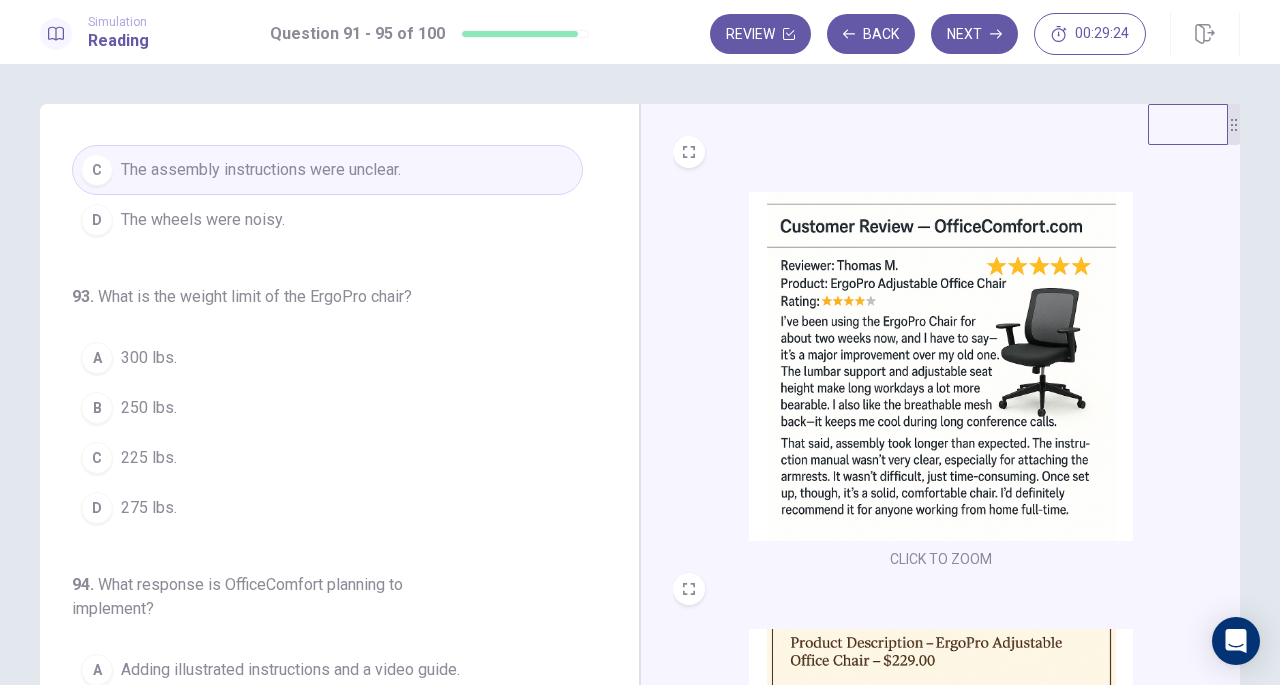 scroll, scrollTop: 496, scrollLeft: 0, axis: vertical 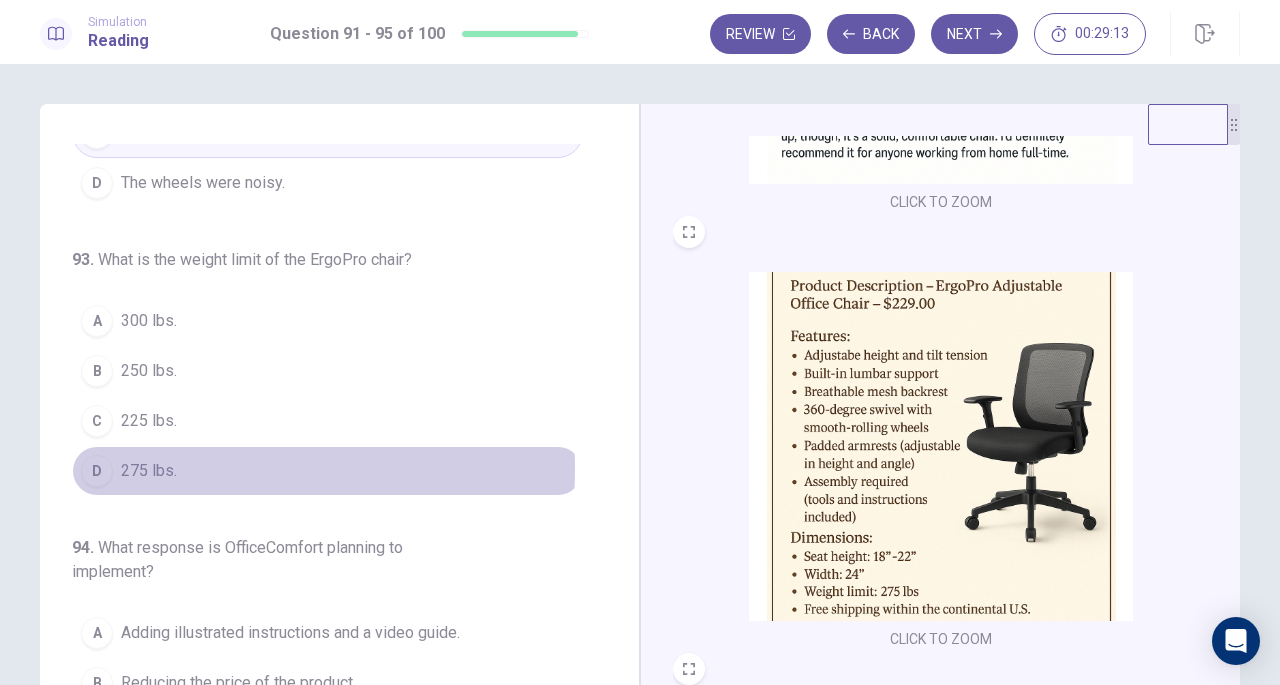 click on "275 lbs." at bounding box center (149, 471) 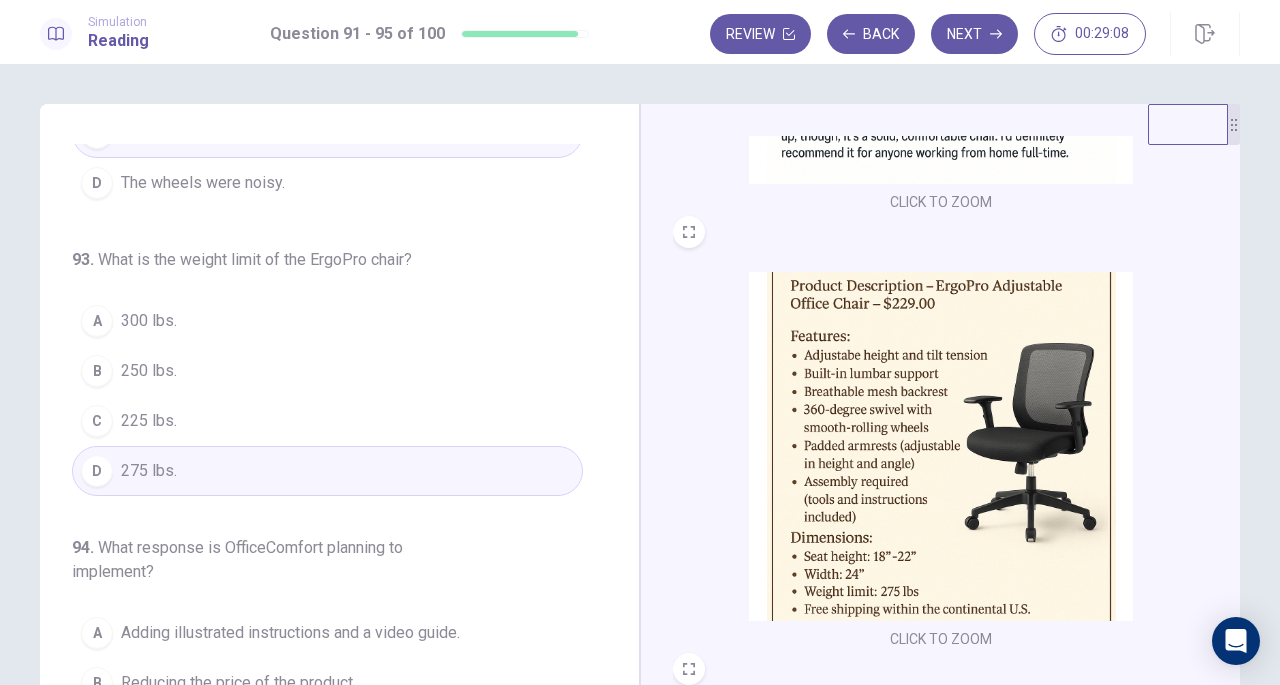 scroll, scrollTop: 748, scrollLeft: 0, axis: vertical 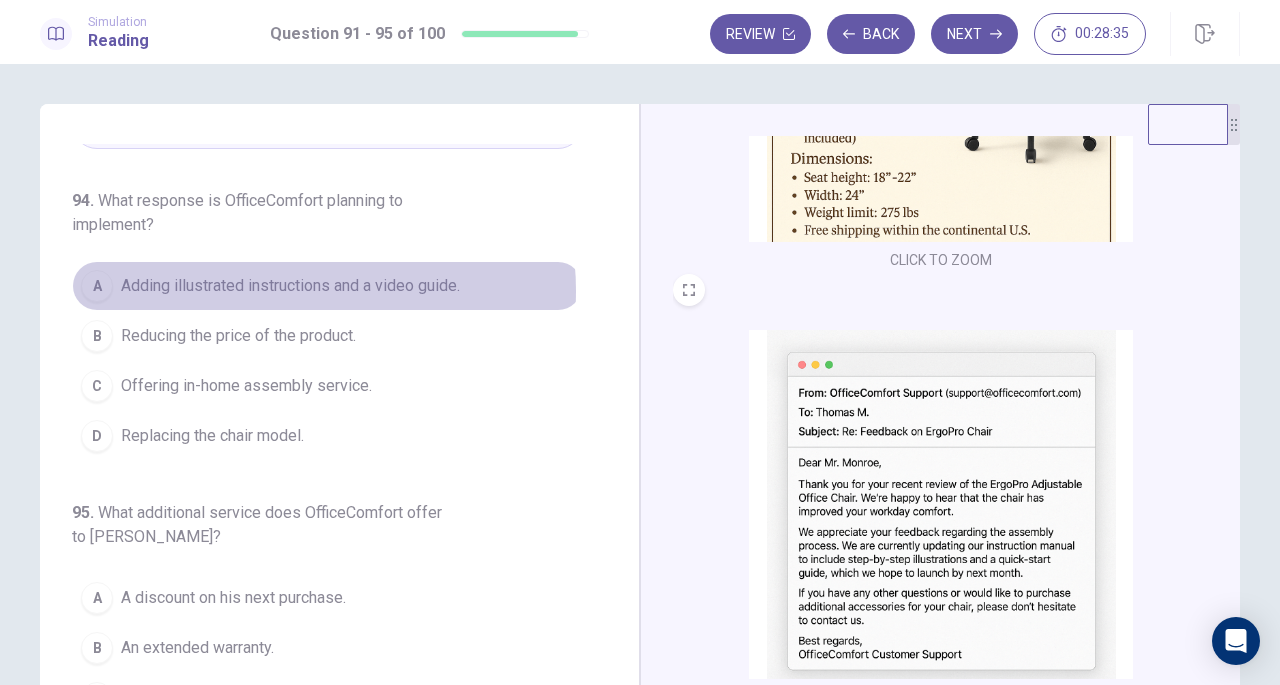 click on "Adding illustrated instructions and a video guide." at bounding box center [290, 286] 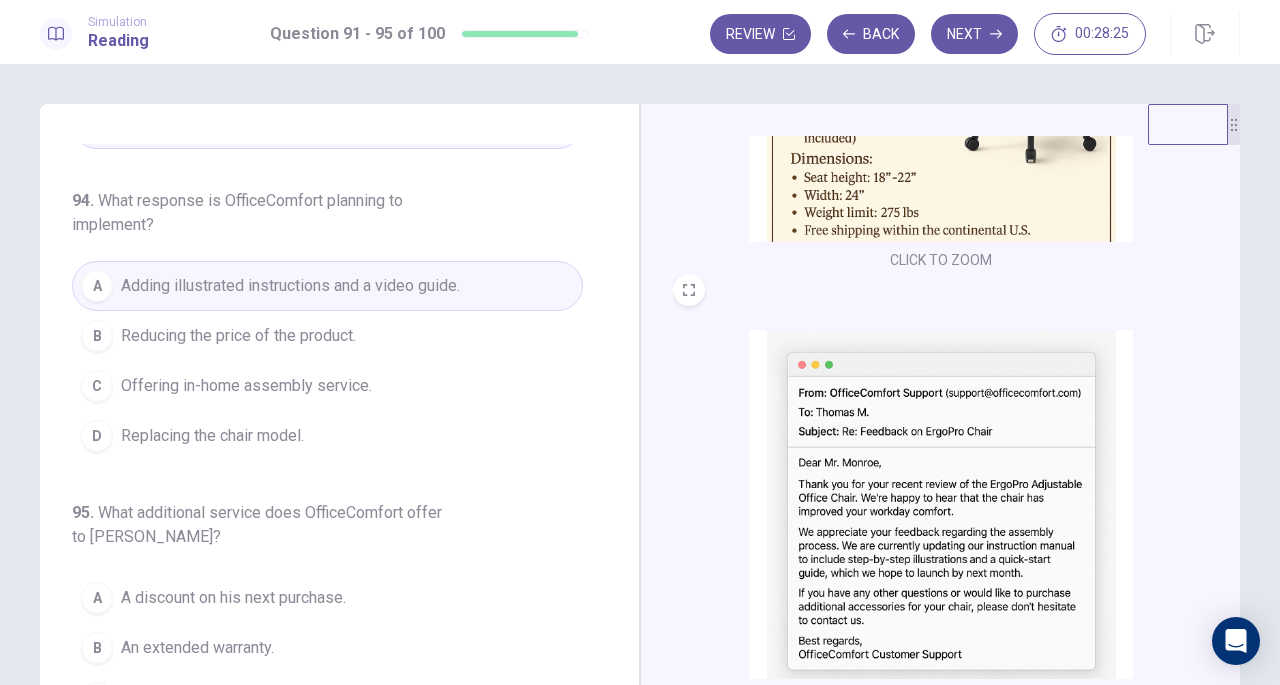 scroll, scrollTop: 218, scrollLeft: 0, axis: vertical 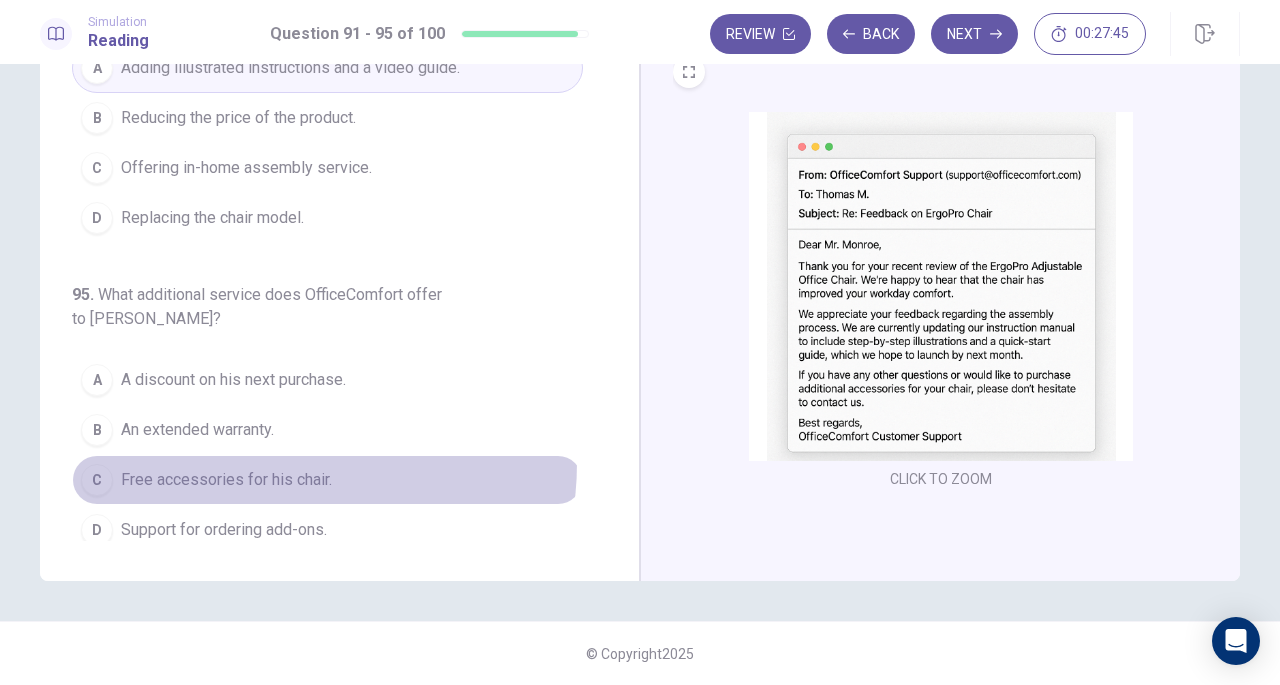 click on "C Free accessories for his chair." at bounding box center (327, 480) 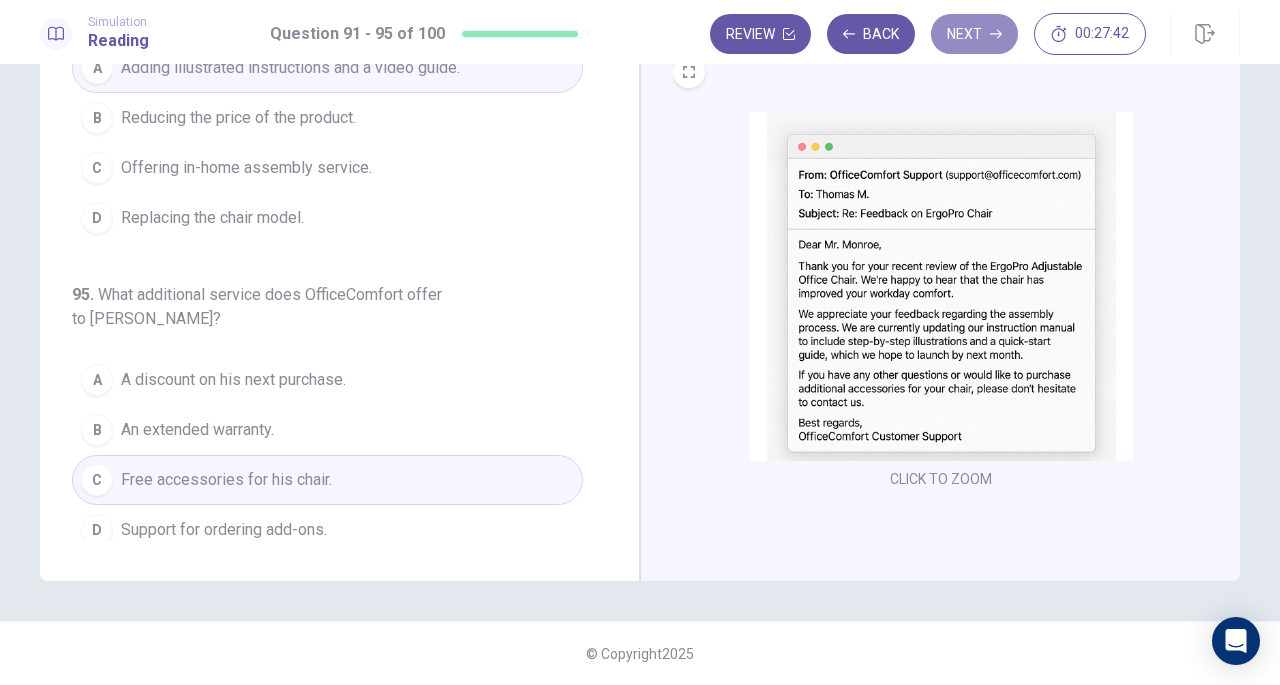 click on "Next" at bounding box center (974, 34) 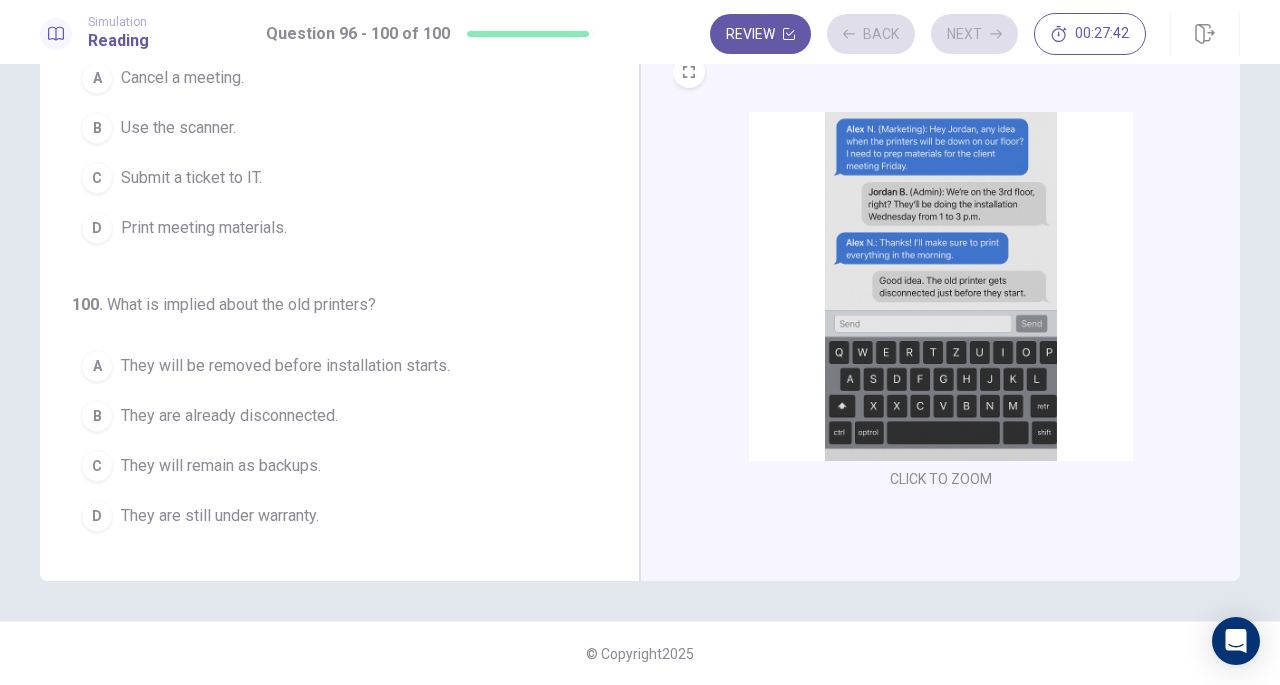 scroll, scrollTop: 795, scrollLeft: 0, axis: vertical 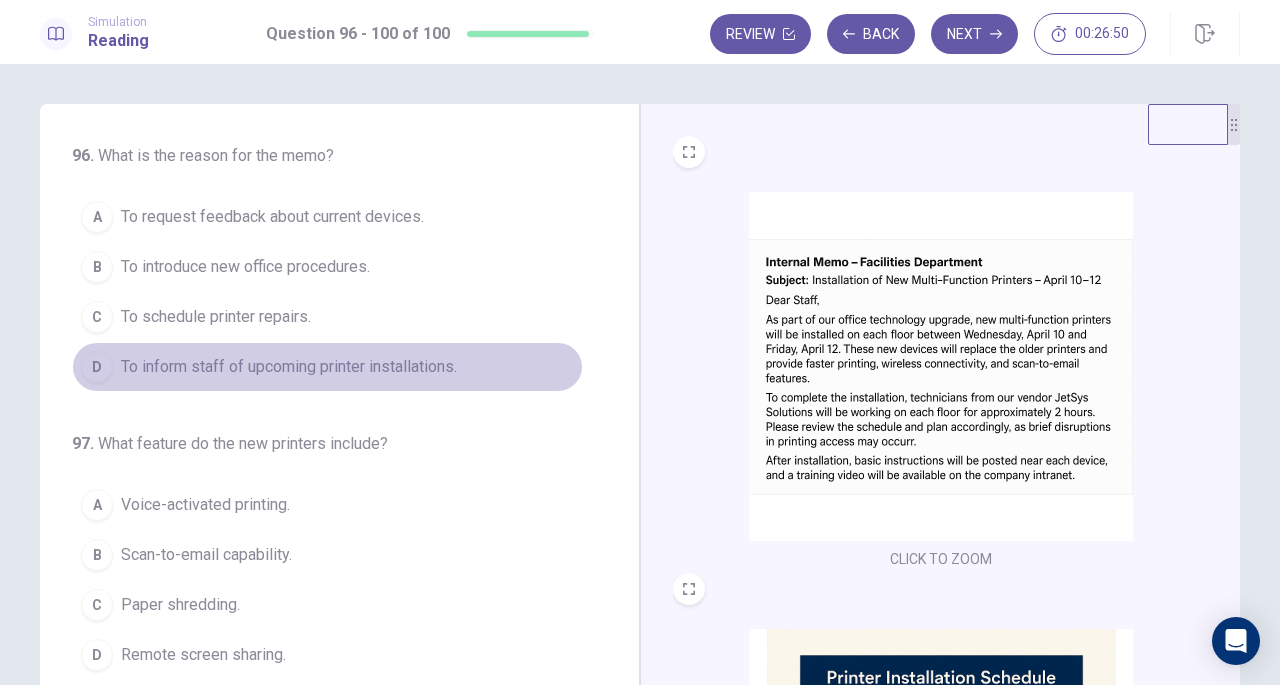 click on "To inform staff of upcoming printer installations." at bounding box center (289, 367) 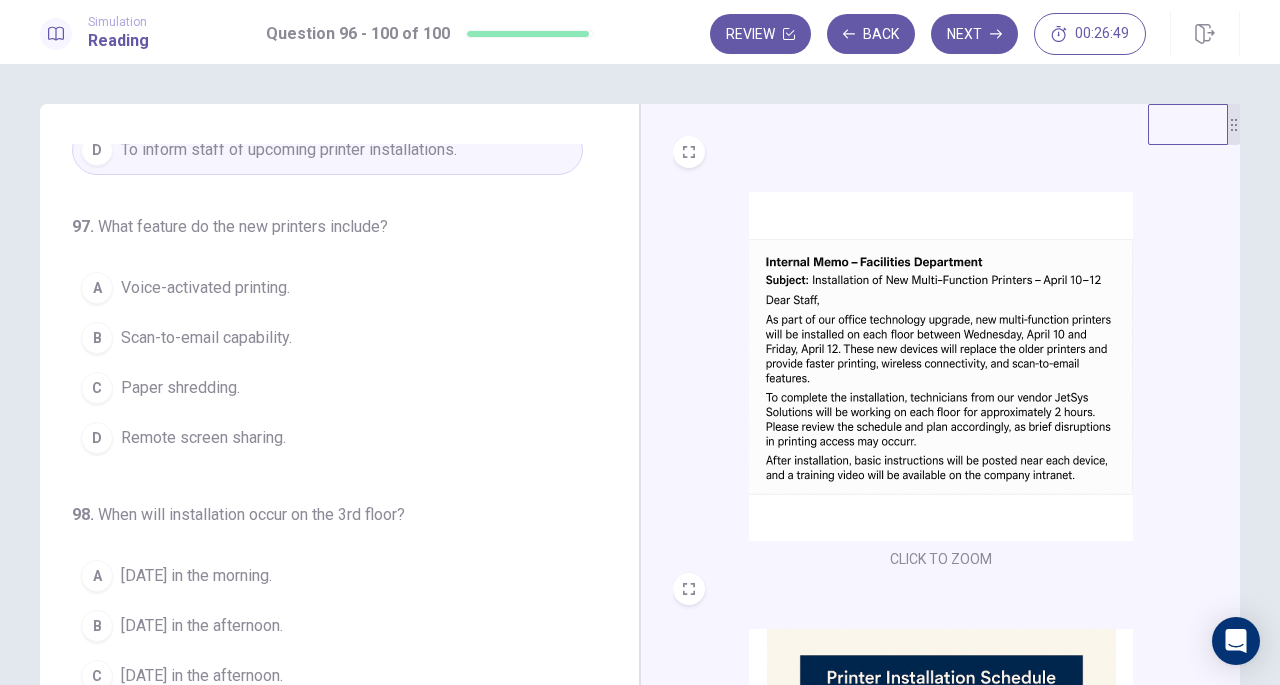 scroll, scrollTop: 218, scrollLeft: 0, axis: vertical 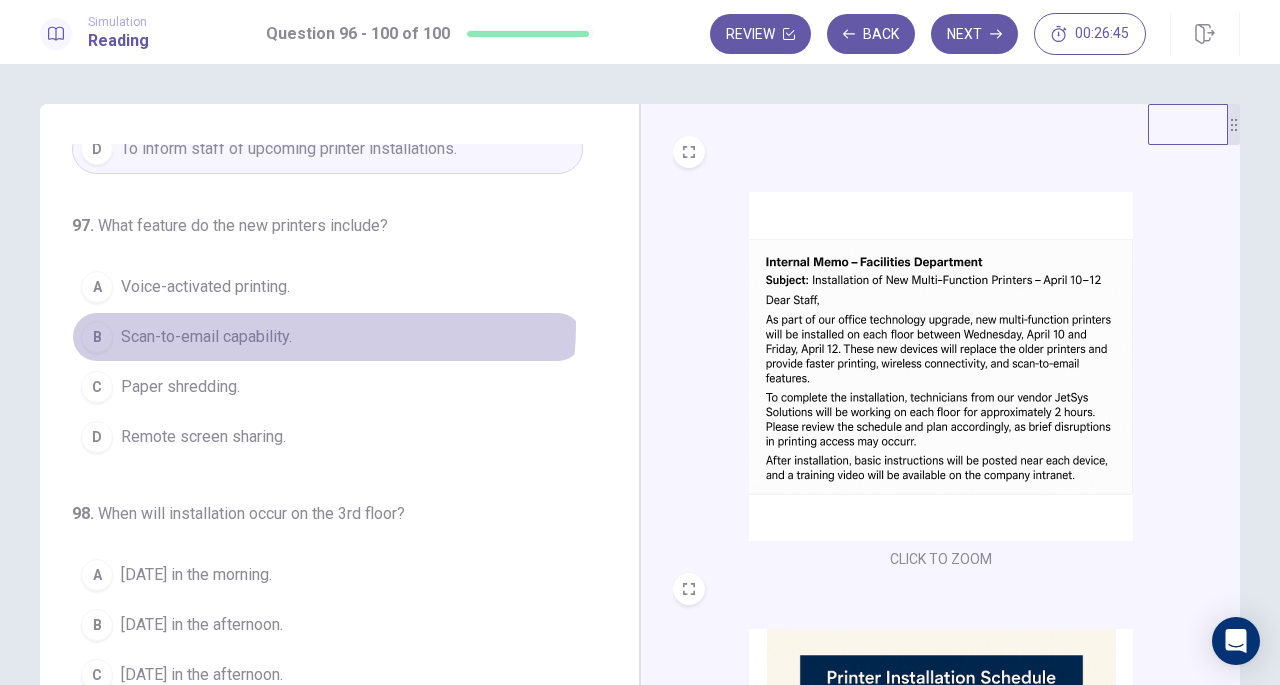 click on "Scan-to-email capability." at bounding box center [206, 337] 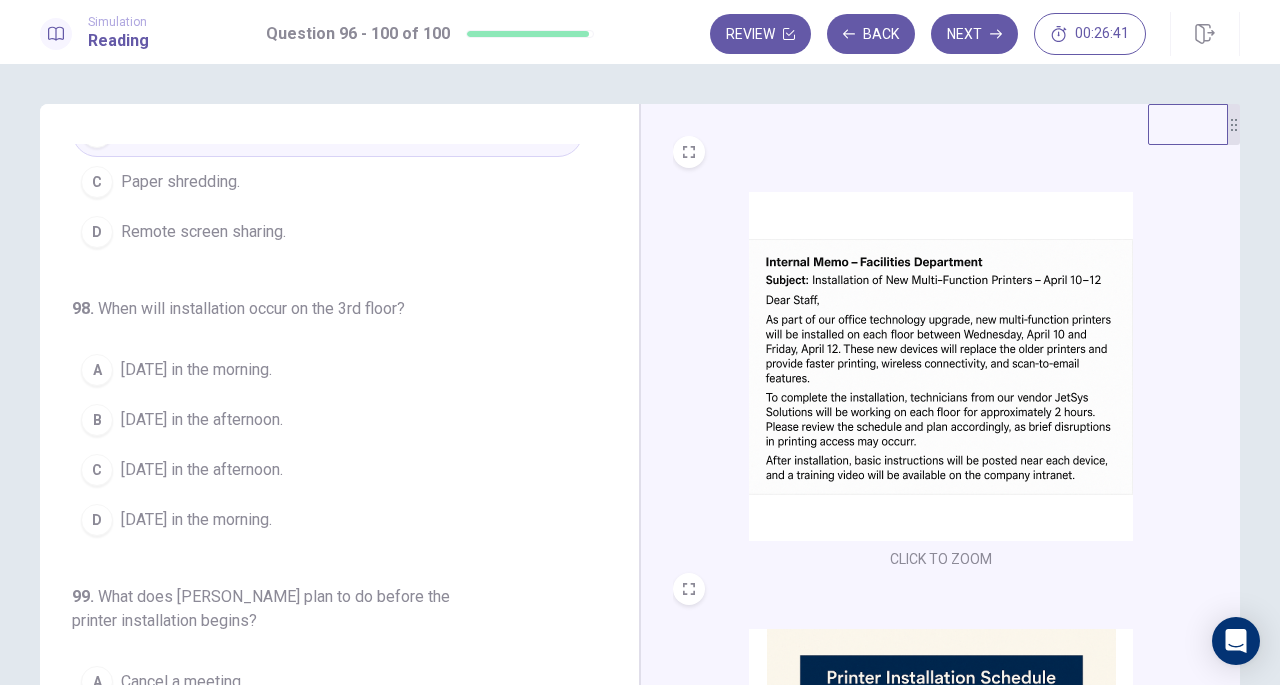 scroll, scrollTop: 483, scrollLeft: 0, axis: vertical 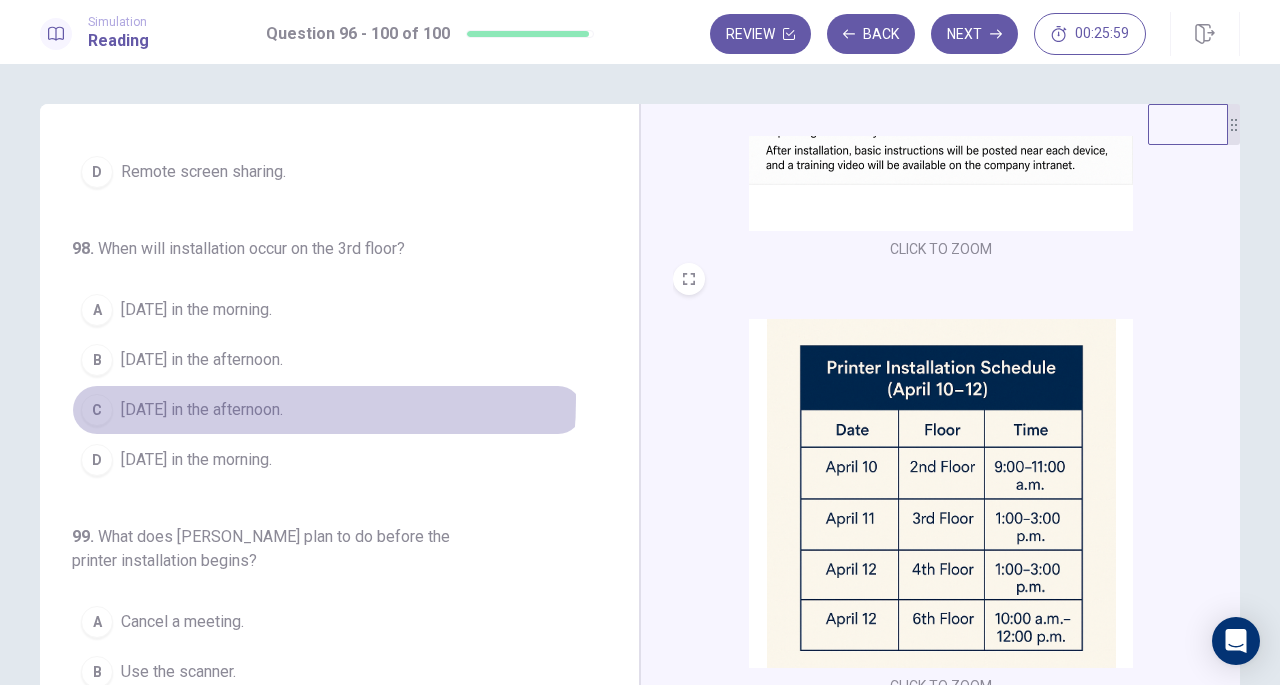 click on "[DATE] in the afternoon." at bounding box center (202, 410) 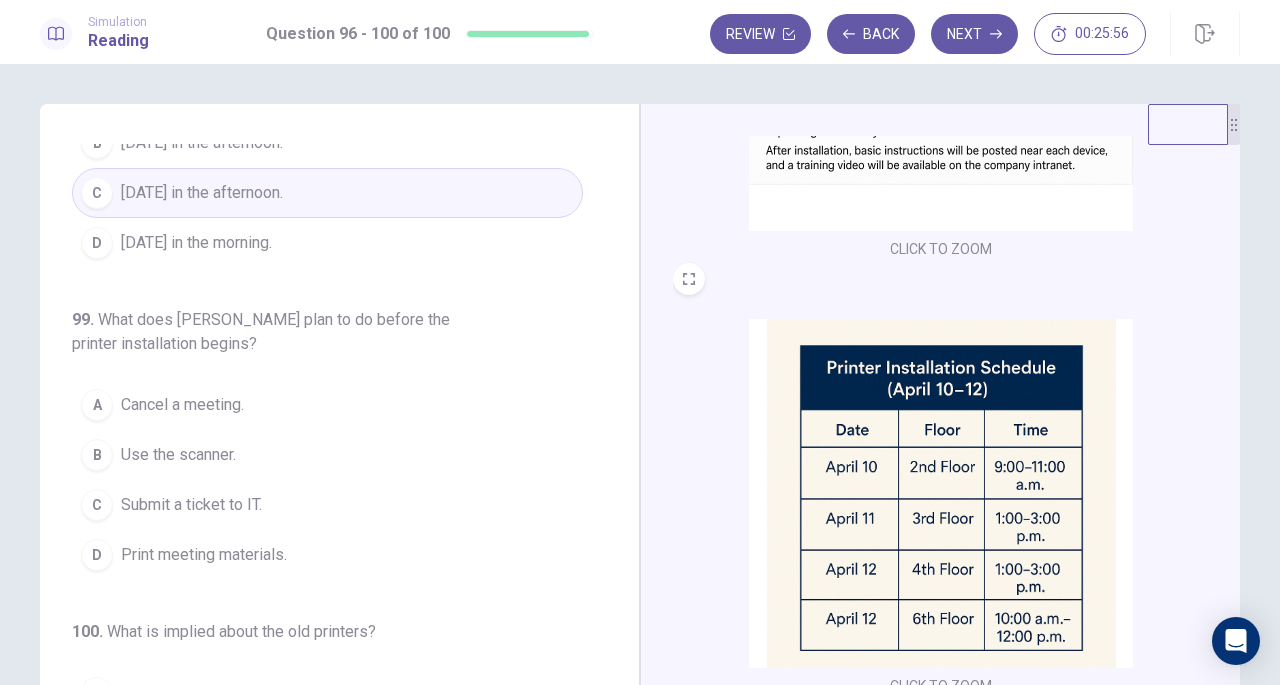 scroll, scrollTop: 733, scrollLeft: 0, axis: vertical 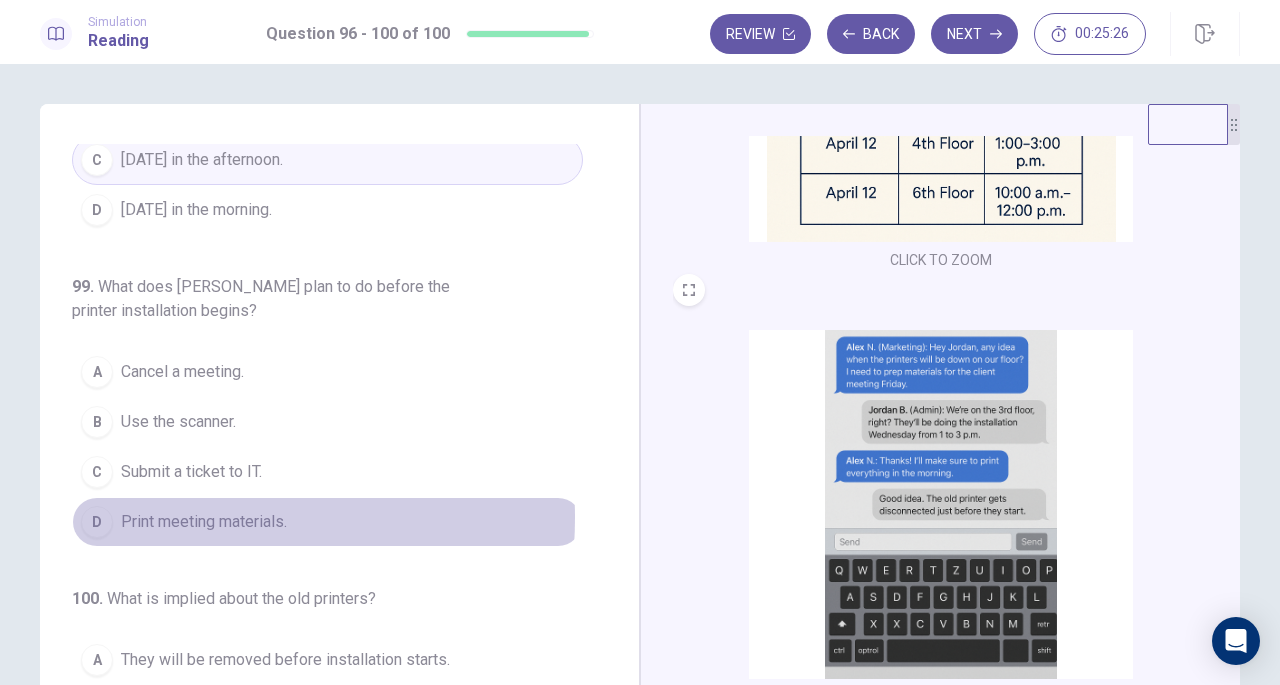 click on "Print meeting materials." at bounding box center (204, 522) 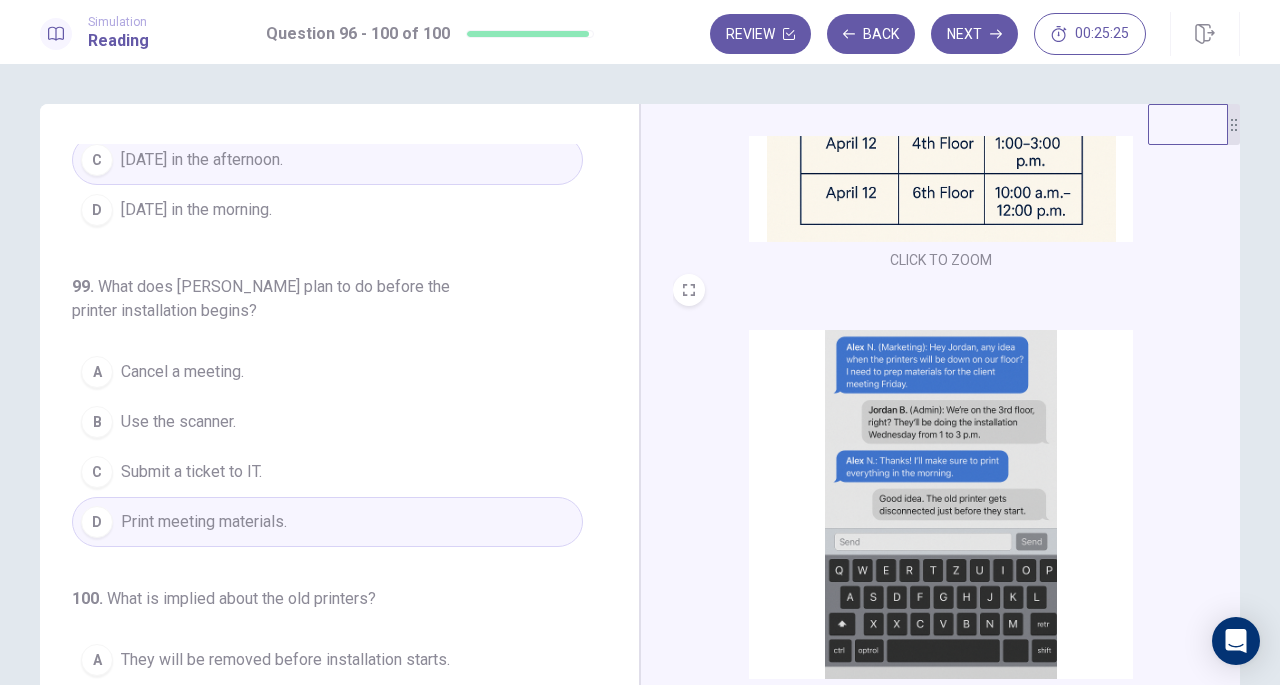 scroll, scrollTop: 795, scrollLeft: 0, axis: vertical 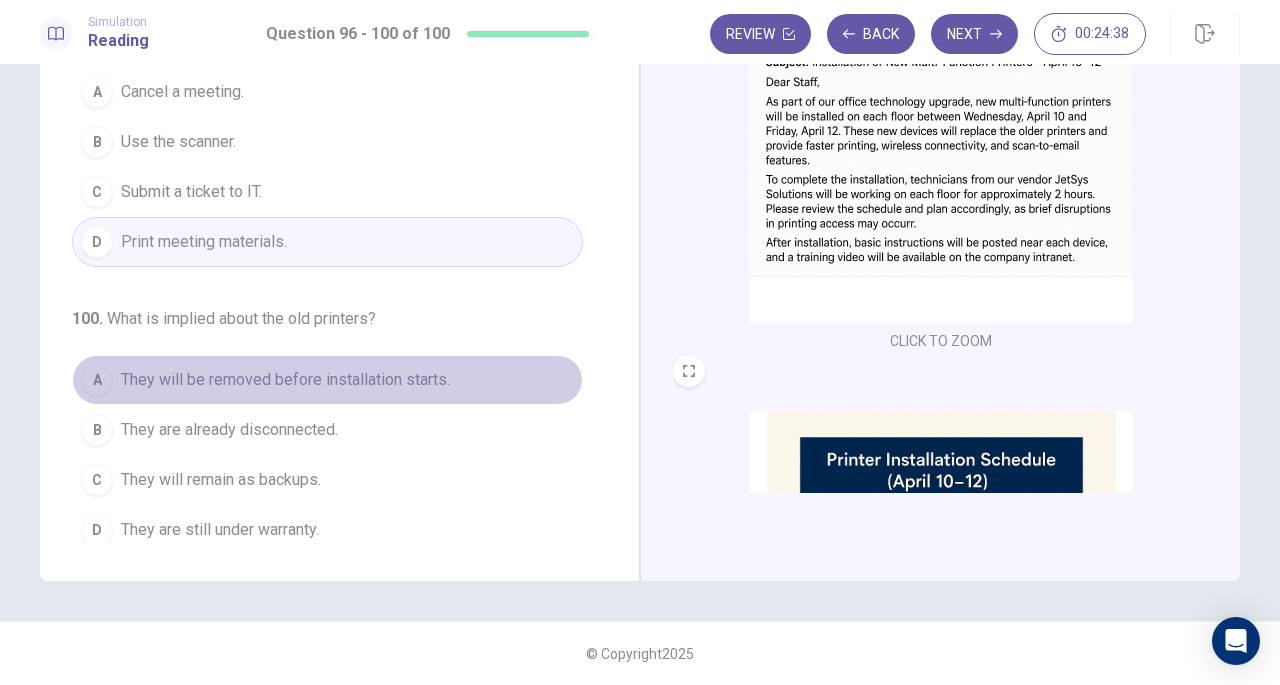 click on "A They will be removed before installation starts." at bounding box center [327, 380] 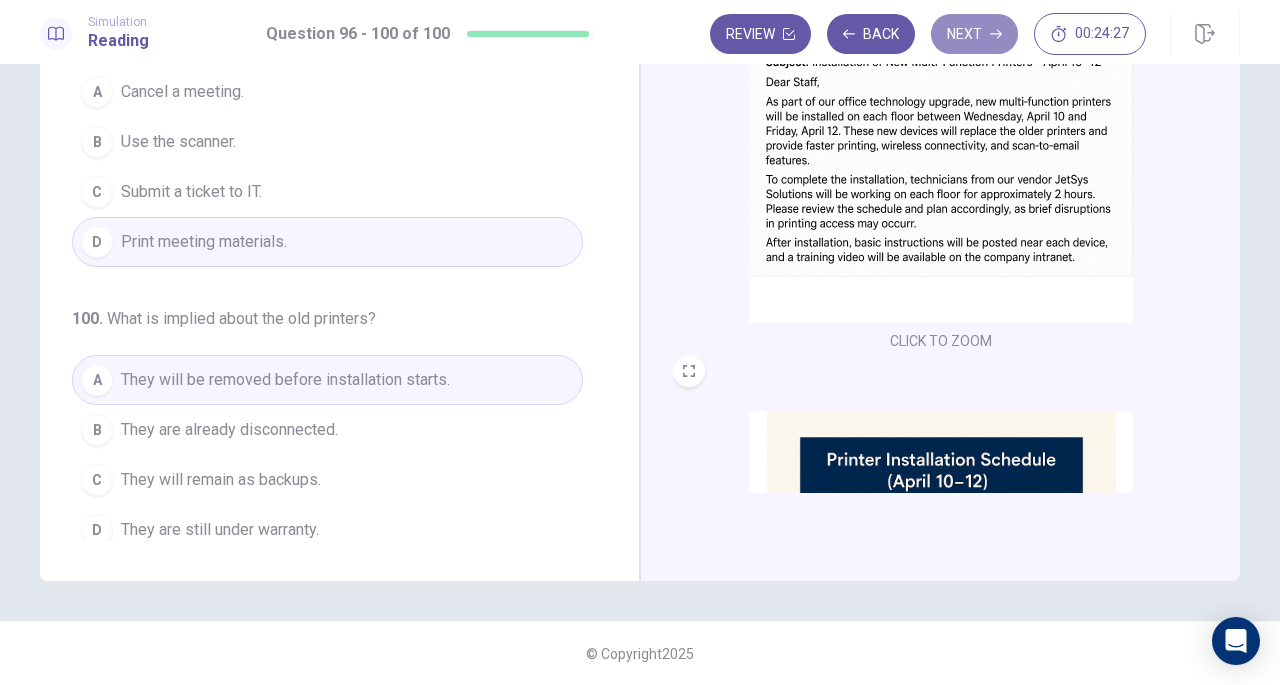 click on "Next" at bounding box center [974, 34] 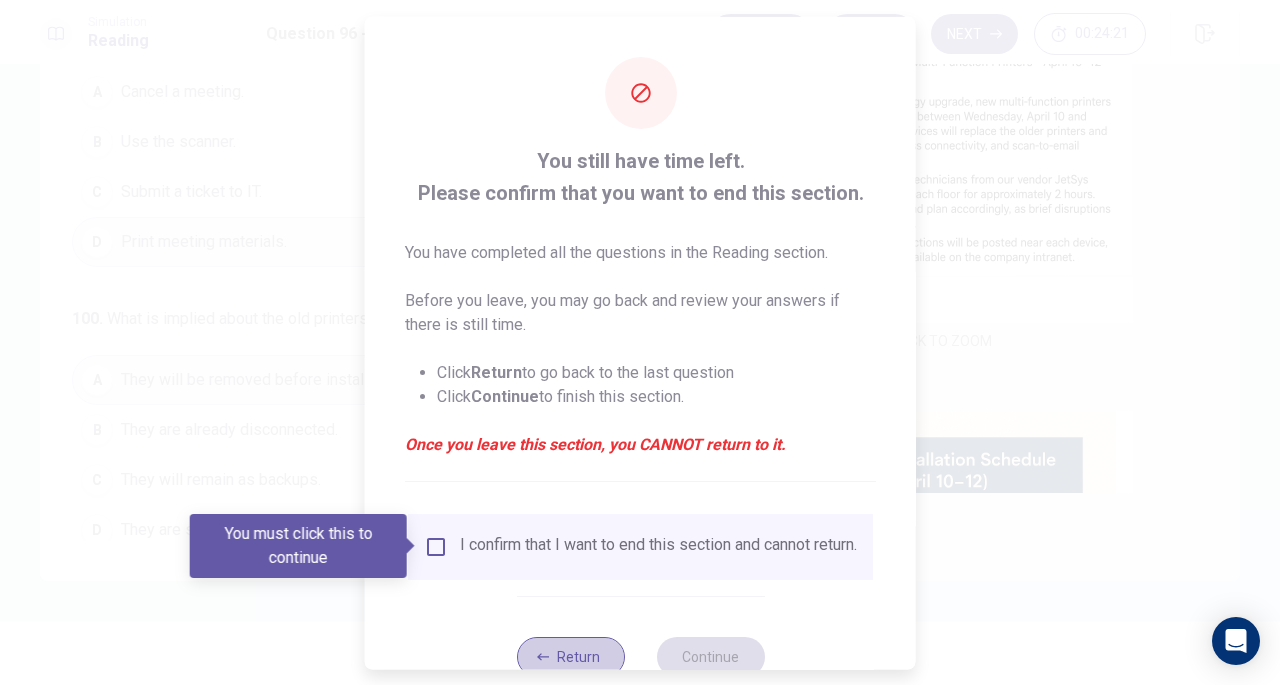 click on "Return" at bounding box center (570, 656) 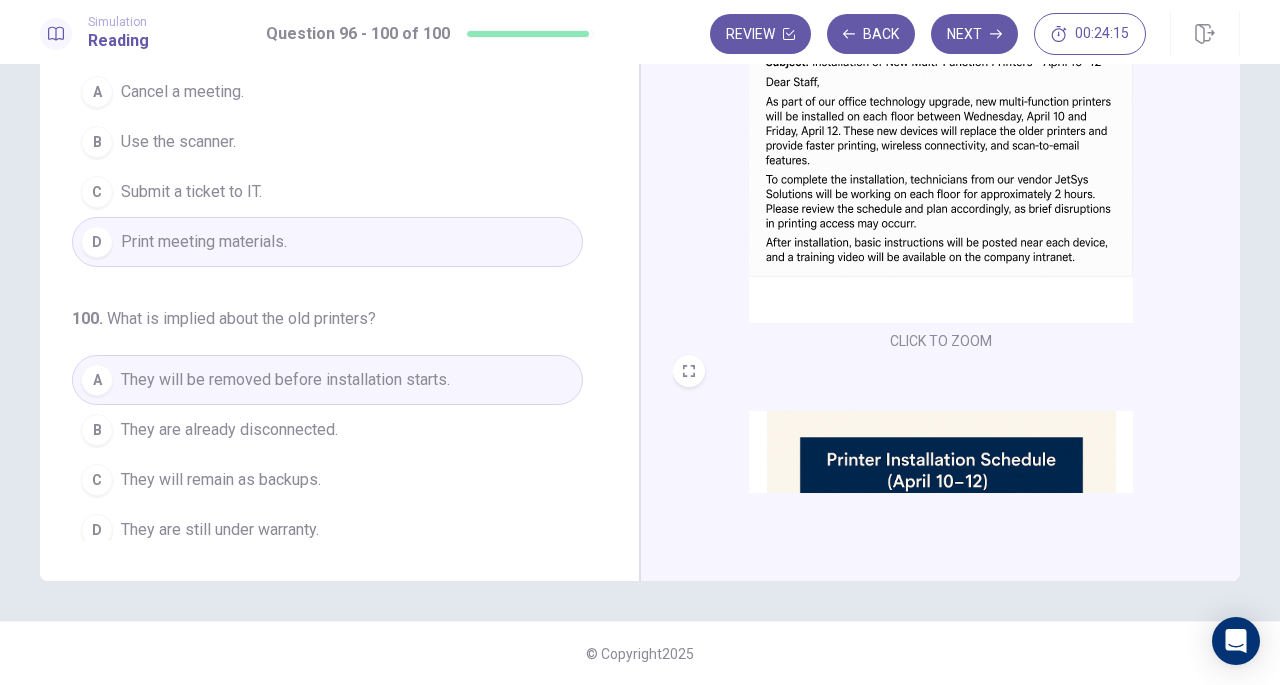 scroll, scrollTop: 0, scrollLeft: 0, axis: both 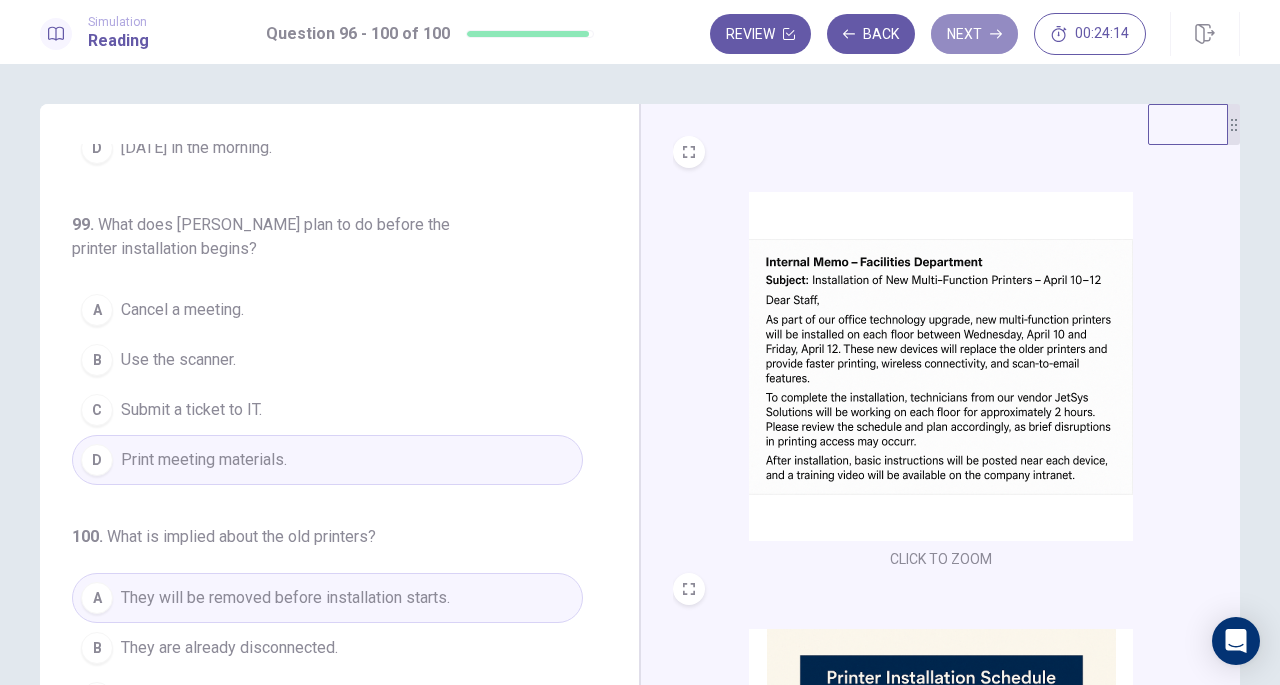 click on "Next" at bounding box center [974, 34] 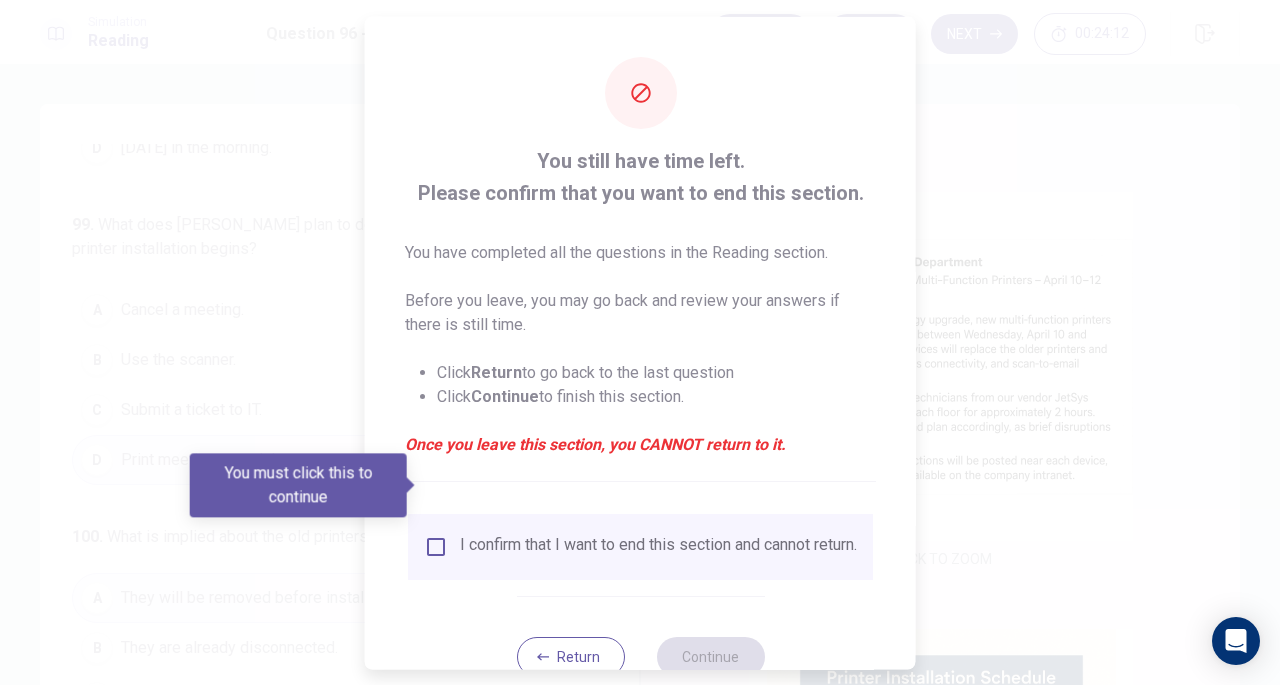 scroll, scrollTop: 60, scrollLeft: 0, axis: vertical 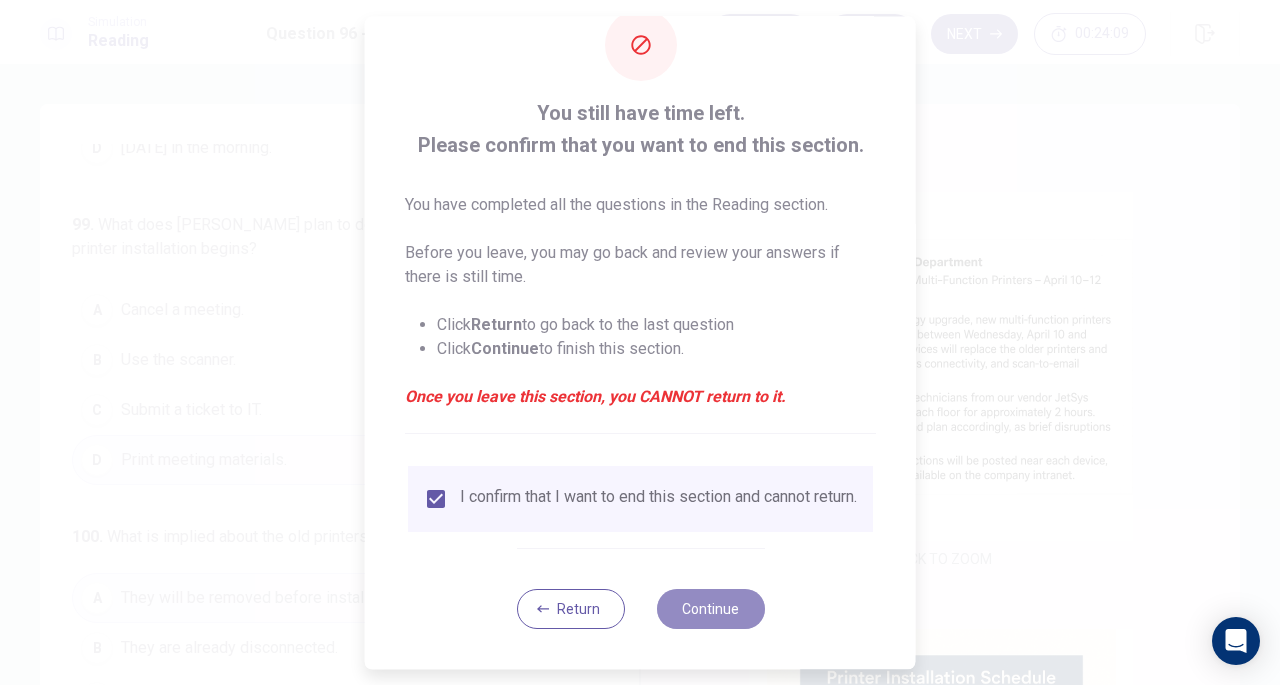 click on "Continue" at bounding box center [710, 609] 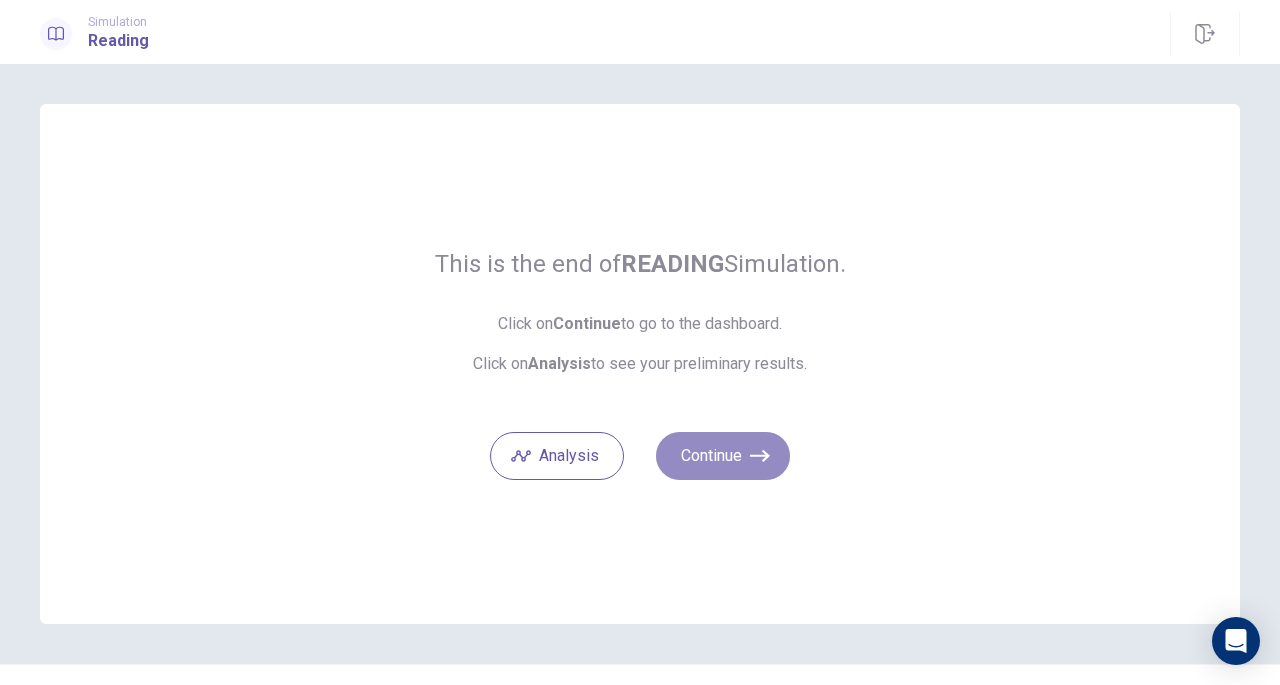 click on "Continue" at bounding box center (723, 456) 